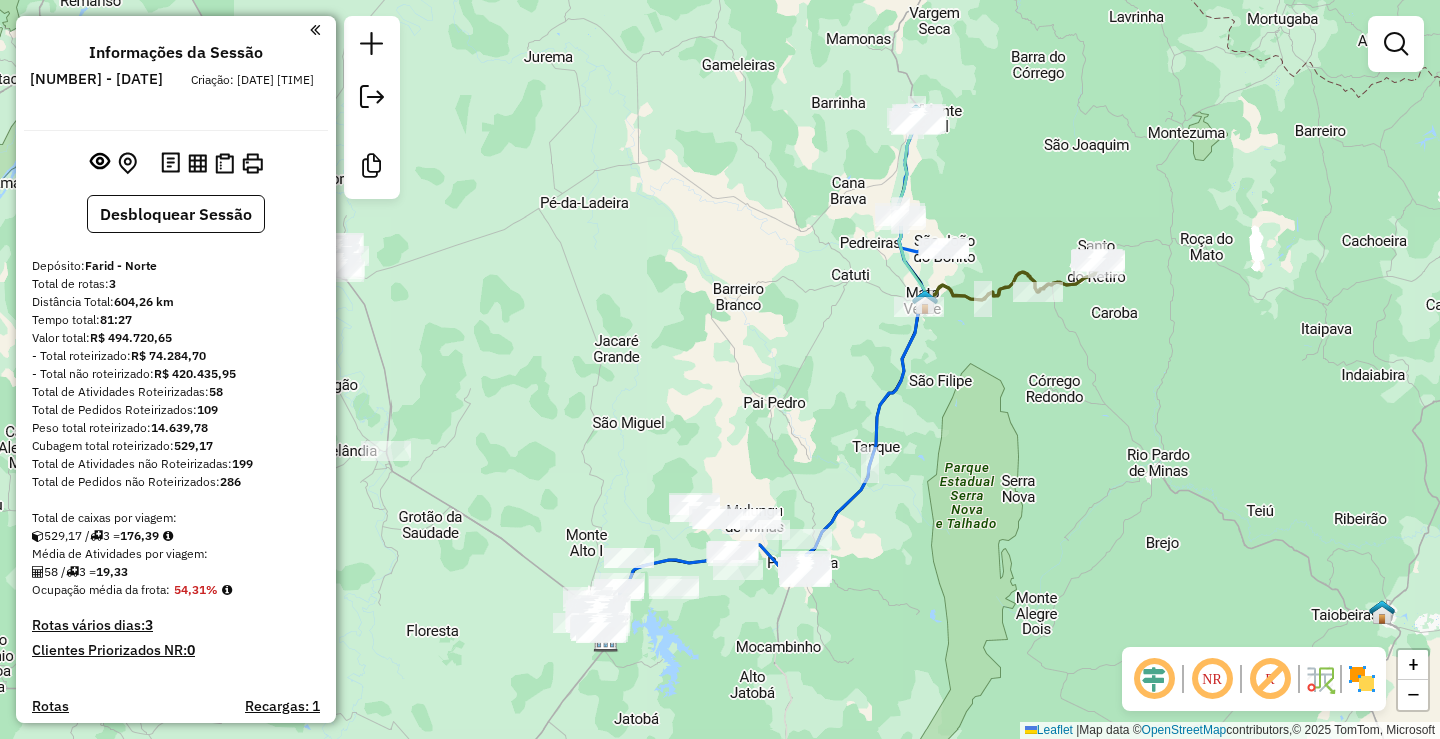 scroll, scrollTop: 0, scrollLeft: 0, axis: both 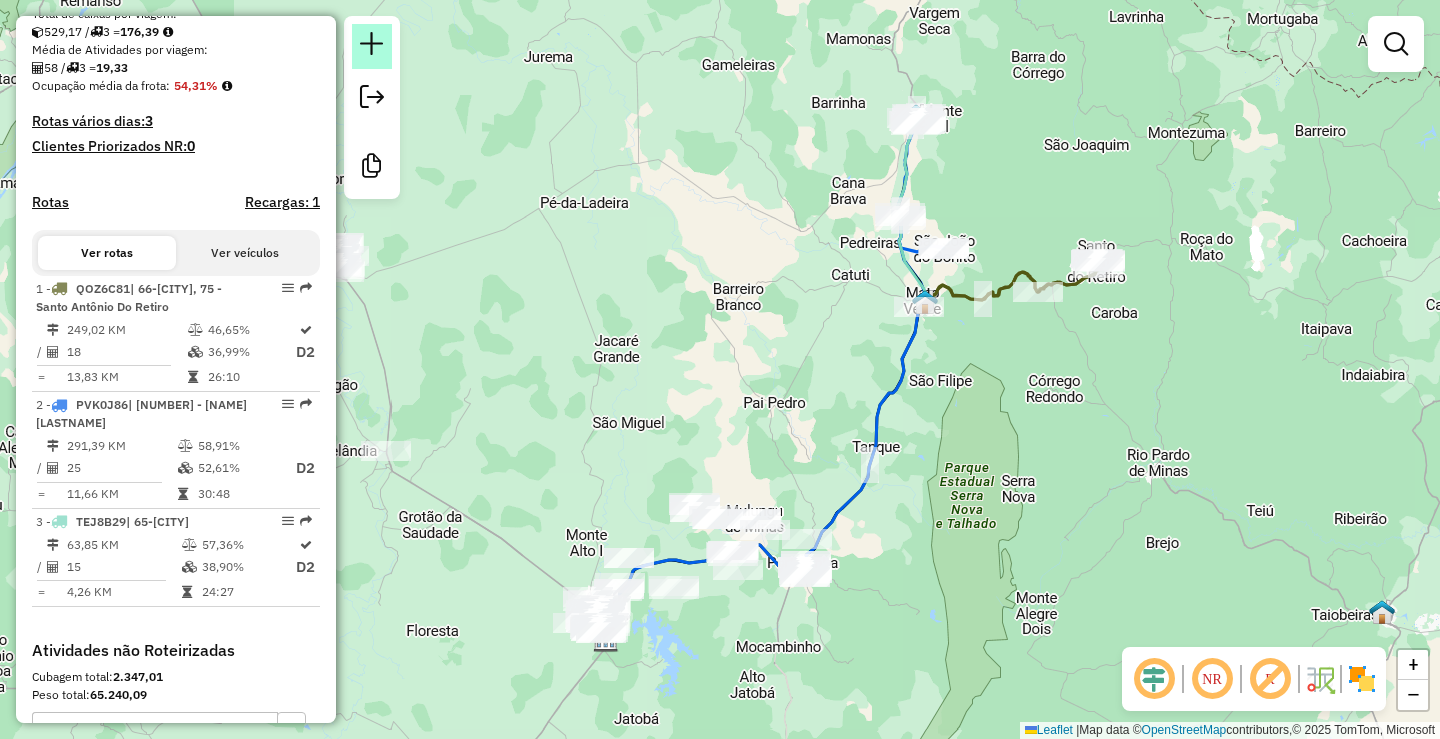 click 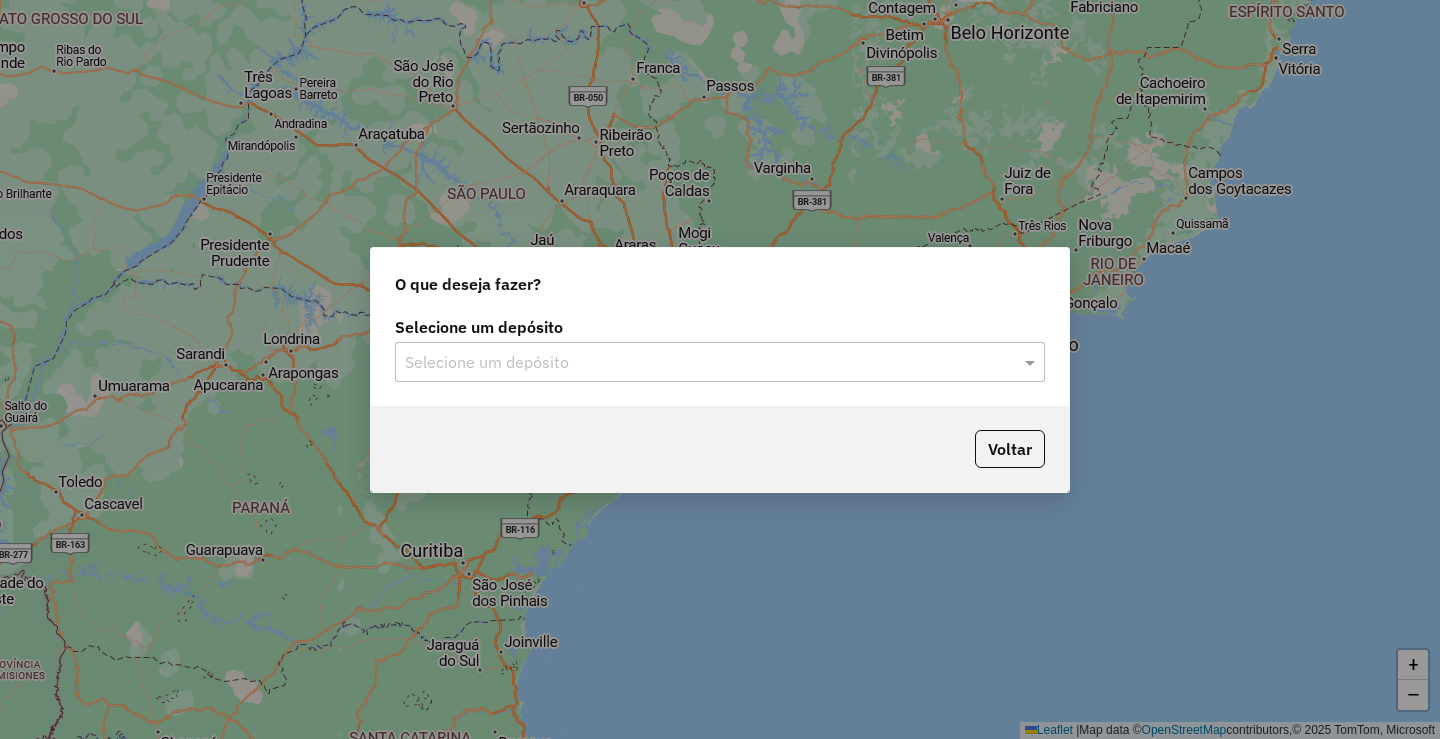 click 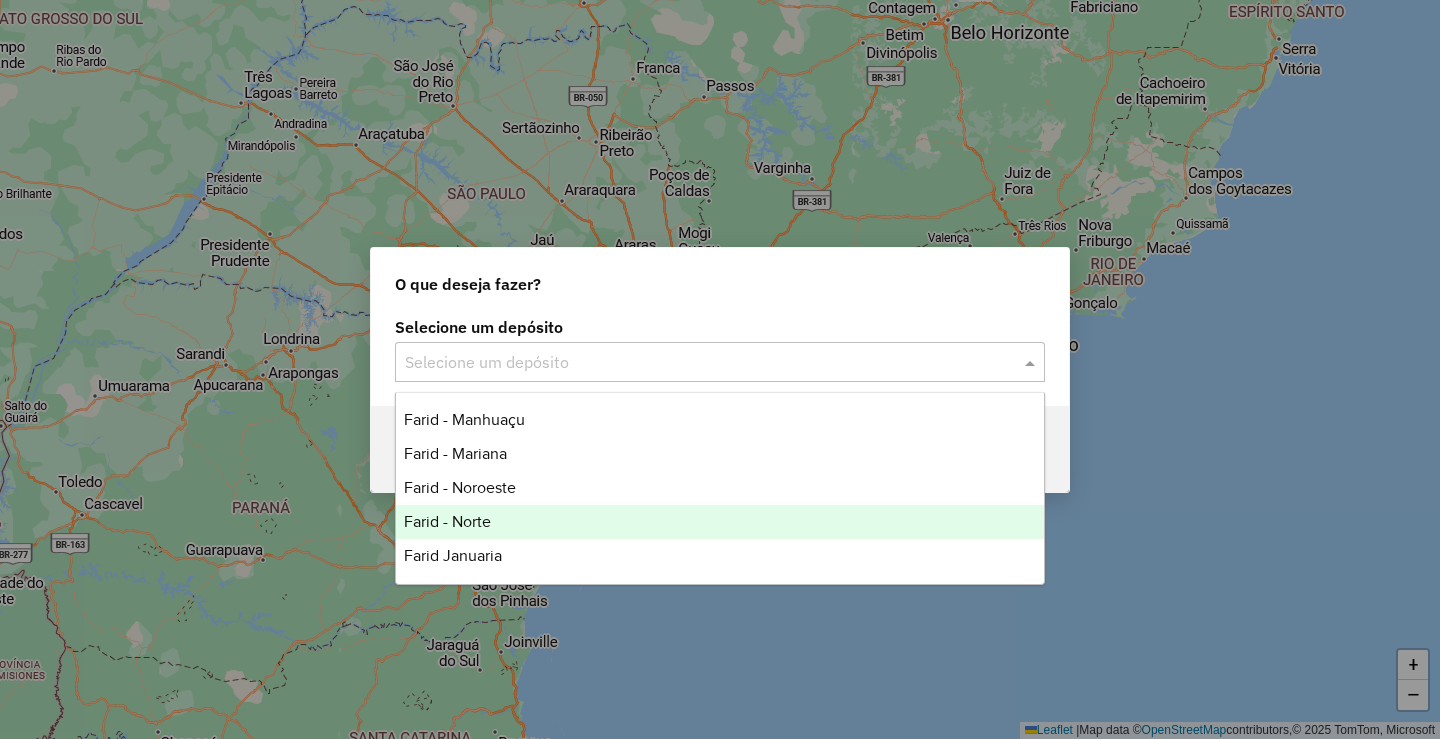 click on "Farid - Norte" at bounding box center (720, 522) 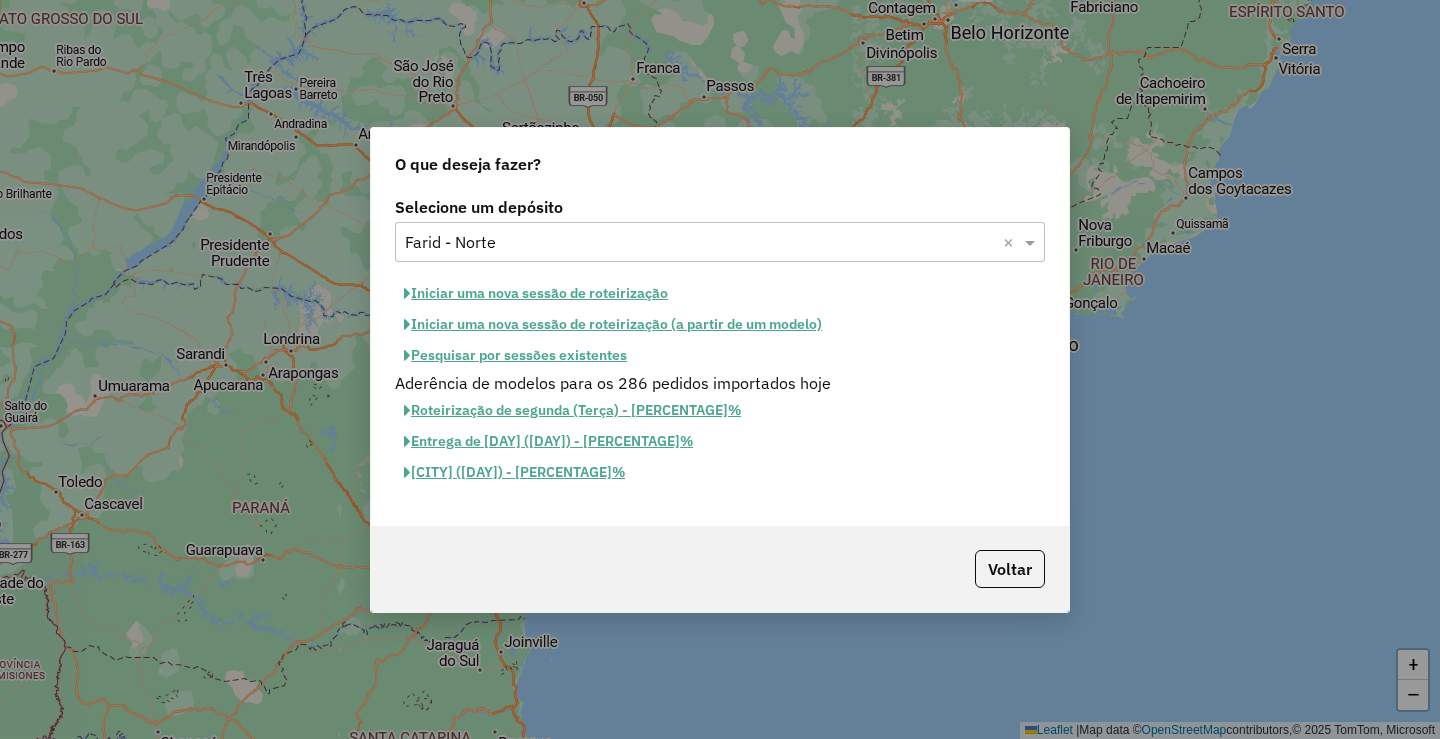 click on "Iniciar uma nova sessão de roteirização" 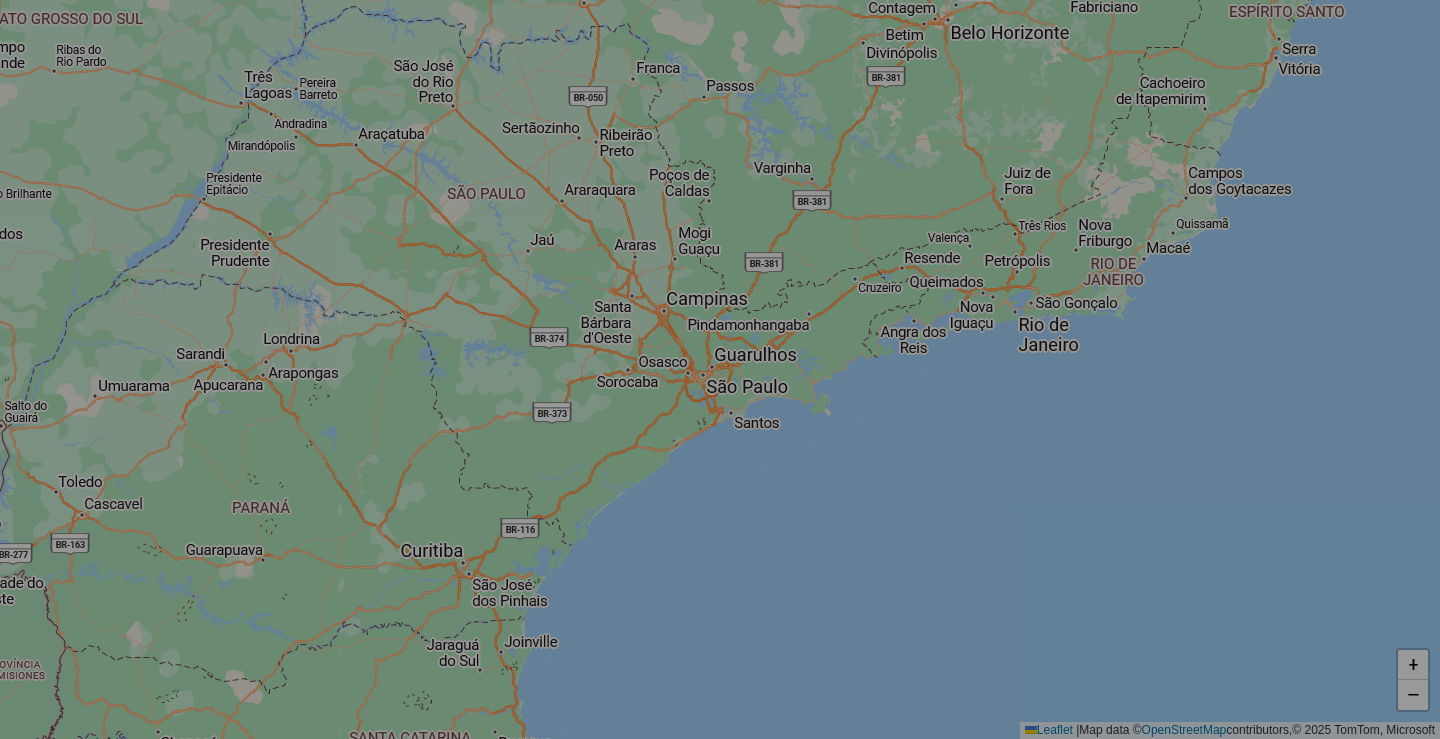 select on "*" 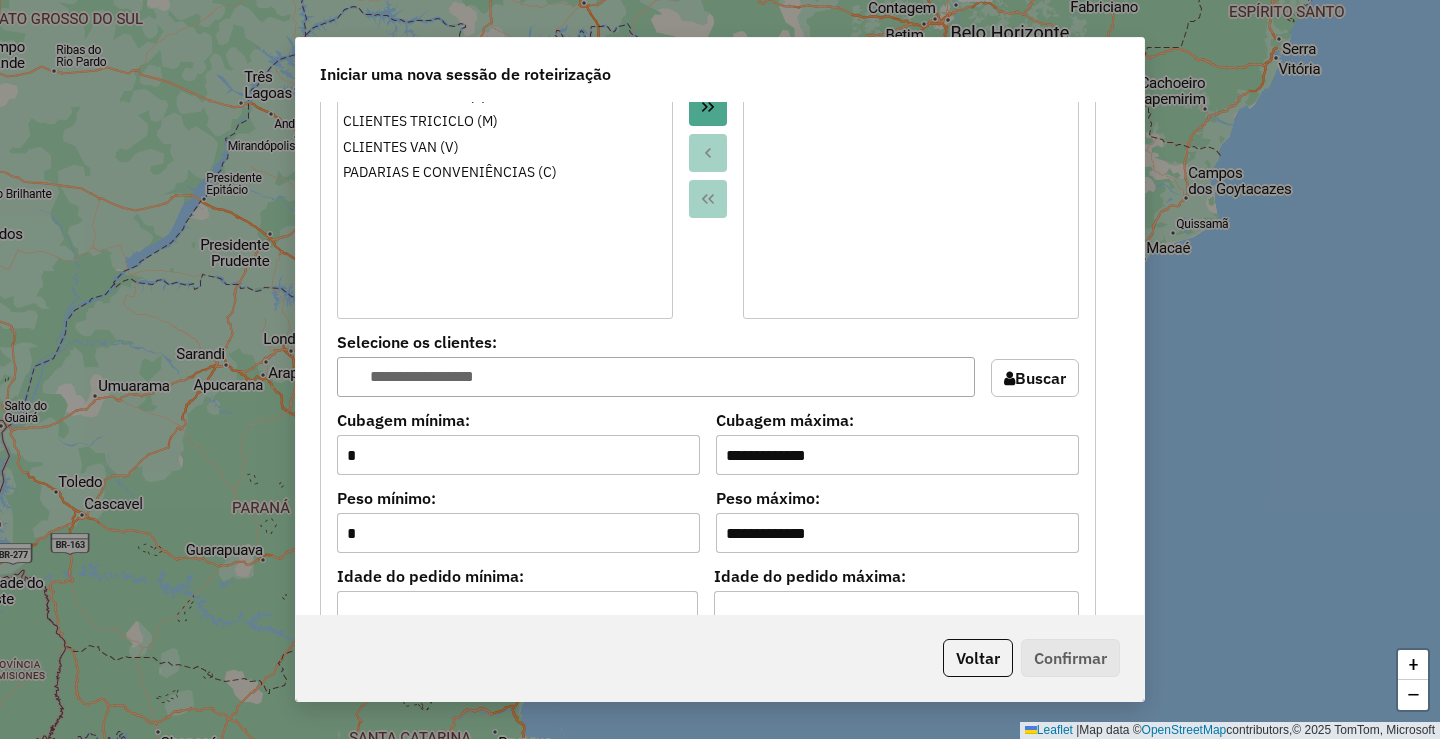 scroll, scrollTop: 2023, scrollLeft: 0, axis: vertical 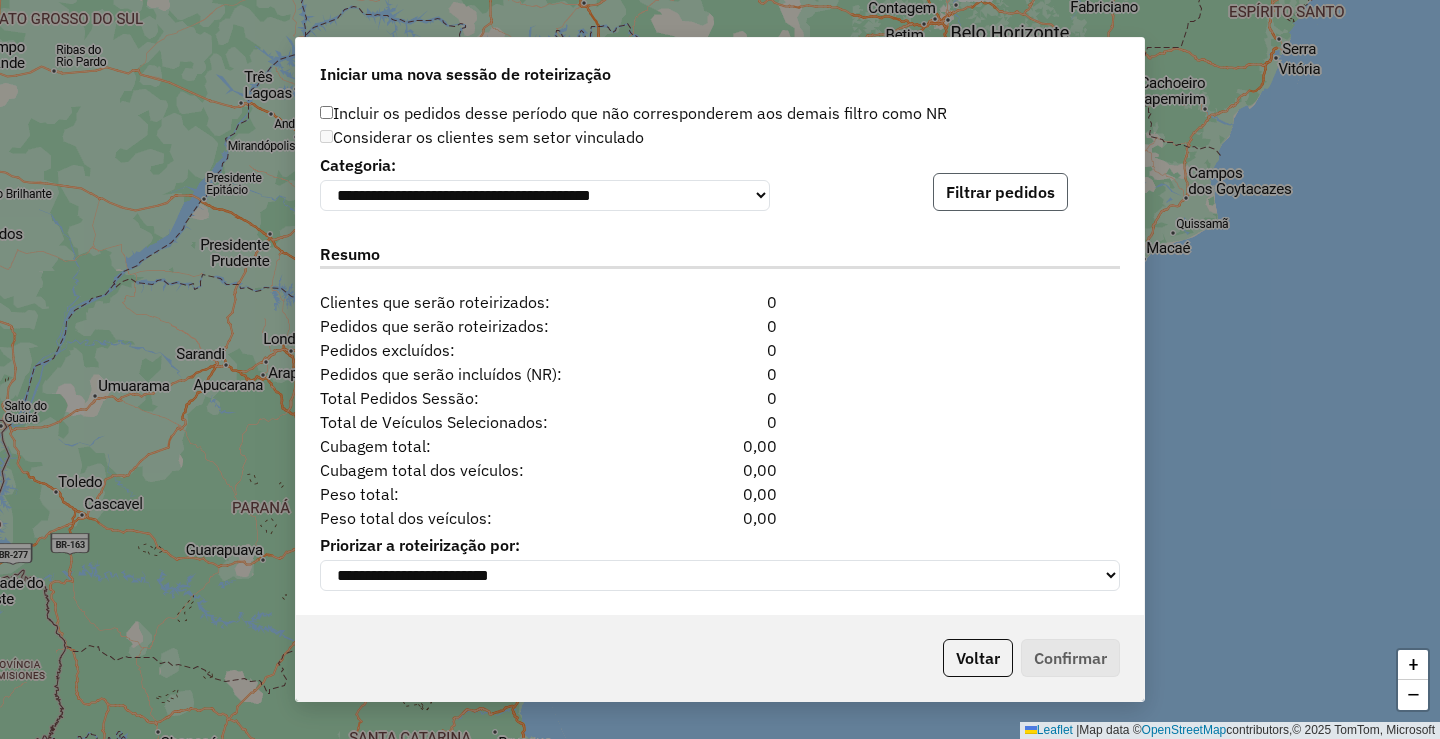 click on "Filtrar pedidos" 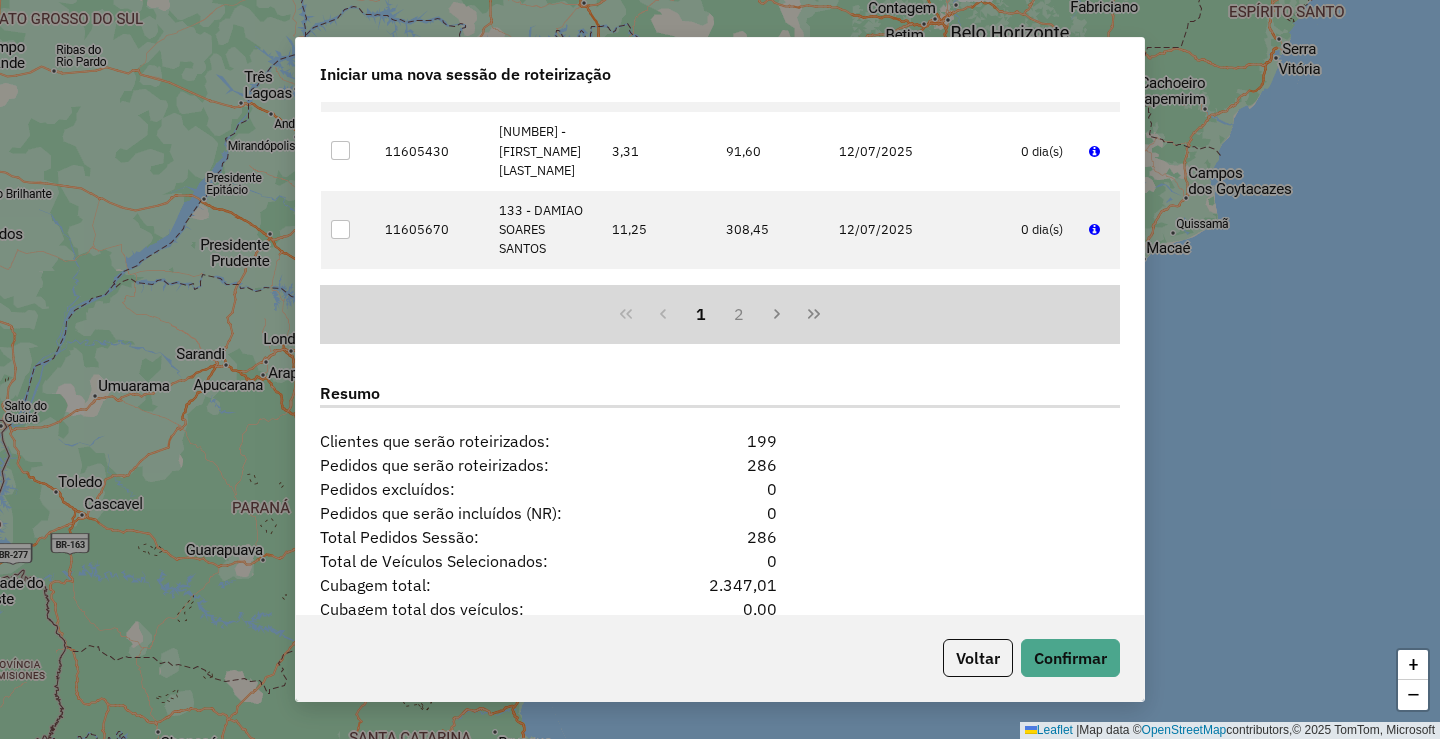 scroll, scrollTop: 2436, scrollLeft: 0, axis: vertical 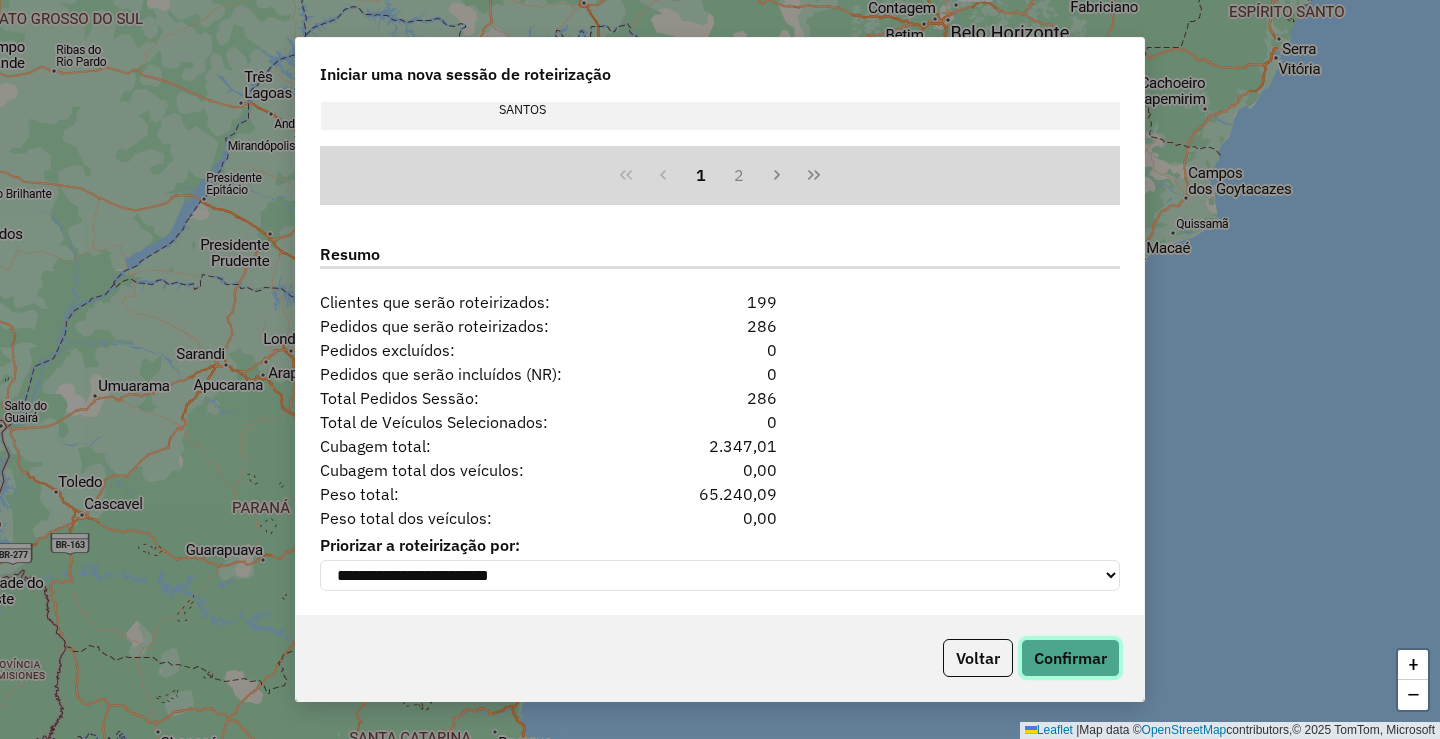 click on "Confirmar" 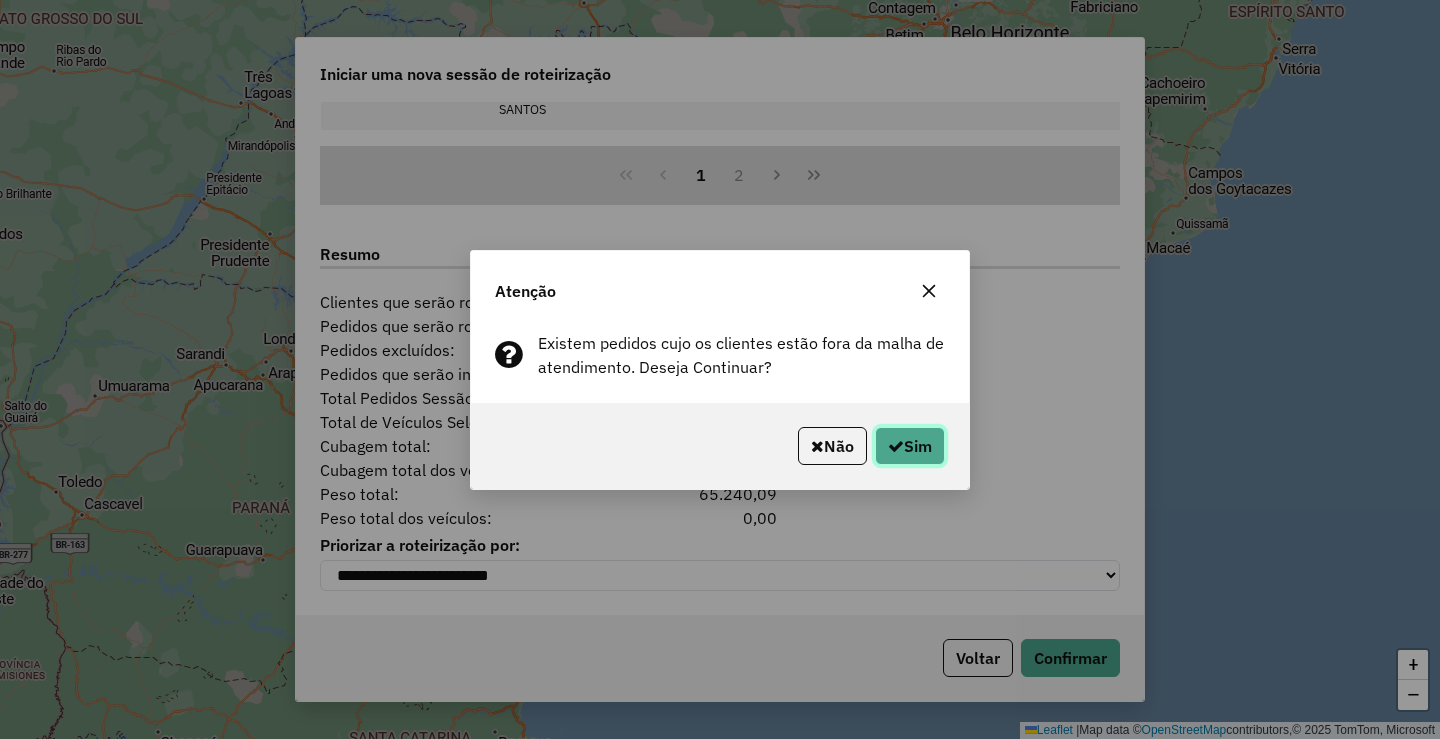 click on "Sim" 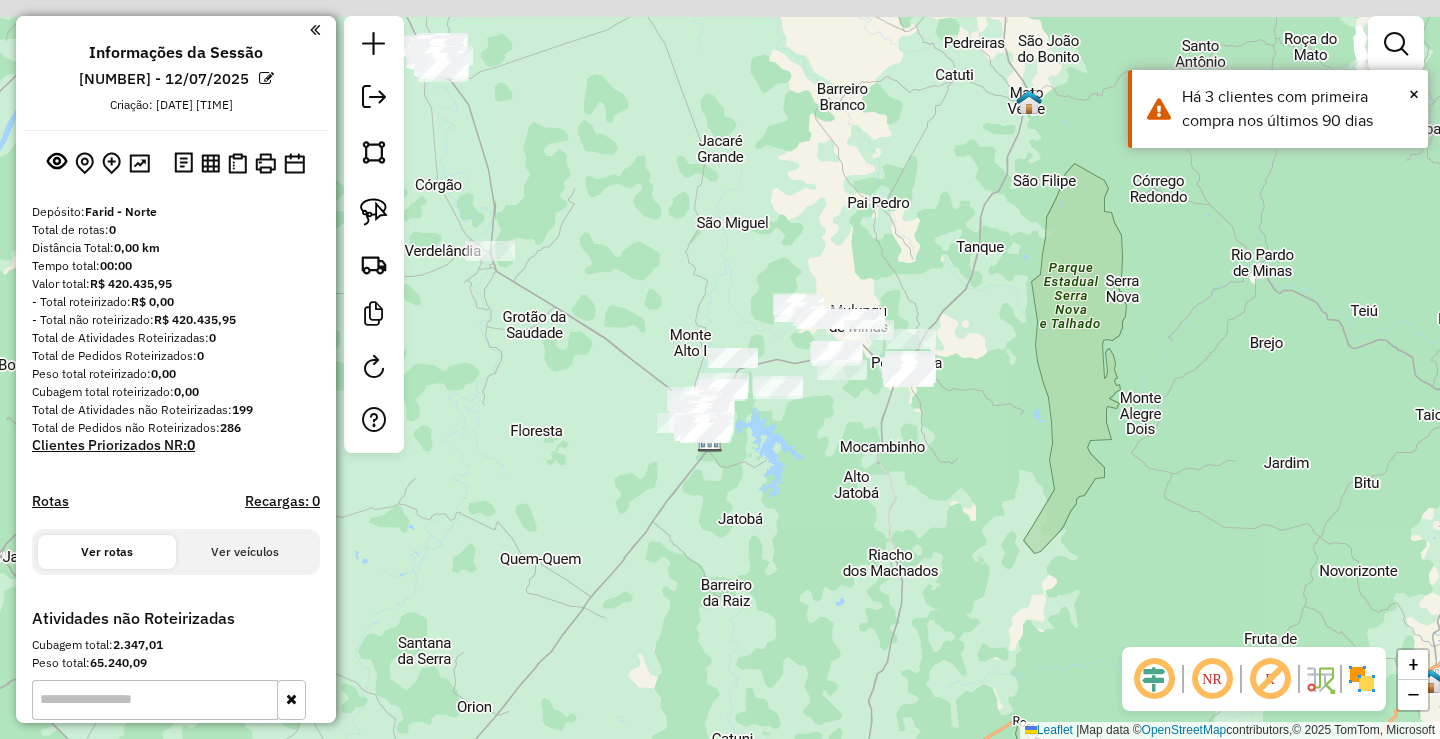drag, startPoint x: 814, startPoint y: 425, endPoint x: 804, endPoint y: 496, distance: 71.70077 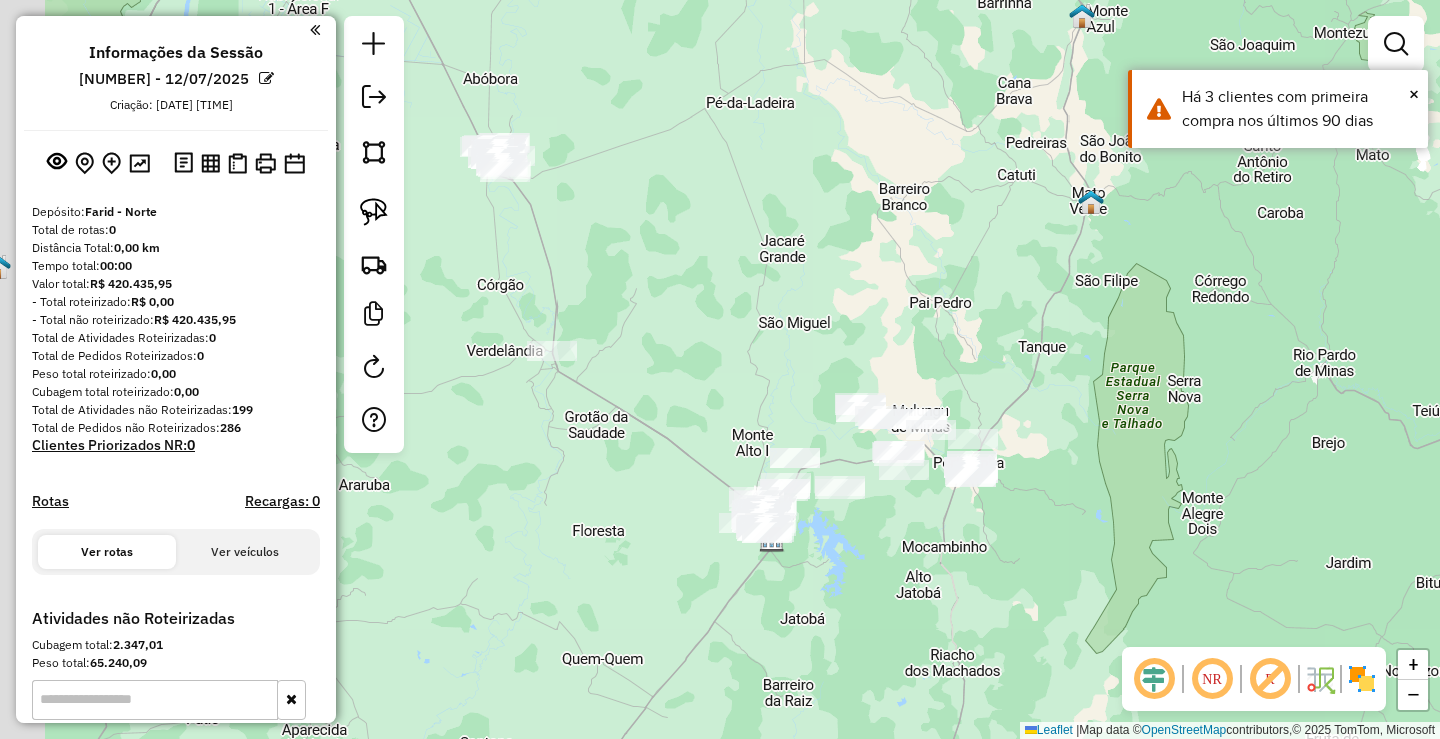 drag, startPoint x: 693, startPoint y: 211, endPoint x: 809, endPoint y: 401, distance: 222.61177 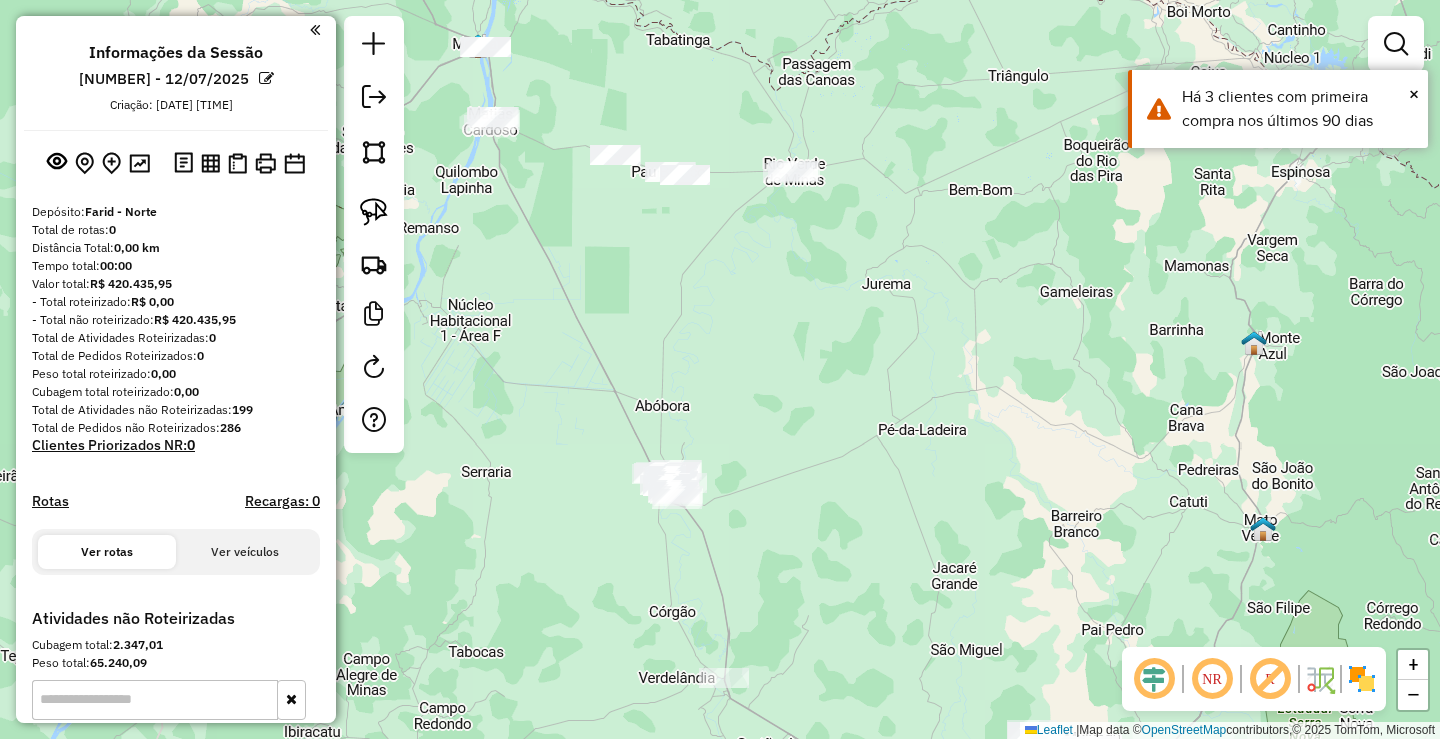 drag, startPoint x: 667, startPoint y: 290, endPoint x: 693, endPoint y: 359, distance: 73.736015 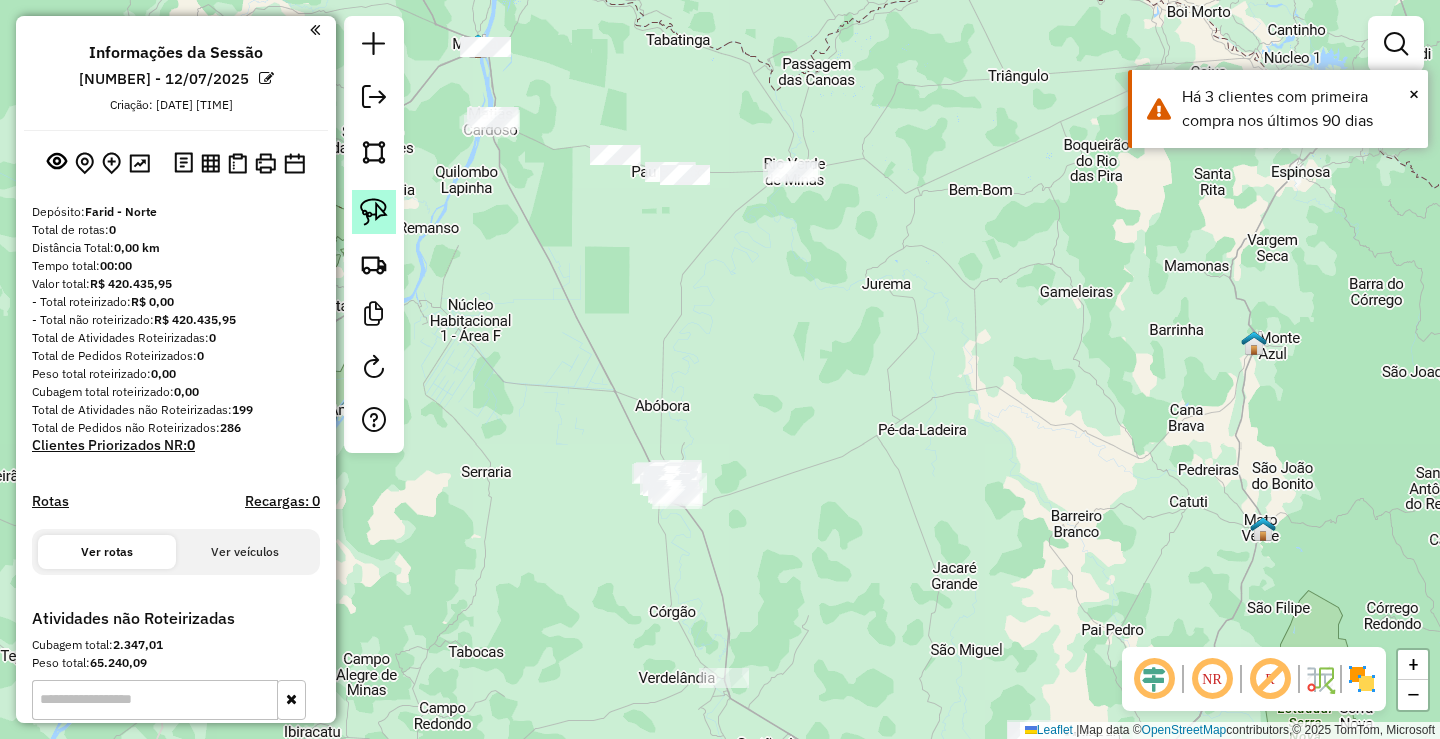 click 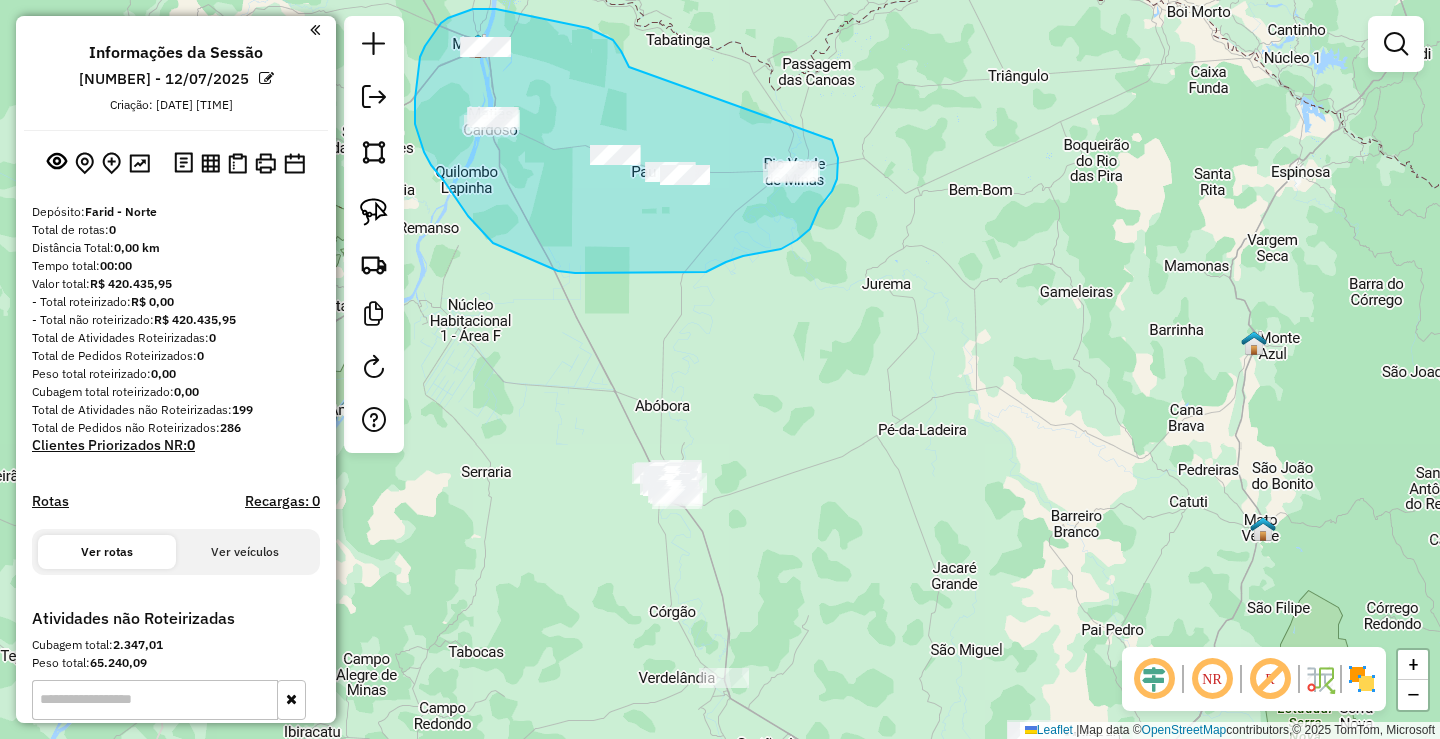 drag, startPoint x: 629, startPoint y: 67, endPoint x: 826, endPoint y: 137, distance: 209.06697 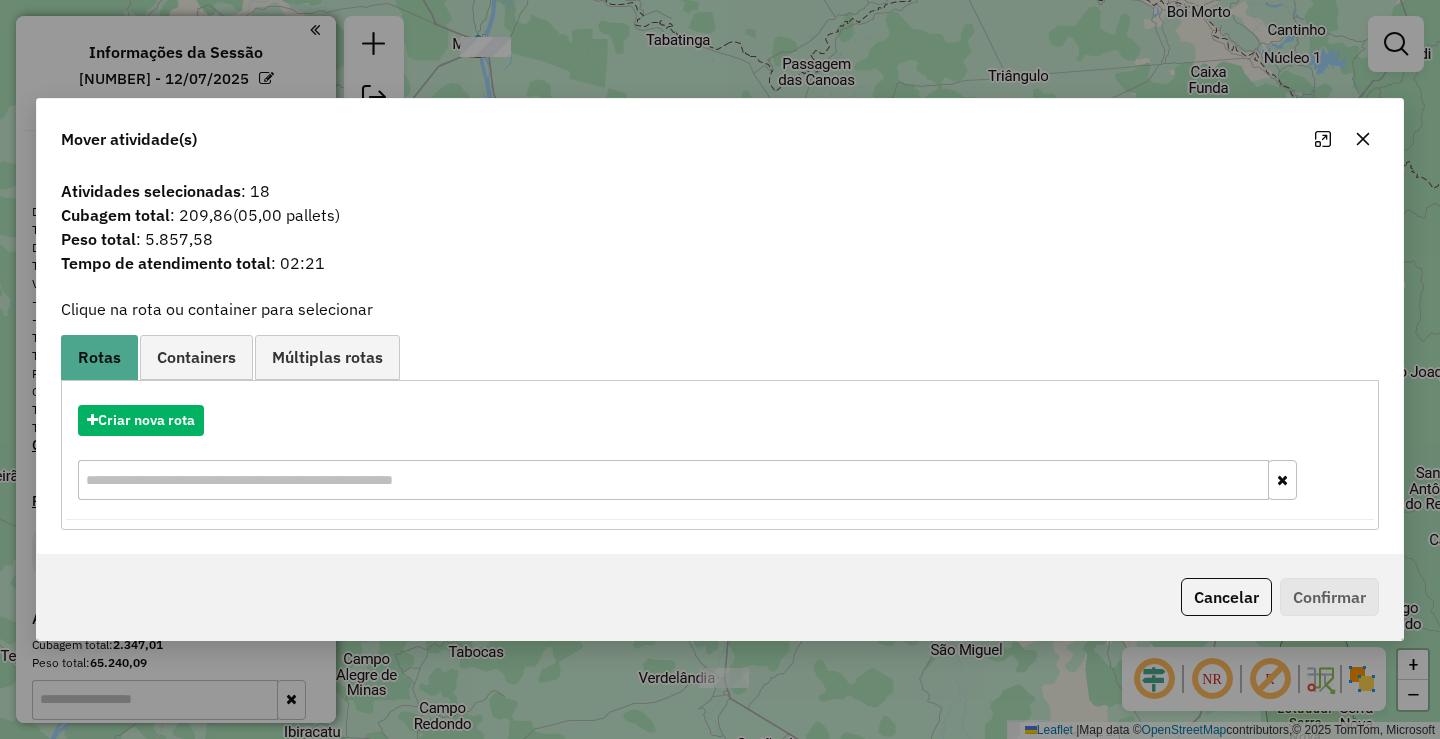 click on "Criar nova rota" at bounding box center (720, 455) 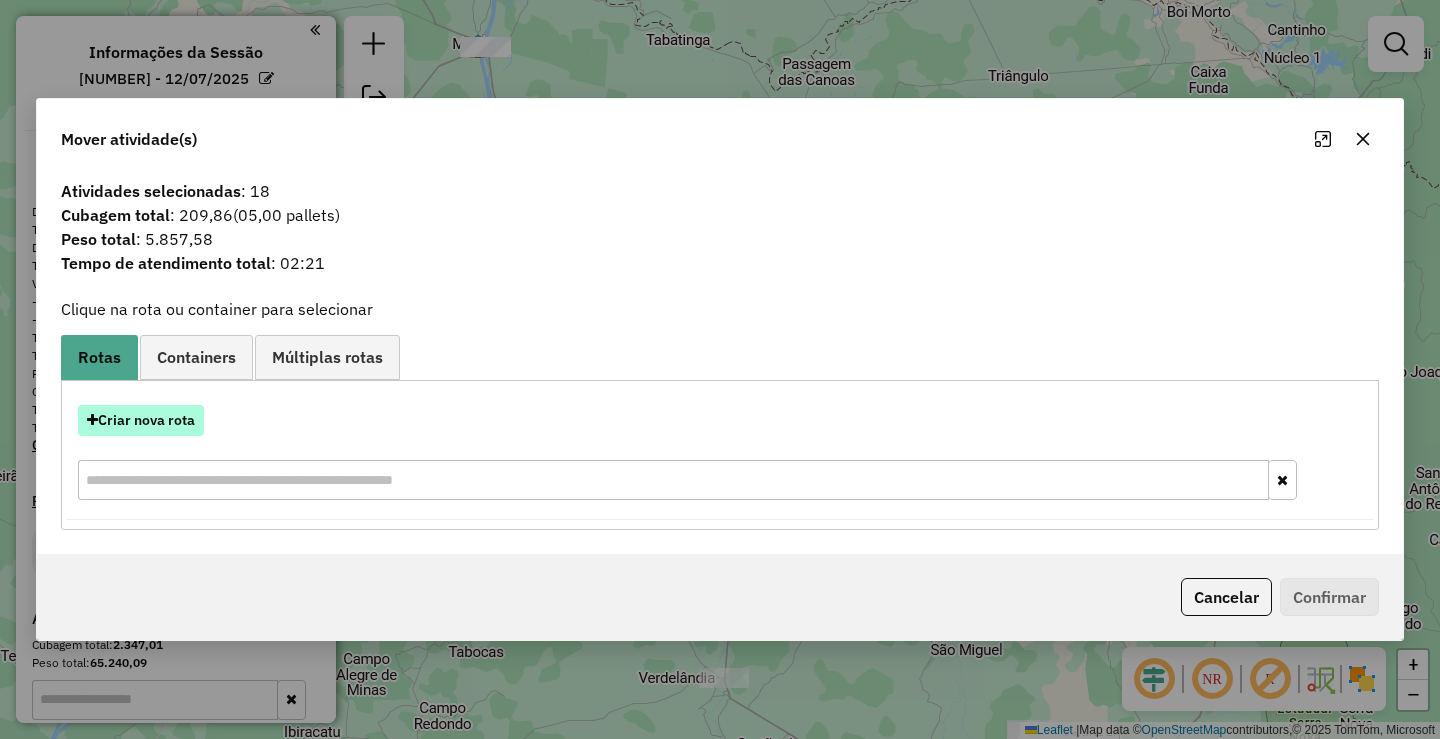 click on "Criar nova rota" at bounding box center [141, 420] 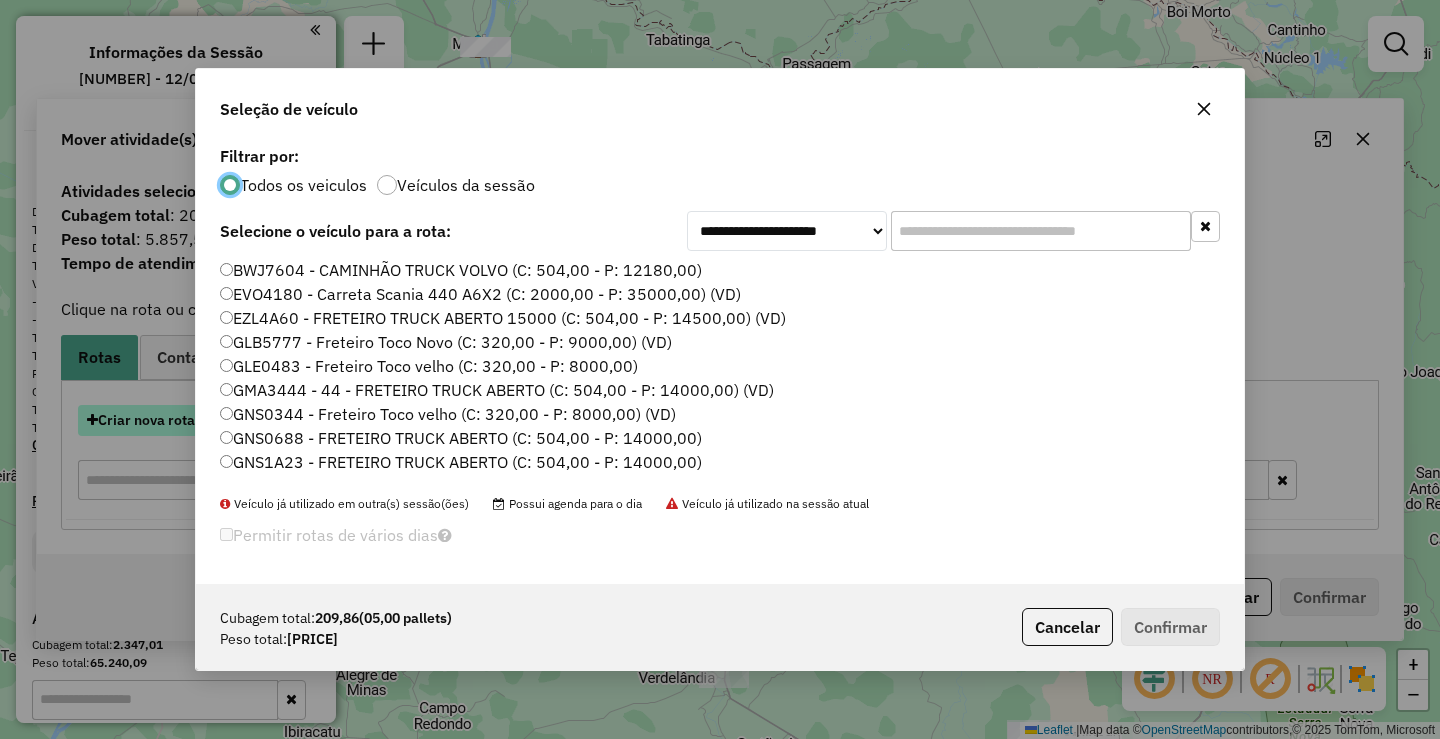 scroll, scrollTop: 11, scrollLeft: 6, axis: both 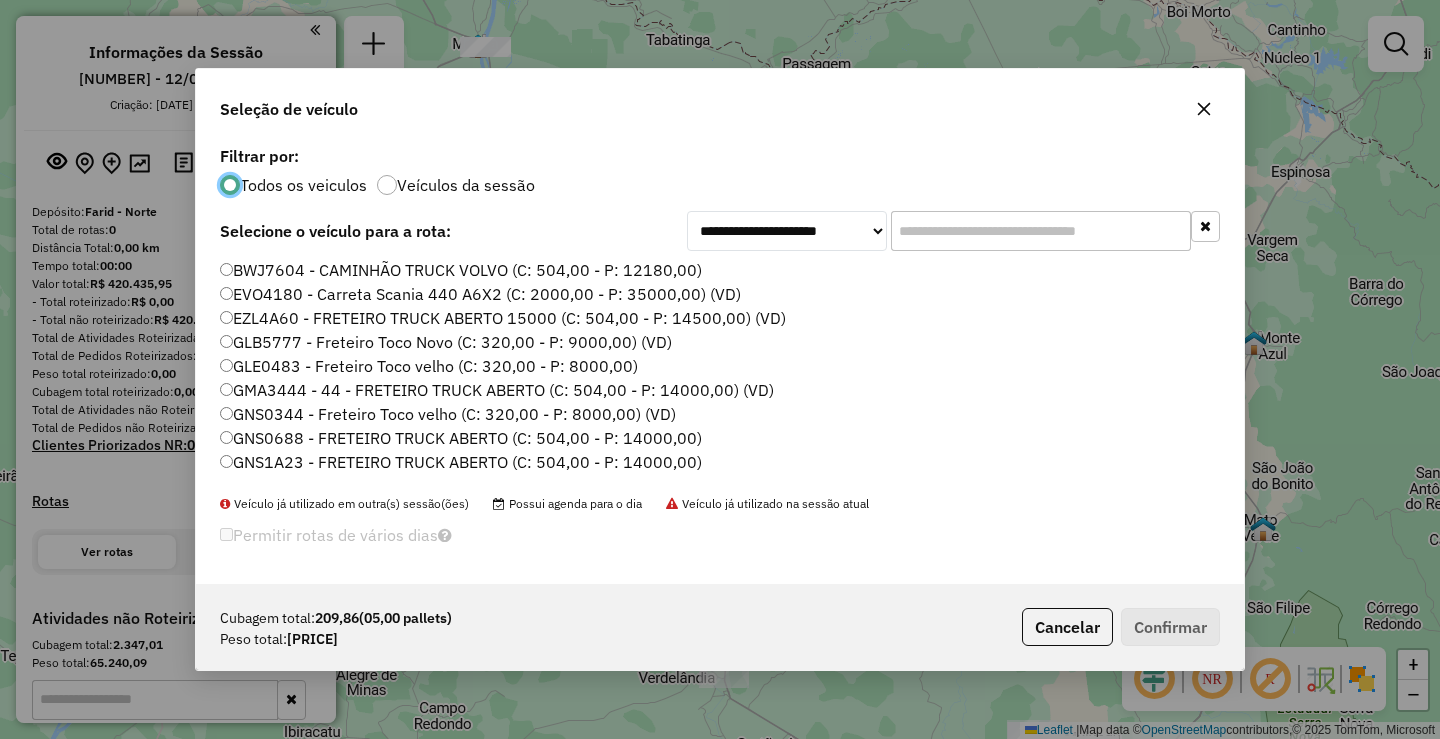 click 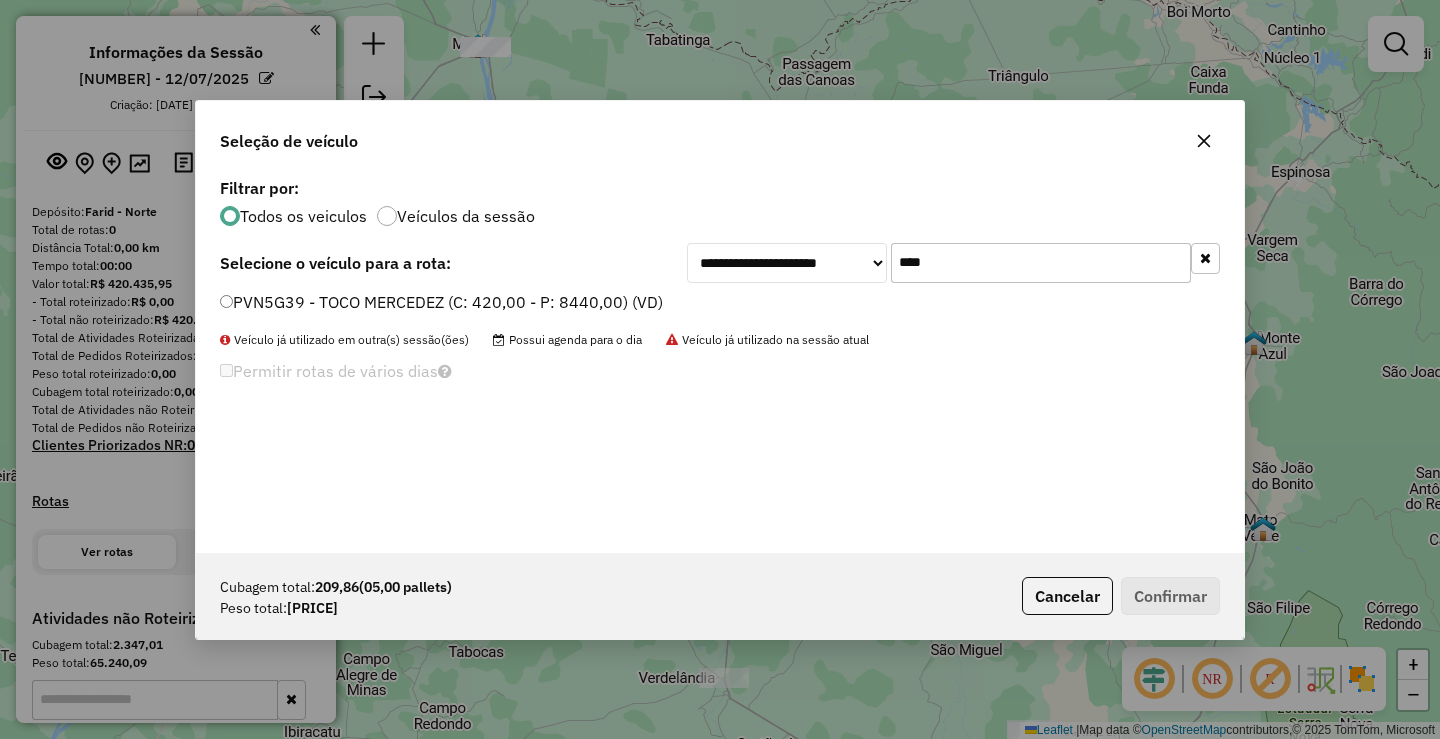 type on "****" 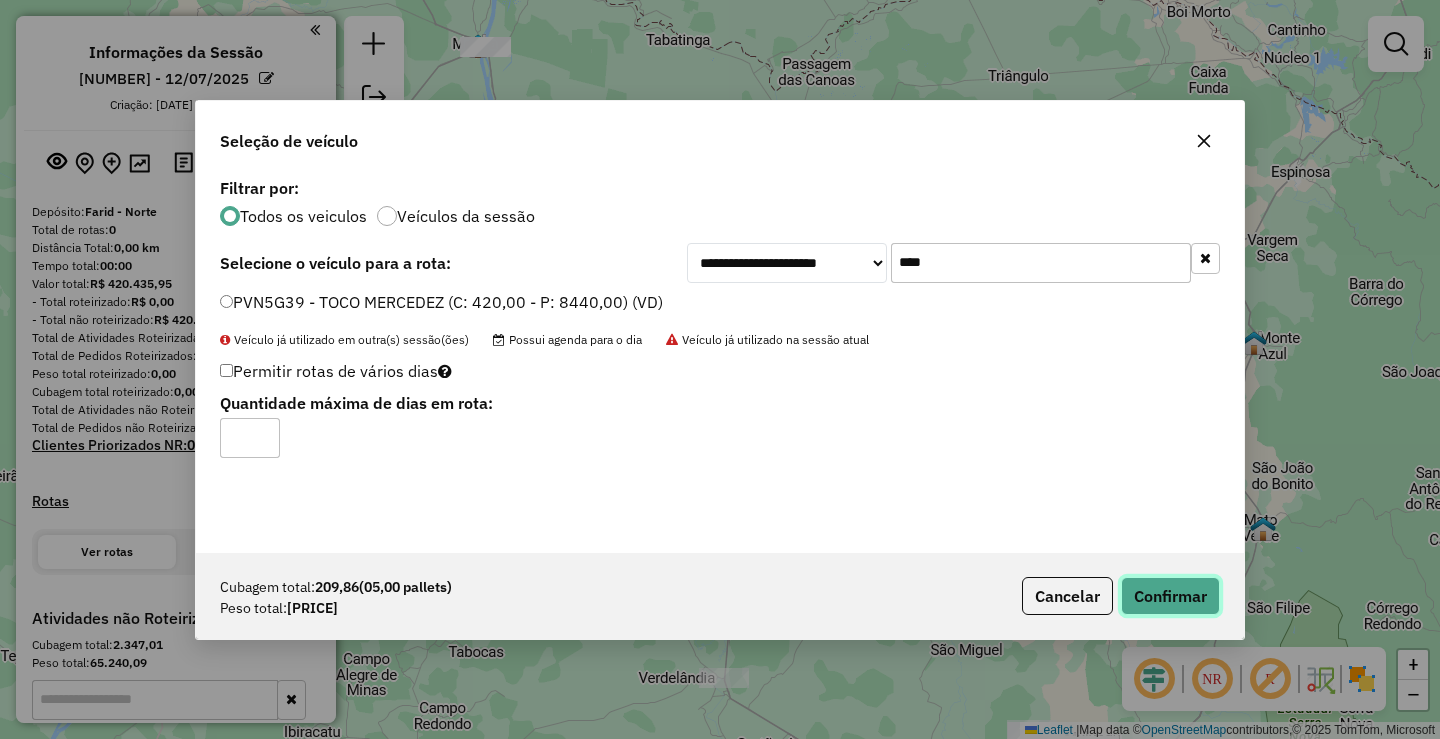 click on "Confirmar" 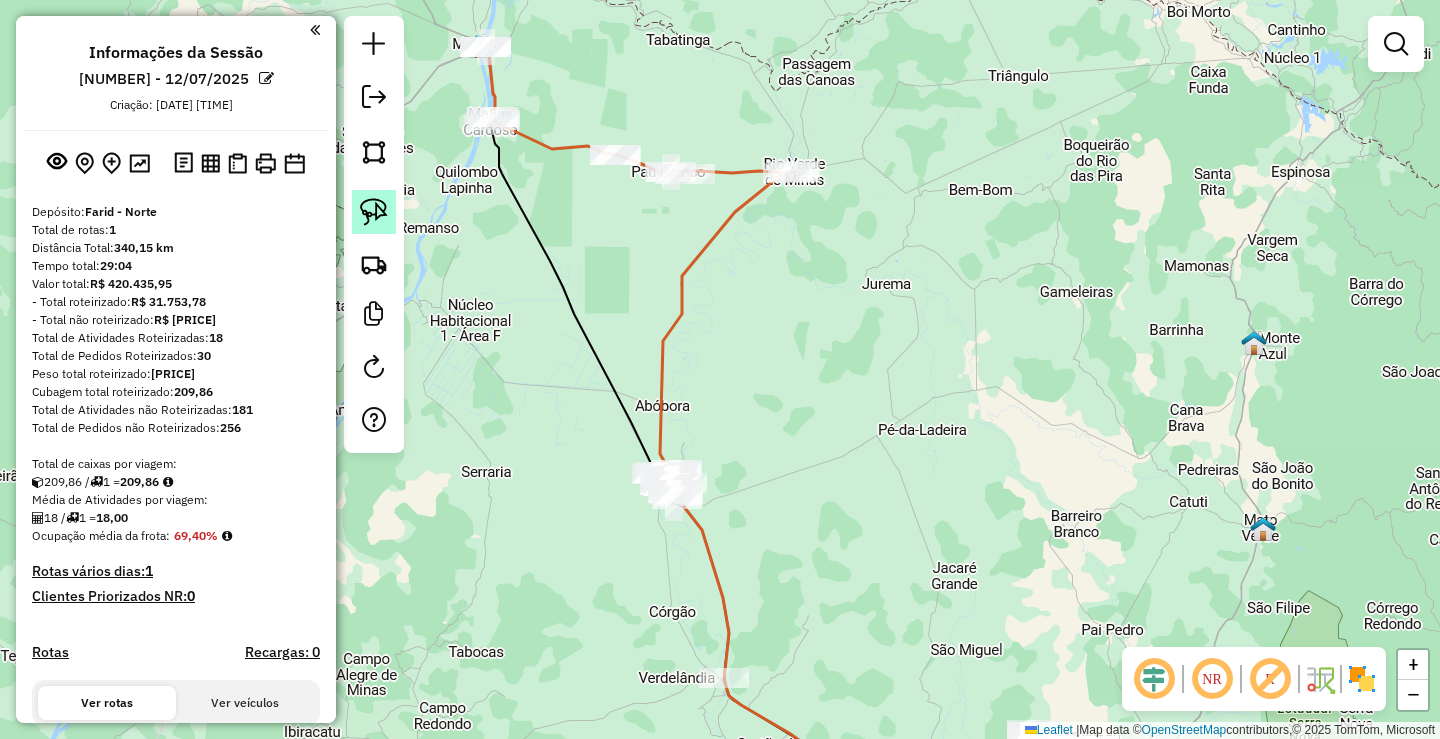 click 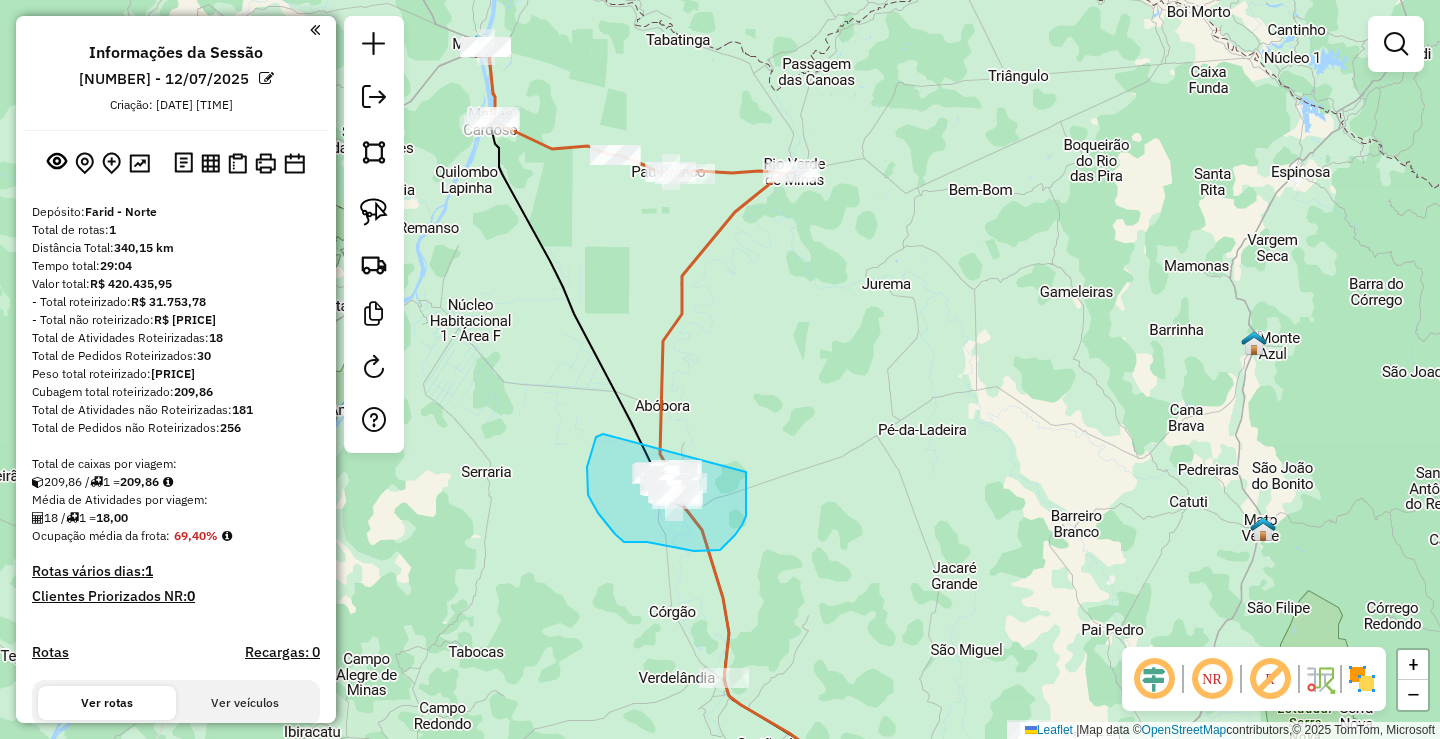 drag, startPoint x: 596, startPoint y: 437, endPoint x: 725, endPoint y: 446, distance: 129.31357 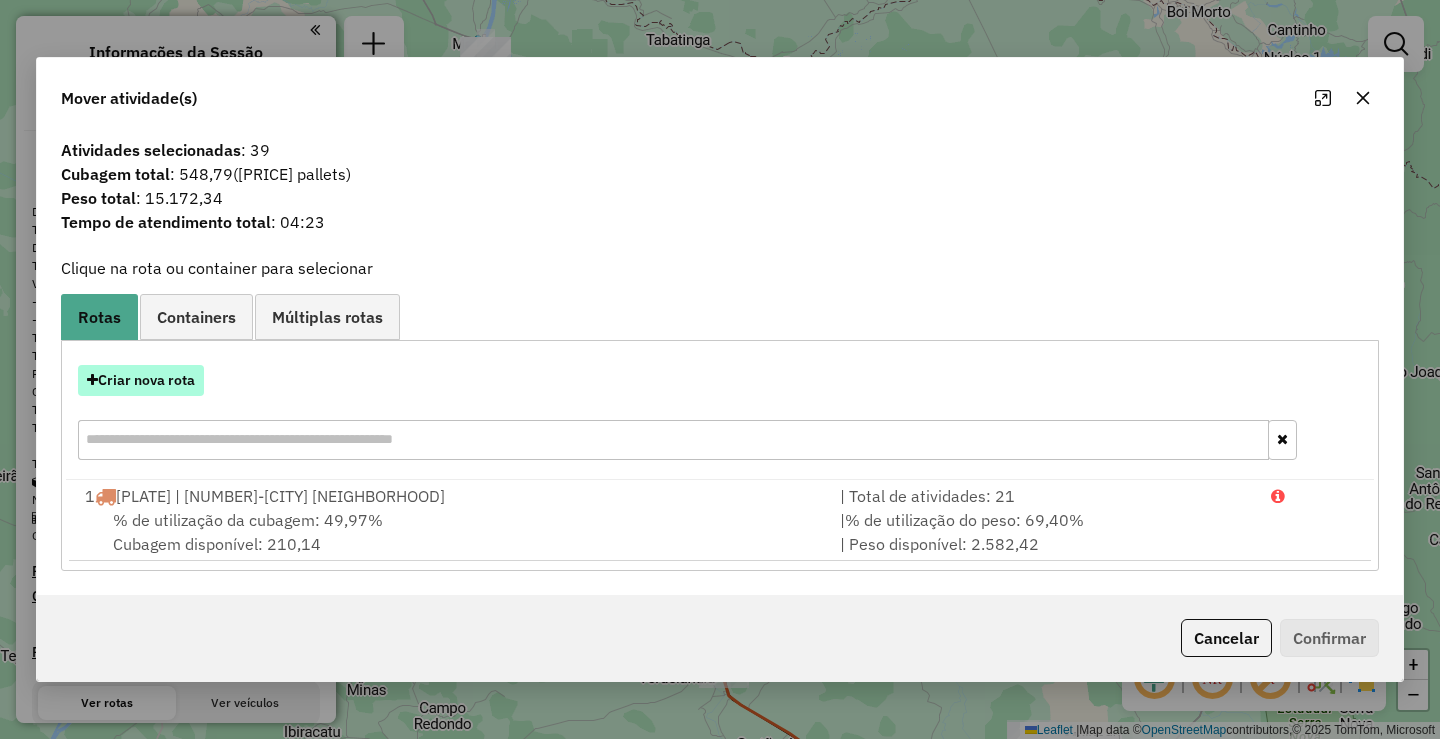 click on "Criar nova rota" at bounding box center [141, 380] 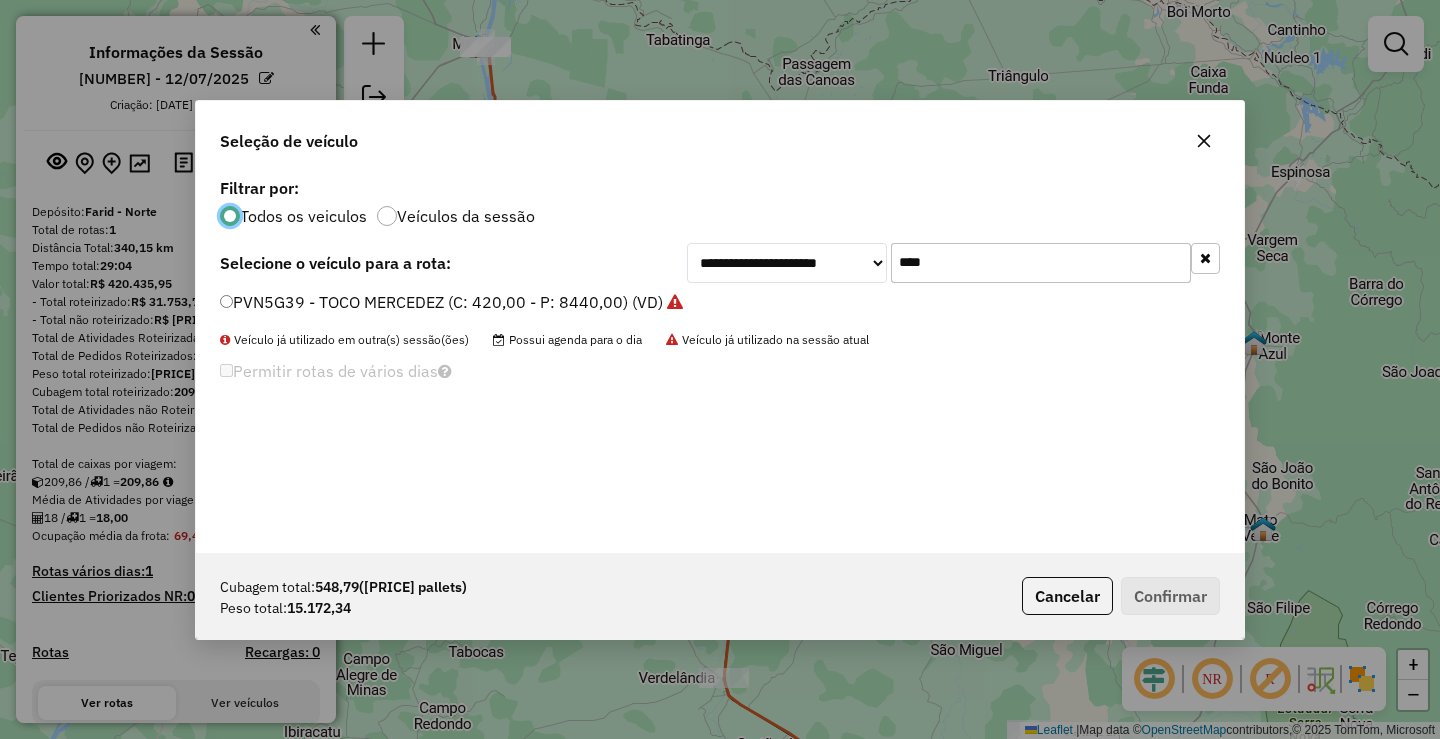 scroll, scrollTop: 11, scrollLeft: 6, axis: both 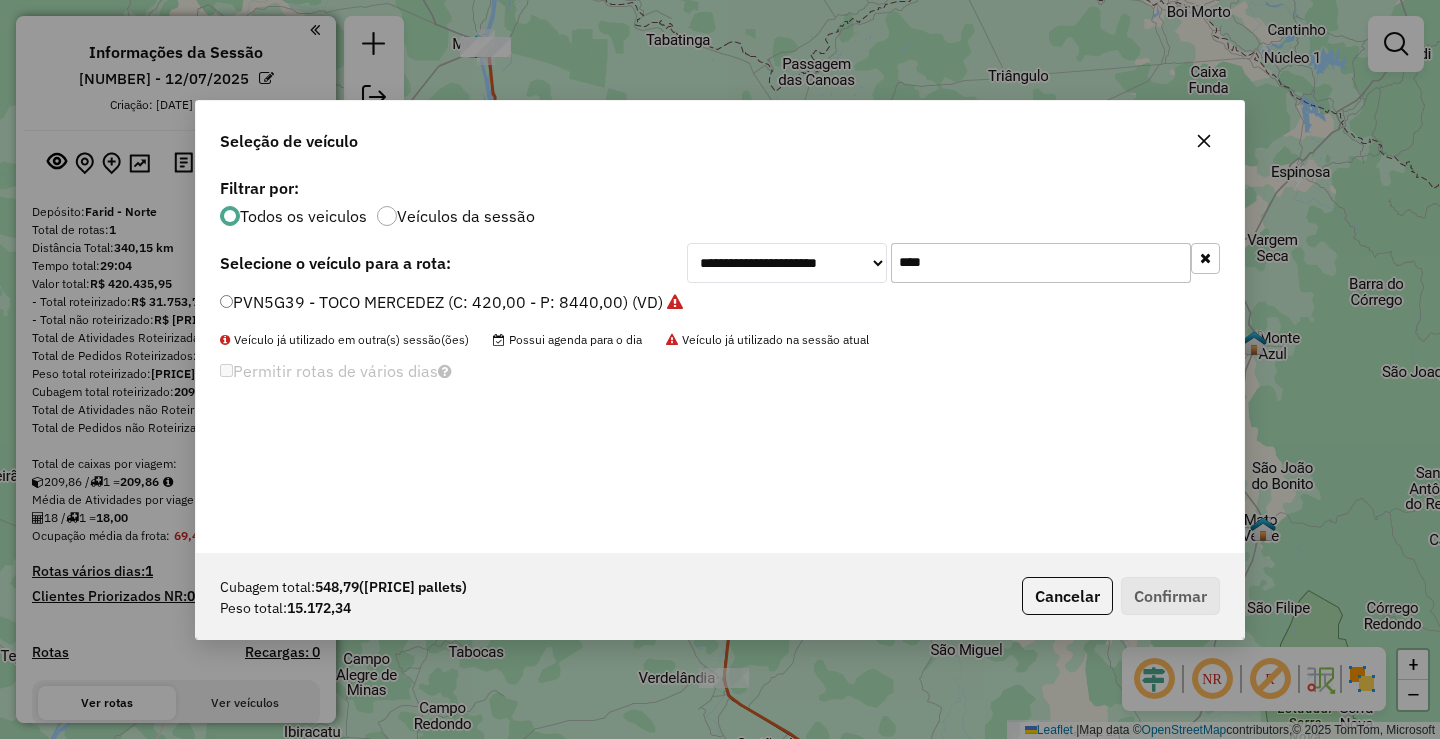 drag, startPoint x: 998, startPoint y: 250, endPoint x: 730, endPoint y: 241, distance: 268.15106 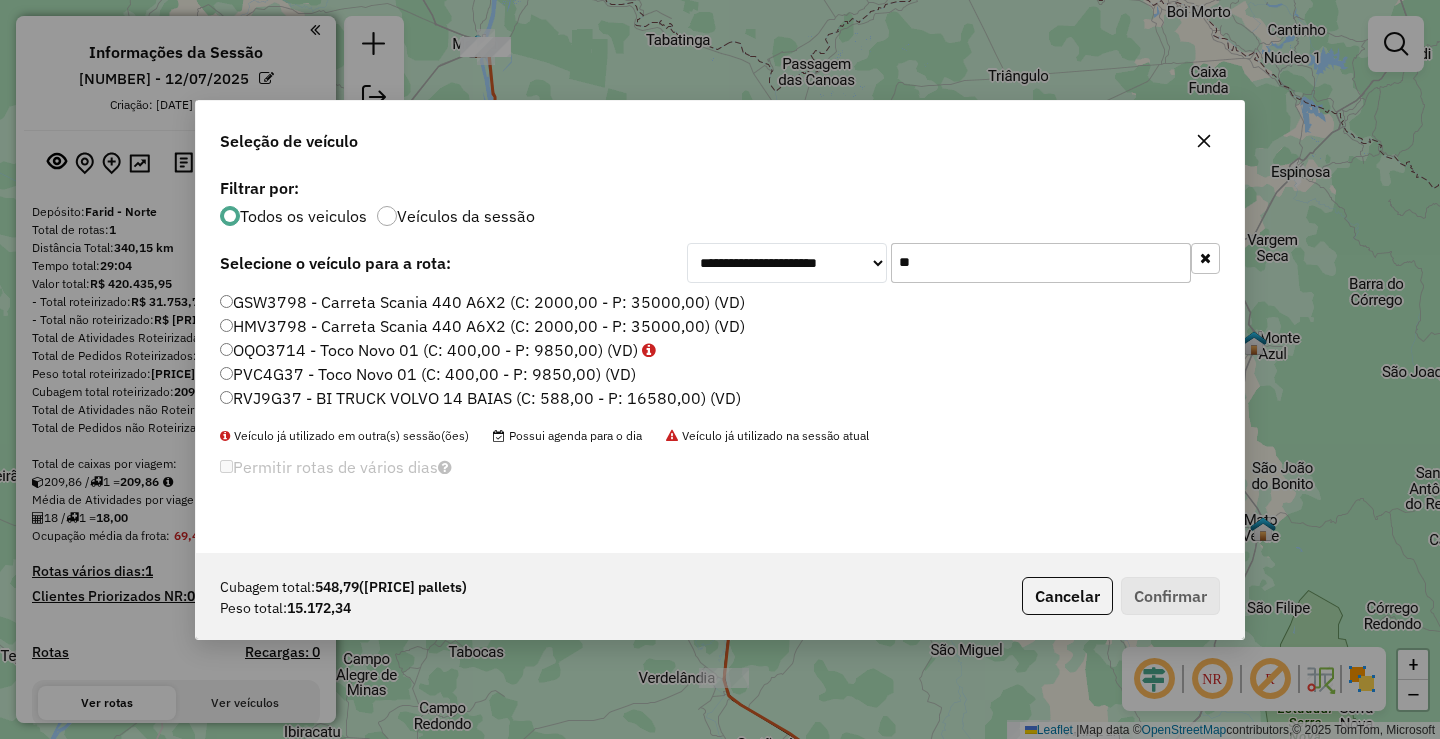 type on "**" 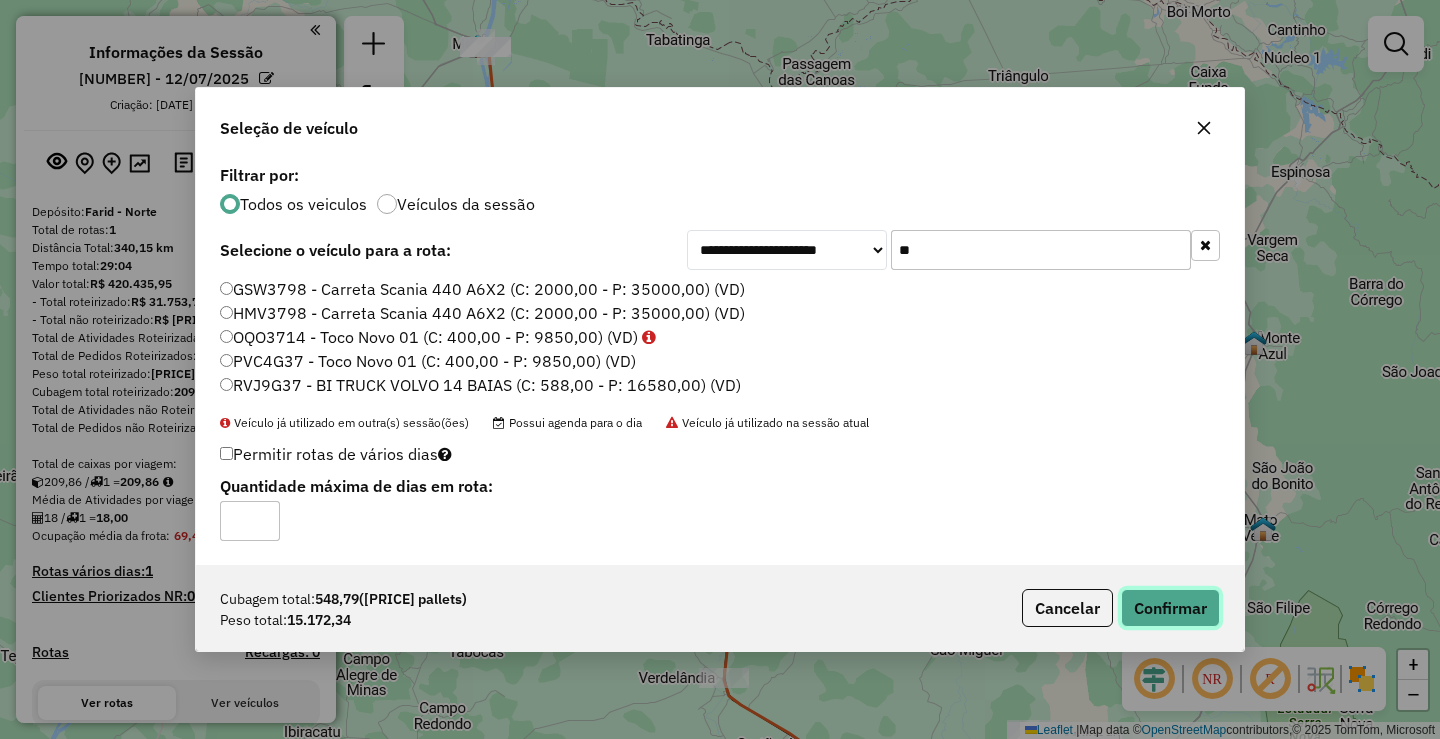 click on "Confirmar" 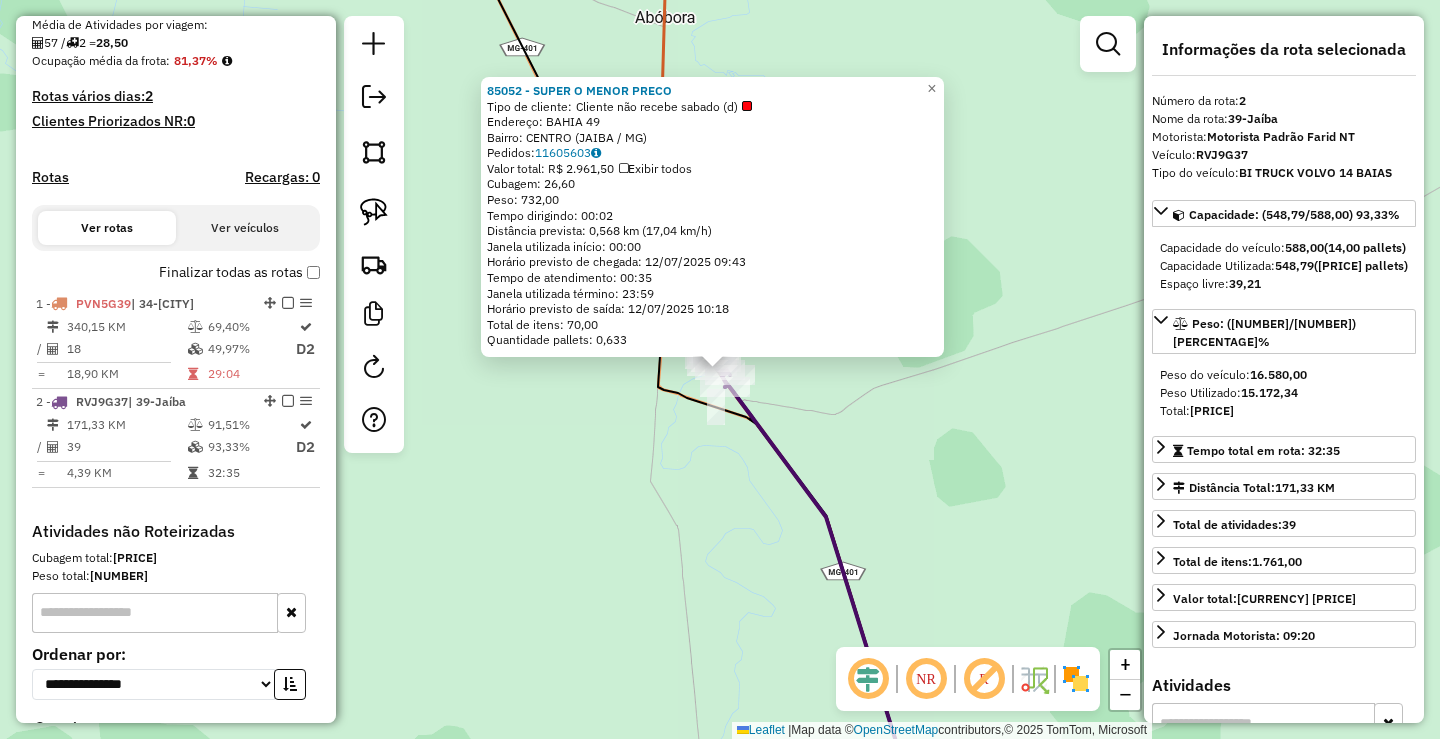 scroll, scrollTop: 651, scrollLeft: 0, axis: vertical 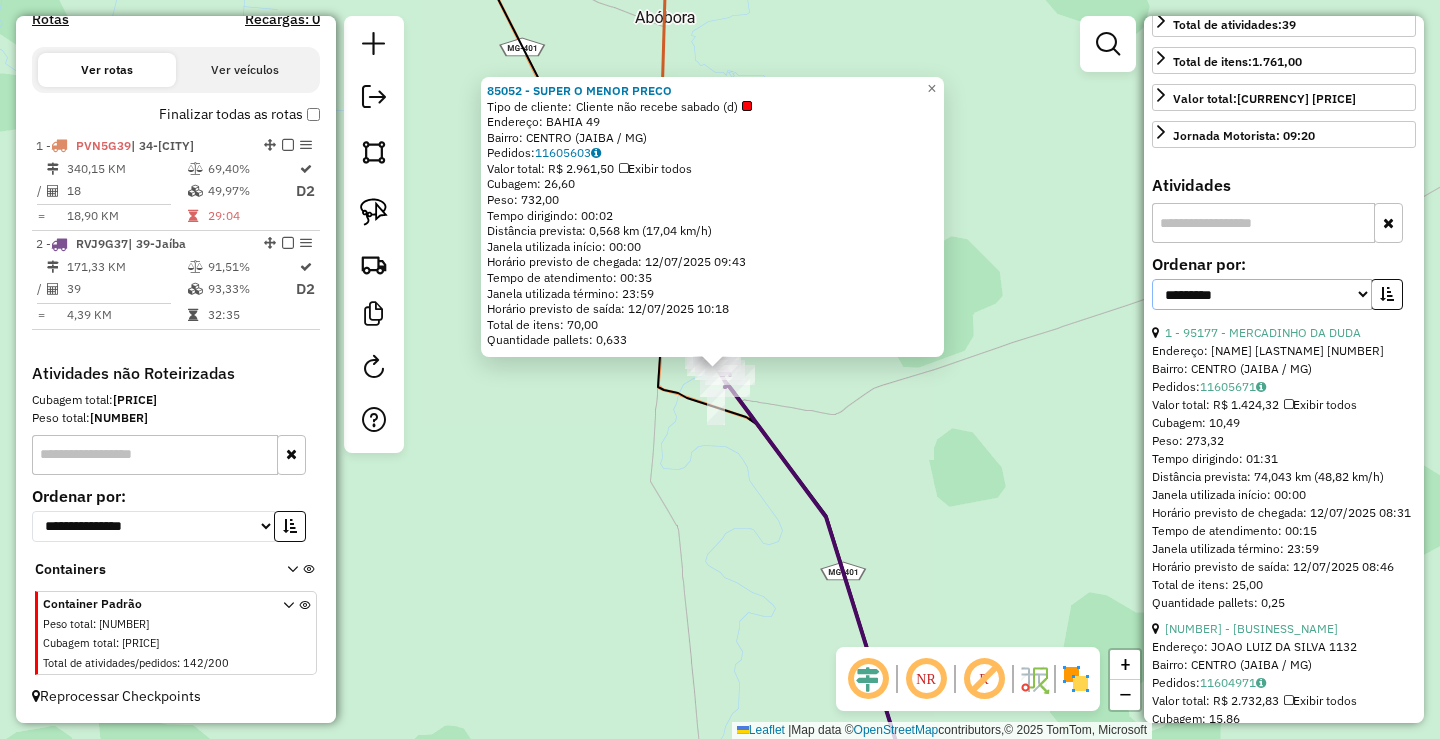 drag, startPoint x: 1242, startPoint y: 310, endPoint x: 1242, endPoint y: 325, distance: 15 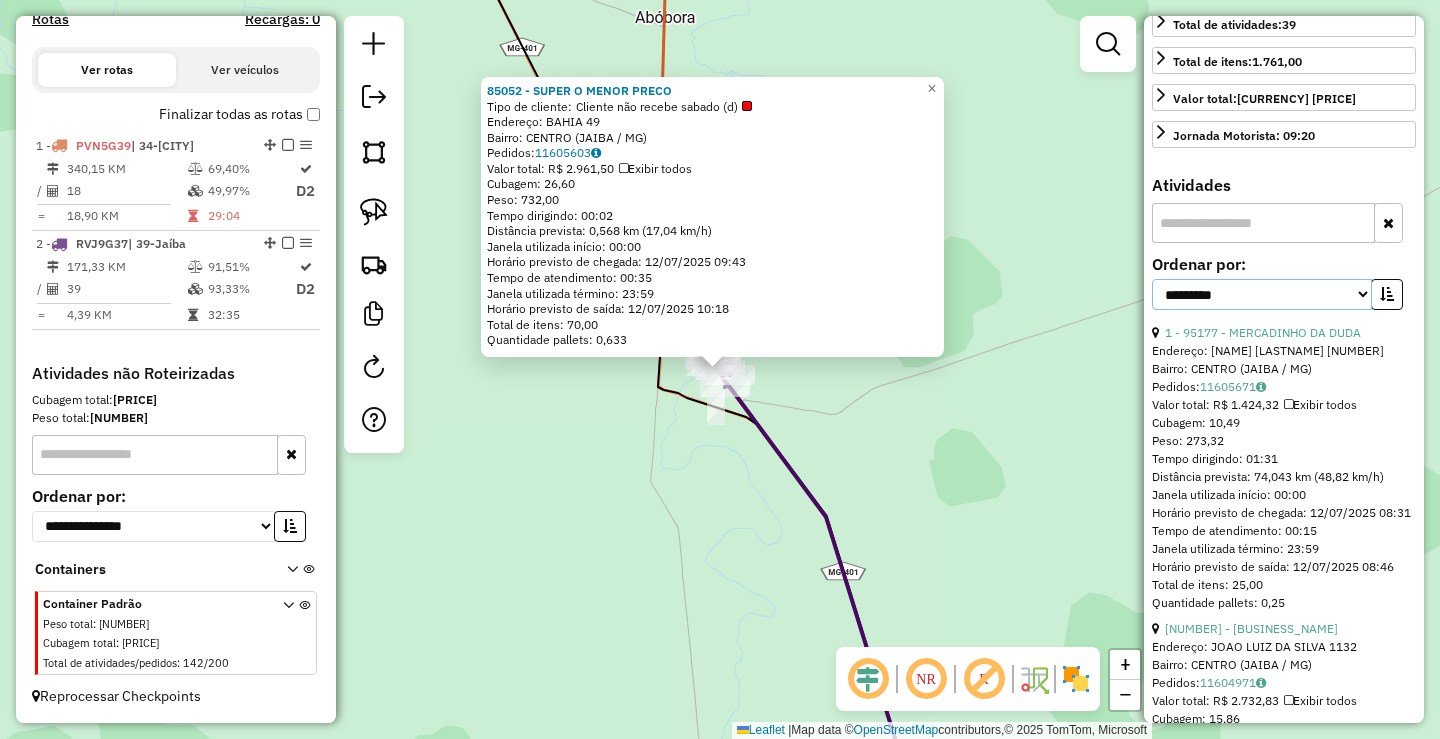 select on "*********" 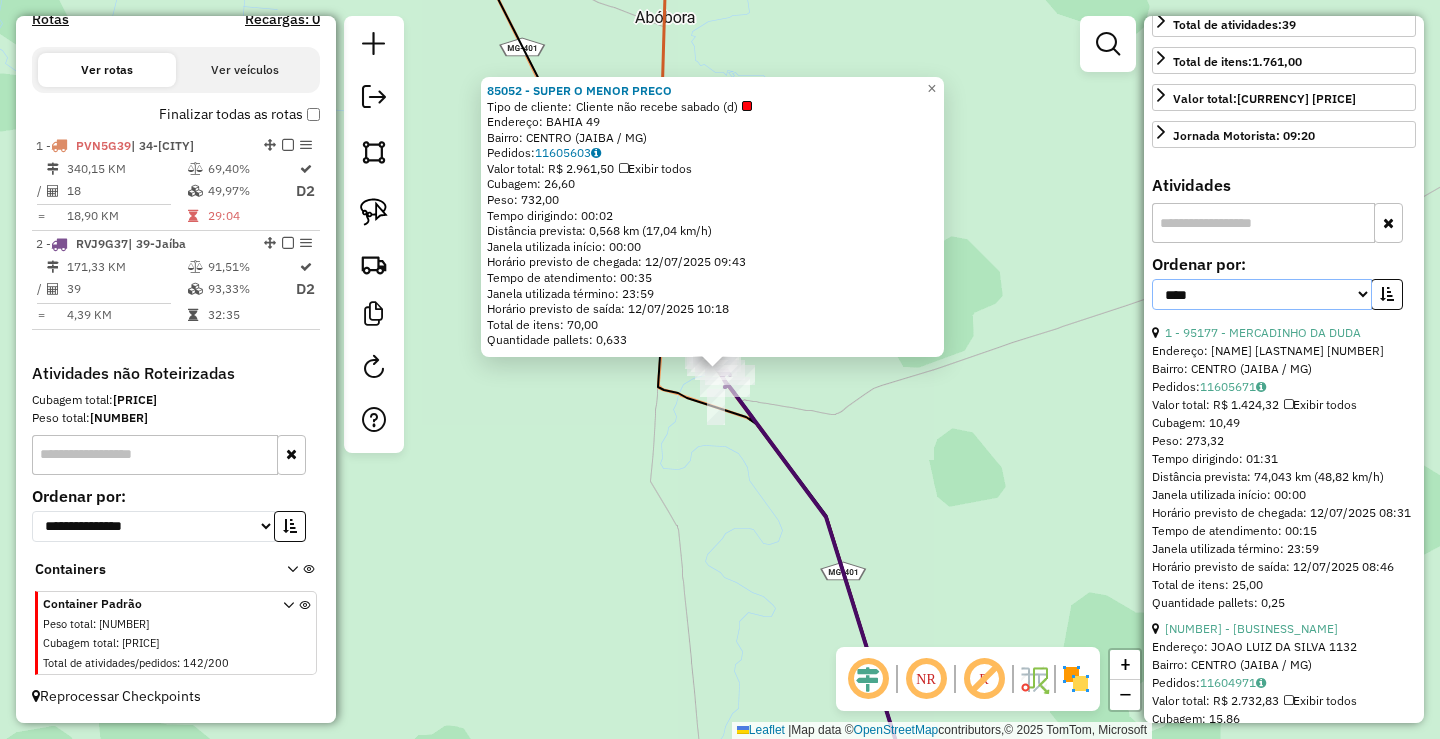 click on "**********" at bounding box center [1262, 294] 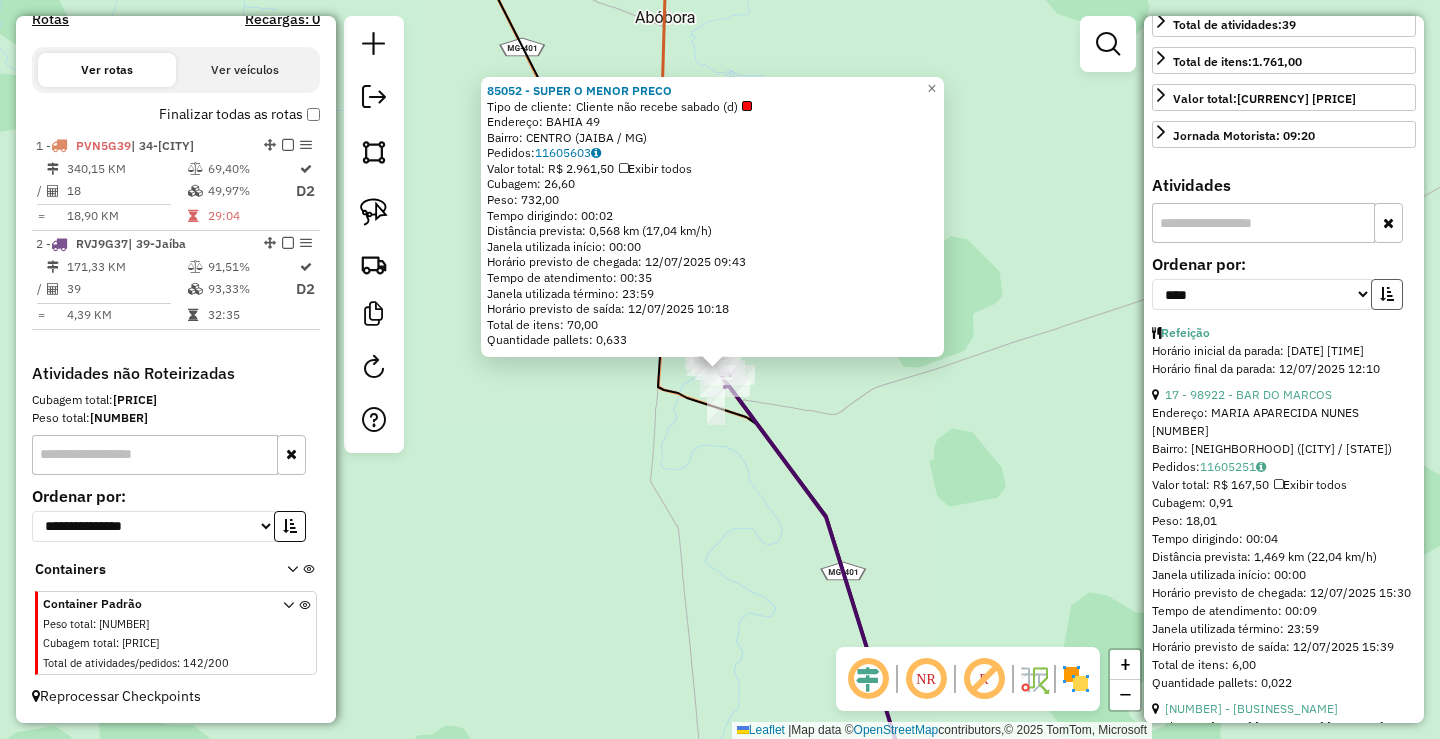 click at bounding box center (1387, 294) 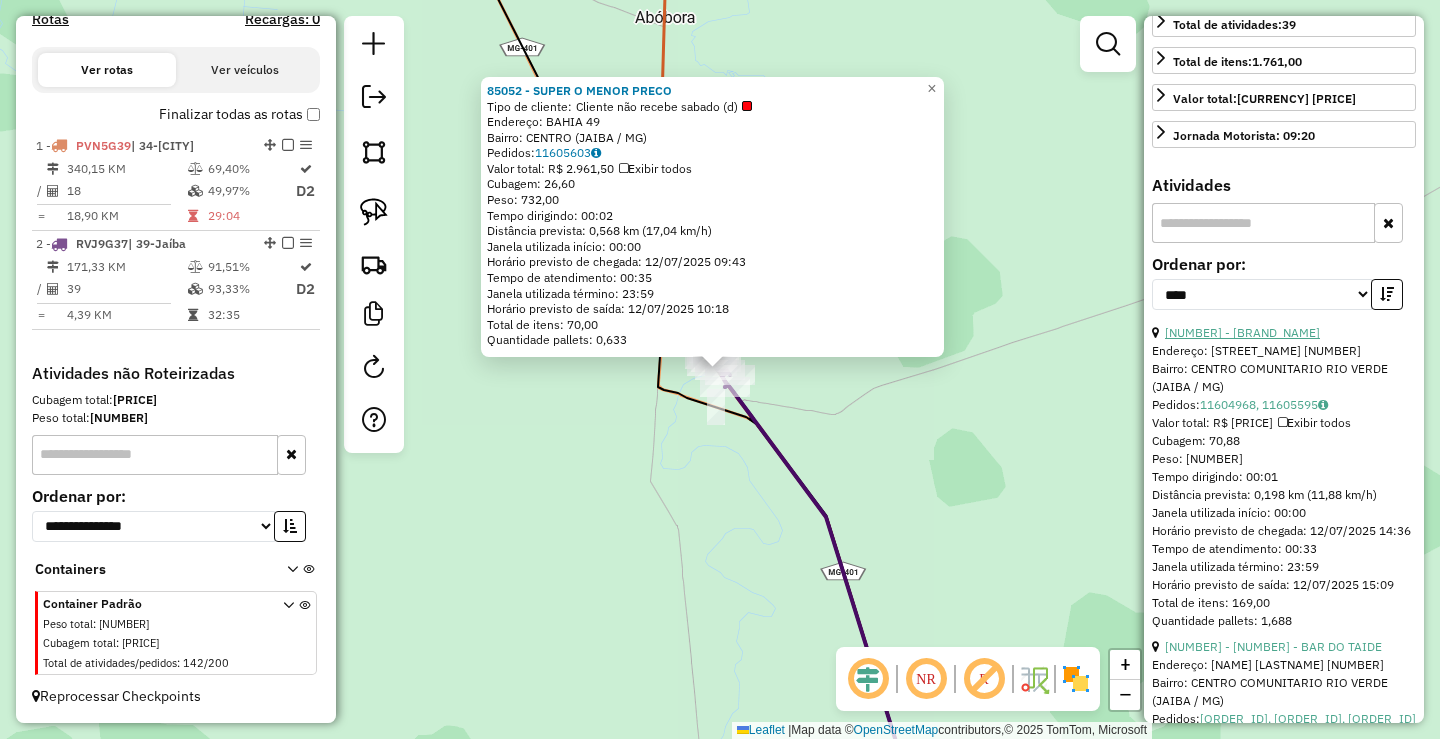 click on "[NUMBER] - [BRAND_NAME]" at bounding box center [1242, 332] 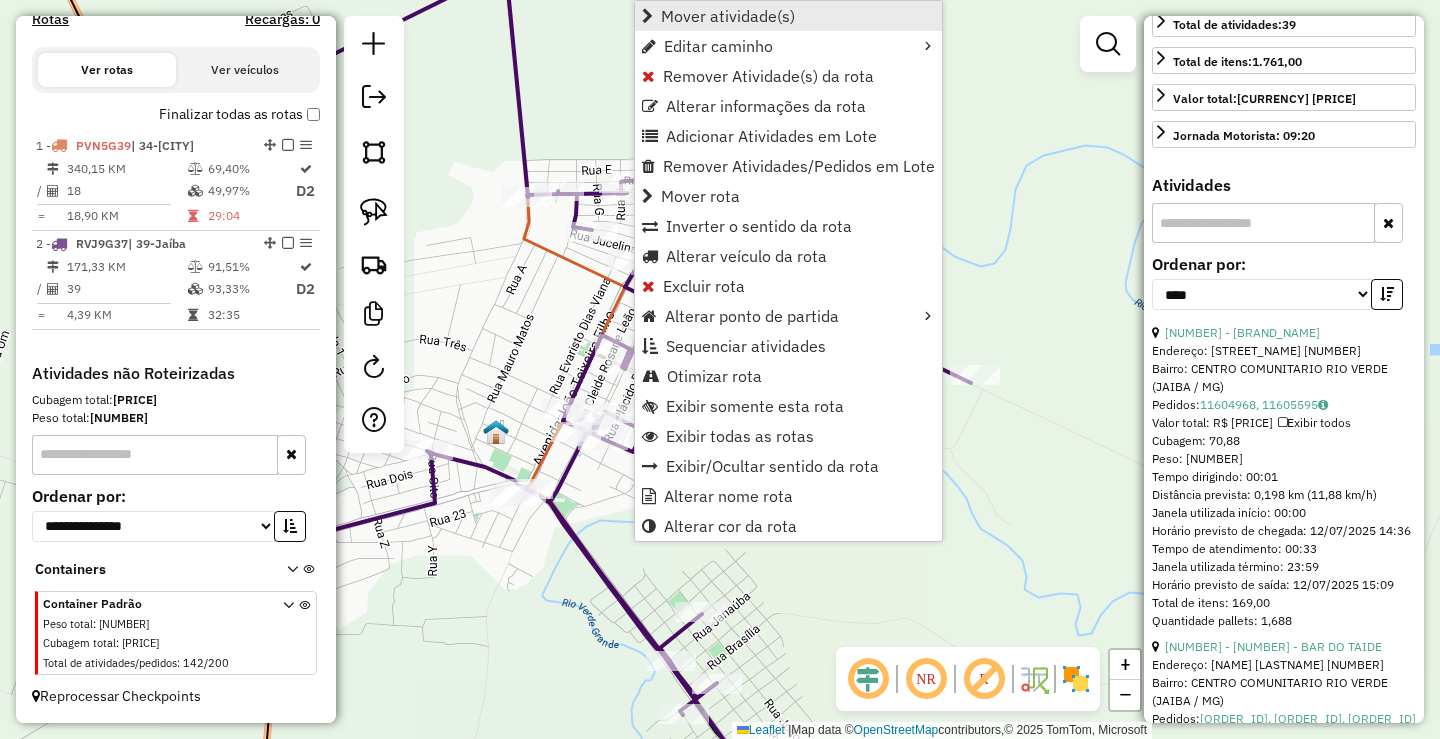 click on "Mover atividade(s)" at bounding box center (788, 16) 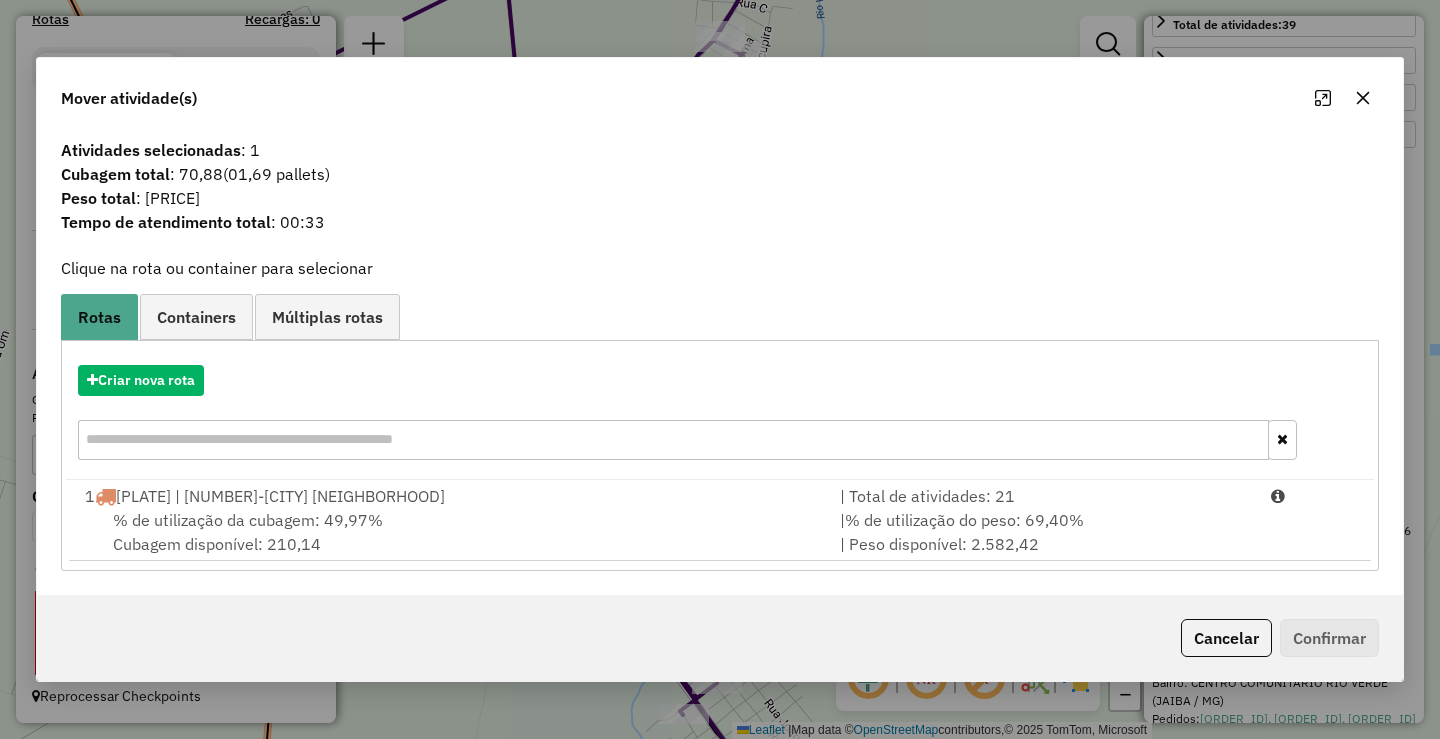 click on "% de utilização da cubagem: [PERCENTAGE]%  Cubagem disponível: [PRICE]" at bounding box center [450, 532] 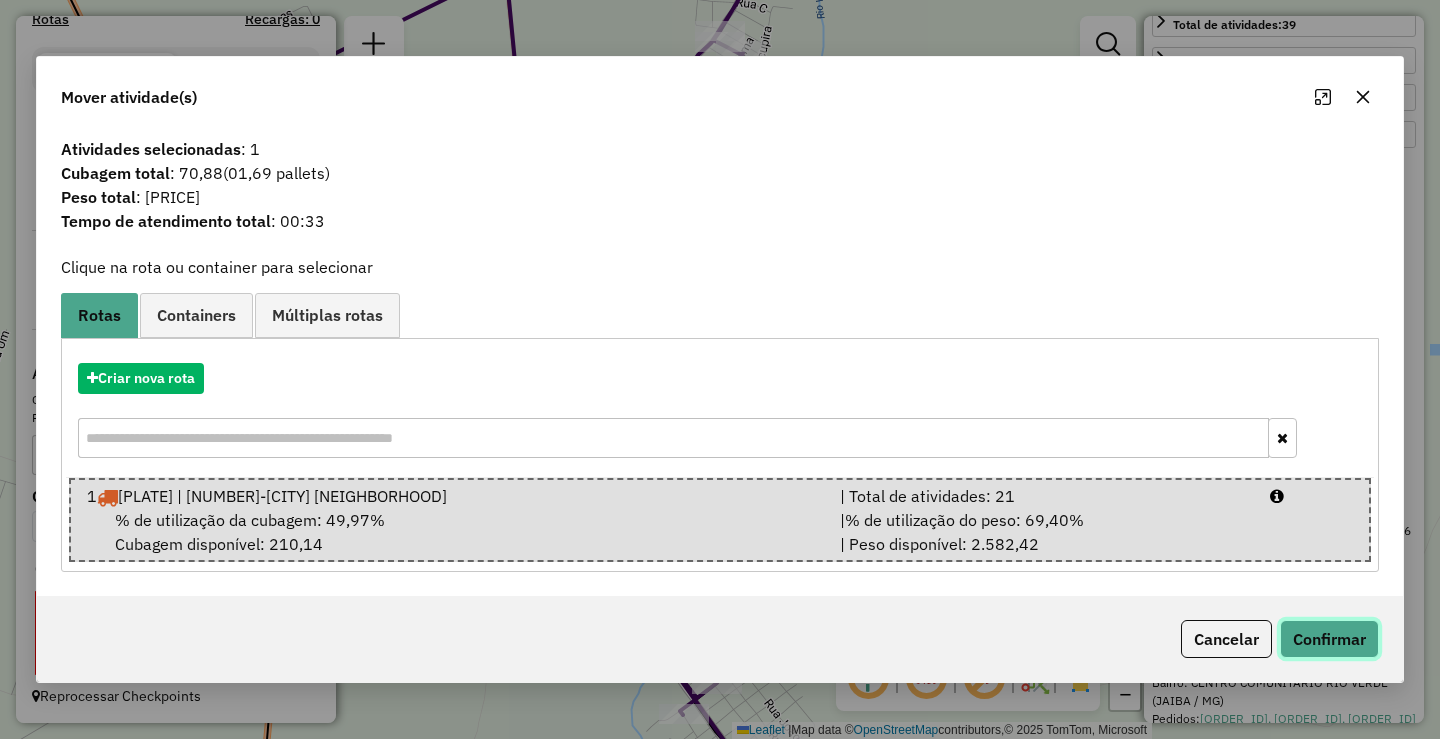click on "Confirmar" 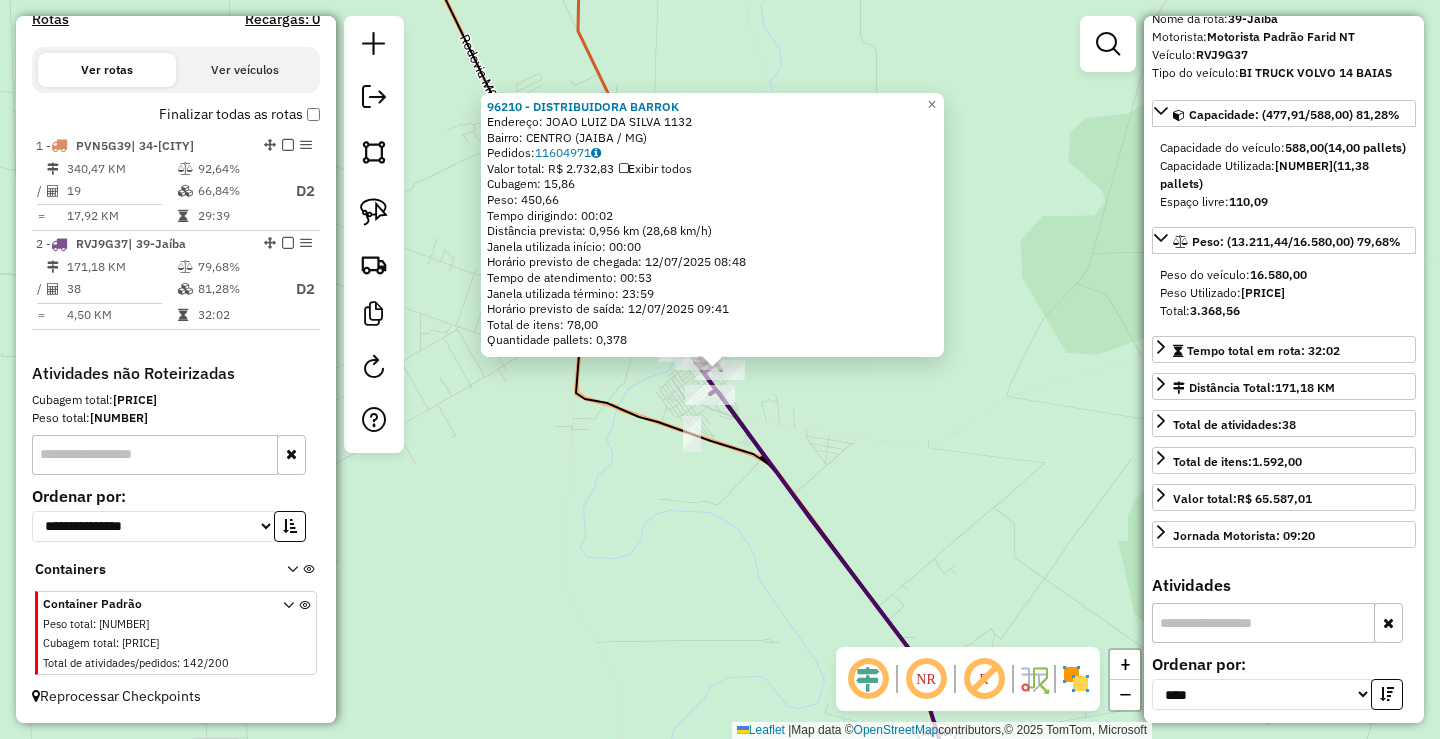 scroll, scrollTop: 0, scrollLeft: 0, axis: both 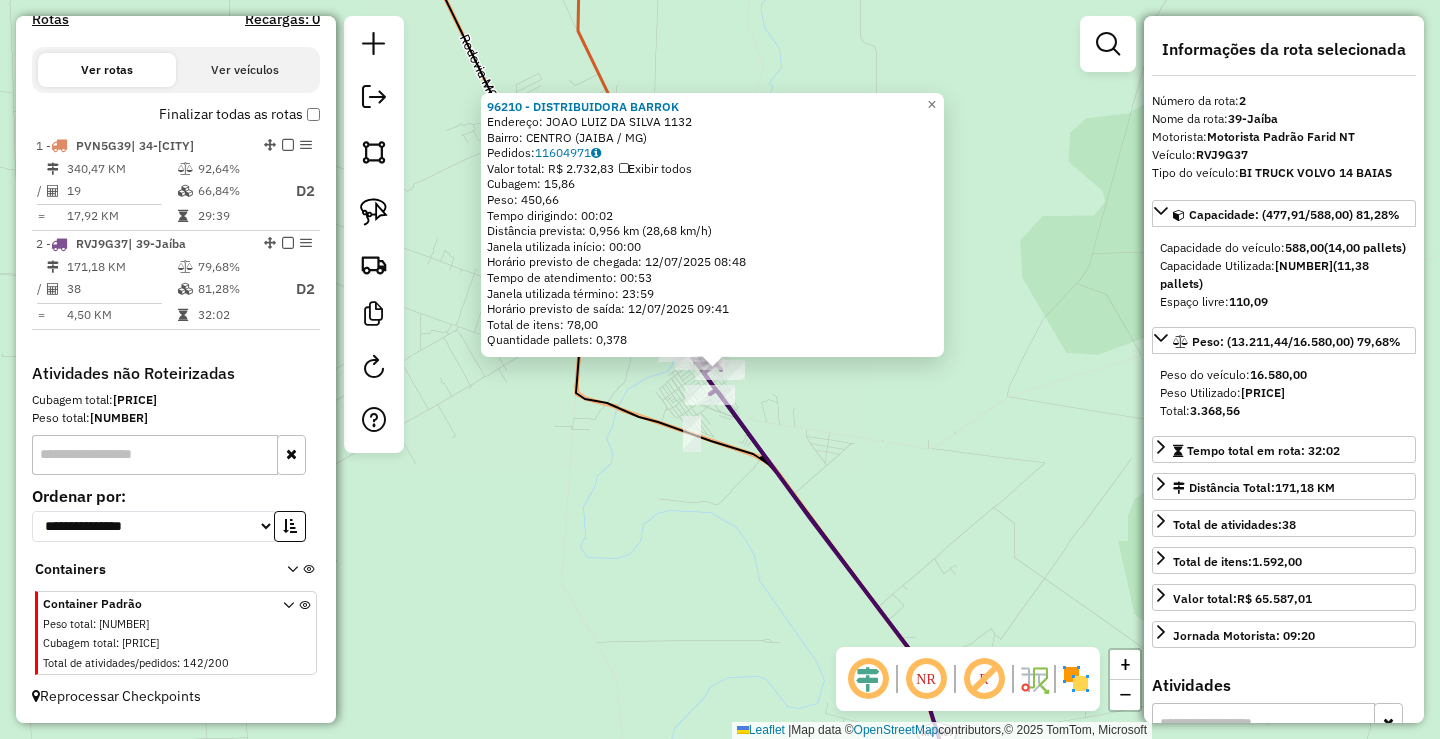 click on "[NUMBER] - [BUSINESS_NAME]  Endereço:  [STREET_NAME] [NUMBER]   Bairro: [NEIGHBORHOOD] ([CITY] / [STATE])   Pedidos:  [ORDER_NUMBER]   Valor total: R$ [PRICE]   Exibir todos   Cubagem: [PRICE]  Peso: [PRICE]  Tempo dirigindo: [TIME]   Distância prevista: [DISTANCE] km ([SPEED] km/h)   Janela utilizada início: [TIME]   Horário previsto de chegada: [DATE] [TIME]   Tempo de atendimento: [TIME]   Janela utilizada término: [TIME]   Horário previsto de saída: [DATE] [TIME]   Total de itens: [NUMBER]   Quantidade pallets: [PRICE]  × Janela de atendimento Grade de atendimento Capacidade Transportadoras Veículos Cliente Pedidos  Rotas Selecione os dias de semana para filtrar as janelas de atendimento  Seg   Ter   Qua   Qui   Sex   Sáb   Dom  Informe o período da janela de atendimento: De: Até:  Filtrar exatamente a janela do cliente  Considerar janela de atendimento padrão  Selecione os dias de semana para filtrar as grades de atendimento  Seg   Ter   Qua   Qui   Sex   Sáb   Dom   Clientes fora do dia de atendimento selecionado De:" 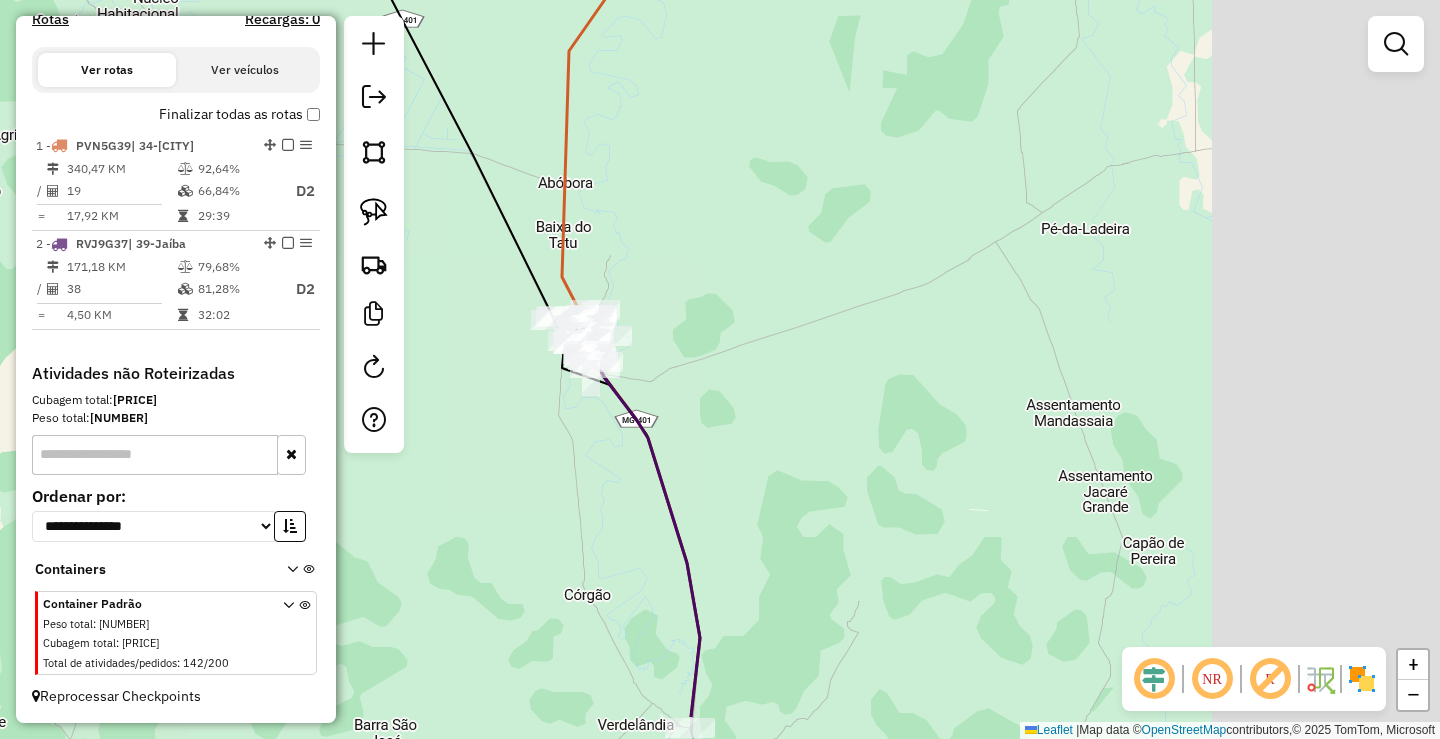 drag, startPoint x: 1234, startPoint y: 526, endPoint x: 676, endPoint y: 241, distance: 626.5692 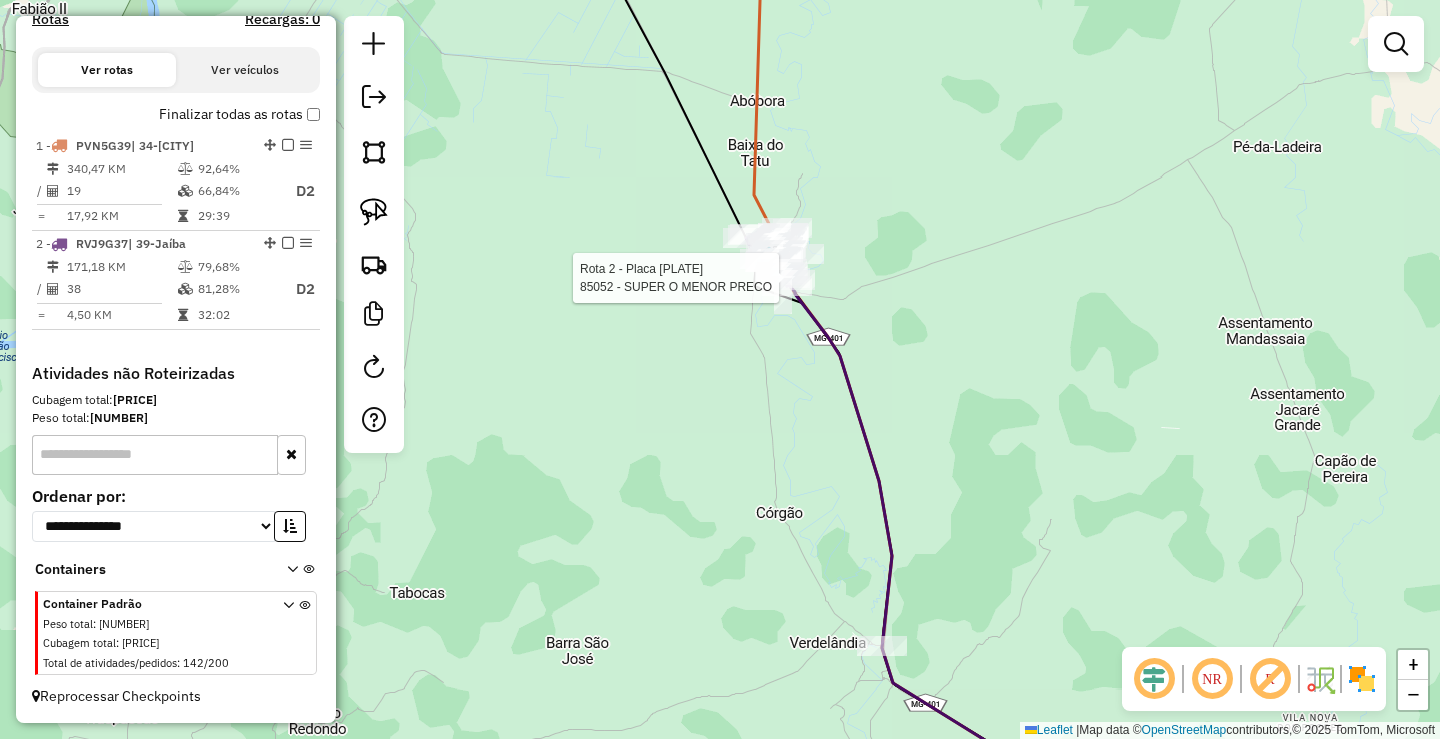 select on "*********" 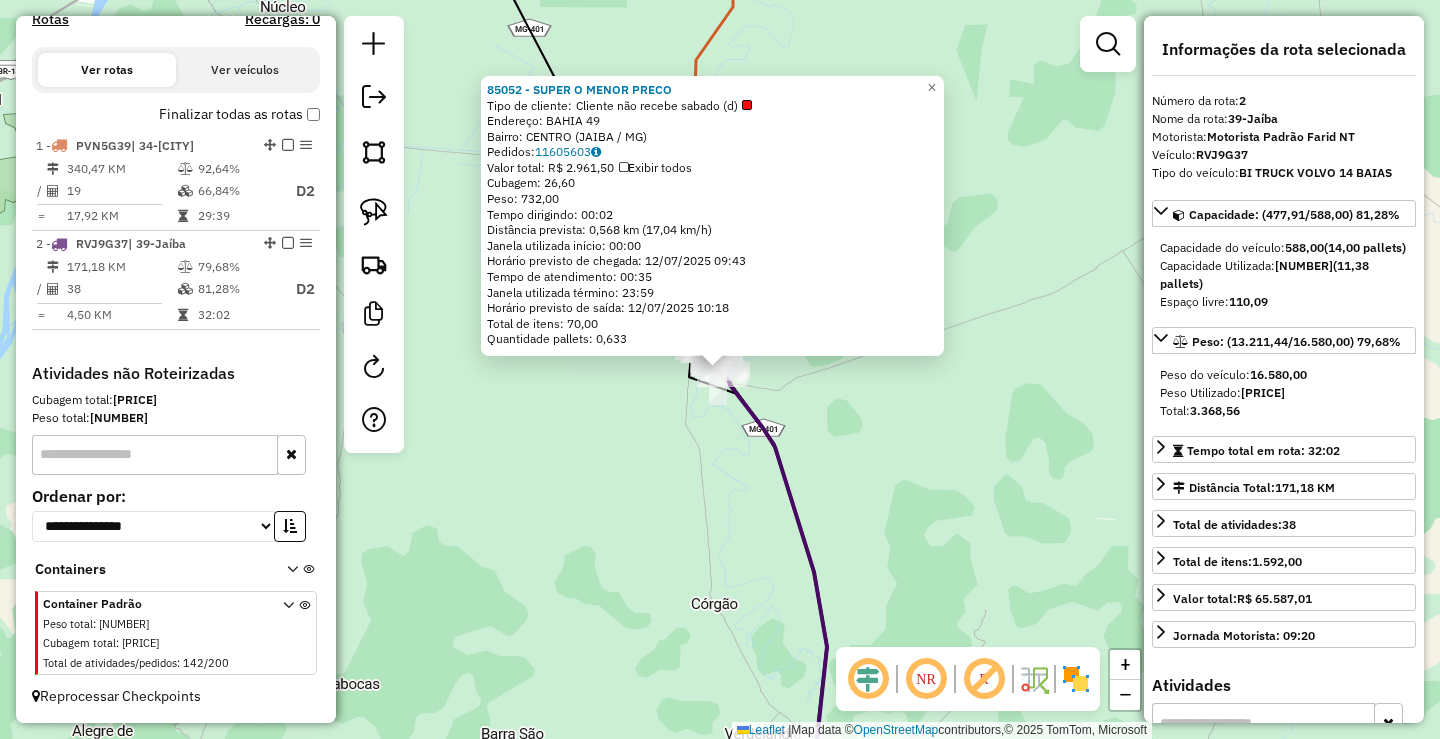 click on "85052 - [FIRST] [LAST] [LAST]  Tipo de cliente:   Cliente não recebe sabado (d)   Endereço:  [FIRST] [NUMBER]   Bairro: [CITY] ([CITY] / MG)   Pedidos:  [NUMBER]   Valor total: R$ [PRICE]   Exibir todos   Cubagem: [PRICE]  Peso: [PRICE]  Tempo dirigindo: [TIME]   Distância prevista: [DISTANCE] km ([SPEED] km/h)   Janela utilizada início: [TIME]   Horário previsto de chegada: [DATE] [TIME]   Tempo de atendimento: [TIME]   Janela utilizada término: [TIME]   Horário previsto de saída: [DATE] [TIME]   Total de itens: [NUMBER],00   Quantidade pallets: [PRICE]  × Janela de atendimento Grade de atendimento Capacidade Transportadoras Veículos Cliente Pedidos  Rotas Selecione os dias de semana para filtrar as janelas de atendimento  Seg   Ter   Qua   Qui   Sex   Sáb   Dom  Informe o período da janela de atendimento: De: Até:  Filtrar exatamente a janela do cliente  Considerar janela de atendimento padrão  Selecione os dias de semana para filtrar as grades de atendimento  Seg   Ter   Qua   Qui   Sex   Sáb   Dom   Peso mínimo:  +" 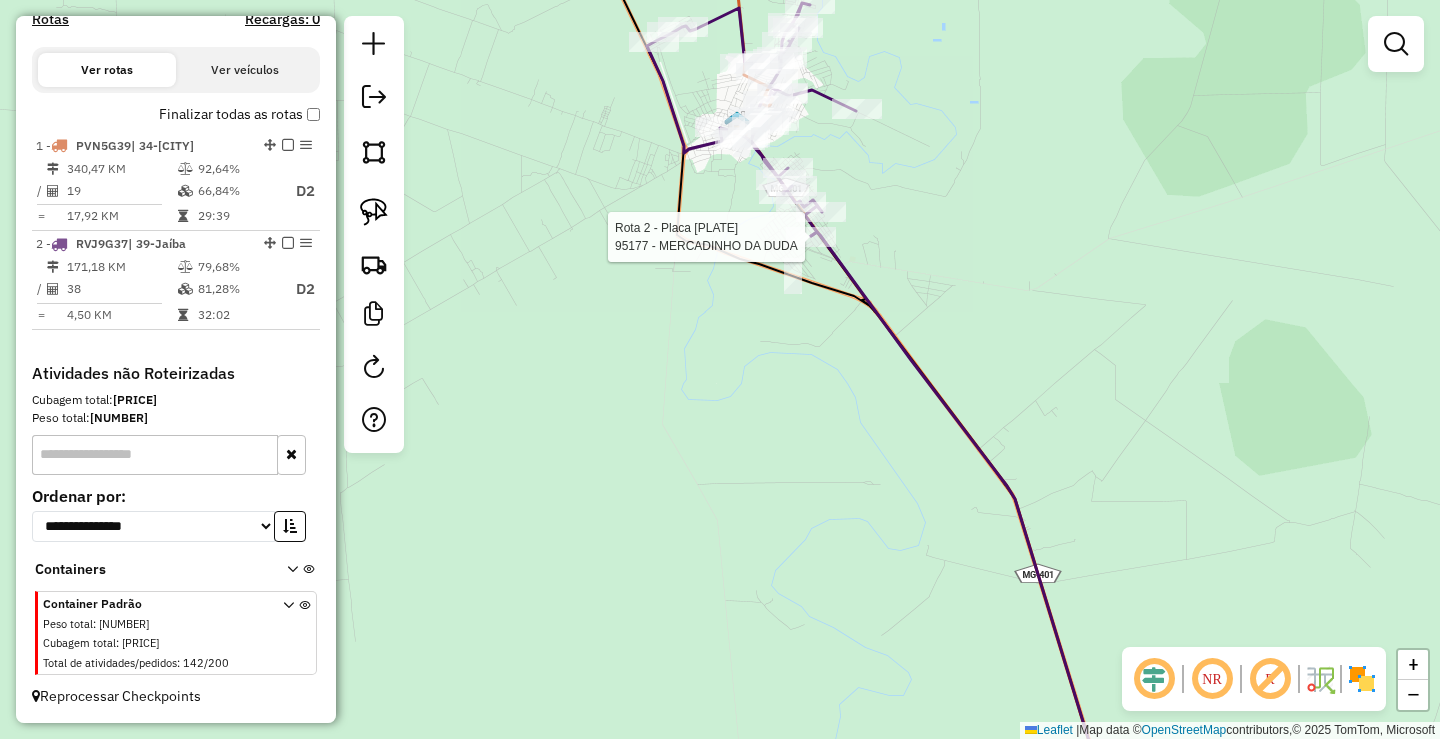 select on "*********" 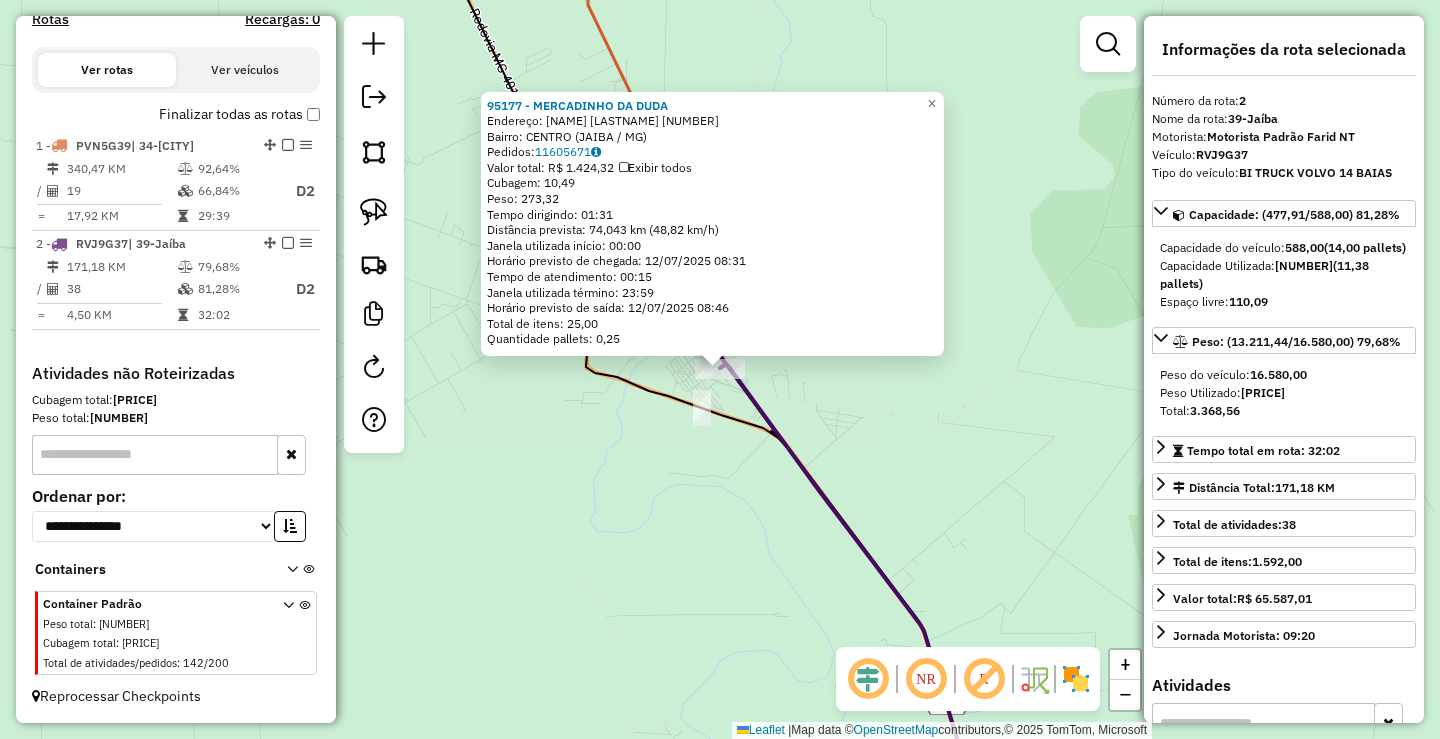 click on "95177 - [FIRST] [LAST] [LAST]  Endereço:  [FIRST] [LAST] [NUMBER]   Bairro: [CITY] ([CITY] / MG)   Pedidos:  [NUMBER]   Valor total: R$ [PRICE]   Exibir todos   Cubagem: [PRICE]  Peso: [PRICE]  Tempo dirigindo: [TIME]   Distância prevista: [DISTANCE] km ([SPEED] km/h)   Janela utilizada início: [TIME]   Horário previsto de chegada: [DATE] [TIME]   Tempo de atendimento: [TIME]   Janela utilizada término: [TIME]   Horário previsto de saída: [DATE] [TIME]   Total de itens: [NUMBER],00   Quantidade pallets: [PRICE]  × Janela de atendimento Grade de atendimento Capacidade Transportadoras Veículos Cliente Pedidos  Rotas Selecione os dias de semana para filtrar as janelas de atendimento  Seg   Ter   Qua   Qui   Sex   Sáb   Dom  Informe o período da janela de atendimento: De: Até:  Filtrar exatamente a janela do cliente  Considerar janela de atendimento padrão  Selecione os dias de semana para filtrar as grades de atendimento  Seg   Ter   Qua   Qui   Sex   Sáb   Dom   Clientes fora do dia de atendimento selecionado +" 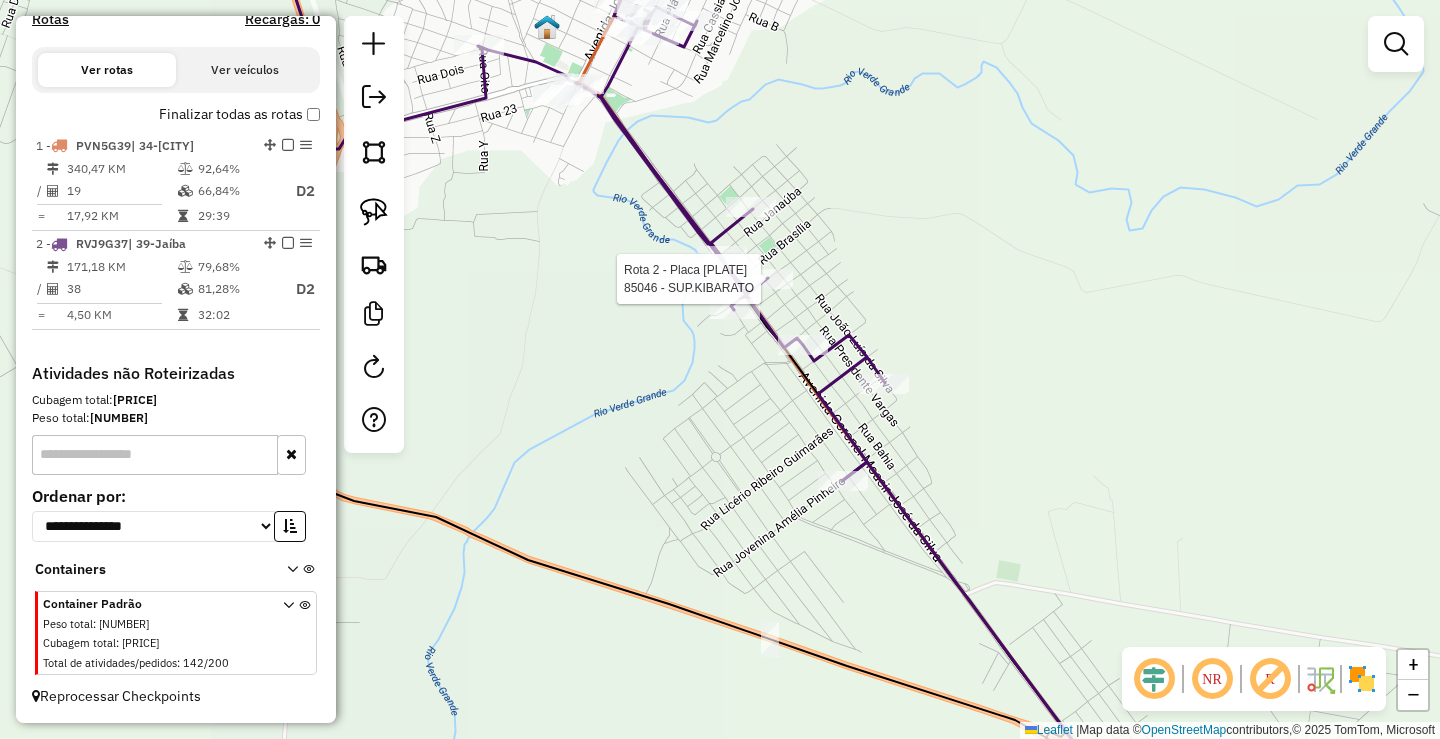 select on "*********" 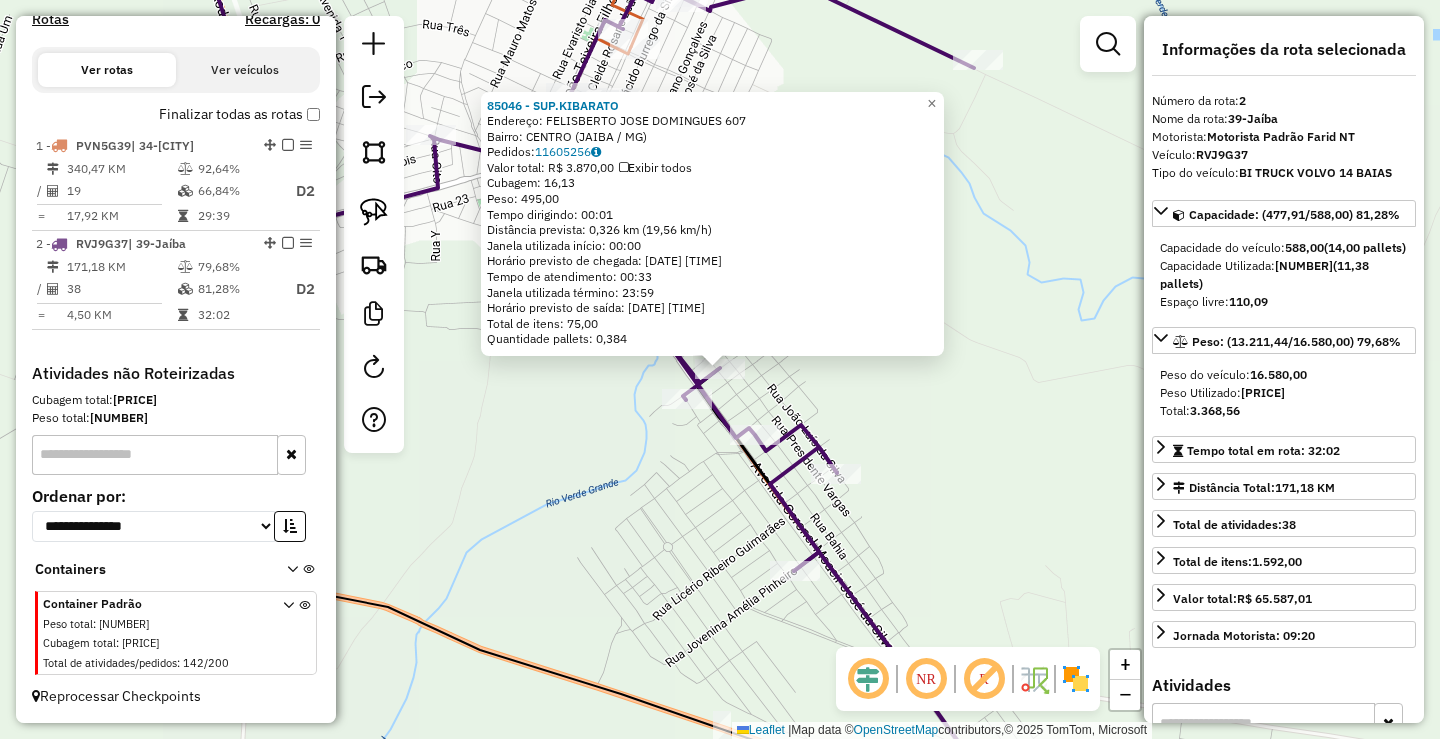 click on "85046 - SUP.KIBARATO  Endereço:  FELISBERTO JOSE DOMINGUES [NUMBER]   Bairro: CENTRO ([CITY] / [STATE])   Pedidos:  11605256   Valor total: R$ 3.870,00   Exibir todos   Cubagem: 16,13  Peso: 495,00  Tempo dirigindo: 00:01   Distância prevista: 0,326 km (19,56 km/h)   Janela utilizada início: 00:00   Horário previsto de chegada: 13/07/2025 [HOUR]:[MINUTE]   Tempo de atendimento: 00:33   Janela utilizada término: 23:59   Horário previsto de saída: 13/07/2025 [HOUR]:[MINUTE]   Total de itens: 75,00   Quantidade pallets: 0,496  × Janela de atendimento Grade de atendimento Capacidade Transportadoras Veículos Cliente Pedidos  Rotas Selecione os dias de semana para filtrar as janelas de atendimento  Seg   Ter   Qua   Qui   Sex   Sáb   Dom  Informe o período da janela de atendimento: De: Até:  Filtrar exatamente a janela do cliente  Considerar janela de atendimento padrão  Selecione os dias de semana para filtrar as grades de atendimento  Seg   Ter   Qua   Qui   Sex   Sáb   Dom   Considerar clientes sem dia de atendimento cadastrado" 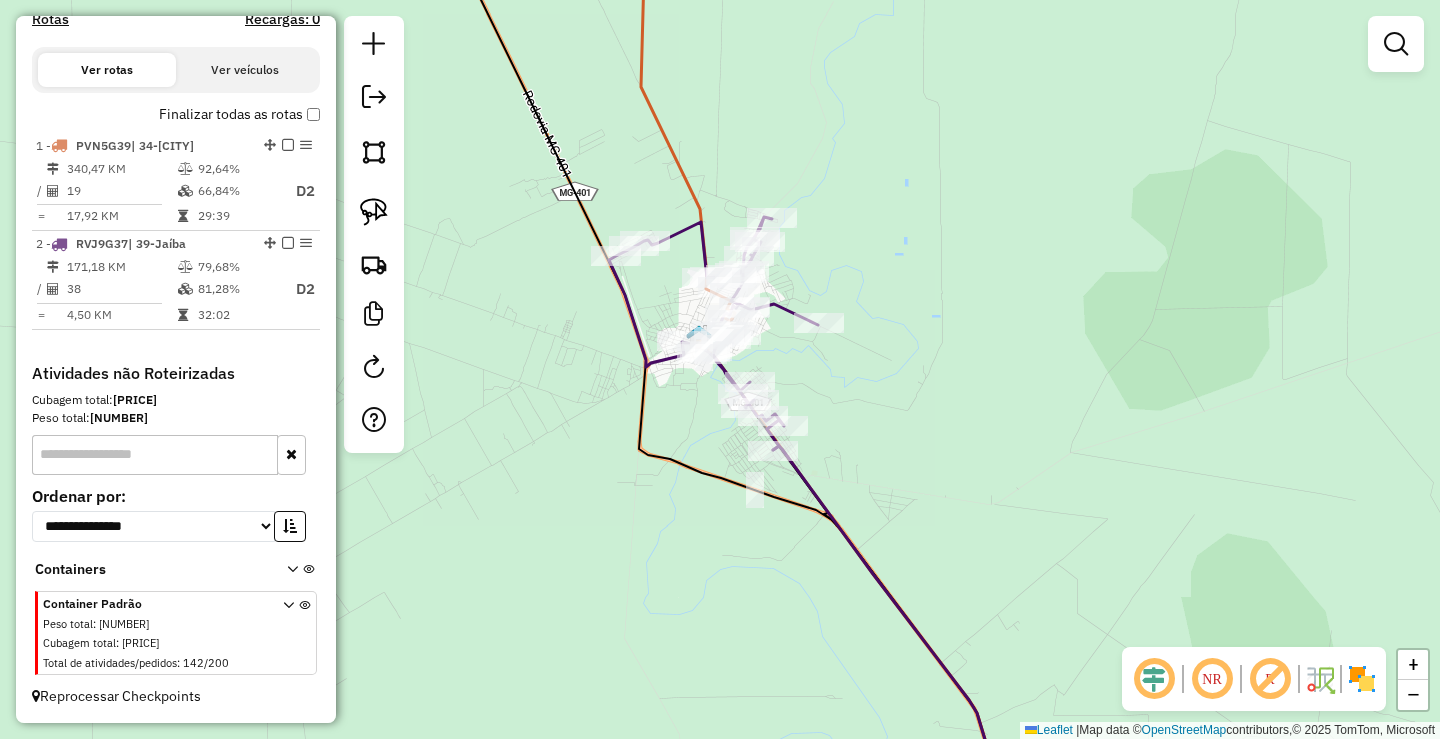 drag, startPoint x: 1012, startPoint y: 426, endPoint x: 679, endPoint y: 294, distance: 358.20804 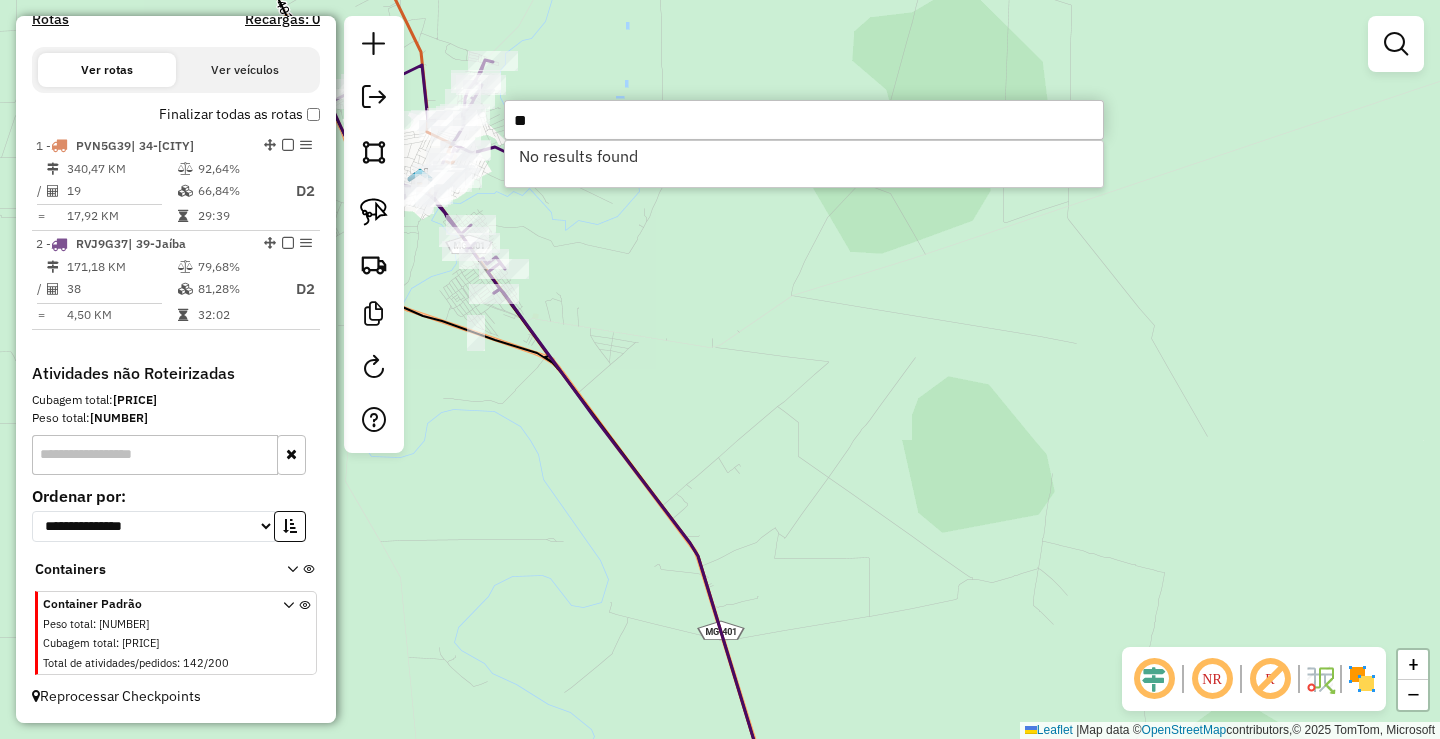 type on "*" 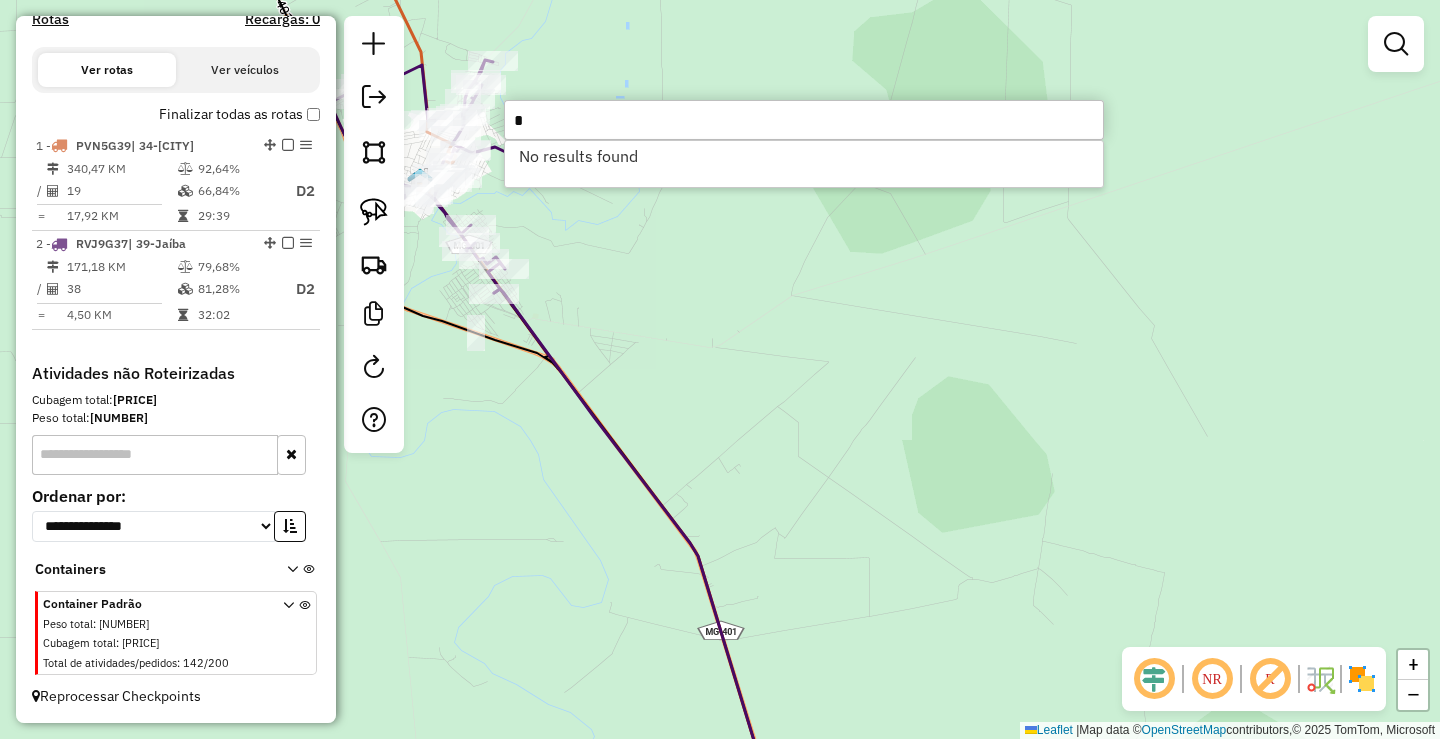 type 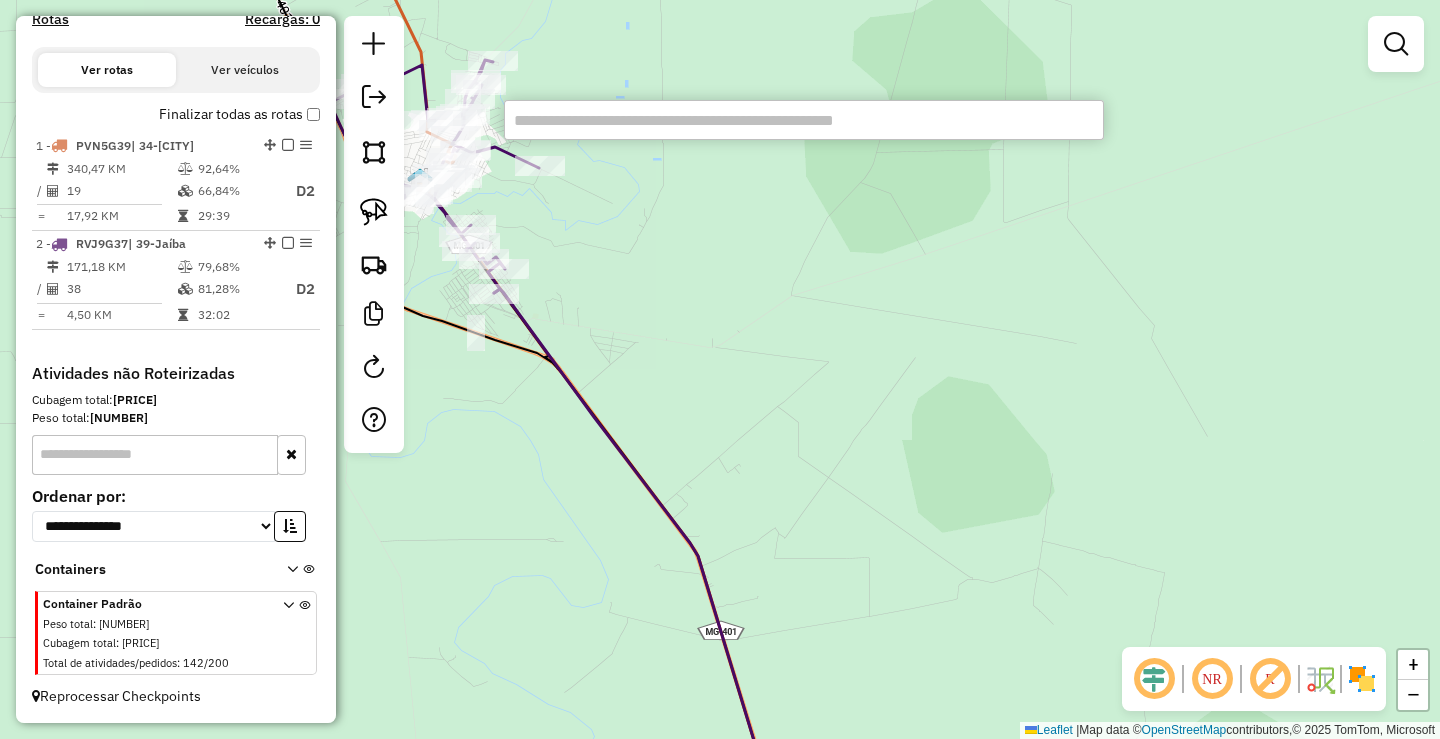 click on "Janela de atendimento Grade de atendimento Capacidade Transportadoras Veículos Cliente Pedidos  Rotas Selecione os dias de semana para filtrar as janelas de atendimento  Seg   Ter   Qua   Qui   Sex   Sáb   Dom  Informe o período da janela de atendimento: De: Até:  Filtrar exatamente a janela do cliente  Considerar janela de atendimento padrão  Selecione os dias de semana para filtrar as grades de atendimento  Seg   Ter   Qua   Qui   Sex   Sáb   Dom   Considerar clientes sem dia de atendimento cadastrado  Clientes fora do dia de atendimento selecionado Filtrar as atividades entre os valores definidos abaixo:  Peso mínimo:   Peso máximo:   Cubagem mínima:   Cubagem máxima:   De:   Até:  Filtrar as atividades entre o tempo de atendimento definido abaixo:  De:   Até:   Considerar capacidade total dos clientes não roteirizados Transportadora: Selecione um ou mais itens Tipo de veículo: Selecione um ou mais itens Veículo: Selecione um ou mais itens Motorista: Selecione um ou mais itens Nome: Rótulo:" 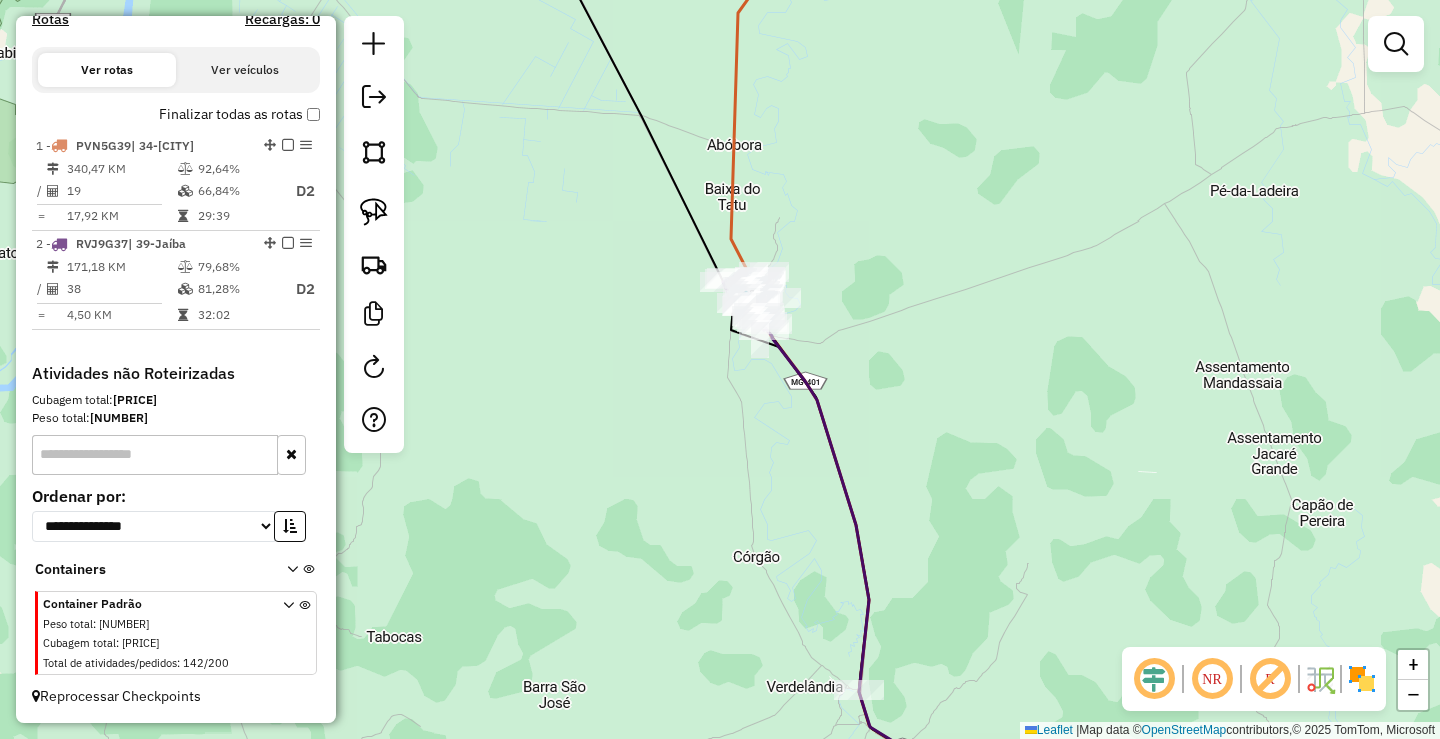 drag, startPoint x: 1030, startPoint y: 387, endPoint x: 796, endPoint y: 225, distance: 284.60498 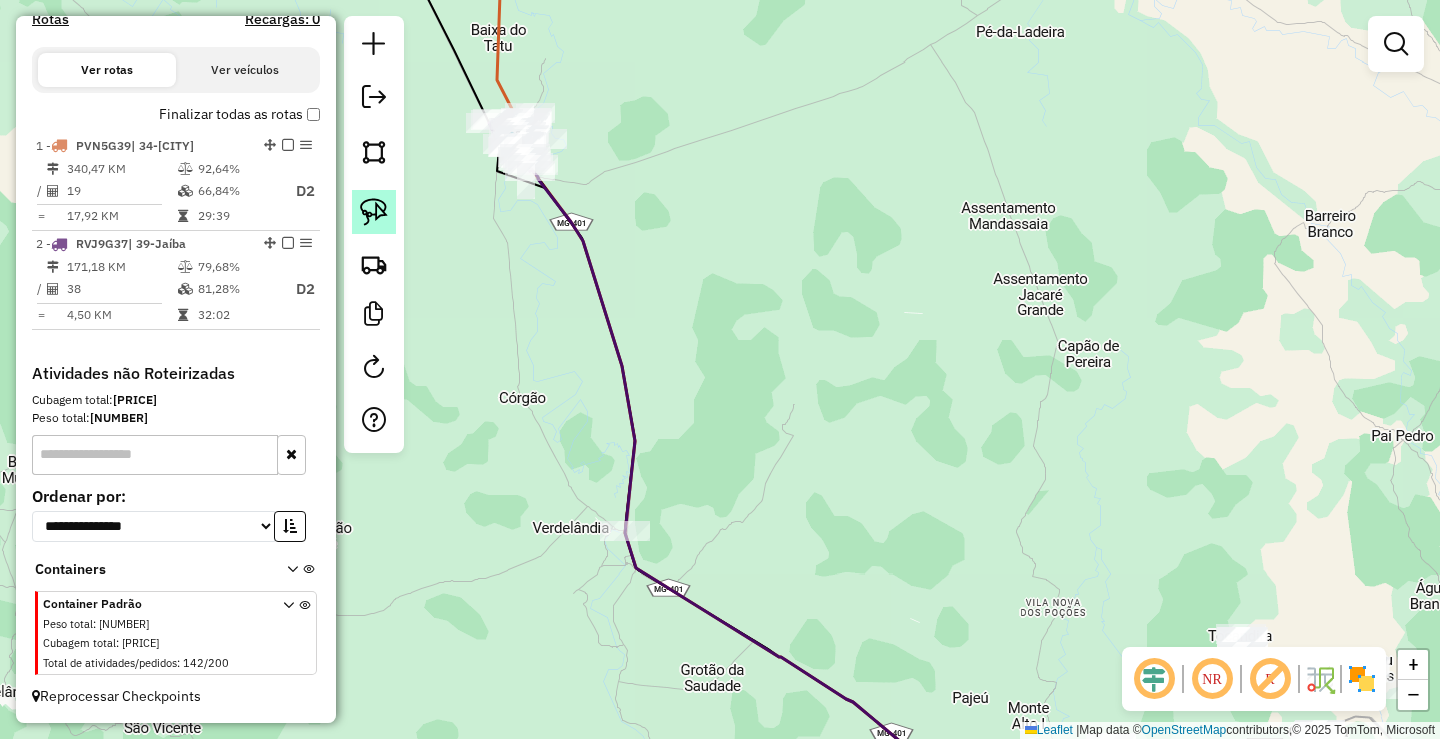click 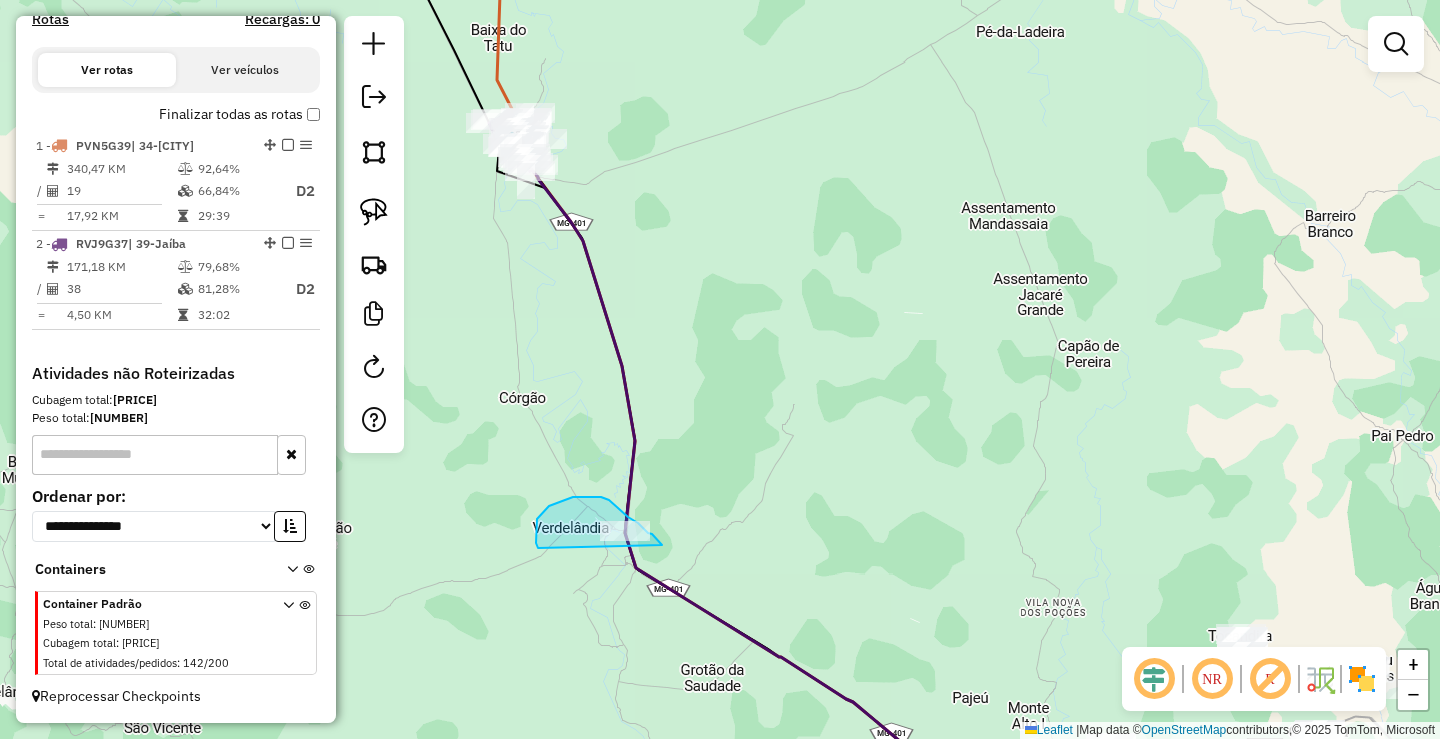 drag, startPoint x: 661, startPoint y: 543, endPoint x: 552, endPoint y: 554, distance: 109.55364 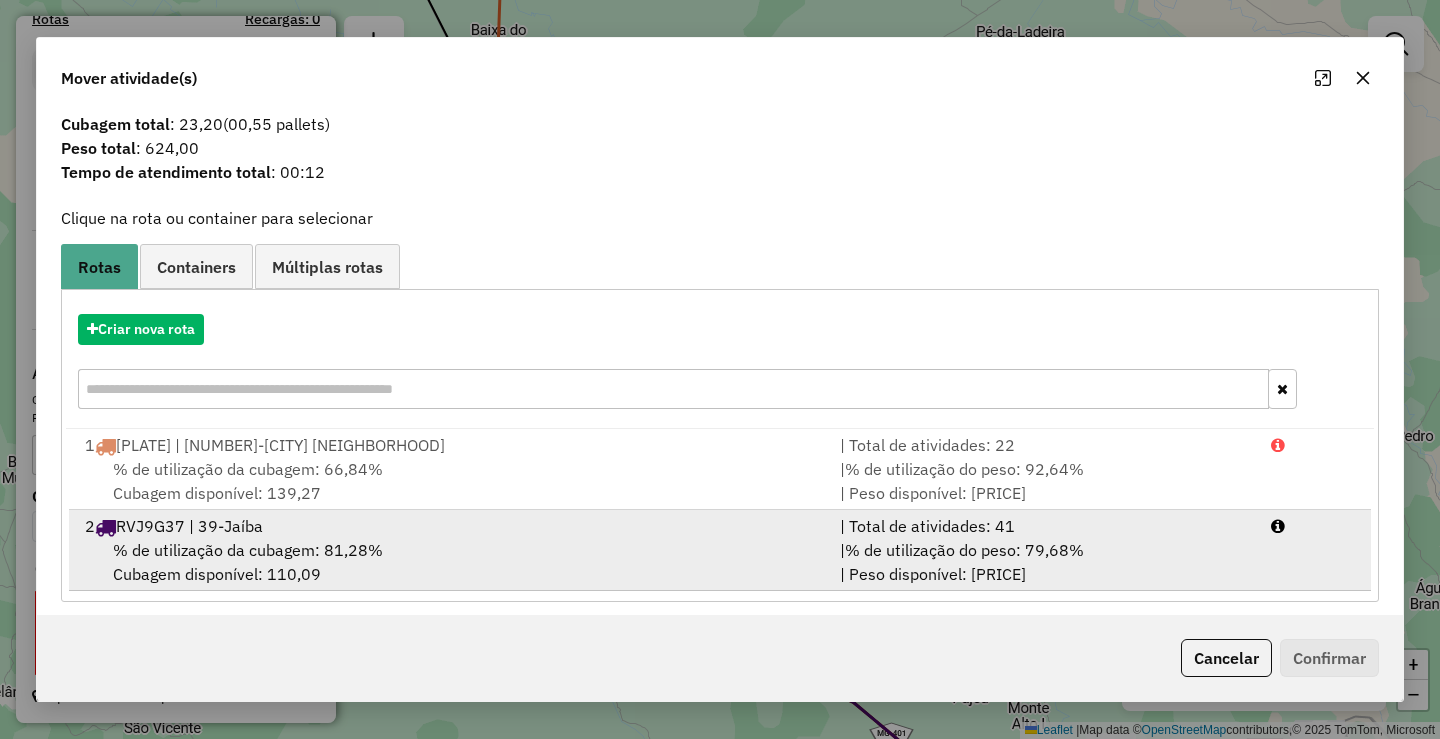 scroll, scrollTop: 41, scrollLeft: 0, axis: vertical 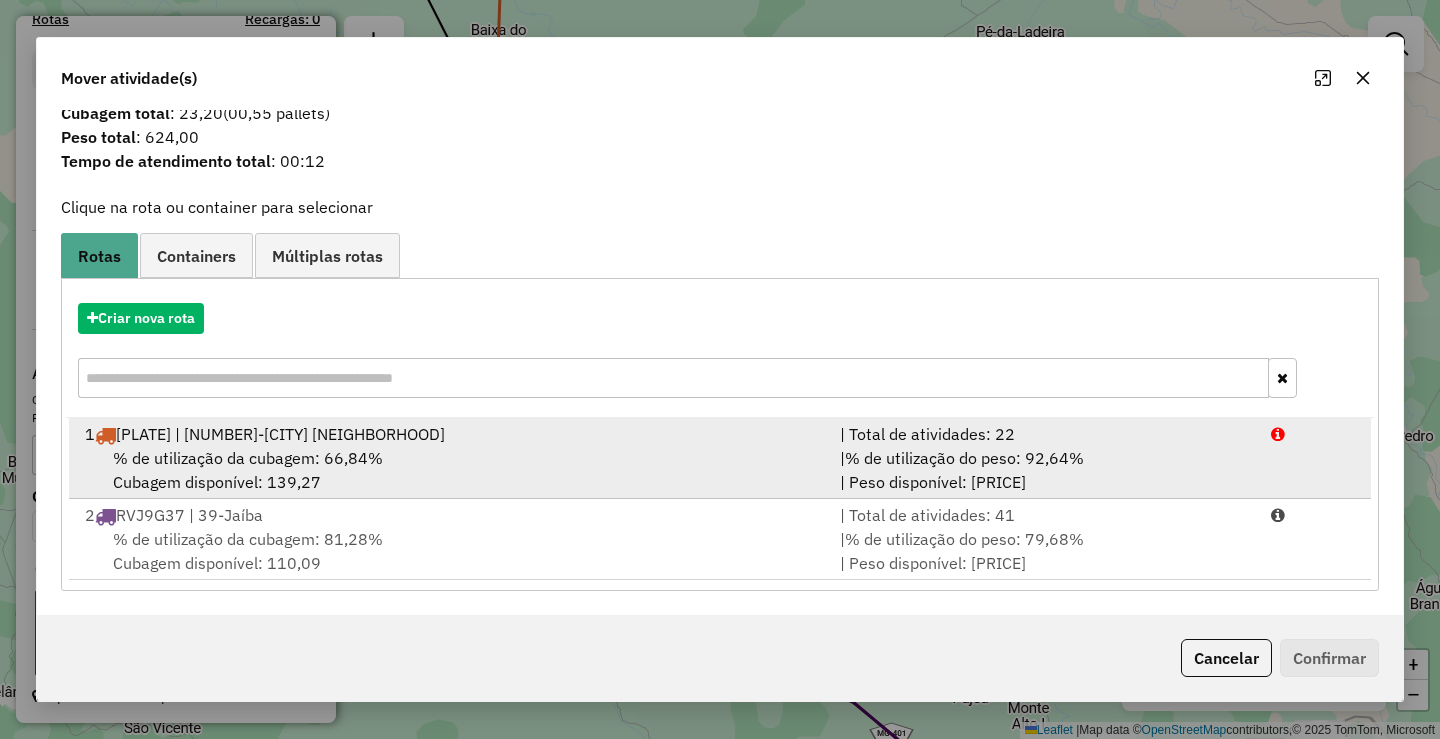 click on "% de utilização da cubagem: 66,84%  Cubagem disponível: 139,27" at bounding box center (450, 470) 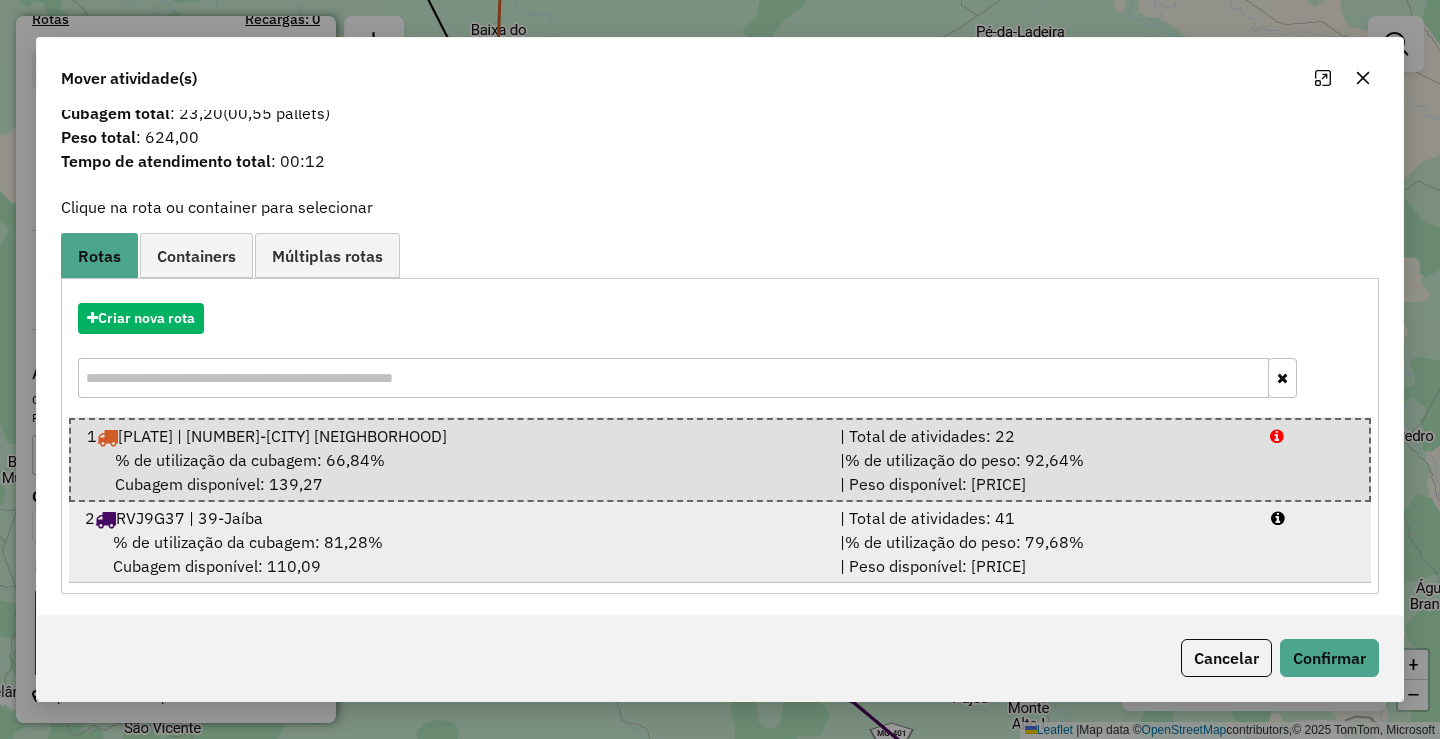 click on "% de utilização da cubagem: 81,28%  Cubagem disponível: 110,09" at bounding box center [450, 554] 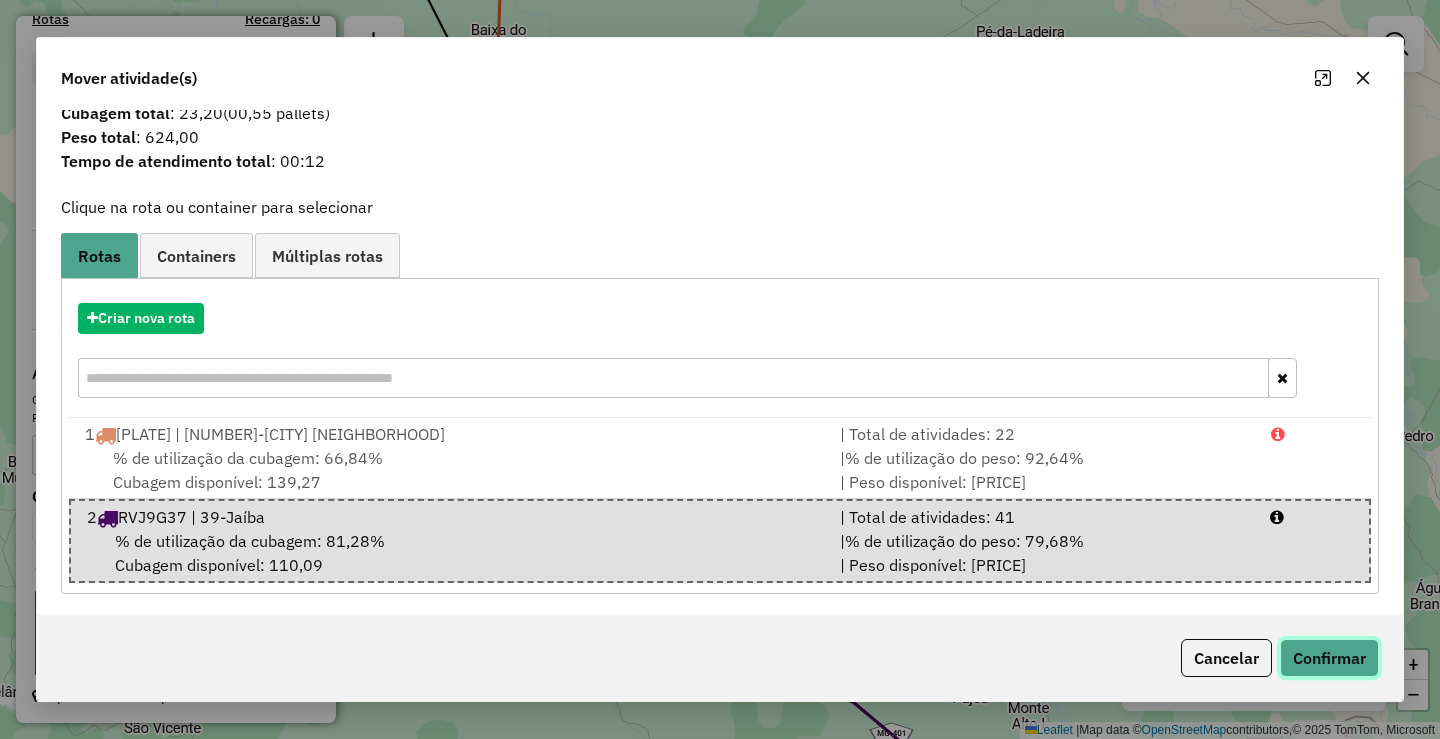 click on "Confirmar" 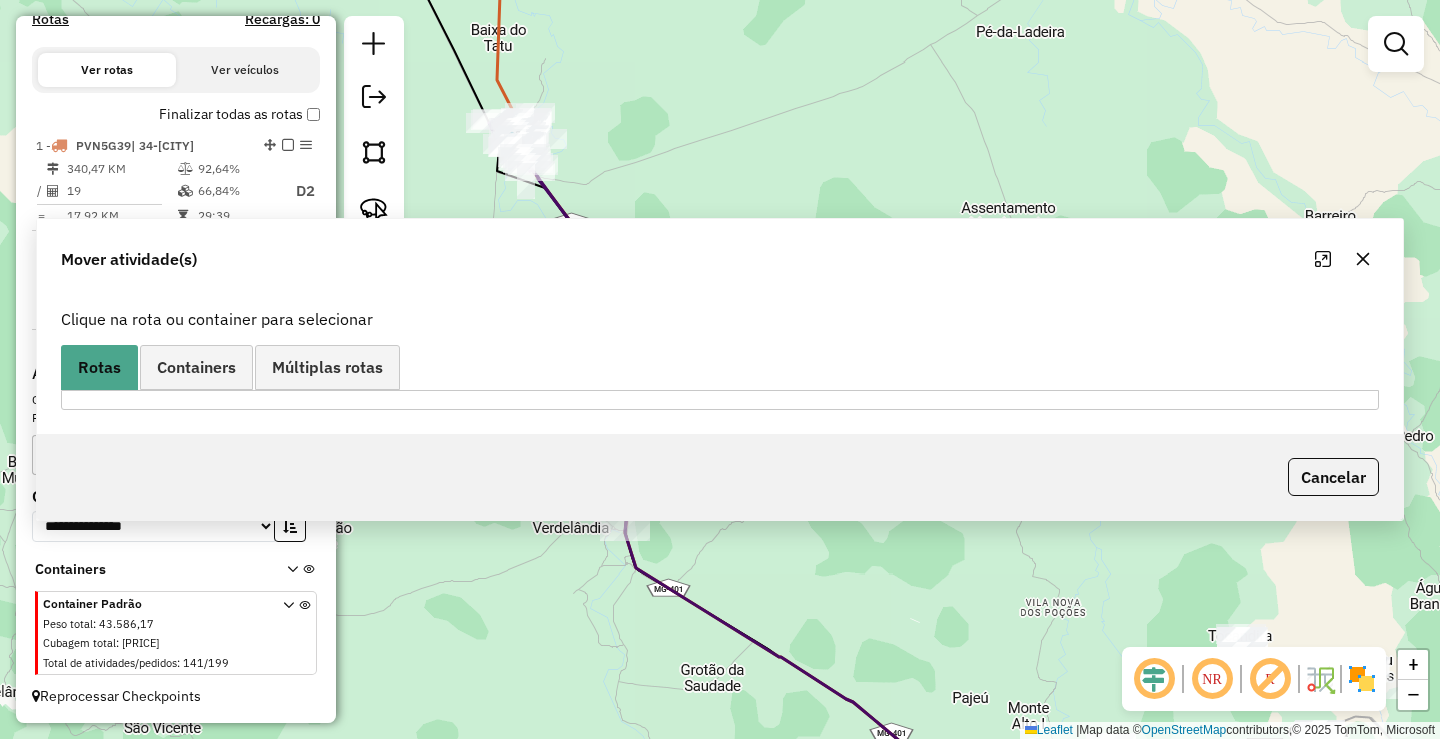 scroll, scrollTop: 0, scrollLeft: 0, axis: both 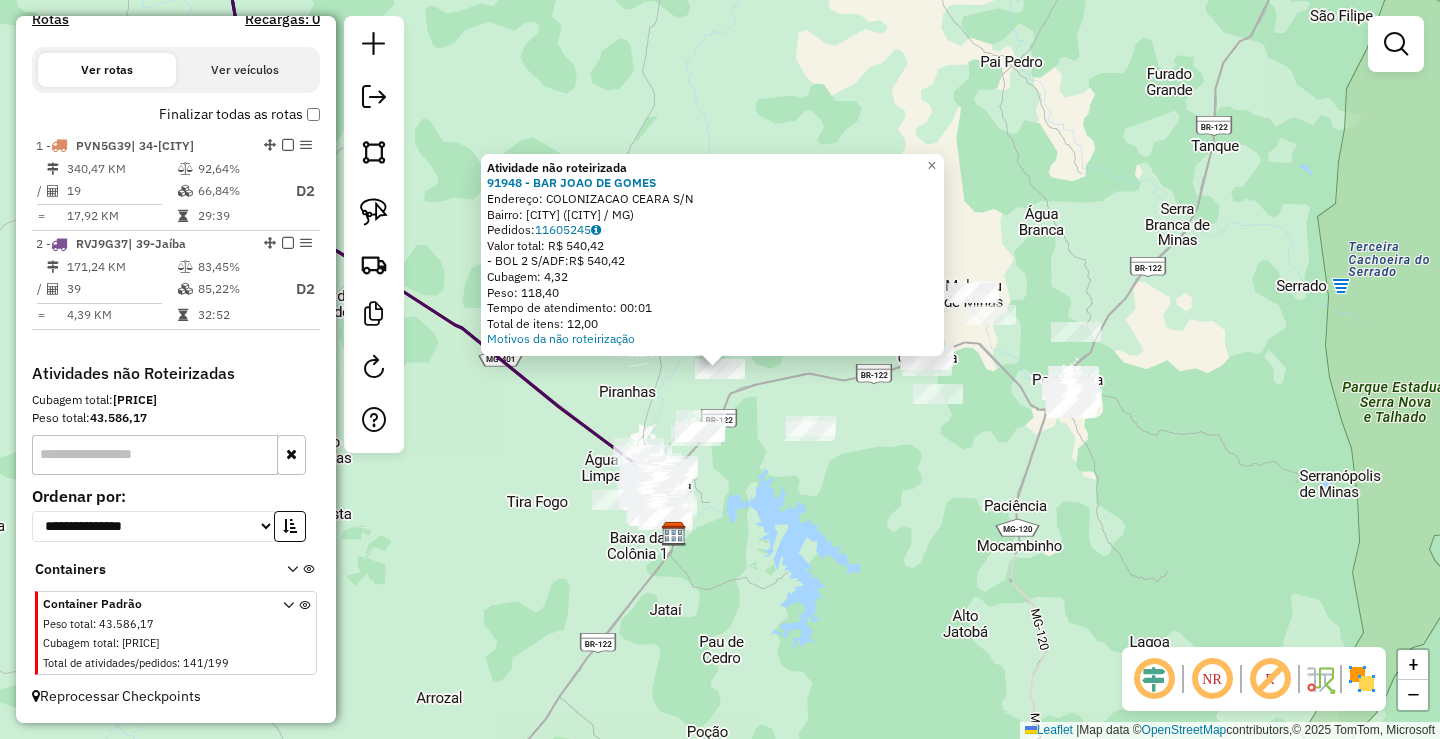 click on "Atividade não roteirizada [NUMBER] - [BUSINESS_NAME]  Endereço:  [STREET_NAME]   Bairro: [NEIGHBORHOOD] ([CITY] / [STATE])   Pedidos:  [ORDER_NUMBER]   Valor total: R$ [PRICE]   -BOL [NUMBER] S/ADF:  R$ [PRICE]   Cubagem: [PRICE]   Peso: [PRICE]   Tempo de atendimento: [TIME]   Total de itens: [NUMBER]  Motivos da não roteirização × Janela de atendimento Grade de atendimento Capacidade Transportadoras Veículos Cliente Pedidos  Rotas Selecione os dias de semana para filtrar as janelas de atendimento  Seg   Ter   Qua   Qui   Sex   Sáb   Dom  Informe o período da janela de atendimento: De: Até:  Filtrar exatamente a janela do cliente  Considerar janela de atendimento padrão  Selecione os dias de semana para filtrar as grades de atendimento  Seg   Ter   Qua   Qui   Sex   Sáb   Dom   Considerar clientes sem dia de atendimento cadastrado  Clientes fora do dia de atendimento selecionado Filtrar as atividades entre os valores definidos abaixo:  Peso mínimo:   Peso máximo:   Cubagem mínima:   Cubagem máxima:" 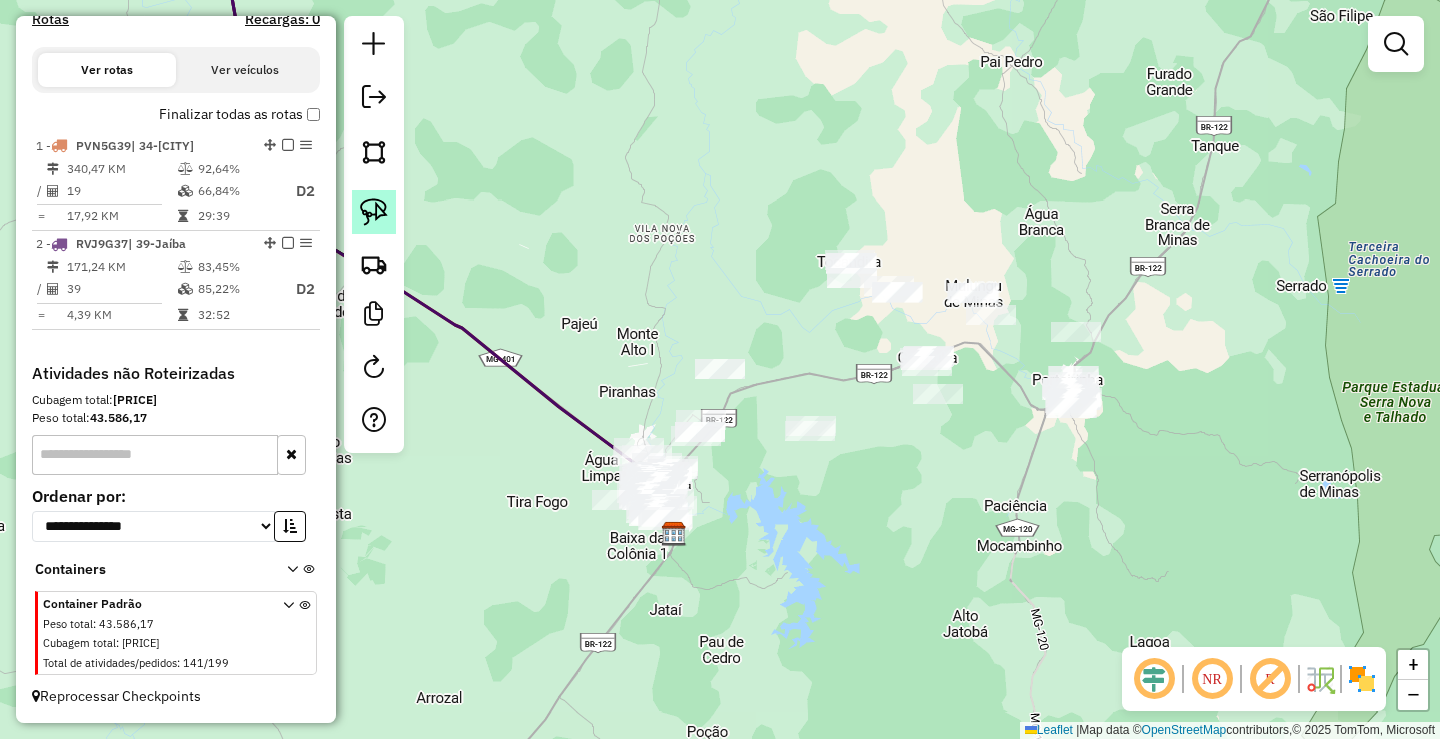 click 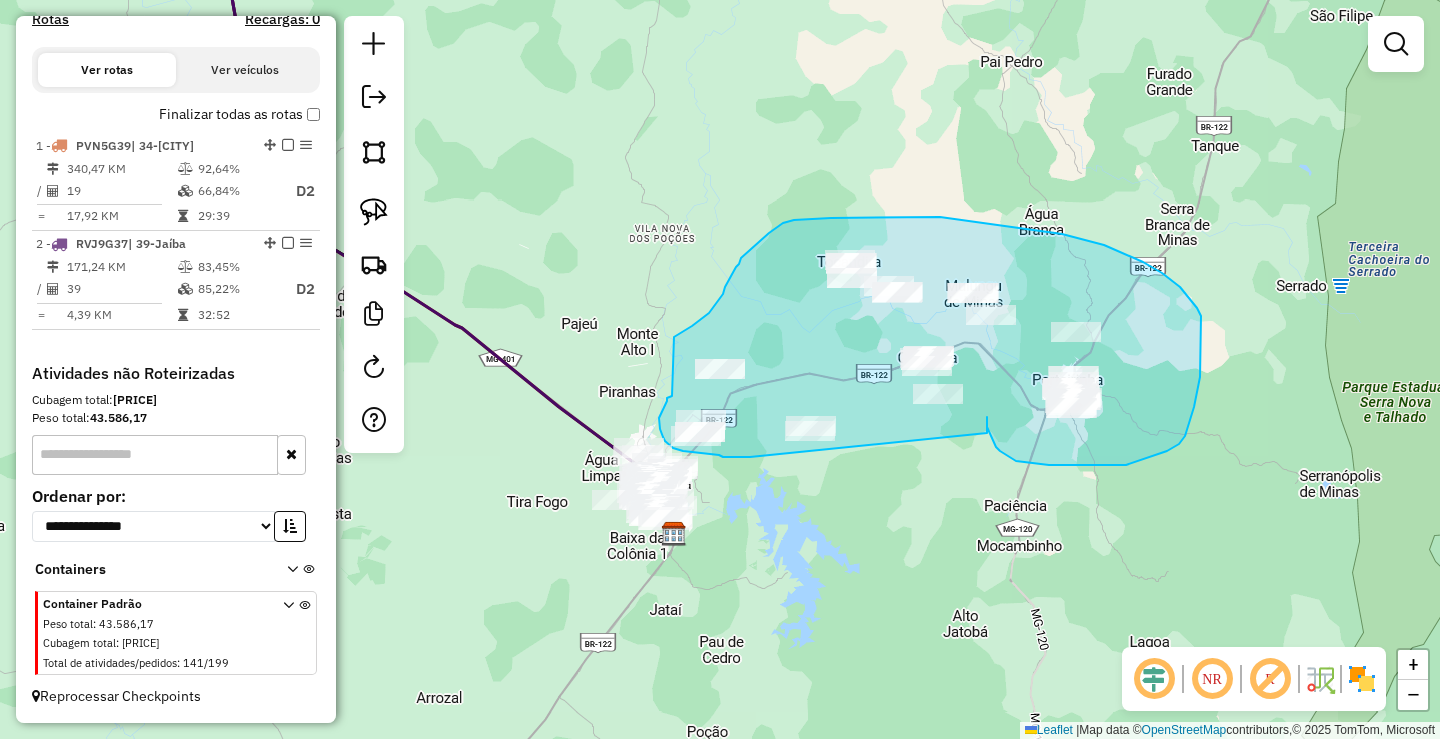 drag, startPoint x: 987, startPoint y: 424, endPoint x: 751, endPoint y: 456, distance: 238.1596 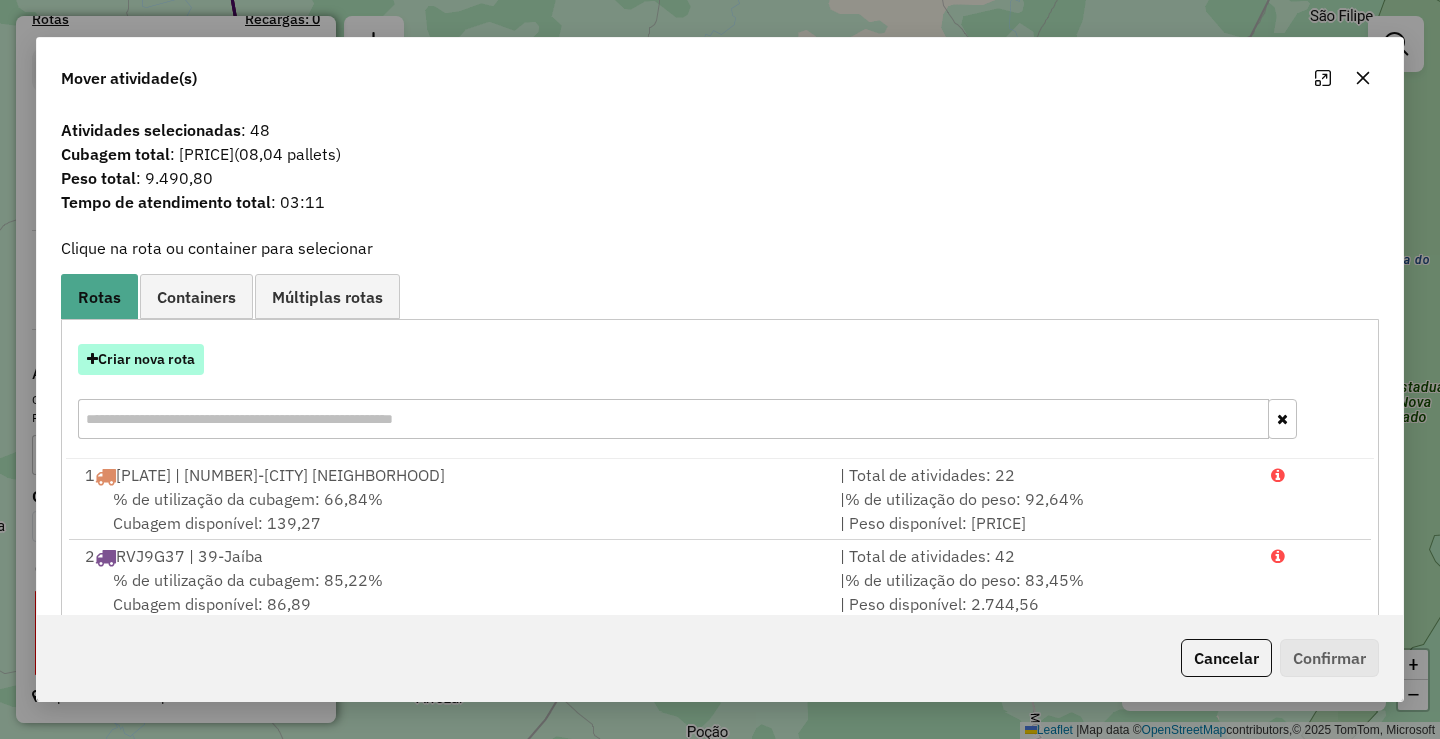 click on "Criar nova rota" at bounding box center [141, 359] 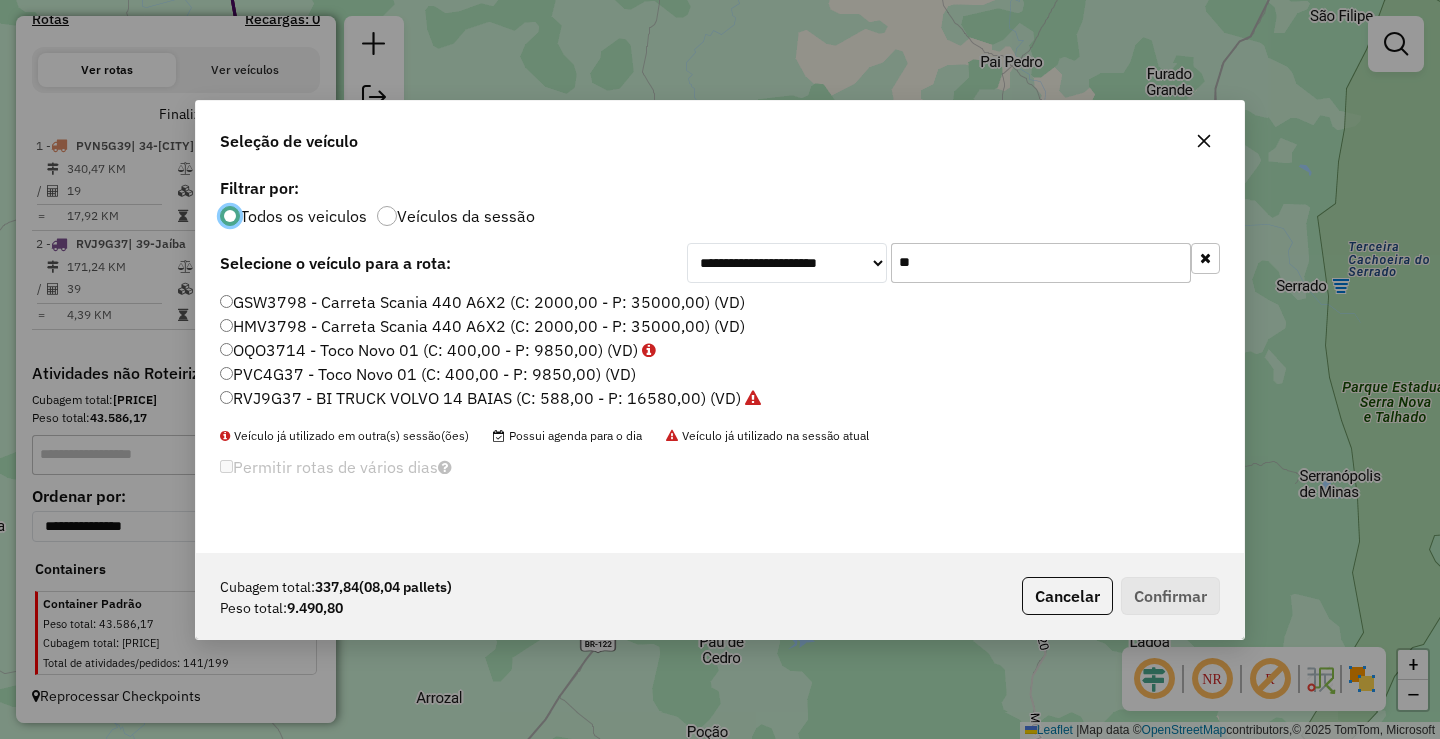 scroll, scrollTop: 11, scrollLeft: 6, axis: both 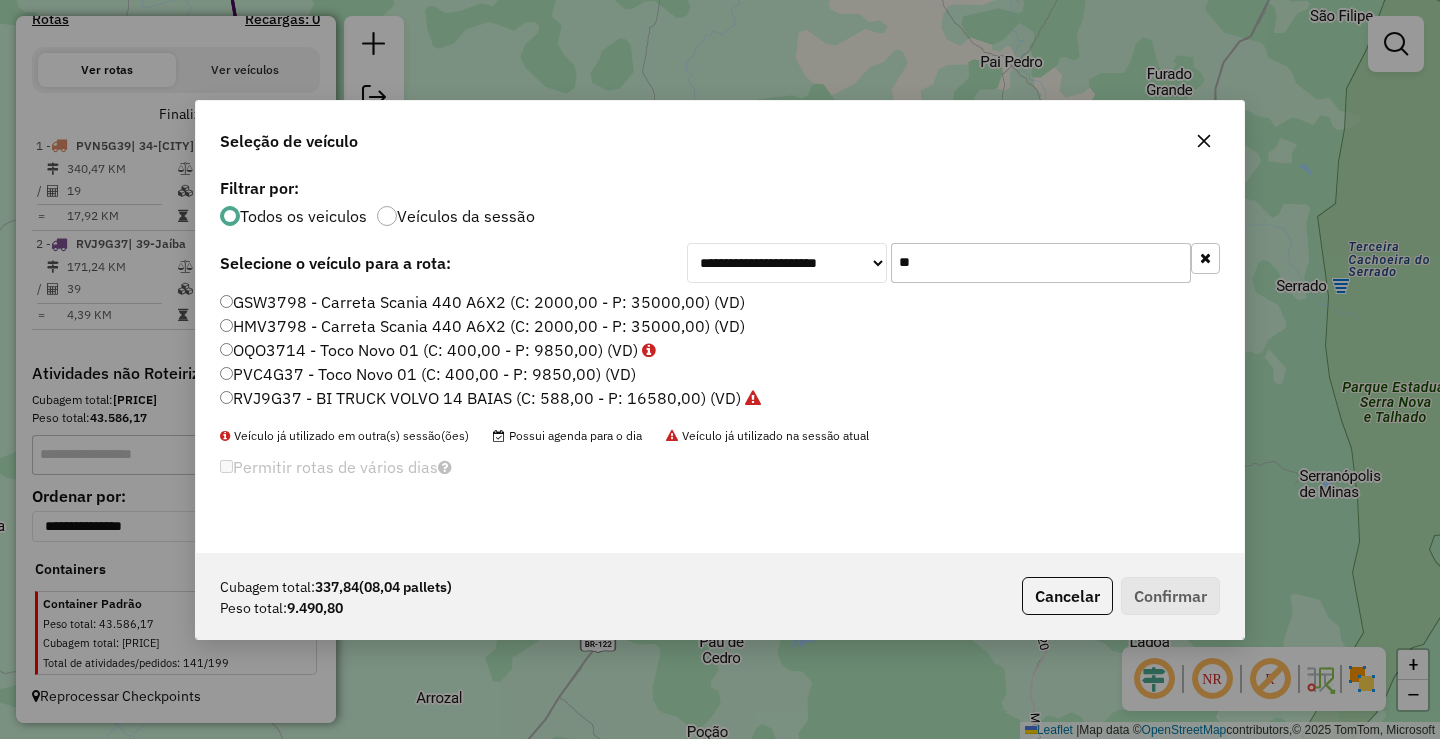 drag, startPoint x: 1012, startPoint y: 258, endPoint x: 557, endPoint y: 247, distance: 455.13293 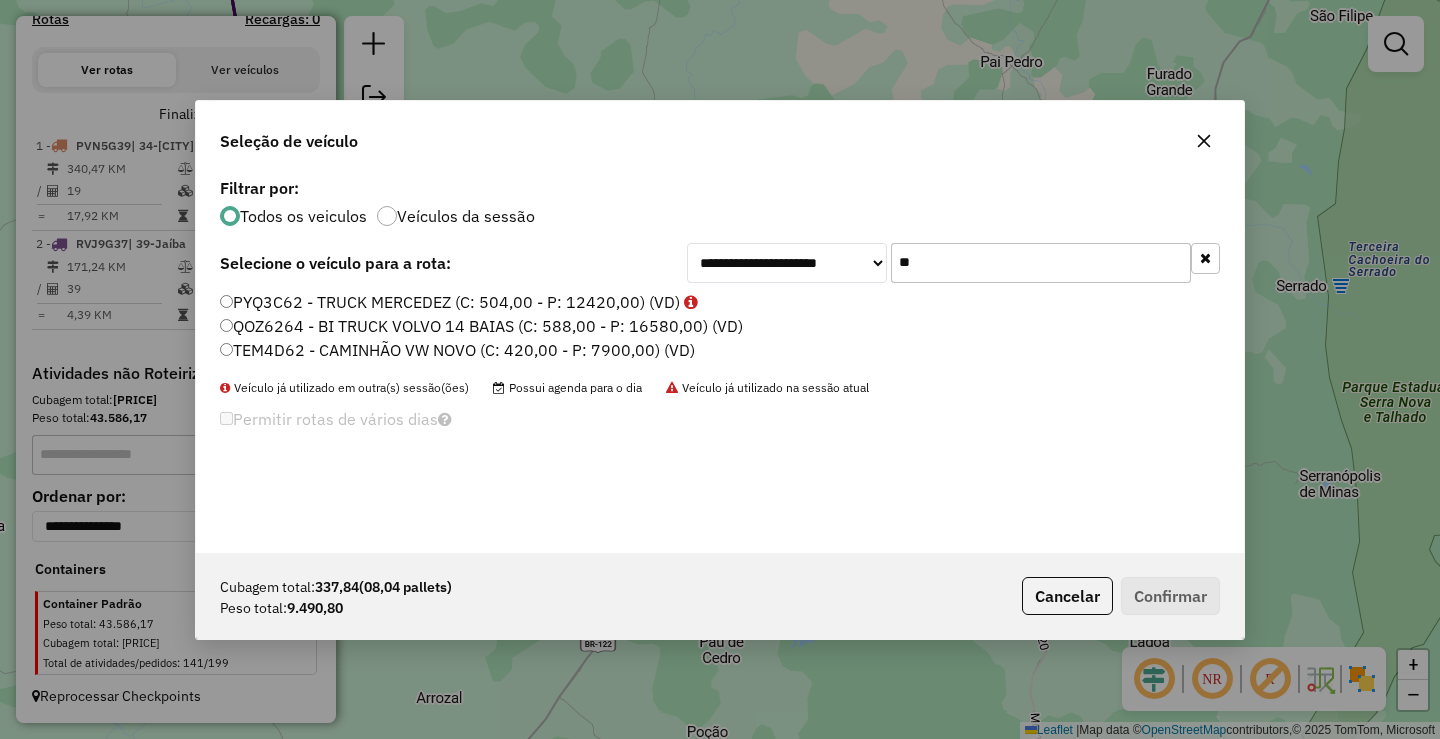 type on "*" 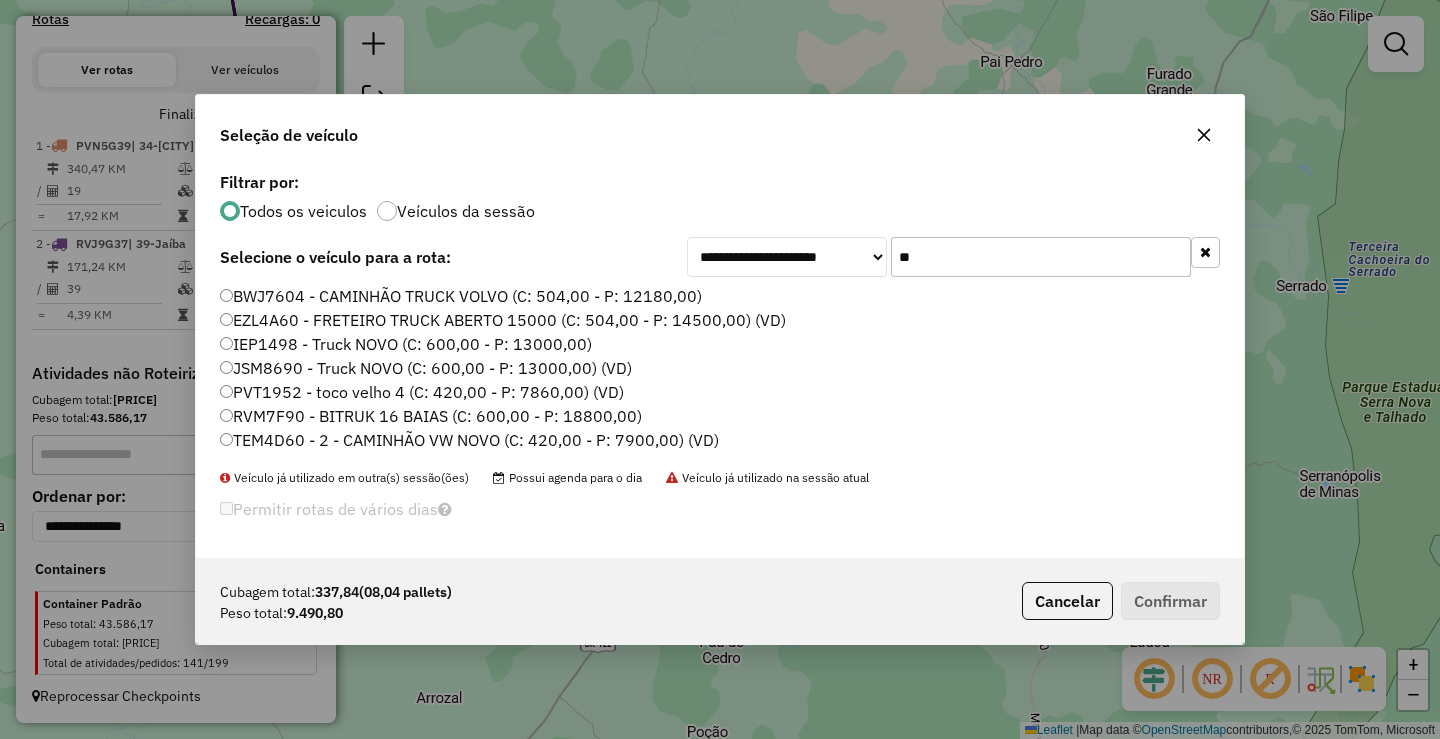 type on "**" 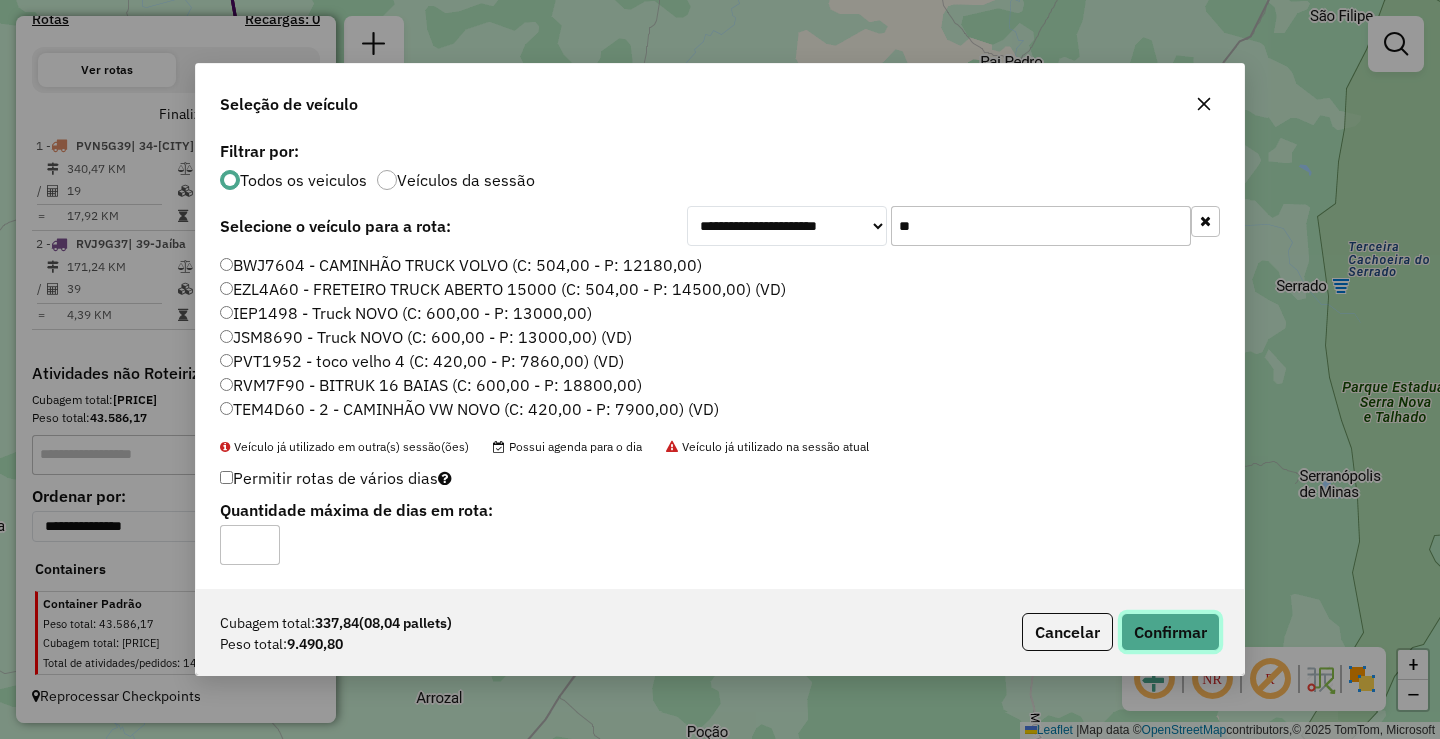 click on "Confirmar" 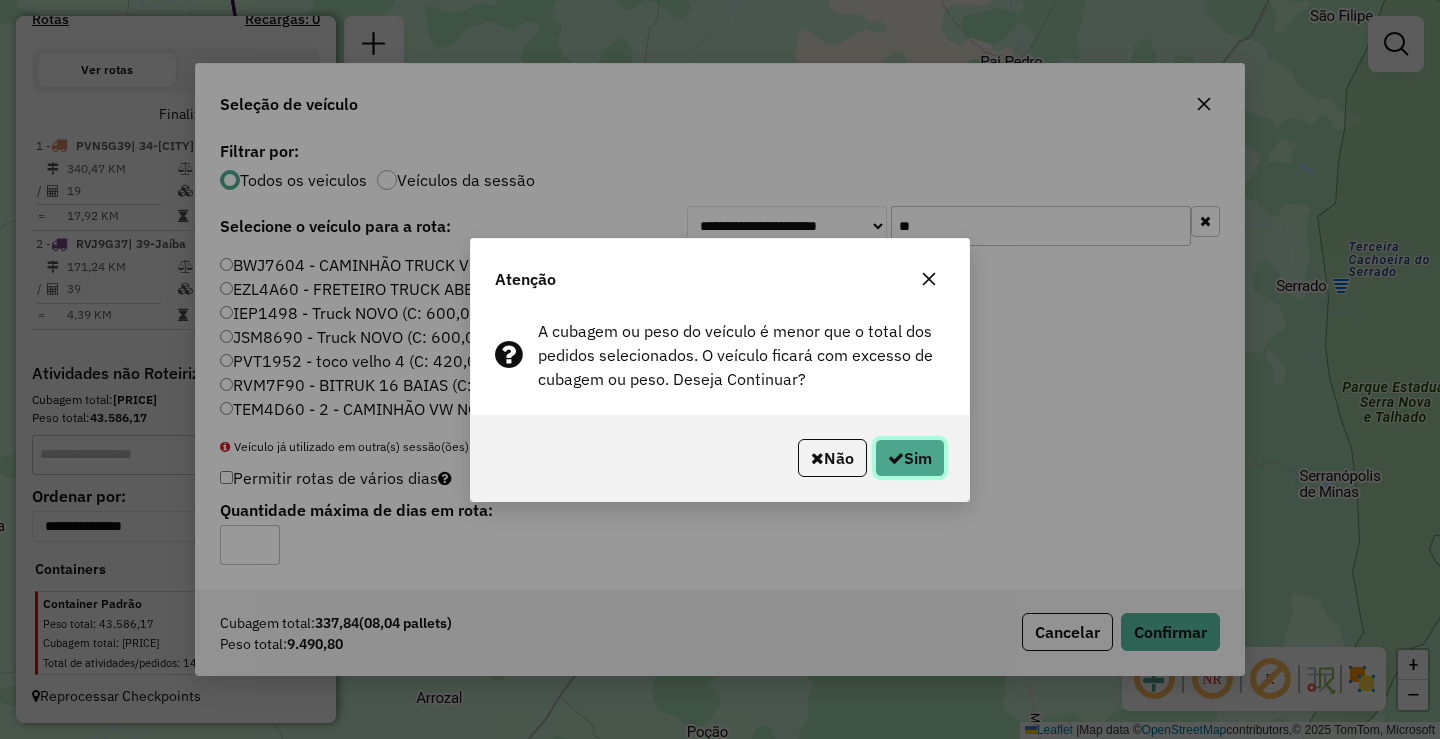 click on "Sim" 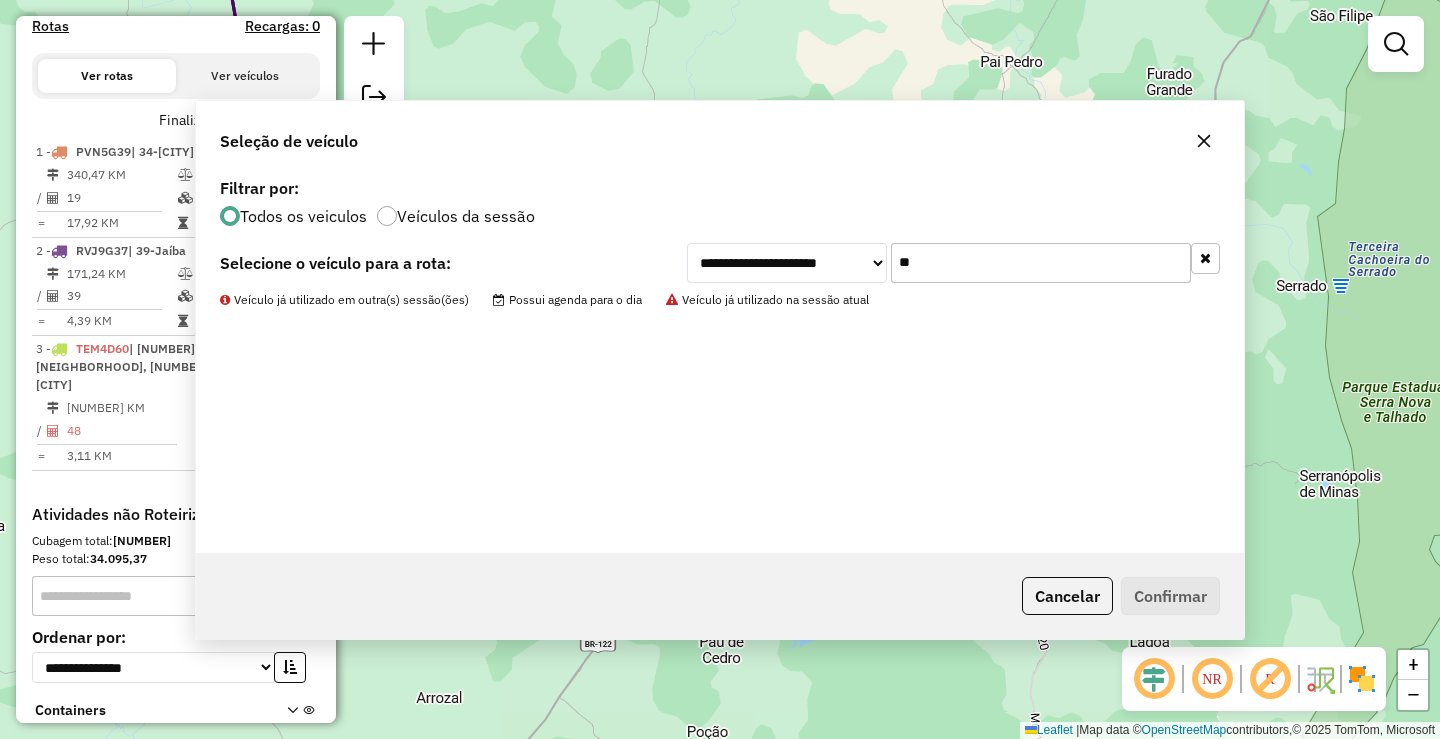 scroll, scrollTop: 676, scrollLeft: 0, axis: vertical 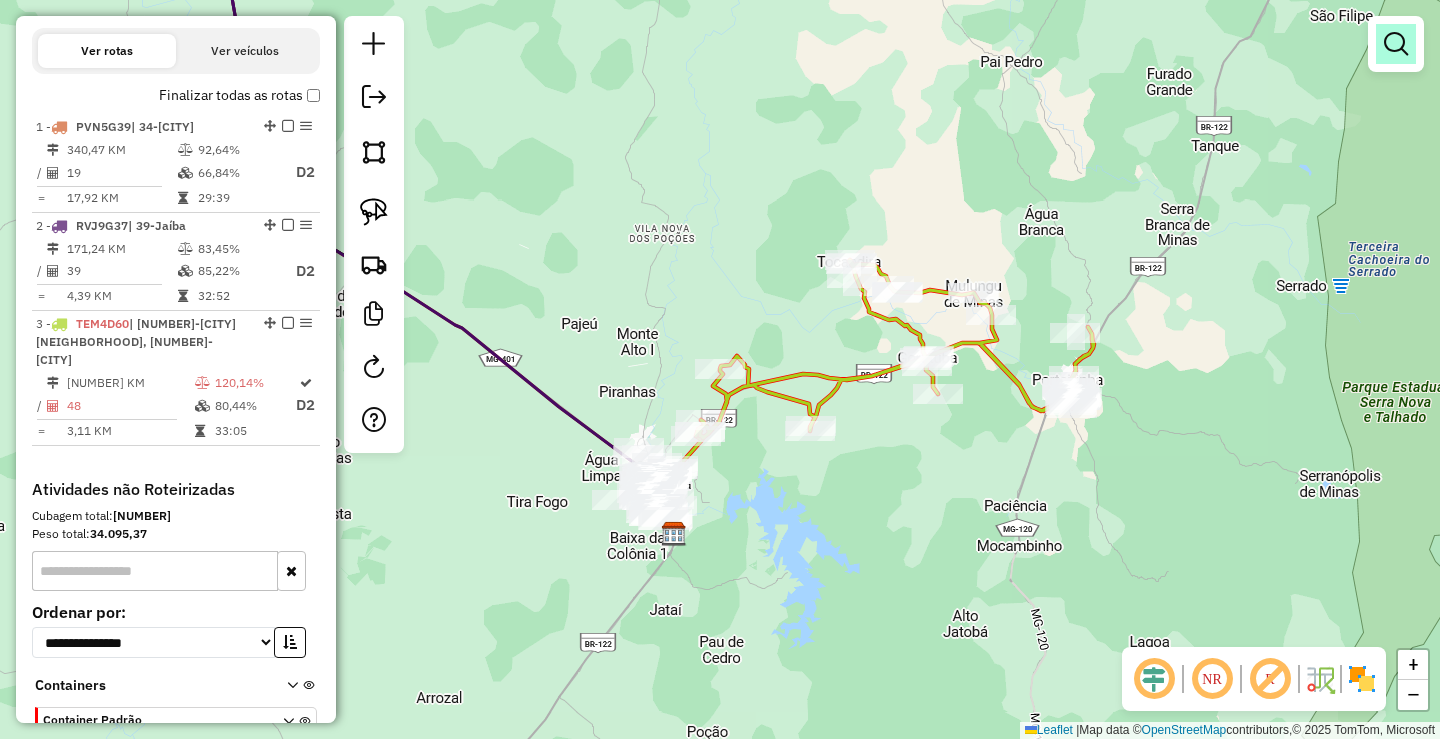 click at bounding box center [1396, 44] 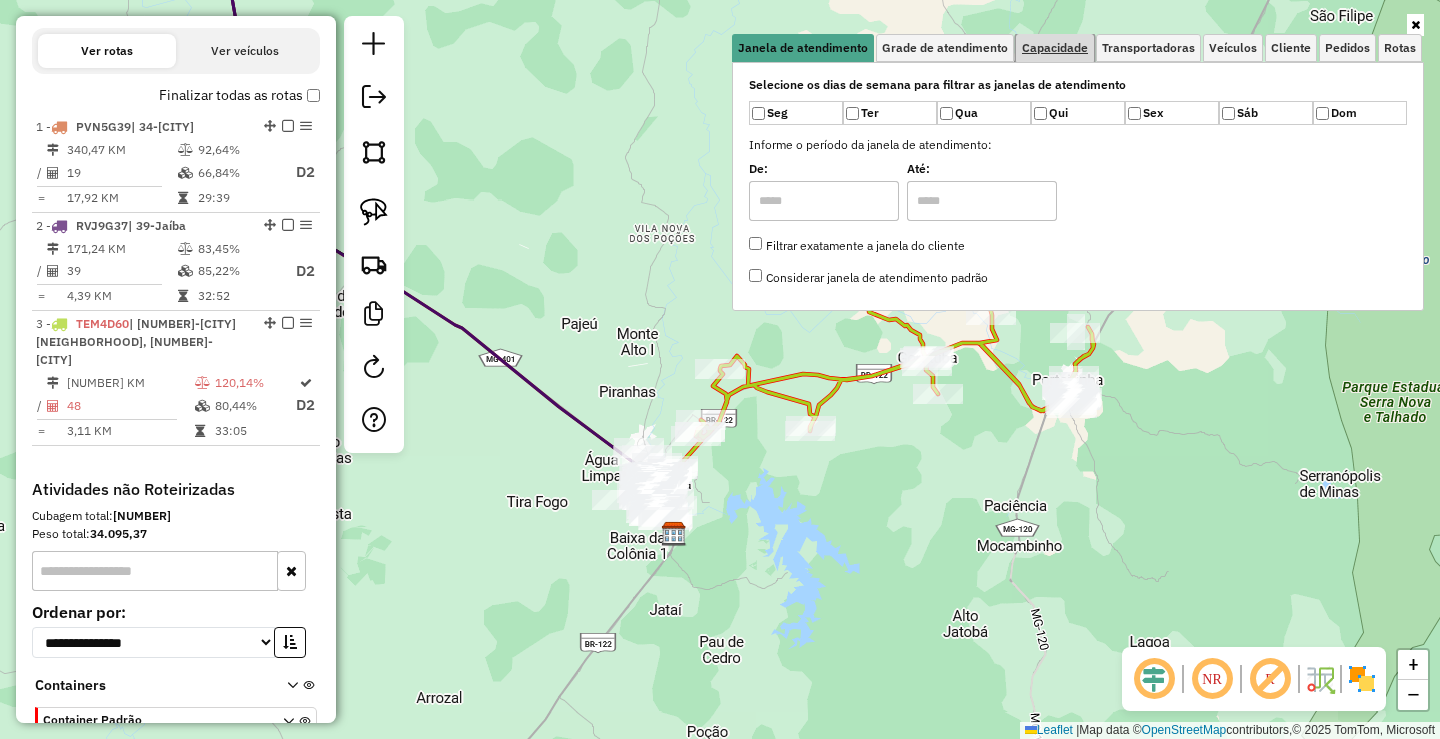 click on "Capacidade" at bounding box center (1055, 48) 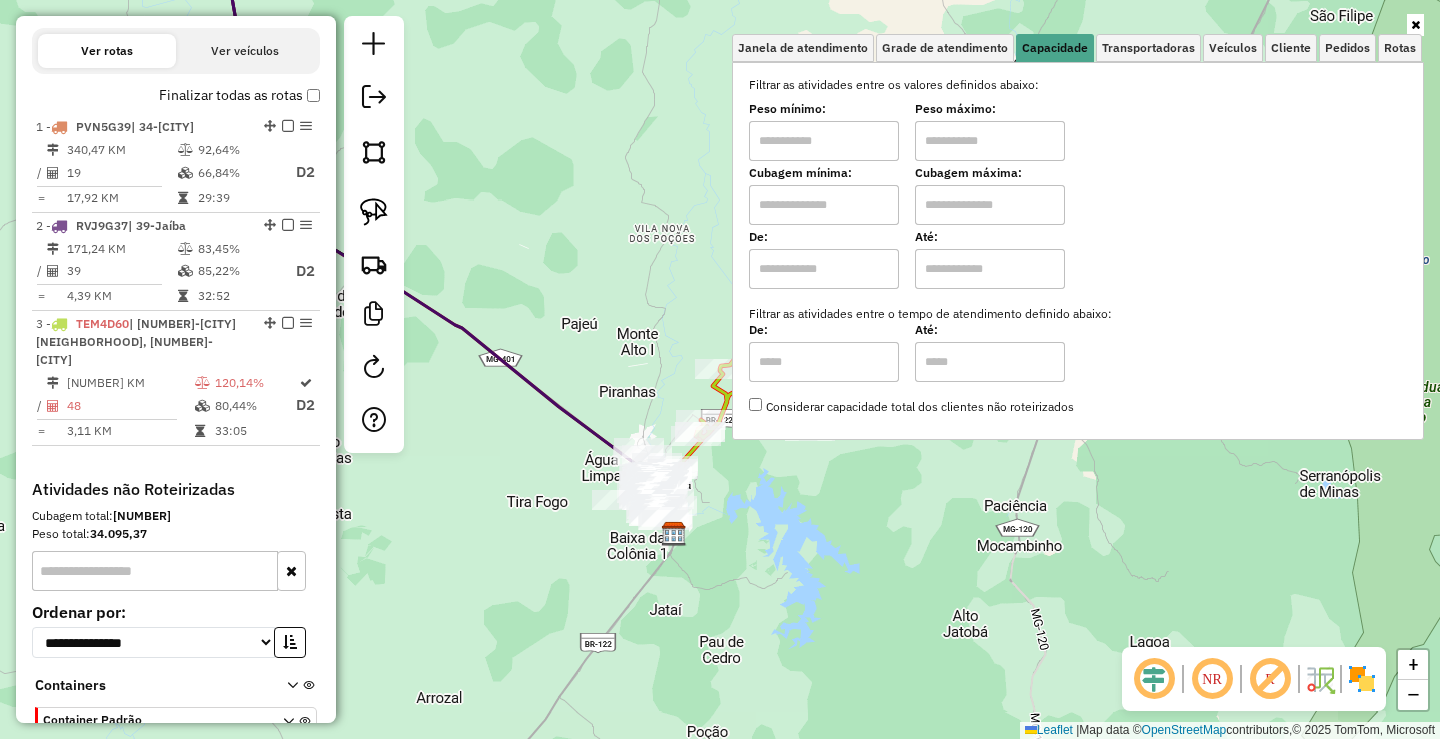 click at bounding box center (824, 141) 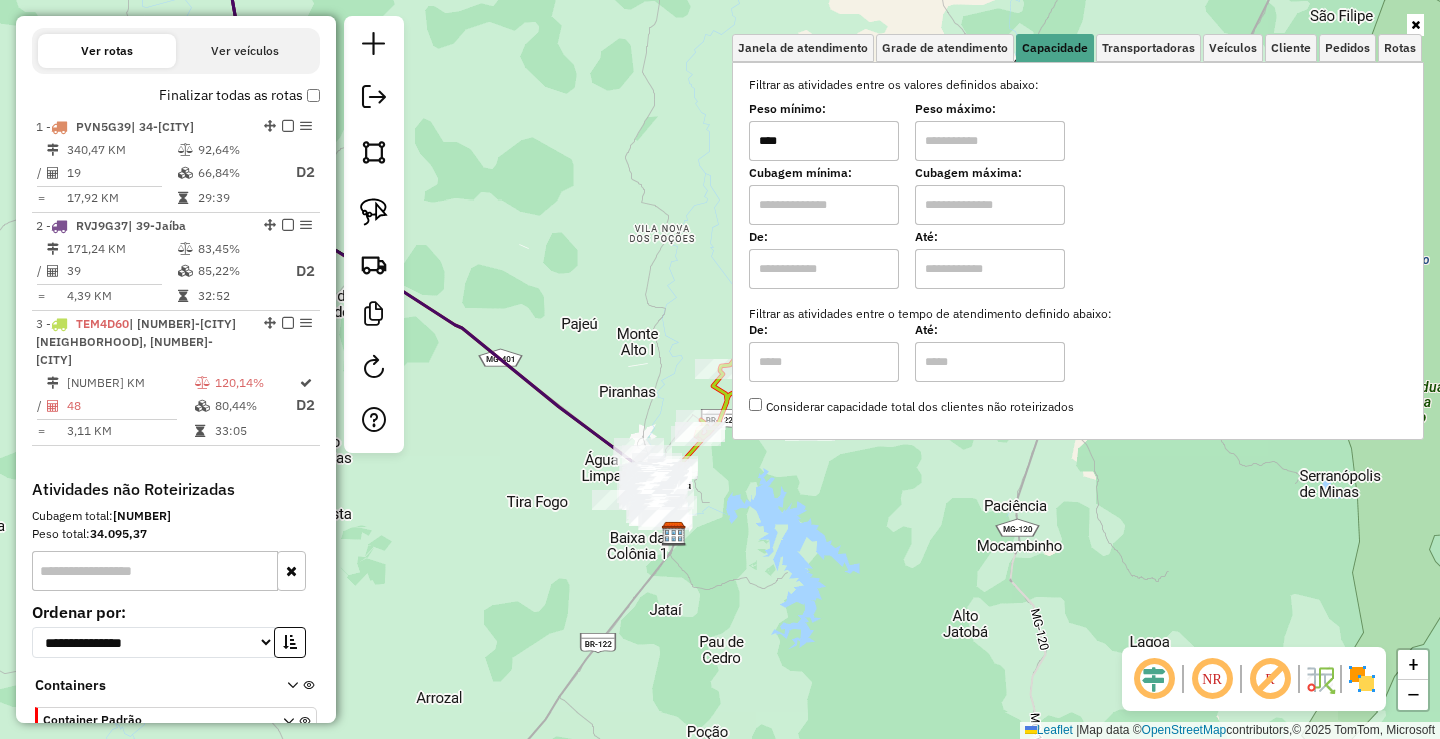 type on "****" 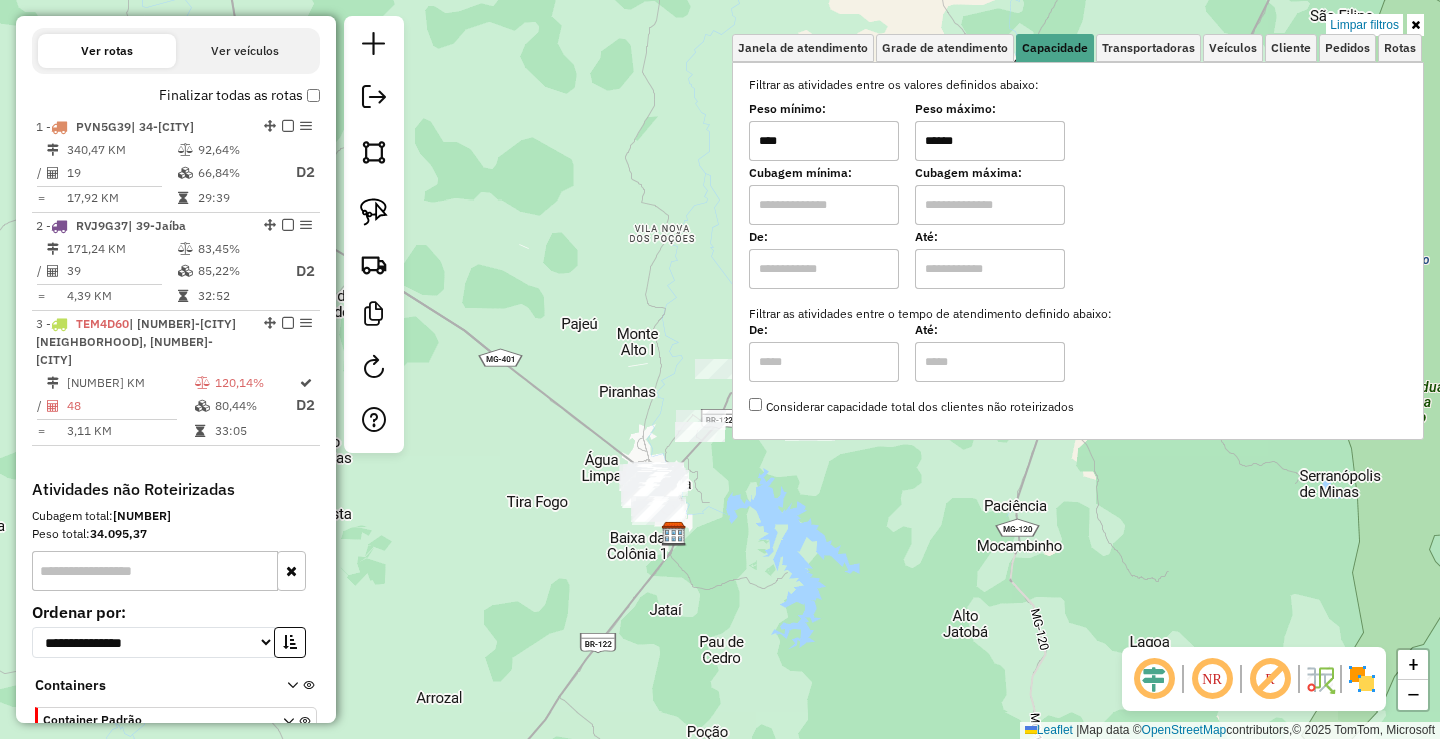 type on "******" 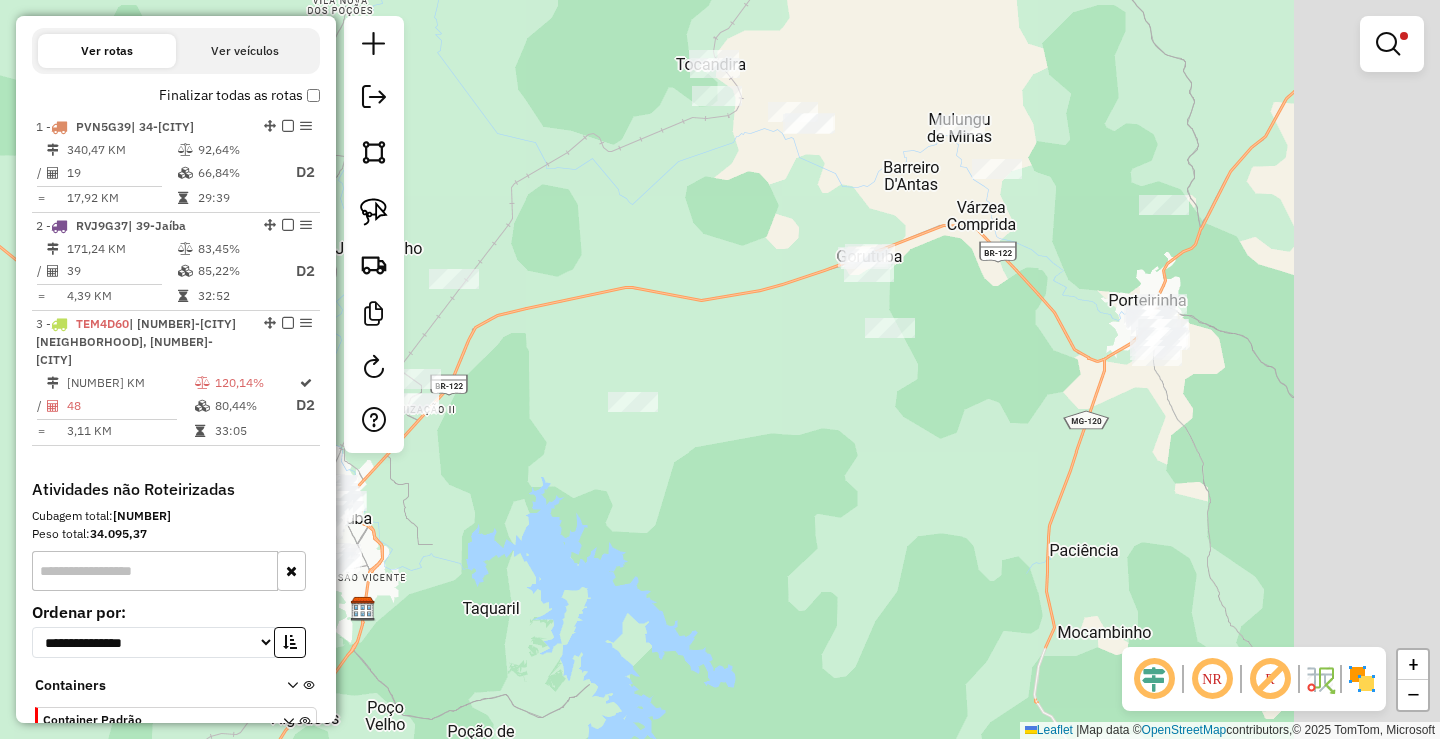 drag, startPoint x: 1106, startPoint y: 431, endPoint x: 883, endPoint y: 421, distance: 223.2241 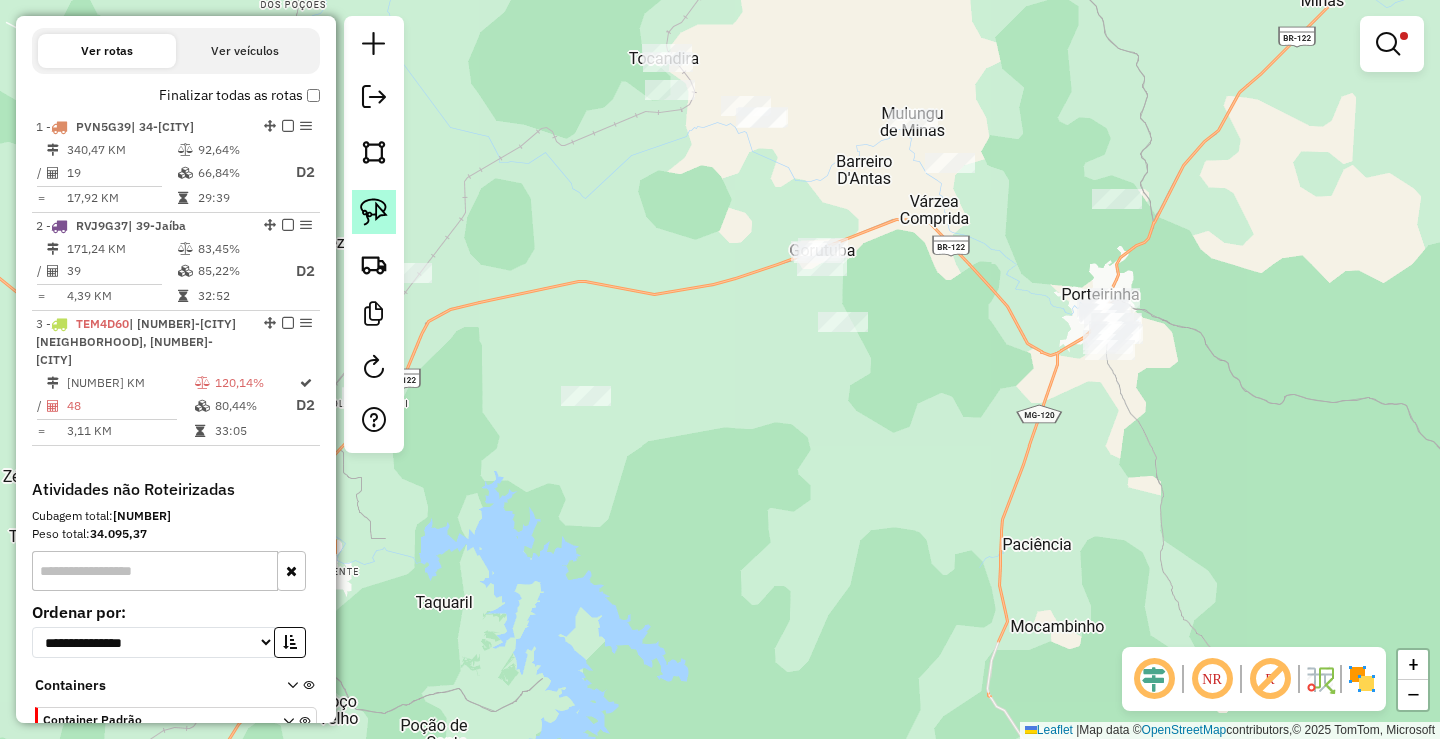 click 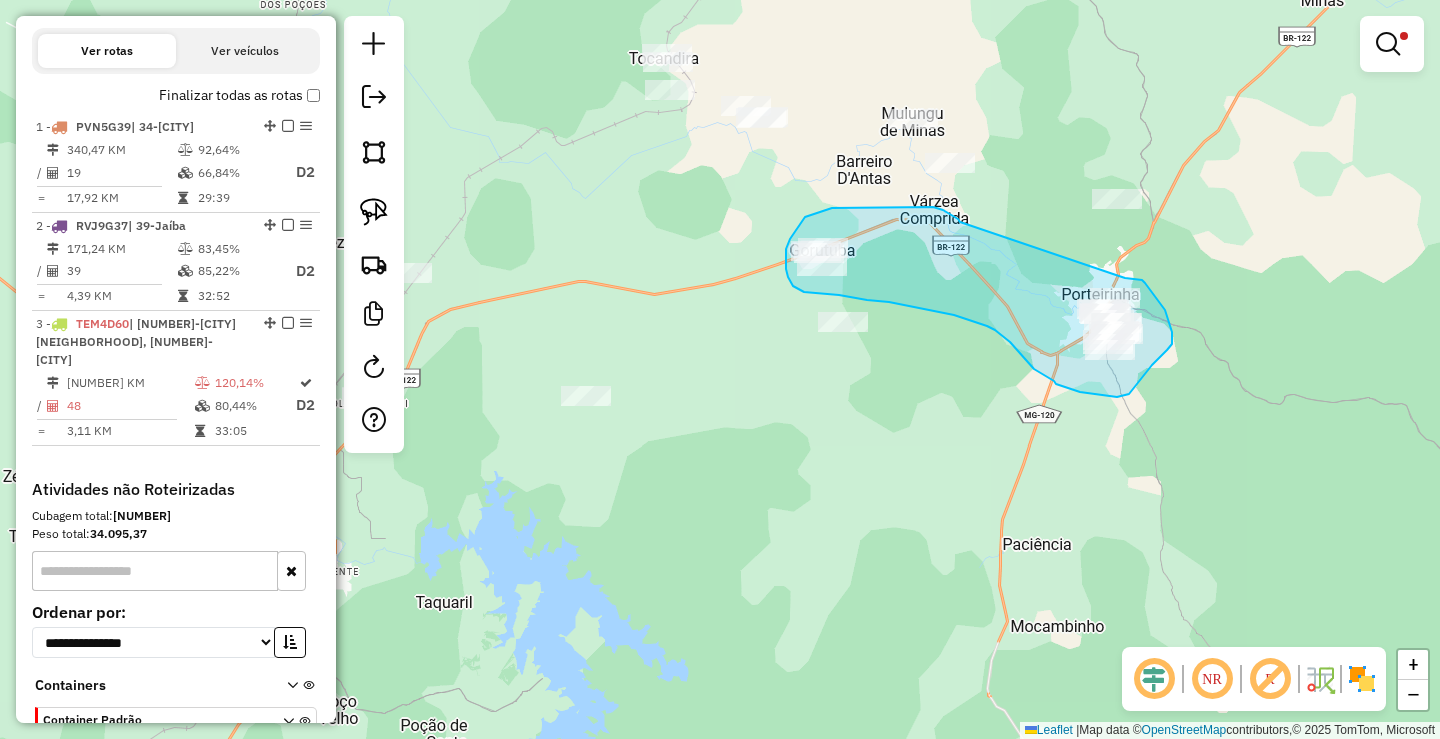 drag, startPoint x: 958, startPoint y: 219, endPoint x: 1116, endPoint y: 275, distance: 167.63054 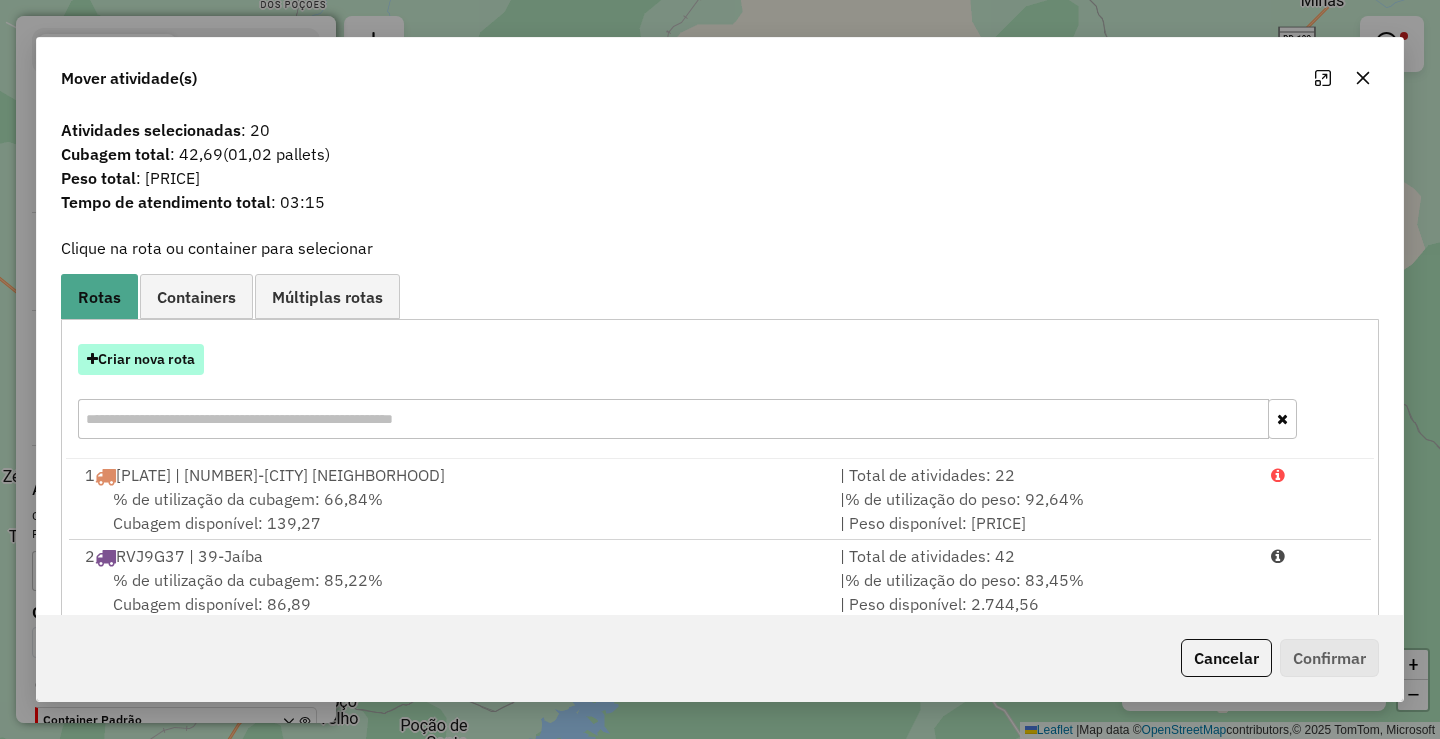 click on "Criar nova rota" at bounding box center (141, 359) 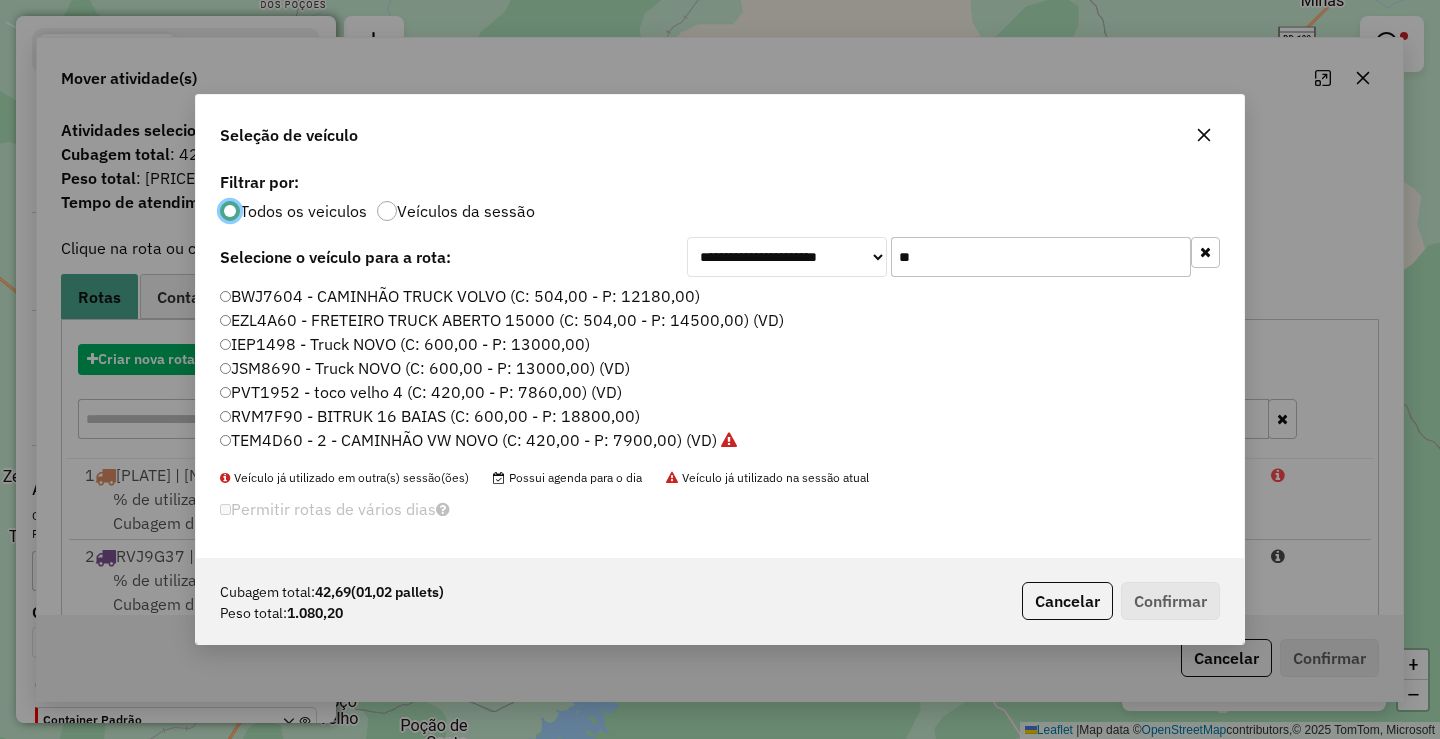 scroll, scrollTop: 12, scrollLeft: 6, axis: both 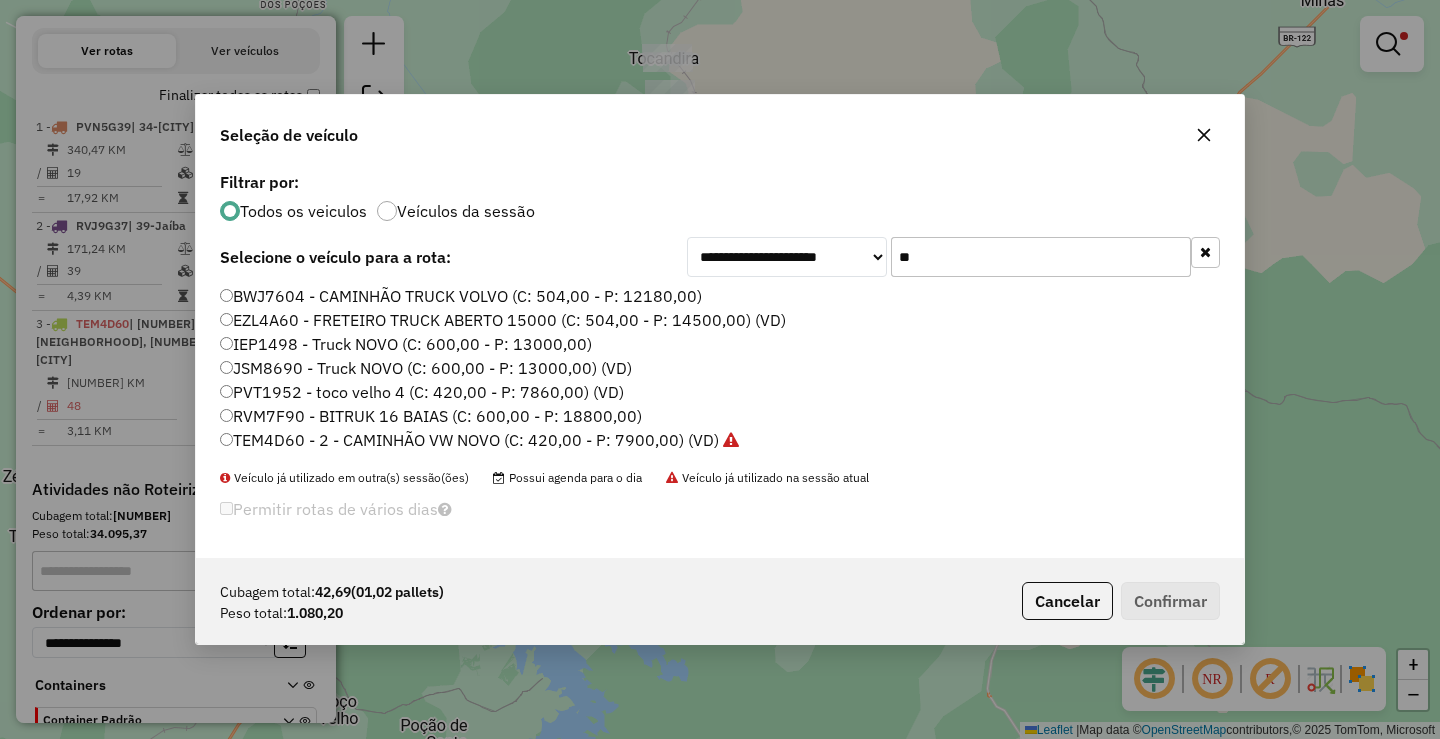 drag, startPoint x: 997, startPoint y: 248, endPoint x: 762, endPoint y: 246, distance: 235.00851 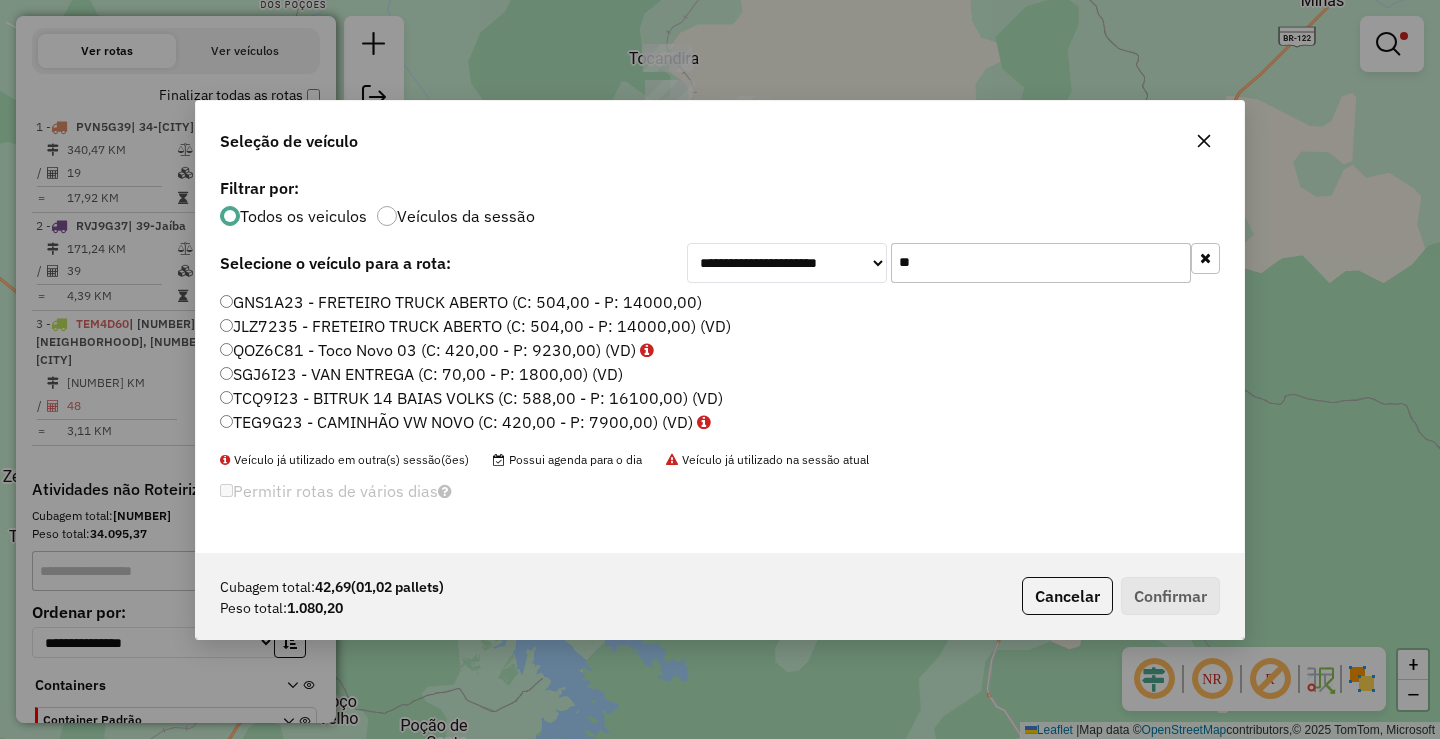 type on "**" 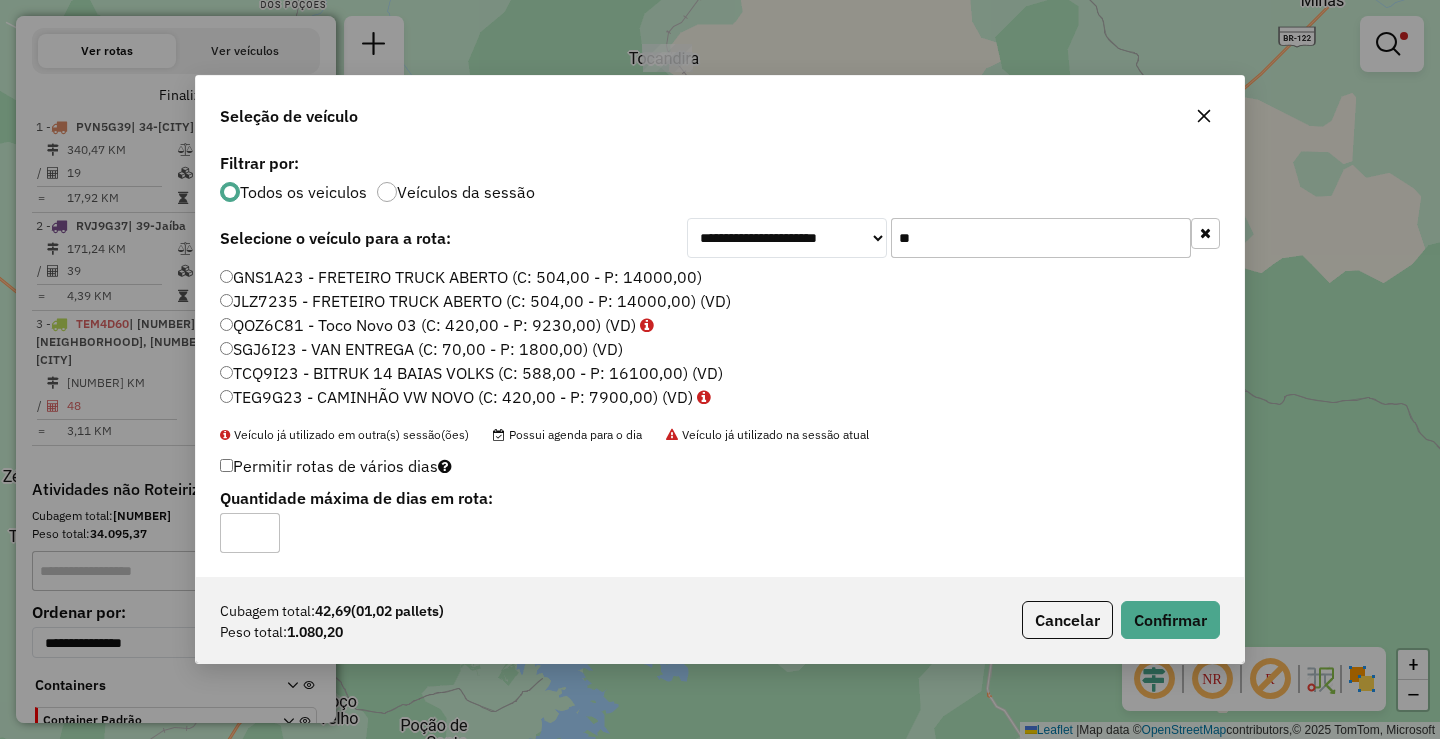 click on "SGJ6I23 - VAN ENTREGA (C: 70,00 - P: 1800,00) (VD)" 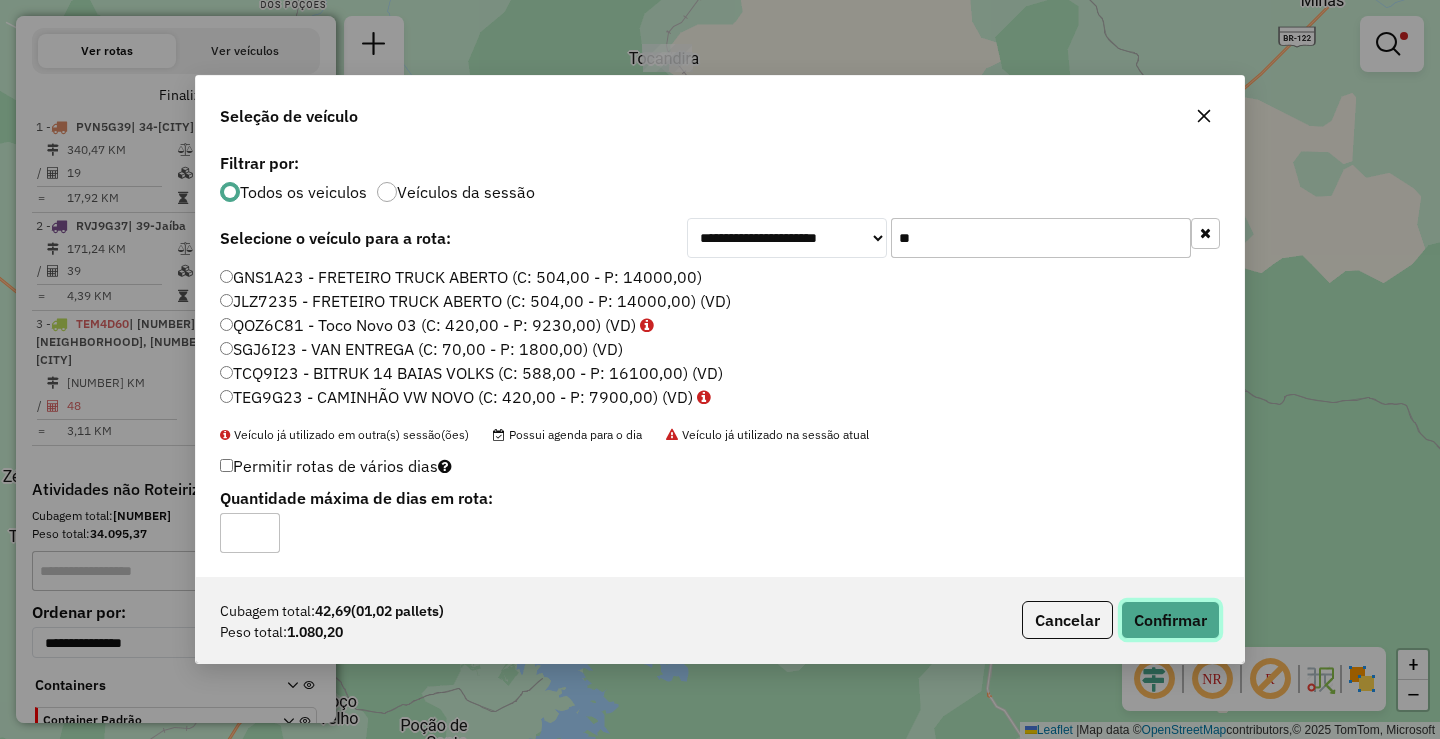 click on "Confirmar" 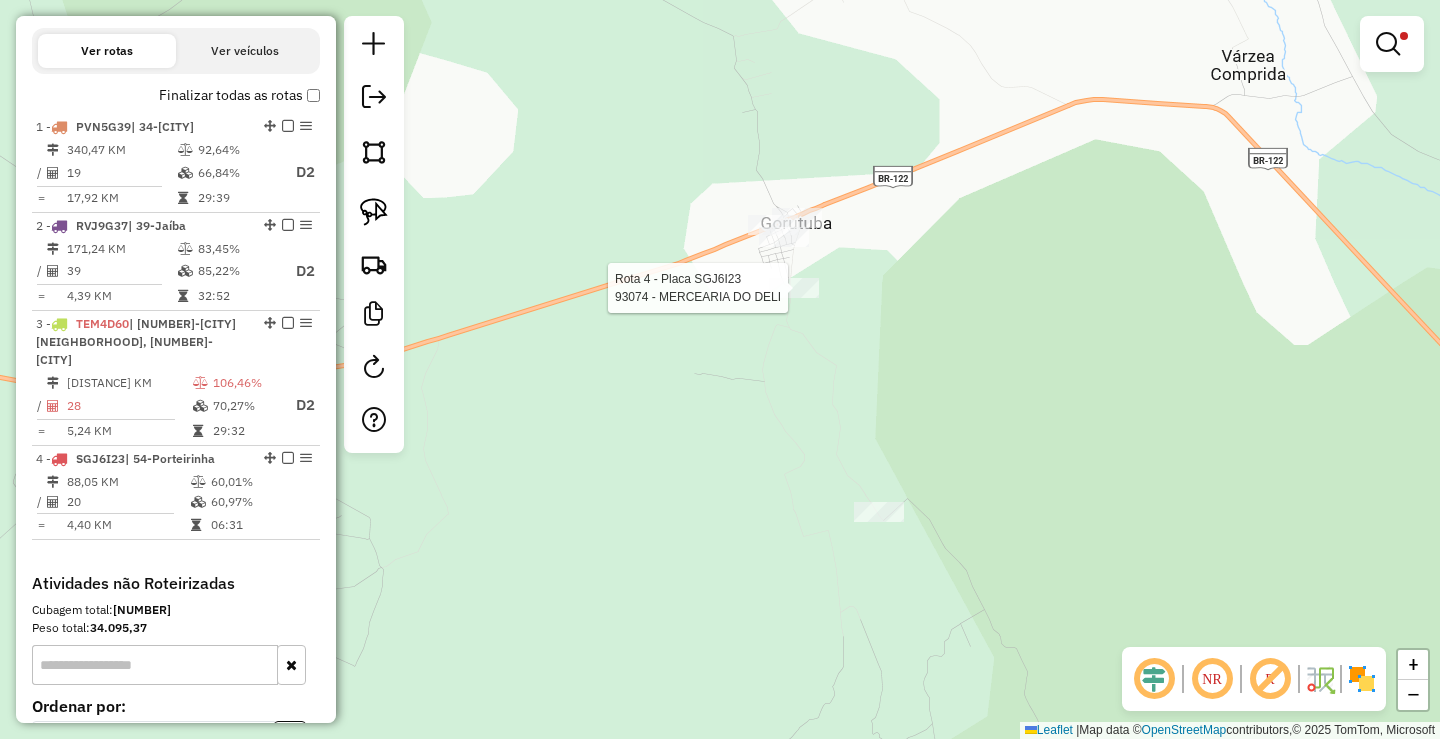 select on "*********" 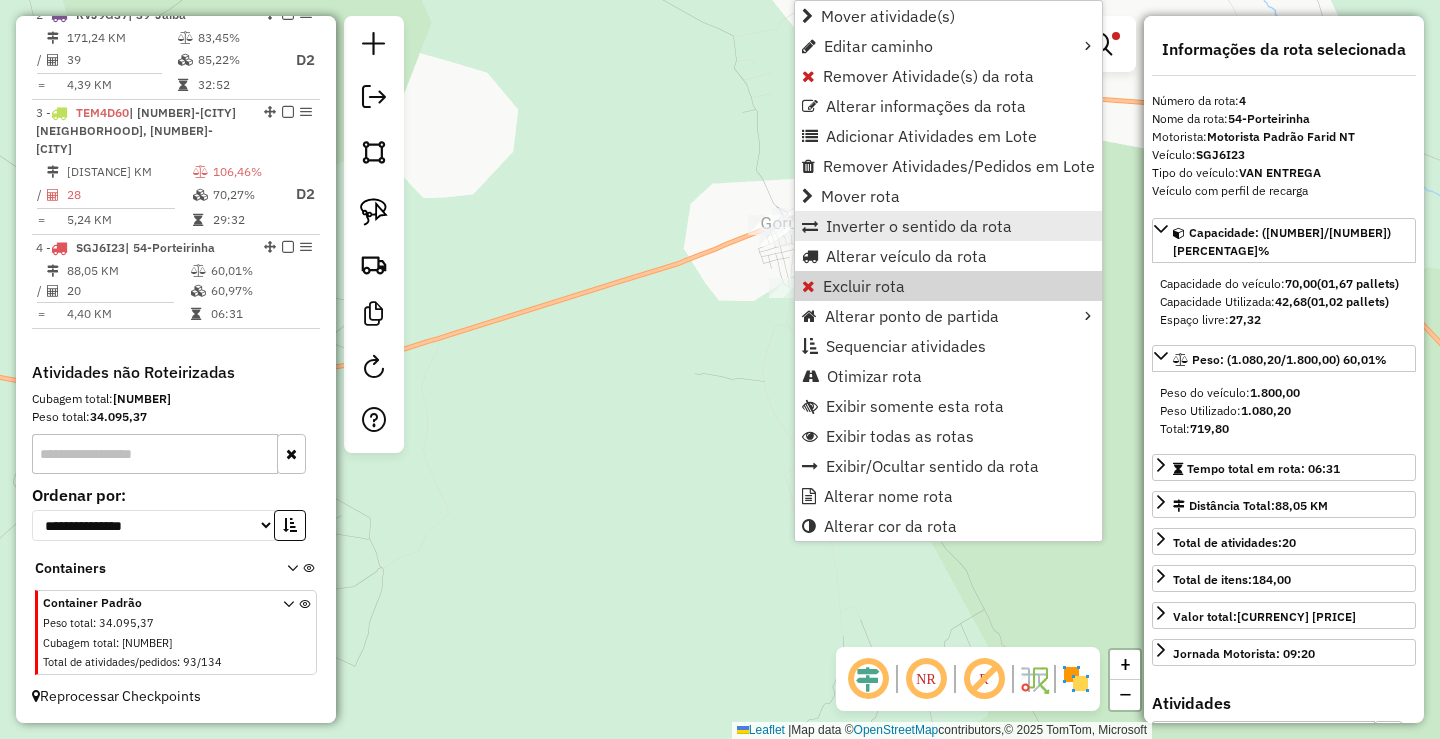 scroll, scrollTop: 887, scrollLeft: 0, axis: vertical 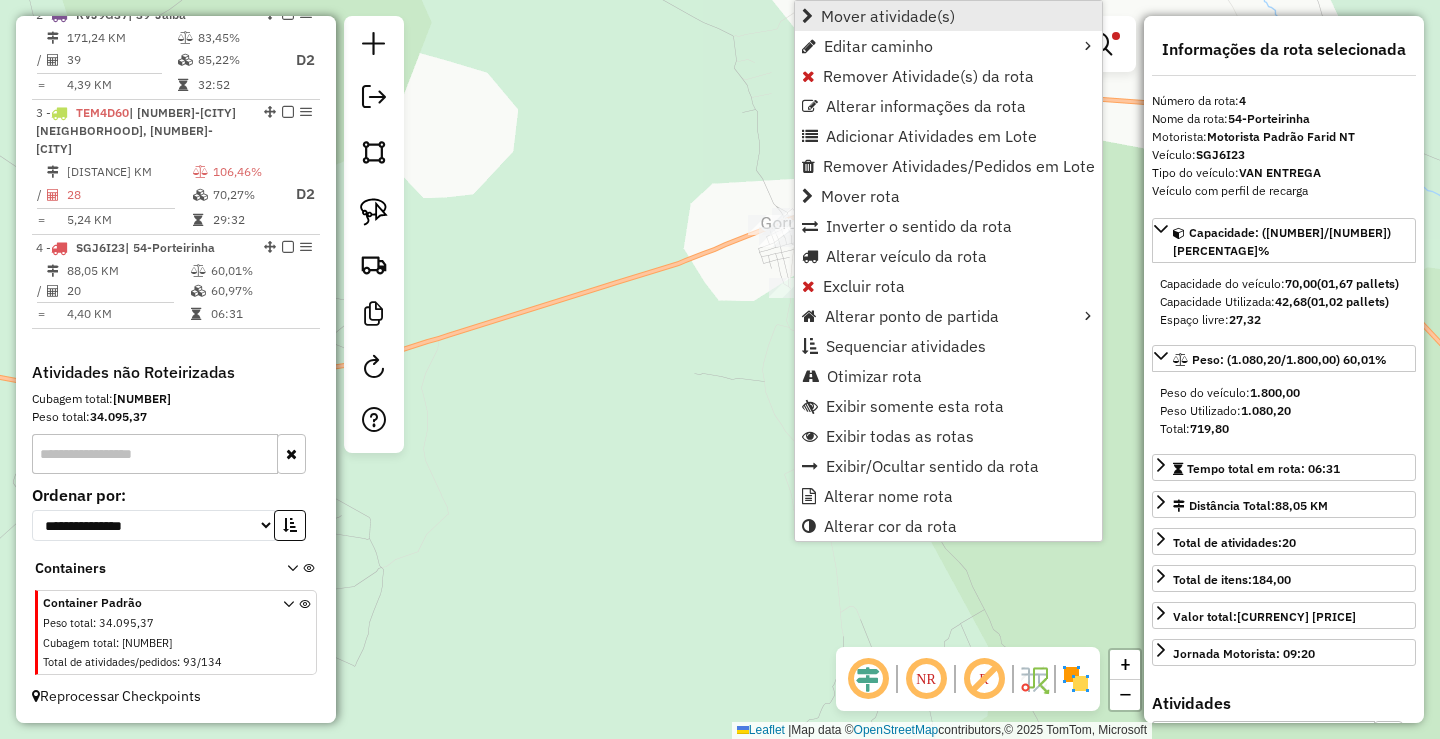 click on "Mover atividade(s)" at bounding box center (888, 16) 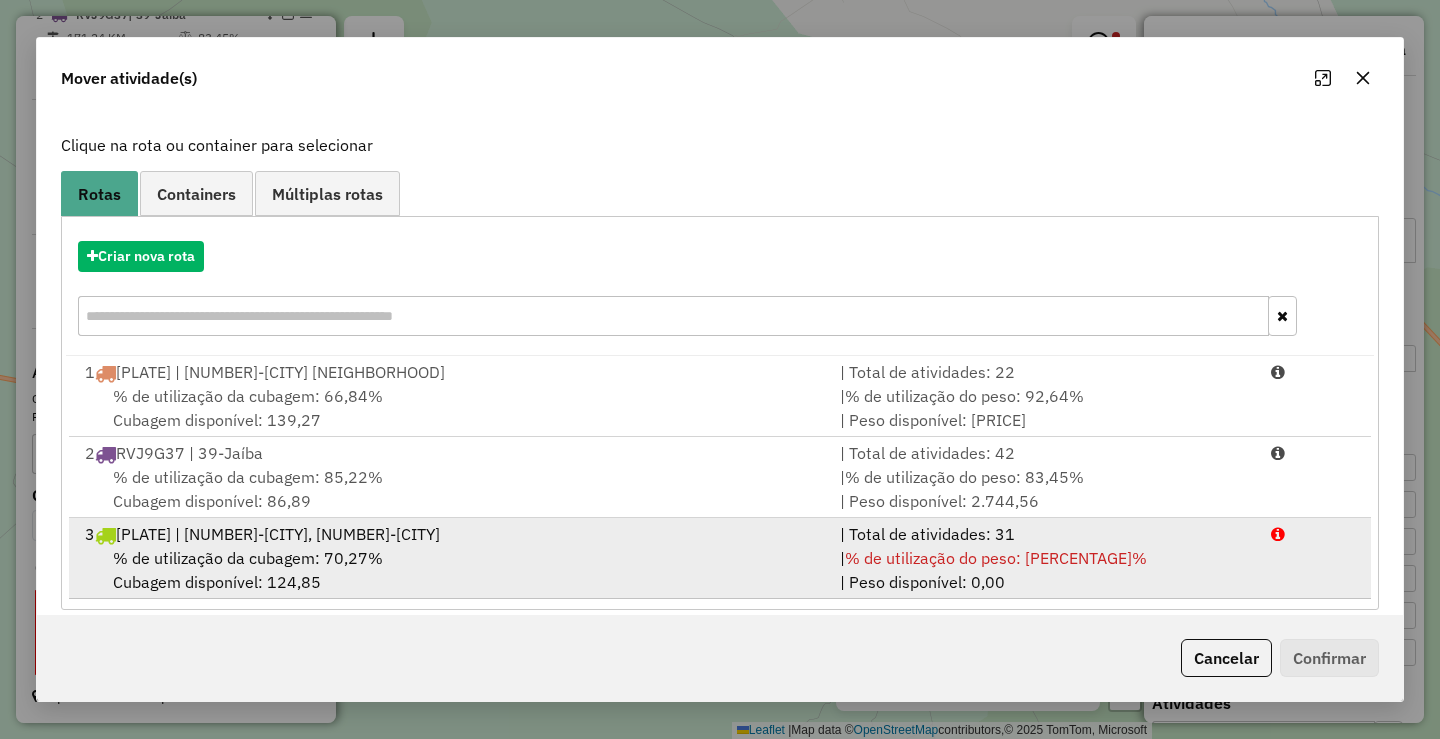 scroll, scrollTop: 122, scrollLeft: 0, axis: vertical 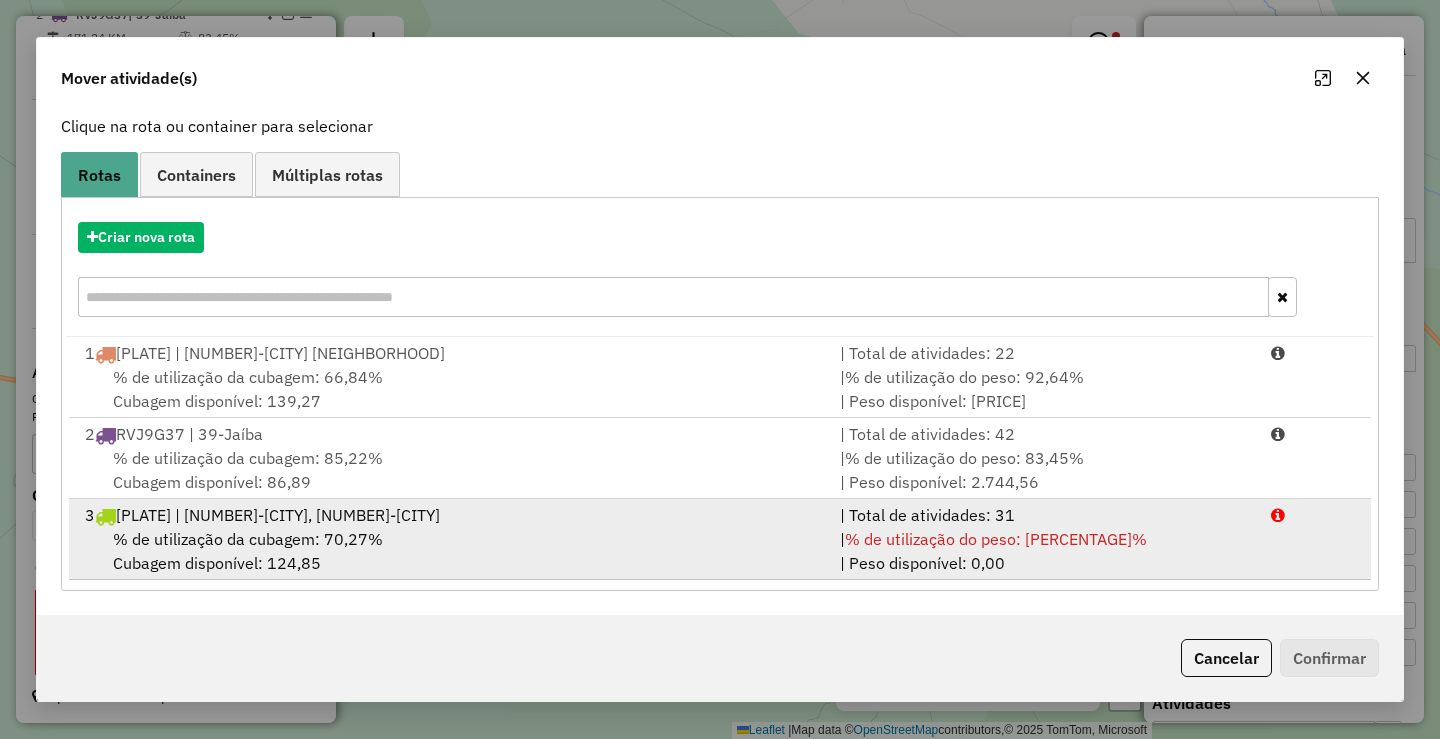 click on "% de utilização da cubagem: 70,27%  Cubagem disponível: 124,85" at bounding box center [450, 551] 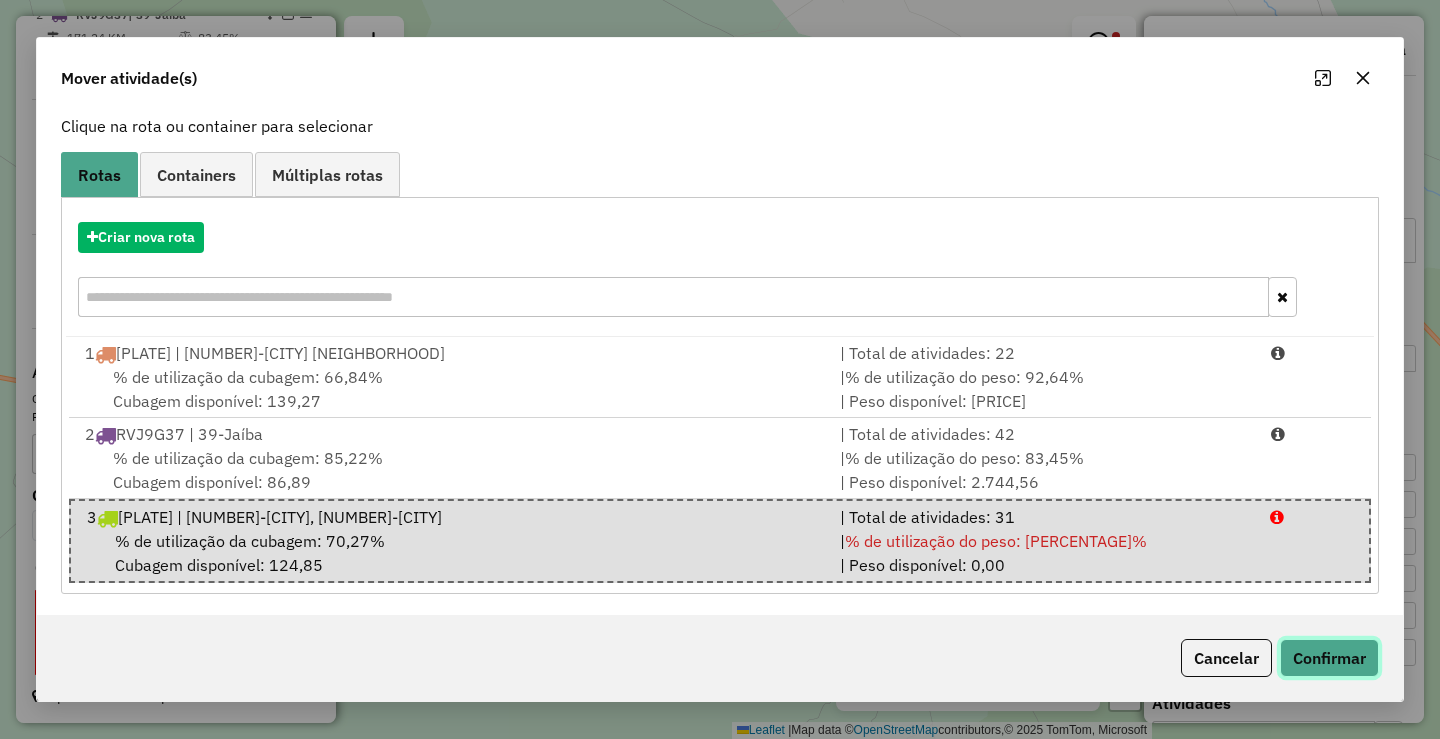 click on "Confirmar" 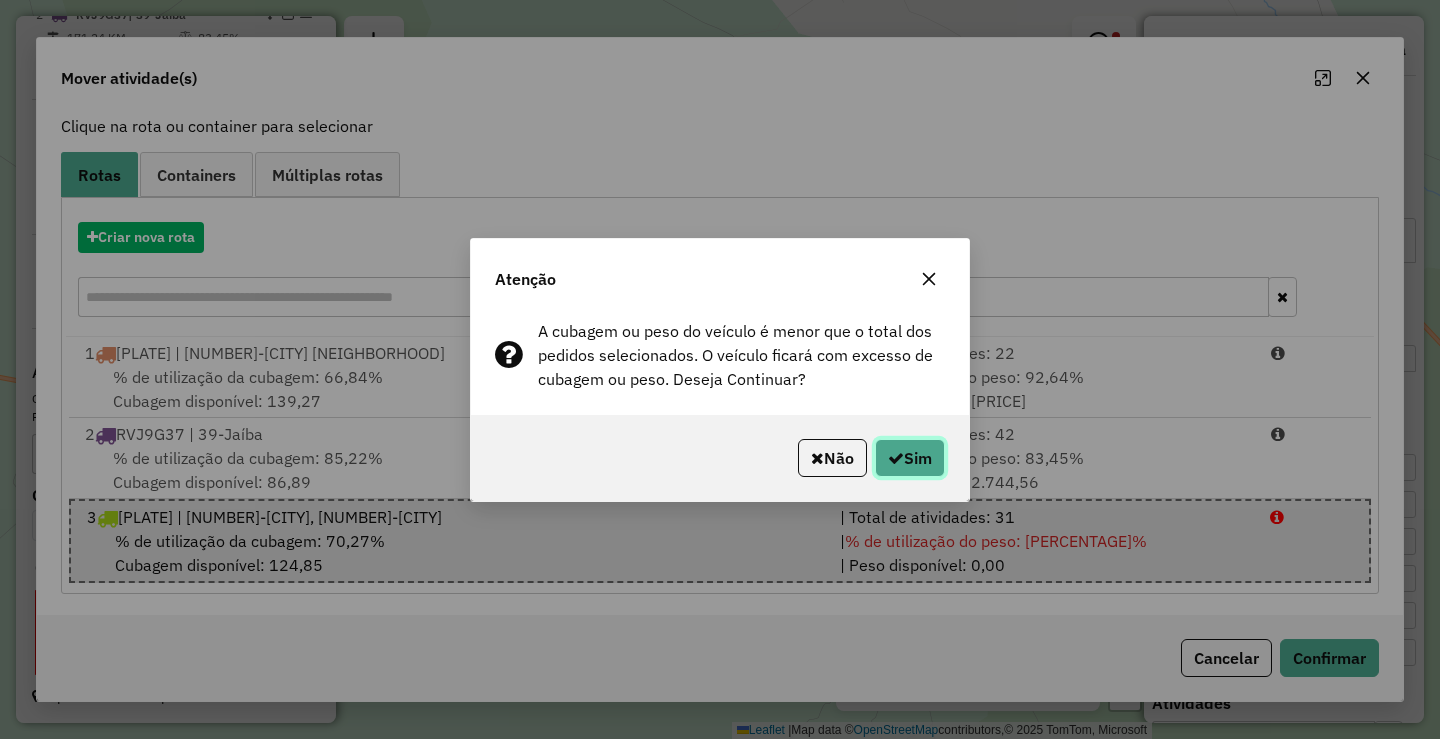 click on "Sim" 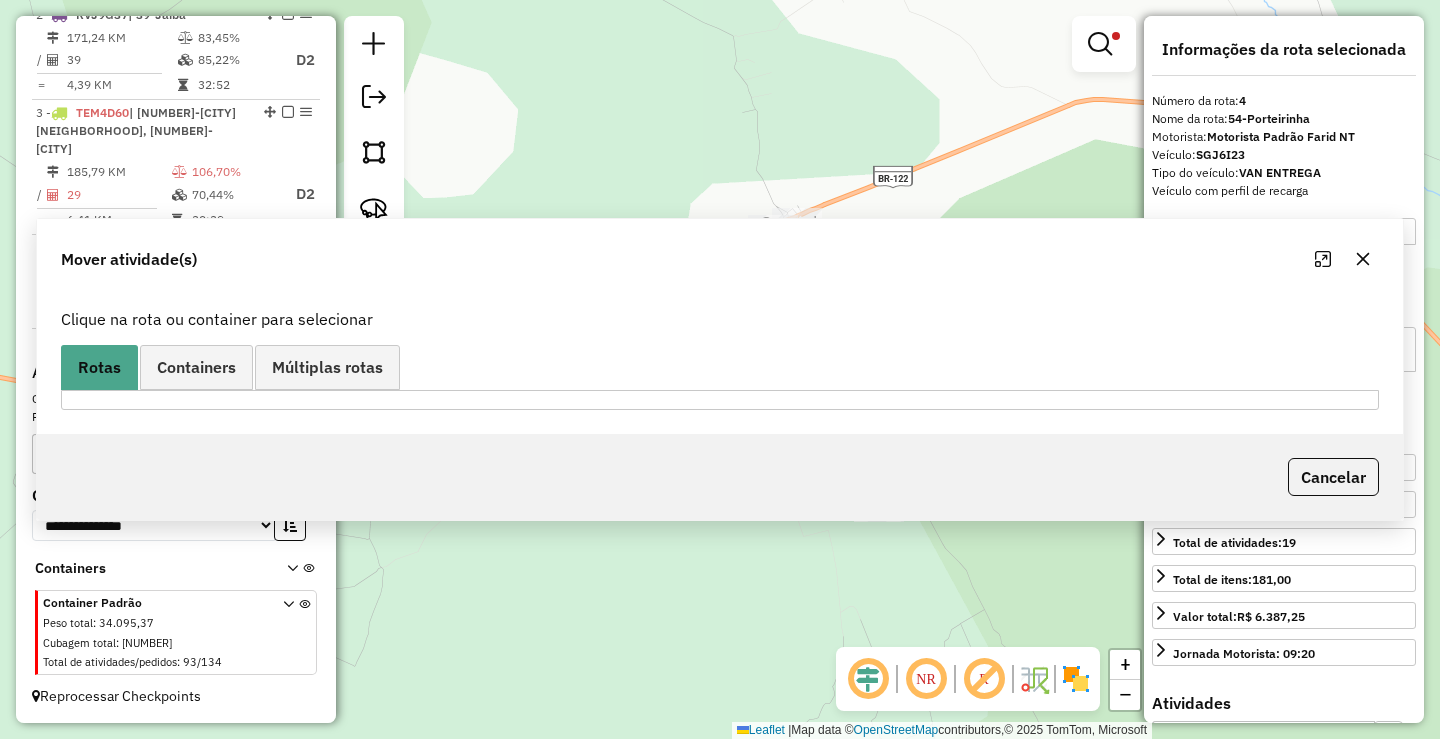 scroll, scrollTop: 0, scrollLeft: 0, axis: both 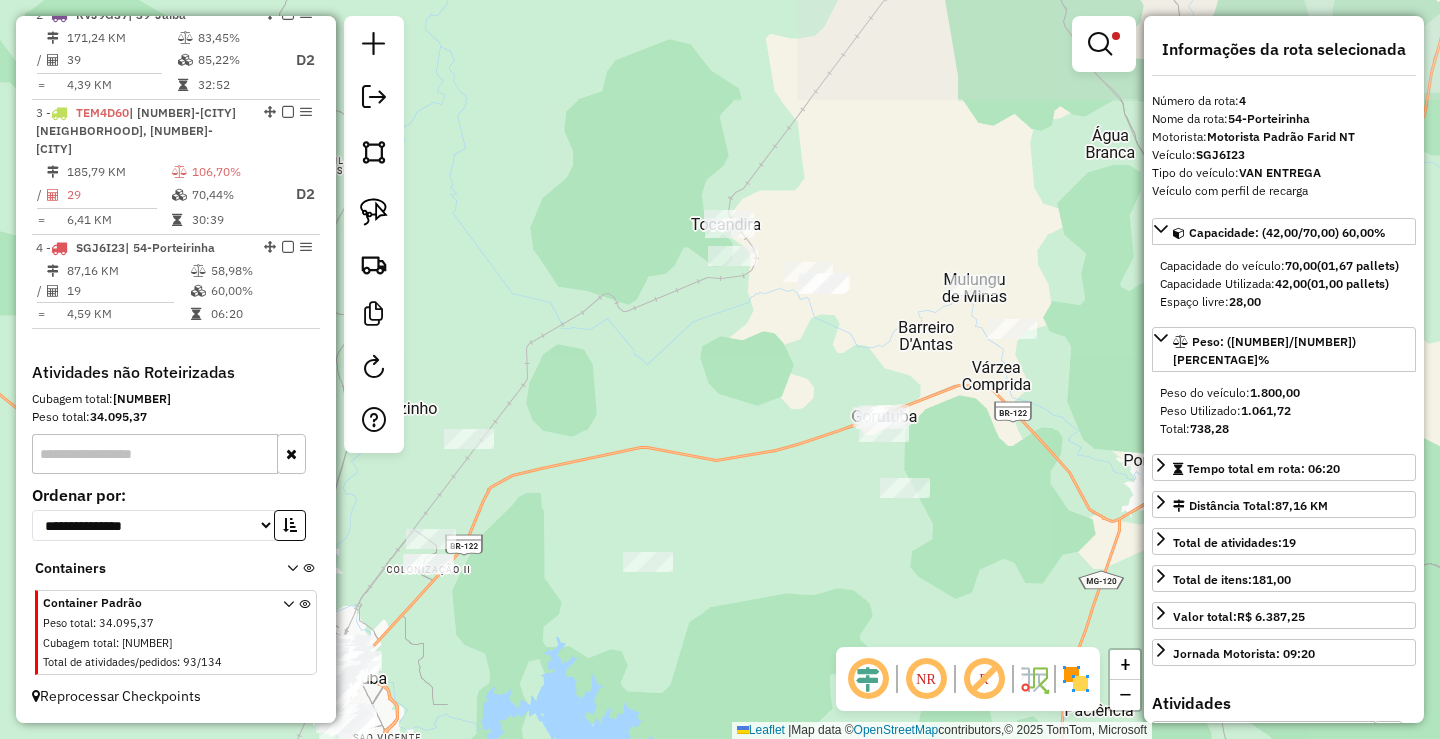 drag, startPoint x: 1107, startPoint y: 441, endPoint x: 672, endPoint y: 380, distance: 439.2562 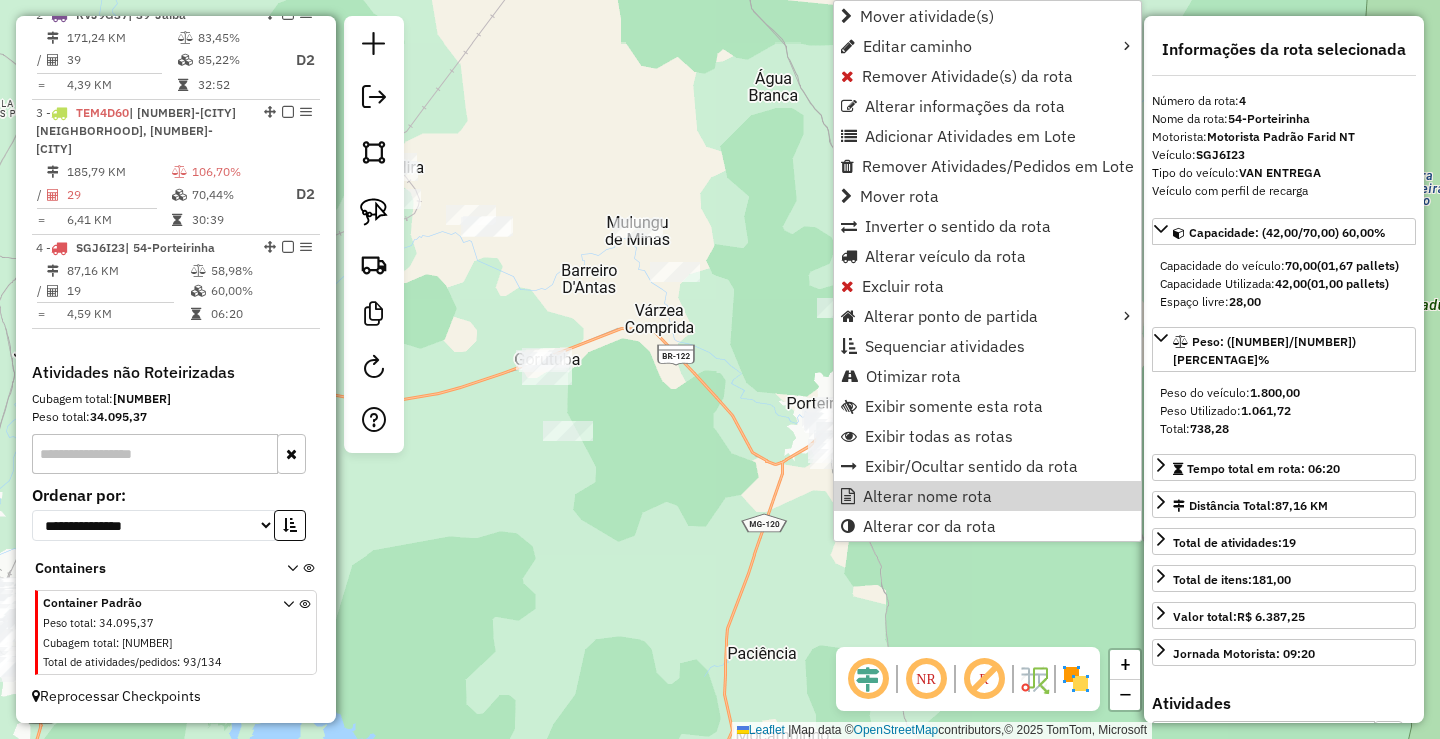 click on "Limpar filtros Janela de atendimento Grade de atendimento Capacidade Transportadoras Veículos Cliente Pedidos  Rotas Selecione os dias de semana para filtrar as janelas de atendimento  Seg   Ter   Qua   Qui   Sex   Sáb   Dom  Informe o período da janela de atendimento: De: Até:  Filtrar exatamente a janela do cliente  Considerar janela de atendimento padrão  Selecione os dias de semana para filtrar as grades de atendimento  Seg   Ter   Qua   Qui   Sex   Sáb   Dom   Considerar clientes sem dia de atendimento cadastrado  Clientes fora do dia de atendimento selecionado Filtrar as atividades entre os valores definidos abaixo:  Peso mínimo:  ****  Peso máximo:  ******  Cubagem mínima:   Cubagem máxima:   De:   Até:  Filtrar as atividades entre o tempo de atendimento definido abaixo:  De:   Até:   Considerar capacidade total dos clientes não roteirizados Transportadora: Selecione um ou mais itens Tipo de veículo: Selecione um ou mais itens Veículo: Selecione um ou mais itens Motorista: Nome: Rótulo:" 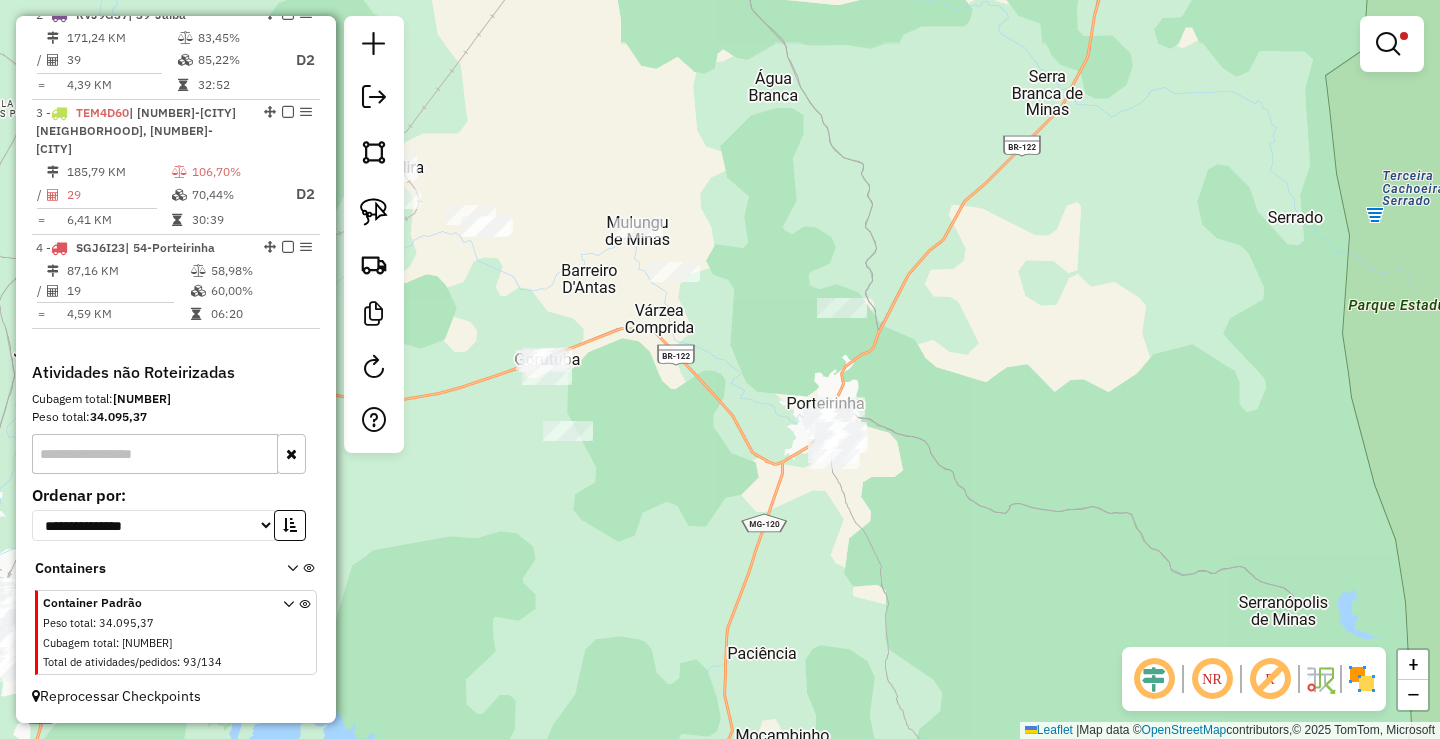 click on "Limpar filtros Janela de atendimento Grade de atendimento Capacidade Transportadoras Veículos Cliente Pedidos  Rotas Selecione os dias de semana para filtrar as janelas de atendimento  Seg   Ter   Qua   Qui   Sex   Sáb   Dom  Informe o período da janela de atendimento: De: Até:  Filtrar exatamente a janela do cliente  Considerar janela de atendimento padrão  Selecione os dias de semana para filtrar as grades de atendimento  Seg   Ter   Qua   Qui   Sex   Sáb   Dom   Considerar clientes sem dia de atendimento cadastrado  Clientes fora do dia de atendimento selecionado Filtrar as atividades entre os valores definidos abaixo:  Peso mínimo:  ****  Peso máximo:  ******  Cubagem mínima:   Cubagem máxima:   De:   Até:  Filtrar as atividades entre o tempo de atendimento definido abaixo:  De:   Até:   Considerar capacidade total dos clientes não roteirizados Transportadora: Selecione um ou mais itens Tipo de veículo: Selecione um ou mais itens Veículo: Selecione um ou mais itens Motorista: Nome: Rótulo:" 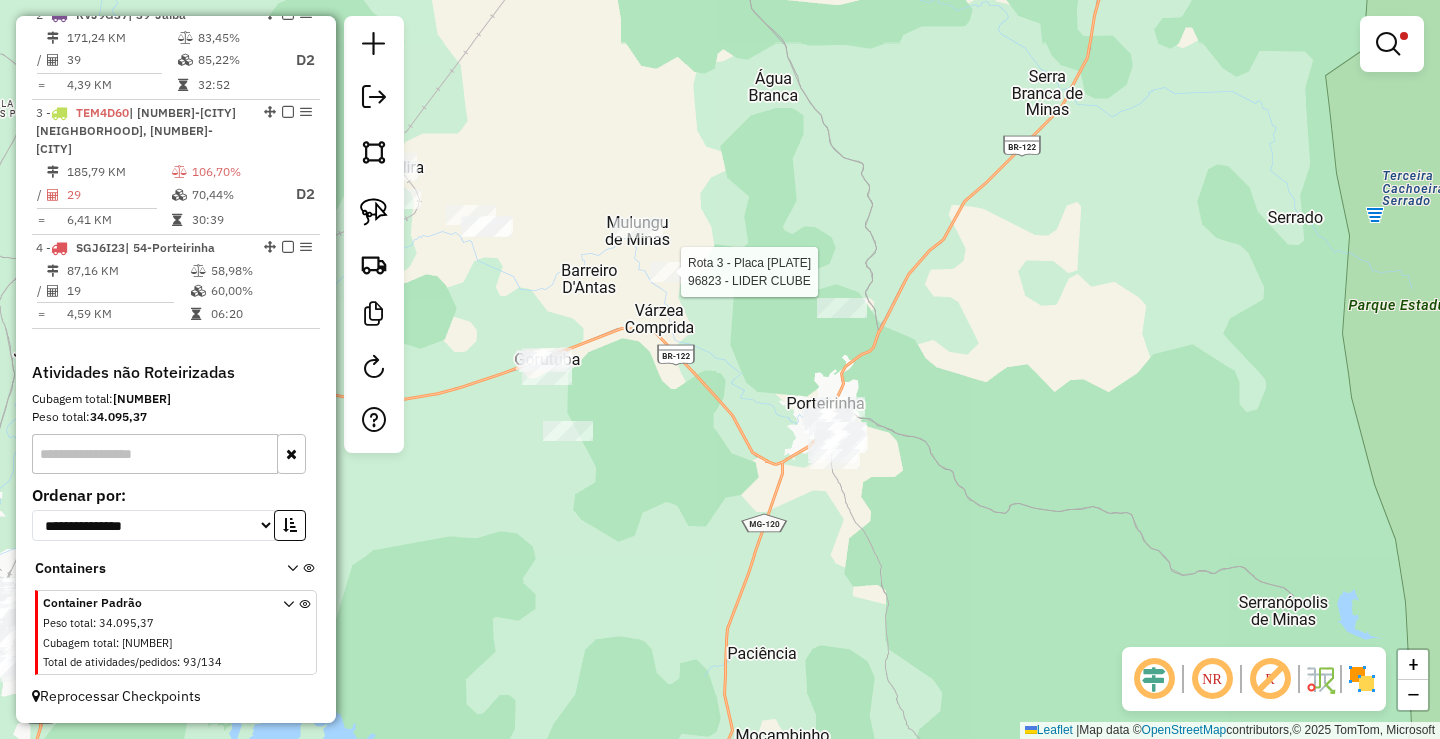 click 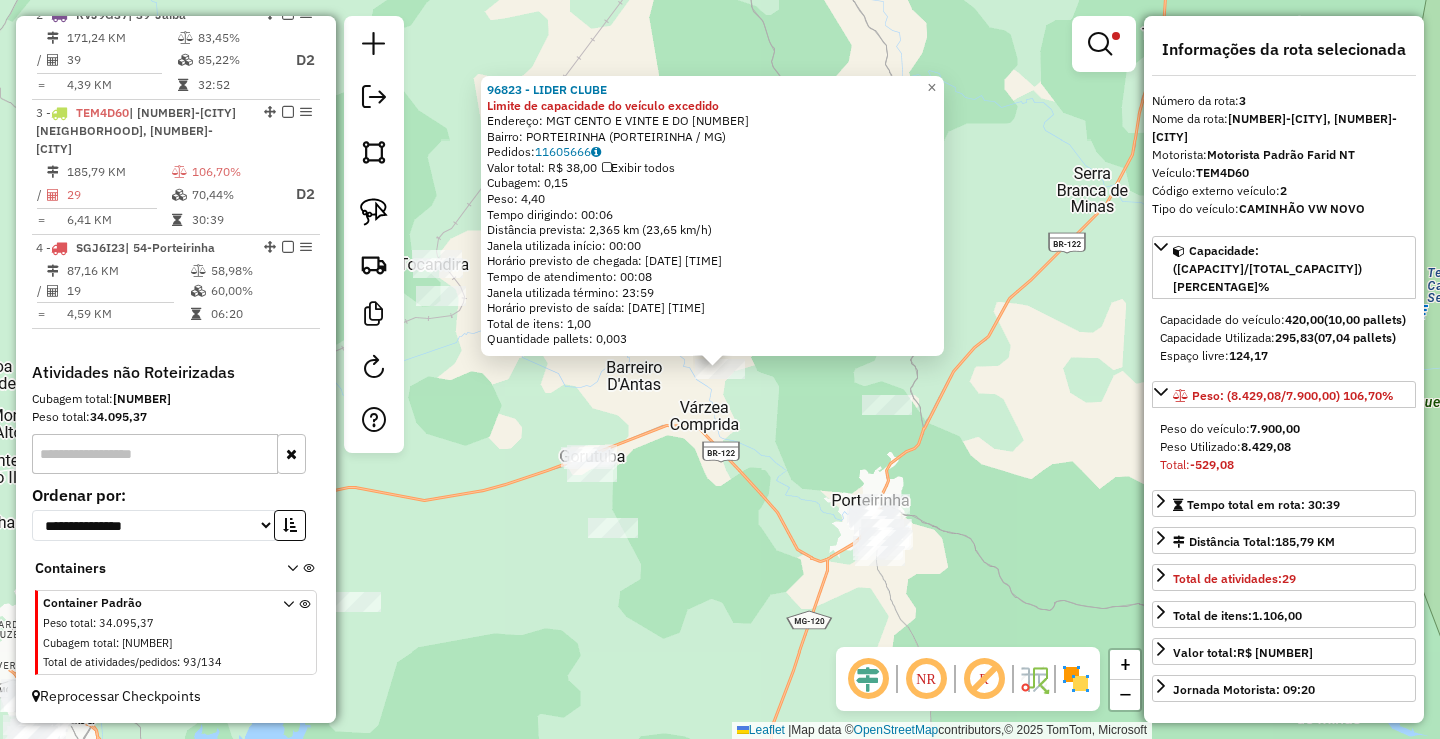 click on "[NUMBER] - [NAME] Limite de capacidade do veículo excedido  Endereço:  MGT CENTO E VINTE E DO [NUMBER]   Bairro: PORTEIRINHA ([CITY] / MG)   Pedidos:  [NUMBER]   Valor total: R$ [NUMBER]   Exibir todos   Cubagem: [NUMBER]  Peso: [NUMBER]  Tempo dirigindo: [TIME]   Distância prevista: [NUMBER] km ([NUMBER] km/h)   Janela utilizada início: [TIME]   Horário previsto de chegada: [DATE] [TIME]   Tempo de atendimento: [TIME]   Janela utilizada término: [TIME]   Horário previsto de saída: [DATE] [TIME]   Total de itens: [NUMBER]   Quantidade pallets: [NUMBER]  × Limpar filtros Janela de atendimento Grade de atendimento Capacidade Transportadoras Veículos Cliente Pedidos  Rotas Selecione os dias de semana para filtrar as janelas de atendimento  Seg   Ter   Qua   Qui   Sex   Sáb   Dom  Informe o período da janela de atendimento: De: Até:  Filtrar exatamente a janela do cliente  Considerar janela de atendimento padrão  Selecione os dias de semana para filtrar as grades de atendimento  Seg   Ter   Qua   Qui   Sex   Sáb   Dom  Informe o período da janela de atendimento: De: Até:  Filtrar exatamente a janela do cliente  Considerar janela de atendimento padrão  Selecione os dias de semana para filtrar as grades de atendimento  Seg   Ter   Qua   Qui   Sex   Sáb  ****" 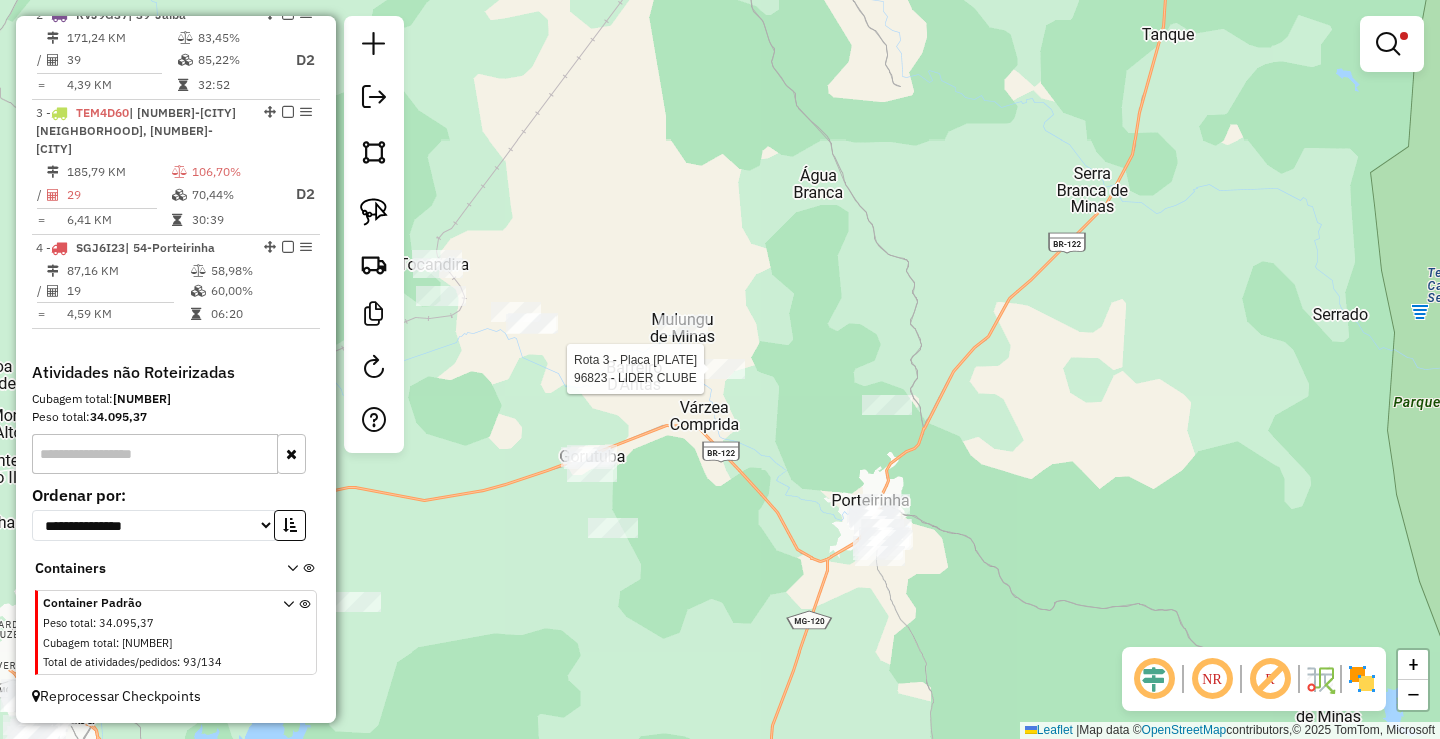 select on "*********" 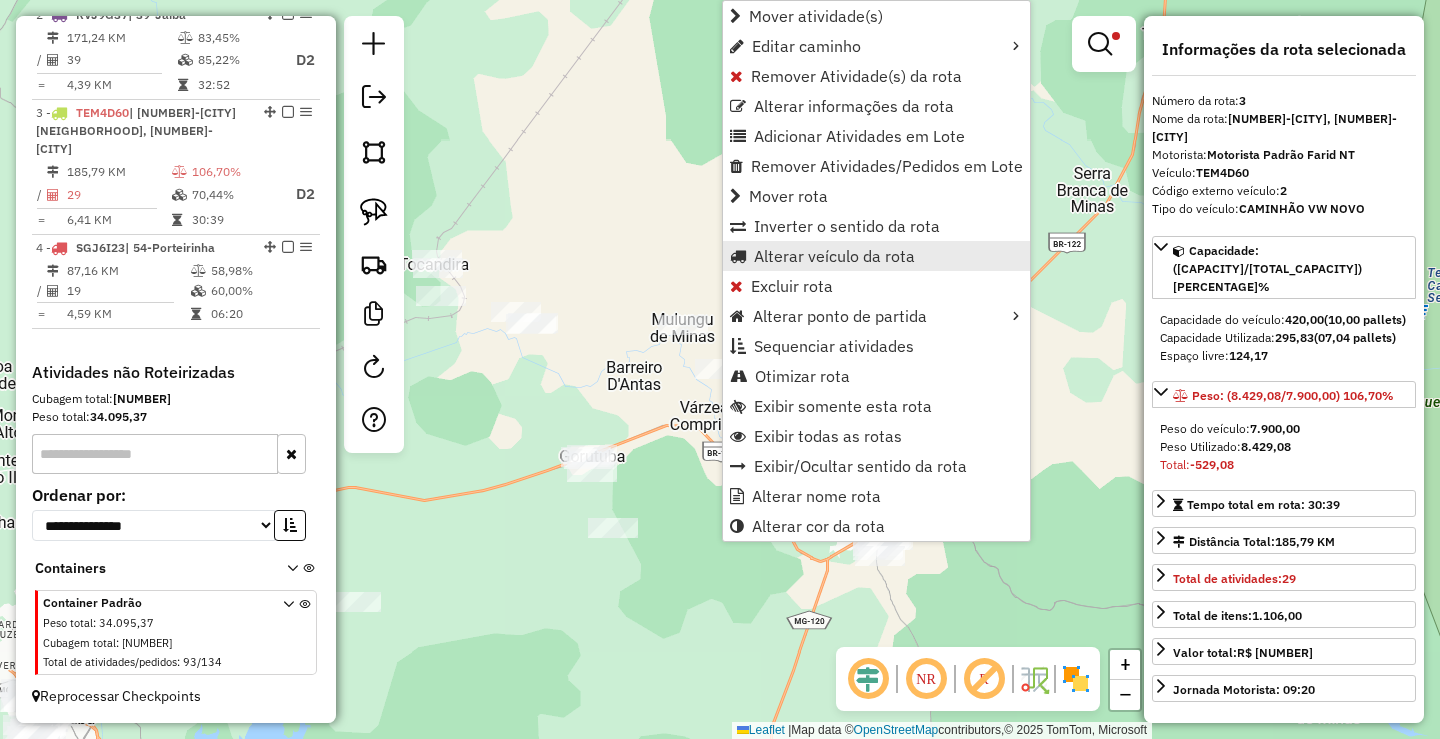click on "Alterar veículo da rota" at bounding box center (834, 256) 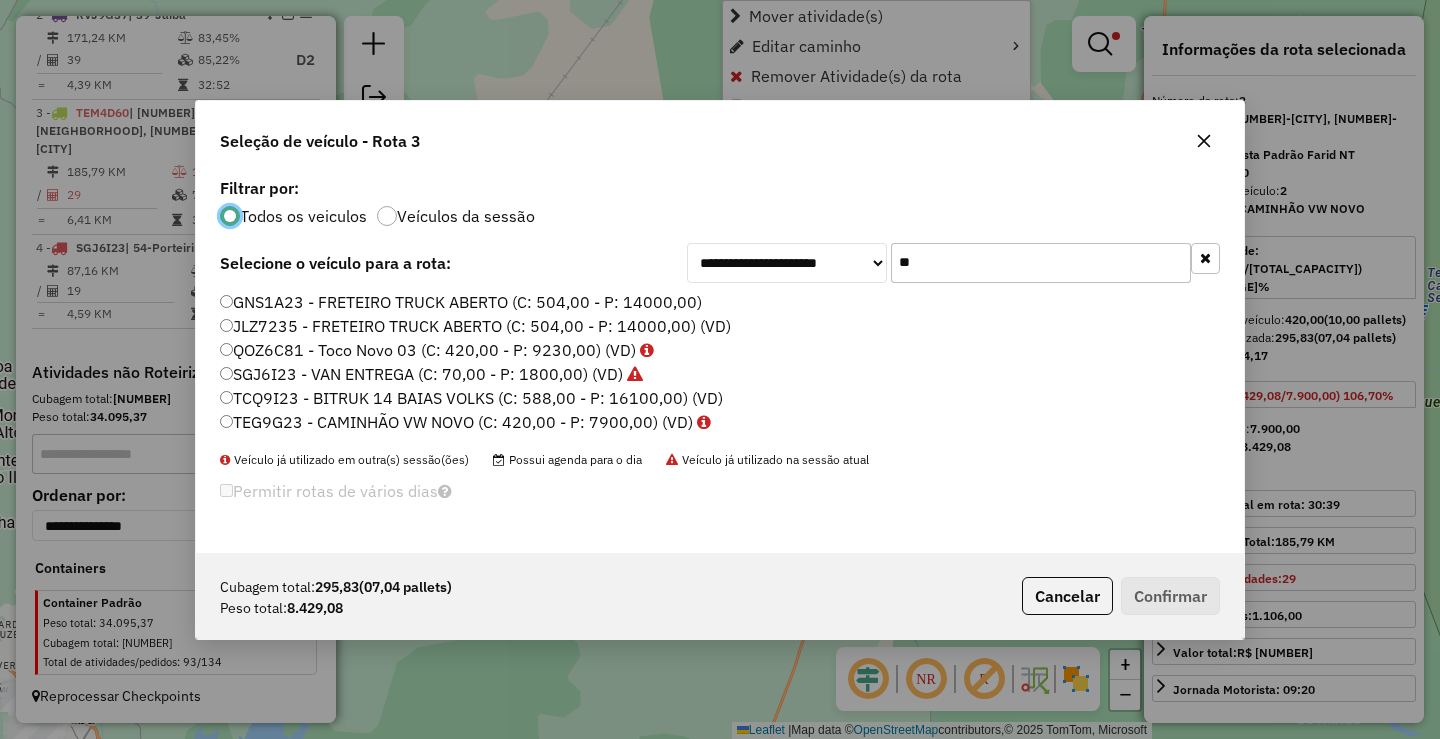 scroll, scrollTop: 11, scrollLeft: 6, axis: both 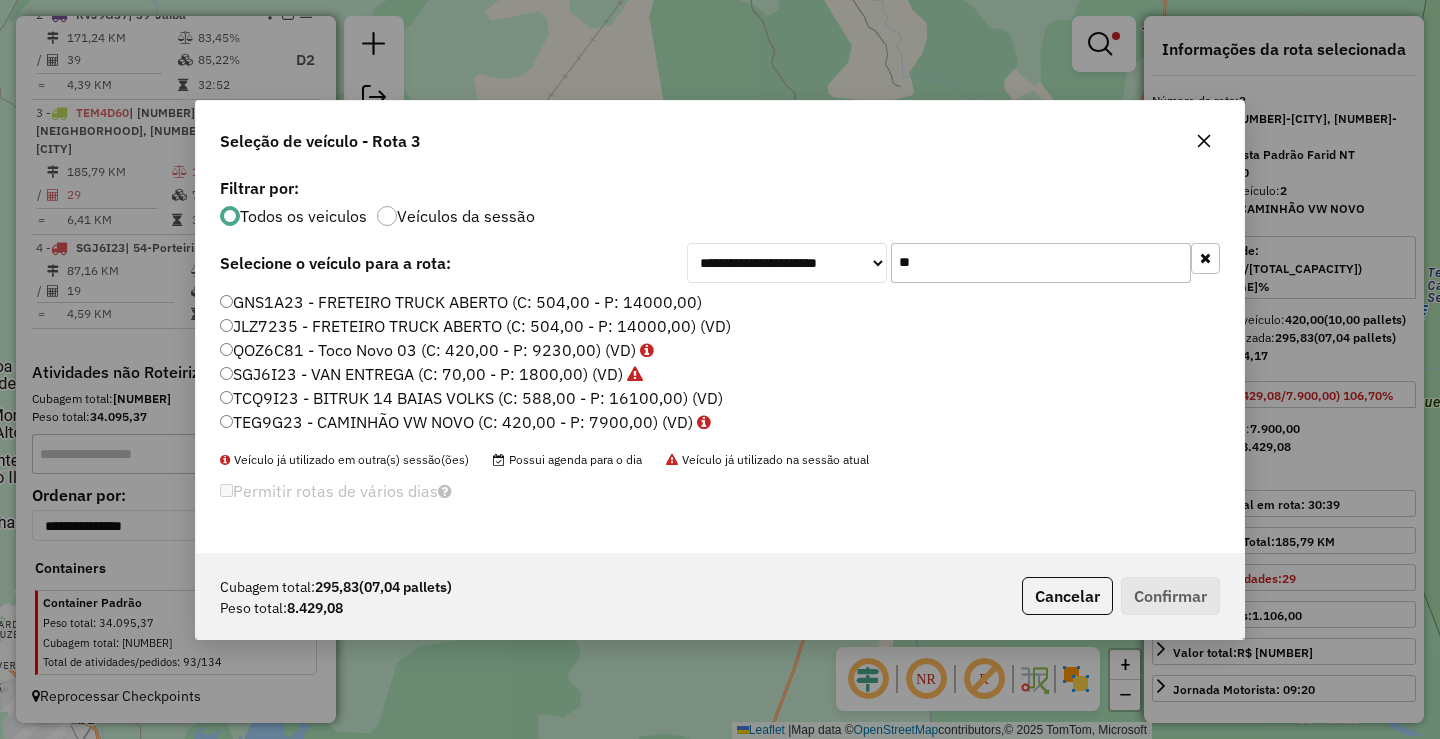 drag, startPoint x: 1000, startPoint y: 270, endPoint x: 635, endPoint y: 244, distance: 365.92487 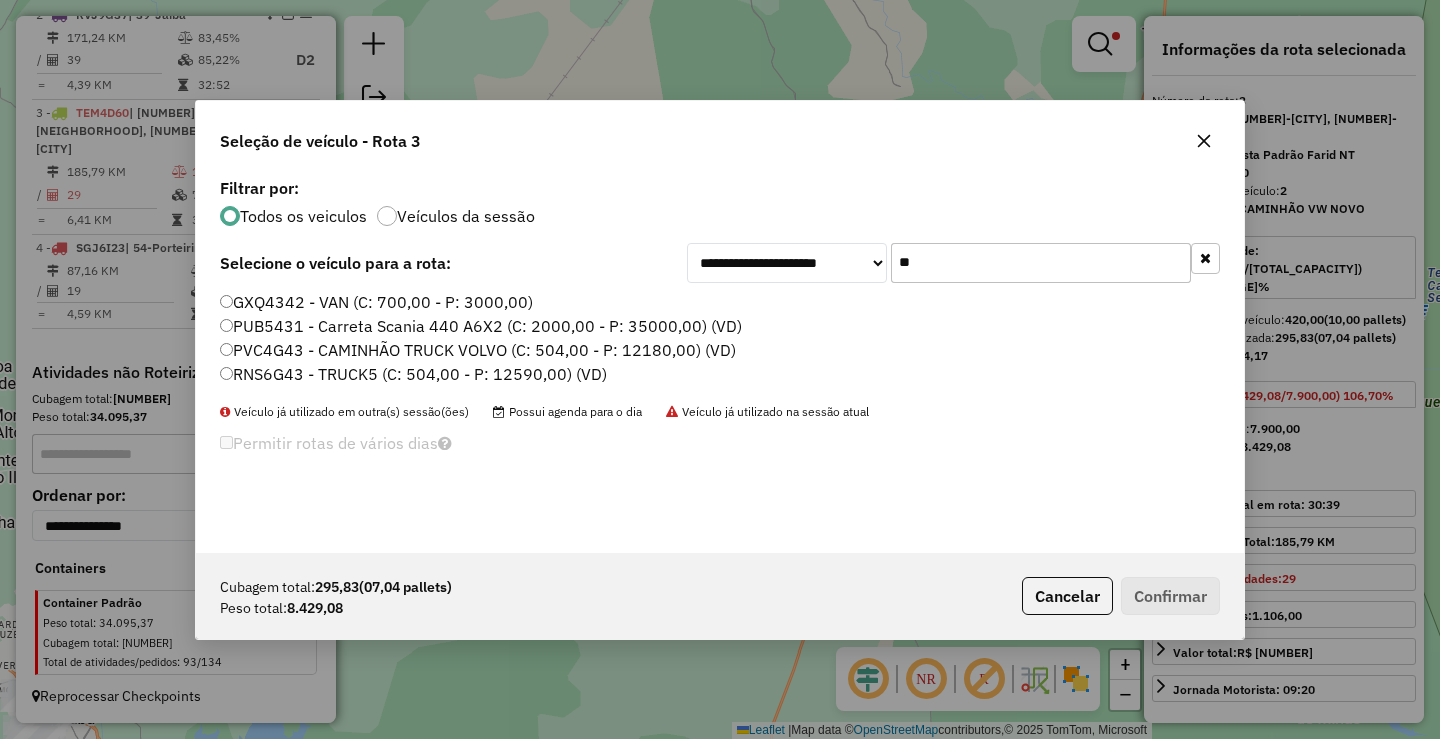 type on "*" 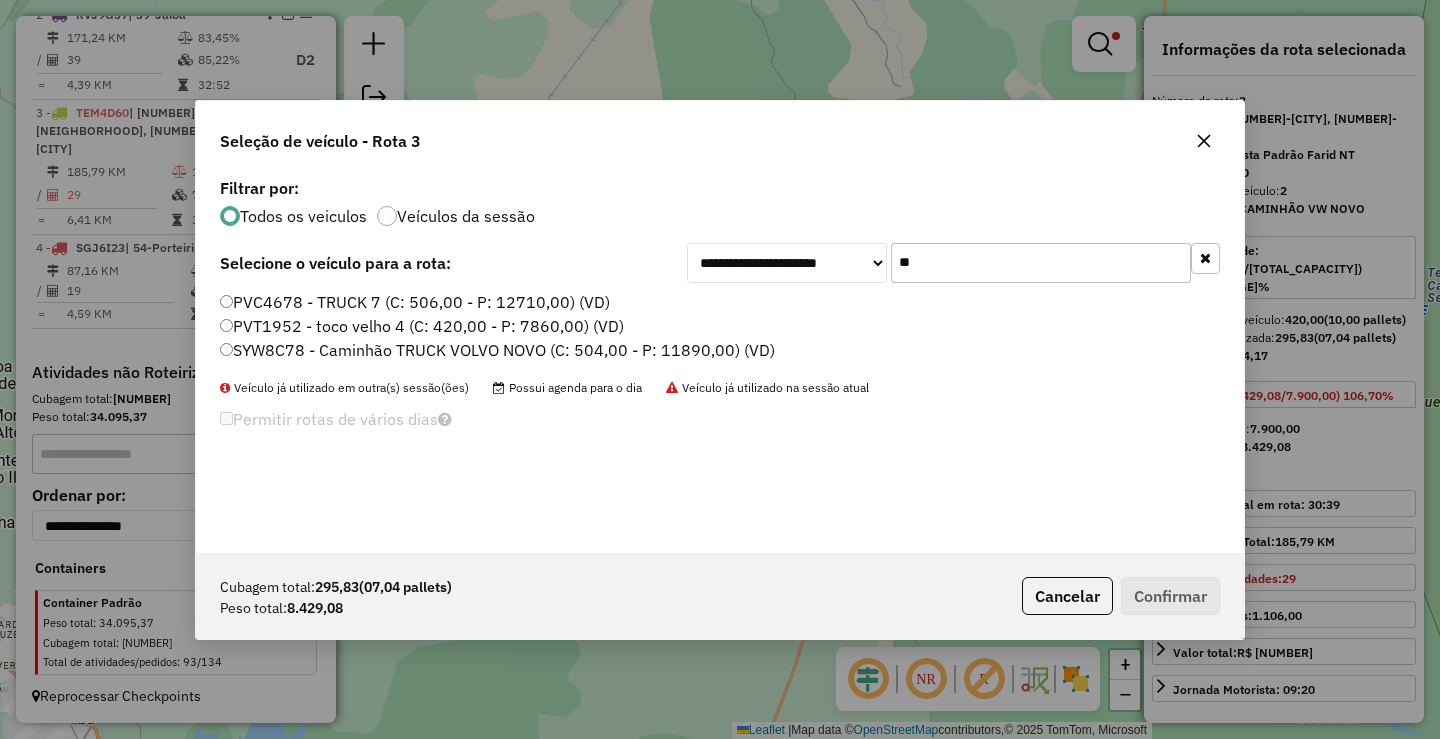 type on "**" 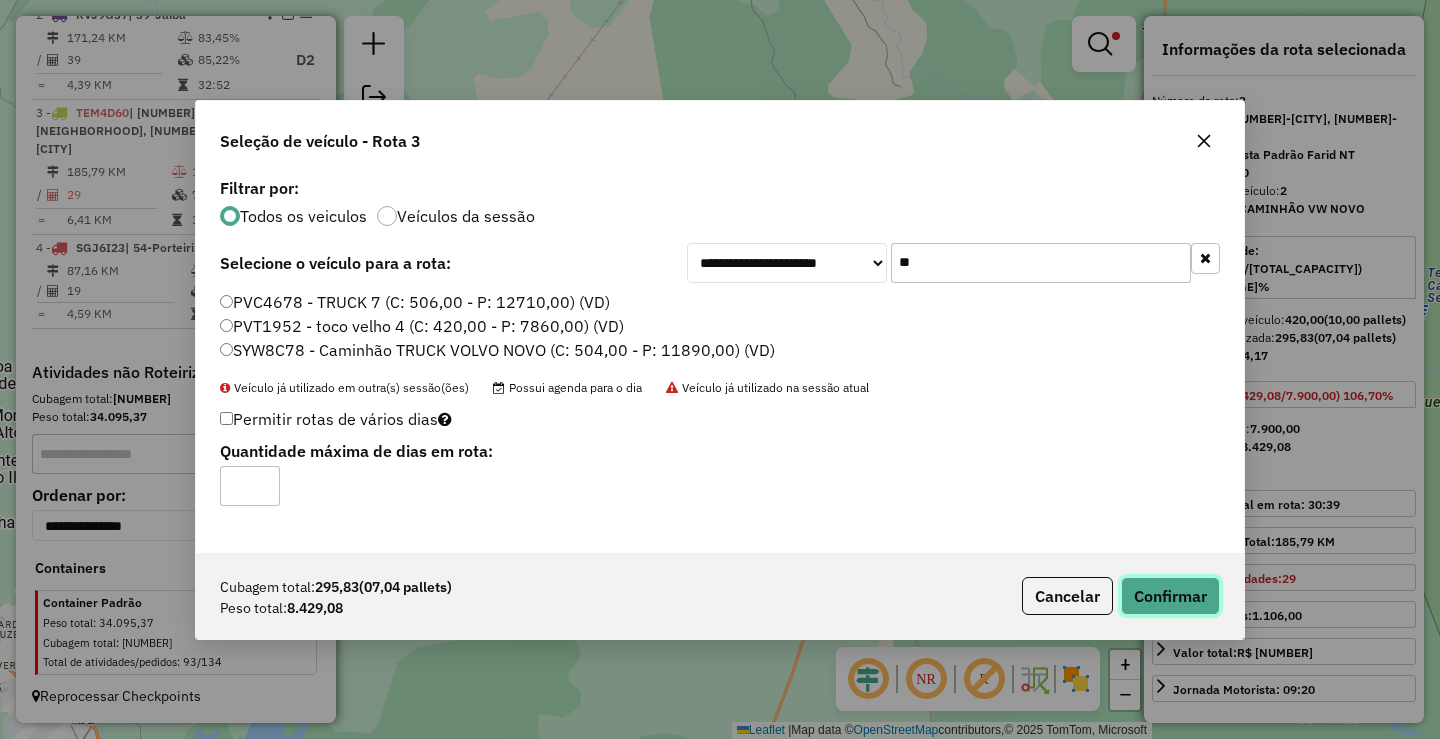 click on "Confirmar" 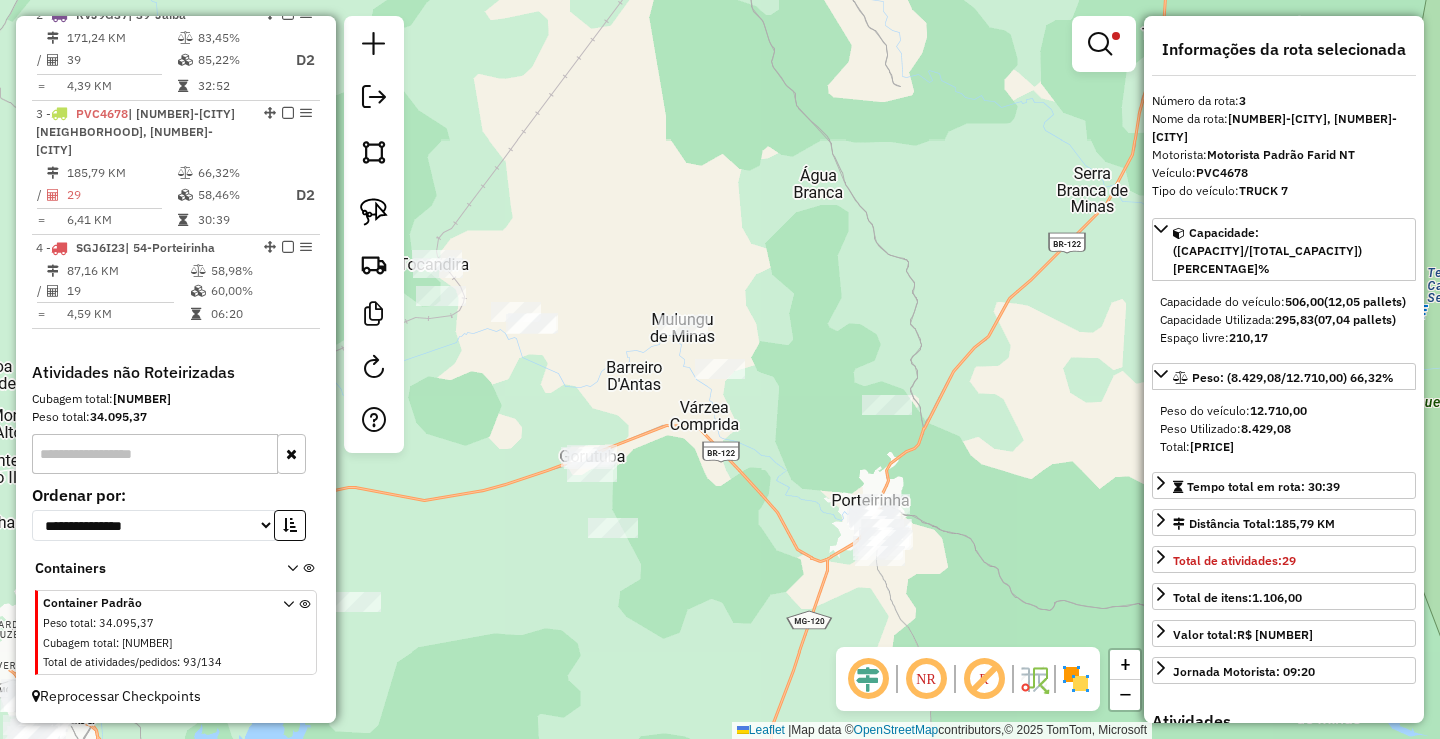 scroll, scrollTop: 862, scrollLeft: 0, axis: vertical 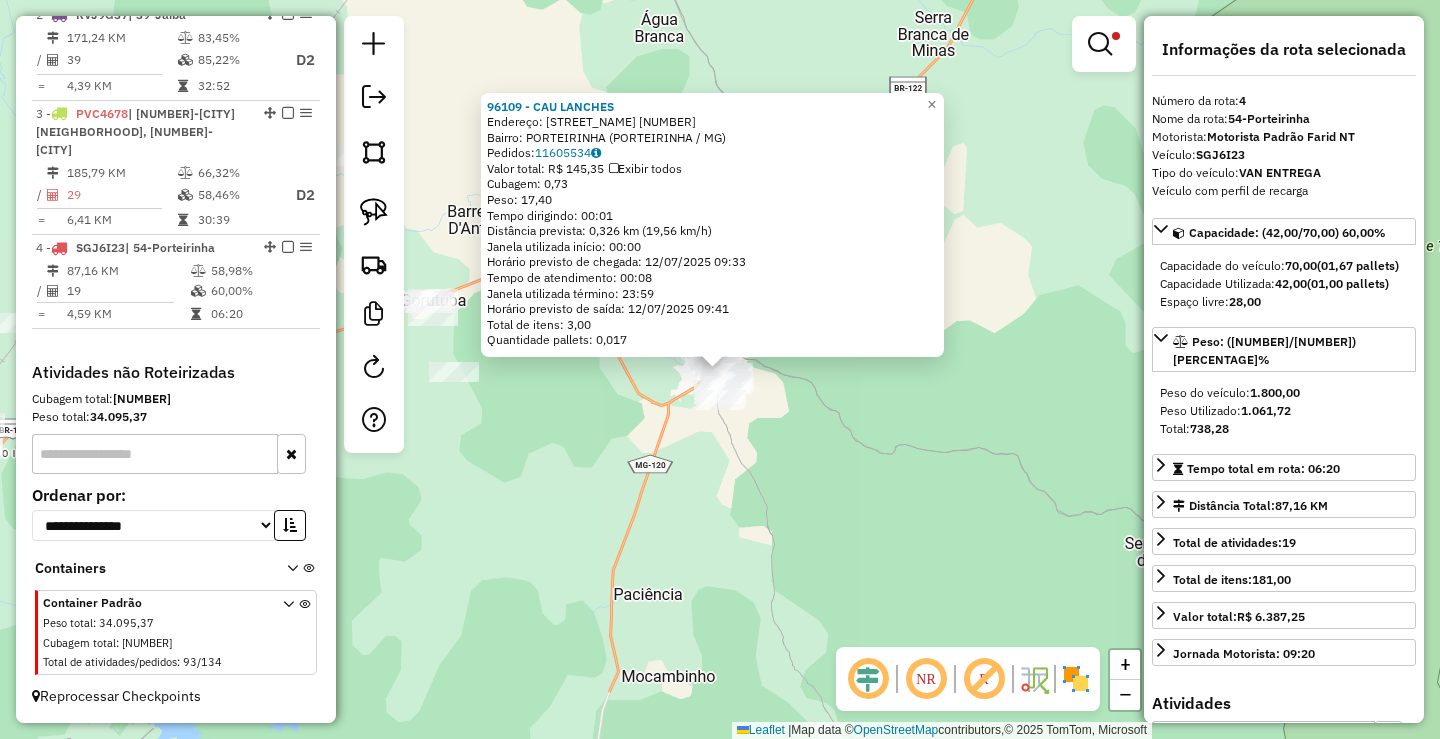 click on "Endereço:  [STREET_NAME] [NUMBER]   Bairro: [NEIGHBORHOOD] ([CITY] / [STATE])   Pedidos:  [NUMBER]   Valor total: [CURRENCY] [PRICE]   Exibir todos   Cubagem: [PRICE]  Peso: [PRICE]  Tempo dirigindo: [TIME]   Distância prevista: [PRICE] km ([PRICE] km/h)   Janela utilizada início: [TIME]   Horário previsto de chegada: [DATE] [TIME]   Tempo de atendimento: [TIME]   Janela utilizada término: [TIME]   Horário previsto de saída: [DATE] [TIME]   Total de itens: [PRICE]   Quantidade pallets: [PRICE]  × Limpar filtros Janela de atendimento Grade de atendimento Capacidade Transportadoras Veículos Cliente Pedidos  Rotas Selecione os dias de semana para filtrar as janelas de atendimento  Seg   Ter   Qua   Qui   Sex   Sáb   Dom  Informe o período da janela de atendimento: De: Até:  Filtrar exatamente a janela do cliente  Considerar janela de atendimento padrão  Selecione os dias de semana para filtrar as grades de atendimento  Seg   Ter   Qua   Qui   Sex   Sáb   Dom   Considerar clientes sem dia de atendimento cadastrado" 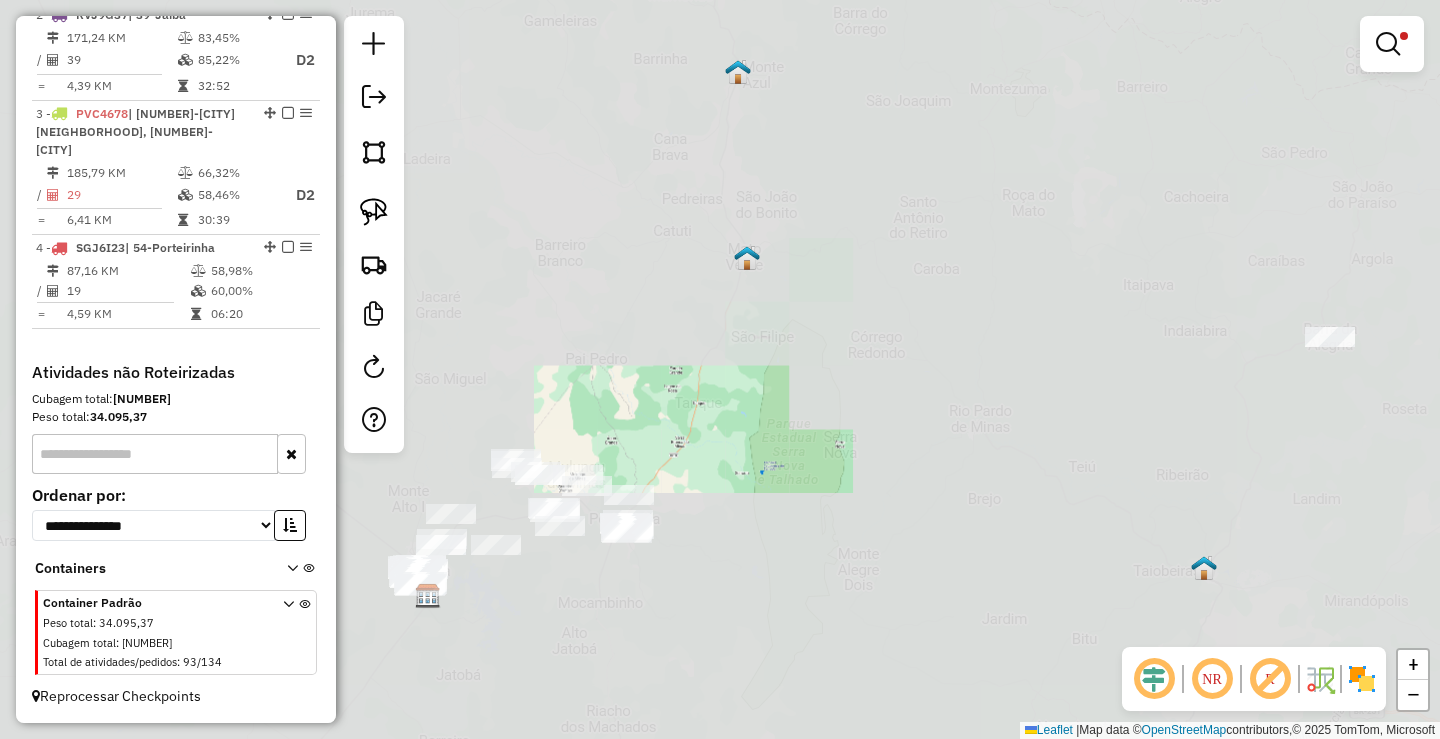 click on "Limpar filtros Janela de atendimento Grade de atendimento Capacidade Transportadoras Veículos Cliente Pedidos  Rotas Selecione os dias de semana para filtrar as janelas de atendimento  Seg   Ter   Qua   Qui   Sex   Sáb   Dom  Informe o período da janela de atendimento: De: Até:  Filtrar exatamente a janela do cliente  Considerar janela de atendimento padrão  Selecione os dias de semana para filtrar as grades de atendimento  Seg   Ter   Qua   Qui   Sex   Sáb   Dom   Considerar clientes sem dia de atendimento cadastrado  Clientes fora do dia de atendimento selecionado Filtrar as atividades entre os valores definidos abaixo:  Peso mínimo:  ****  Peso máximo:  ******  Cubagem mínima:   Cubagem máxima:   De:   Até:  Filtrar as atividades entre o tempo de atendimento definido abaixo:  De:   Até:   Considerar capacidade total dos clientes não roteirizados Transportadora: Selecione um ou mais itens Tipo de veículo: Selecione um ou mais itens Veículo: Selecione um ou mais itens Motorista: Nome: Rótulo:" 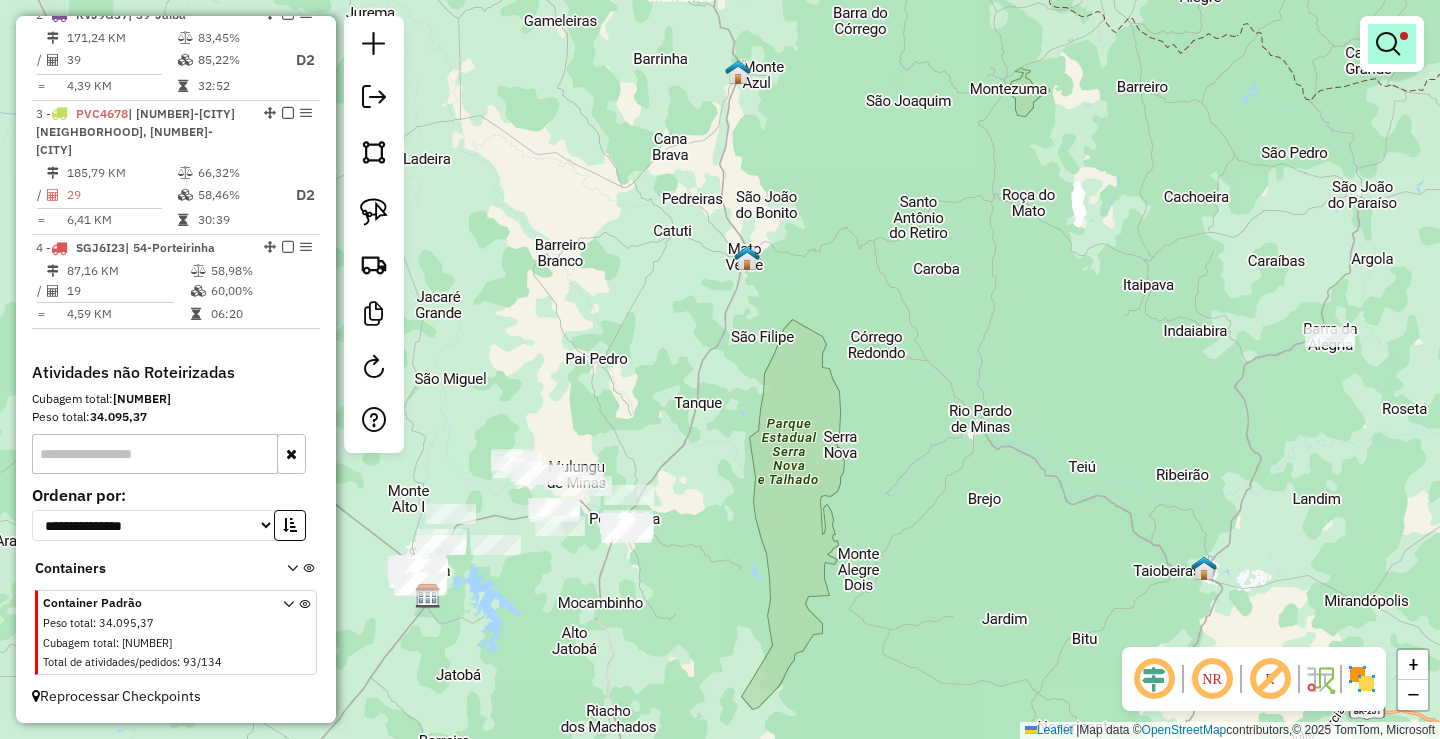 click at bounding box center (1388, 44) 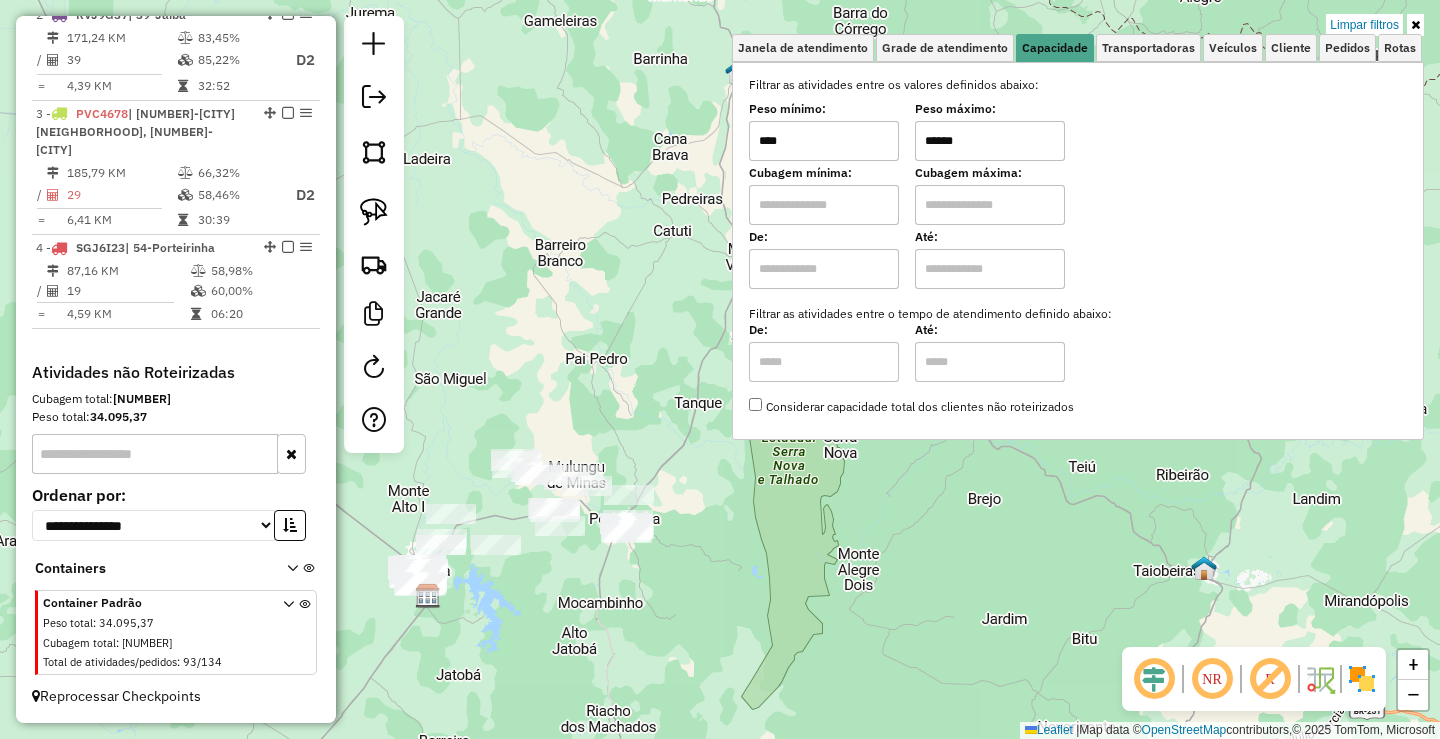 click on "******" at bounding box center [990, 141] 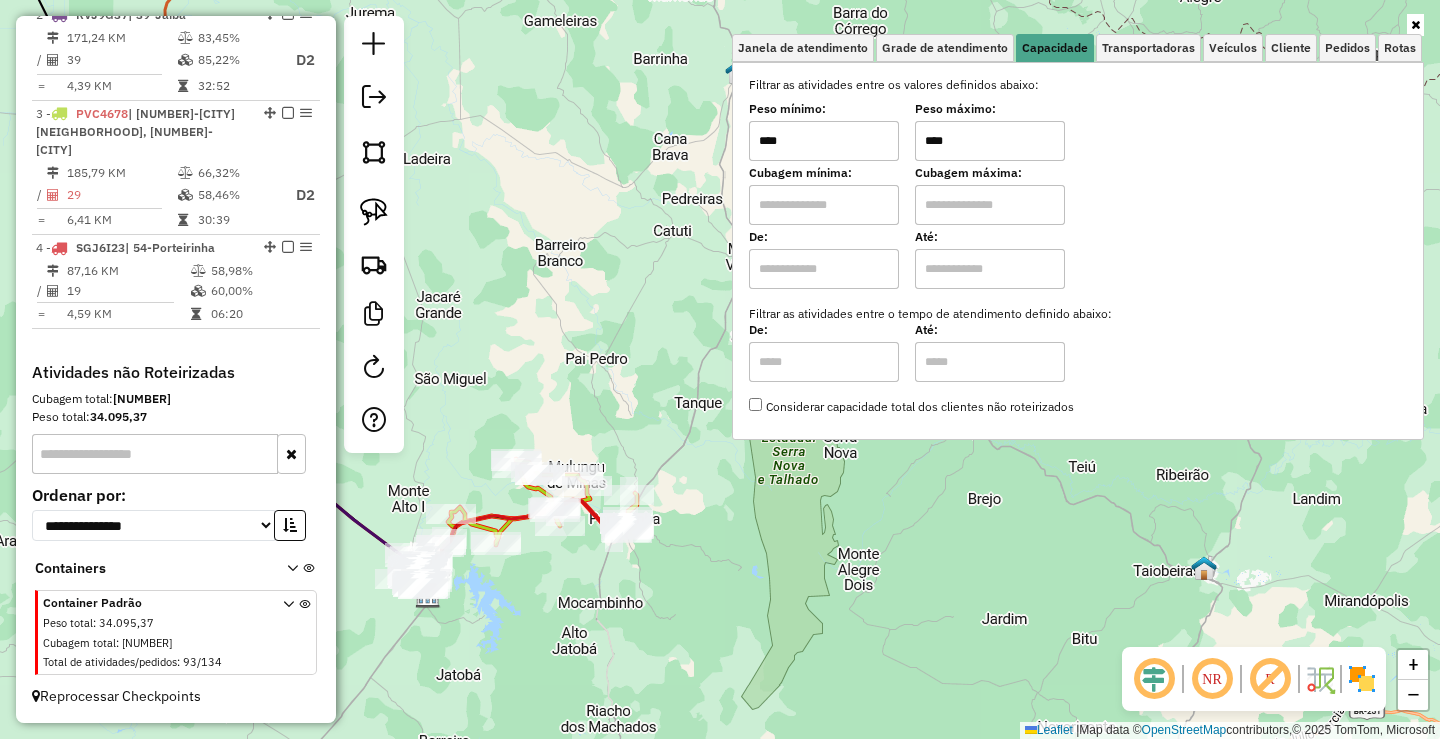 click on "Rota [NUMBER] - Placa [PLATE]  [NUMBER] - [BRAND_NAME] Janela de atendimento Grade de atendimento Capacidade Transportadoras Veículos Cliente Pedidos  Rotas Selecione os dias de semana para filtrar as janelas de atendimento  Seg   Ter   Qua   Qui   Sex   Sáb   Dom  Informe o período da janela de atendimento: De: Até:  Filtrar exatamente a janela do cliente  Considerar janela de atendimento padrão  Selecione os dias de semana para filtrar as grades de atendimento  Seg   Ter   Qua   Qui   Sex   Sáb   Dom   Considerar clientes sem dia de atendimento cadastrado  Clientes fora do dia de atendimento selecionado Filtrar as atividades entre os valores definidos abaixo:  Peso mínimo:  ****  Peso máximo:  ****  Cubagem mínima:   Cubagem máxima:   De:   Até:  Filtrar as atividades entre o tempo de atendimento definido abaixo:  De:   Até:   Considerar capacidade total dos clientes não roteirizados Transportadora: Selecione um ou mais itens Tipo de veículo: Selecione um ou mais itens Veículo: Motorista: Nome: Rótulo:" 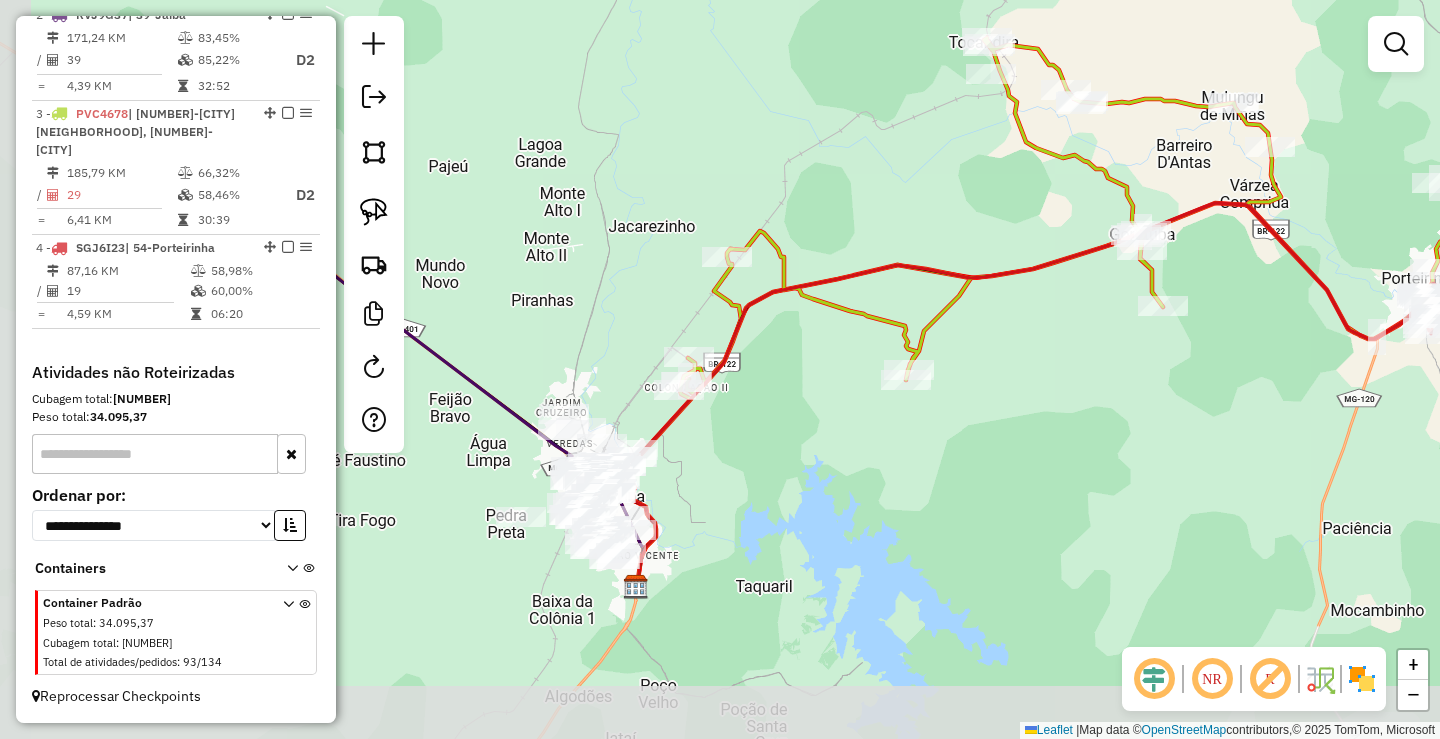 drag, startPoint x: 515, startPoint y: 610, endPoint x: 742, endPoint y: 536, distance: 238.7572 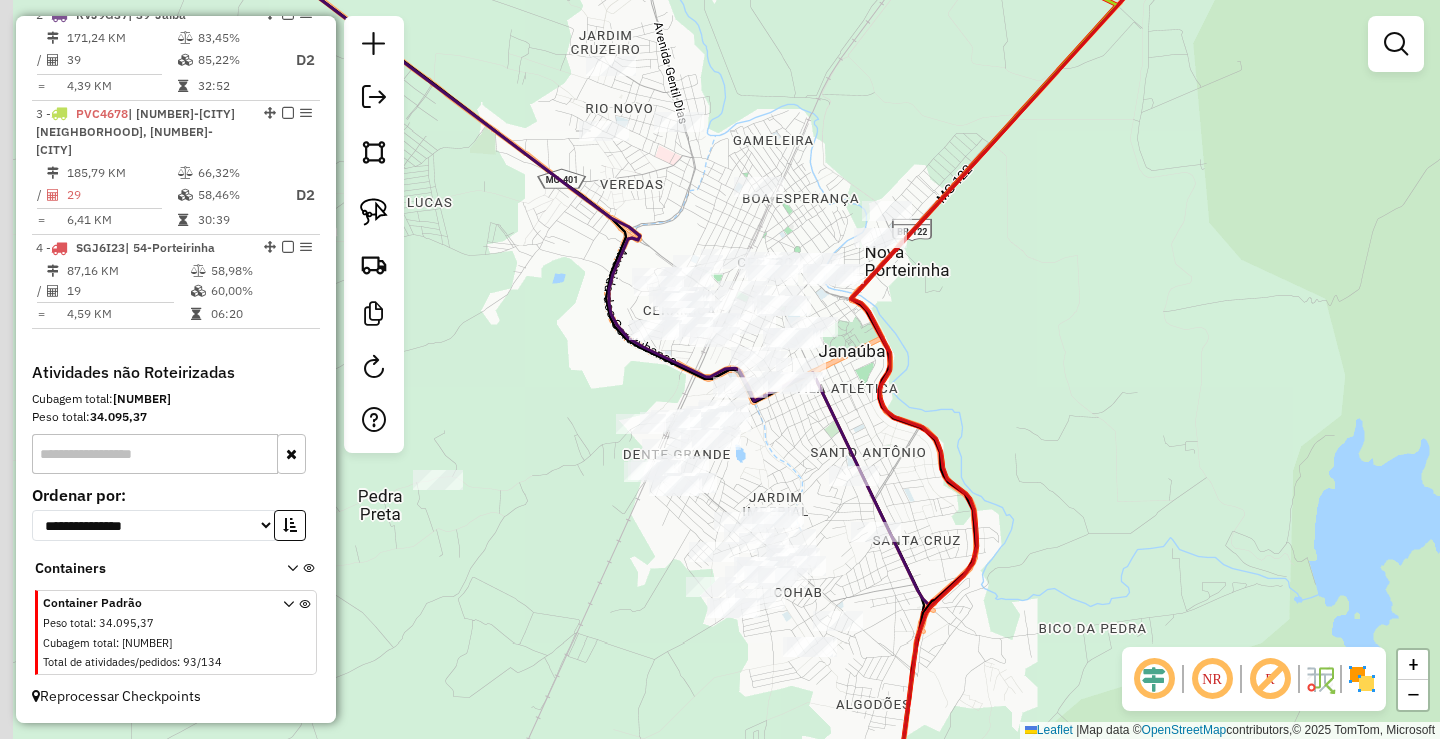 drag, startPoint x: 709, startPoint y: 524, endPoint x: 946, endPoint y: 548, distance: 238.2121 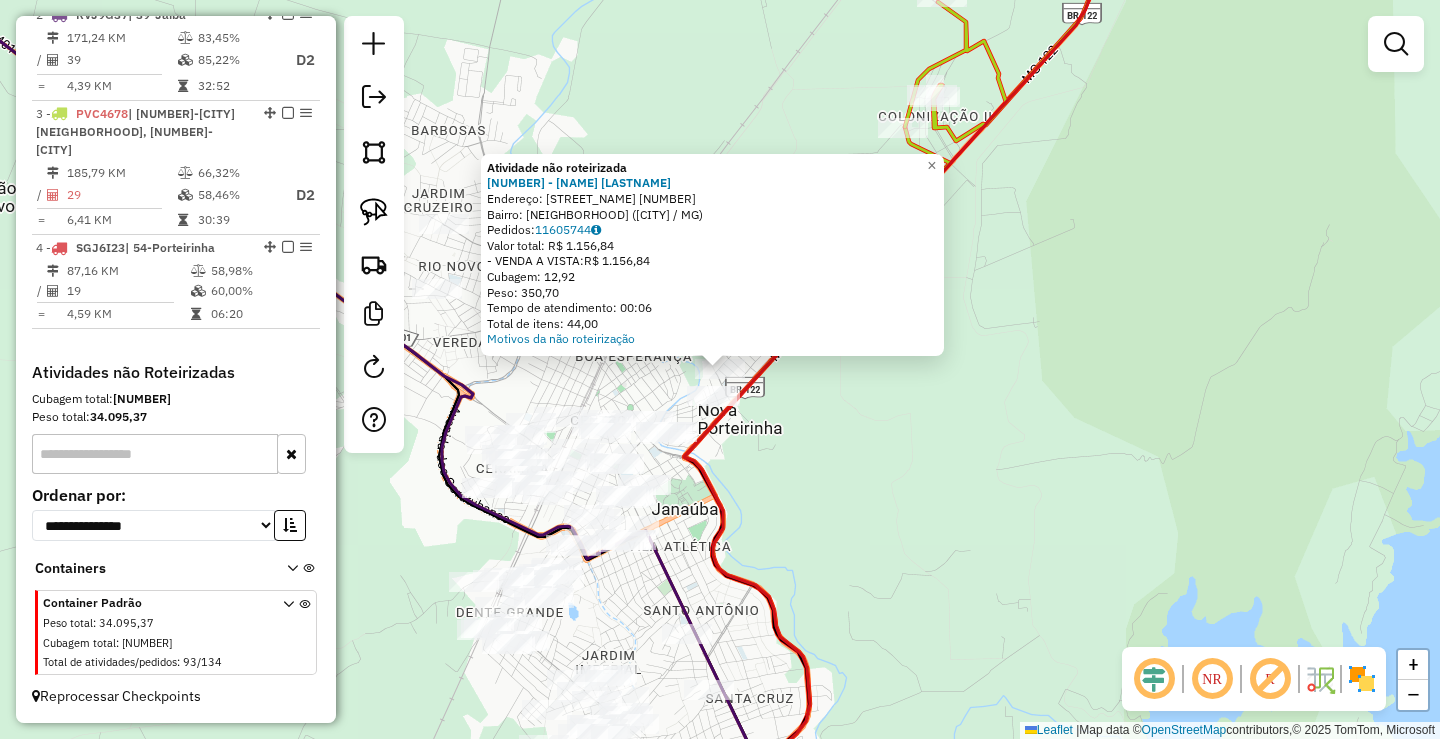 click on "Atividade não roteirizada 97485 - MINIMERCADO JD  Endereço:  TRES [NUMBER]   Bairro: CALIFORNIA (NOVA PORTEIRINHA / [STATE])   Pedidos:  11605744   Valor total: R$ 1.156,84   - VENDA A VISTA:  R$ 1.156,84   Cubagem: 12,92   Peso: 350,70   Tempo de atendimento: 00:06   Total de itens: 44,00  Motivos da não roteirização × Janela de atendimento Grade de atendimento Capacidade Transportadoras Veículos Cliente Pedidos  Rotas Selecione os dias de semana para filtrar as janelas de atendimento  Seg   Ter   Qua   Qui   Sex   Sáb   Dom  Informe o período da janela de atendimento: De: Até:  Filtrar exatamente a janela do cliente  Considerar janela de atendimento padrão  Selecione os dias de semana para filtrar as grades de atendimento  Seg   Ter   Qua   Qui   Sex   Sáb   Dom   Considerar clientes sem dia de atendimento cadastrado  Clientes fora do dia de atendimento selecionado Filtrar as atividades entre os valores definidos abaixo:  Peso mínimo:  ****  Peso máximo:  ****  Cubagem mínima:   Cubagem máxima:   De:" 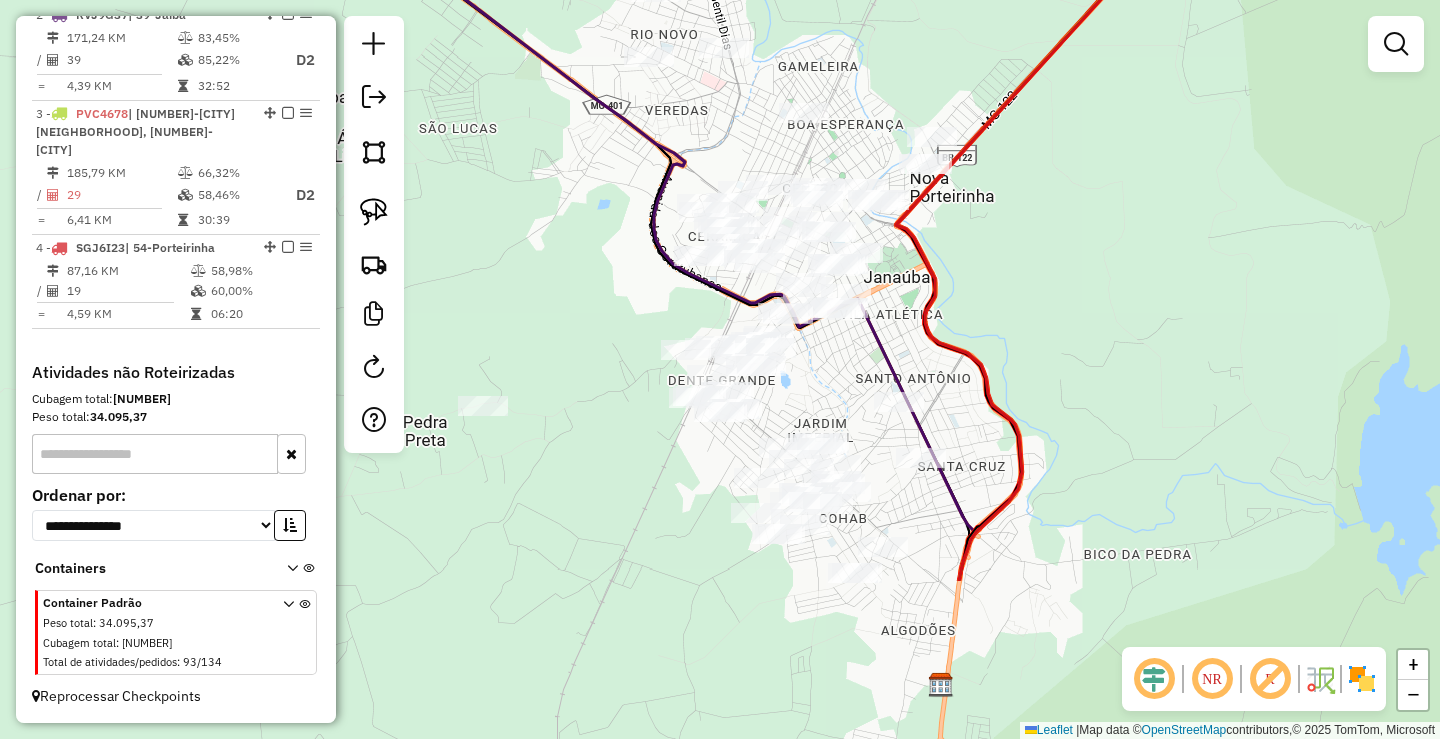 drag, startPoint x: 732, startPoint y: 474, endPoint x: 944, endPoint y: 234, distance: 320.2249 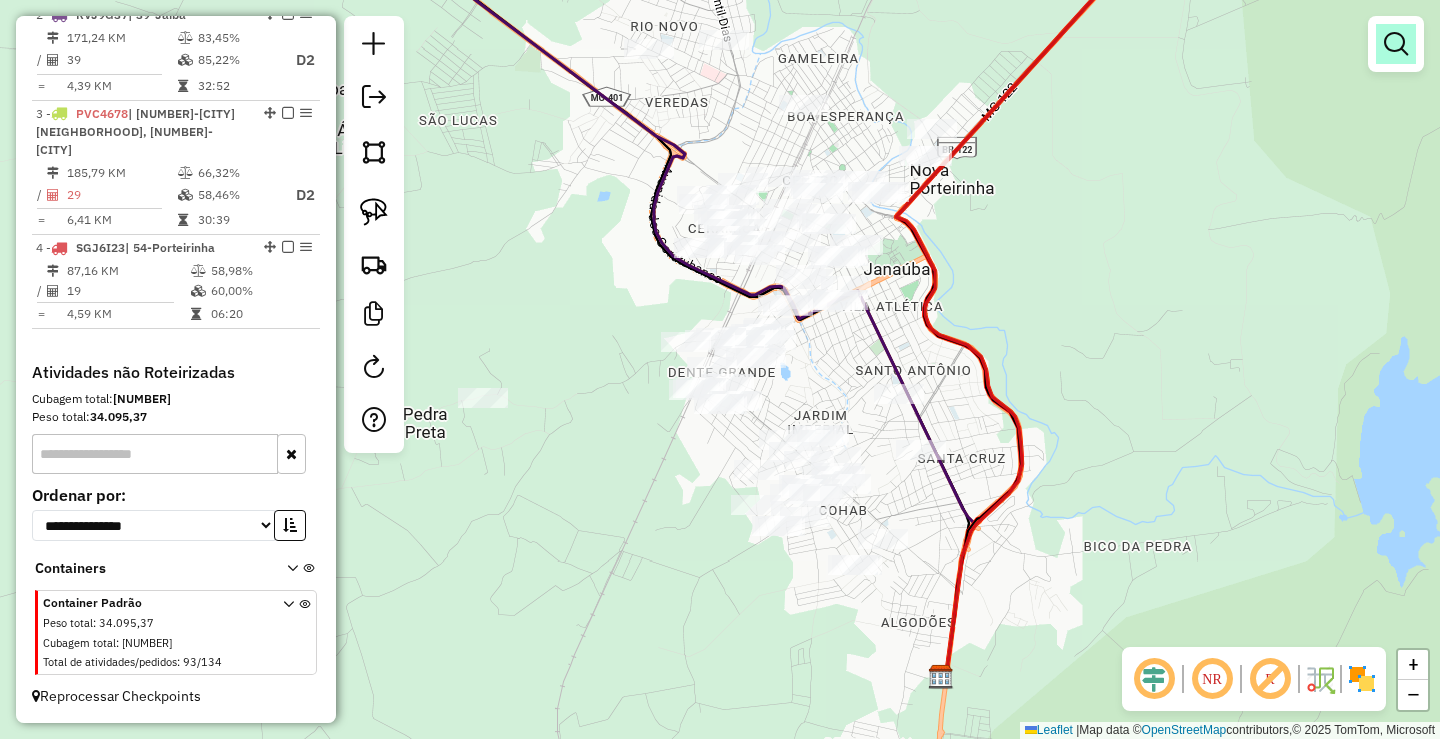 click at bounding box center (1396, 44) 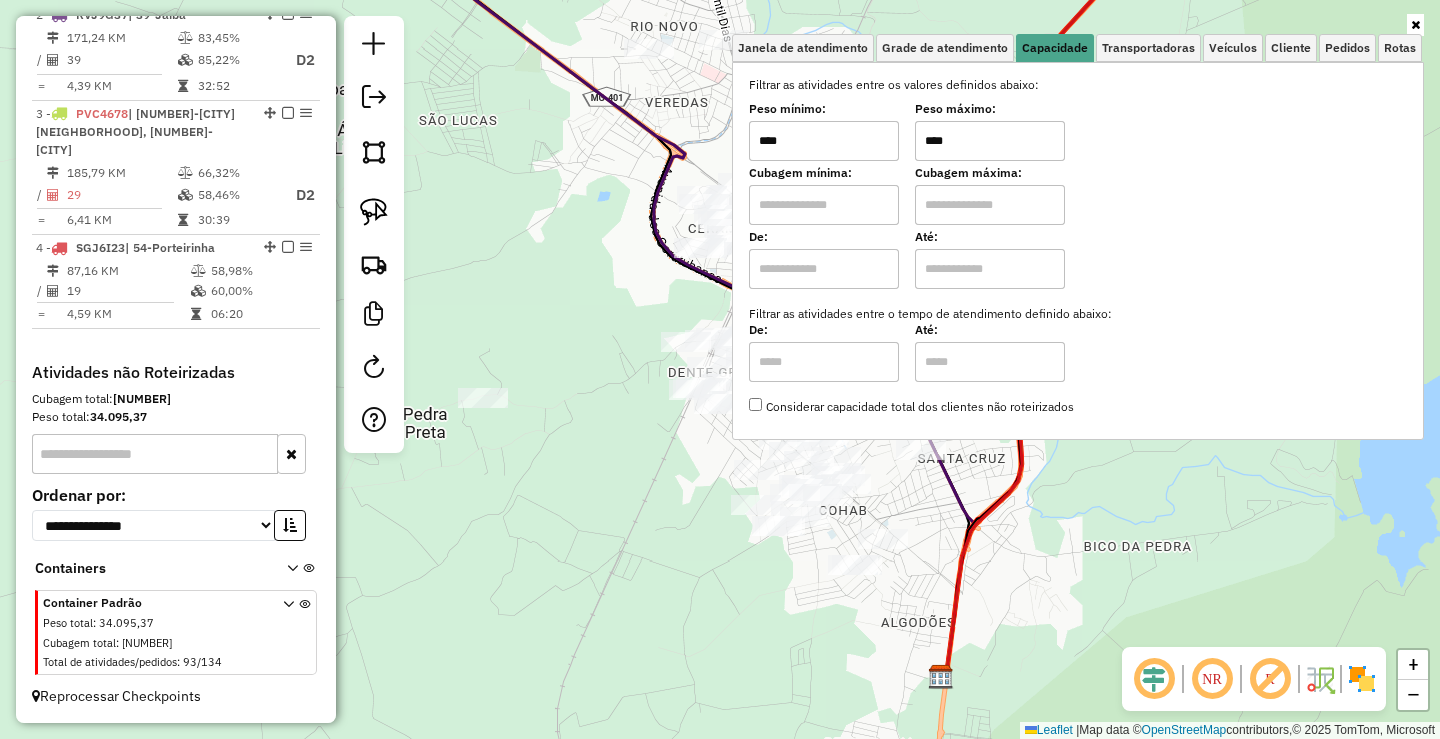 click on "****" at bounding box center (990, 141) 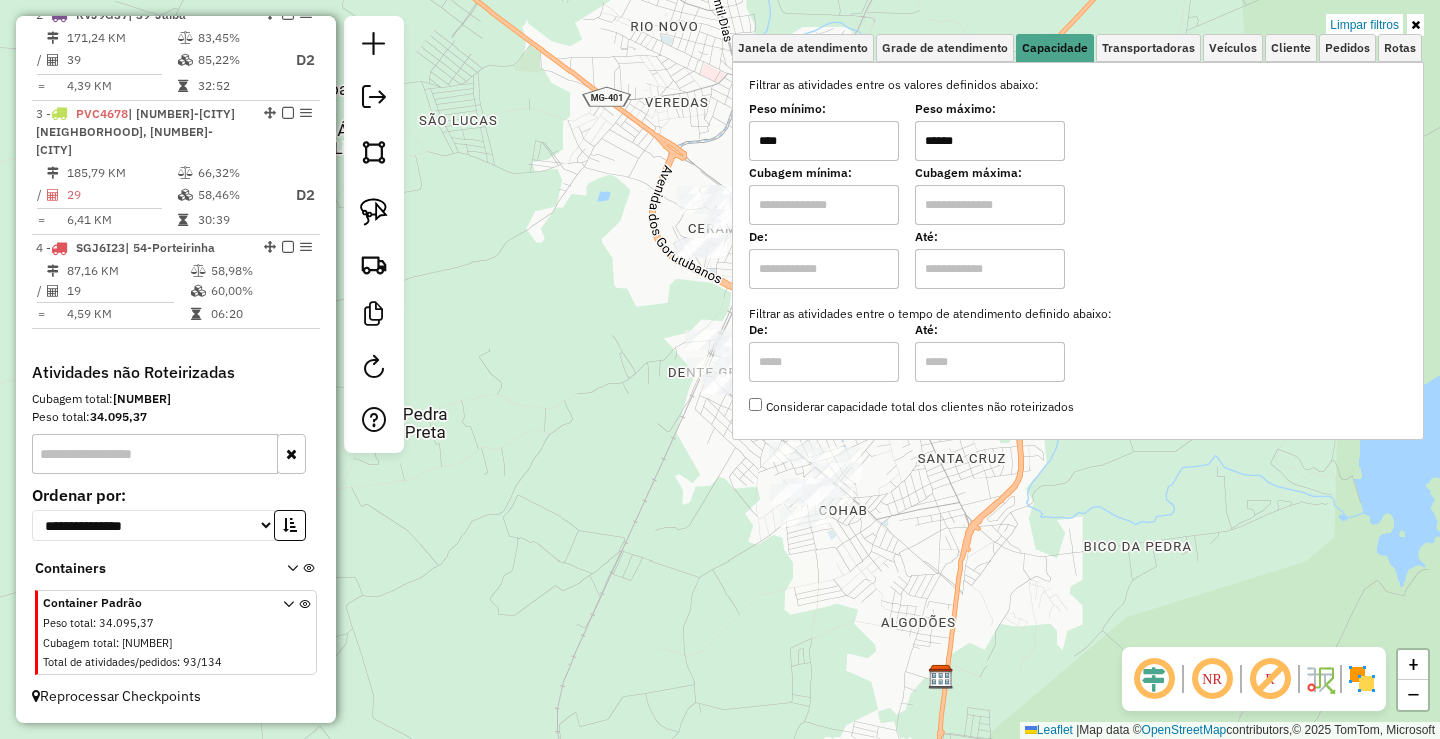 type on "******" 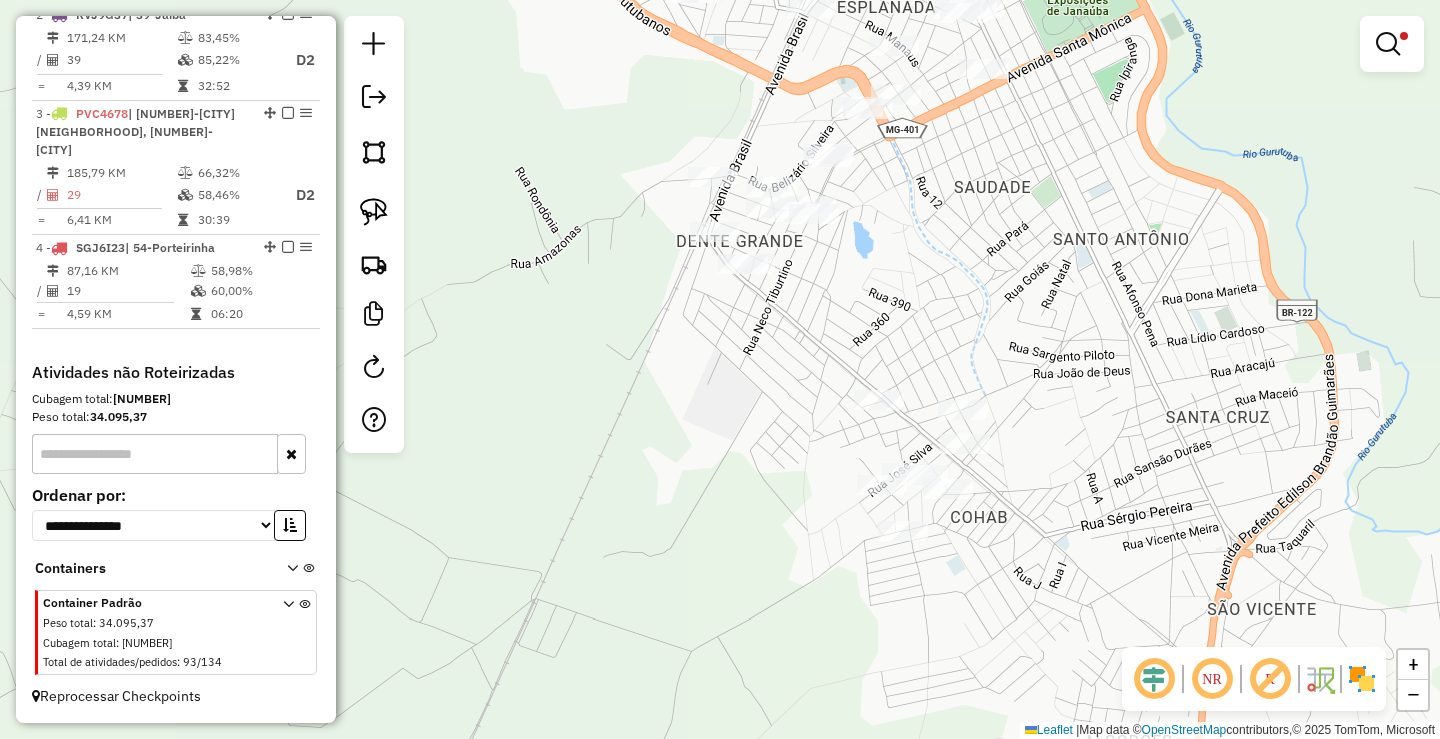 drag, startPoint x: 857, startPoint y: 393, endPoint x: 920, endPoint y: 292, distance: 119.03781 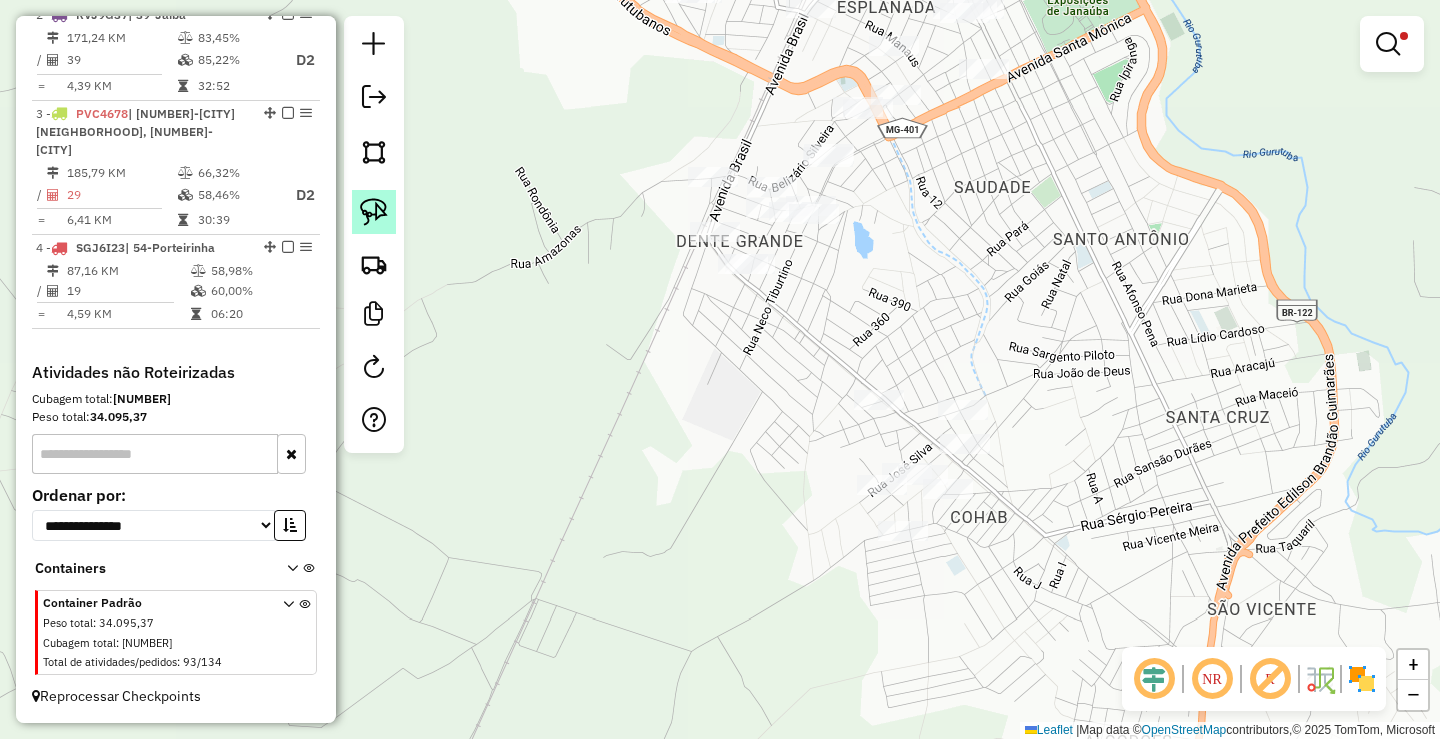 click 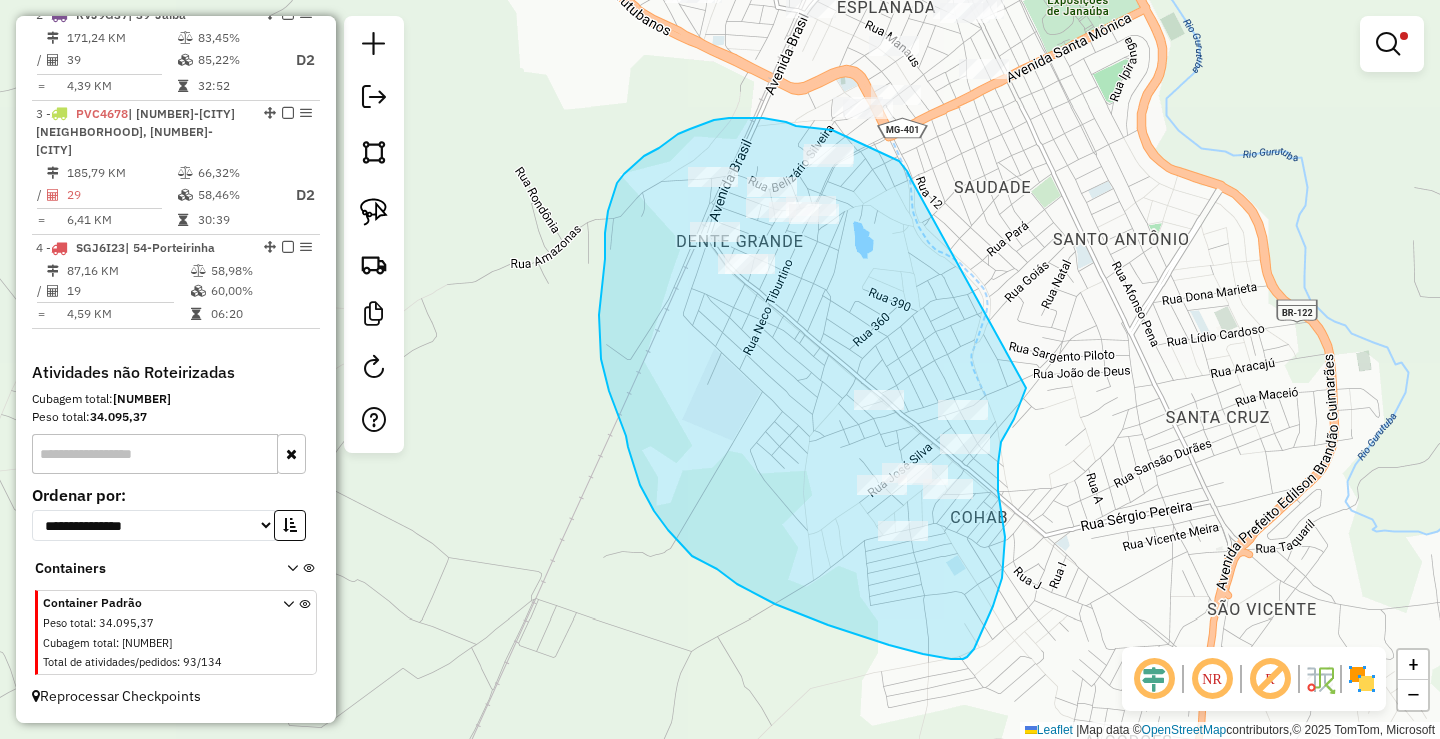 drag, startPoint x: 912, startPoint y: 181, endPoint x: 1028, endPoint y: 377, distance: 227.75426 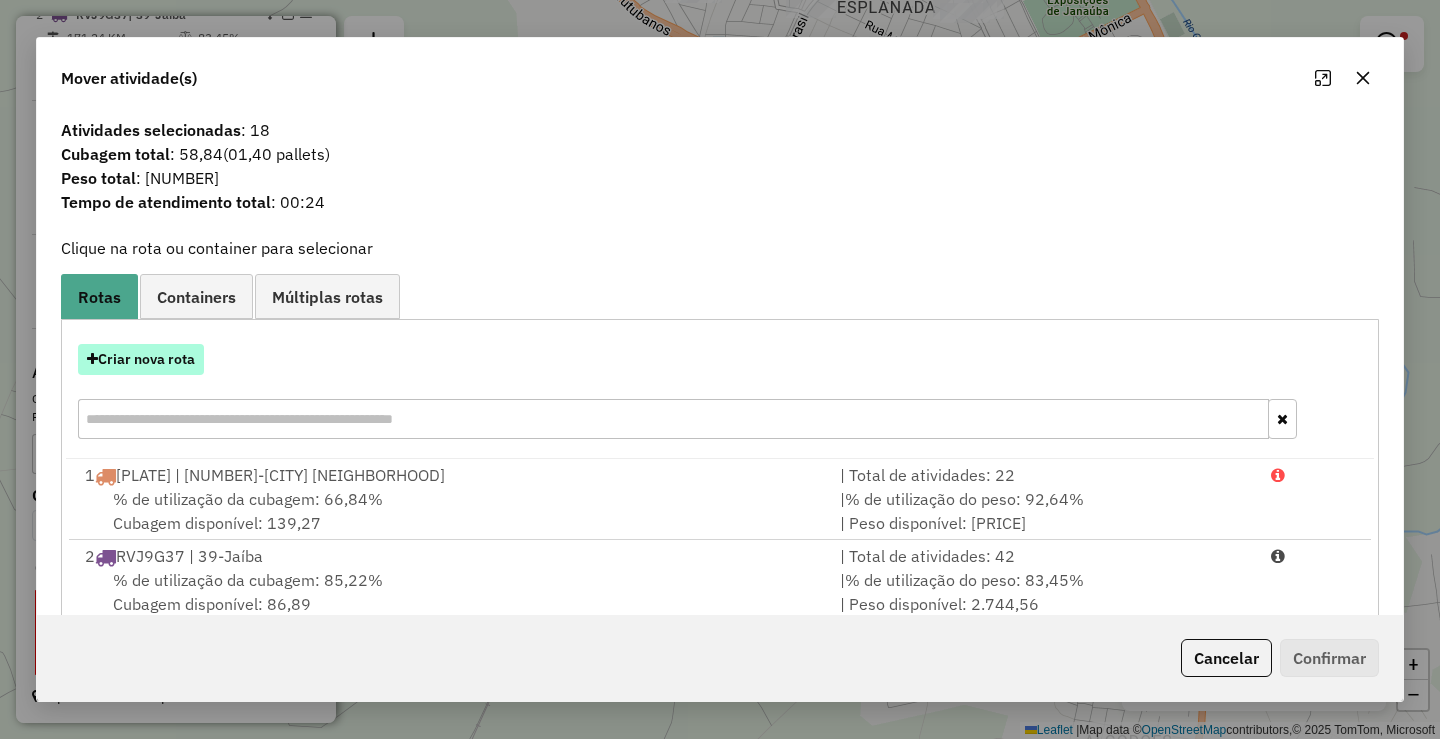 click on "Criar nova rota" at bounding box center (141, 359) 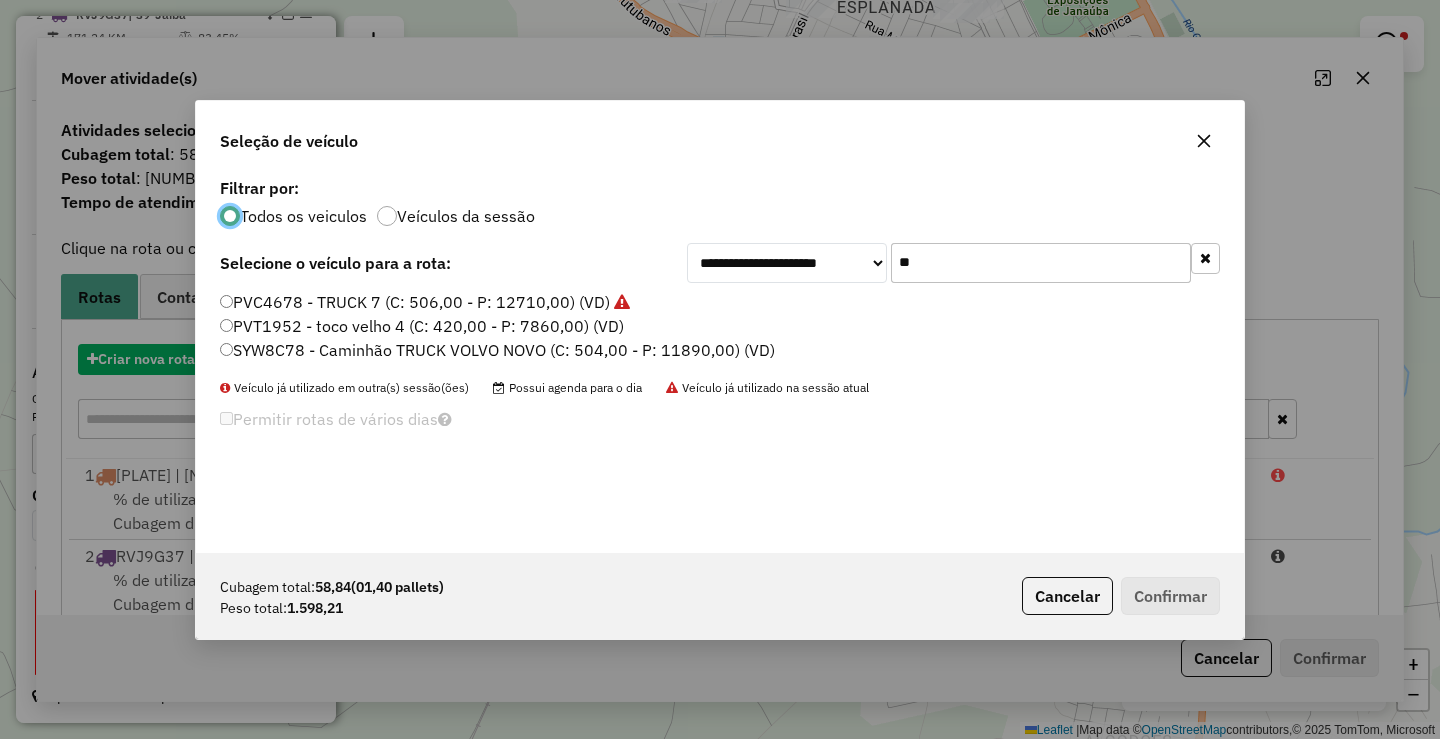 scroll, scrollTop: 11, scrollLeft: 6, axis: both 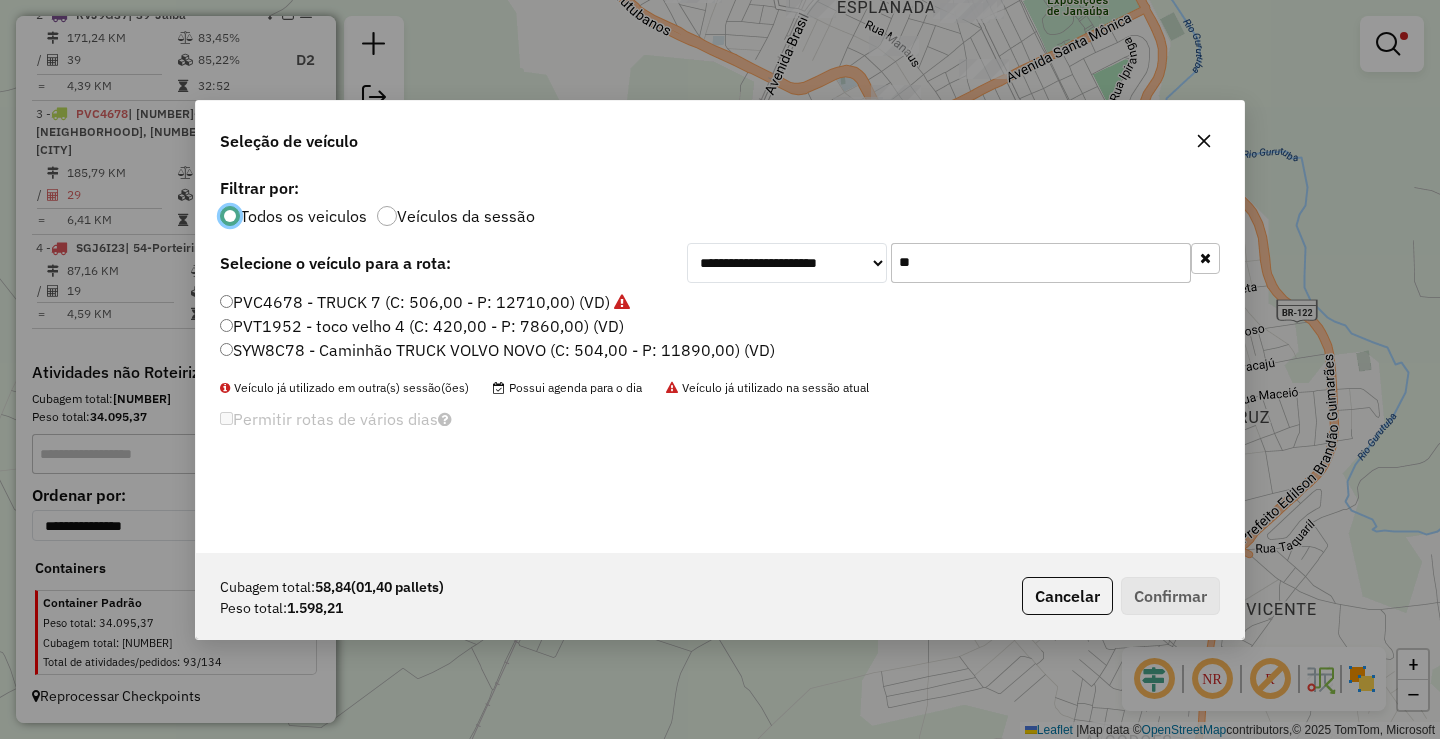 drag, startPoint x: 1060, startPoint y: 257, endPoint x: 675, endPoint y: 278, distance: 385.5723 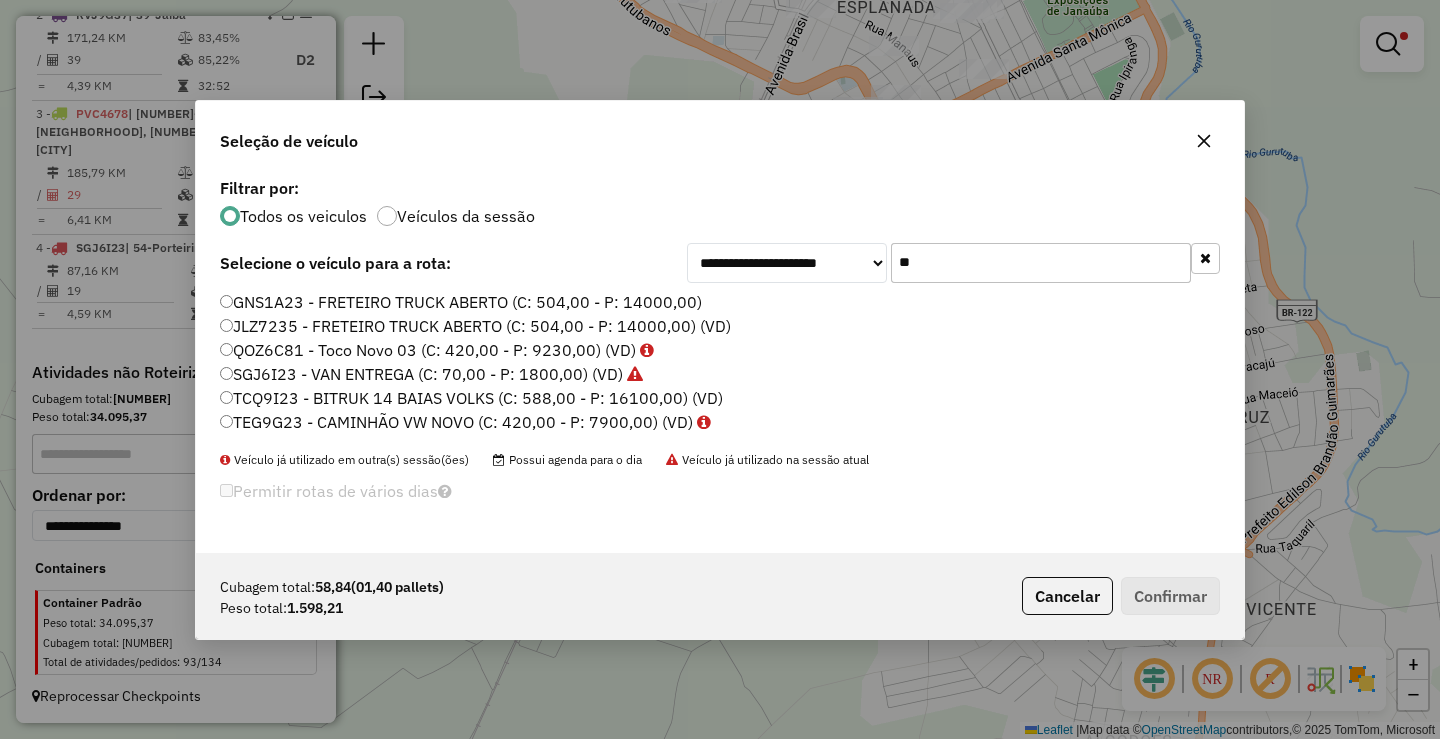 type on "**" 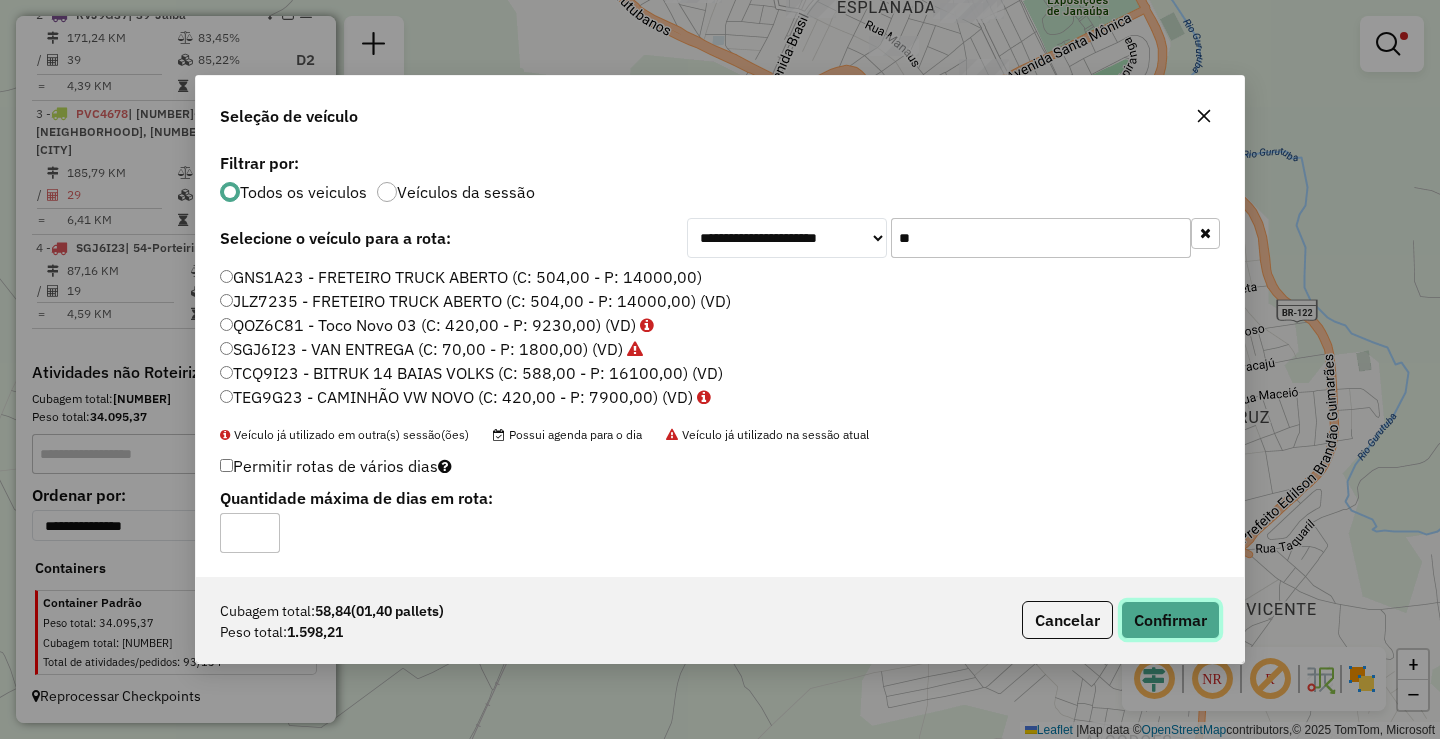 click on "Confirmar" 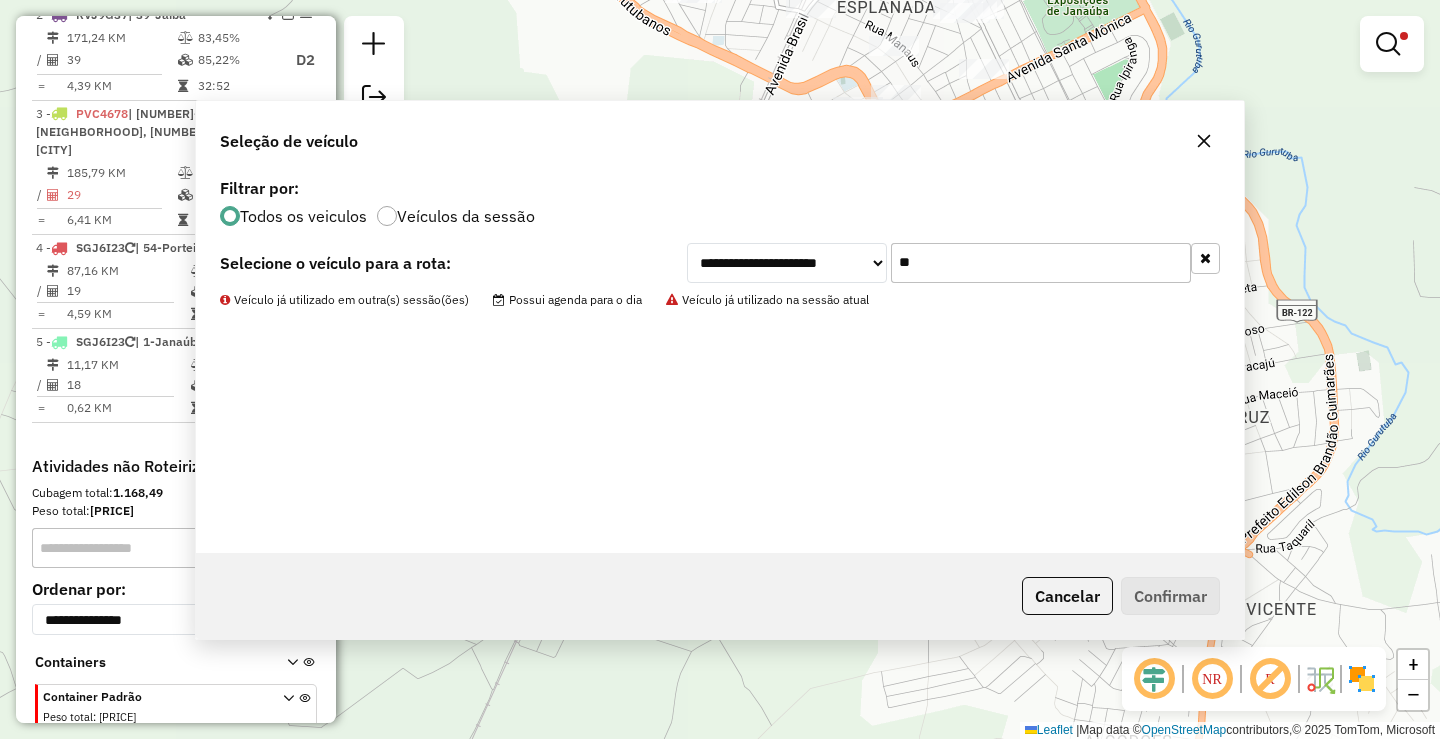 scroll, scrollTop: 863, scrollLeft: 0, axis: vertical 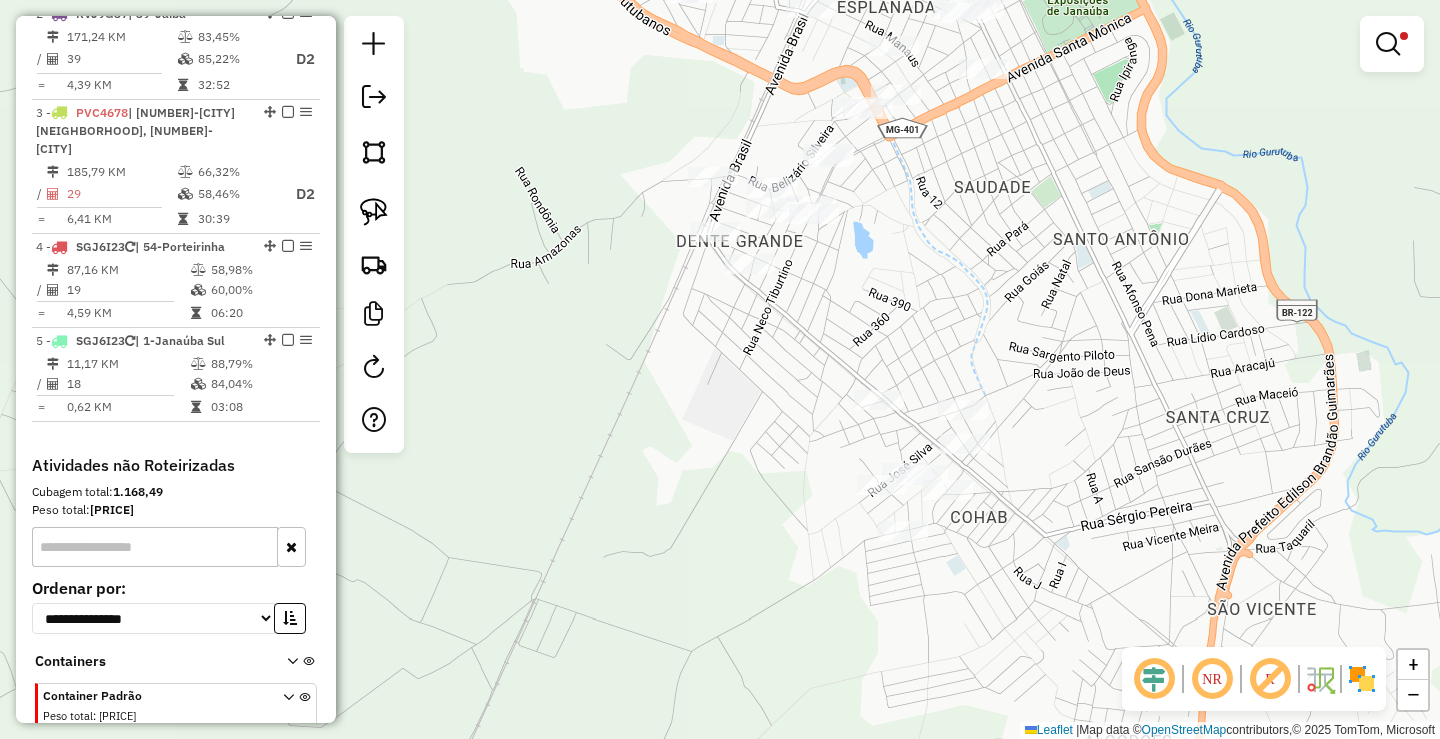 click at bounding box center [1392, 44] 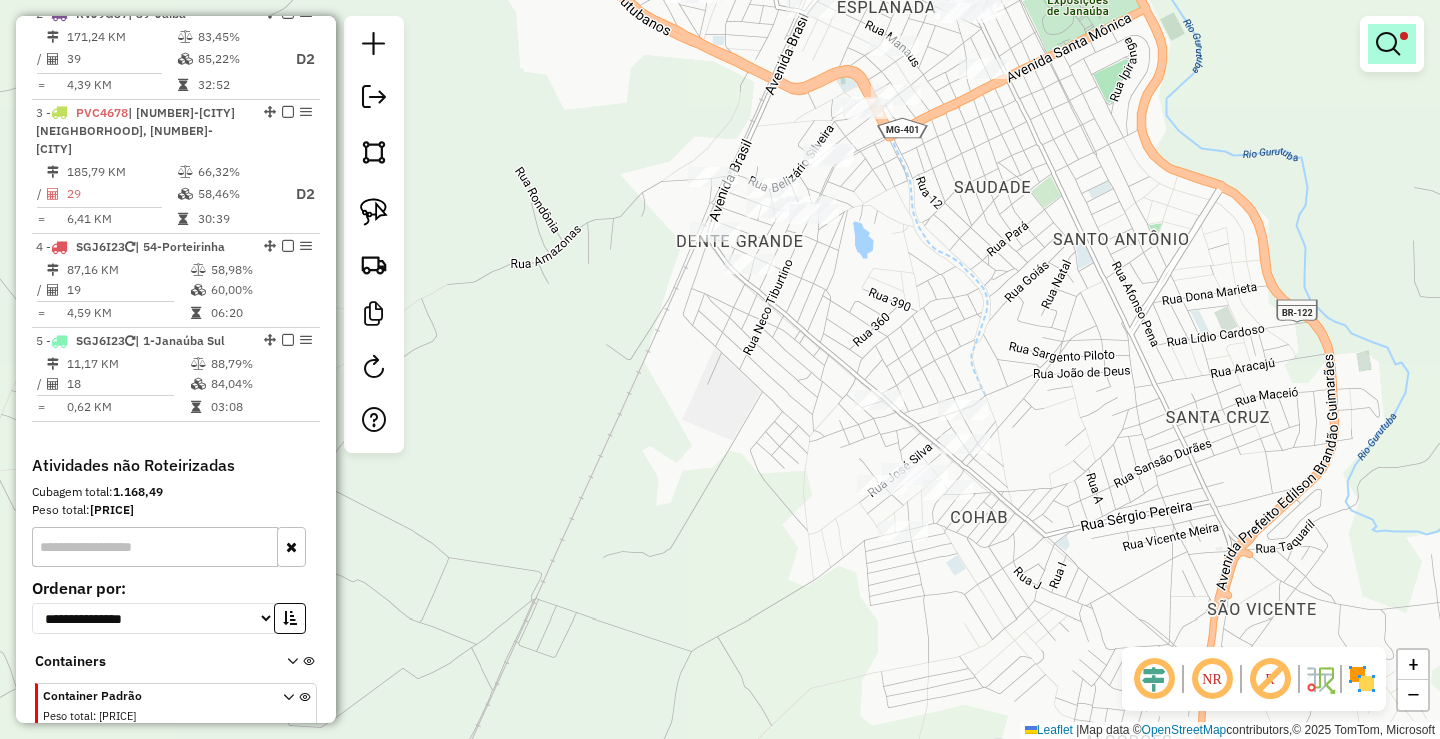 click at bounding box center [1388, 44] 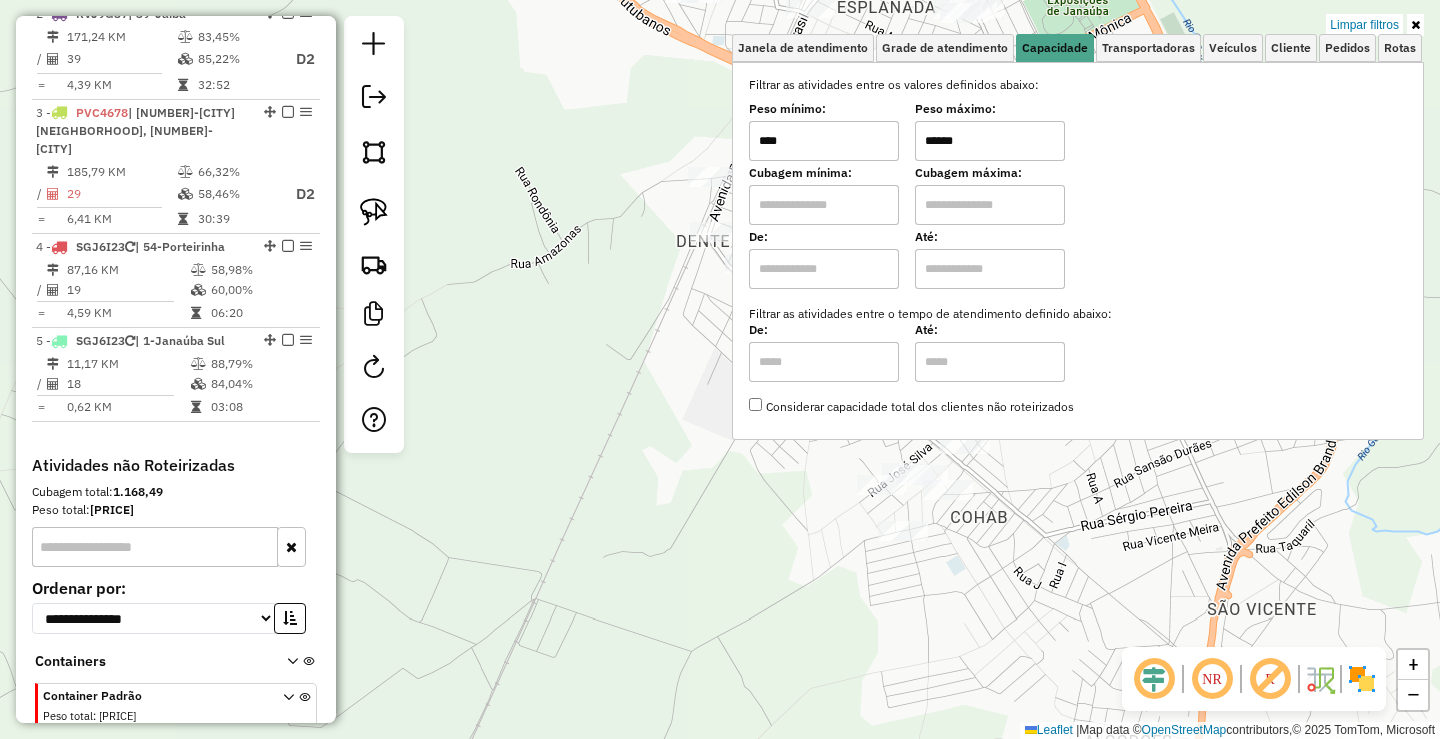click on "******" at bounding box center (990, 141) 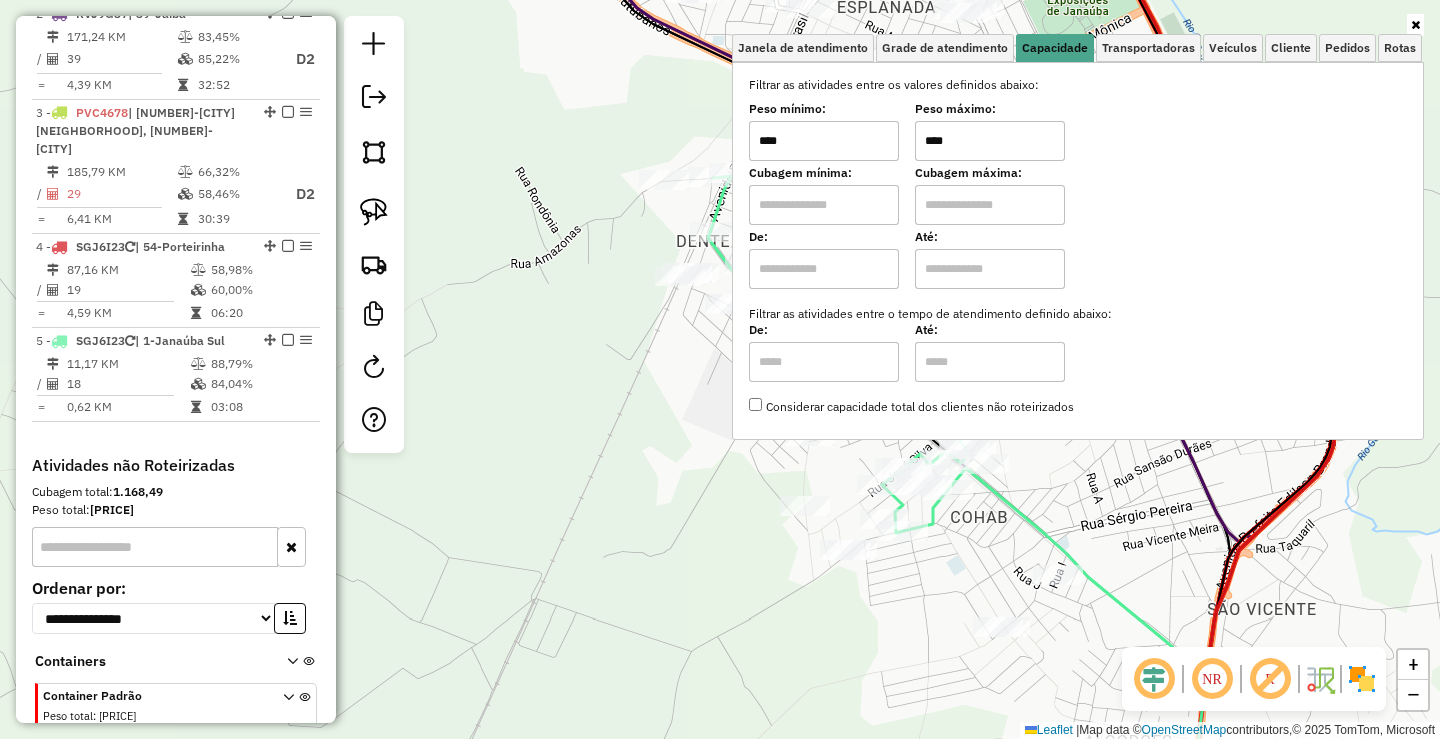 type on "****" 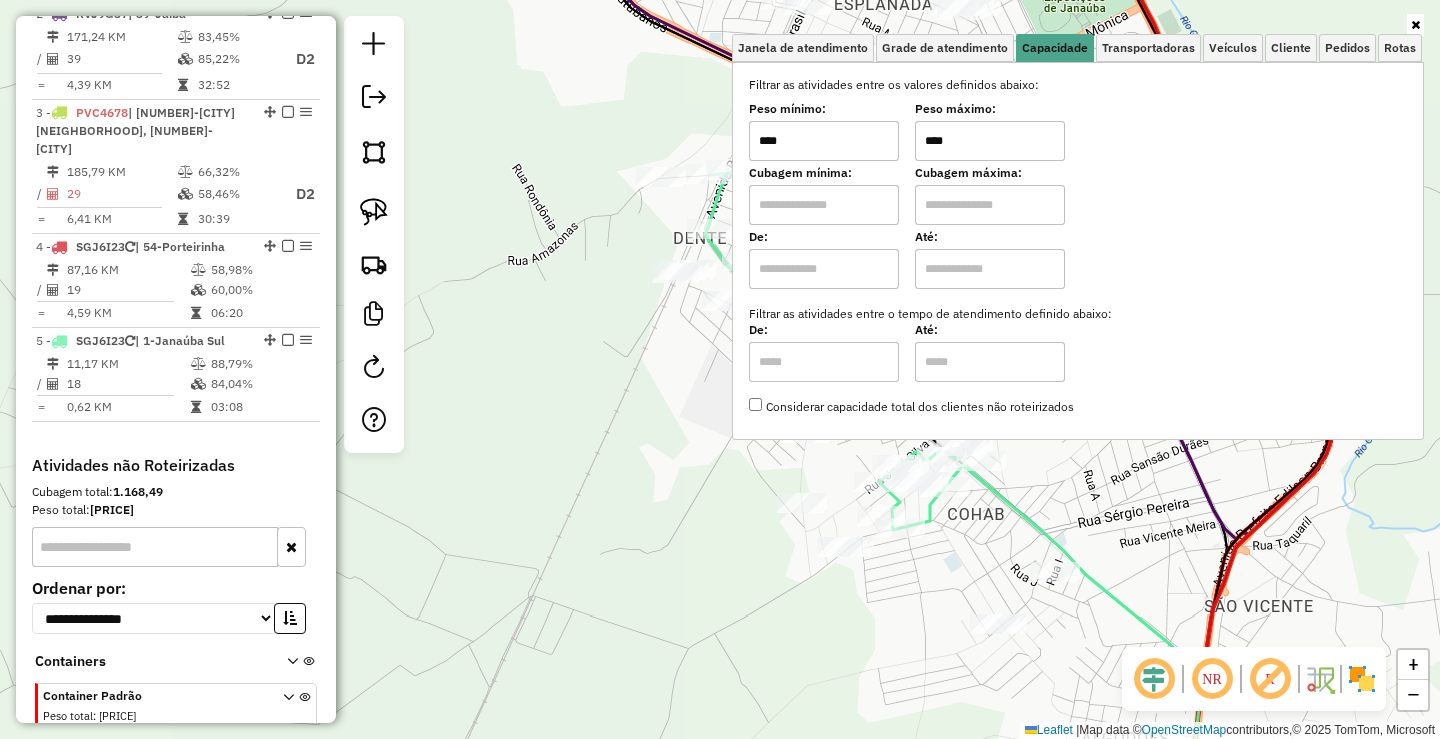click on "Rota [NUMBER] - Placa [PLATE] [NUMBER] - [NAME] Janela de atendimento Grade de atendimento Capacidade Transportadoras Veículos Cliente Pedidos  Rotas Selecione os dias de semana para filtrar as janelas de atendimento  Seg   Ter   Qua   Qui   Sex   Sáb   Dom  Informe o período da janela de atendimento: De: Até:  Filtrar exatamente a janela do cliente  Considerar janela de atendimento padrão  Selecione os dias de semana para filtrar as grades de atendimento  Seg   Ter   Qua   Qui   Sex   Sáb   Dom   Considerar clientes sem dia de atendimento cadastrado  Clientes fora do dia de atendimento selecionado Filtrar as atividades entre os valores definidos abaixo:  Peso mínimo:  ****  Peso máximo:  ****  Cubagem mínima:   Cubagem máxima:   De:   Até:  Filtrar as atividades entre o tempo de atendimento definido abaixo:  De:   Até:   Considerar capacidade total dos clientes não roteirizados Transportadora: Selecione um ou mais itens Tipo de veículo: Selecione um ou mais itens Veículo: Motorista: Nome: Setor:" 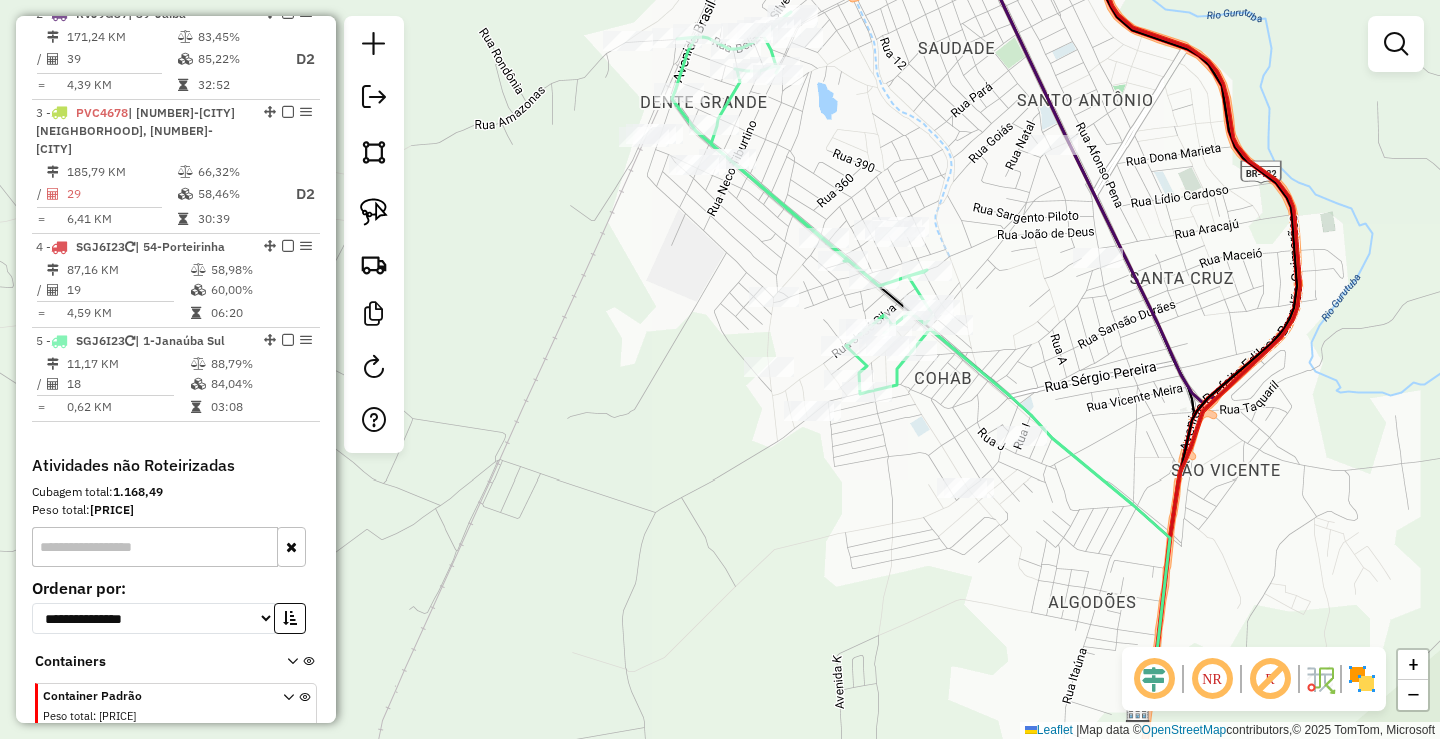 drag, startPoint x: 1081, startPoint y: 464, endPoint x: 1048, endPoint y: 328, distance: 139.94641 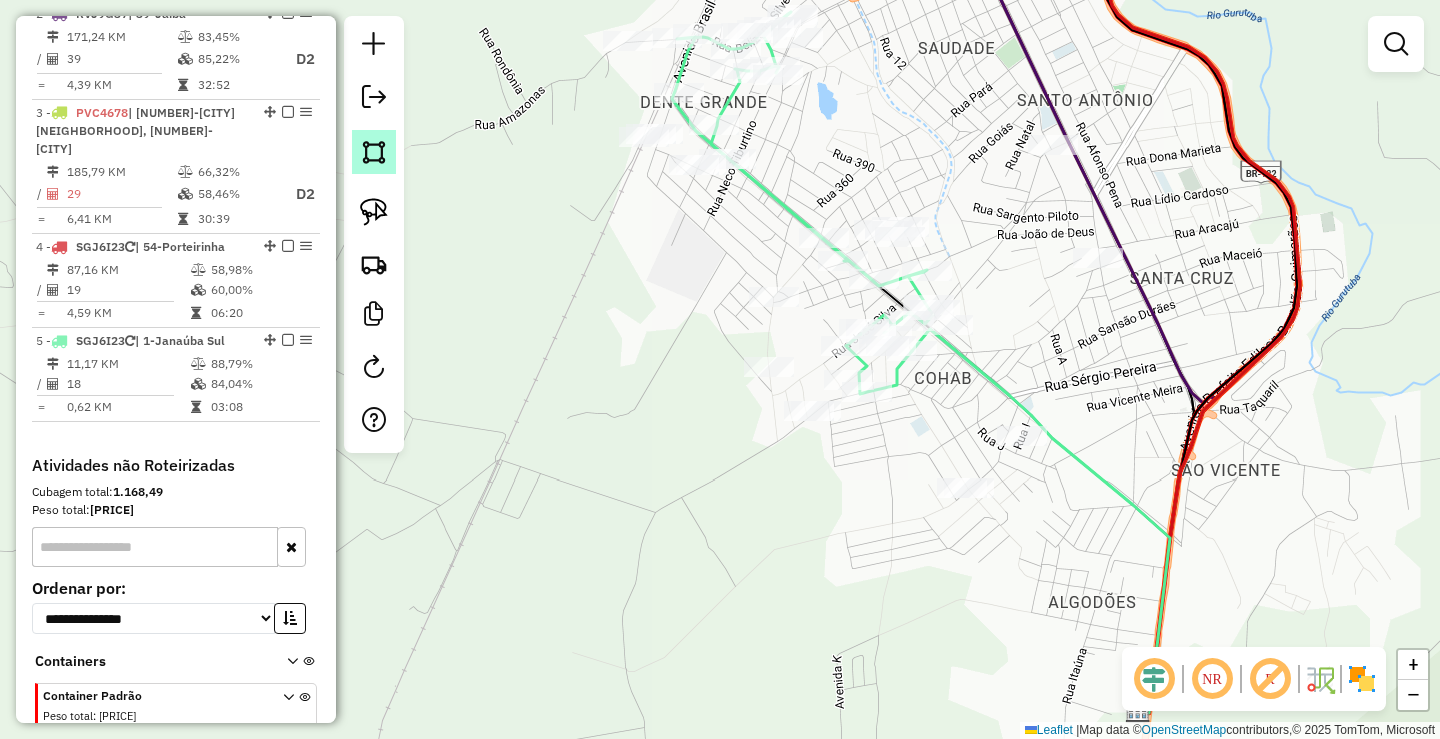 click 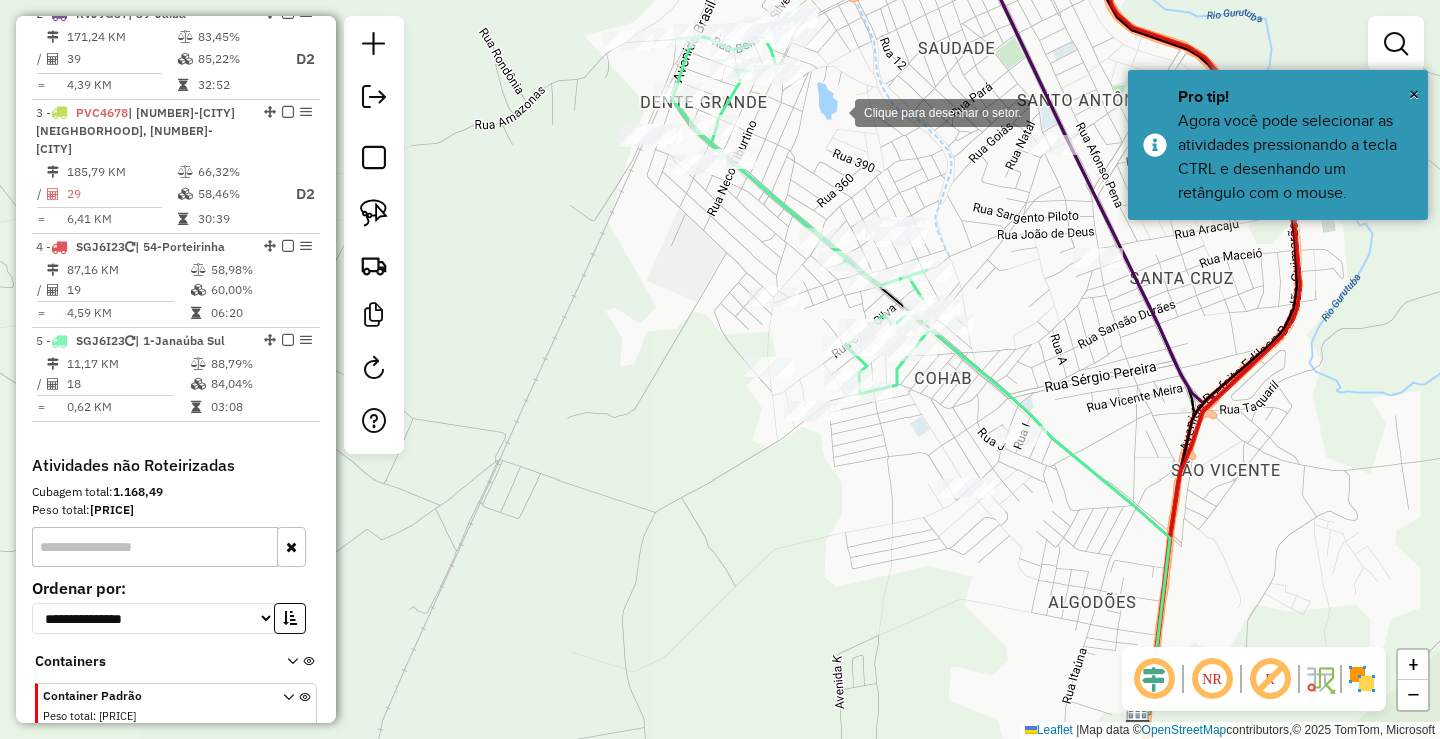 click 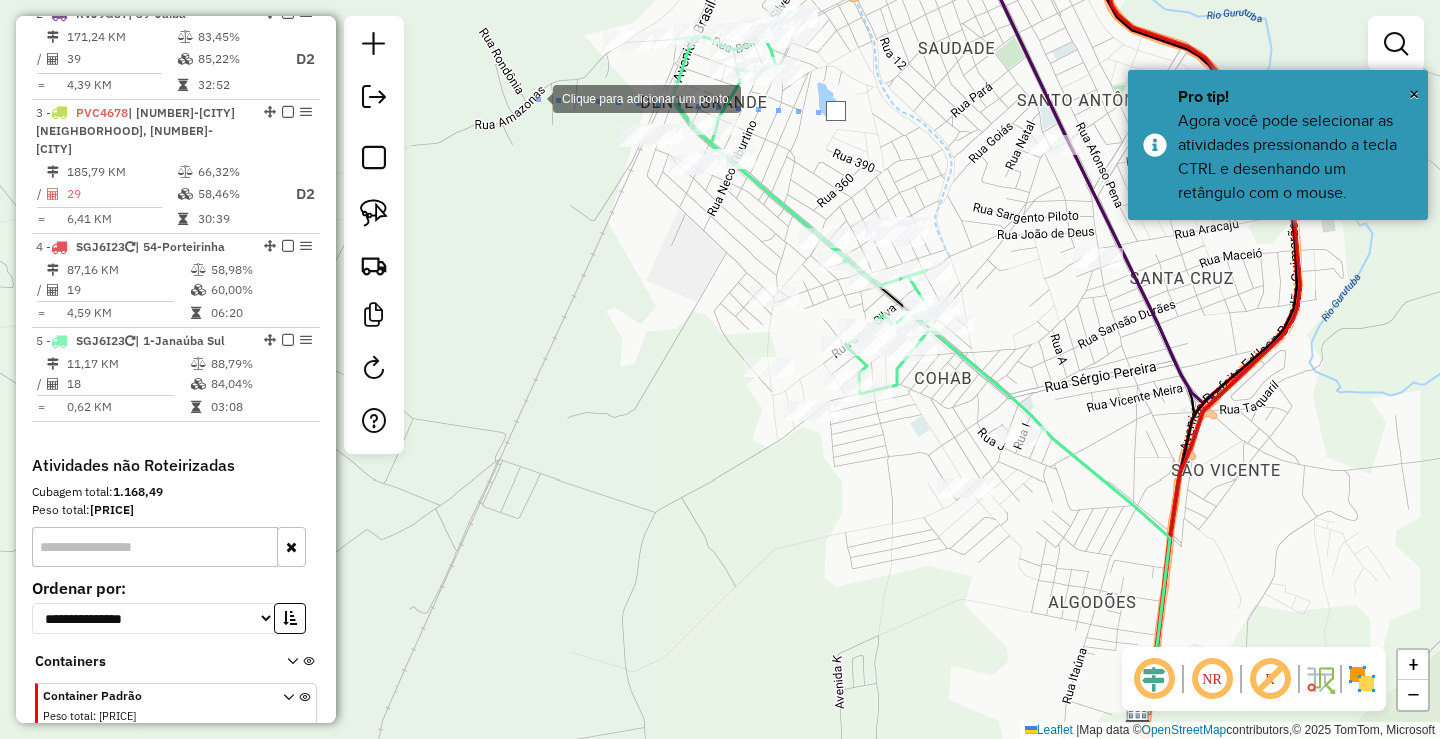 click 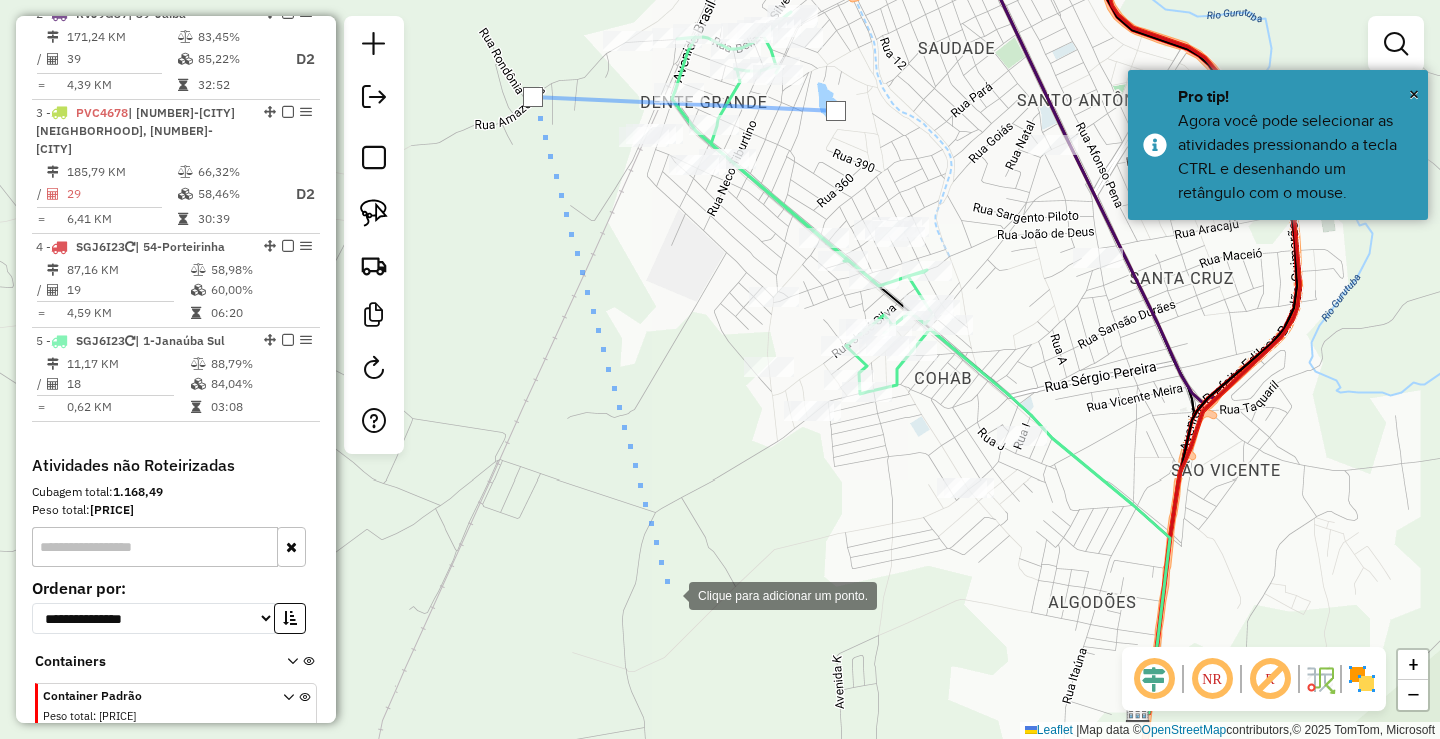 click 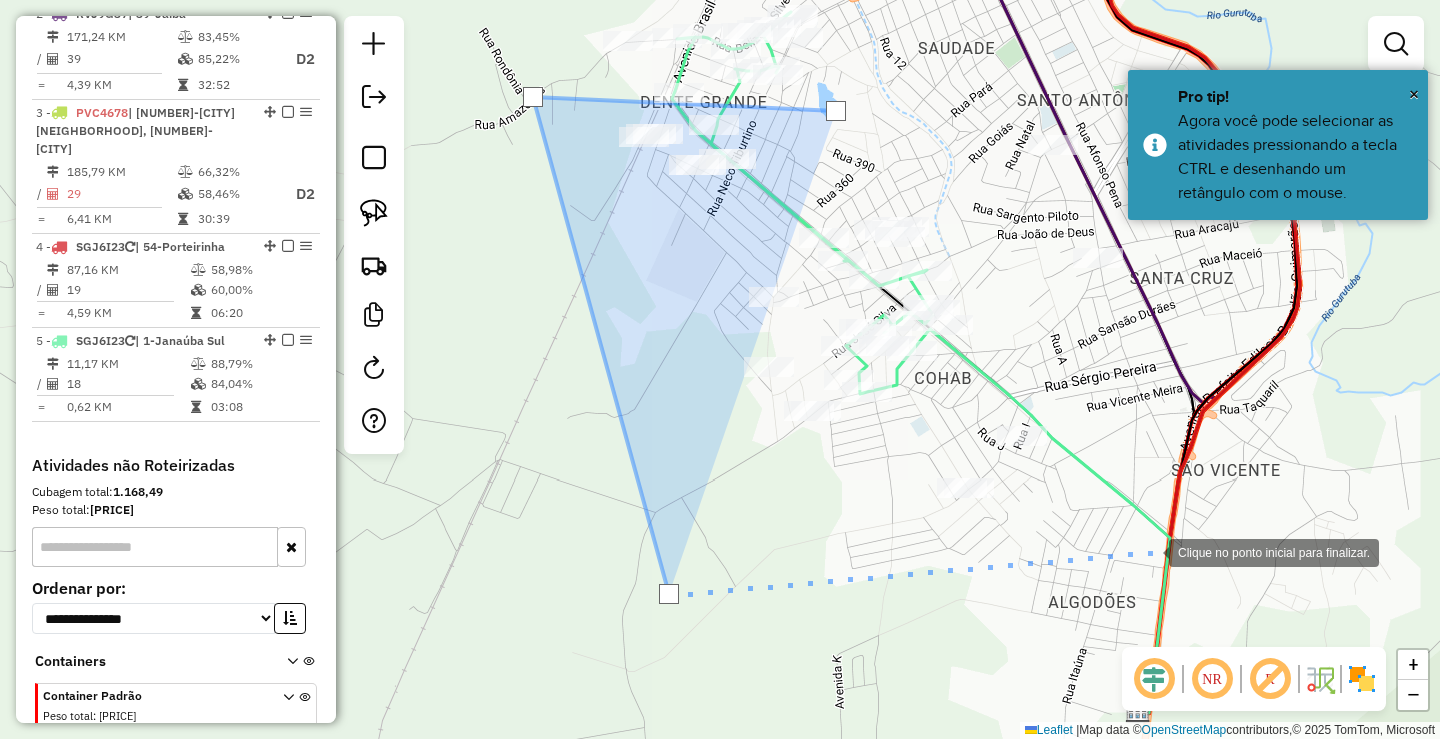 click 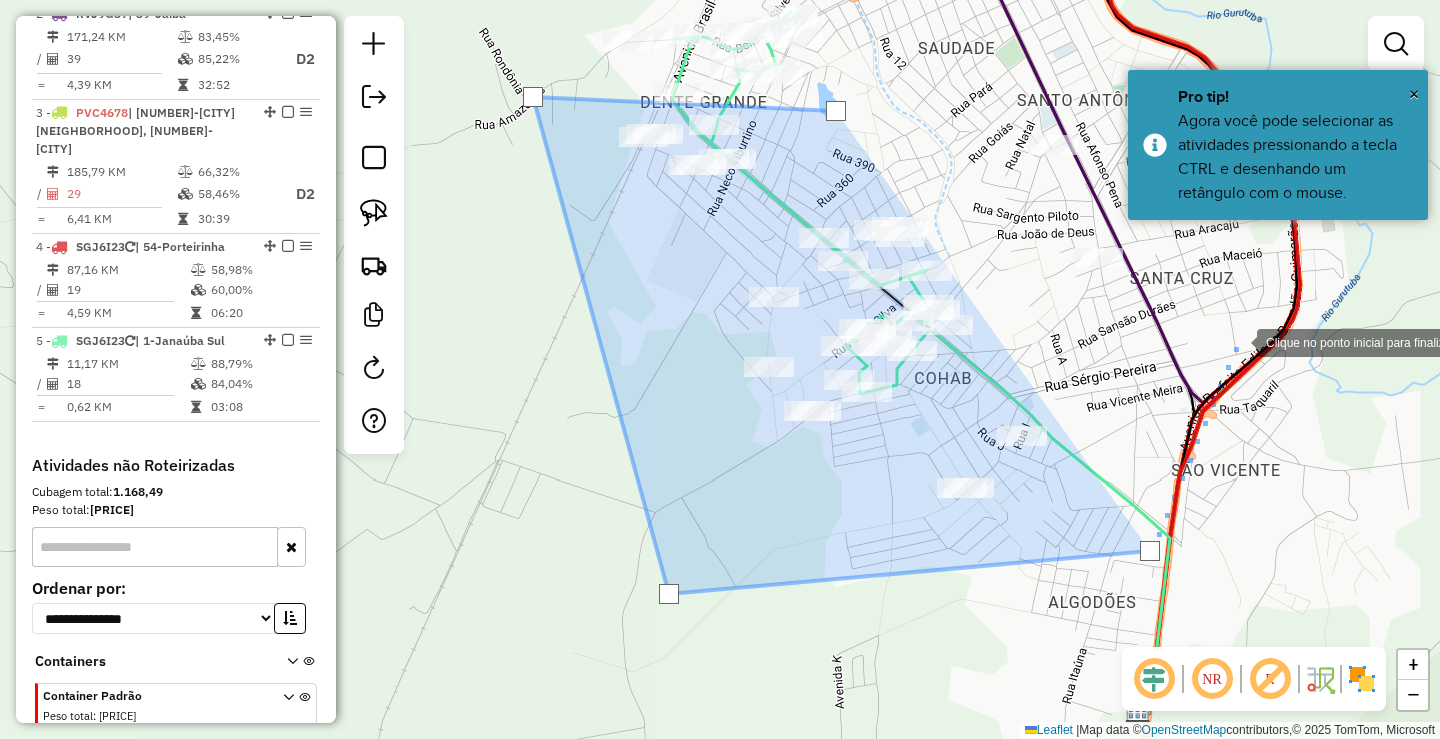 click 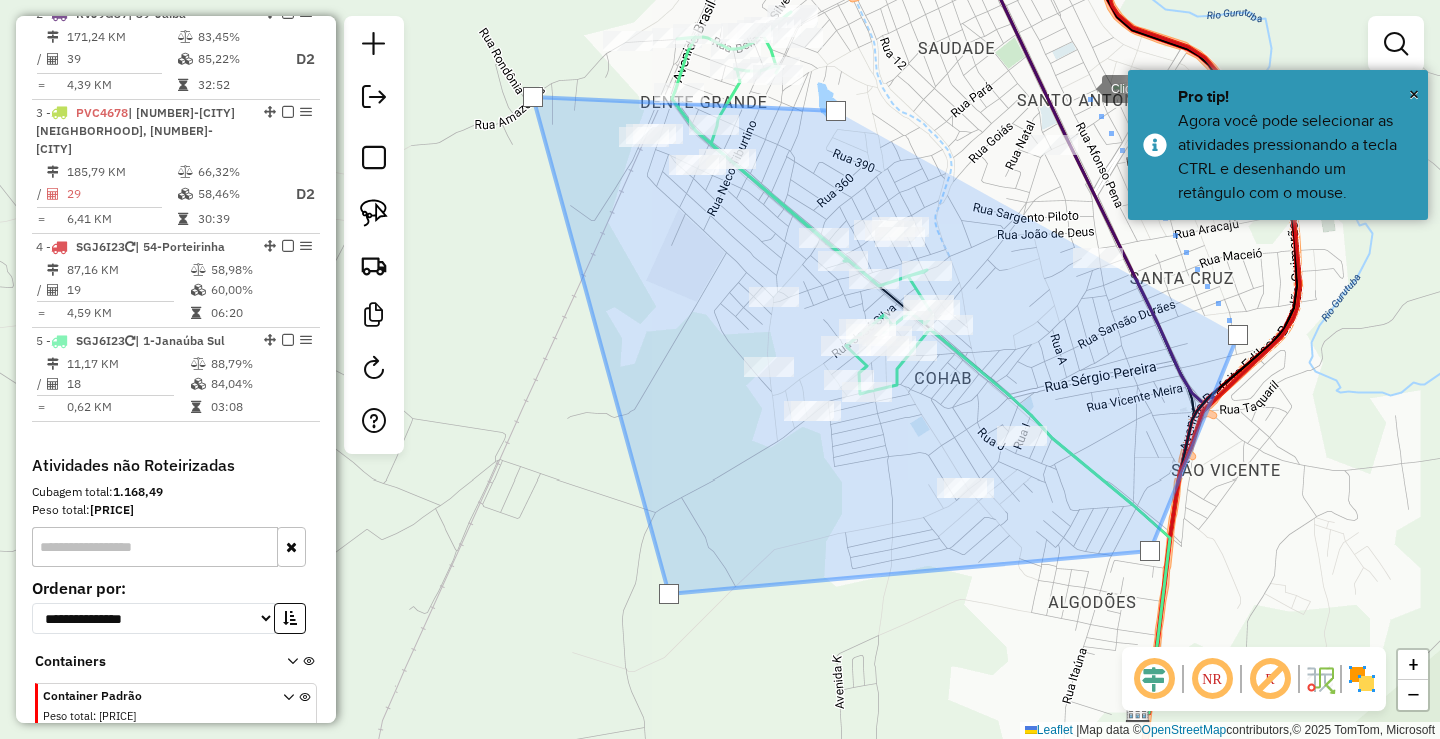 click 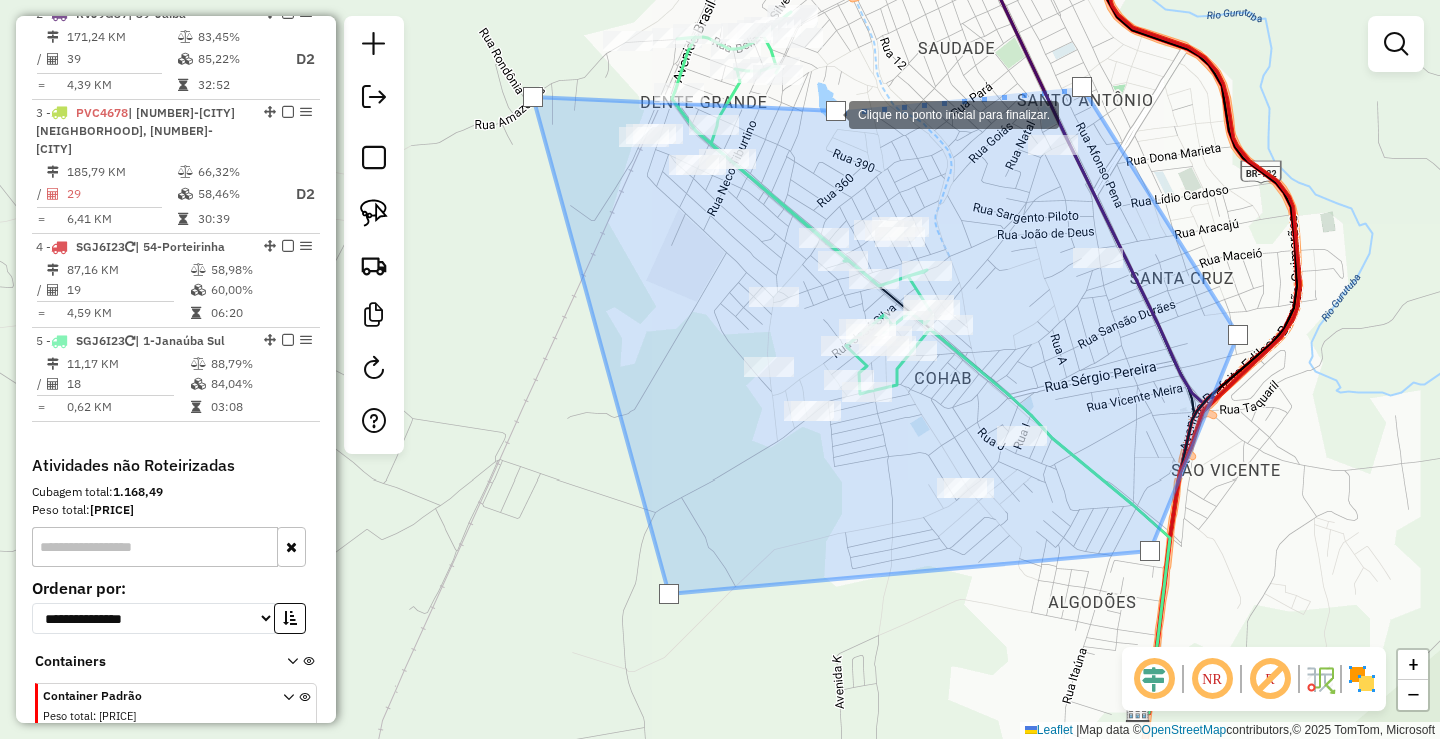 click 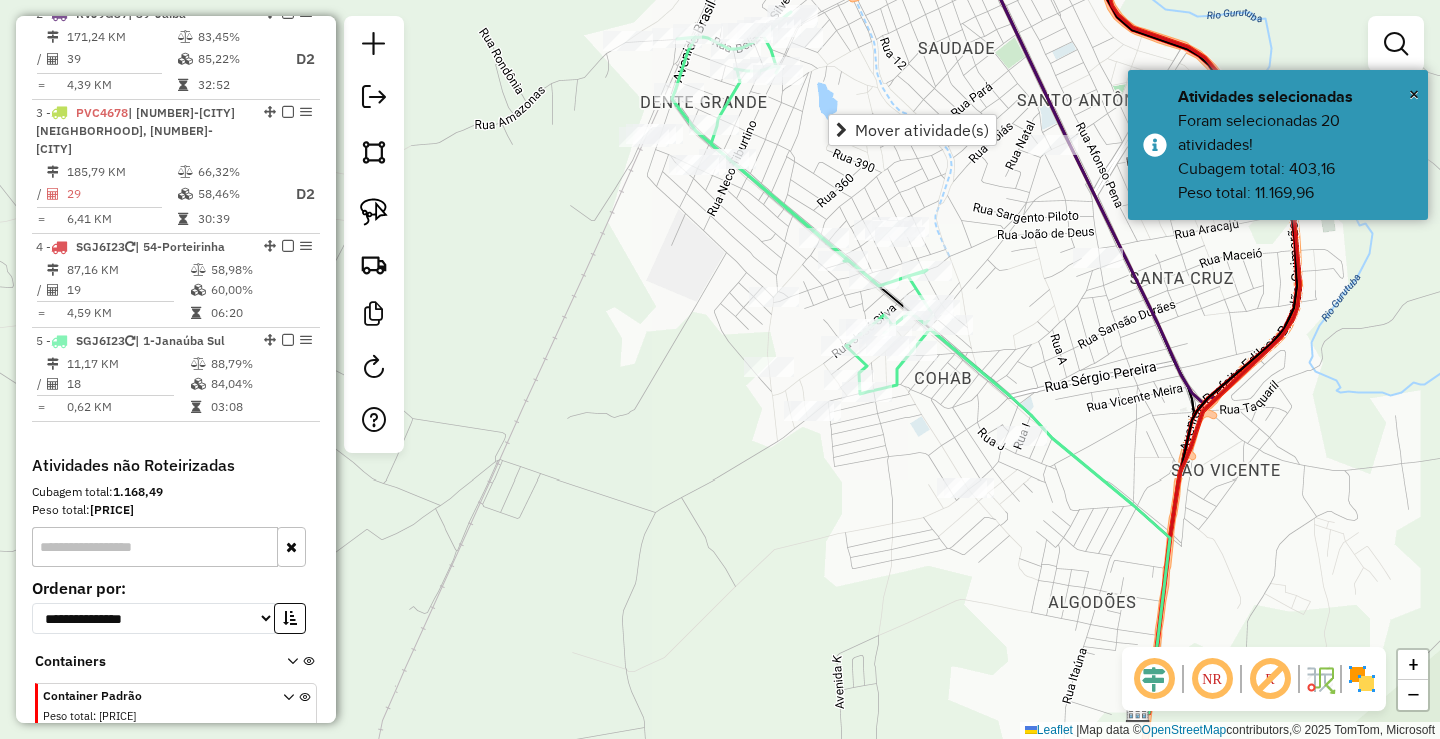 click on "Janela de atendimento Grade de atendimento Capacidade Transportadoras Veículos Cliente Pedidos  Rotas Selecione os dias de semana para filtrar as janelas de atendimento  Seg   Ter   Qua   Qui   Sex   Sáb   Dom  Informe o período da janela de atendimento: De: Até:  Filtrar exatamente a janela do cliente  Considerar janela de atendimento padrão  Selecione os dias de semana para filtrar as grades de atendimento  Seg   Ter   Qua   Qui   Sex   Sáb   Dom   Considerar clientes sem dia de atendimento cadastrado  Clientes fora do dia de atendimento selecionado Filtrar as atividades entre os valores definidos abaixo:  Peso mínimo:  ****  Peso máximo:  ****  Cubagem mínima:   Cubagem máxima:   De:   Até:  Filtrar as atividades entre o tempo de atendimento definido abaixo:  De:   Até:   Considerar capacidade total dos clientes não roteirizados Transportadora: Selecione um ou mais itens Tipo de veículo: Selecione um ou mais itens Veículo: Selecione um ou mais itens Motorista: Selecione um ou mais itens De:" 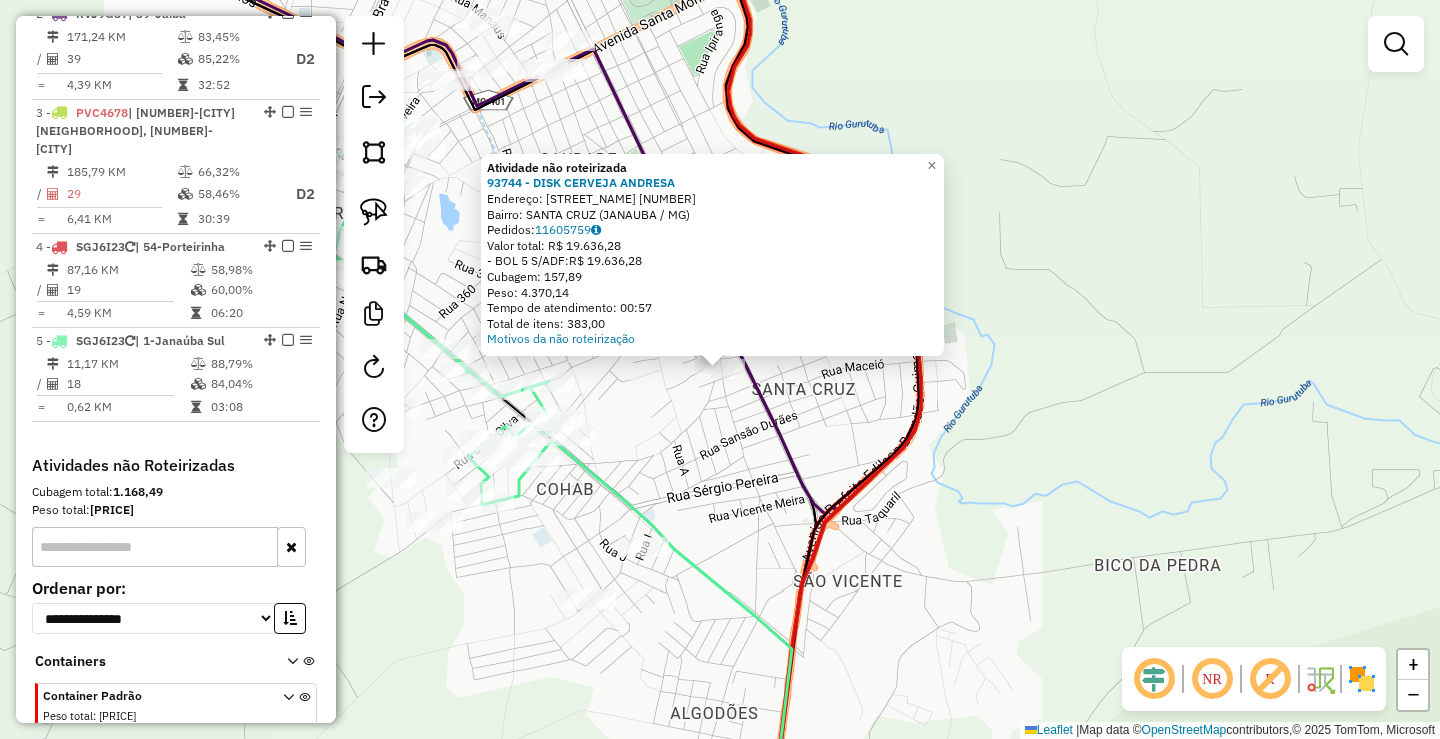 click on "Atividade não roteirizada [NUMBER] - [NAME] [LASTNAME]  Endereço:  [STREET_NAME] [NUMBER]   Bairro: [NEIGHBORHOOD] ([CITY] / [STATE])   Pedidos:  [NUMBER]   Valor total: [CURRENCY] [PRICE]   -BOL [NUMBER] S/ADF:  [CURRENCY] [PRICE]   Cubagem: [PRICE]   Peso: [PRICE]   Tempo de atendimento: [TIME]   Total de itens: [PRICE]  Motivos da não roteirização × Janela de atendimento Grade de atendimento Capacidade Transportadoras Veículos Cliente Pedidos  Rotas Selecione os dias de semana para filtrar as janelas de atendimento  Seg   Ter   Qua   Qui   Sex   Sáb   Dom  Informe o período da janela de atendimento: De: Até:  Filtrar exatamente a janela do cliente  Considerar janela de atendimento padrão  Selecione os dias de semana para filtrar as grades de atendimento  Seg   Ter   Qua   Qui   Sex   Sáb   Dom   Considerar clientes sem dia de atendimento cadastrado  Clientes fora do dia de atendimento selecionado Filtrar as atividades entre os valores definidos abaixo:  Peso mínimo:  ****  Peso máximo:  ****  Cubagem mínima:   De:   Até:  +" 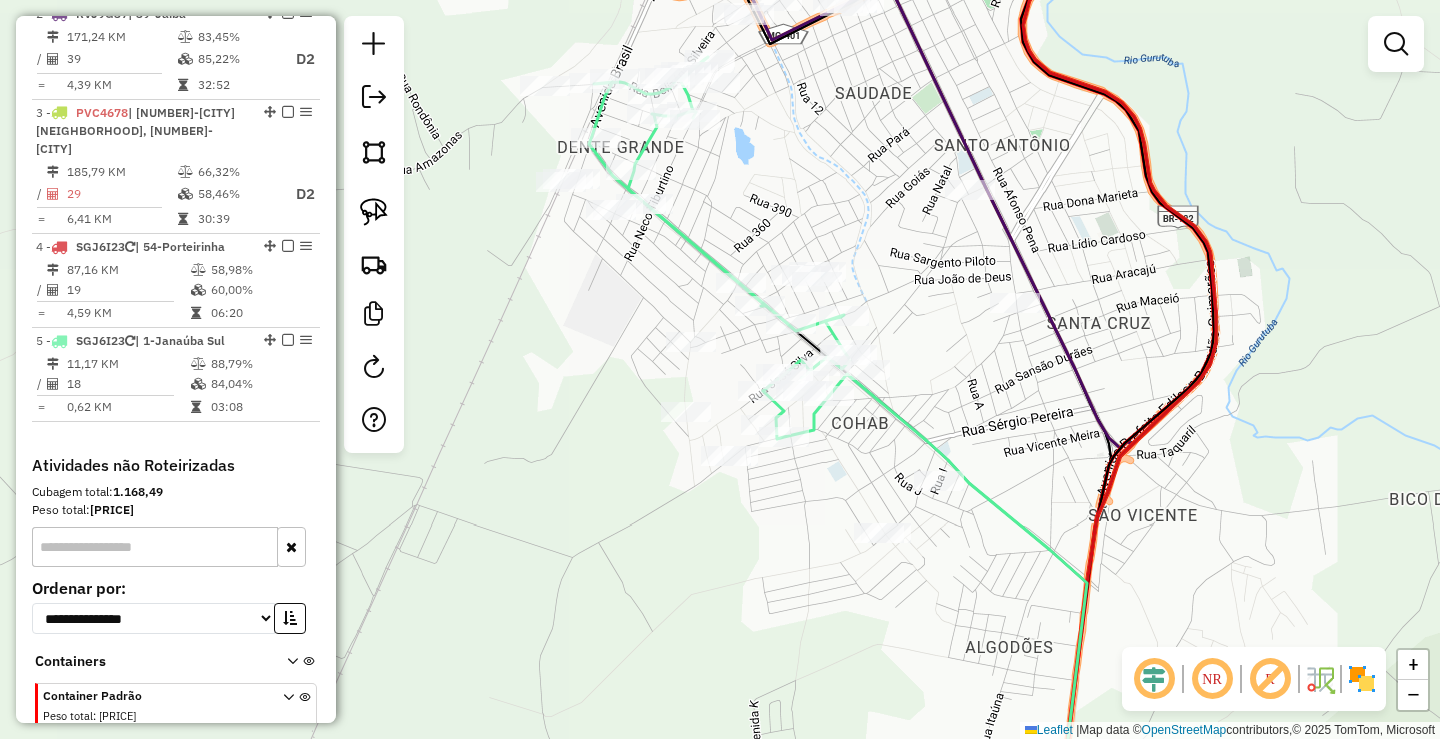 drag, startPoint x: 692, startPoint y: 450, endPoint x: 978, endPoint y: 384, distance: 293.5166 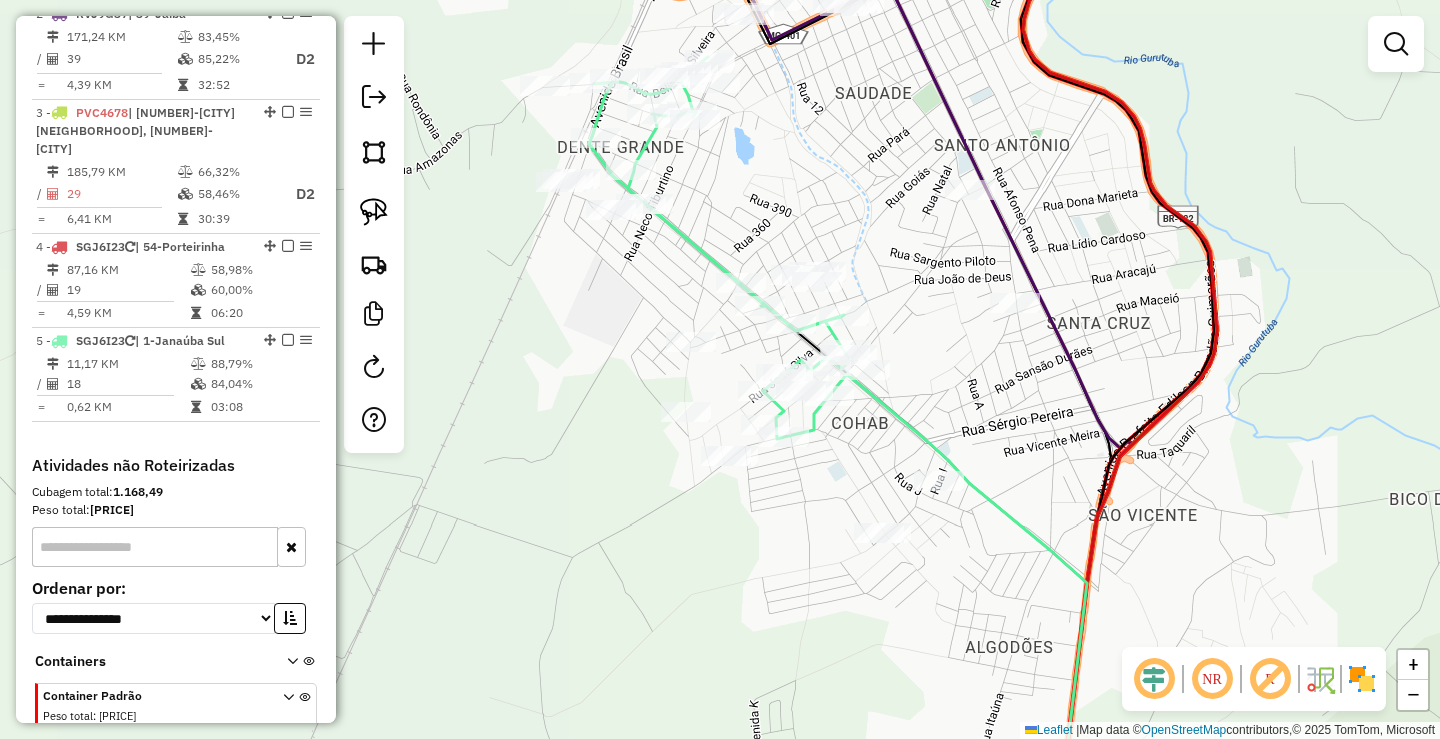 click 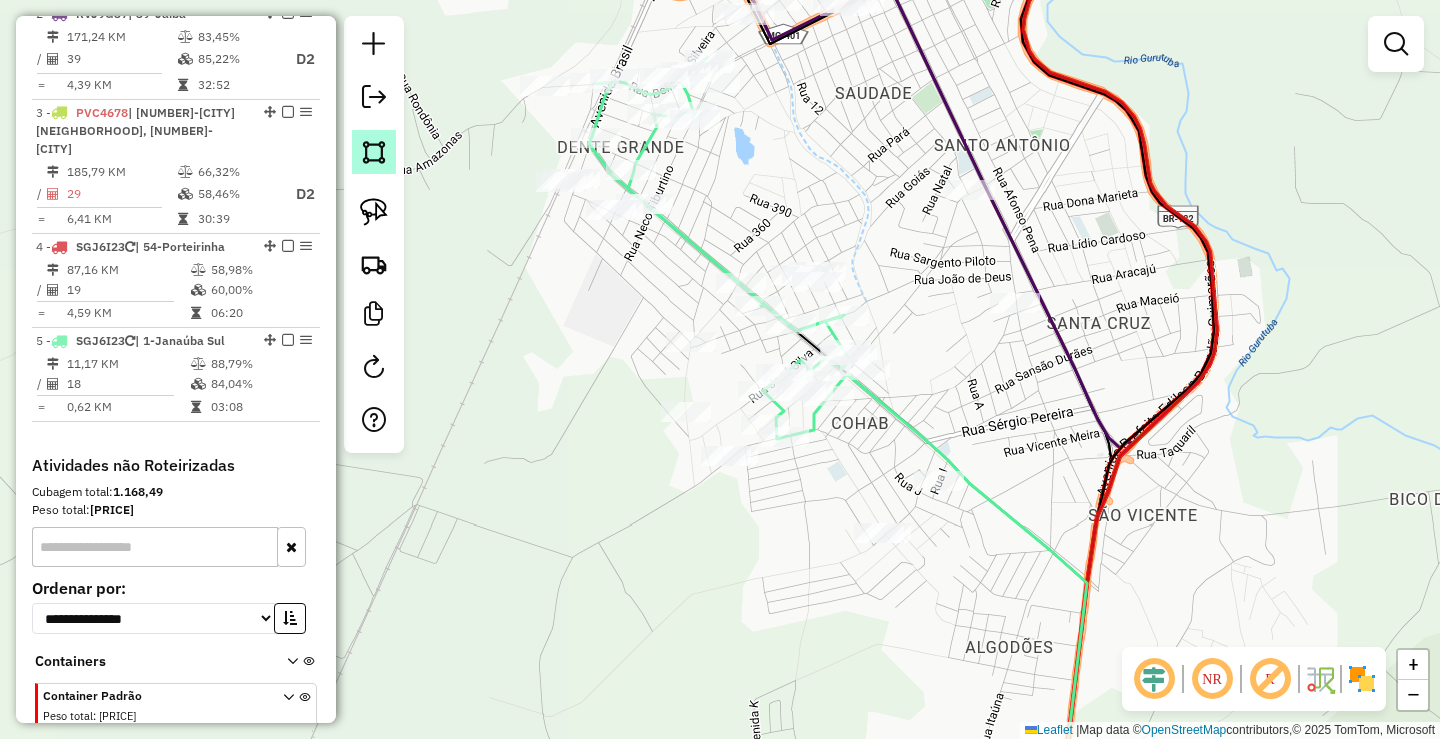 click 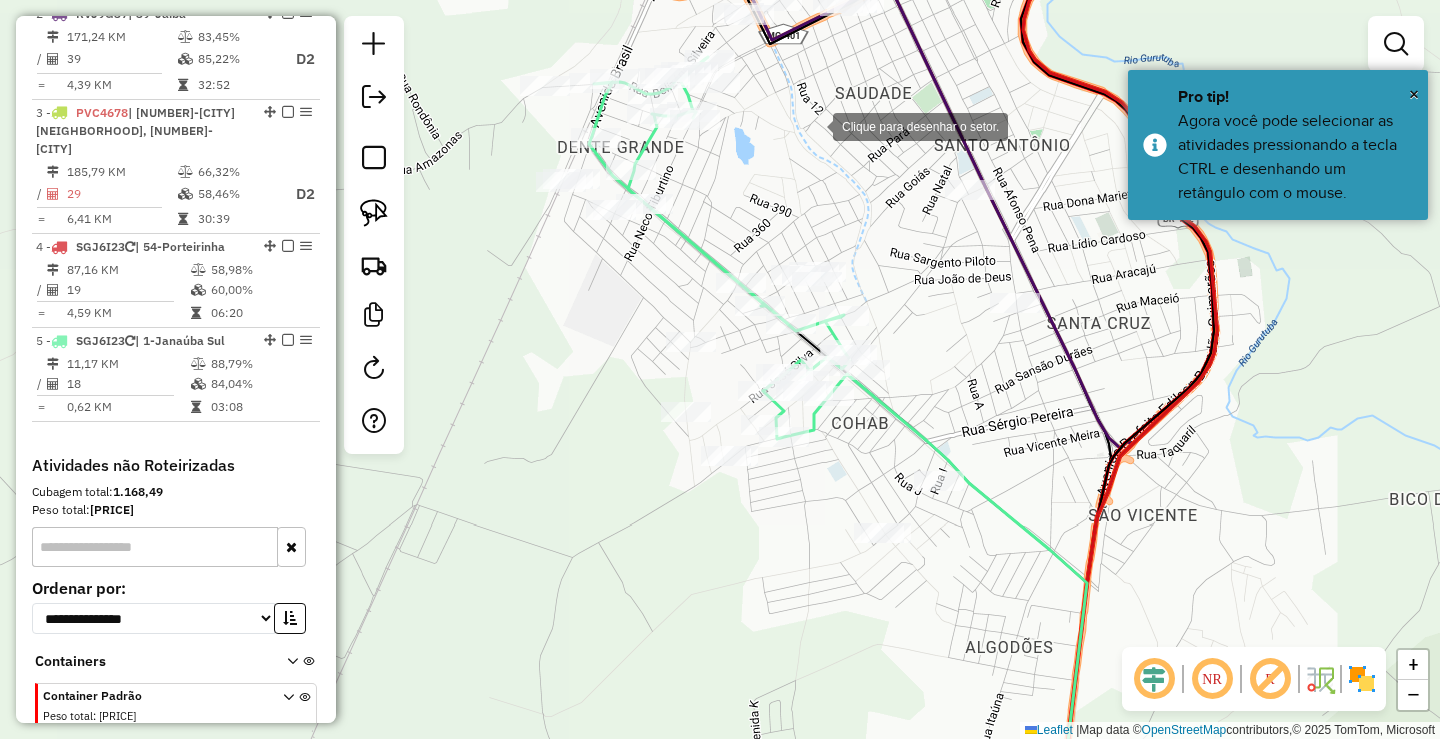 click 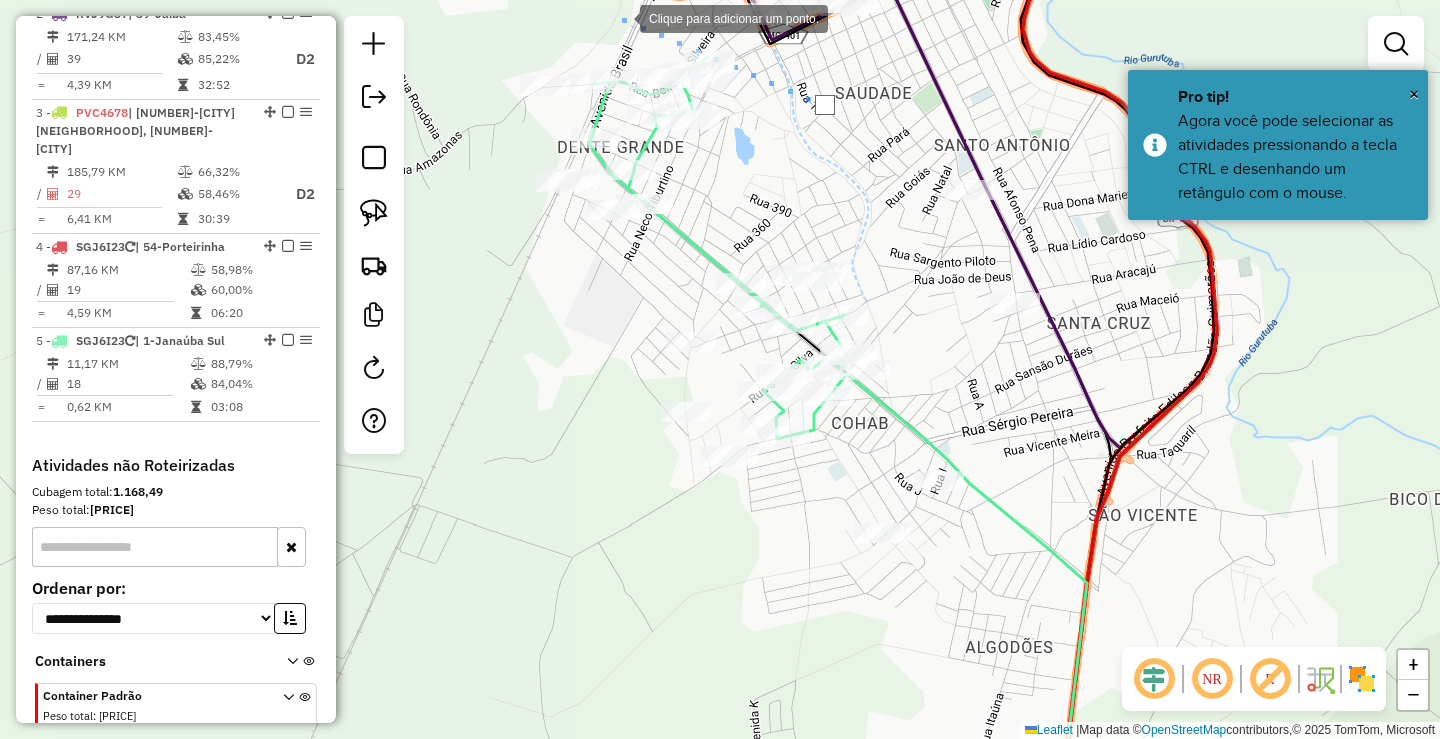 click 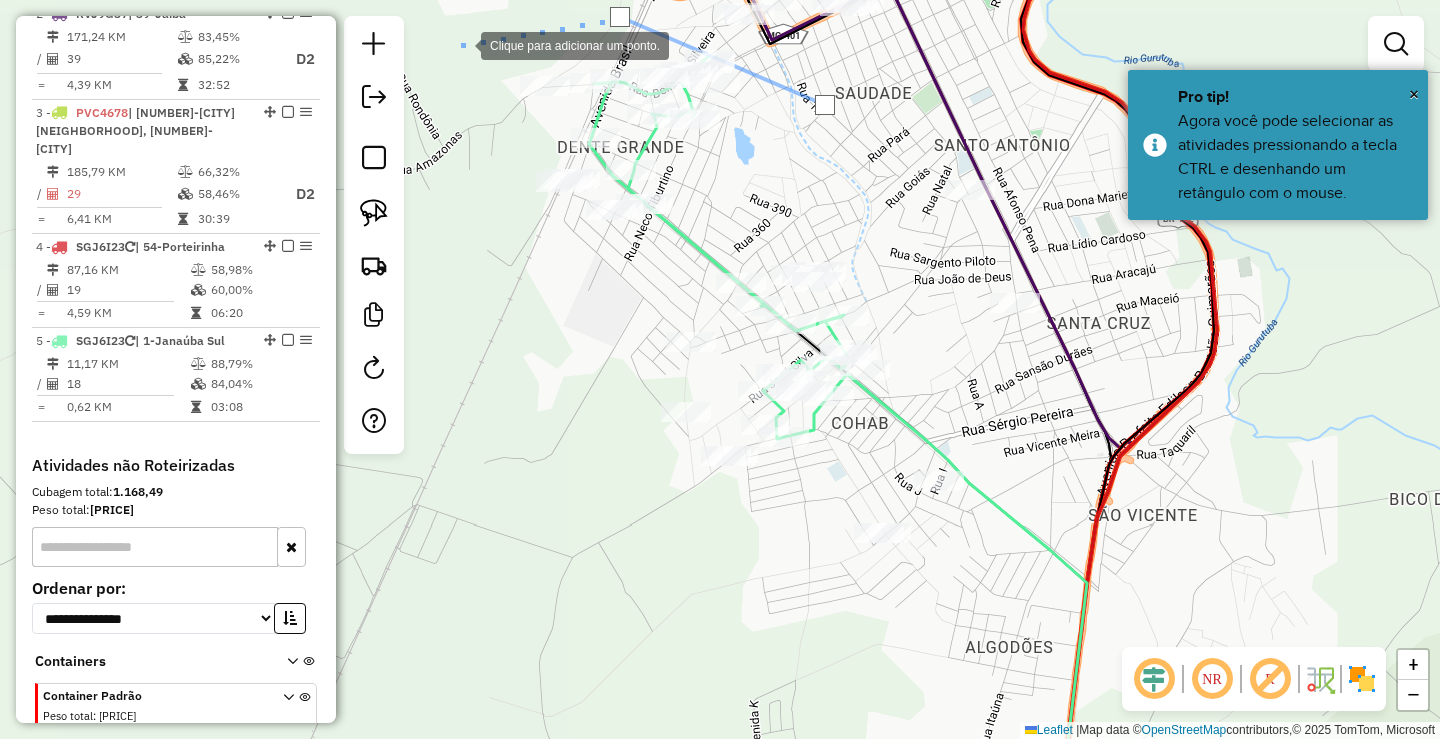 click 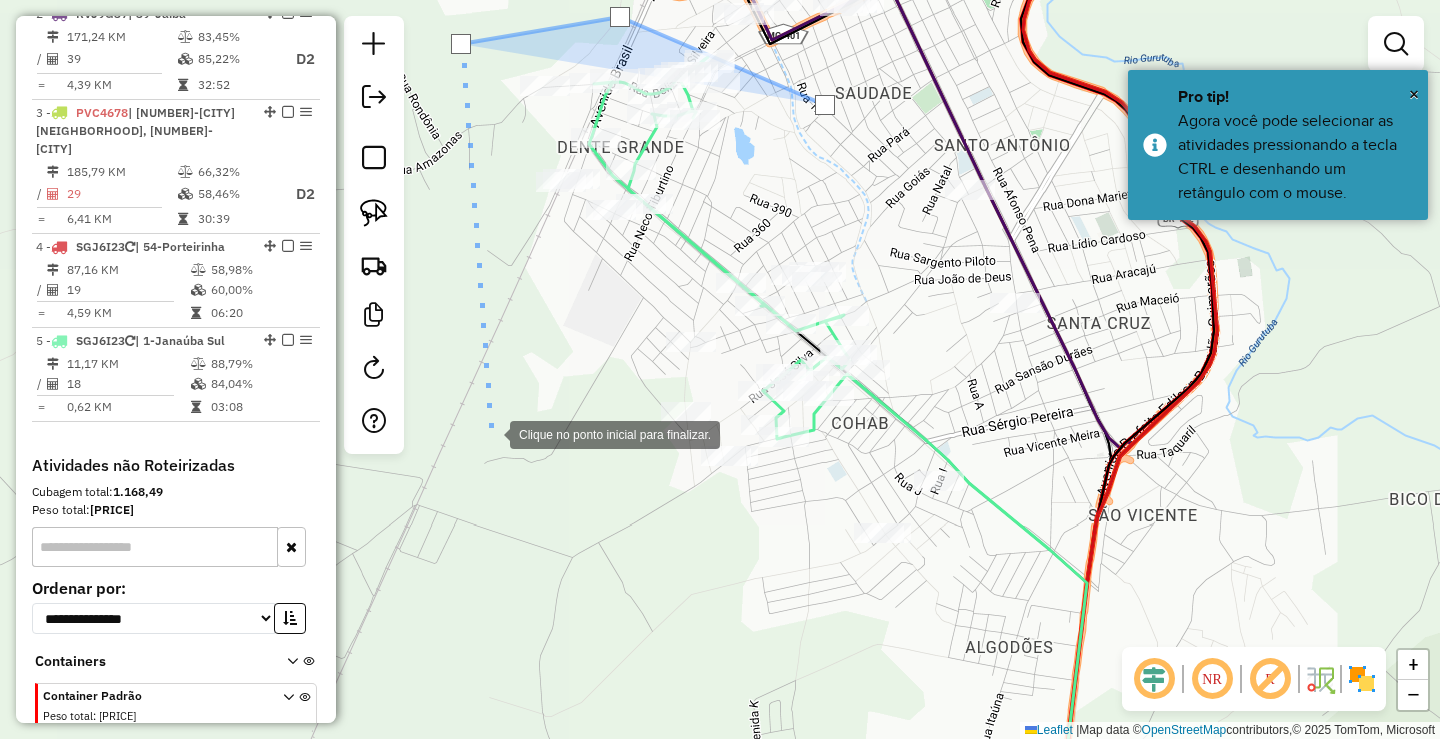 click 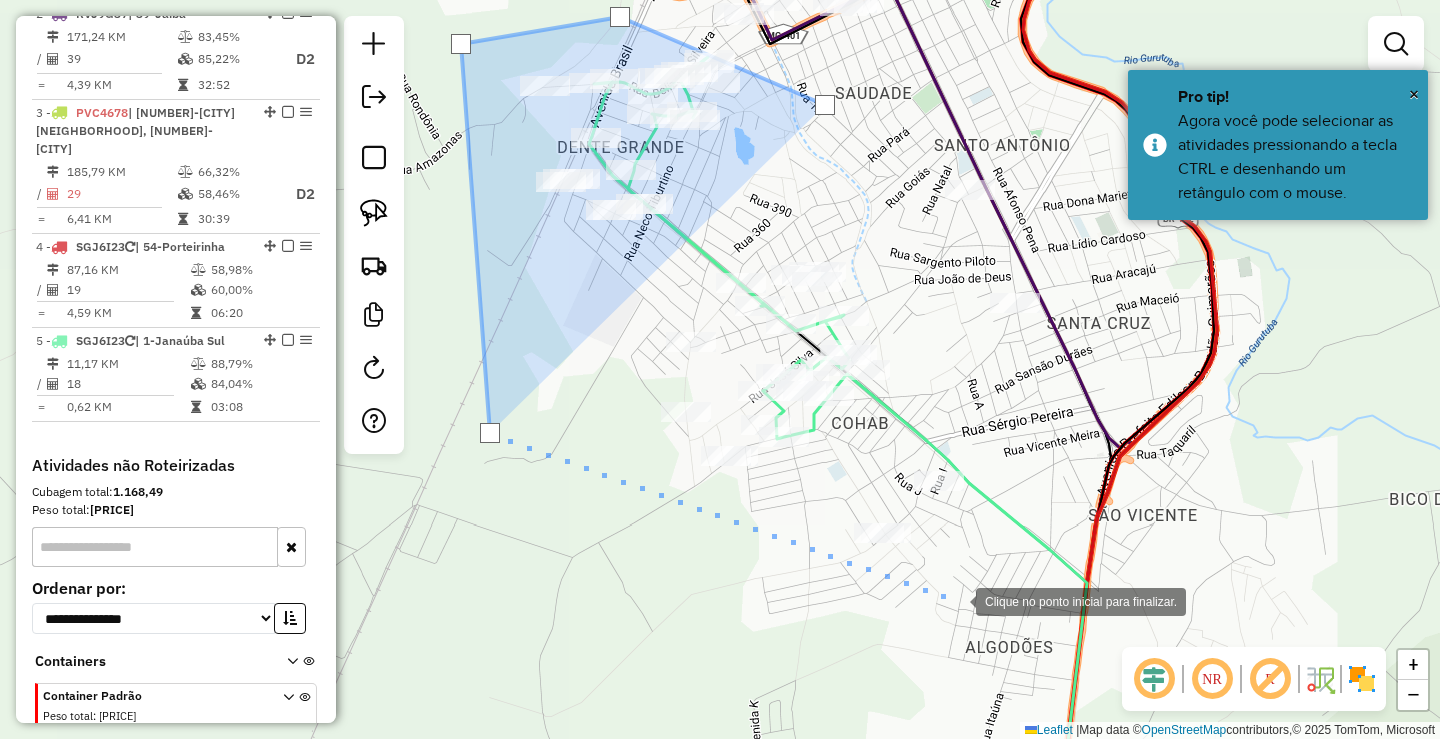 click 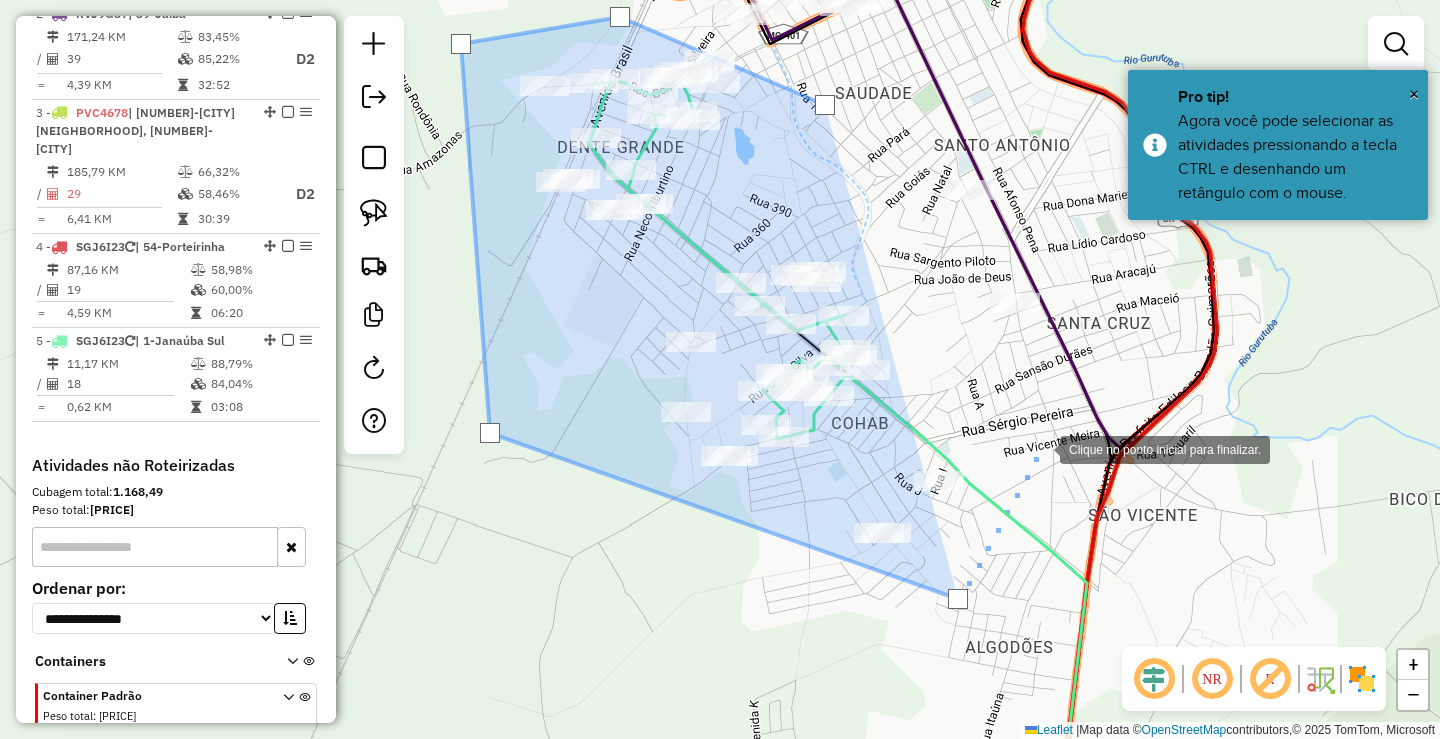 click 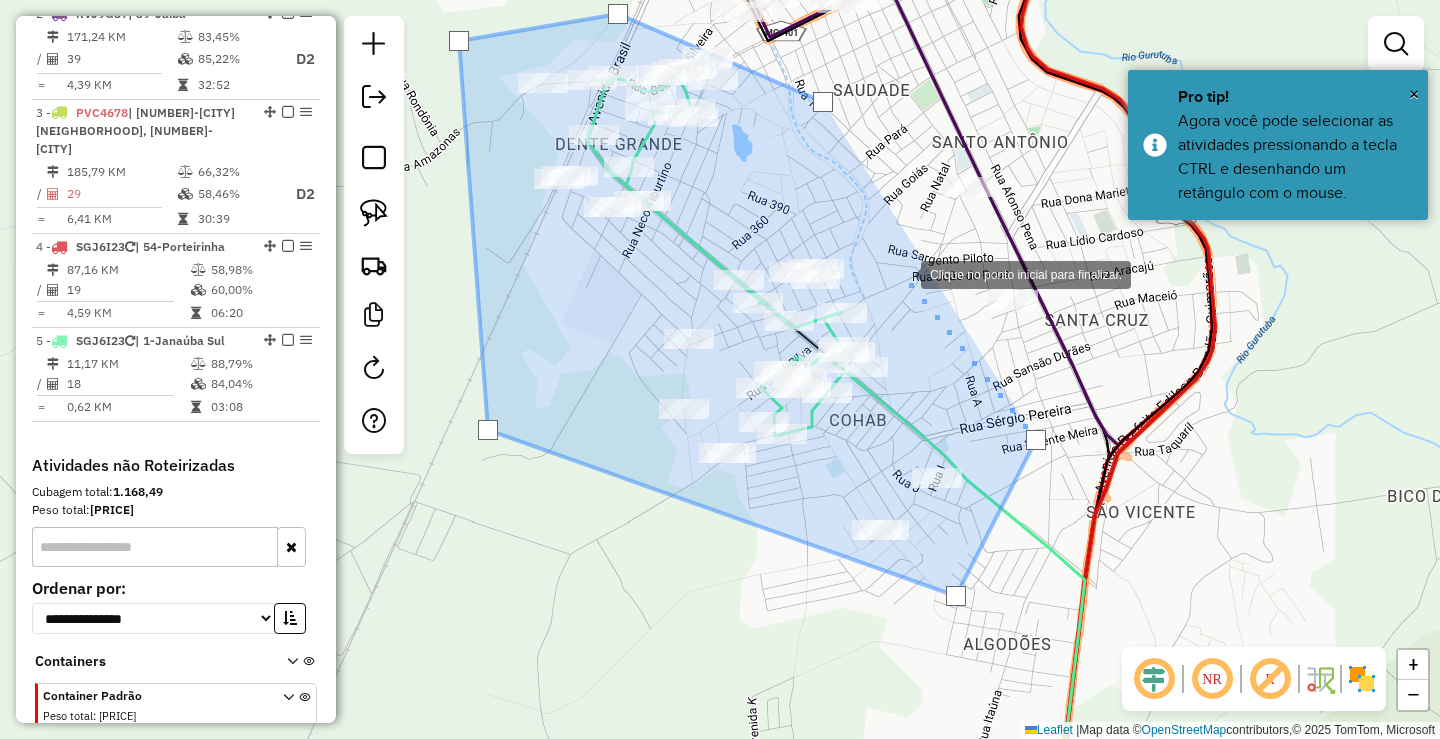 click 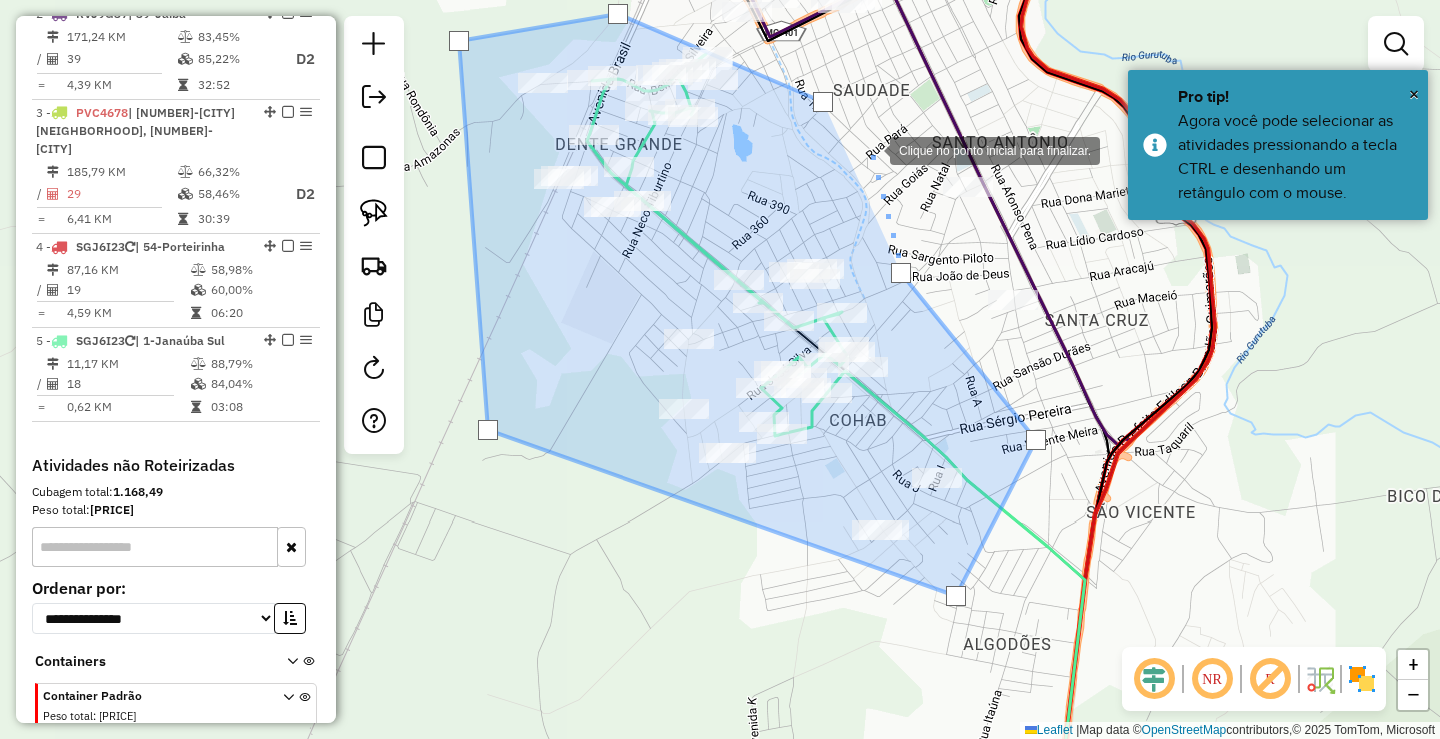 click 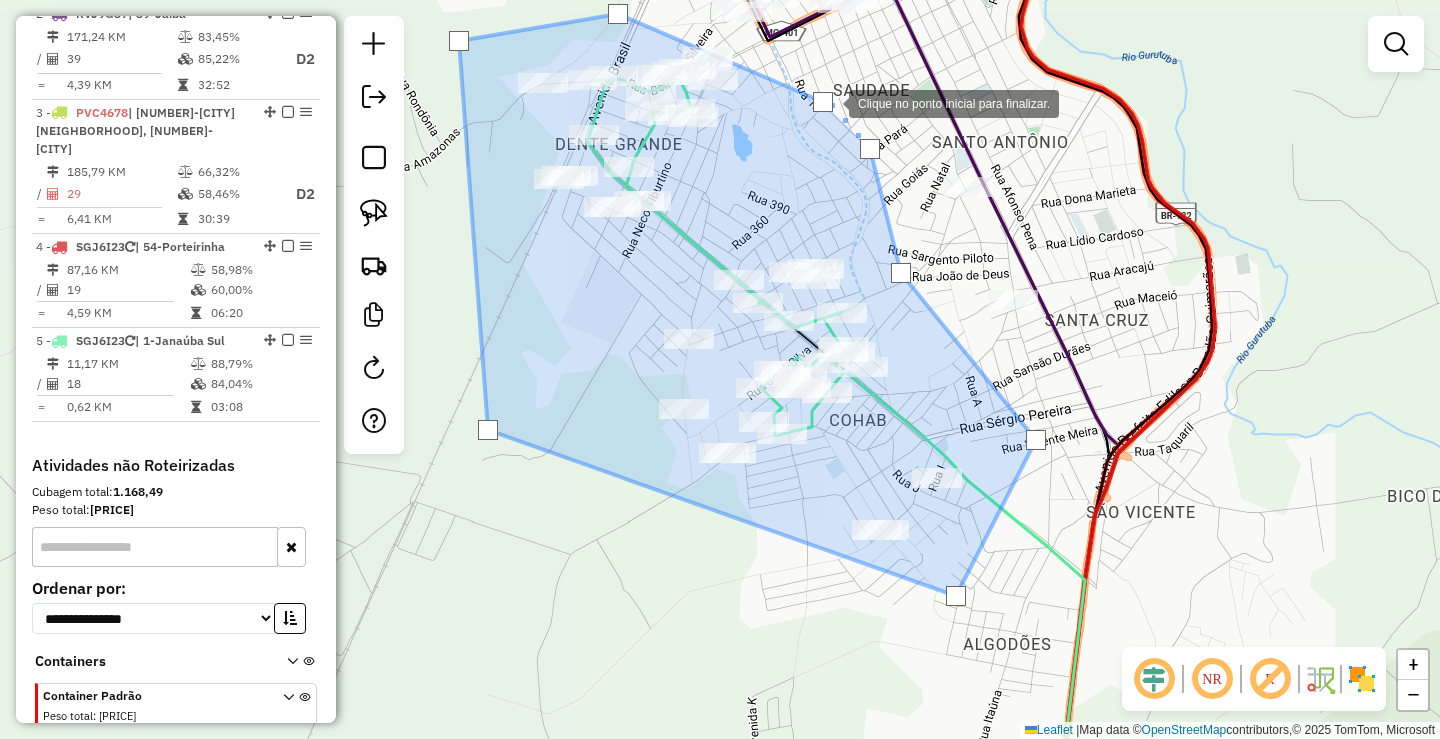 click 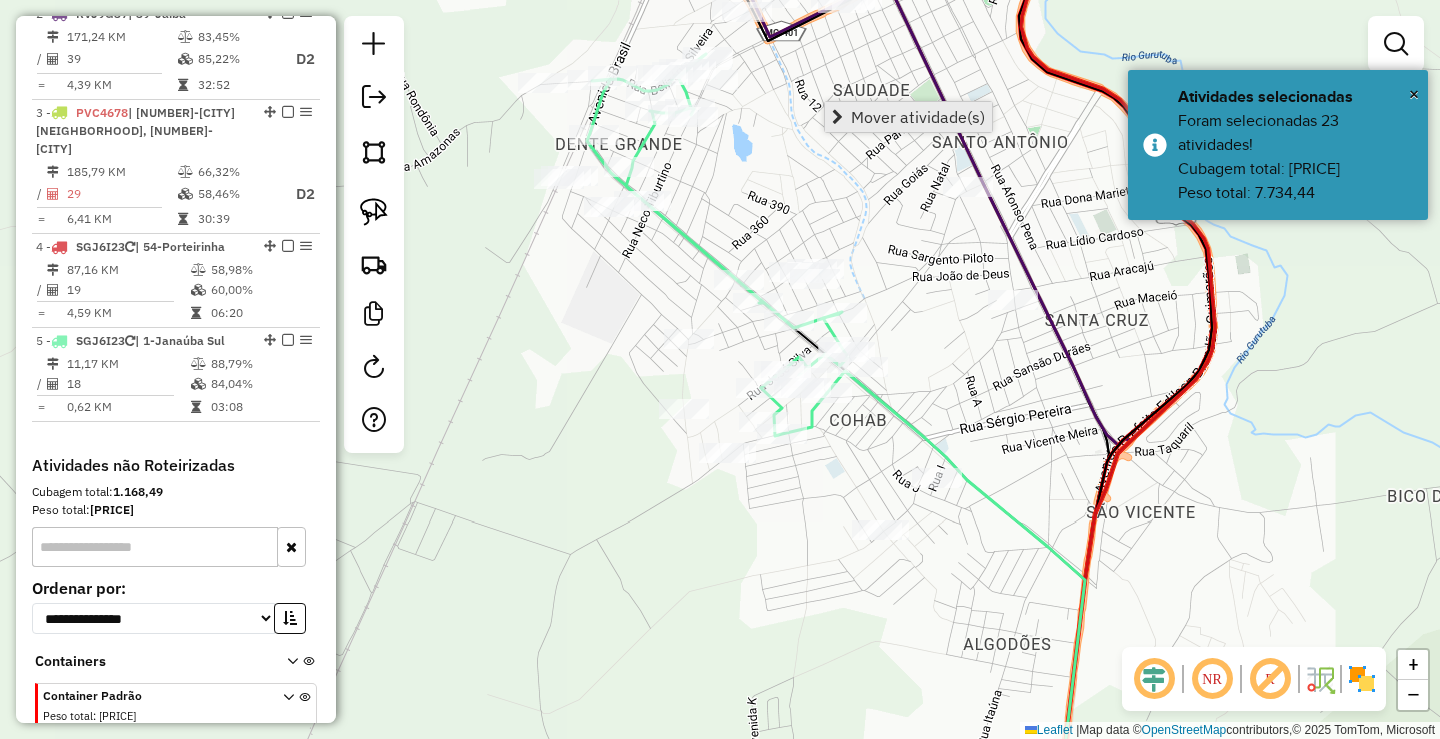 click on "Mover atividade(s)" at bounding box center (908, 117) 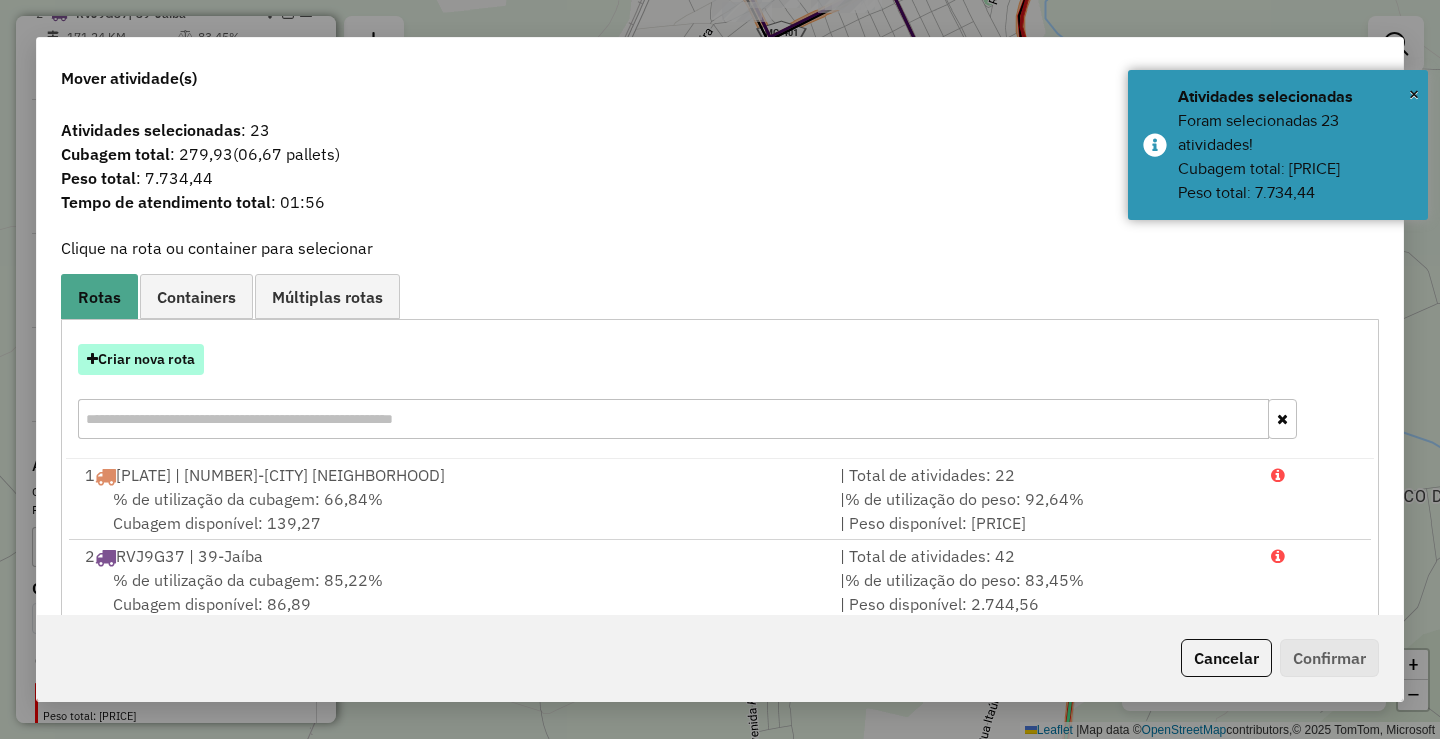 click on "Criar nova rota" at bounding box center [141, 359] 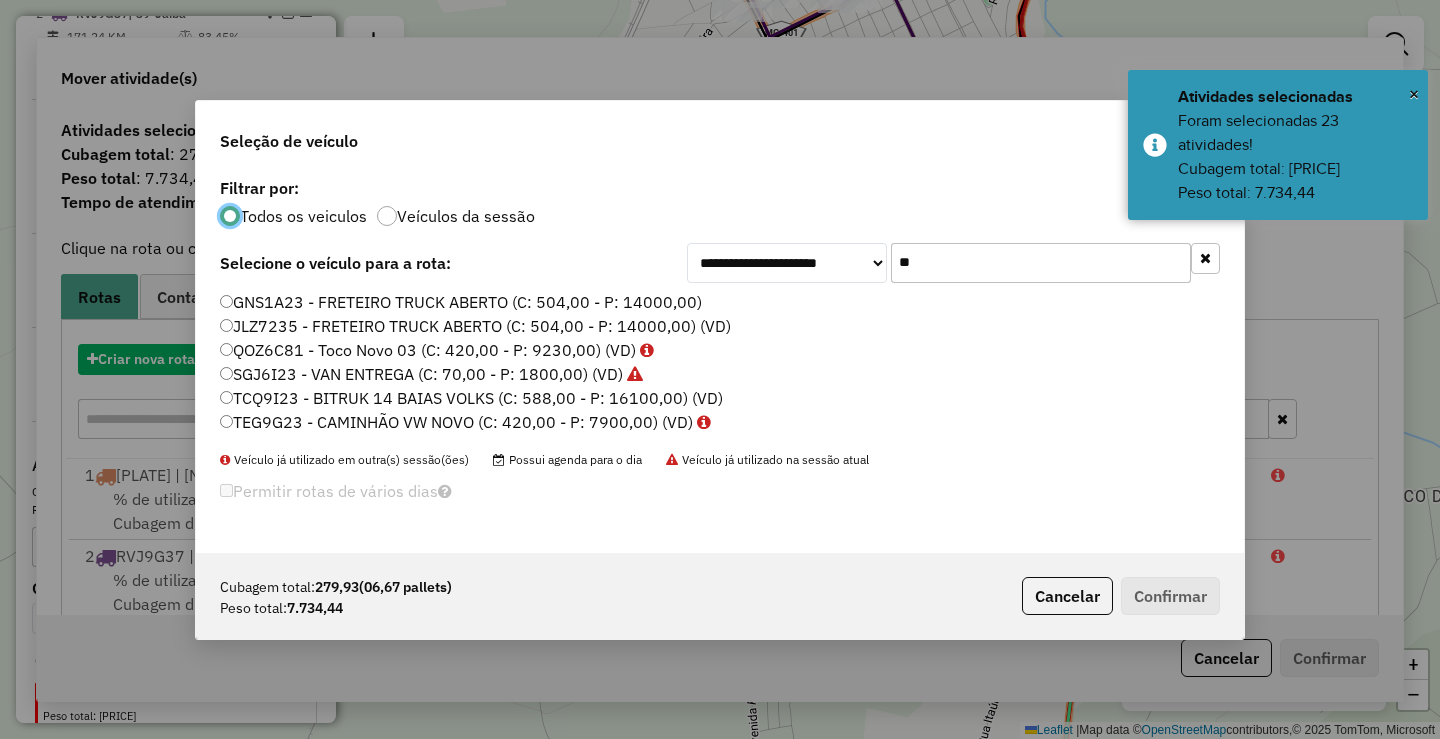scroll, scrollTop: 11, scrollLeft: 6, axis: both 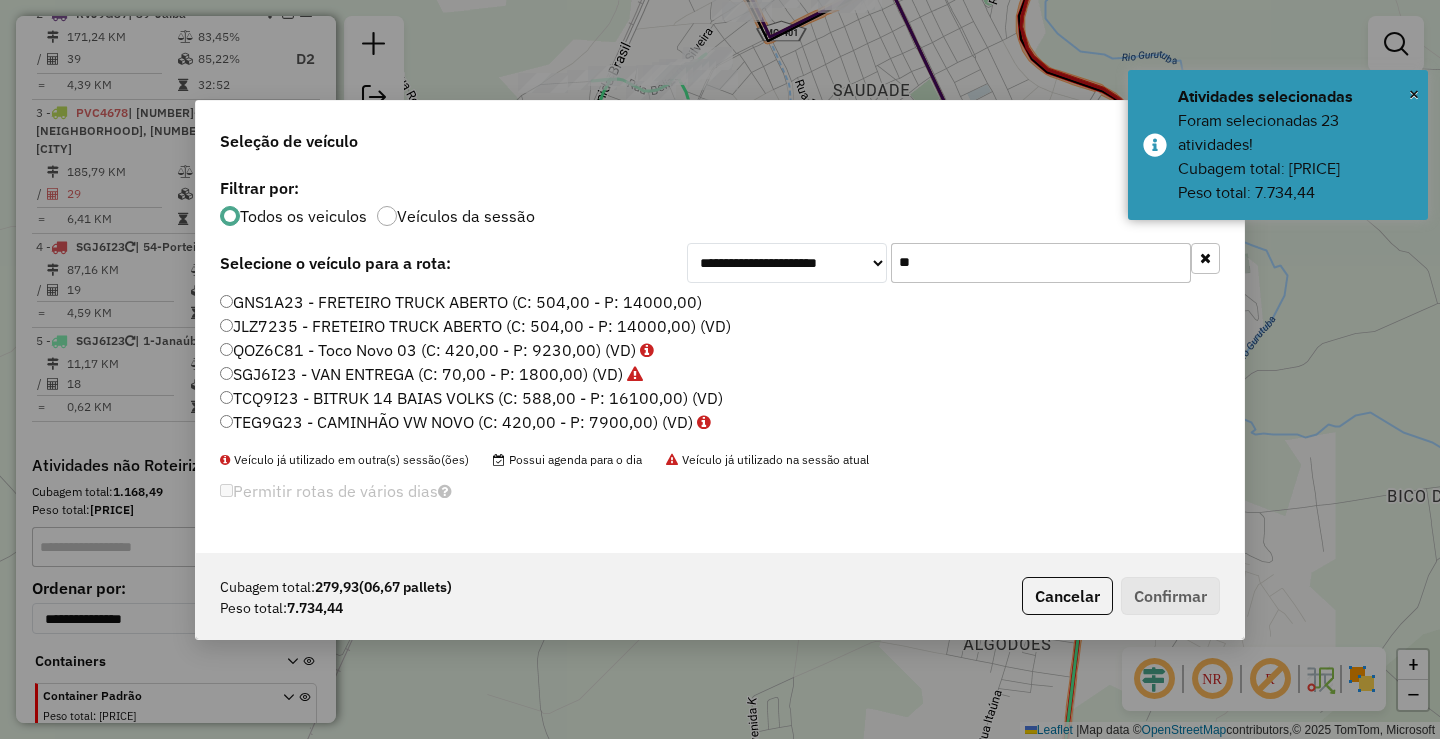 drag, startPoint x: 952, startPoint y: 253, endPoint x: 791, endPoint y: 252, distance: 161.00311 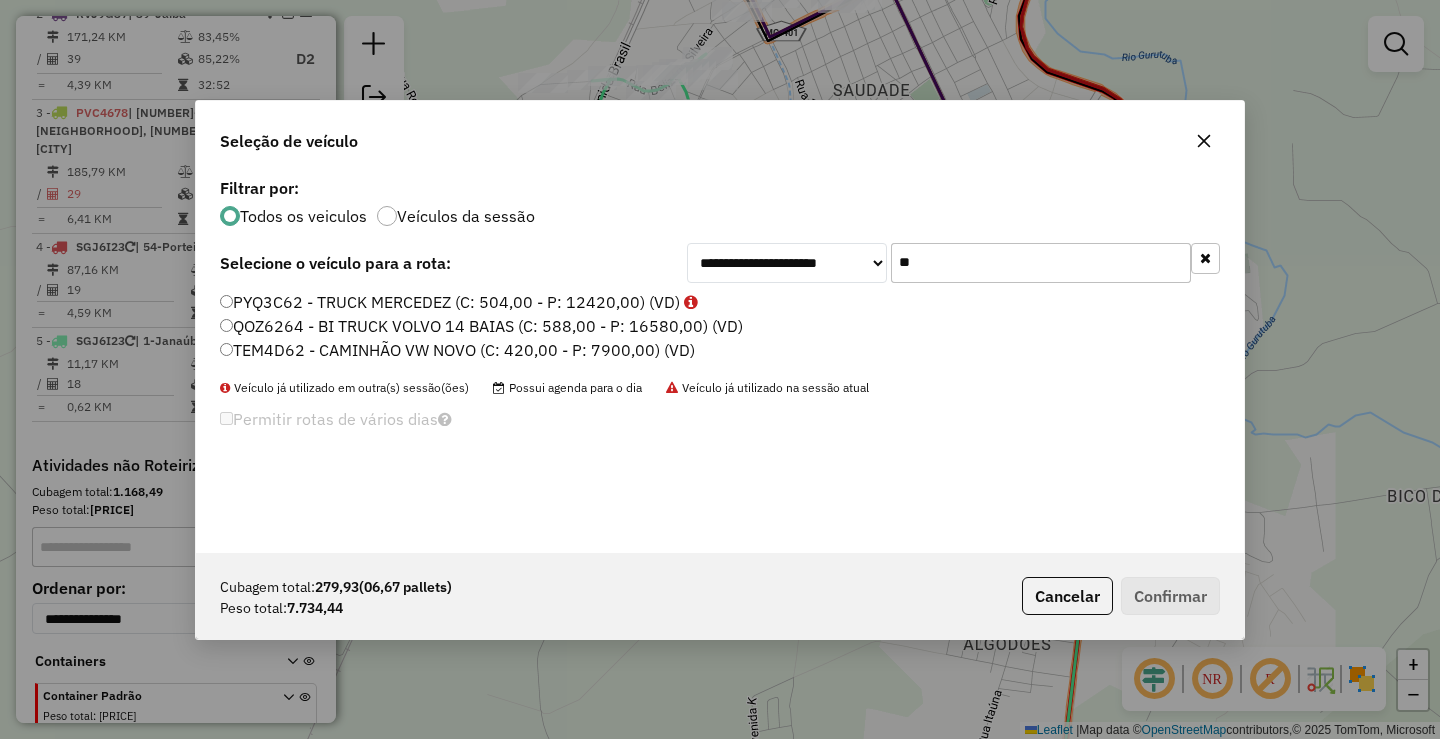 type on "**" 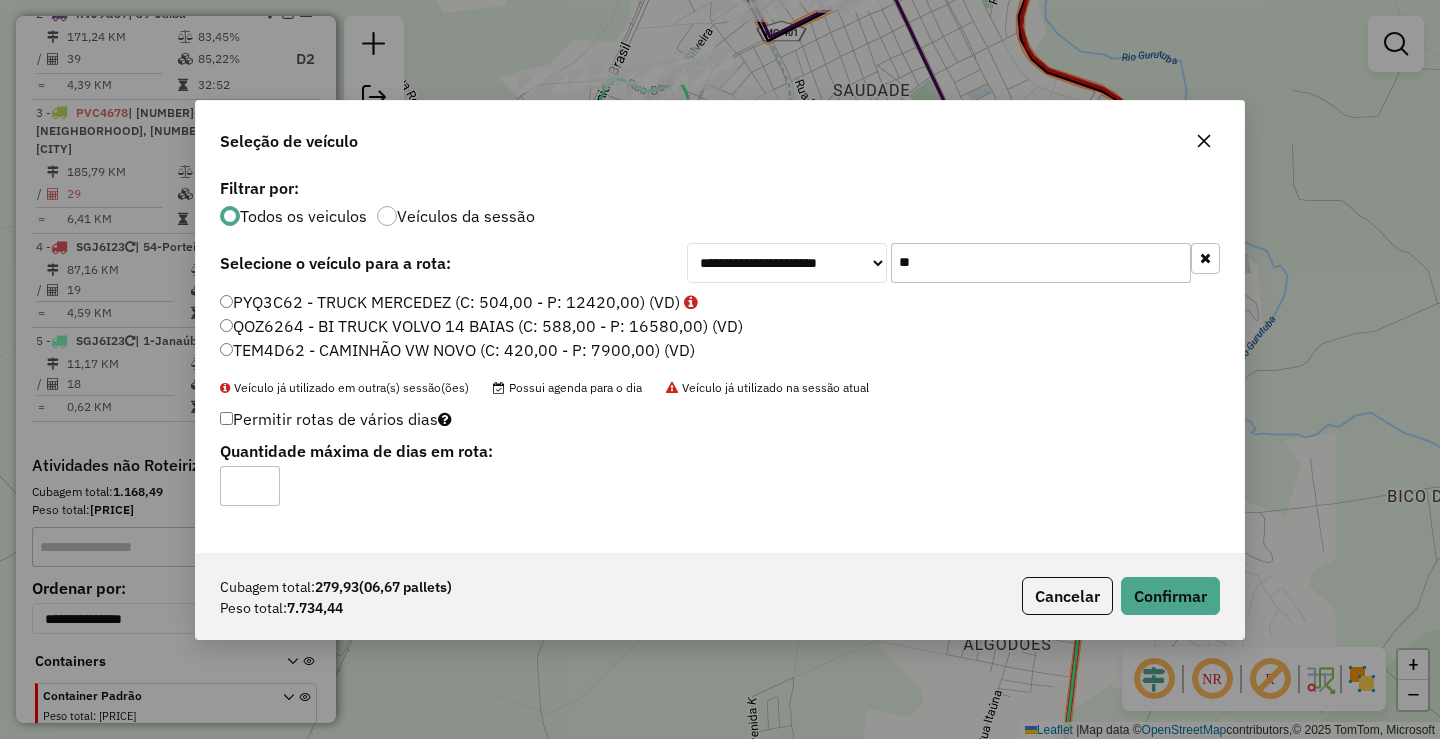 click on "**" 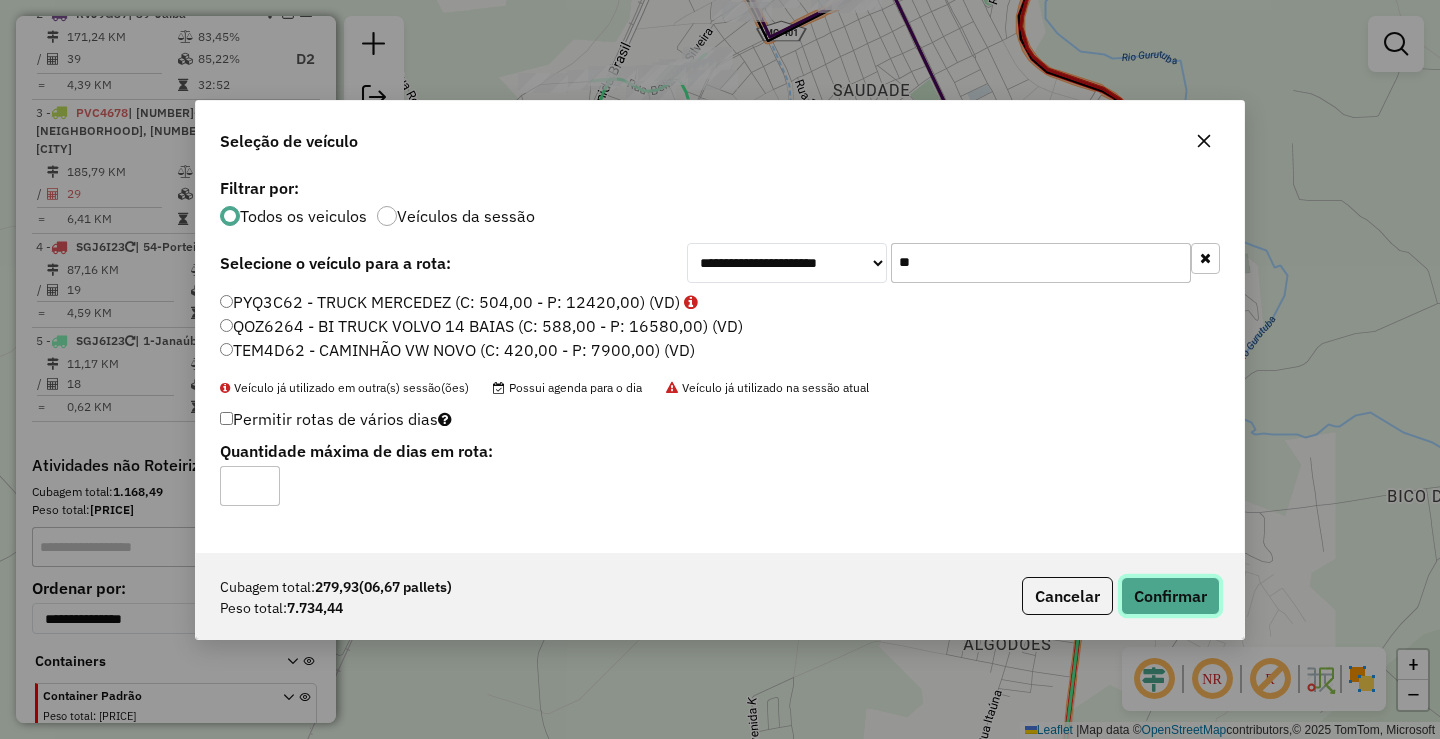 click on "Confirmar" 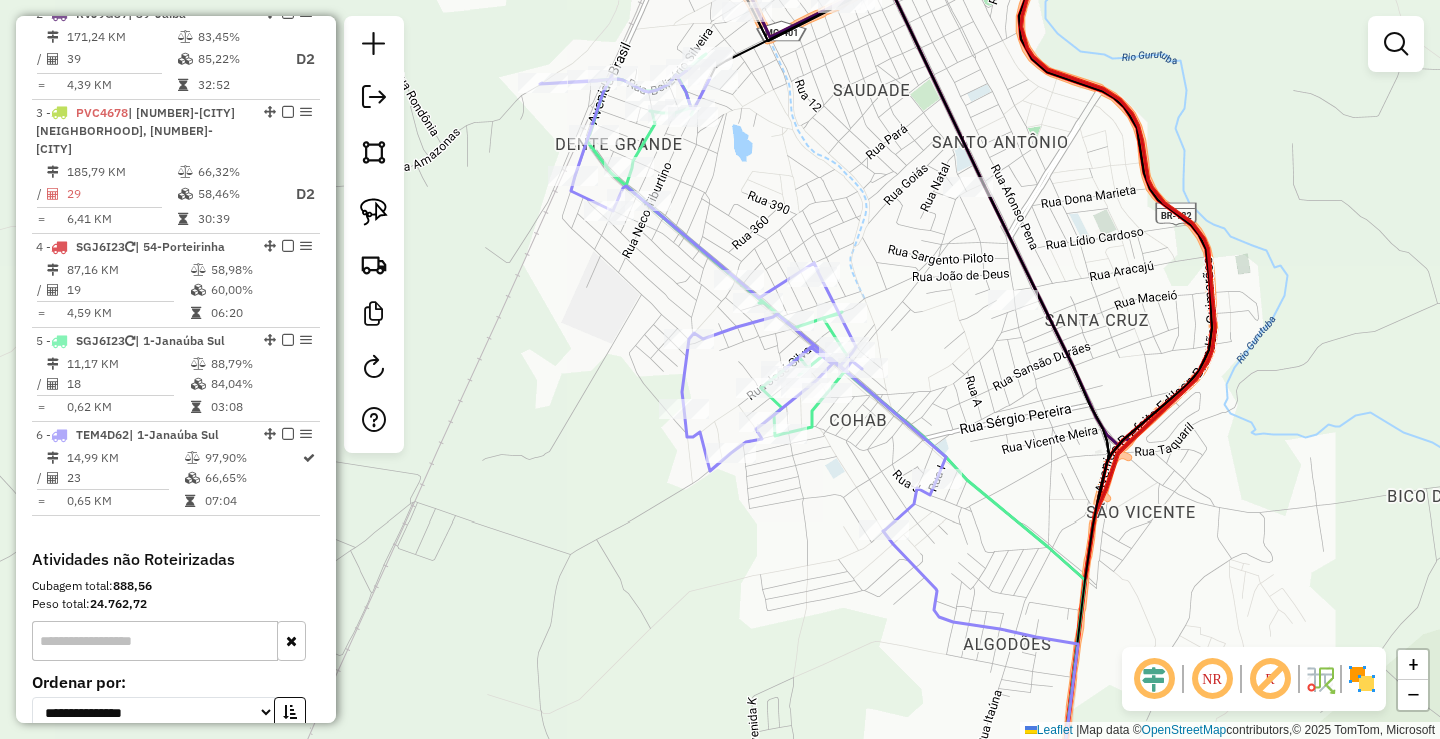 click on "Janela de atendimento Grade de atendimento Capacidade Transportadoras Veículos Cliente Pedidos  Rotas Selecione os dias de semana para filtrar as janelas de atendimento  Seg   Ter   Qua   Qui   Sex   Sáb   Dom  Informe o período da janela de atendimento: De: Até:  Filtrar exatamente a janela do cliente  Considerar janela de atendimento padrão  Selecione os dias de semana para filtrar as grades de atendimento  Seg   Ter   Qua   Qui   Sex   Sáb   Dom   Considerar clientes sem dia de atendimento cadastrado  Clientes fora do dia de atendimento selecionado Filtrar as atividades entre os valores definidos abaixo:  Peso mínimo:  ****  Peso máximo:  ****  Cubagem mínima:   Cubagem máxima:   De:   Até:  Filtrar as atividades entre o tempo de atendimento definido abaixo:  De:   Até:   Considerar capacidade total dos clientes não roteirizados Transportadora: Selecione um ou mais itens Tipo de veículo: Selecione um ou mais itens Veículo: Selecione um ou mais itens Motorista: Selecione um ou mais itens De:" 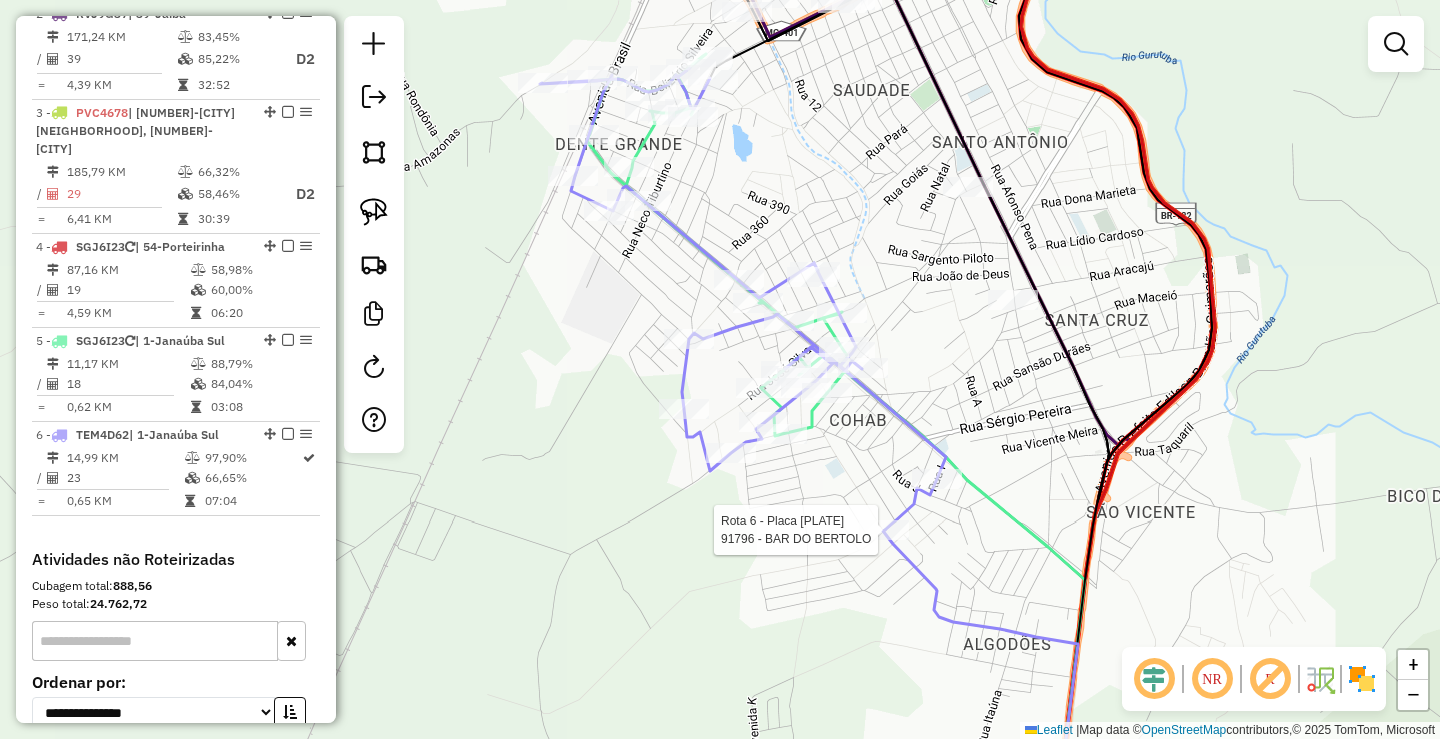select on "*********" 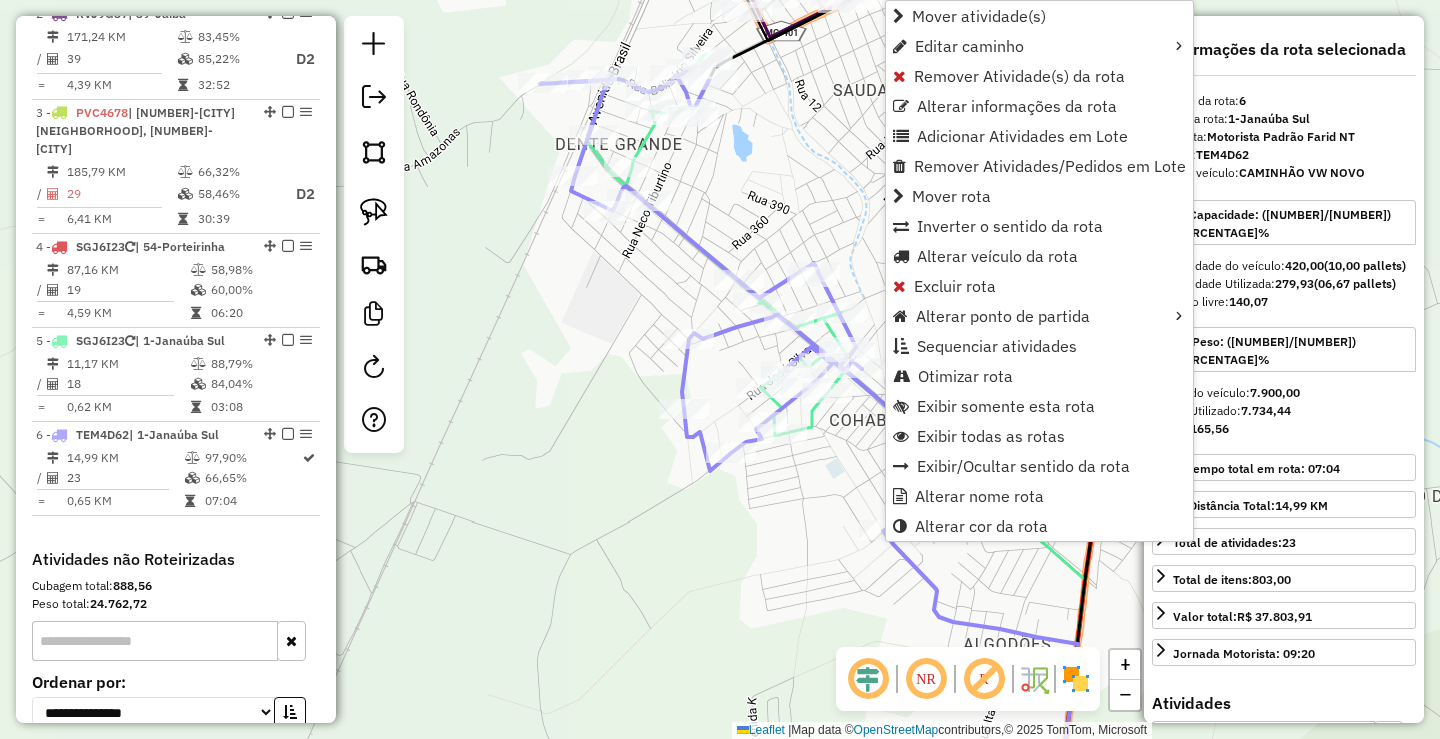 scroll, scrollTop: 1050, scrollLeft: 0, axis: vertical 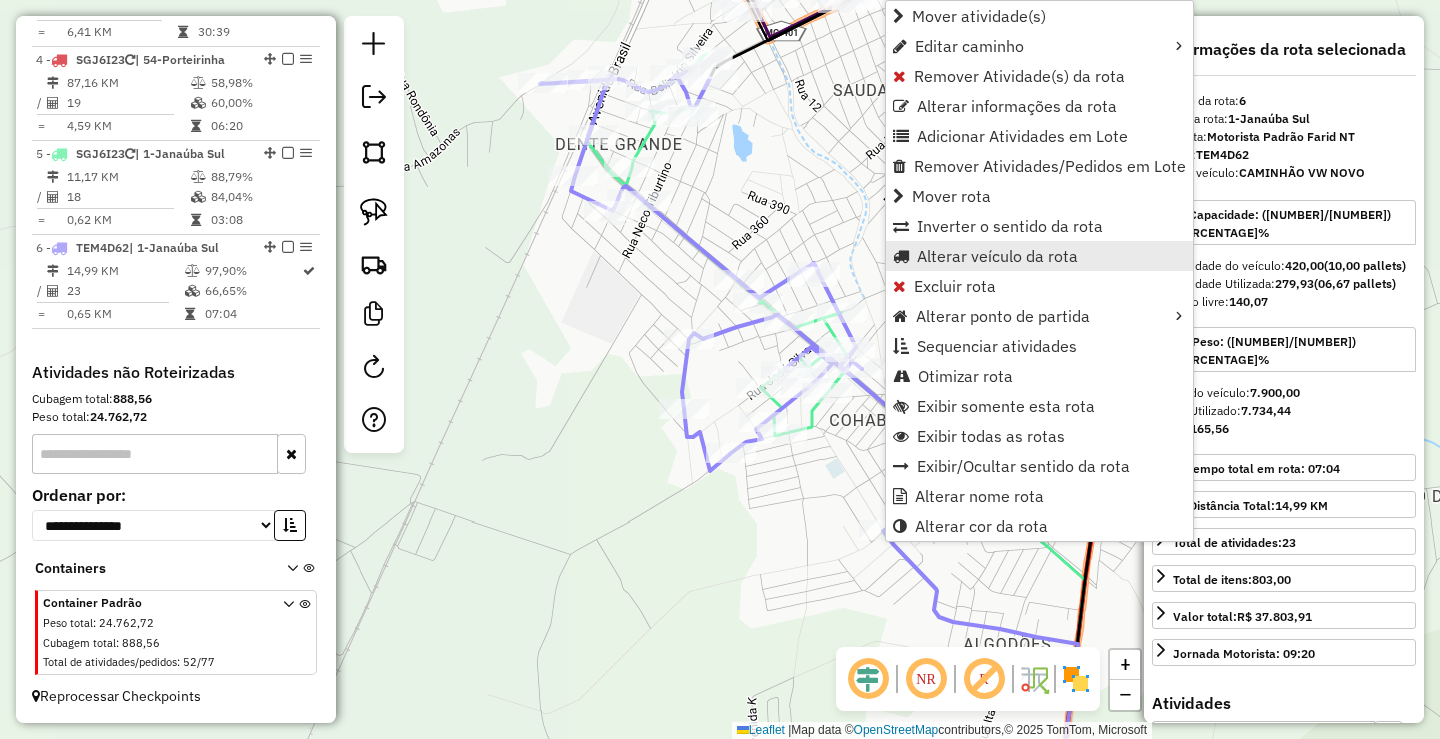 click on "Alterar veículo da rota" at bounding box center (997, 256) 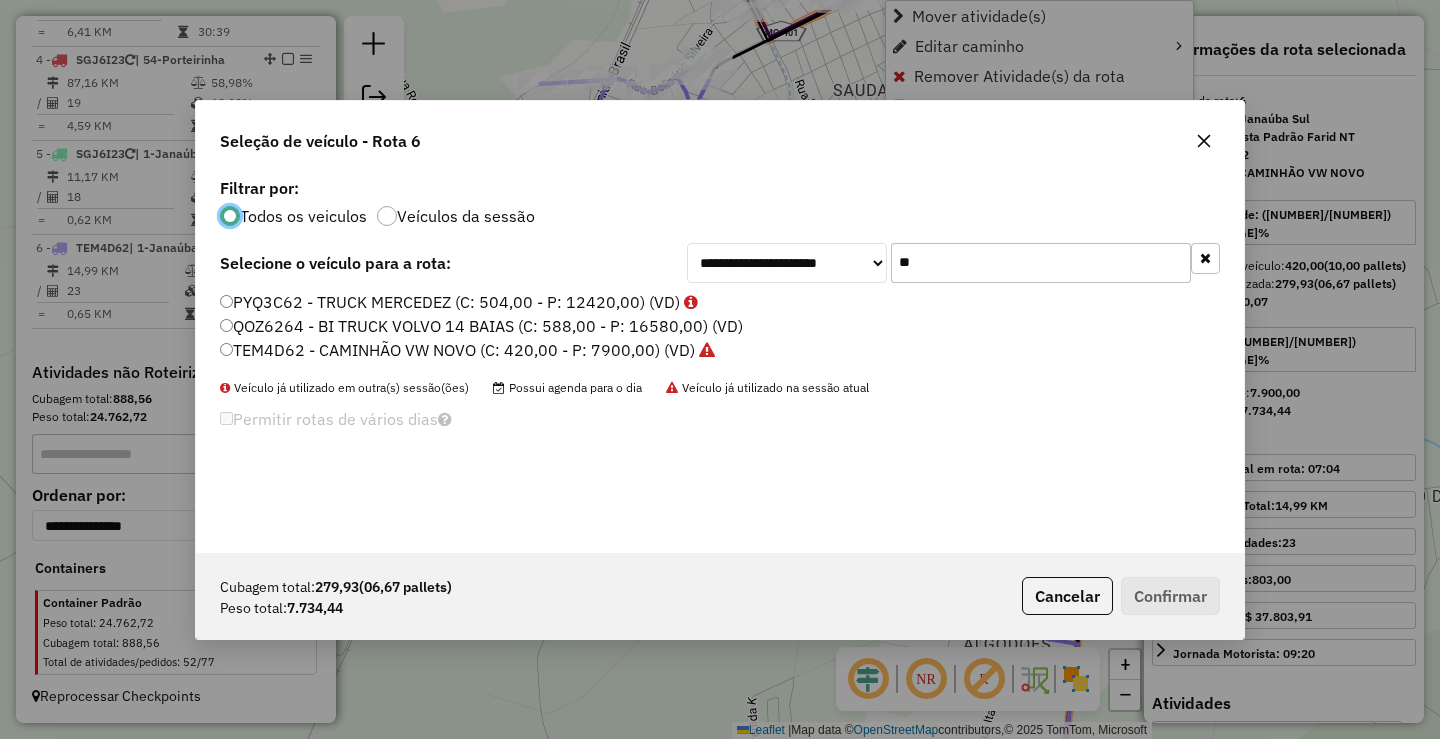 scroll, scrollTop: 11, scrollLeft: 6, axis: both 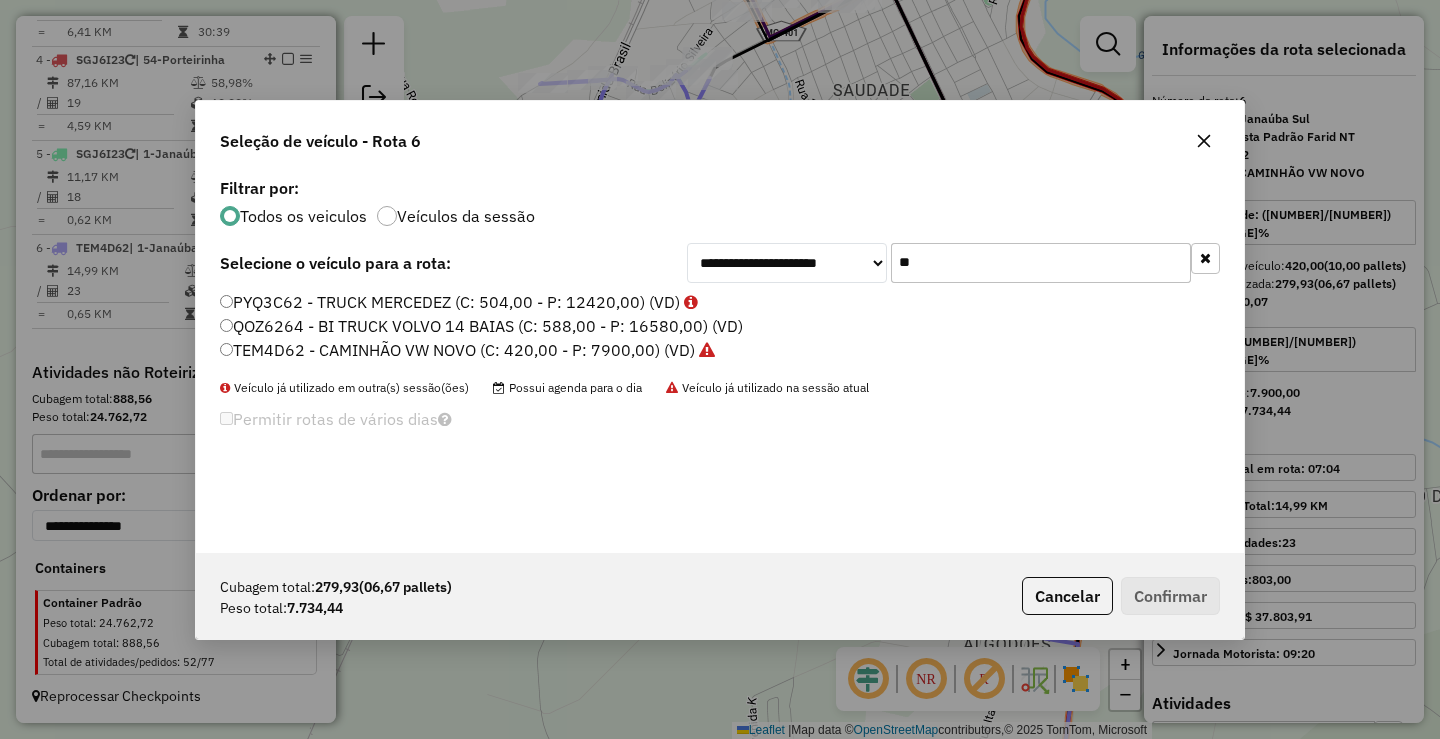 drag, startPoint x: 986, startPoint y: 258, endPoint x: 567, endPoint y: 240, distance: 419.38644 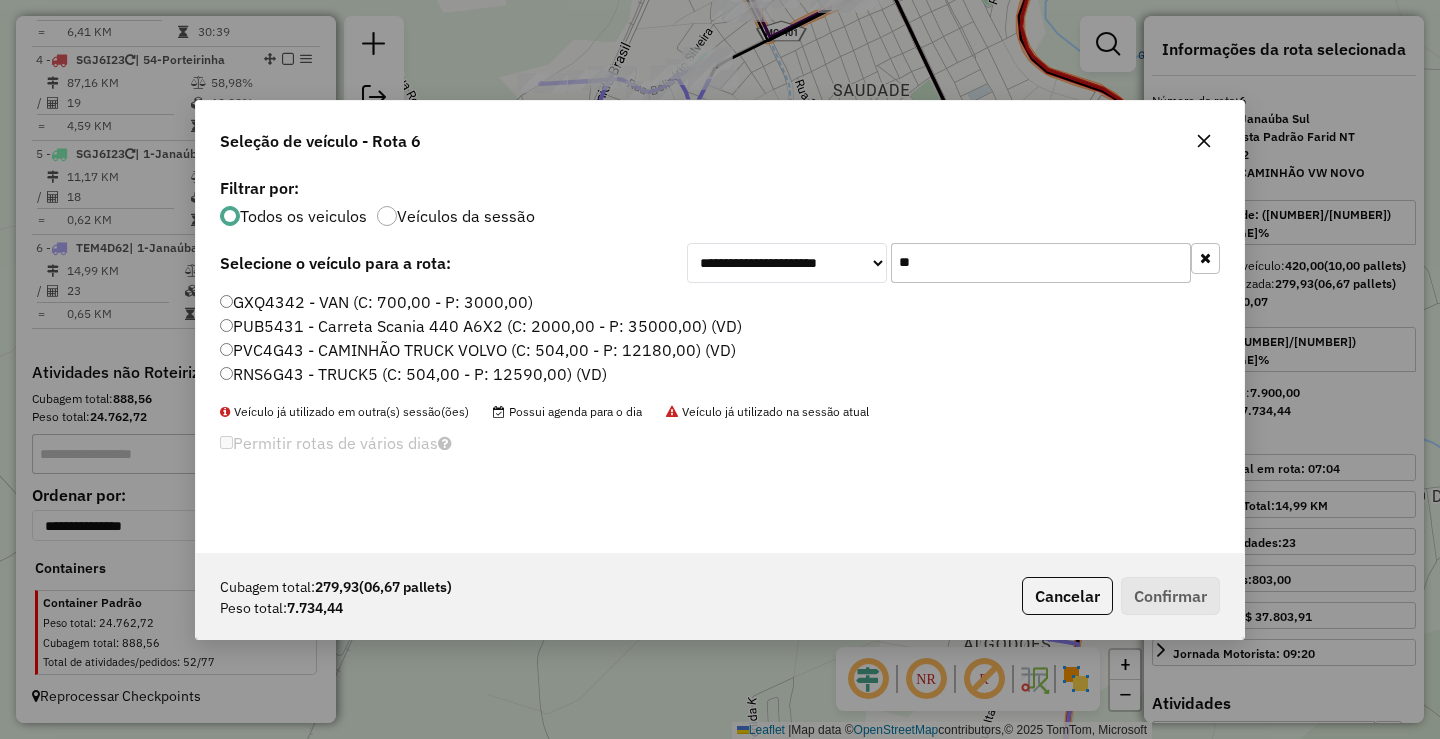 type on "**" 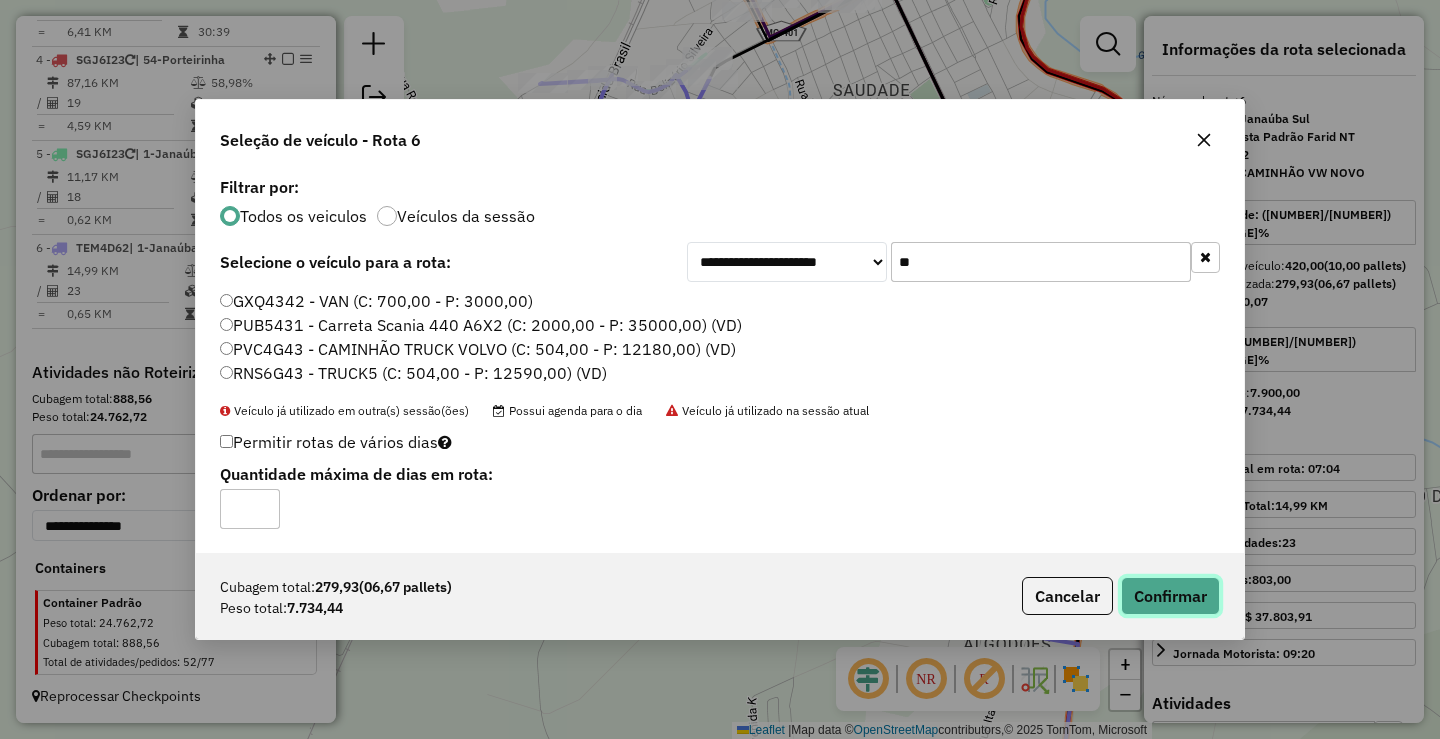 click on "Confirmar" 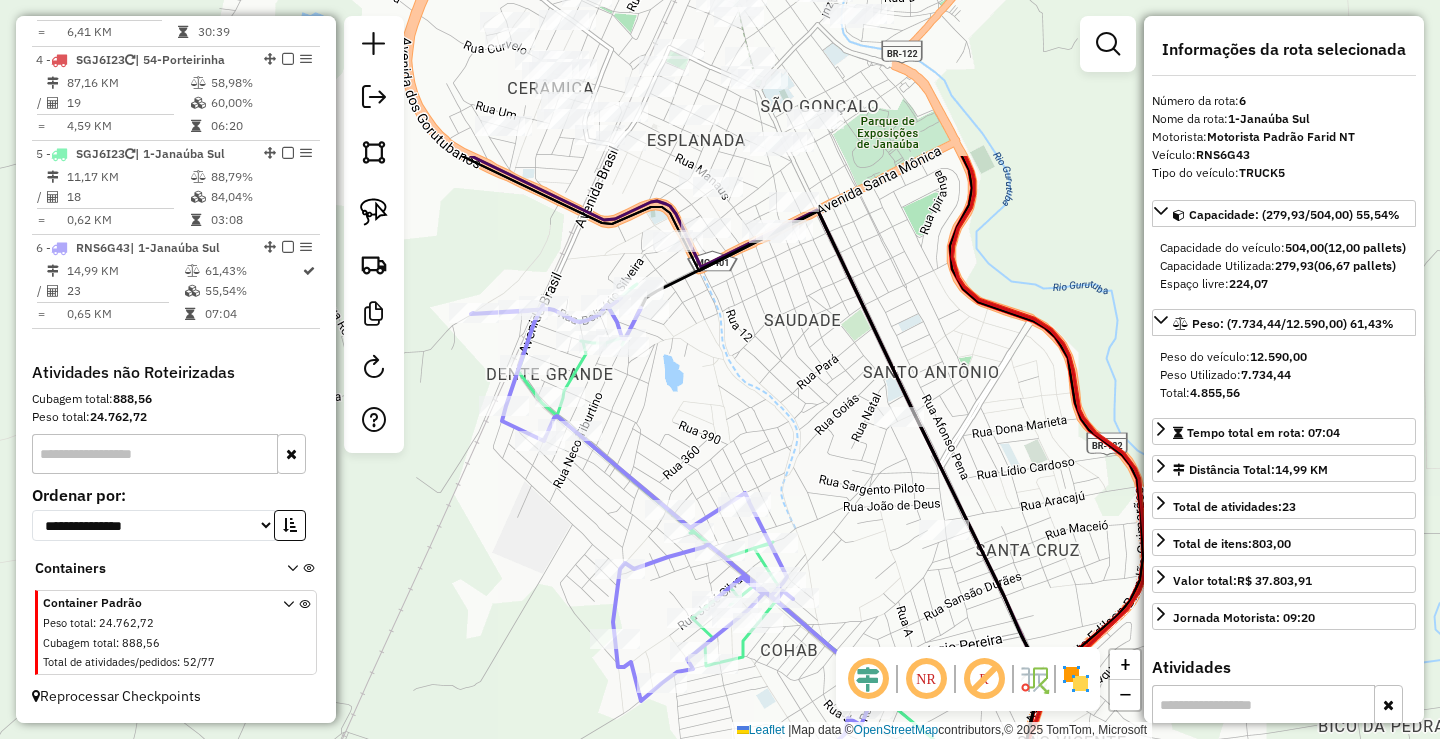 drag, startPoint x: 915, startPoint y: 136, endPoint x: 846, endPoint y: 366, distance: 240.12704 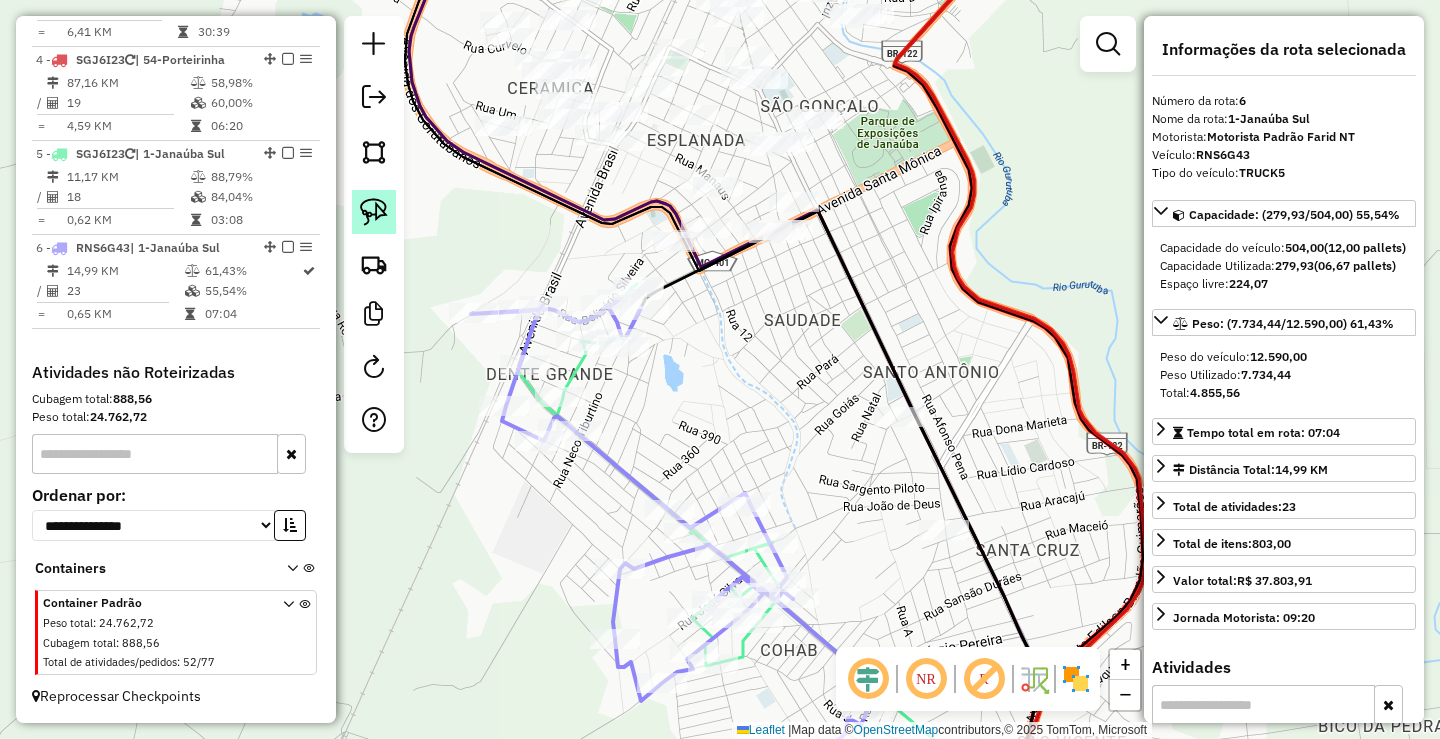 click 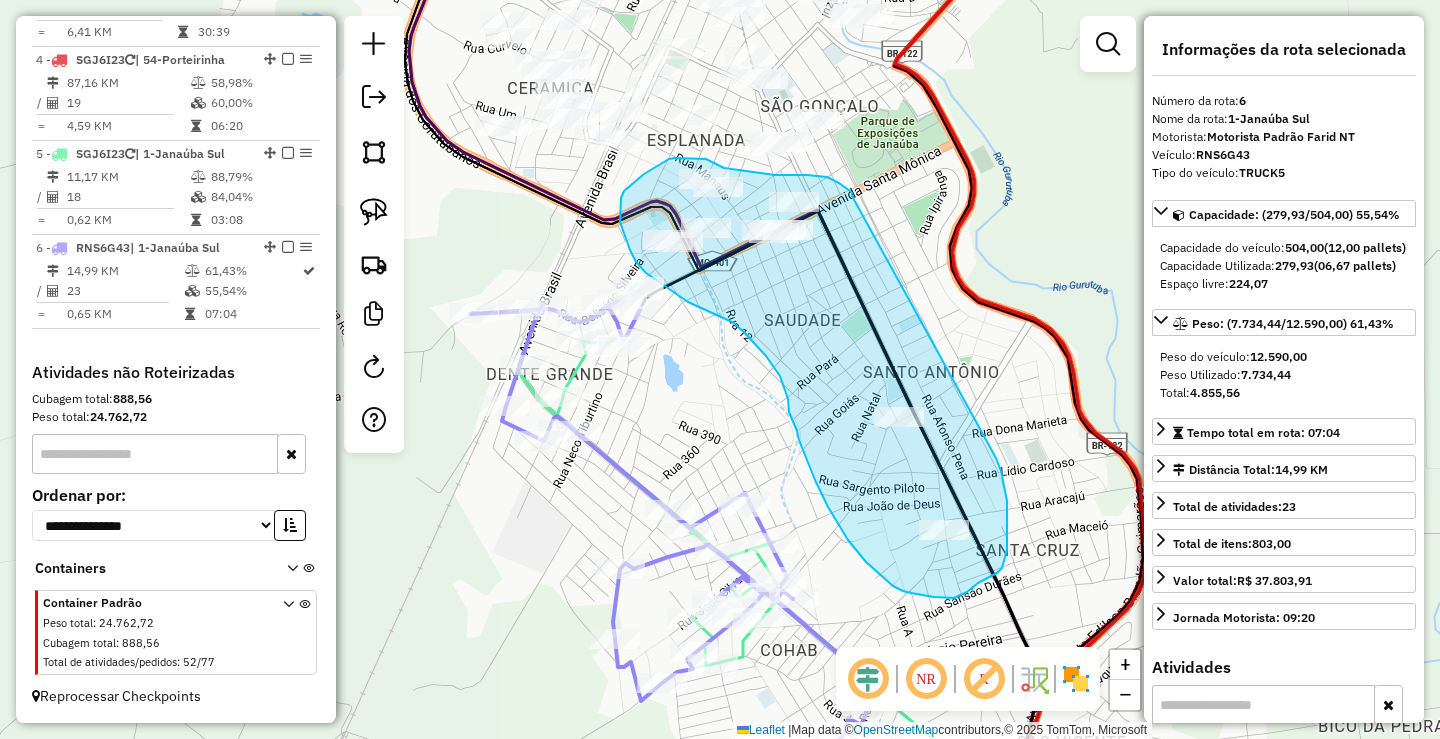 drag, startPoint x: 852, startPoint y: 196, endPoint x: 983, endPoint y: 412, distance: 252.62027 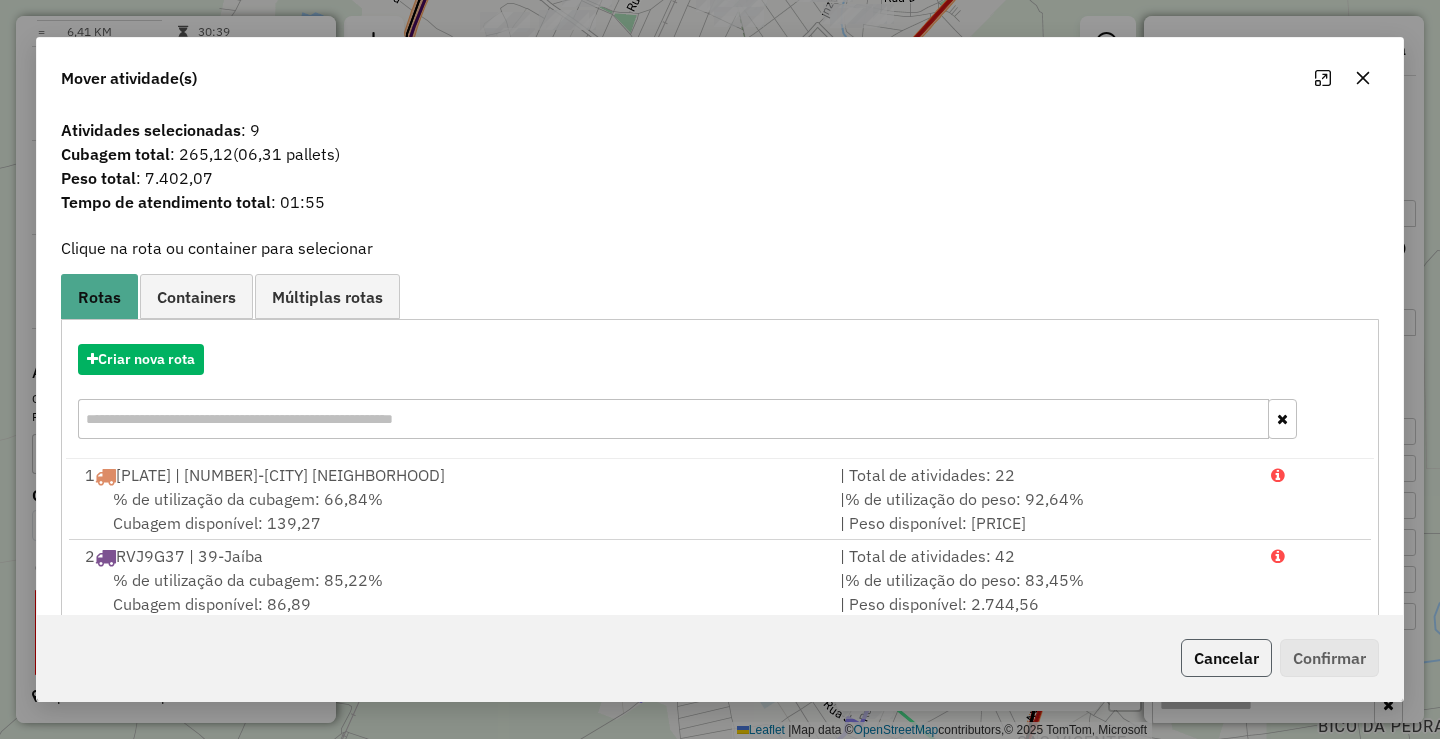 click on "Cancelar" 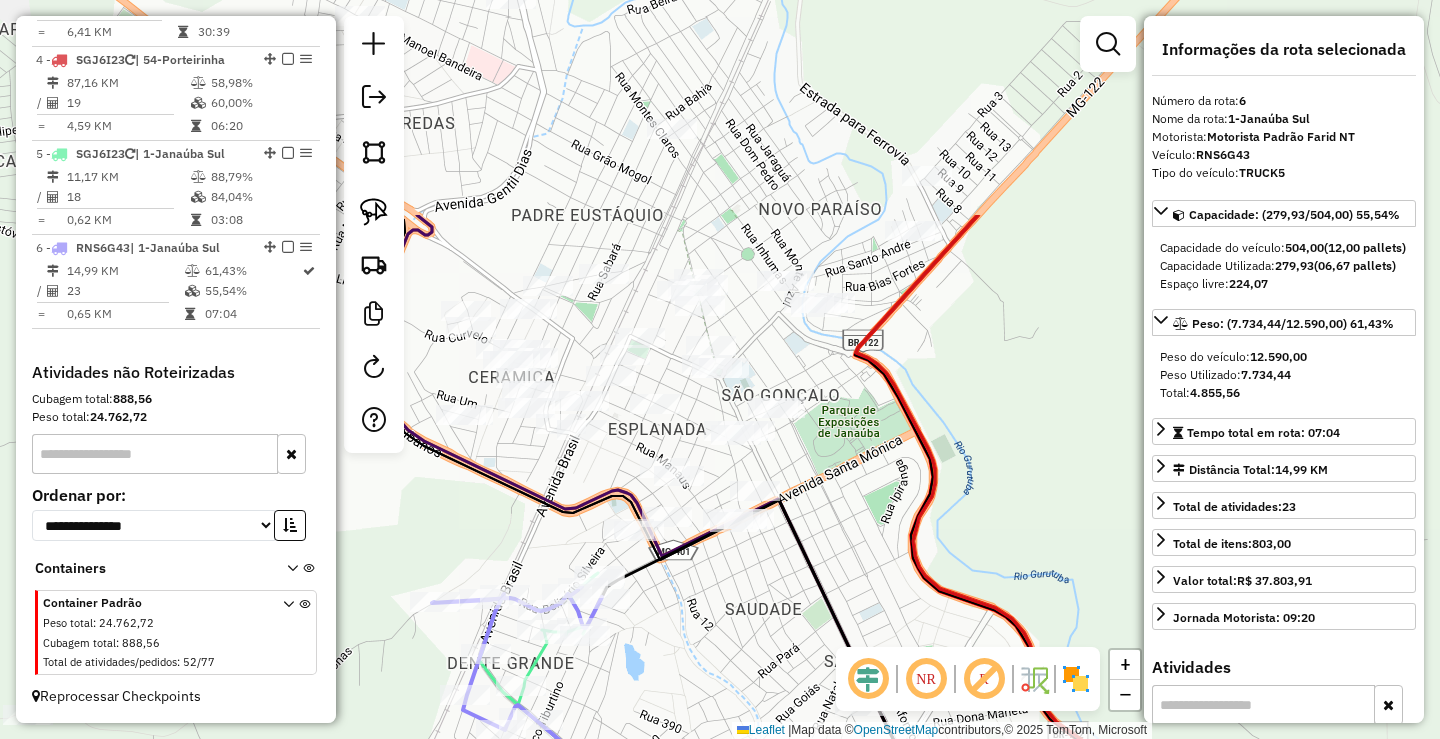 drag, startPoint x: 994, startPoint y: 173, endPoint x: 955, endPoint y: 462, distance: 291.61963 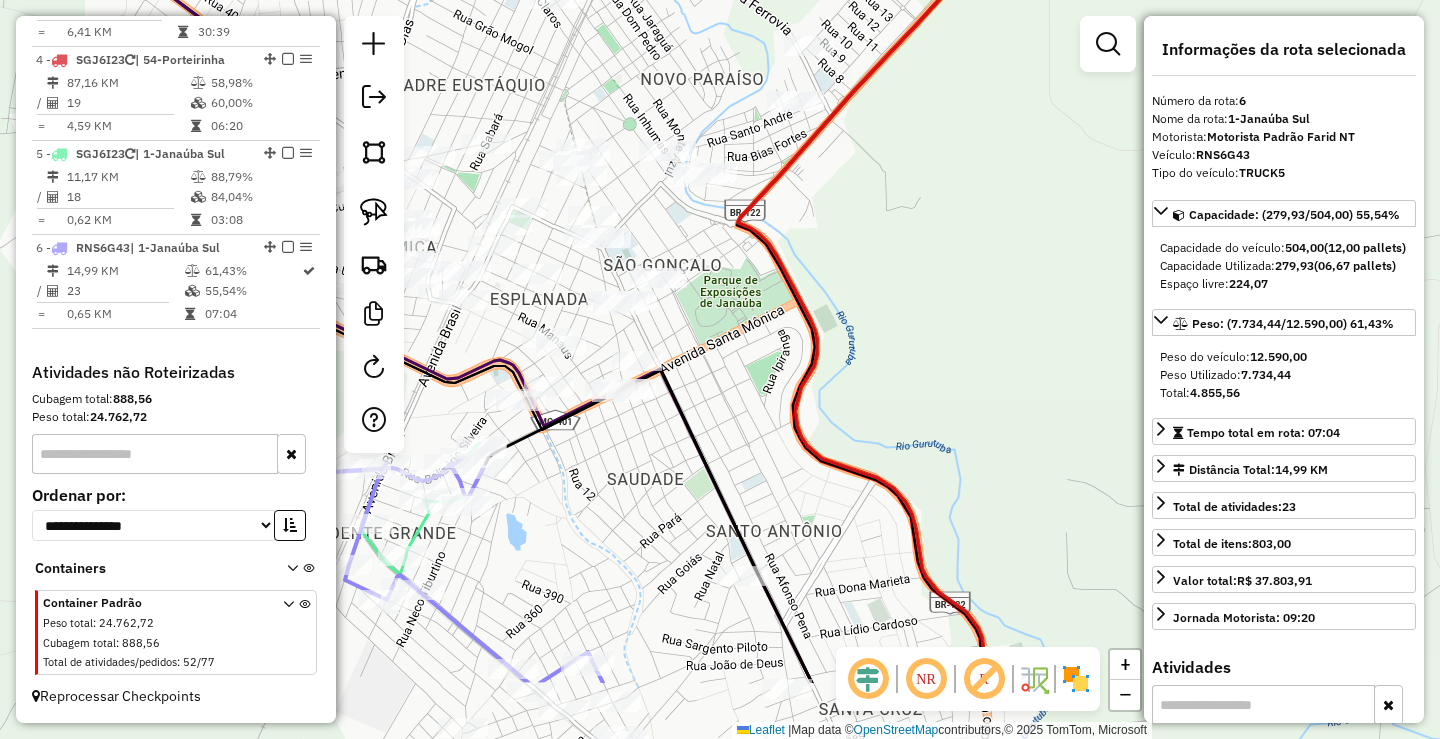 drag, startPoint x: 953, startPoint y: 406, endPoint x: 869, endPoint y: 375, distance: 89.537704 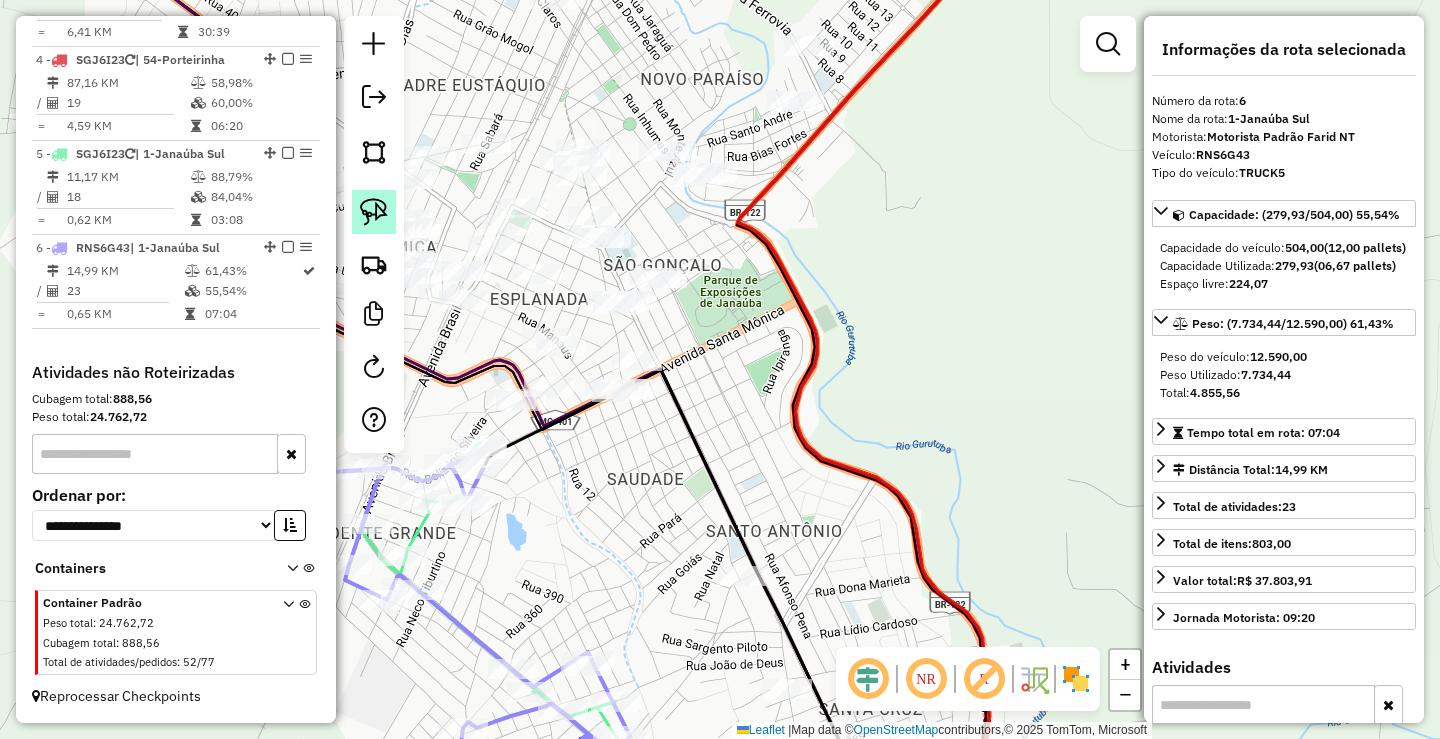 click 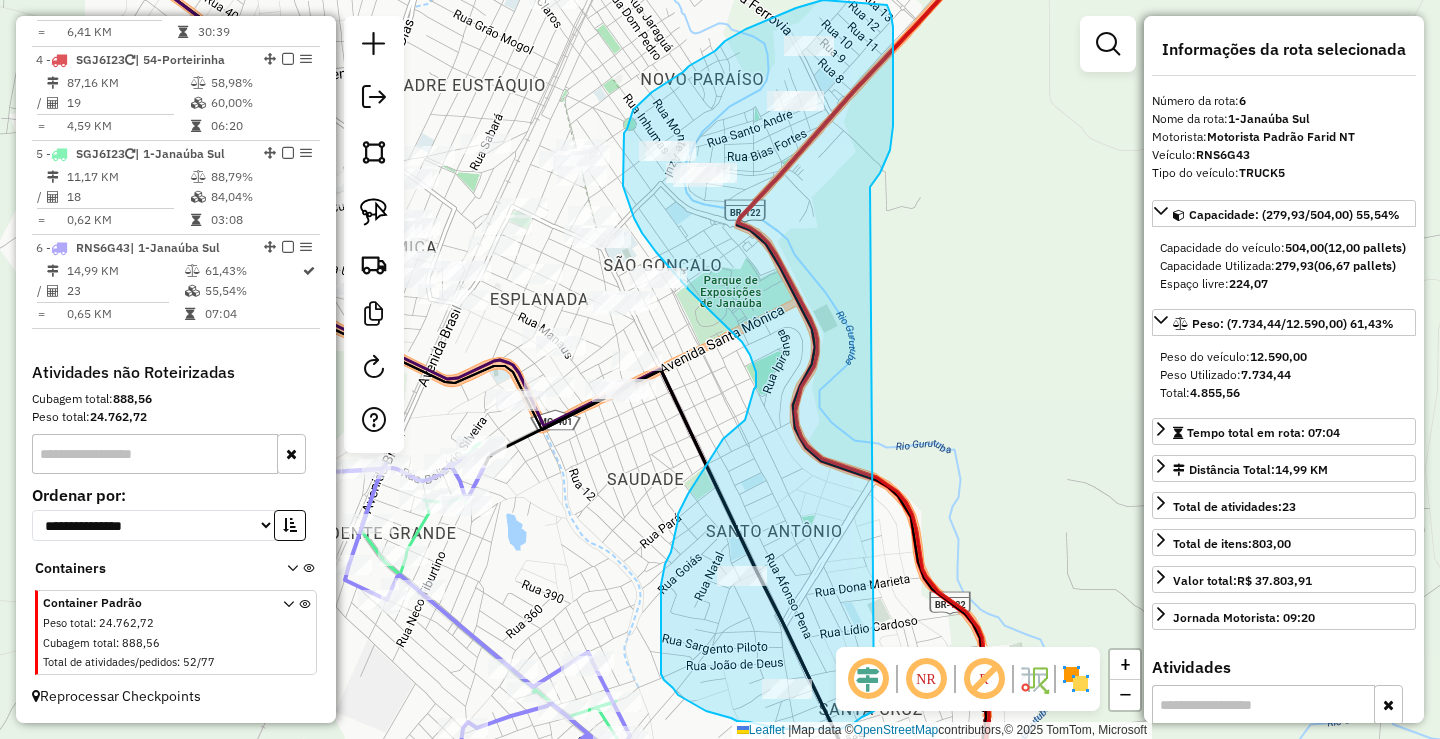 drag, startPoint x: 893, startPoint y: 126, endPoint x: 925, endPoint y: 665, distance: 539.9491 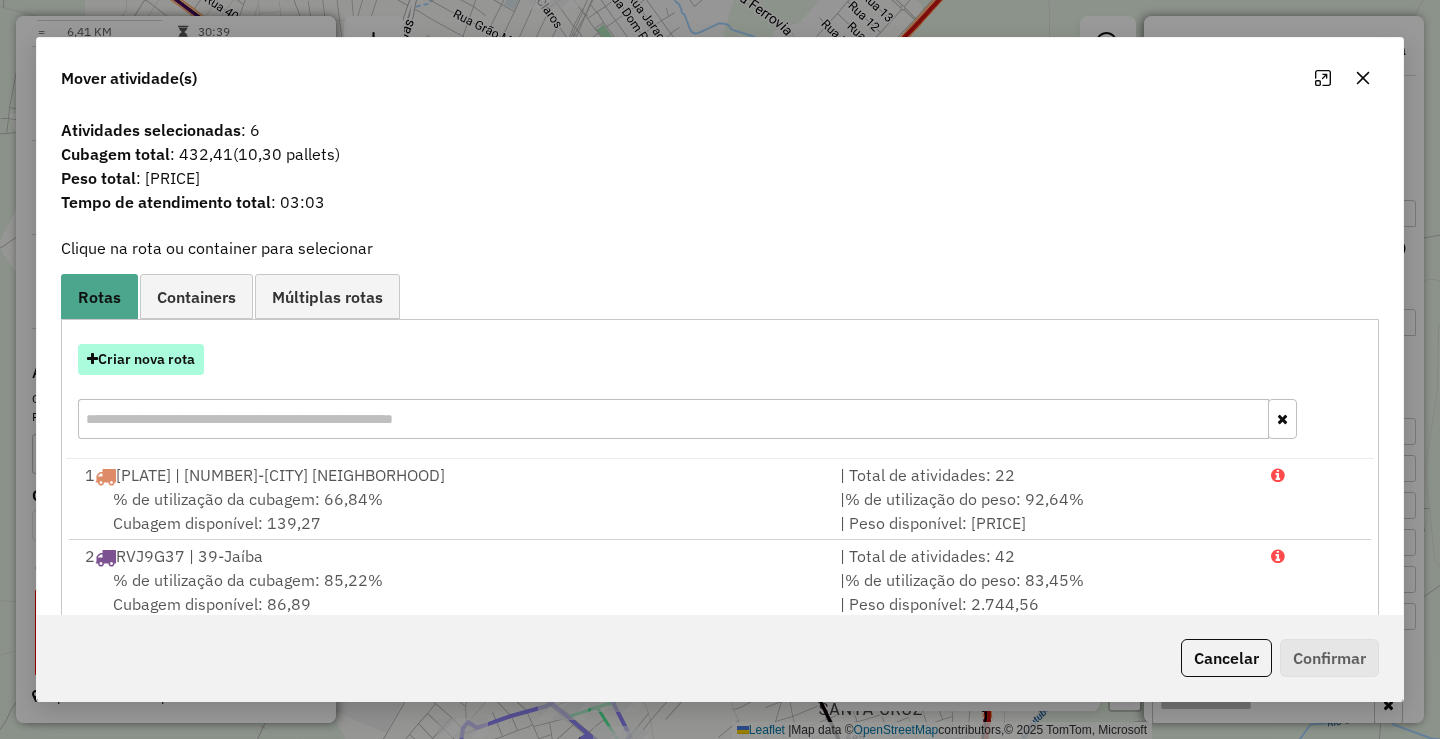 click on "Criar nova rota" at bounding box center [141, 359] 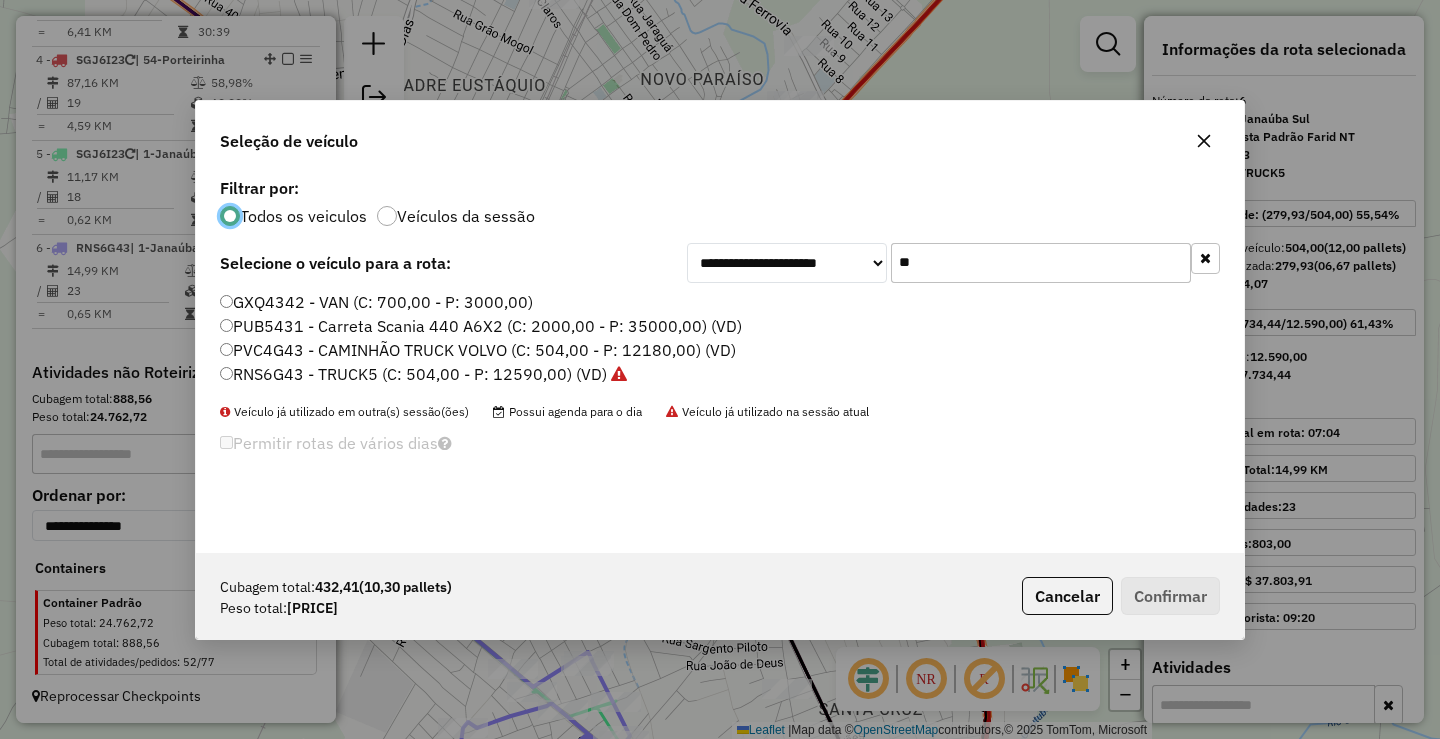 scroll, scrollTop: 11, scrollLeft: 6, axis: both 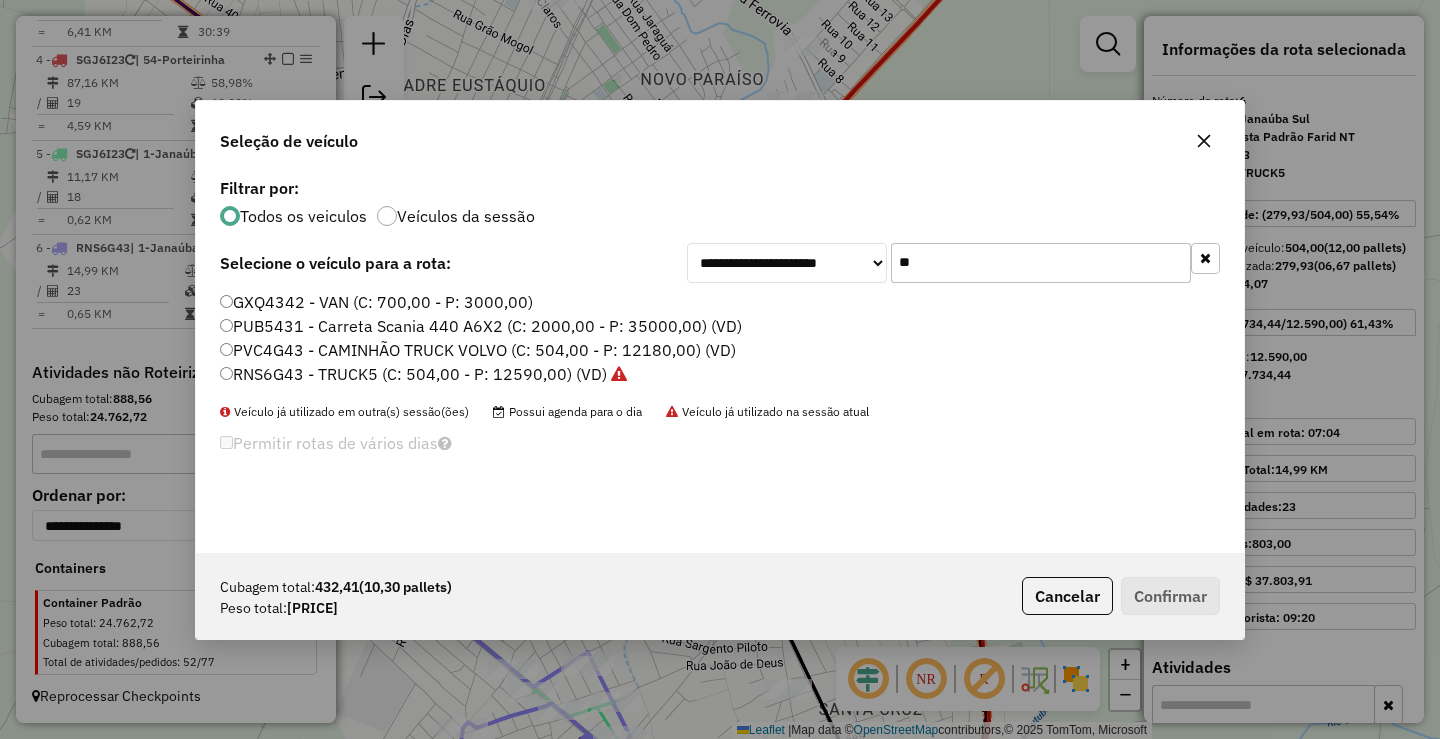 drag, startPoint x: 1056, startPoint y: 256, endPoint x: 645, endPoint y: 212, distance: 413.3485 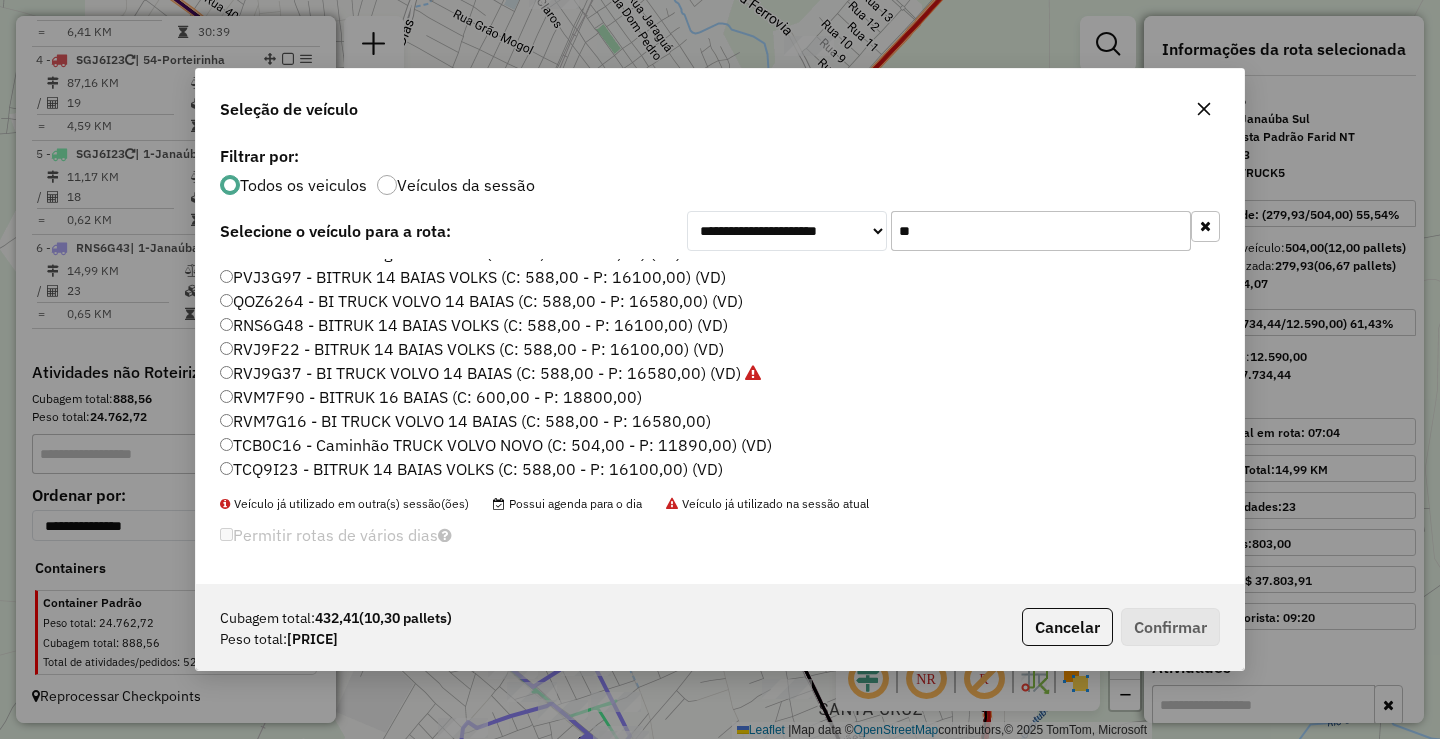 scroll, scrollTop: 20, scrollLeft: 0, axis: vertical 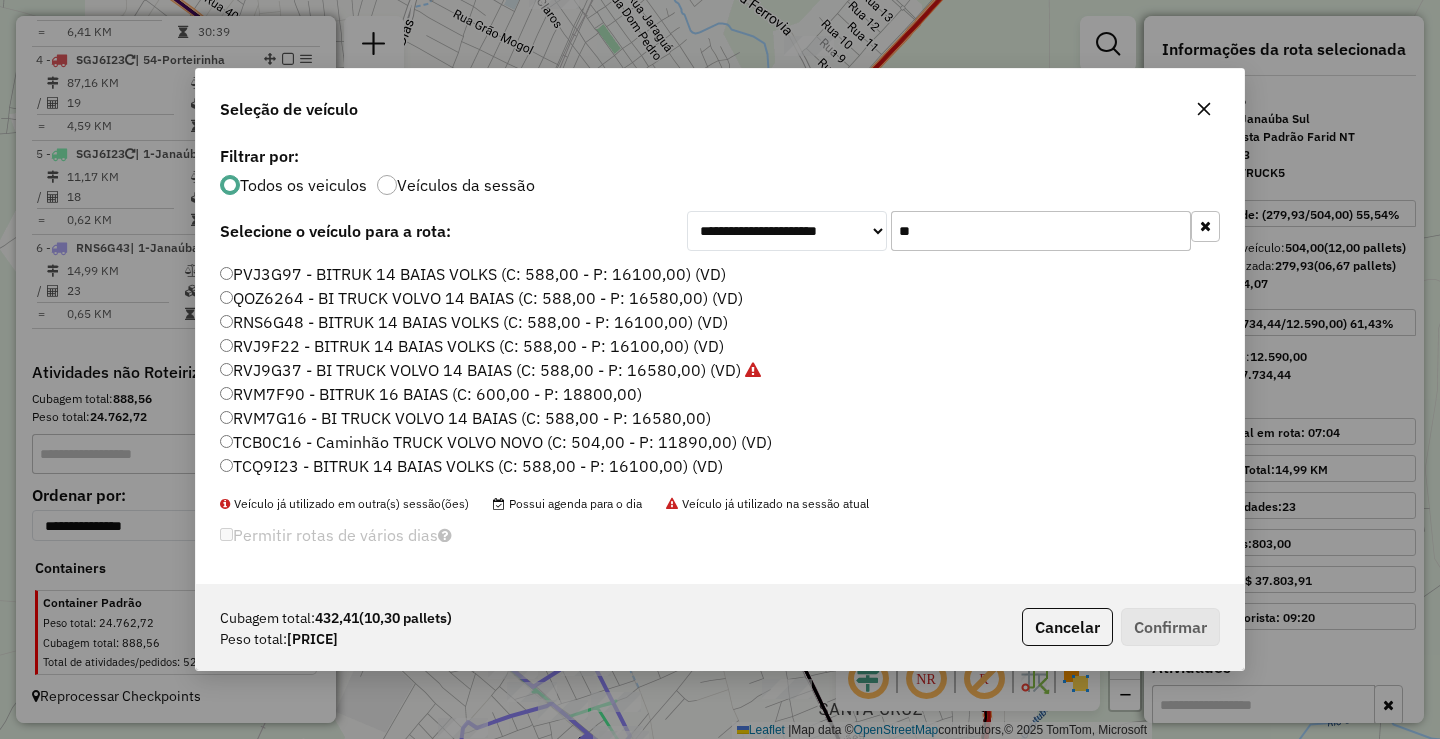 type on "**" 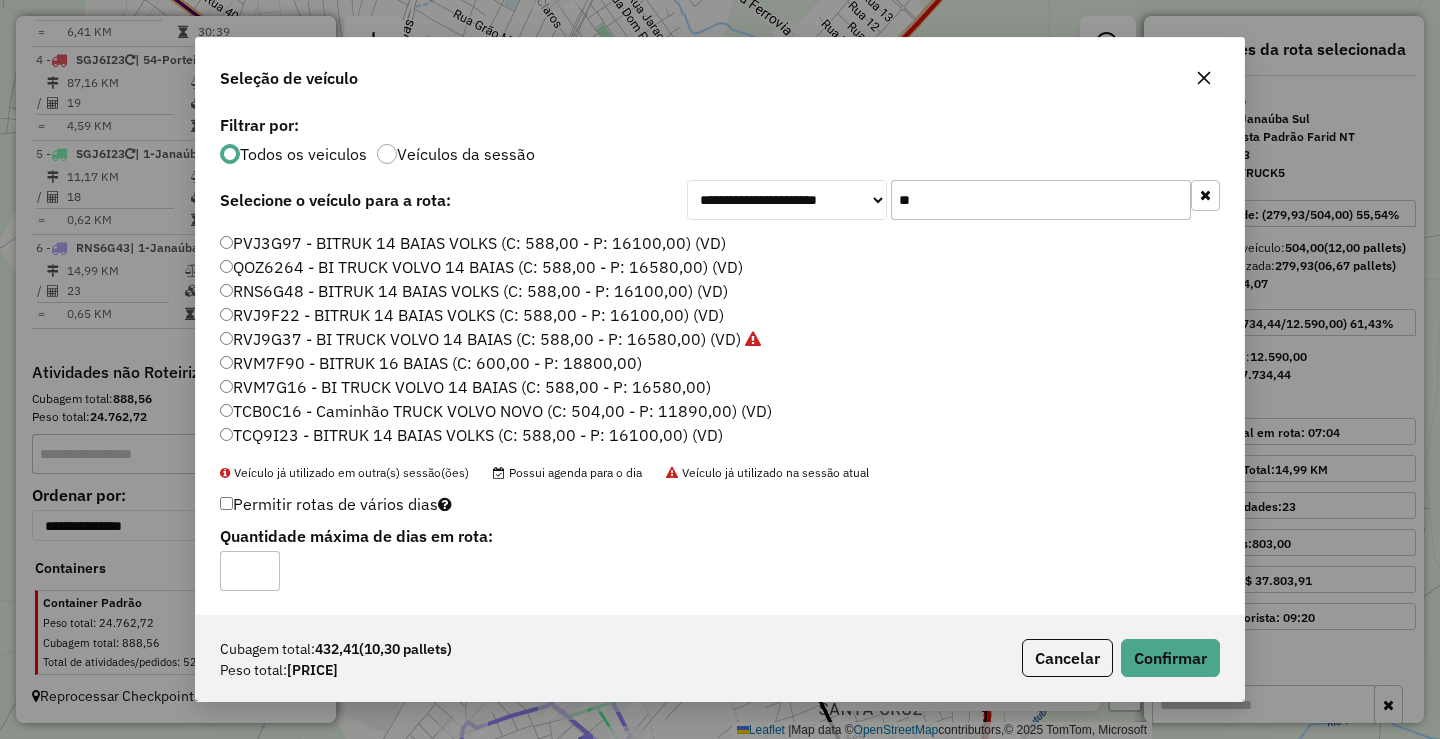 click on "RVM7G16 - BI TRUCK VOLVO 14 BAIAS  (C: 588,00 - P: 16580,00)" 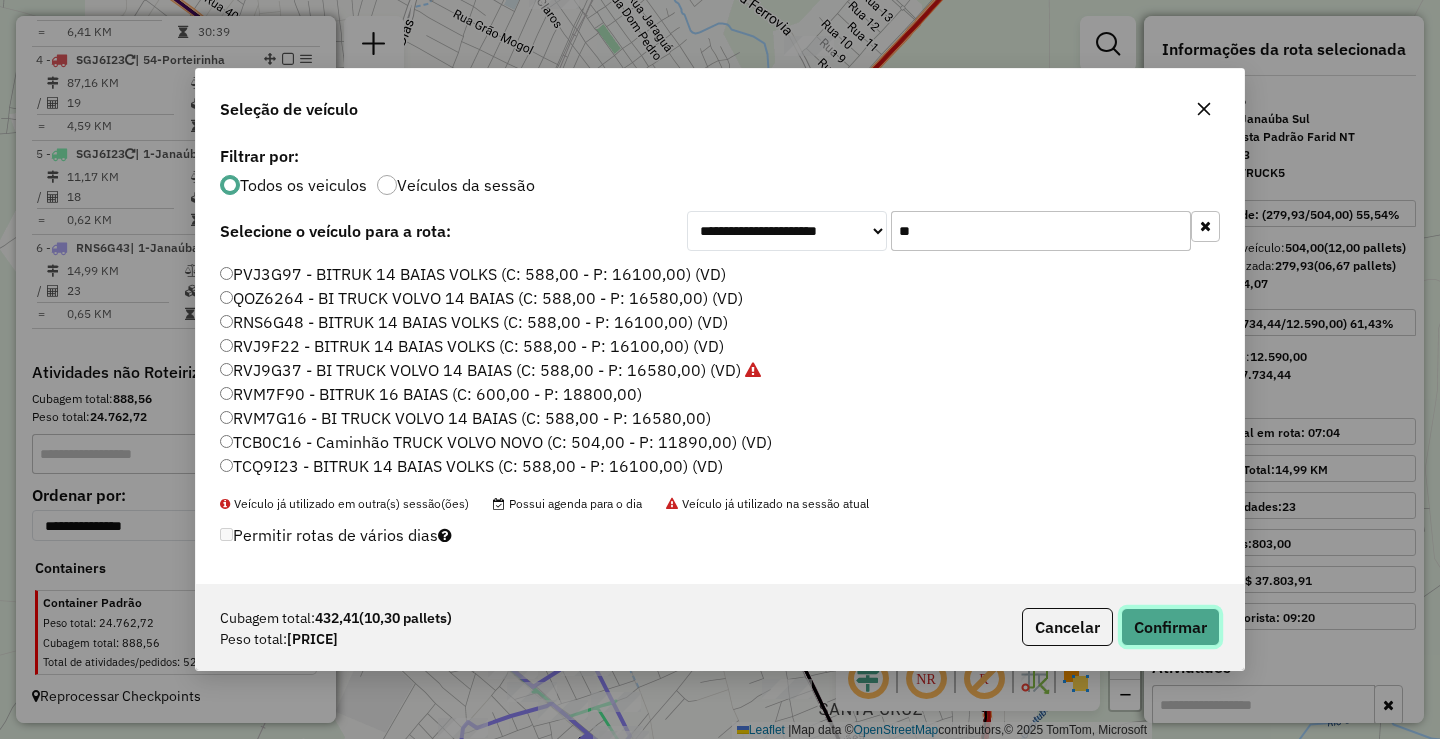 click on "Confirmar" 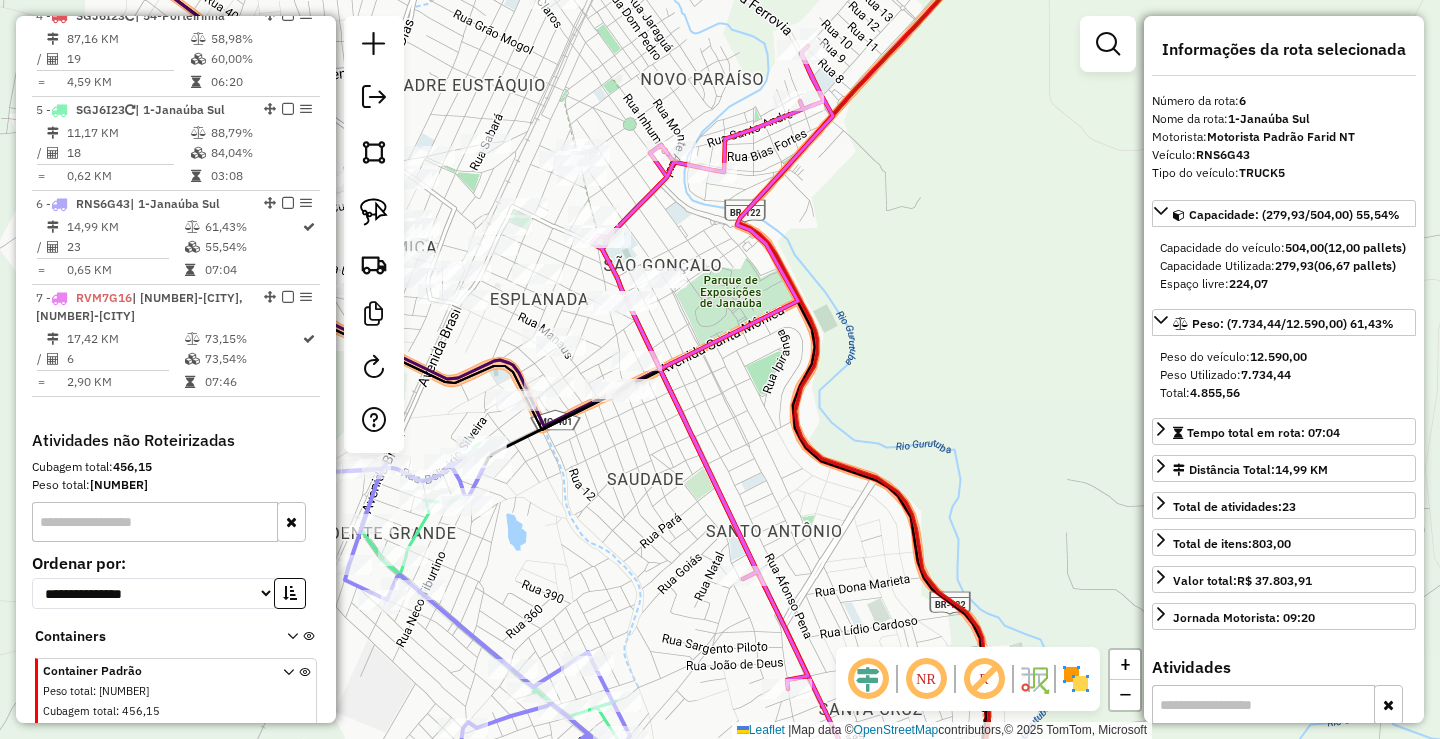 scroll, scrollTop: 1162, scrollLeft: 0, axis: vertical 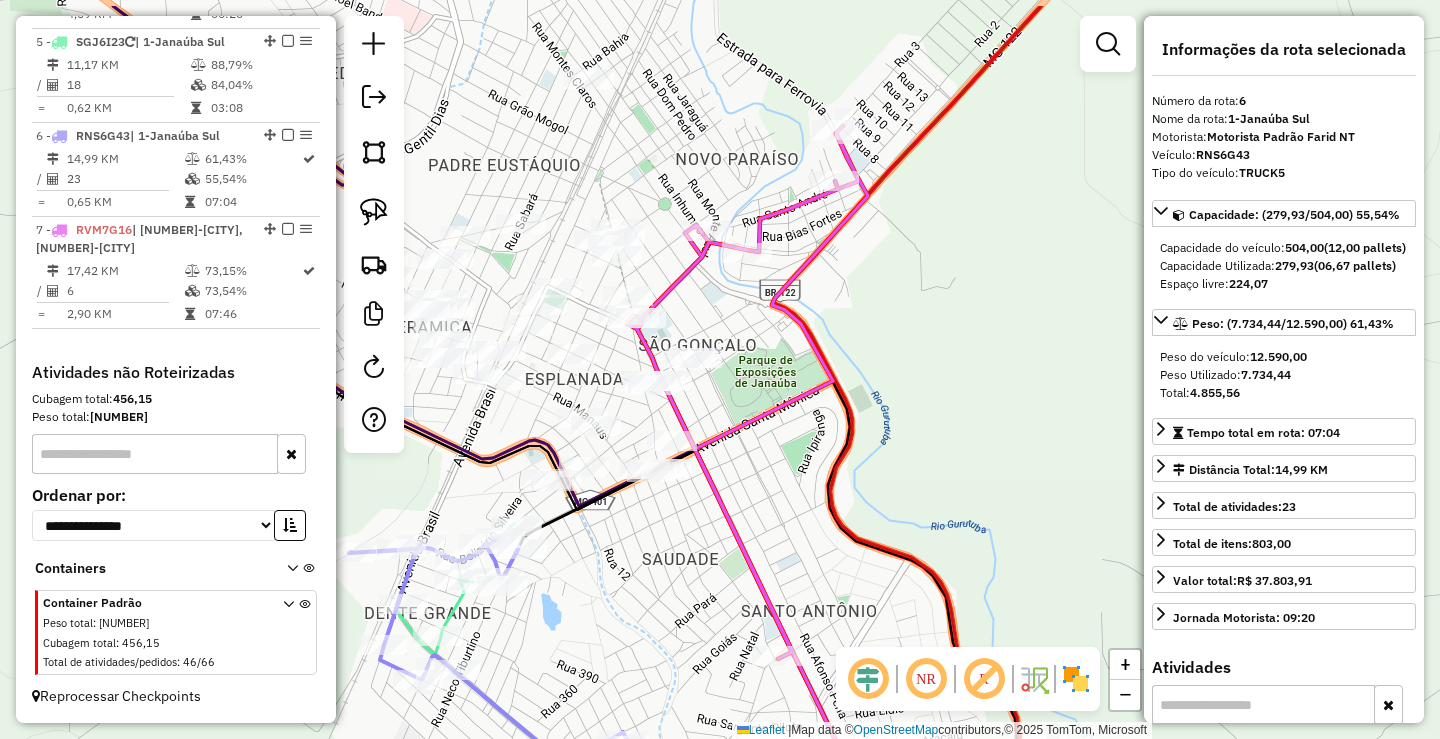 drag, startPoint x: 603, startPoint y: 105, endPoint x: 638, endPoint y: 188, distance: 90.07774 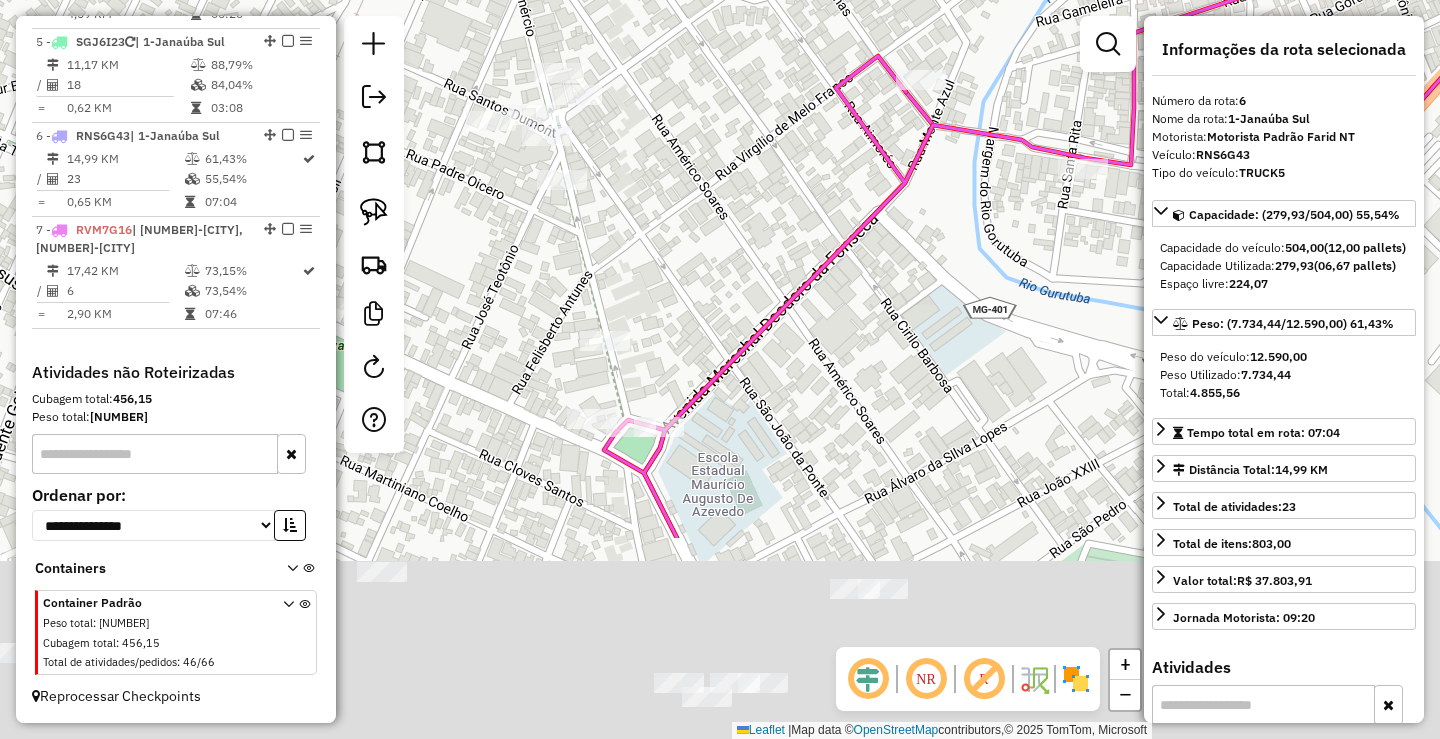 drag, startPoint x: 681, startPoint y: 578, endPoint x: 666, endPoint y: 298, distance: 280.4015 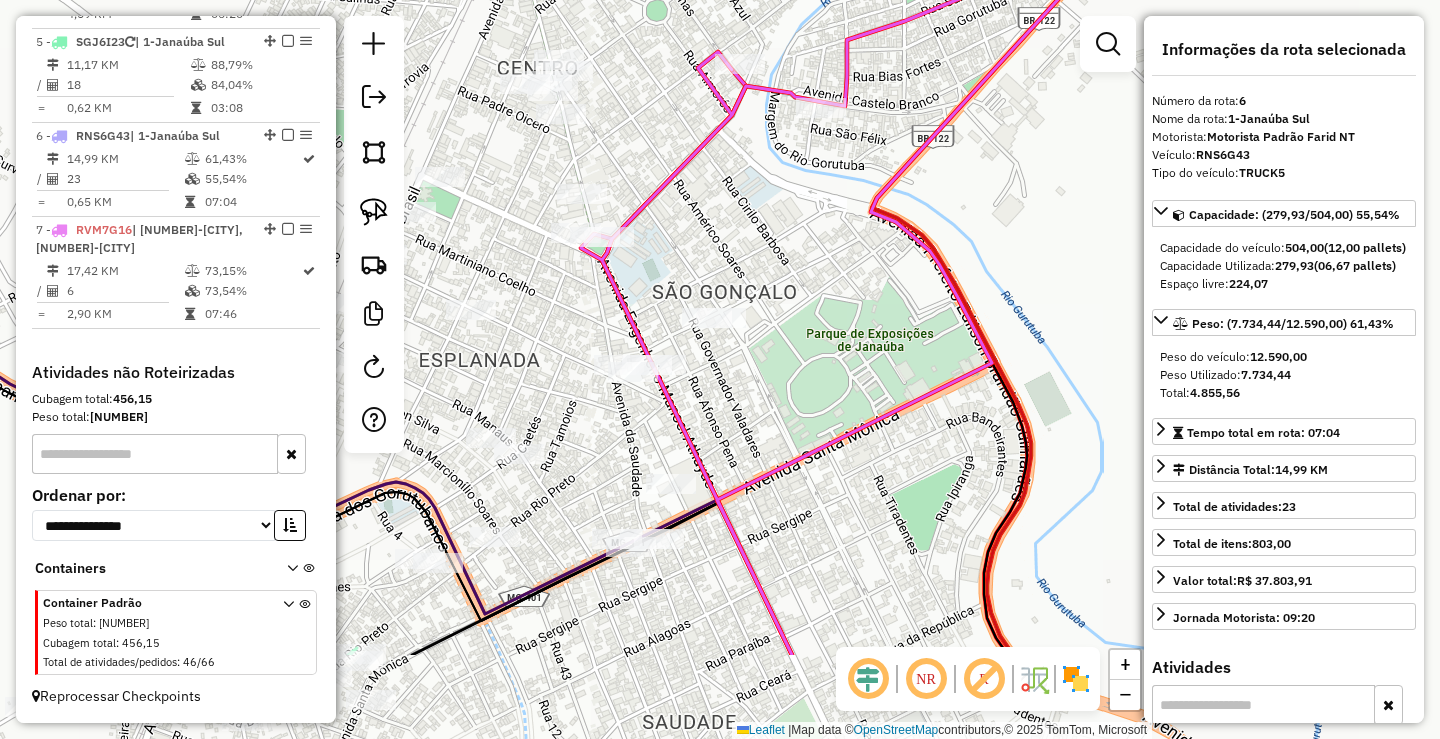 drag, startPoint x: 808, startPoint y: 523, endPoint x: 761, endPoint y: 365, distance: 164.84235 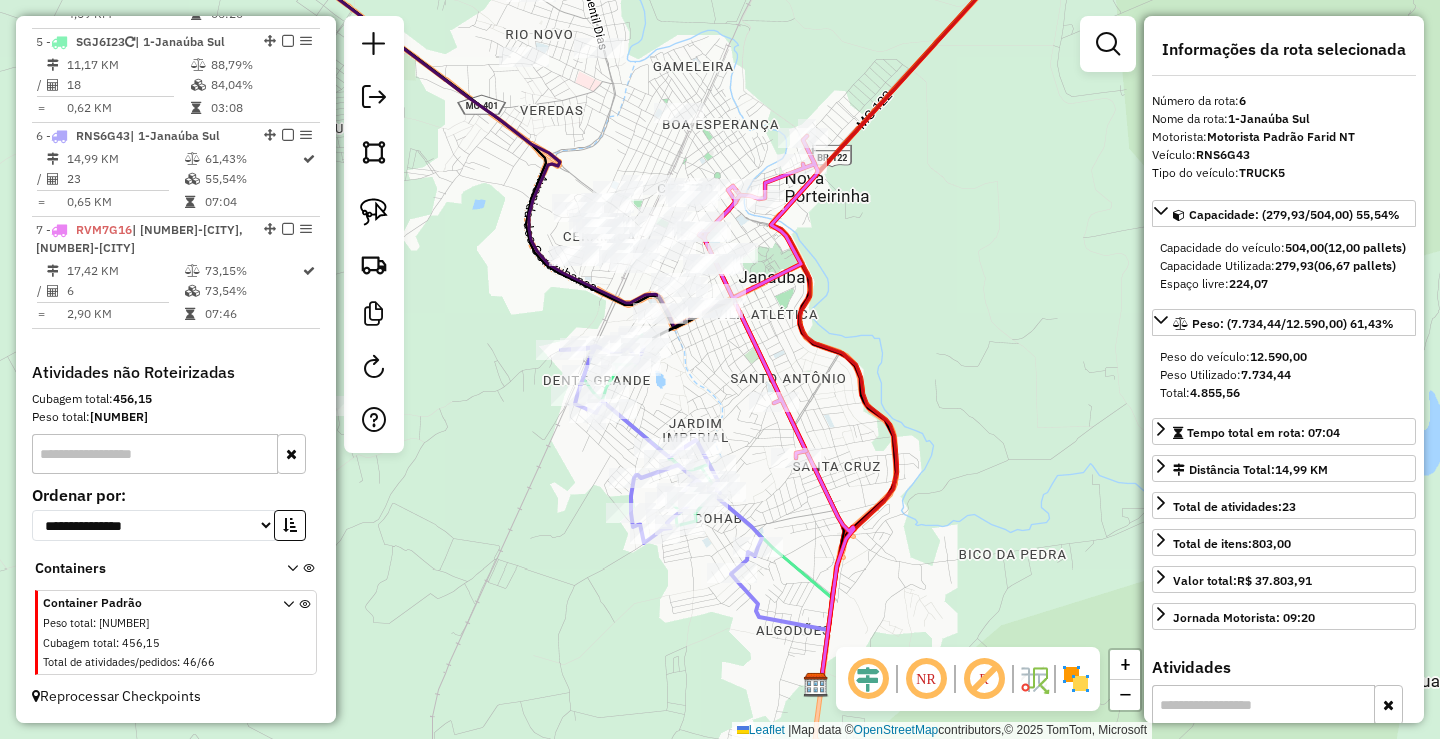 drag, startPoint x: 841, startPoint y: 466, endPoint x: 811, endPoint y: 151, distance: 316.42535 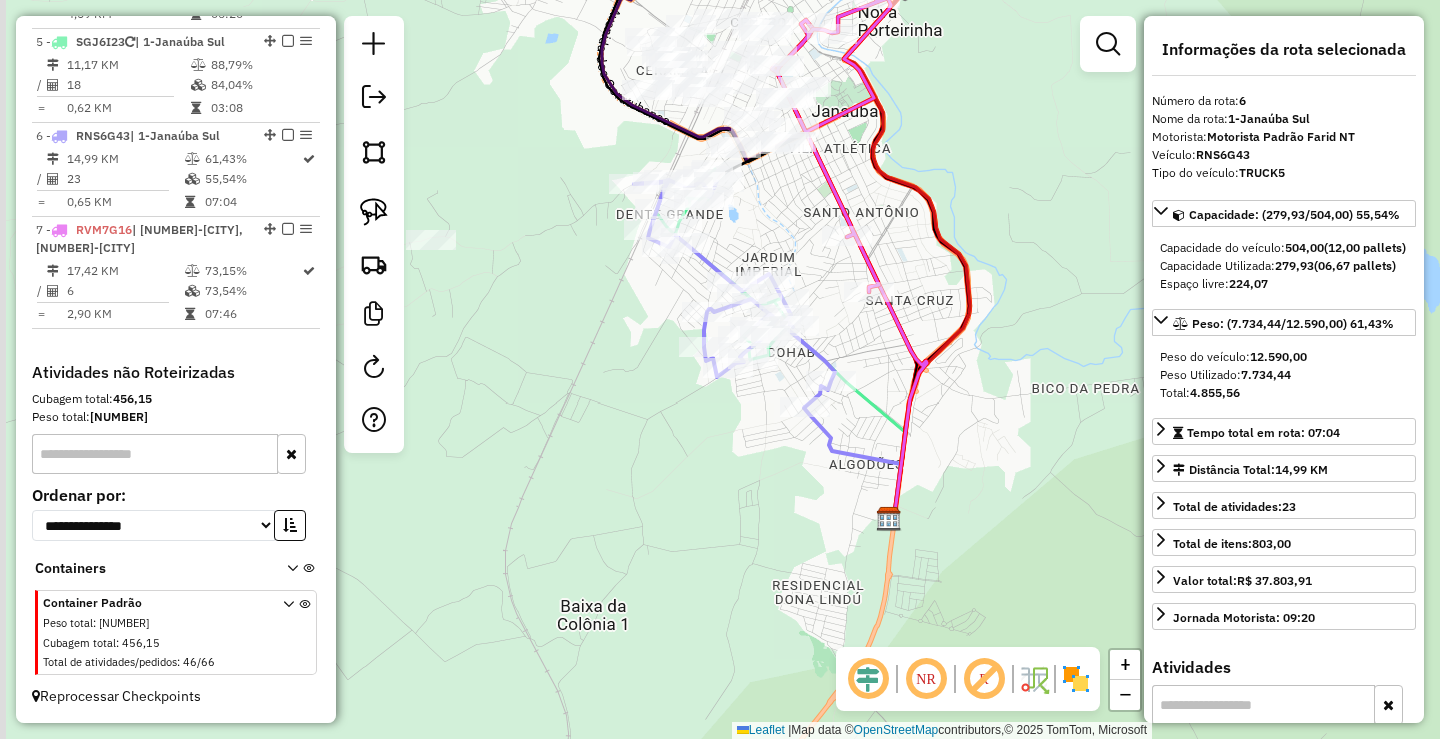 drag, startPoint x: 655, startPoint y: 432, endPoint x: 779, endPoint y: 482, distance: 133.70116 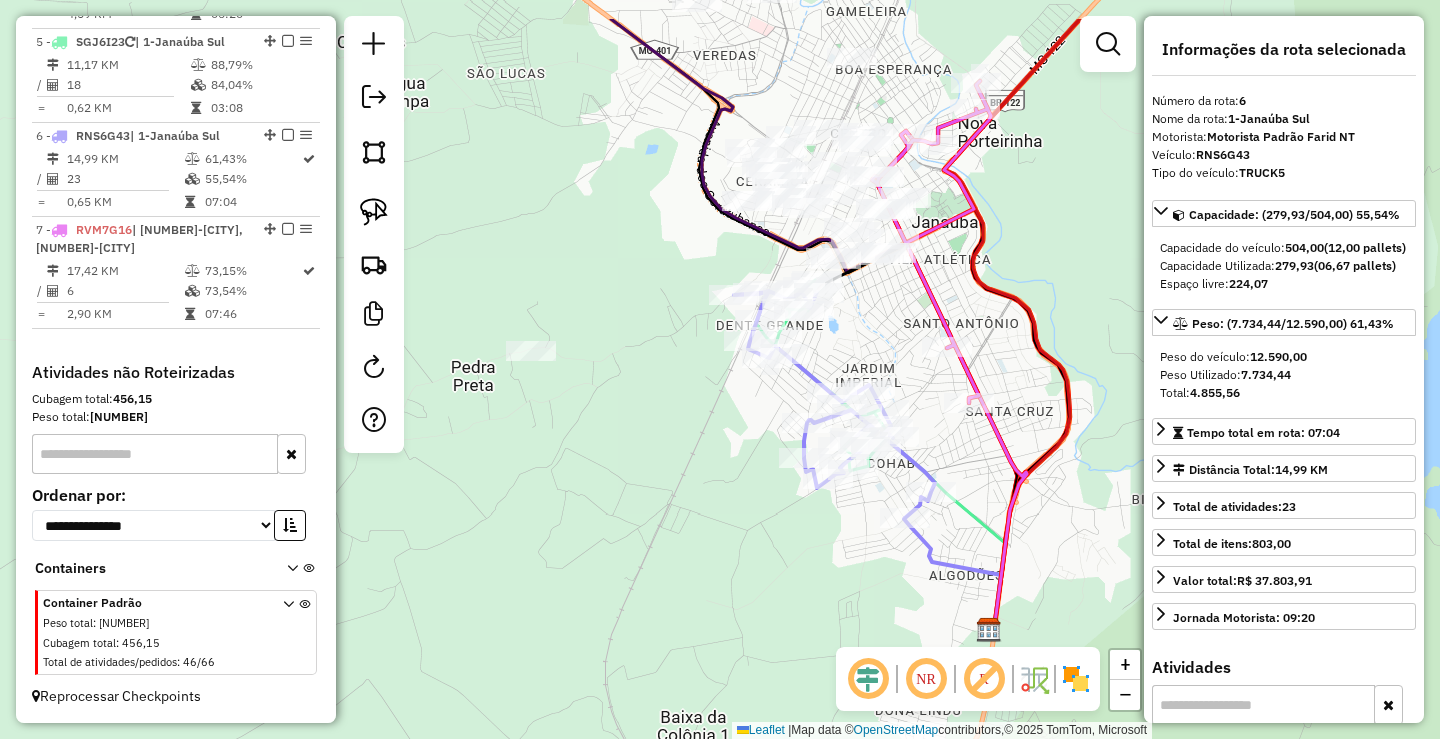 drag, startPoint x: 475, startPoint y: 247, endPoint x: 485, endPoint y: 286, distance: 40.261642 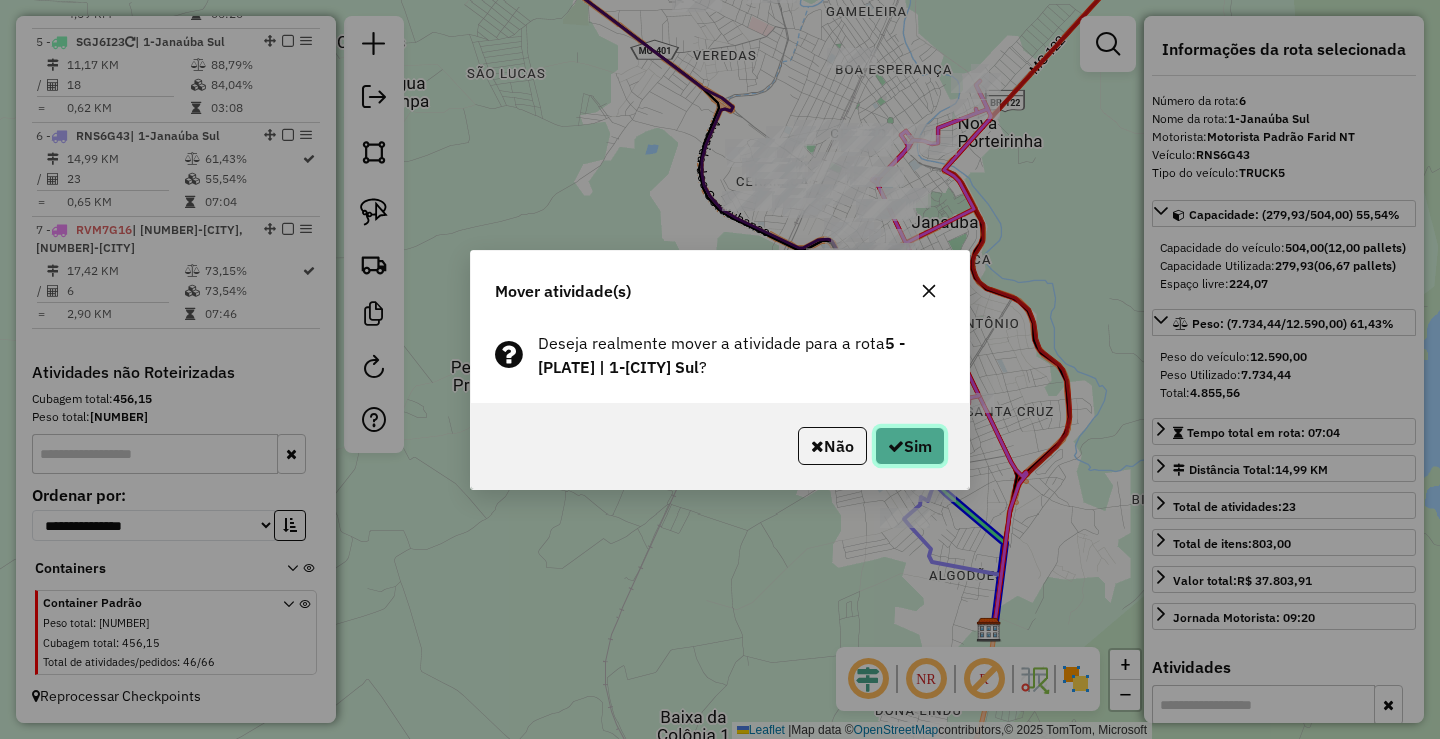 click on "Sim" 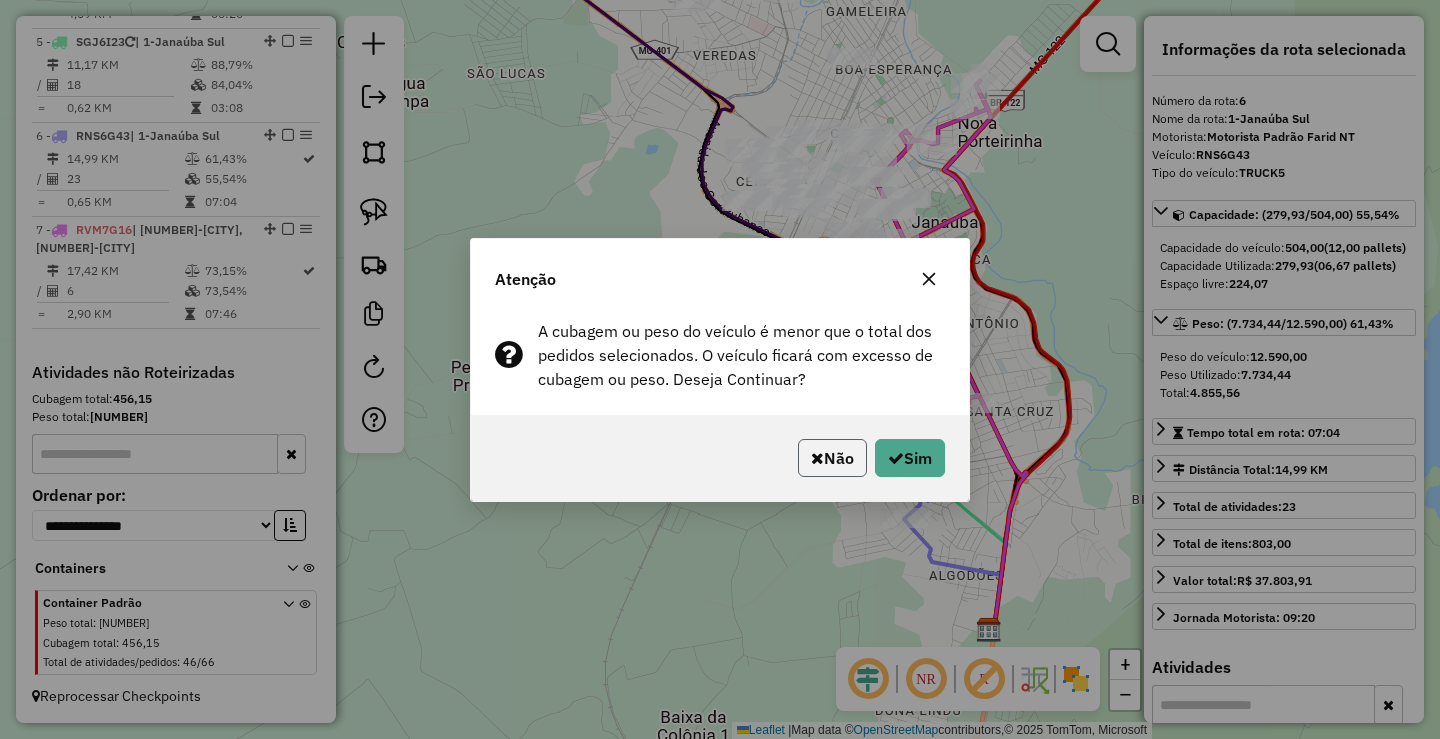 click on "Não" 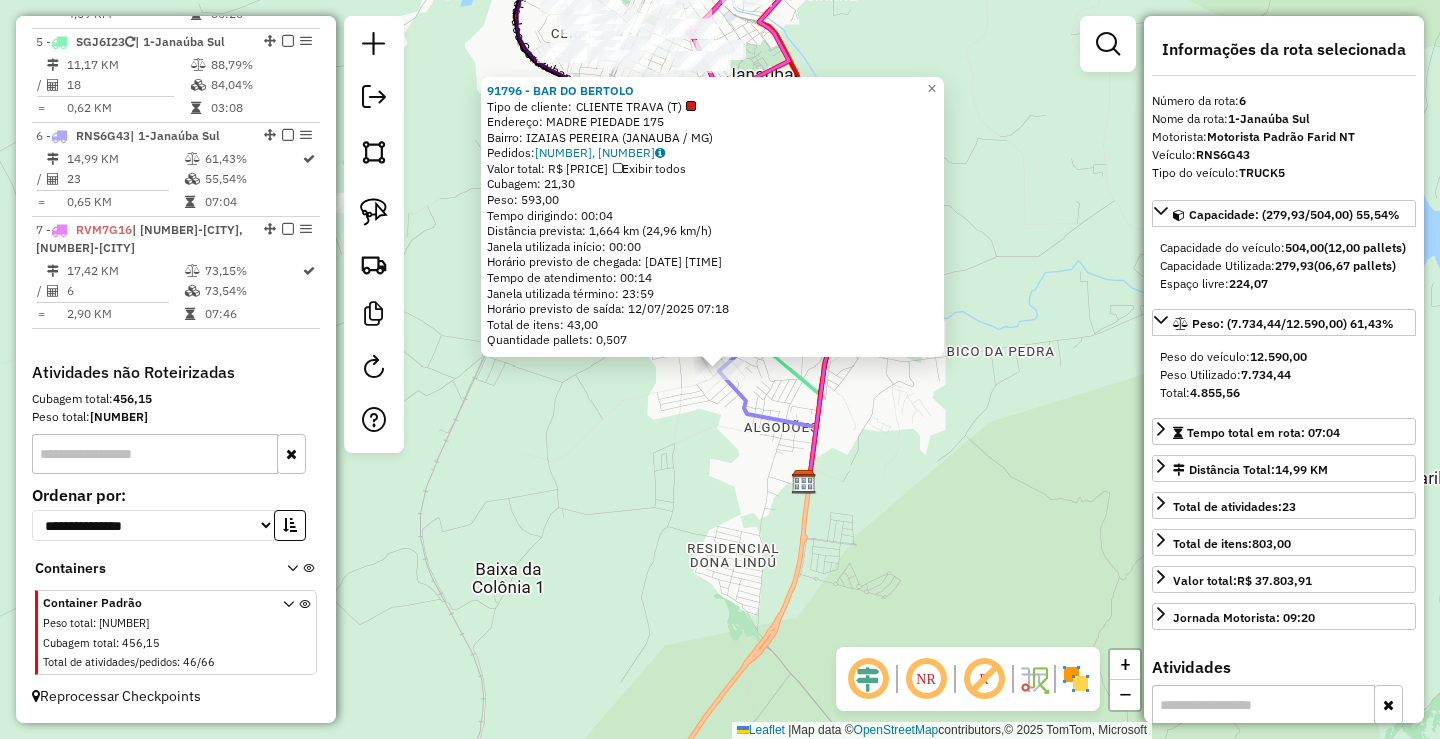 click on "[NUMBER] - BAR DO BERTOLO  Tipo de cliente:   CLIENTE TRAVA (T)   Endereço:  [STREET] [NUMBER]   Bairro: [NEIGHBORHOOD] ([CITY] / MG)   Pedidos:  [ORDER_ID], [ORDER_ID]   Valor total: R$ [PRICE]   Exibir todos   Cubagem: [CUBAGE]  Peso: [WEIGHT]  Tempo dirigindo: [TIME]   Distância prevista: [DISTANCE] km ([SPEED] km/h)   Janela utilizada início: [TIME]   Horário previsto de chegada: [DATE] [TIME]   Tempo de atendimento: [TIME]   Janela utilizada término: [TIME]   Horário previsto de saída: [DATE] [TIME]   Total de itens: [ITEMS]   Quantidade pallets: [PALLETS]  × Janela de atendimento Grade de atendimento Capacidade Transportadoras Veículos Cliente Pedidos  Rotas Selecione os dias de semana para filtrar as janelas de atendimento  Seg   Ter   Qua   Qui   Sex   Sáb   Dom  Informe o período da janela de atendimento: De: Até:  Filtrar exatamente a janela do cliente  Considerar janela de atendimento padrão  Selecione os dias de semana para filtrar as grades de atendimento  Seg   Ter   Qua   Qui   Sex   Sáb   Dom  **** +" 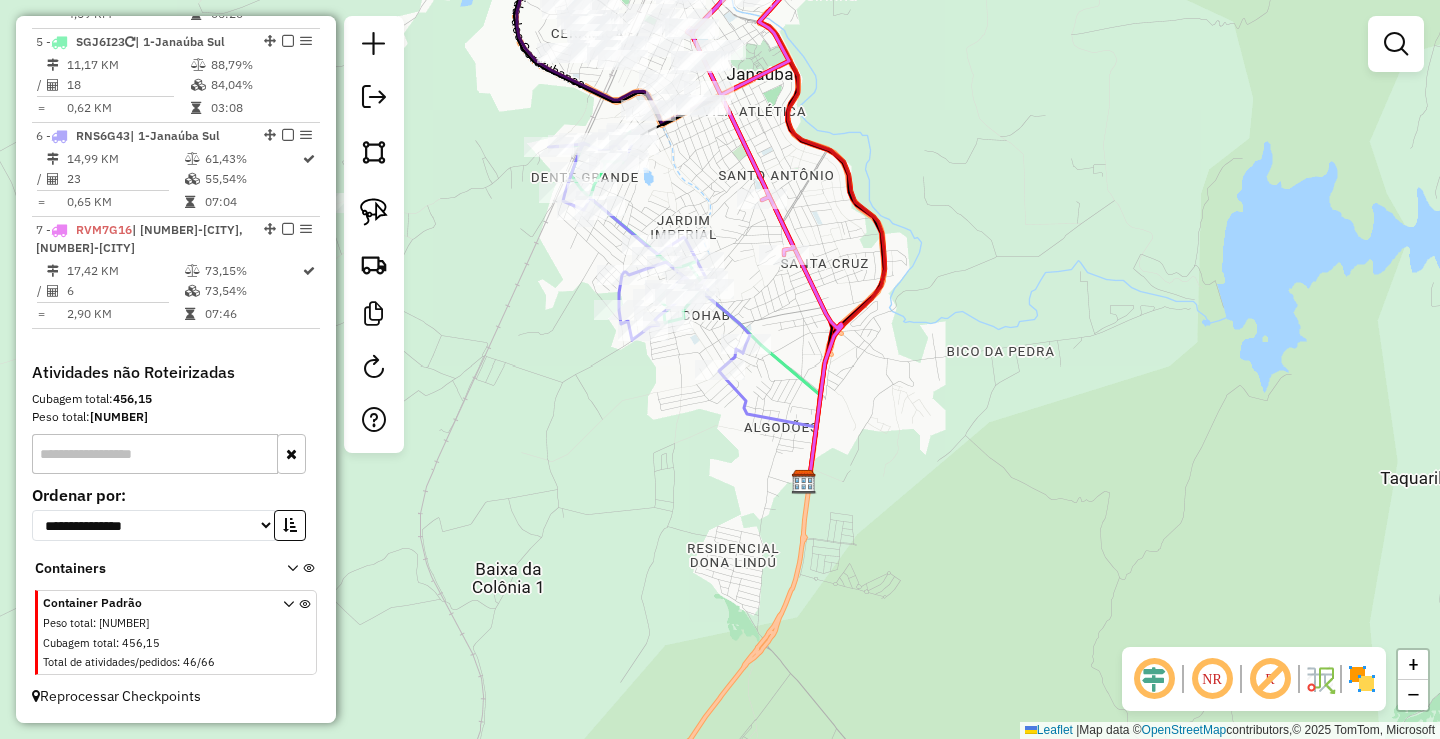 click on "Janela de atendimento Grade de atendimento Capacidade Transportadoras Veículos Cliente Pedidos  Rotas Selecione os dias de semana para filtrar as janelas de atendimento  Seg   Ter   Qua   Qui   Sex   Sáb   Dom  Informe o período da janela de atendimento: De: Até:  Filtrar exatamente a janela do cliente  Considerar janela de atendimento padrão  Selecione os dias de semana para filtrar as grades de atendimento  Seg   Ter   Qua   Qui   Sex   Sáb   Dom   Considerar clientes sem dia de atendimento cadastrado  Clientes fora do dia de atendimento selecionado Filtrar as atividades entre os valores definidos abaixo:  Peso mínimo:  ****  Peso máximo:  ****  Cubagem mínima:   Cubagem máxima:   De:   Até:  Filtrar as atividades entre o tempo de atendimento definido abaixo:  De:   Até:   Considerar capacidade total dos clientes não roteirizados Transportadora: Selecione um ou mais itens Tipo de veículo: Selecione um ou mais itens Veículo: Selecione um ou mais itens Motorista: Selecione um ou mais itens De:" 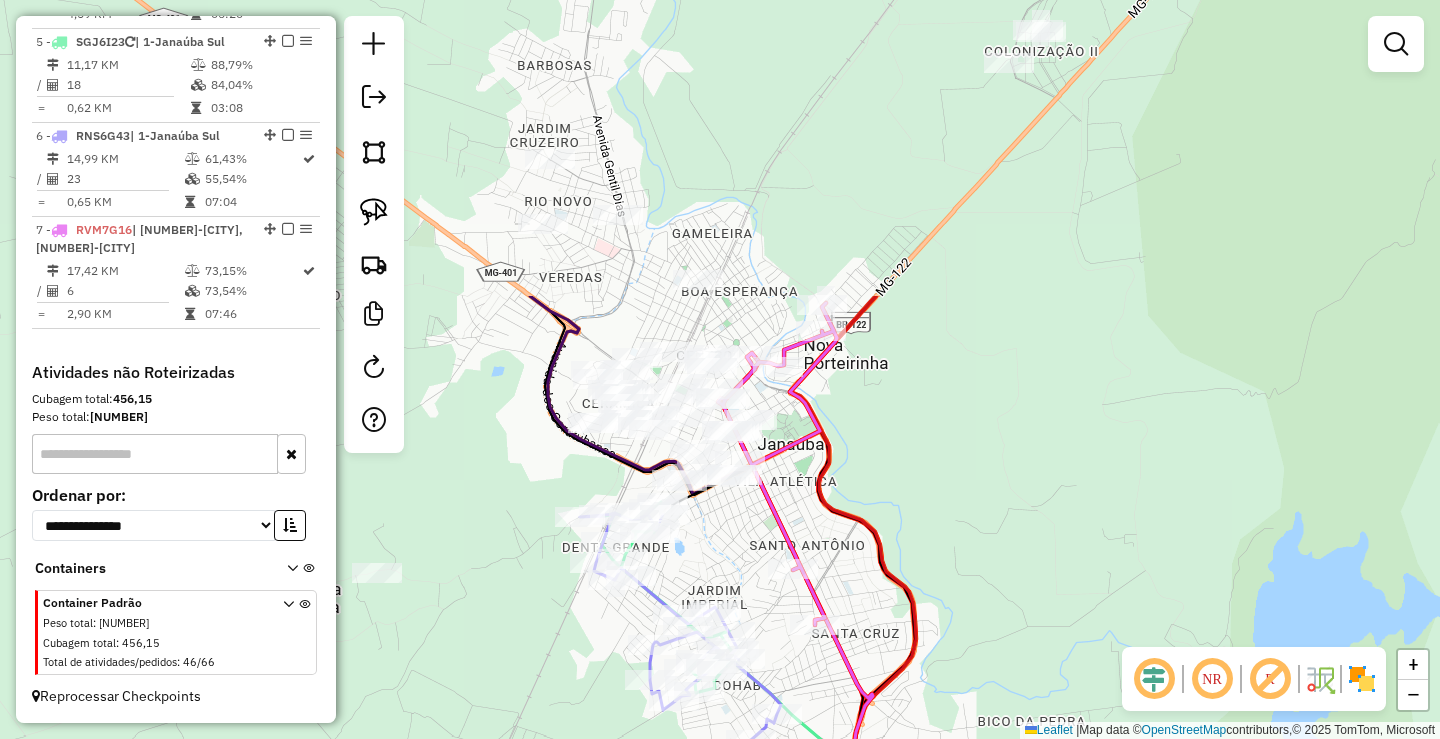 drag, startPoint x: 661, startPoint y: 205, endPoint x: 694, endPoint y: 577, distance: 373.46085 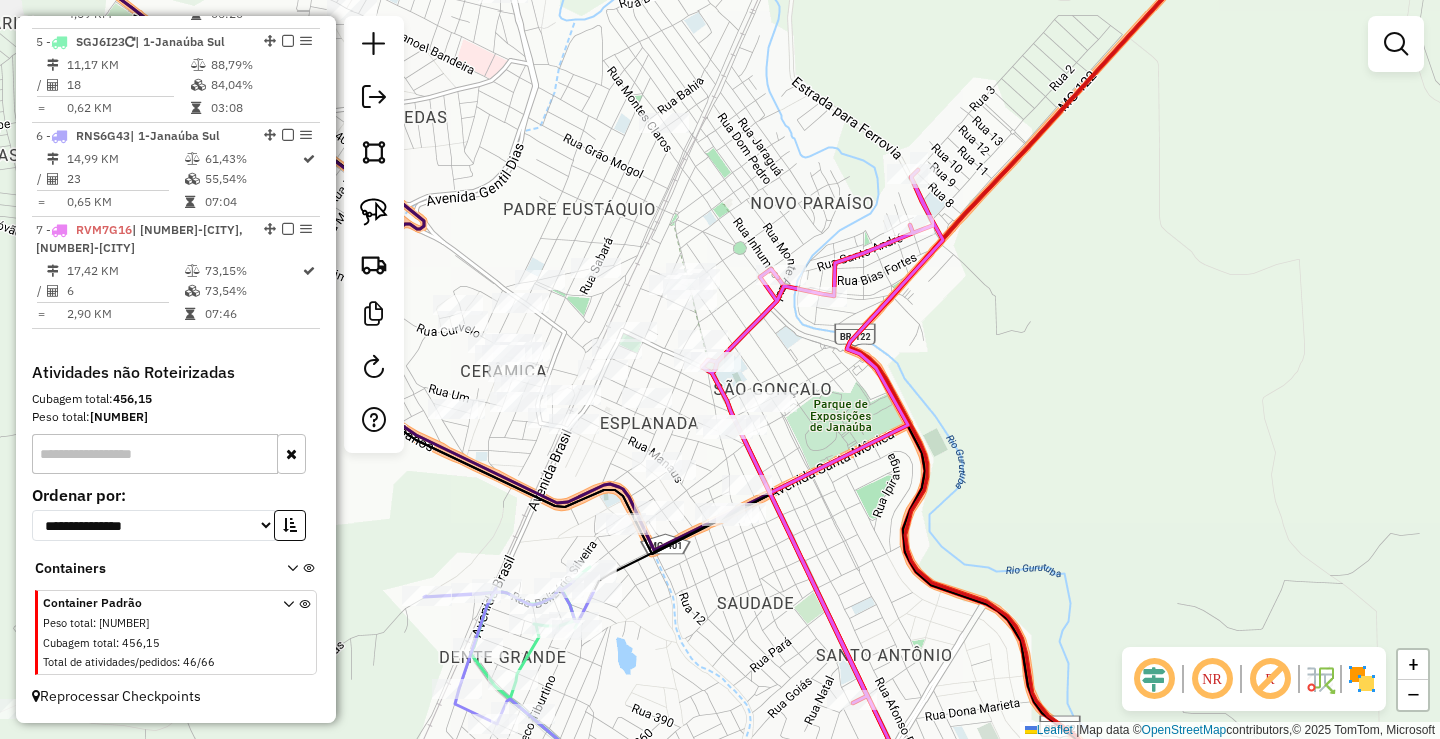 drag, startPoint x: 919, startPoint y: 520, endPoint x: 848, endPoint y: 421, distance: 121.82774 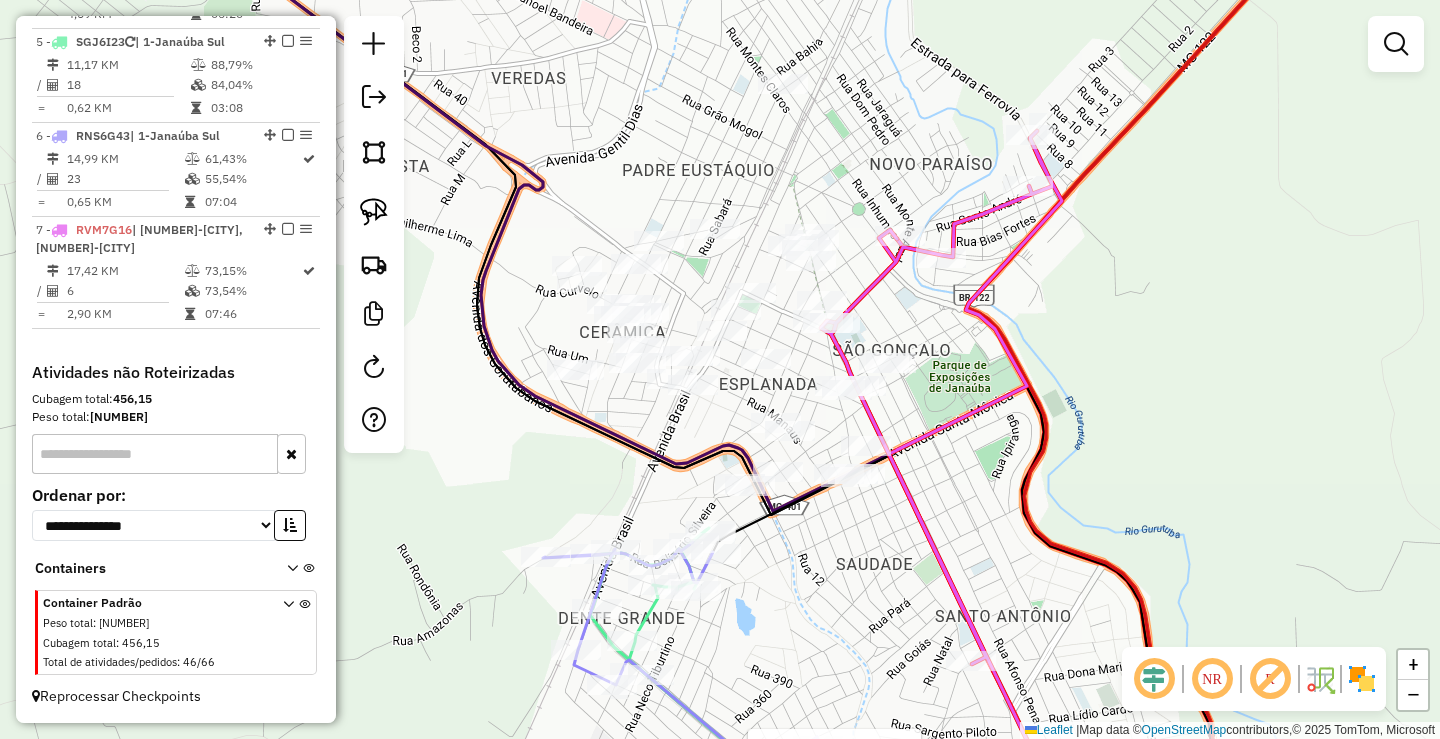 drag, startPoint x: 851, startPoint y: 405, endPoint x: 1000, endPoint y: 405, distance: 149 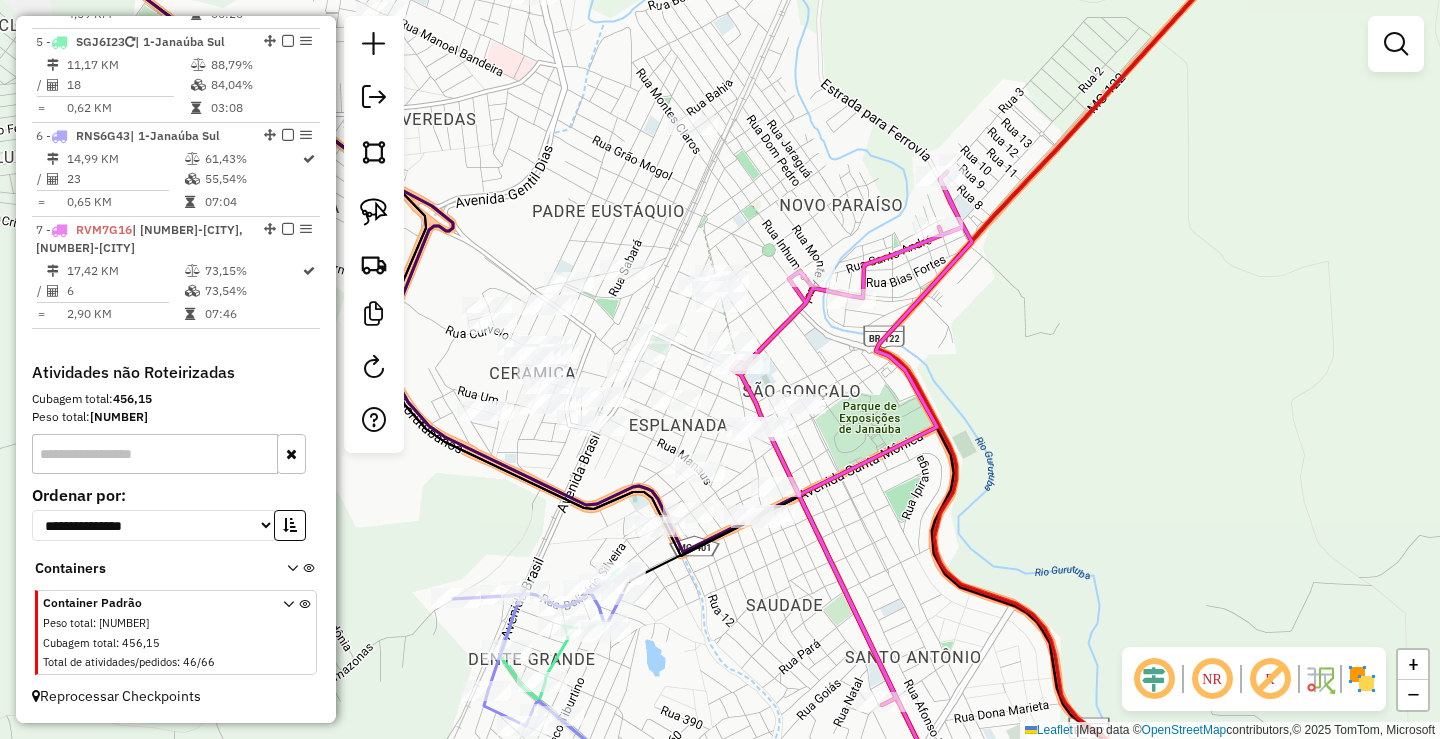 drag, startPoint x: 869, startPoint y: 162, endPoint x: 759, endPoint y: 216, distance: 122.53979 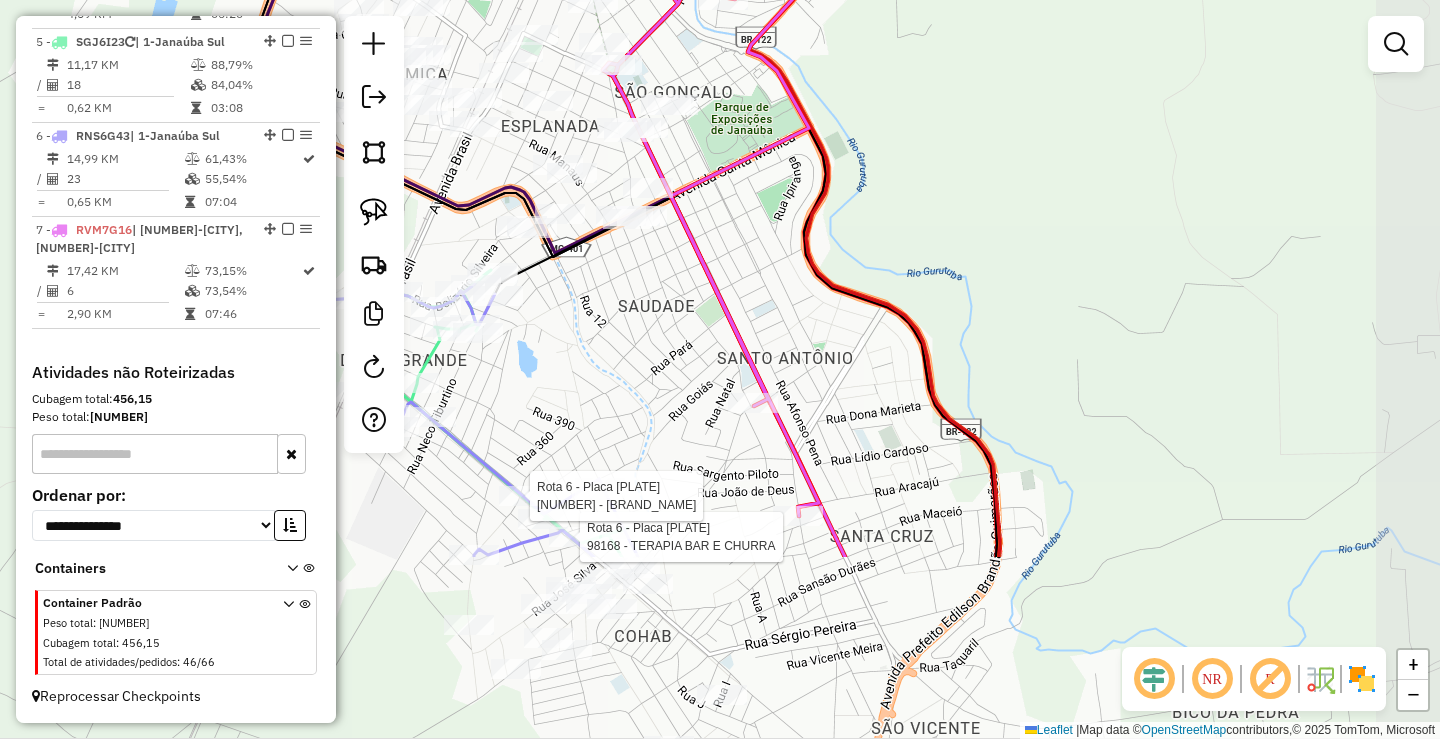 drag, startPoint x: 952, startPoint y: 564, endPoint x: 869, endPoint y: 308, distance: 269.11893 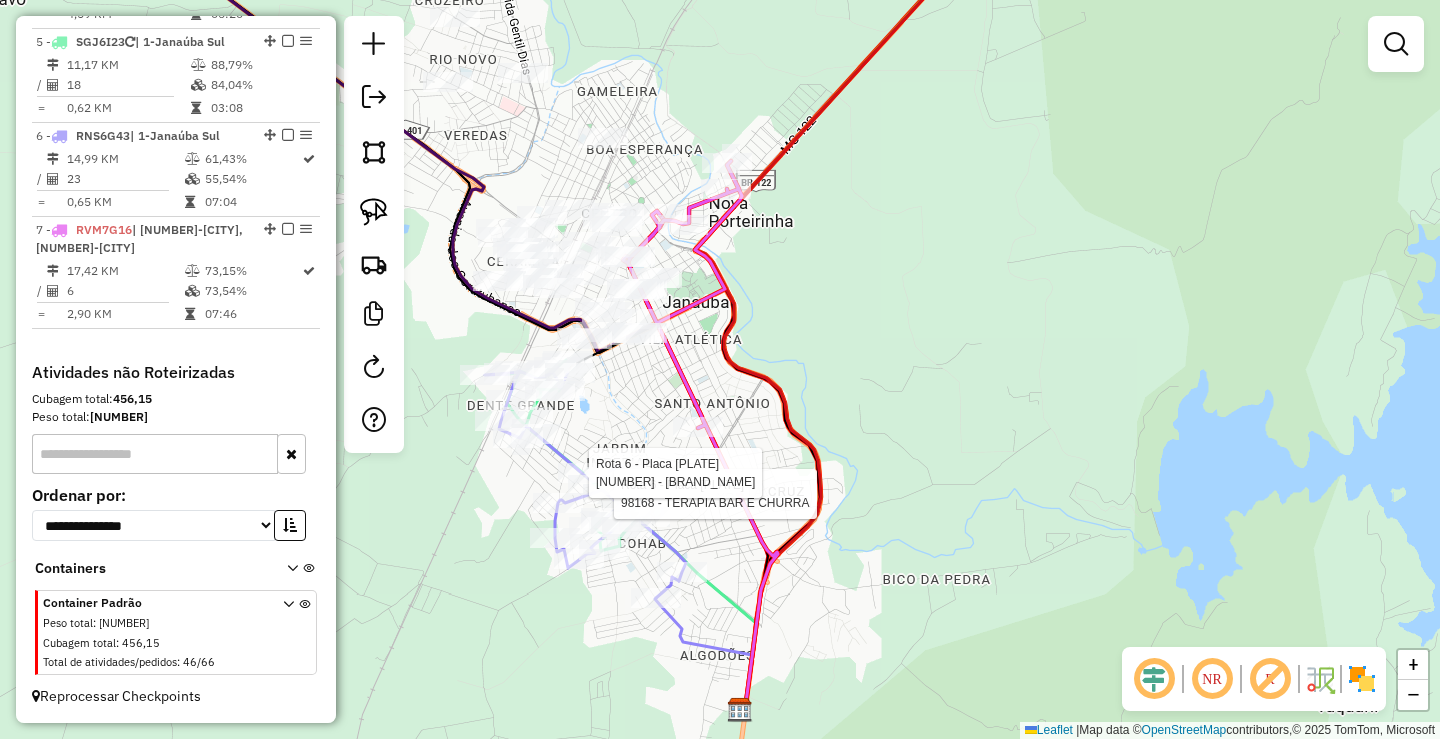 click on "Rota [NUMBER] - Placa [PLATE] [NUMBER] - TERAPIA BAR E CHURRA Rota [NUMBER] - Placa [PLATE] [NUMBER] - TOPICALCADAO Janela de atendimento Grade de atendimento Capacidade Transportadoras Veículos Cliente Pedidos  Rotas Selecione os dias de semana para filtrar as janelas de atendimento  Seg   Ter   Qua   Qui   Sex   Sáb   Dom  Informe o período da janela de atendimento: De: Até:  Filtrar exatamente a janela do cliente  Considerar janela de atendimento padrão  Selecione os dias de semana para filtrar as grades de atendimento  Seg   Ter   Qua   Qui   Sex   Sáb   Dom   Considerar clientes sem dia de atendimento cadastrado  Clientes fora do dia de atendimento selecionado Filtrar as atividades entre os valores definidos abaixo:  Peso mínimo:  ****  Peso máximo:  ****  Cubagem mínima:   Cubagem máxima:   De:   Até:  Filtrar as atividades entre o tempo de atendimento definido abaixo:  De:   Até:   Considerar capacidade total dos clientes não roteirizados Transportadora: Selecione um ou mais itens Tipo de veículo: Nome: +" 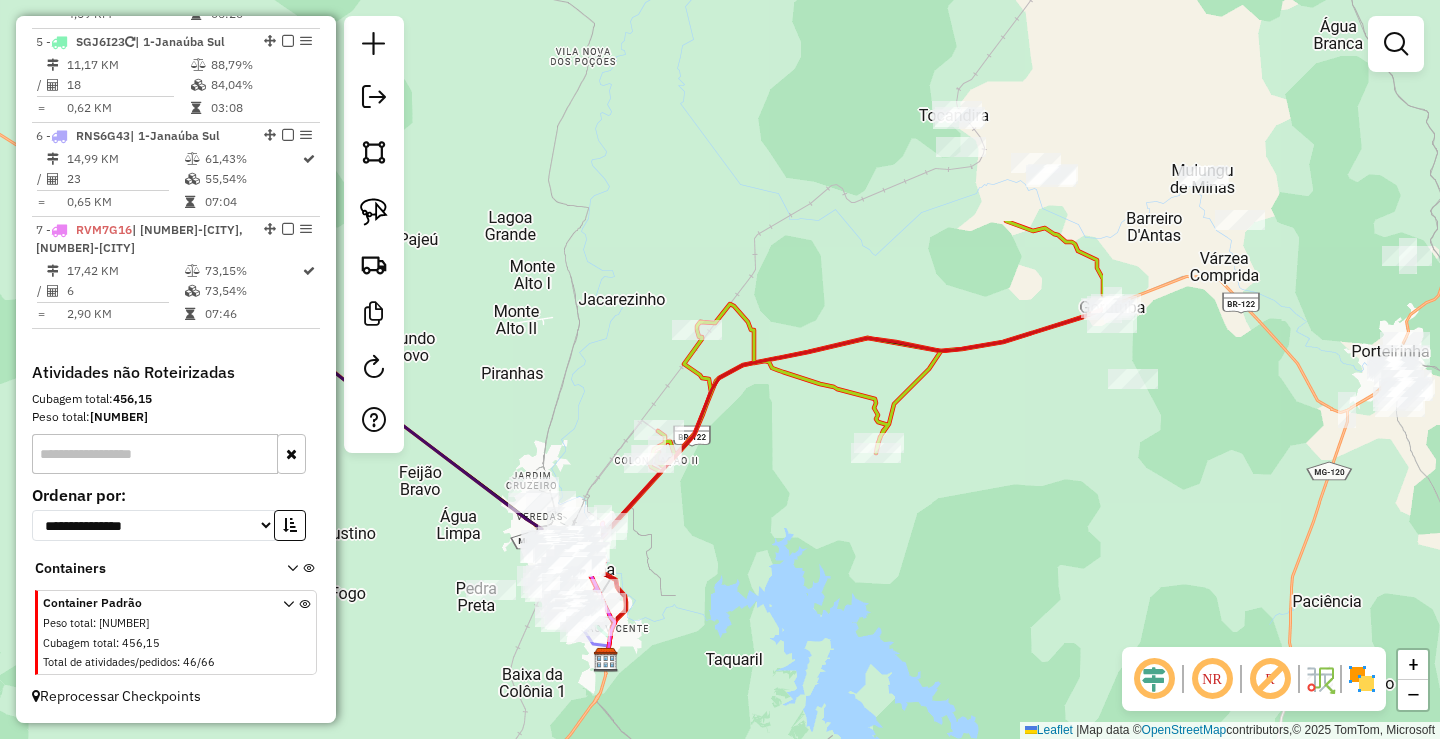 drag, startPoint x: 1341, startPoint y: 223, endPoint x: 862, endPoint y: 516, distance: 561.5069 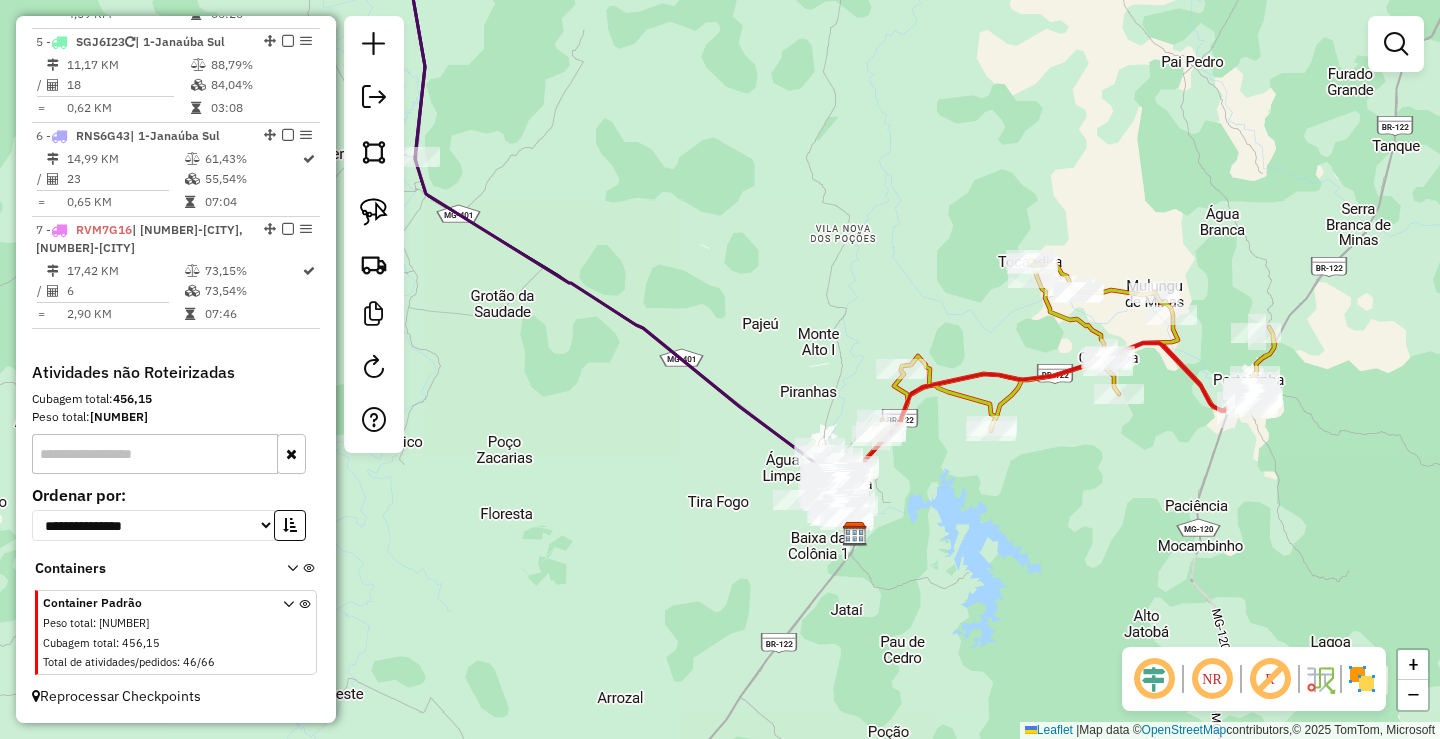drag, startPoint x: 1121, startPoint y: 476, endPoint x: 1110, endPoint y: 480, distance: 11.7046995 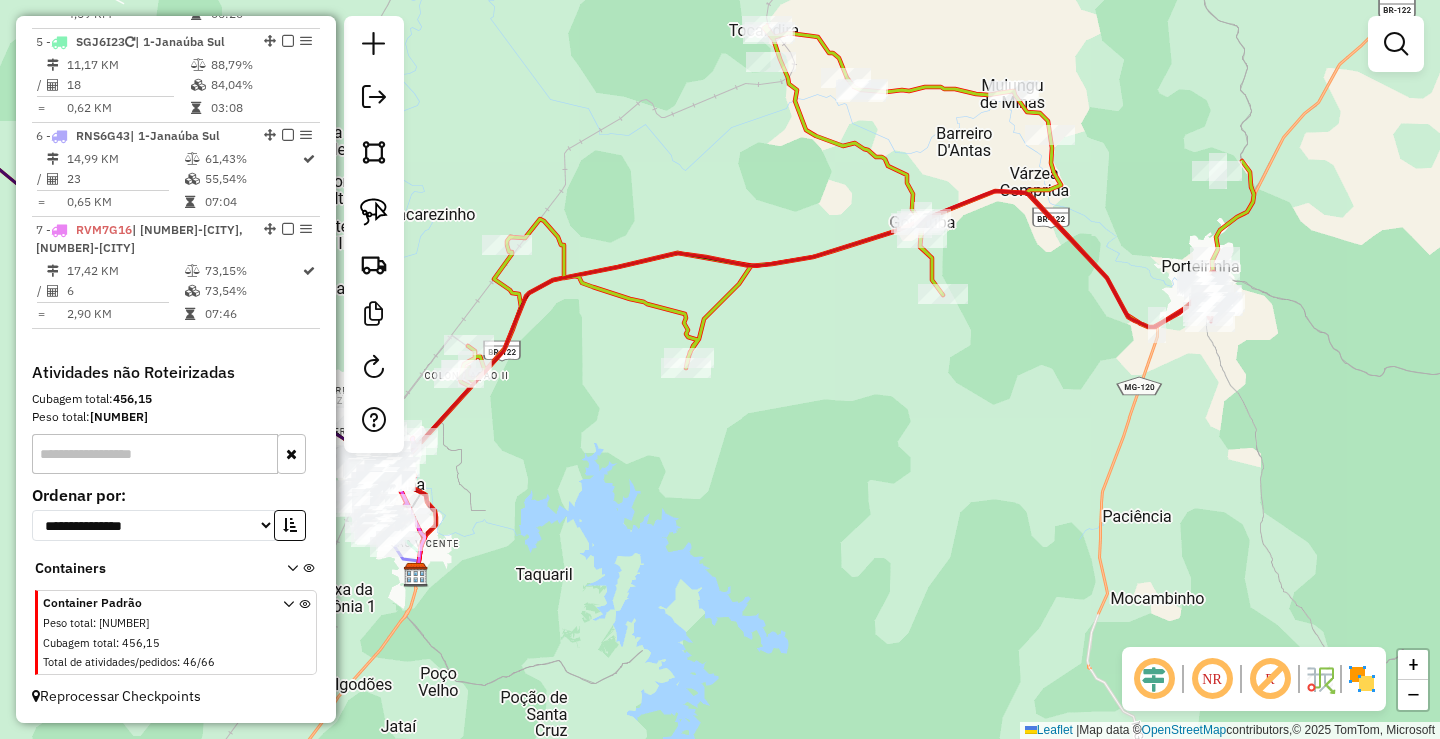 drag, startPoint x: 1176, startPoint y: 516, endPoint x: 863, endPoint y: 527, distance: 313.19324 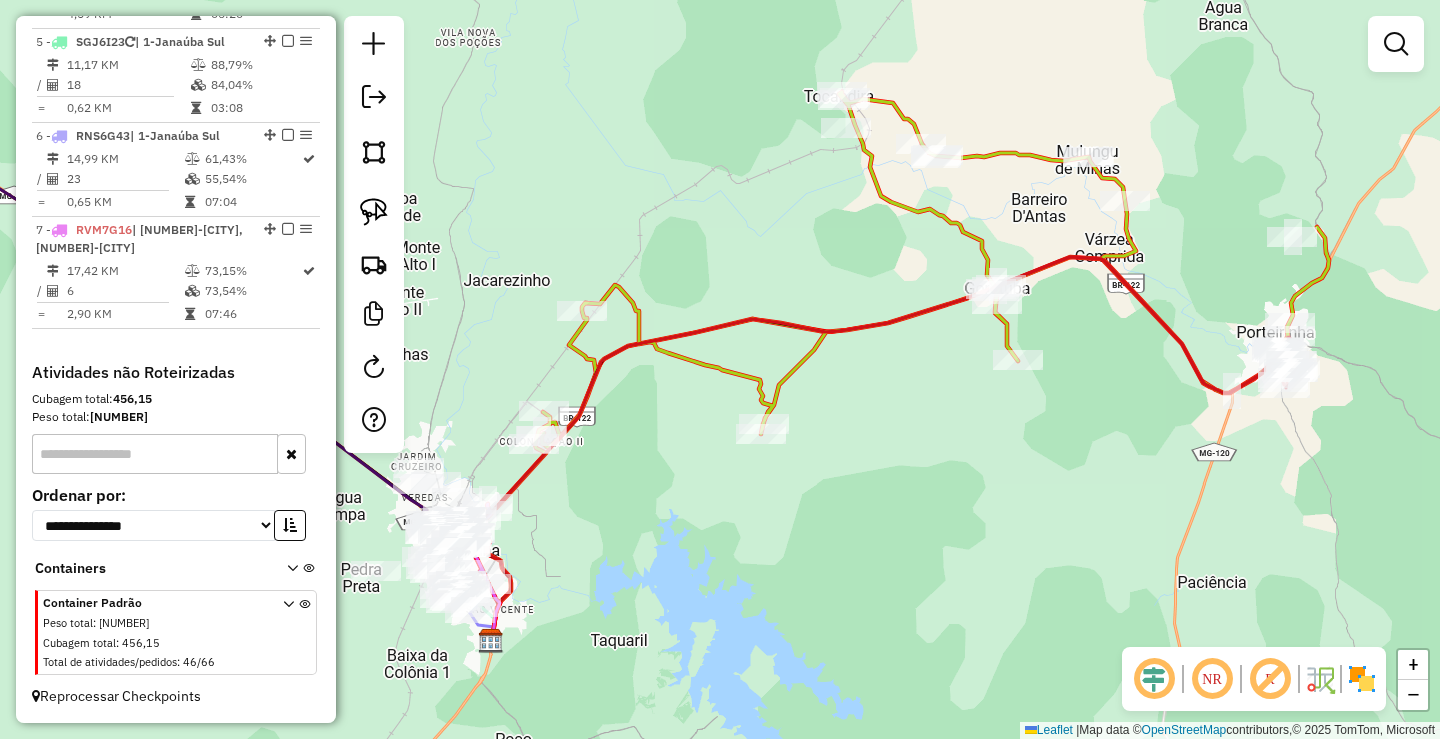 drag, startPoint x: 785, startPoint y: 456, endPoint x: 861, endPoint y: 522, distance: 100.65784 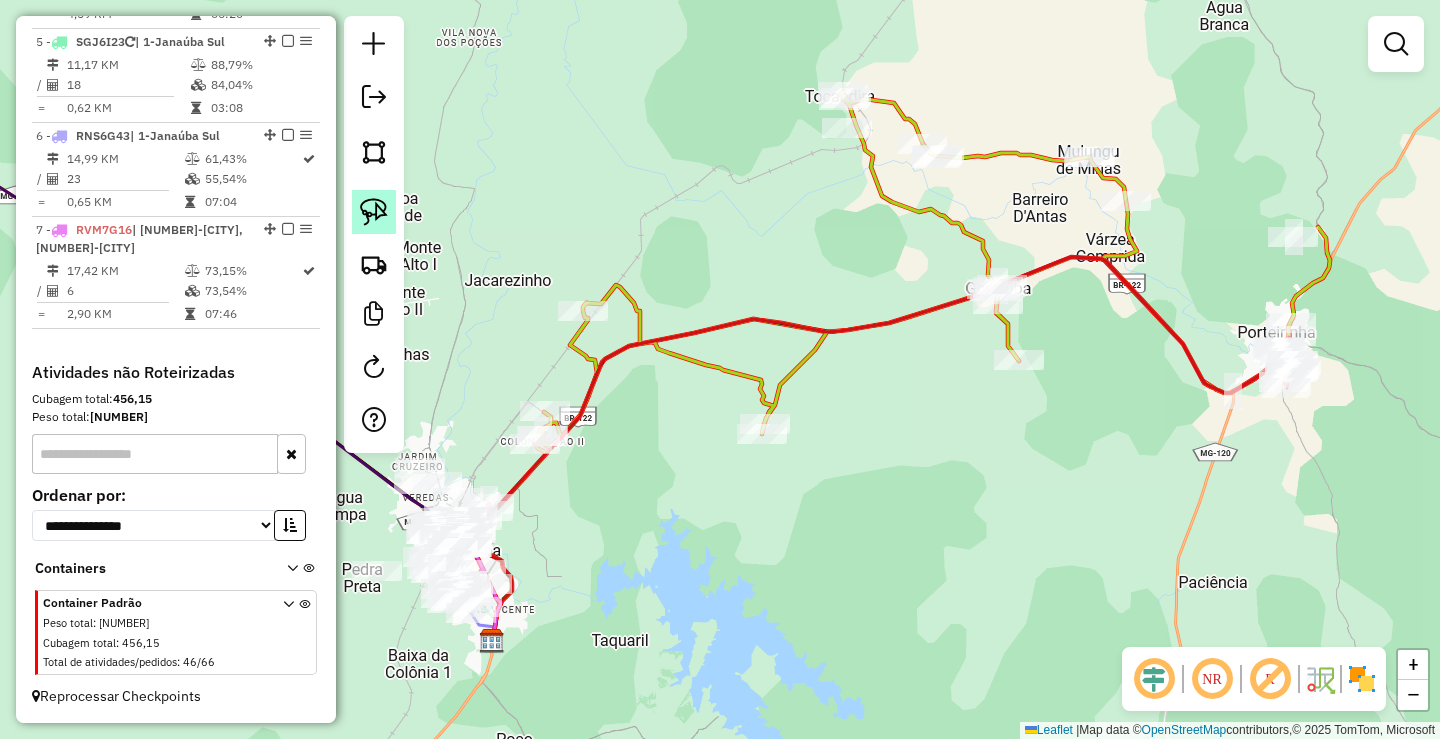 click 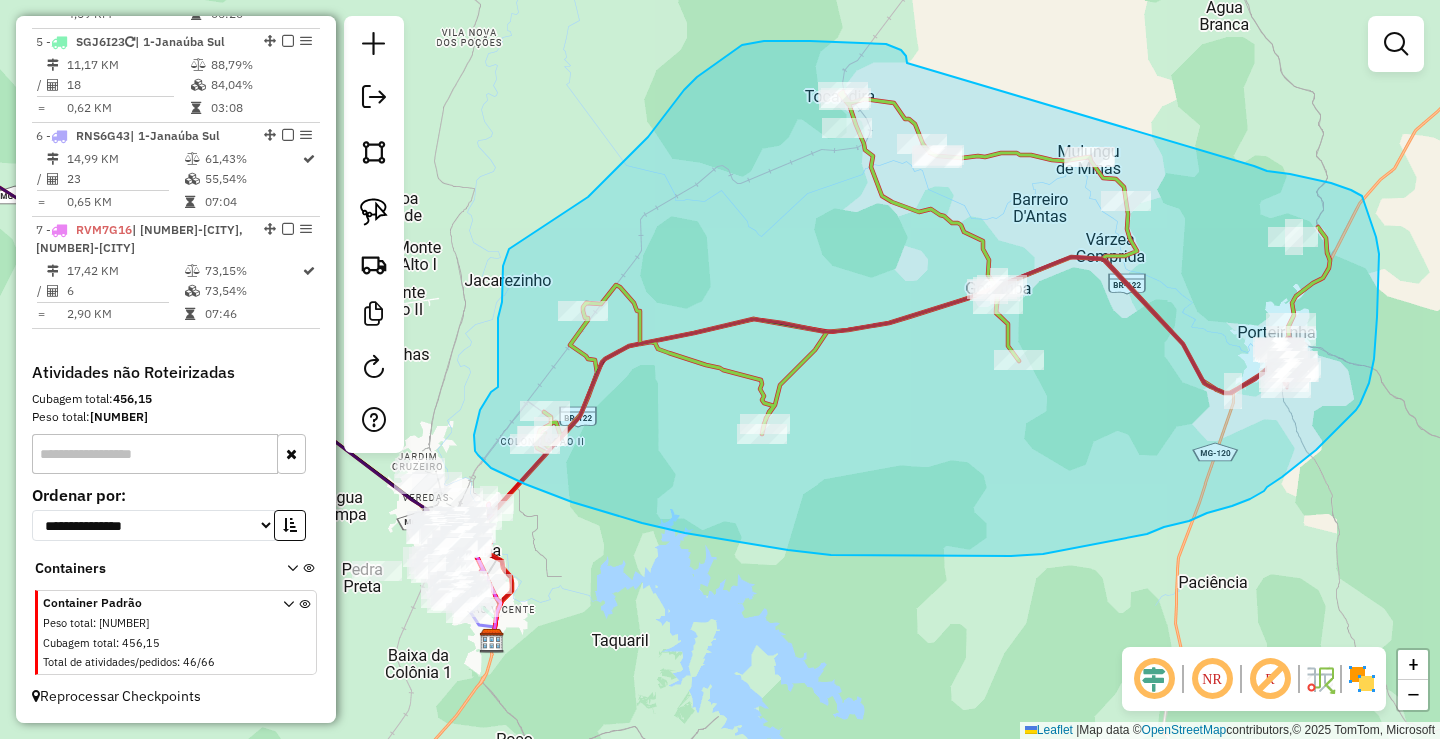 drag, startPoint x: 886, startPoint y: 44, endPoint x: 1247, endPoint y: 163, distance: 380.10788 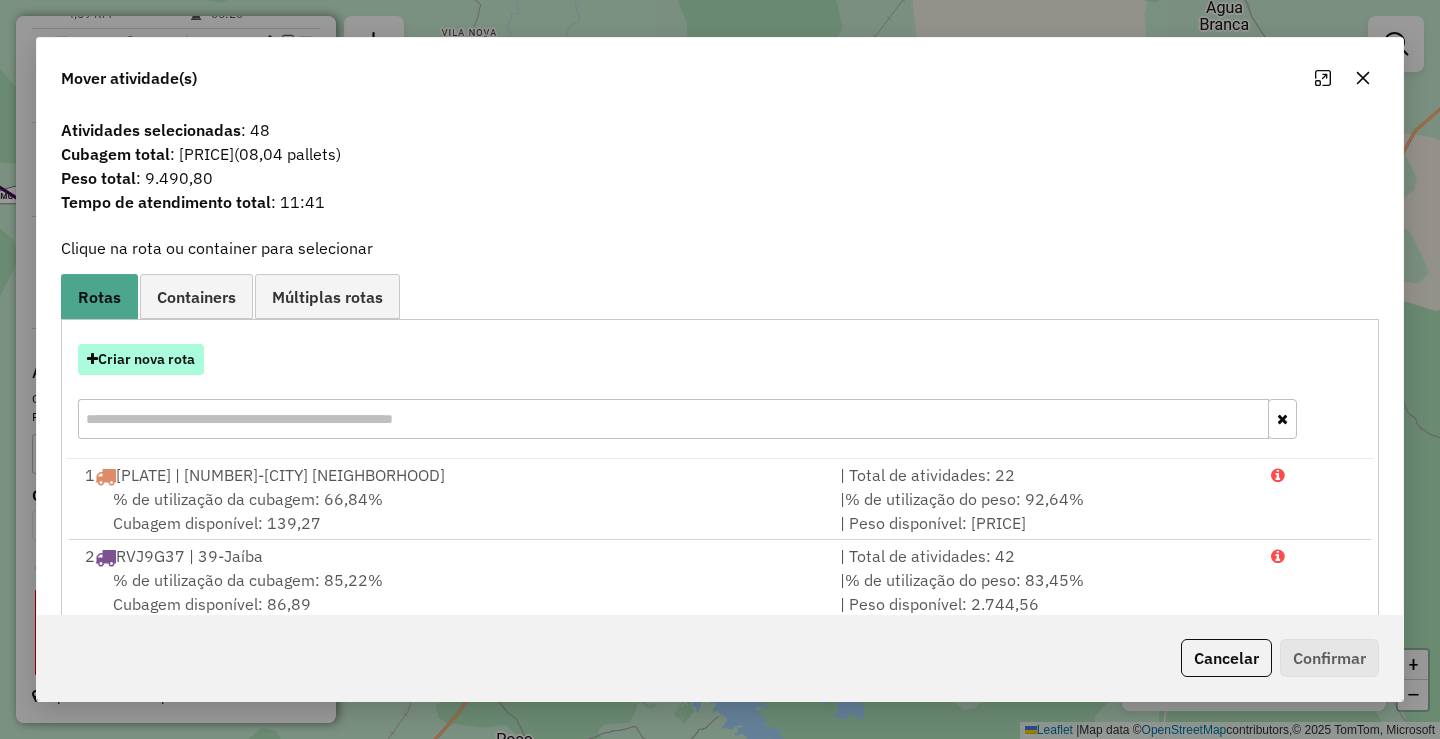 click on "Criar nova rota" at bounding box center [141, 359] 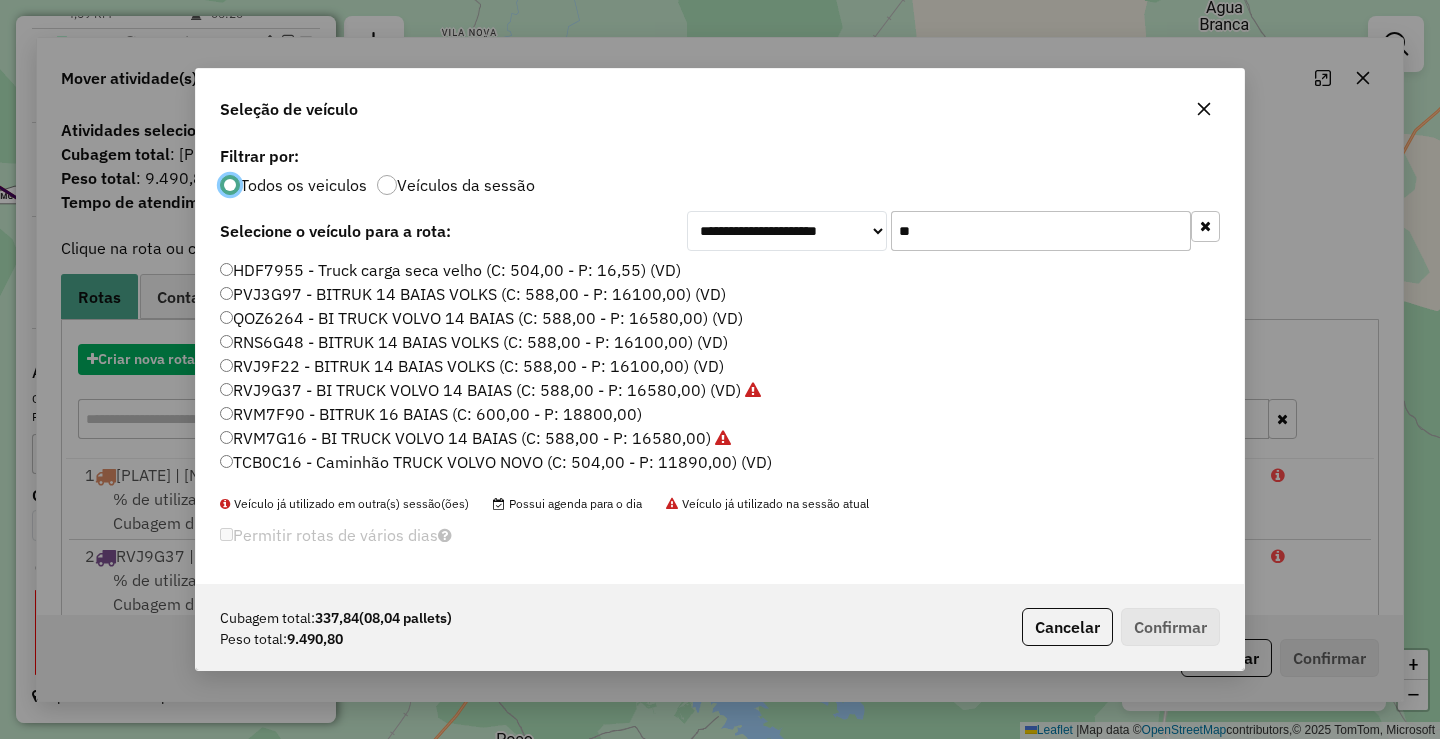 scroll, scrollTop: 11, scrollLeft: 6, axis: both 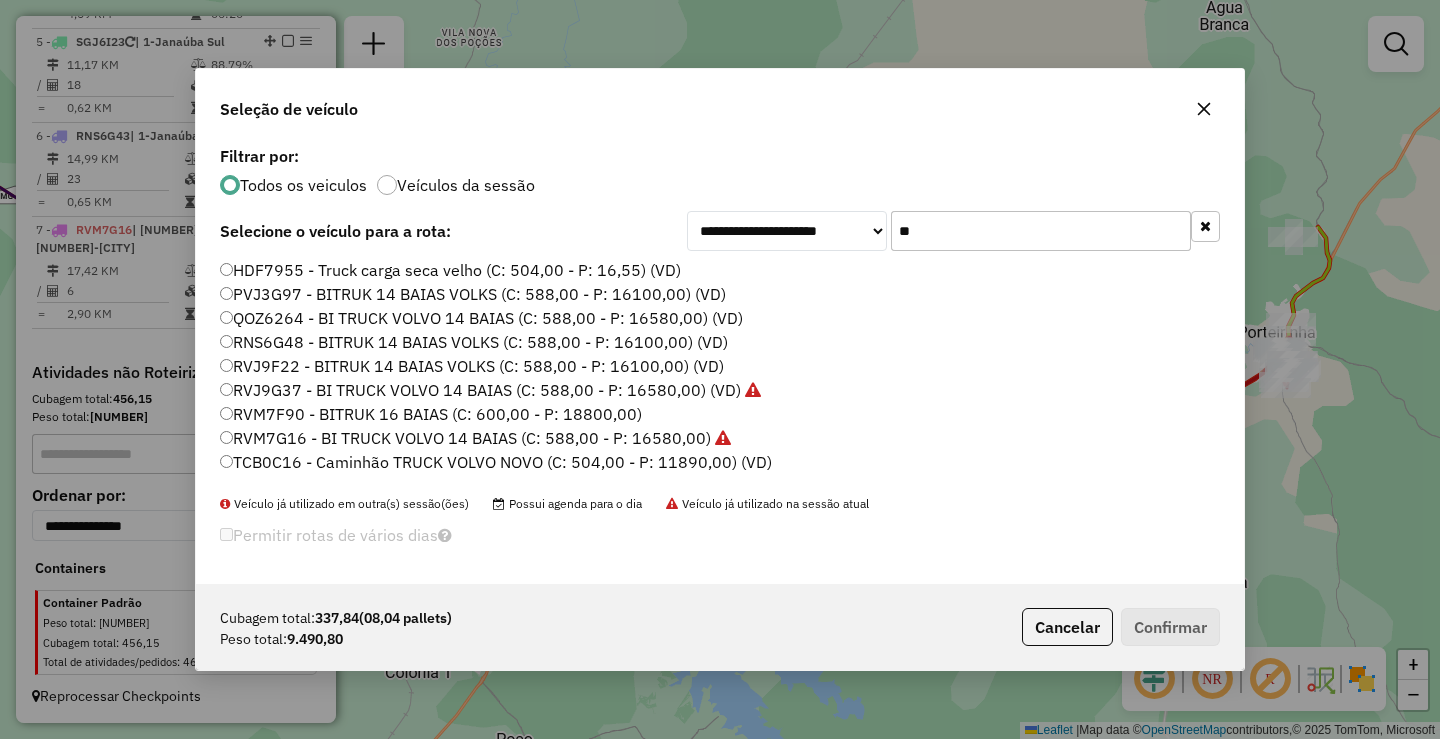 drag, startPoint x: 981, startPoint y: 225, endPoint x: 644, endPoint y: 187, distance: 339.13568 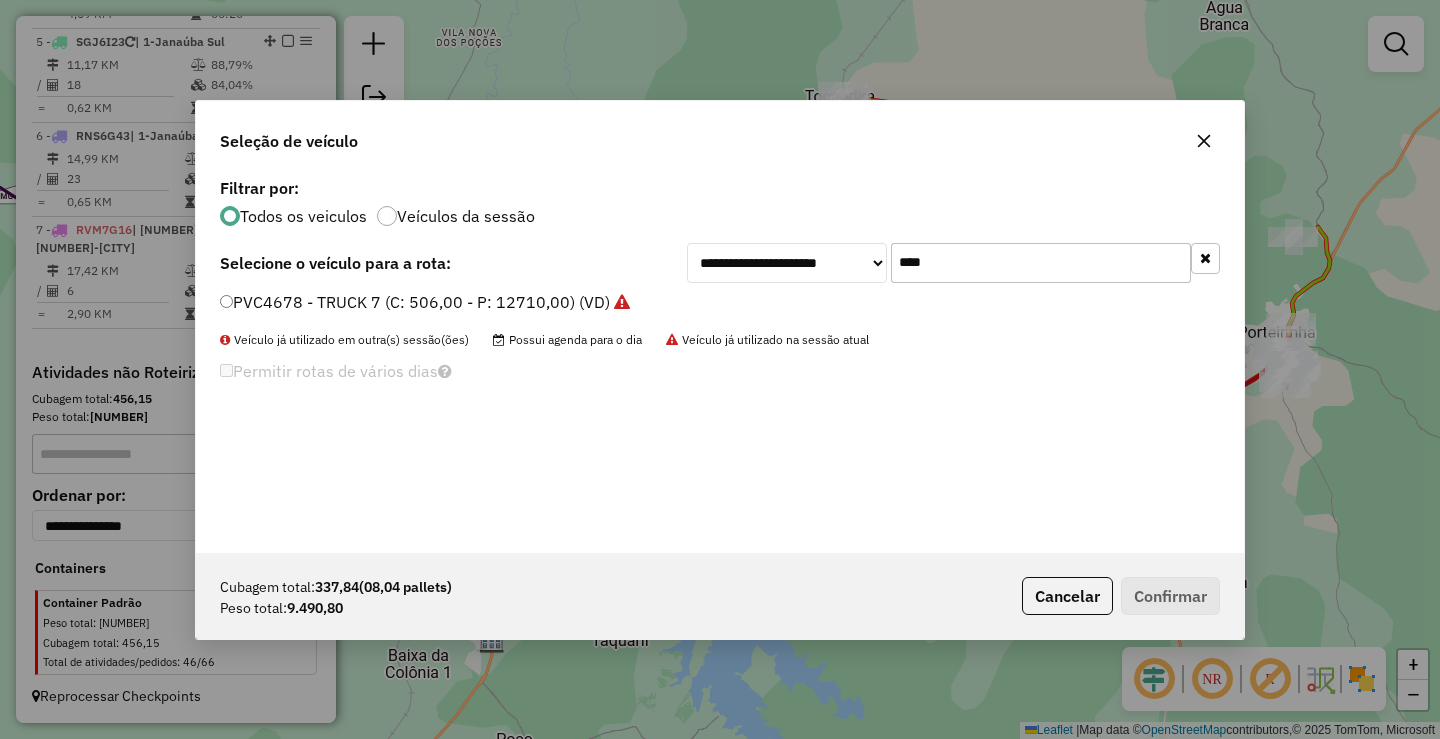 type on "****" 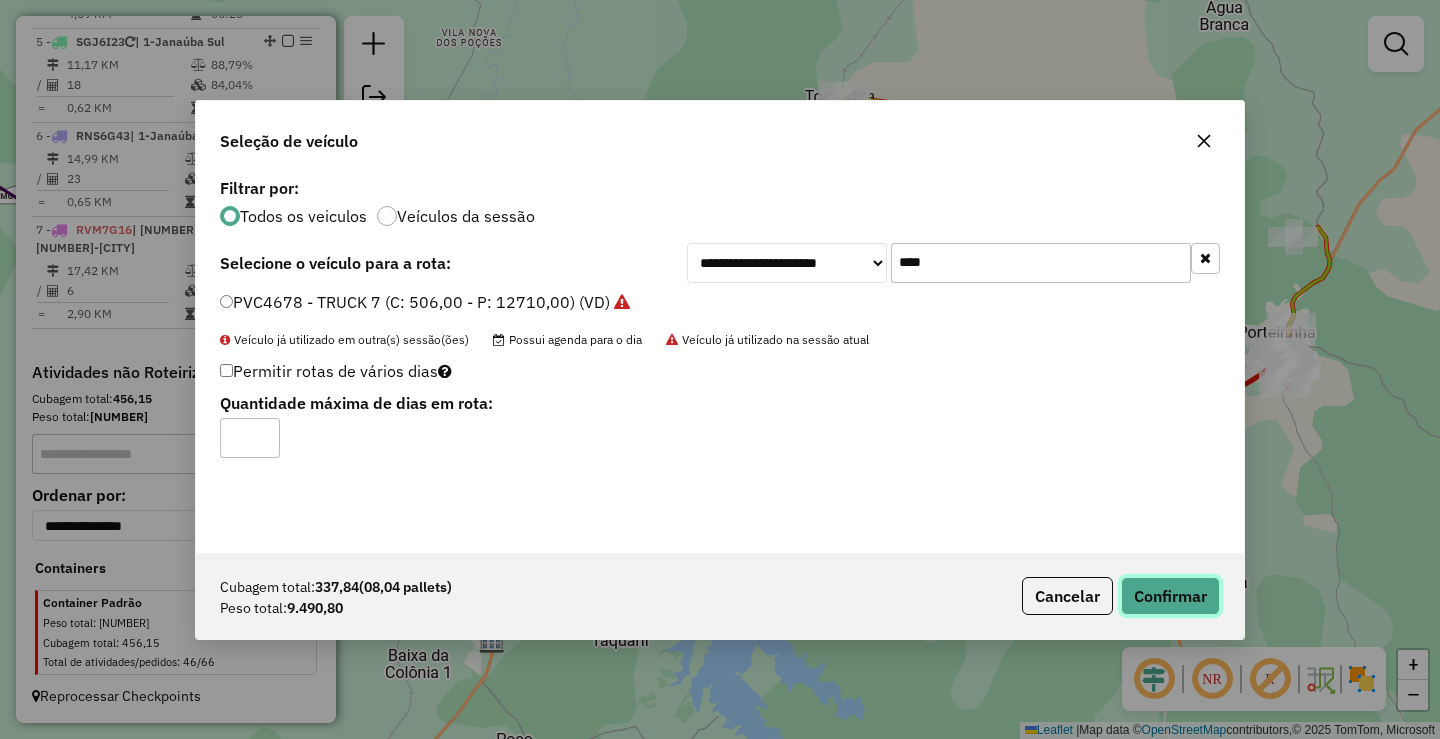 click on "Confirmar" 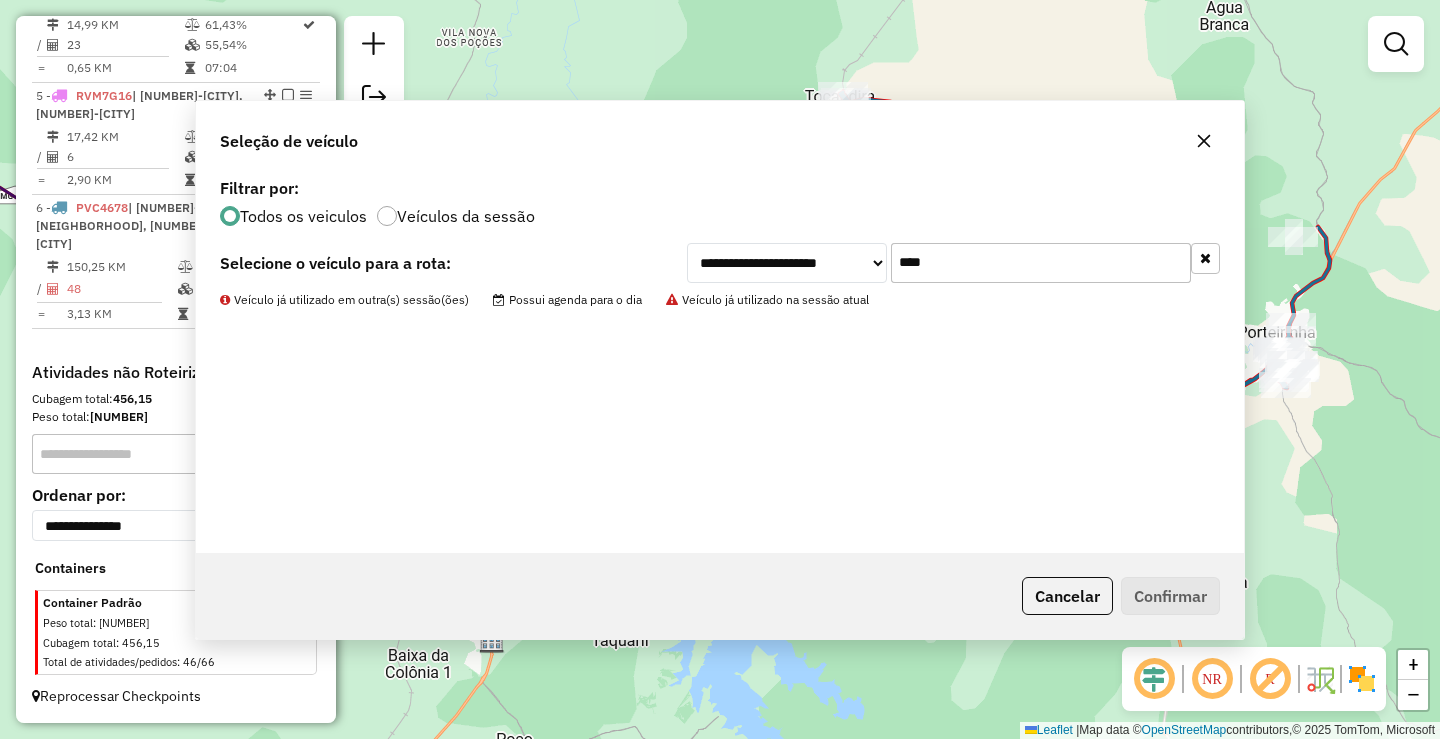 scroll, scrollTop: 952, scrollLeft: 0, axis: vertical 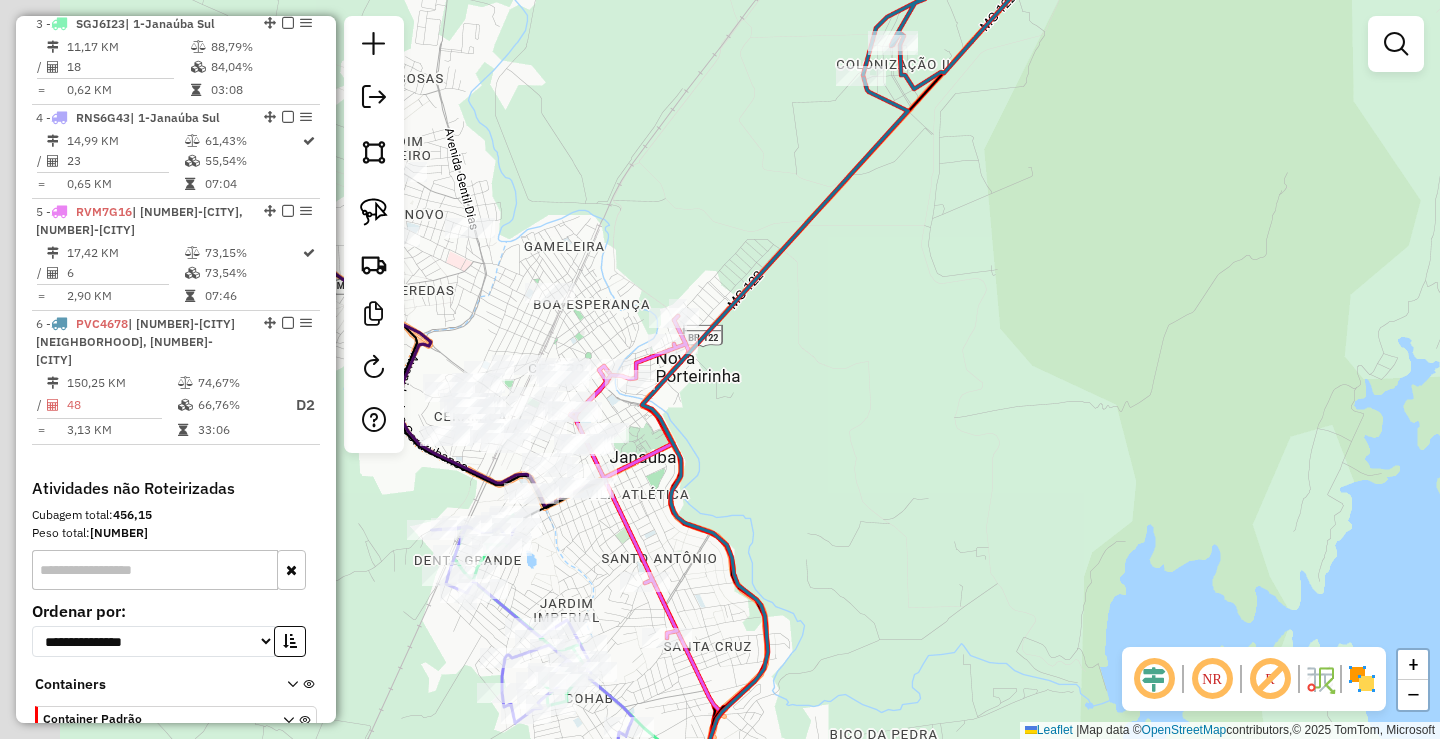 drag, startPoint x: 524, startPoint y: 563, endPoint x: 837, endPoint y: 508, distance: 317.79553 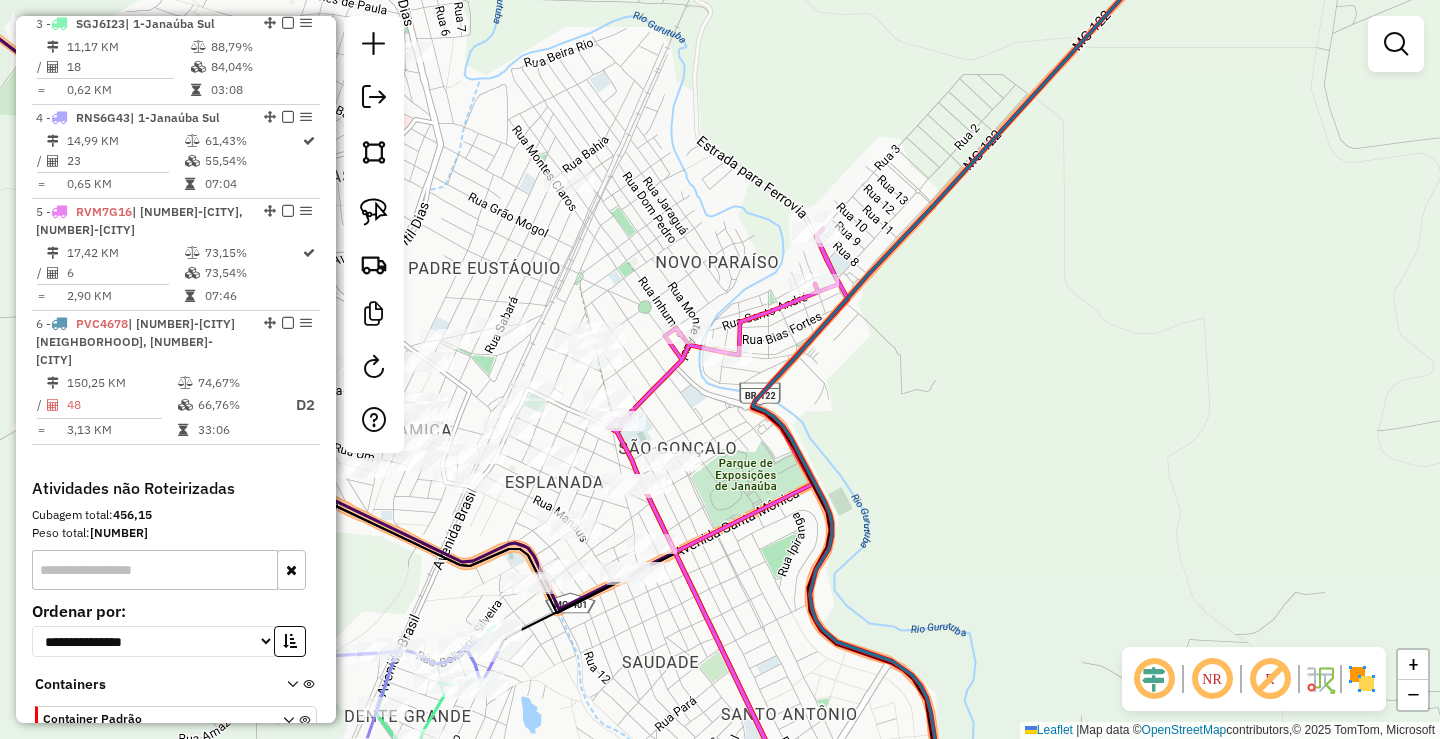 drag, startPoint x: 721, startPoint y: 445, endPoint x: 775, endPoint y: 450, distance: 54.230988 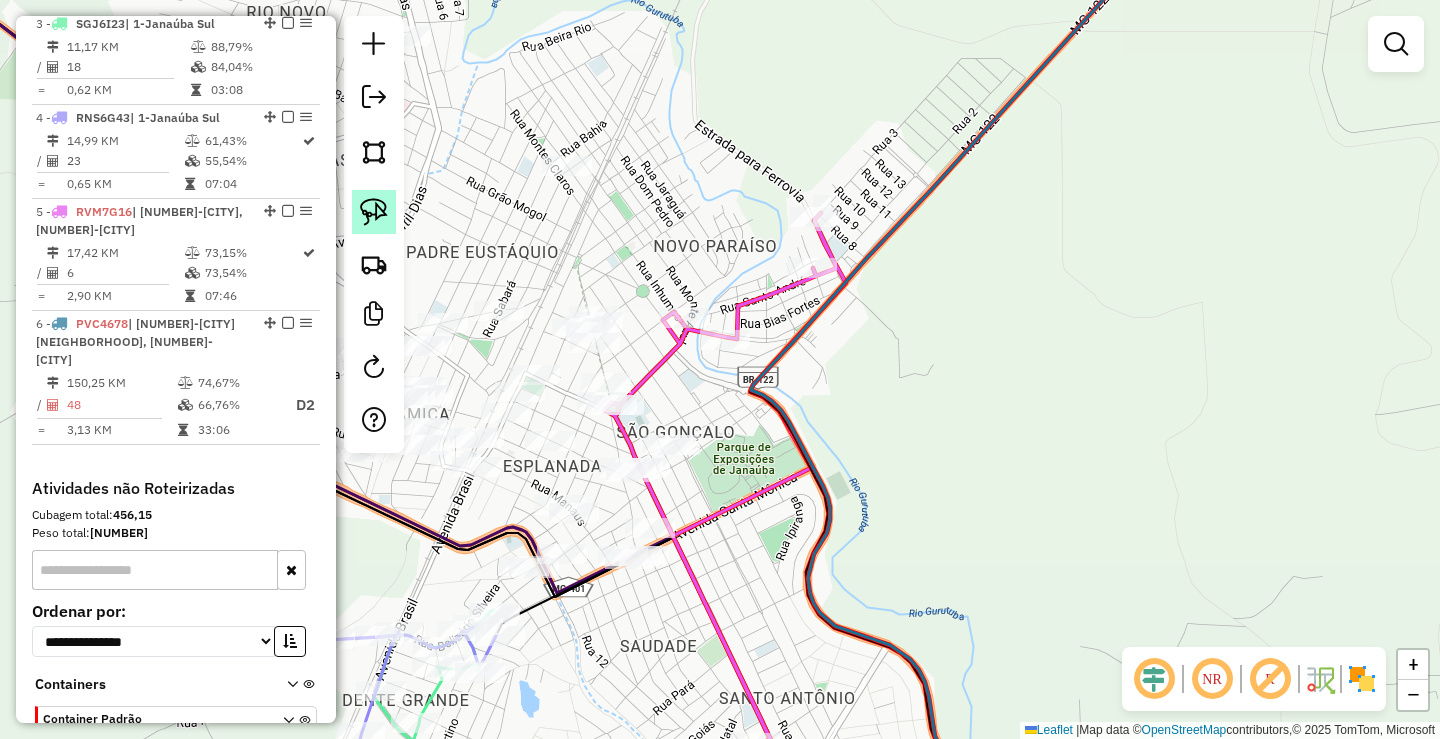 click 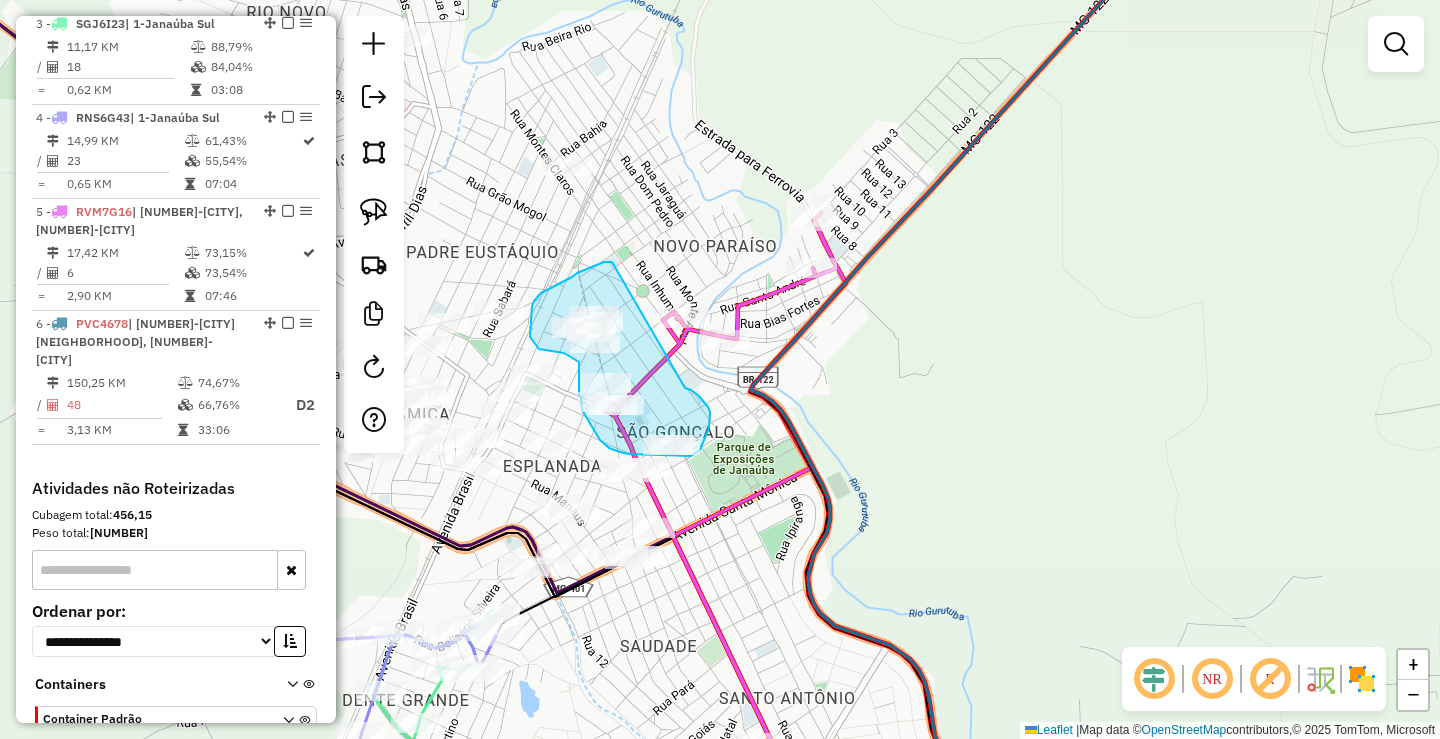 drag, startPoint x: 604, startPoint y: 262, endPoint x: 664, endPoint y: 378, distance: 130.59862 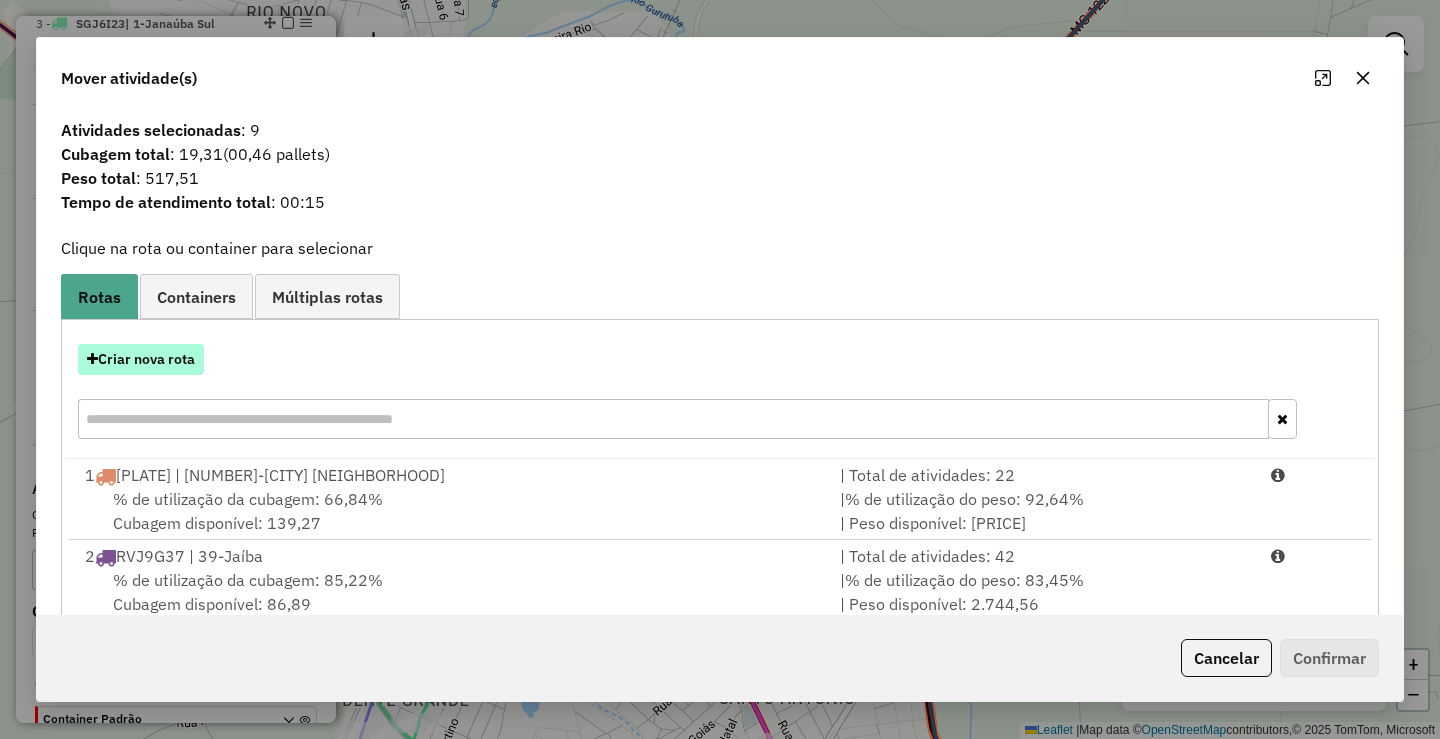 click on "Criar nova rota" at bounding box center (141, 359) 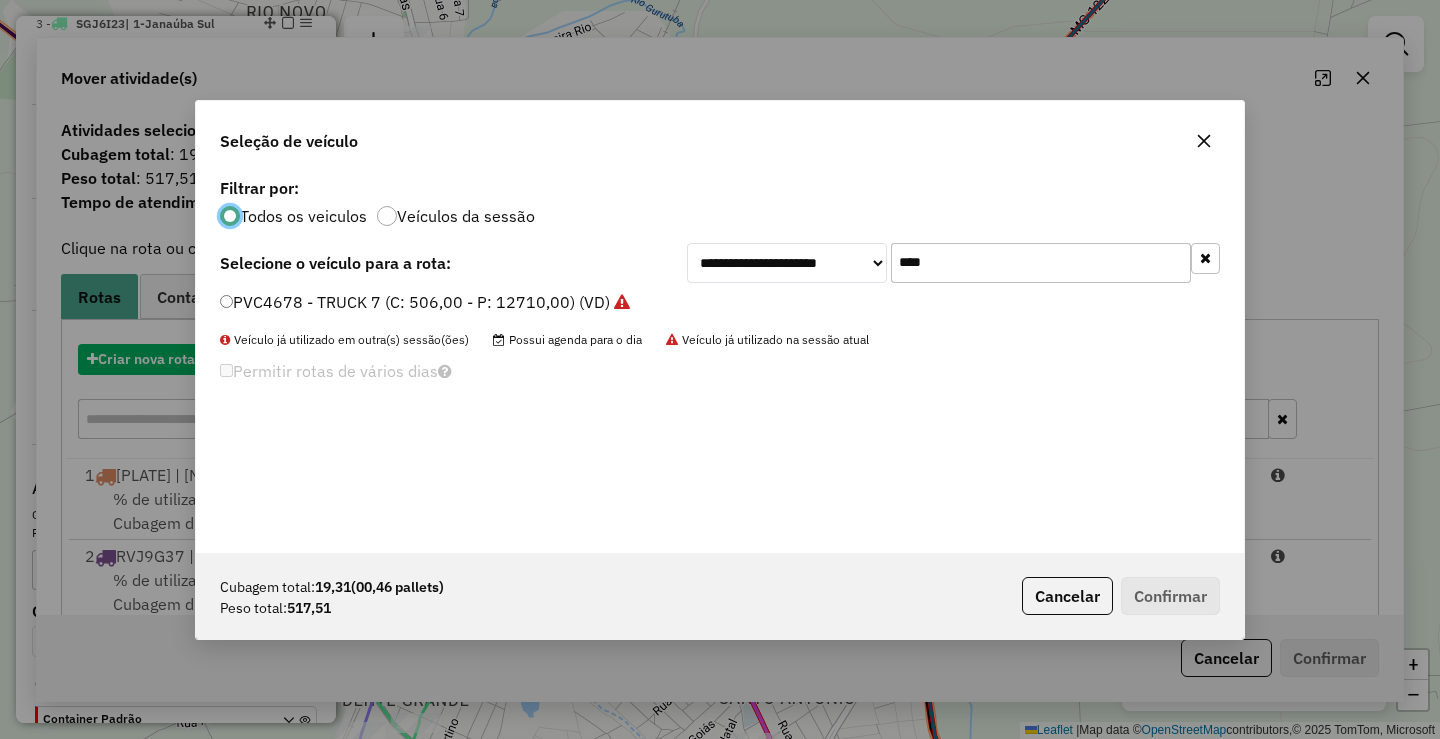 scroll, scrollTop: 11, scrollLeft: 6, axis: both 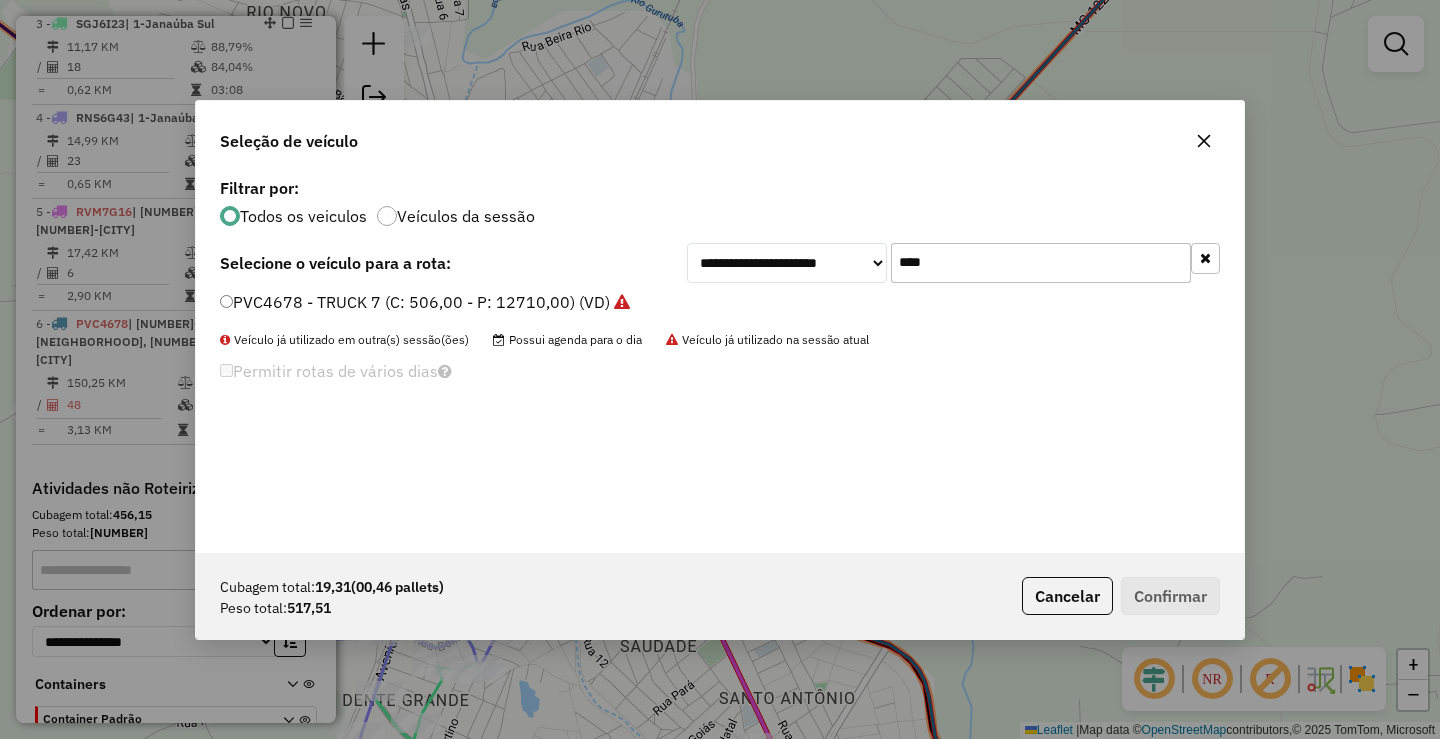 drag, startPoint x: 1005, startPoint y: 262, endPoint x: 689, endPoint y: 261, distance: 316.0016 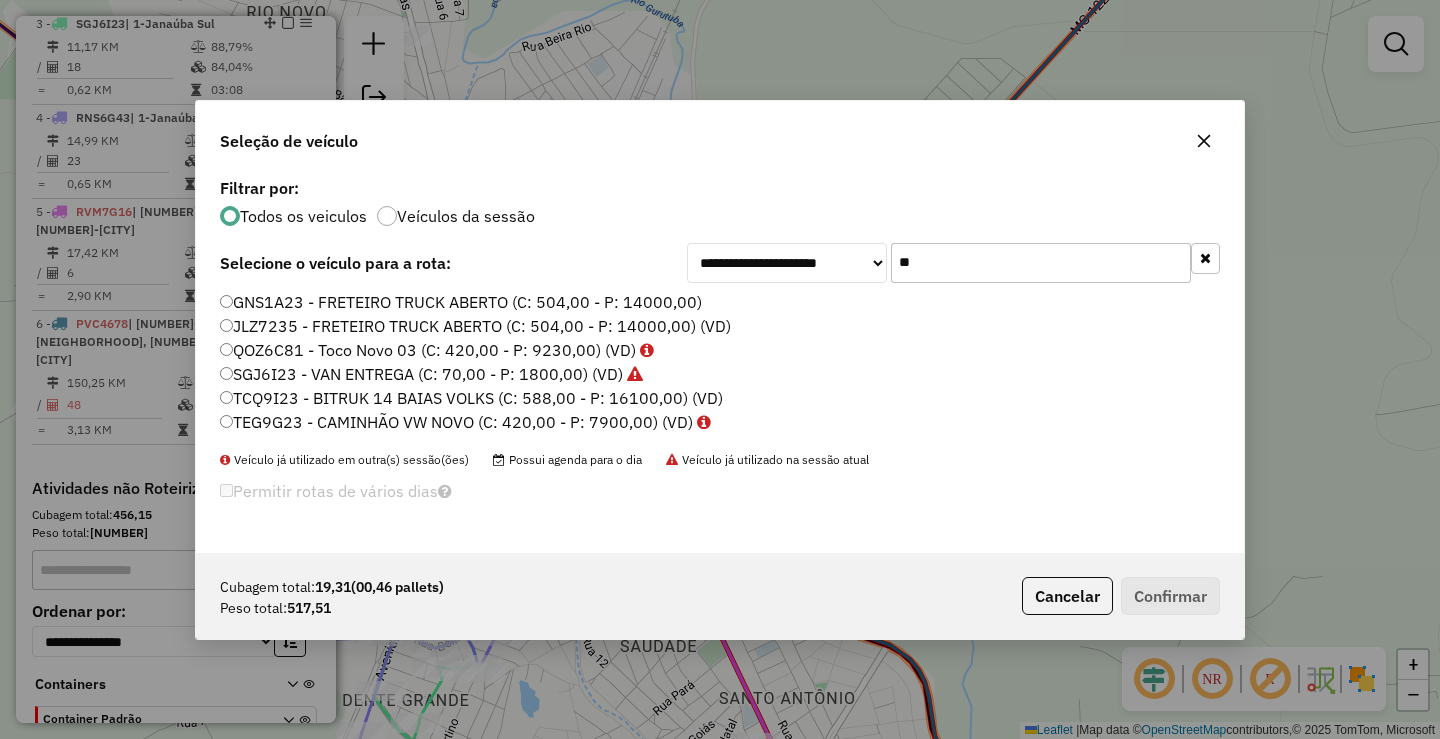 type on "**" 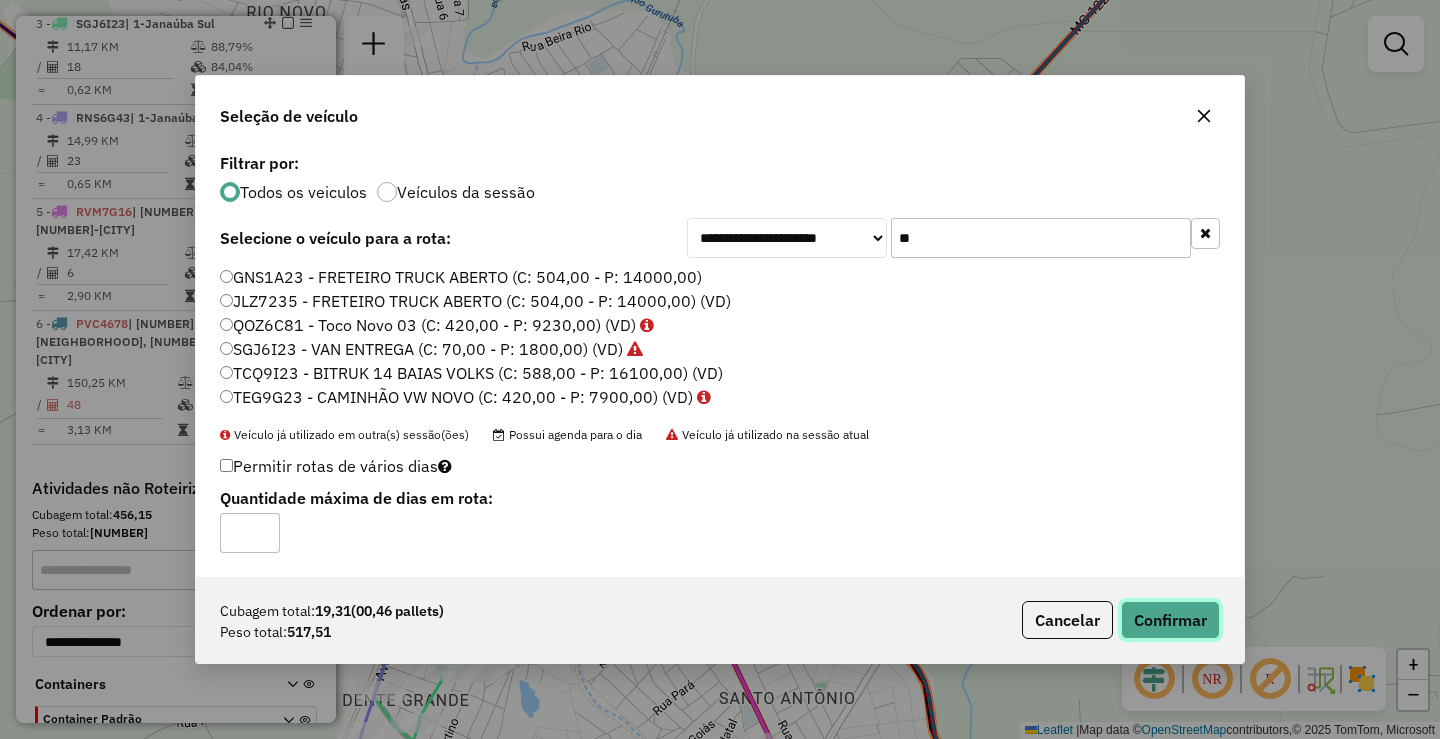 click on "Confirmar" 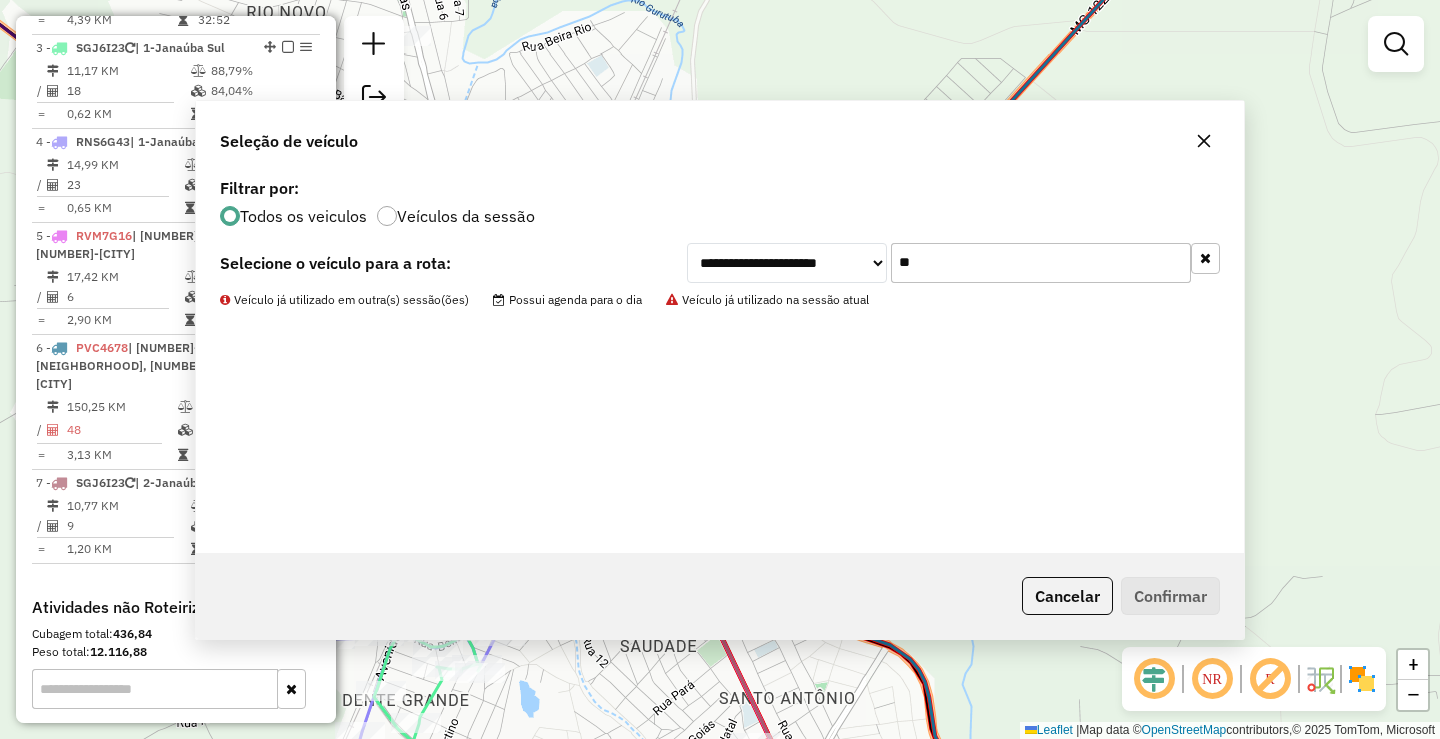 scroll, scrollTop: 976, scrollLeft: 0, axis: vertical 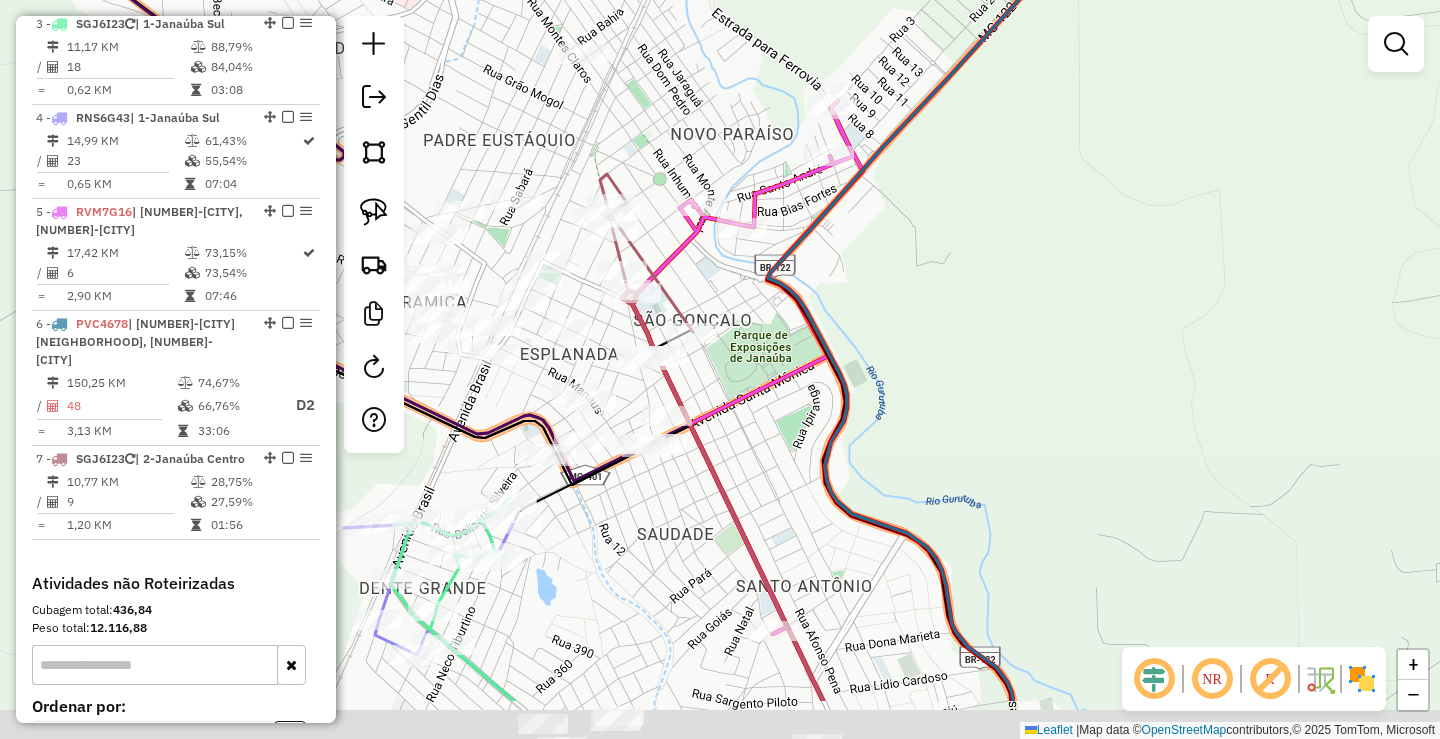drag, startPoint x: 780, startPoint y: 495, endPoint x: 783, endPoint y: 481, distance: 14.3178215 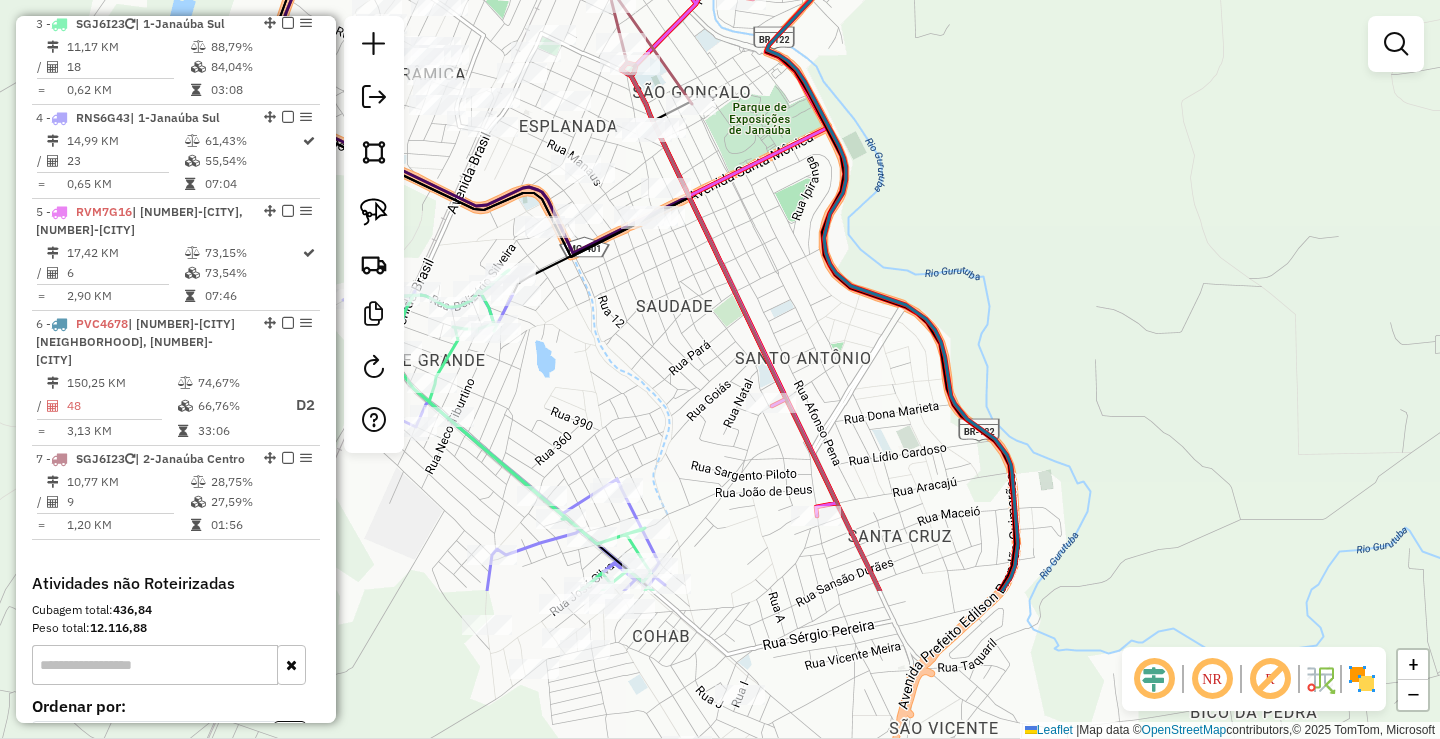 drag, startPoint x: 823, startPoint y: 544, endPoint x: 820, endPoint y: 315, distance: 229.01965 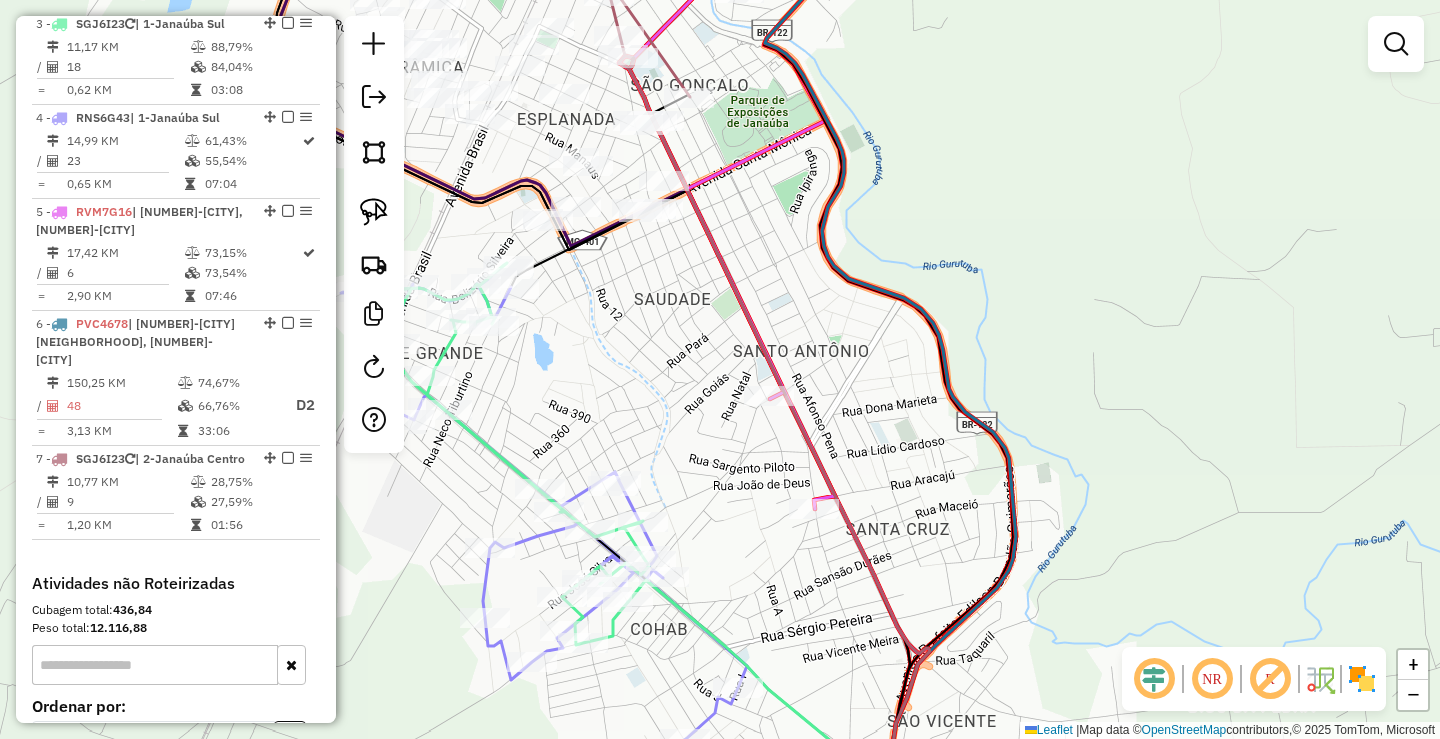 drag, startPoint x: 843, startPoint y: 351, endPoint x: 894, endPoint y: 555, distance: 210.27838 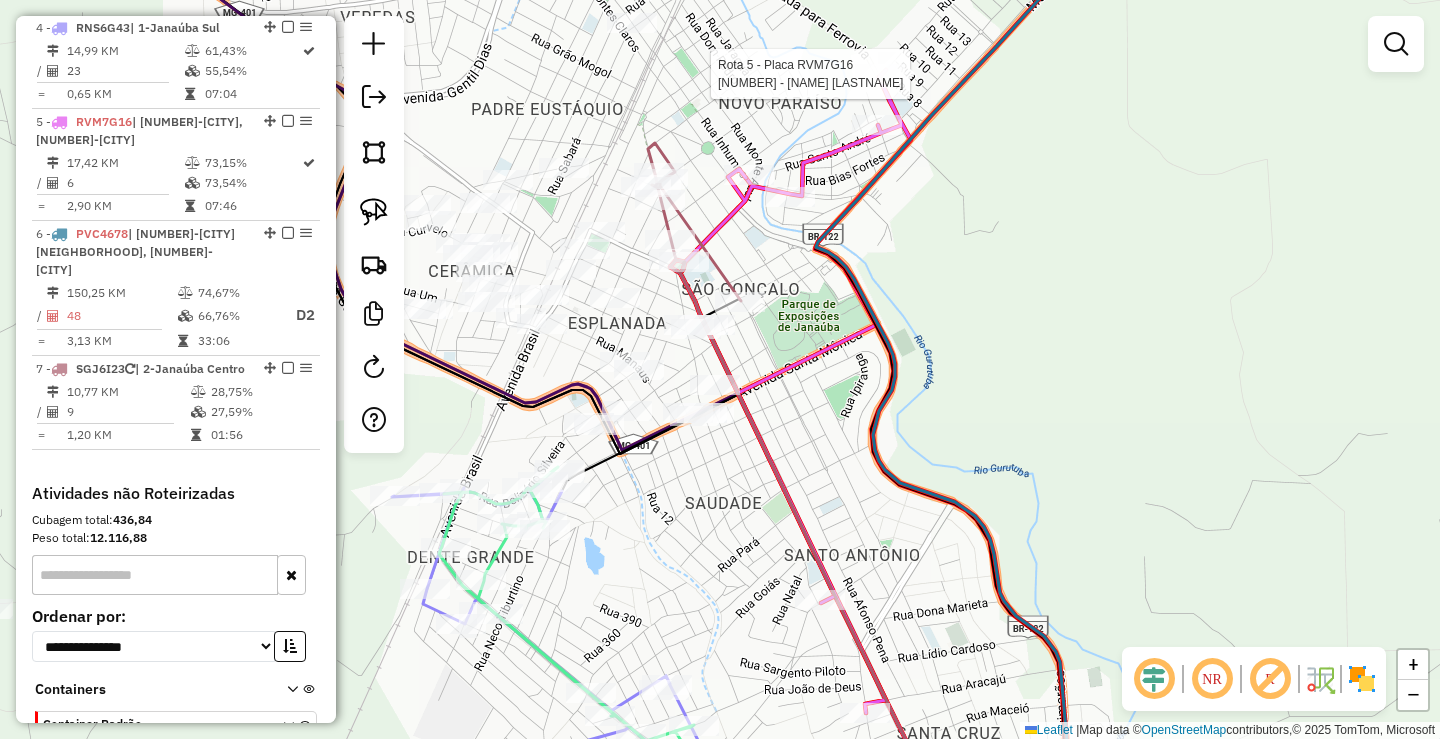 select on "*********" 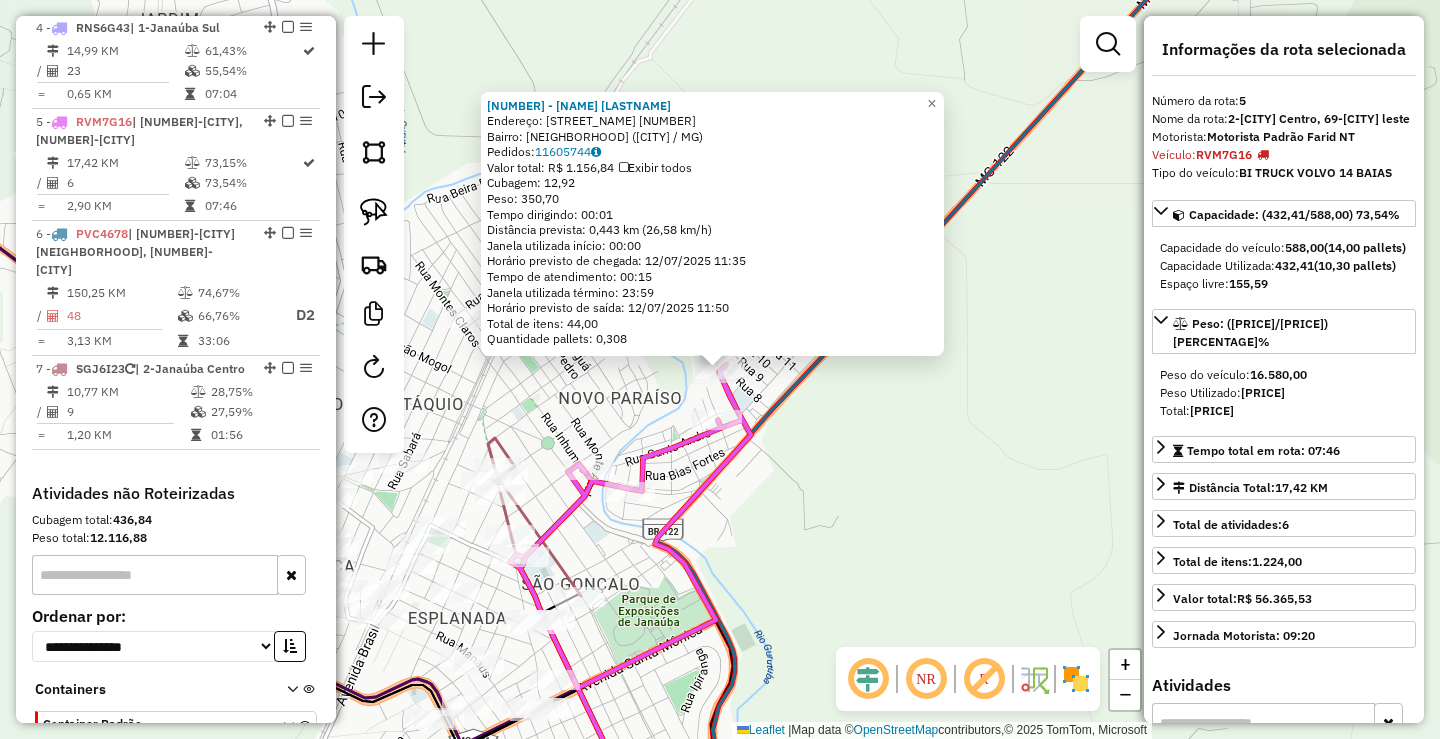 scroll, scrollTop: 1177, scrollLeft: 0, axis: vertical 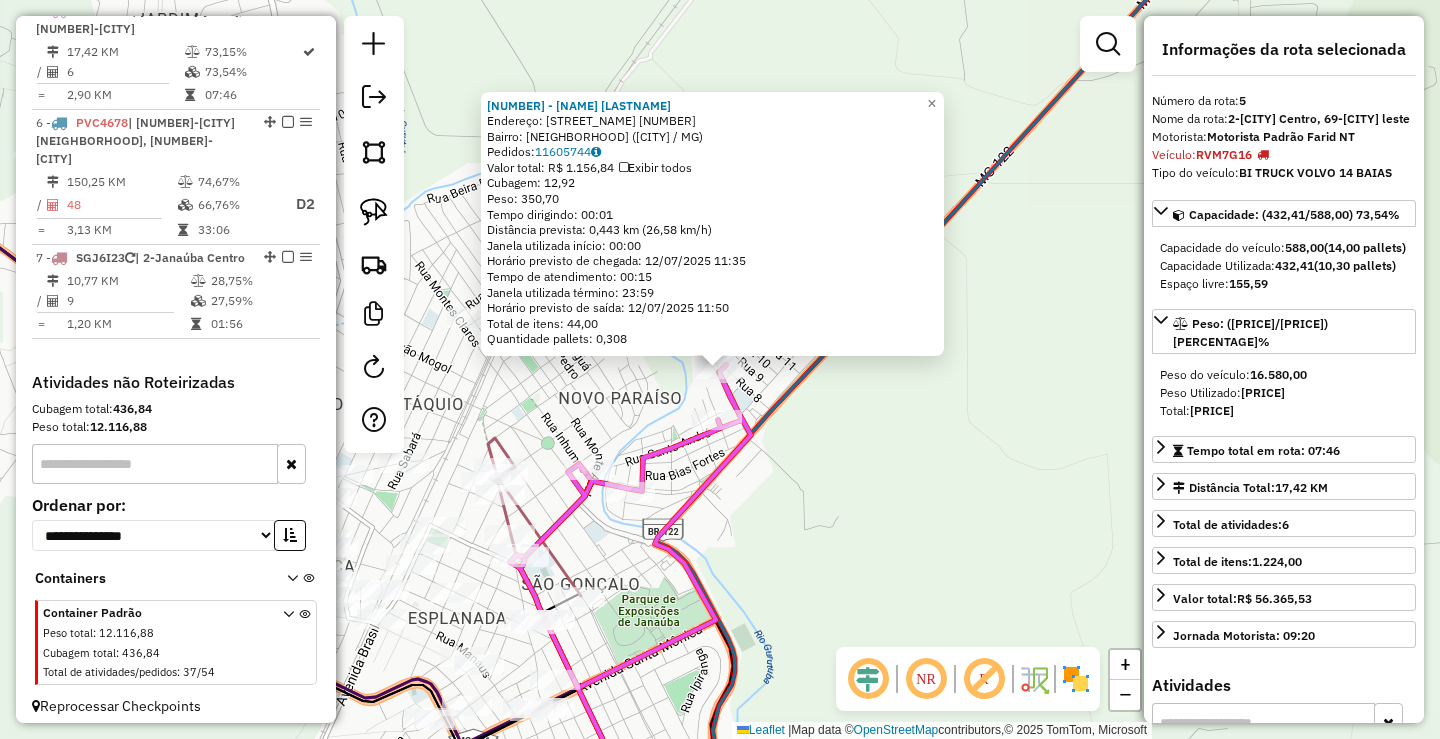 click on "97485 - MINIMERCADO JD  Endereço:  TRES 45   Bairro: CALIFORNIA ([CITY] / [STATE])   Pedidos:  11605744   Valor total: R$ 1.156,84   Exibir todos   Cubagem: 12,92  Peso: 350,70  Tempo dirigindo: 00:01   Distância prevista: 0,443 km (26,58 km/h)   Janela utilizada início: 00:00   Horário previsto de chegada: 12/07/2025 11:35   Tempo de atendimento: 00:15   Janela utilizada término: 23:59   Horário previsto de saída: 12/07/2025 11:50   Total de itens: 44,00   Quantidade pallets: 0,308  × Janela de atendimento Grade de atendimento Capacidade Transportadoras Veículos Cliente Pedidos  Rotas Selecione os dias de semana para filtrar as janelas de atendimento  Seg   Ter   Qua   Qui   Sex   Sáb   Dom  Informe o período da janela de atendimento: De: Até:  Filtrar exatamente a janela do cliente  Considerar janela de atendimento padrão  Selecione os dias de semana para filtrar as grades de atendimento  Seg   Ter   Qua   Qui   Sex   Sáb   Dom   Considerar clientes sem dia de atendimento cadastrado ****" 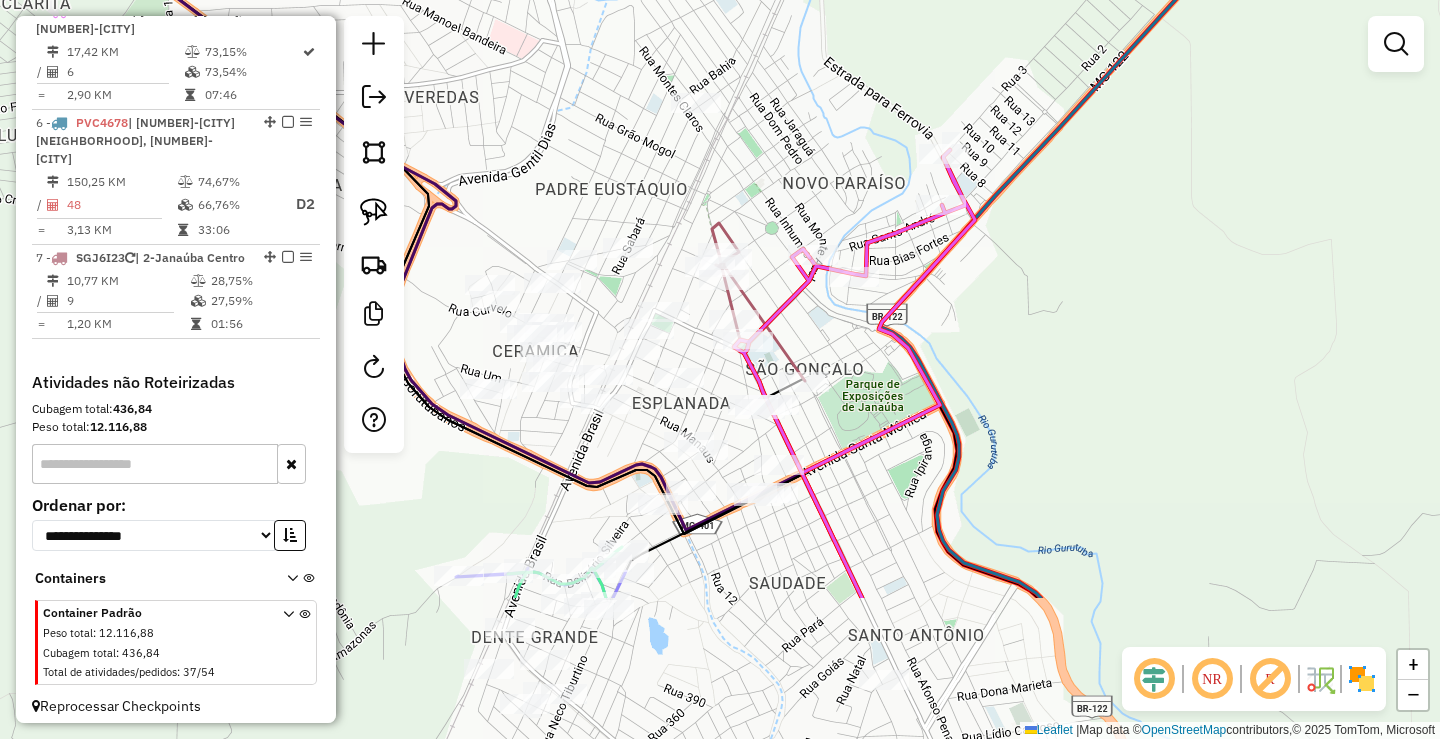 drag, startPoint x: 716, startPoint y: 629, endPoint x: 940, endPoint y: 414, distance: 310.4851 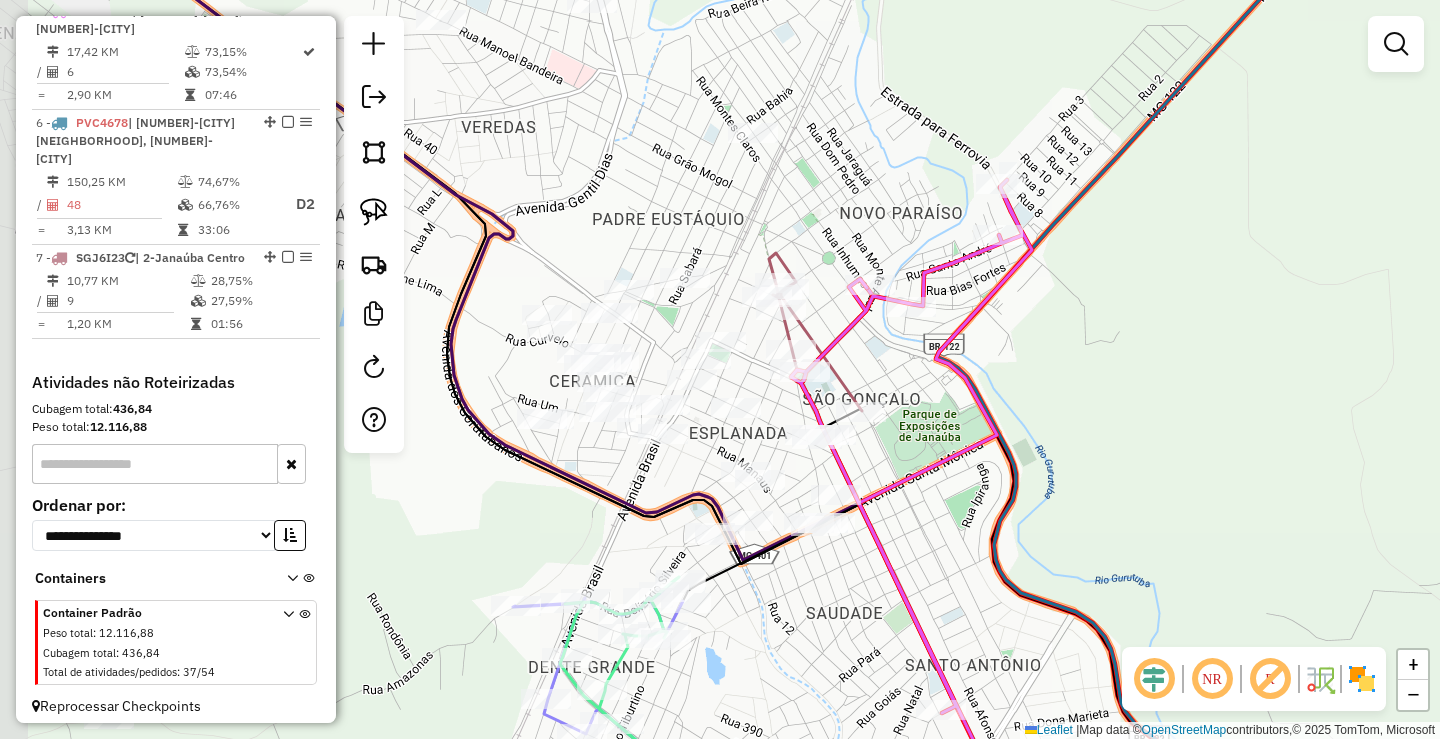 drag, startPoint x: 607, startPoint y: 459, endPoint x: 664, endPoint y: 489, distance: 64.412735 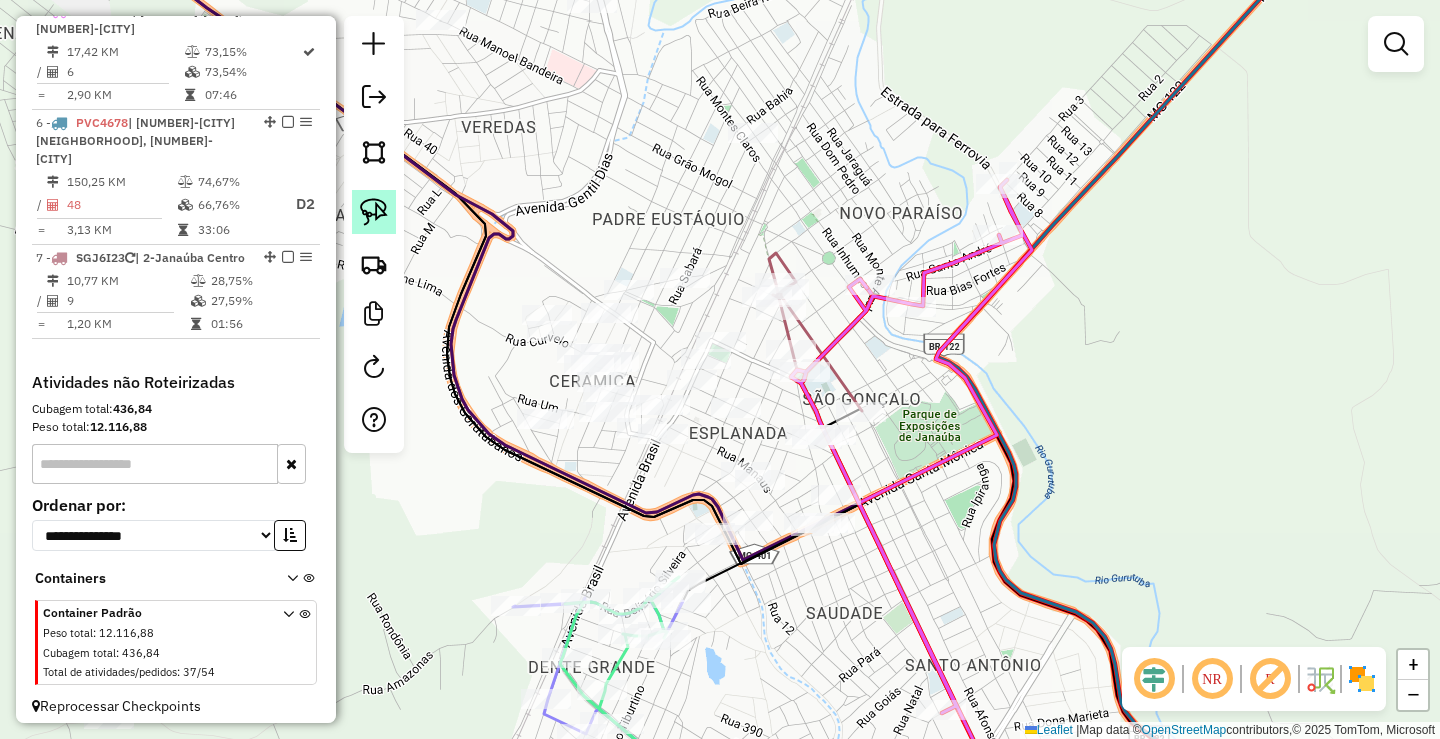 click 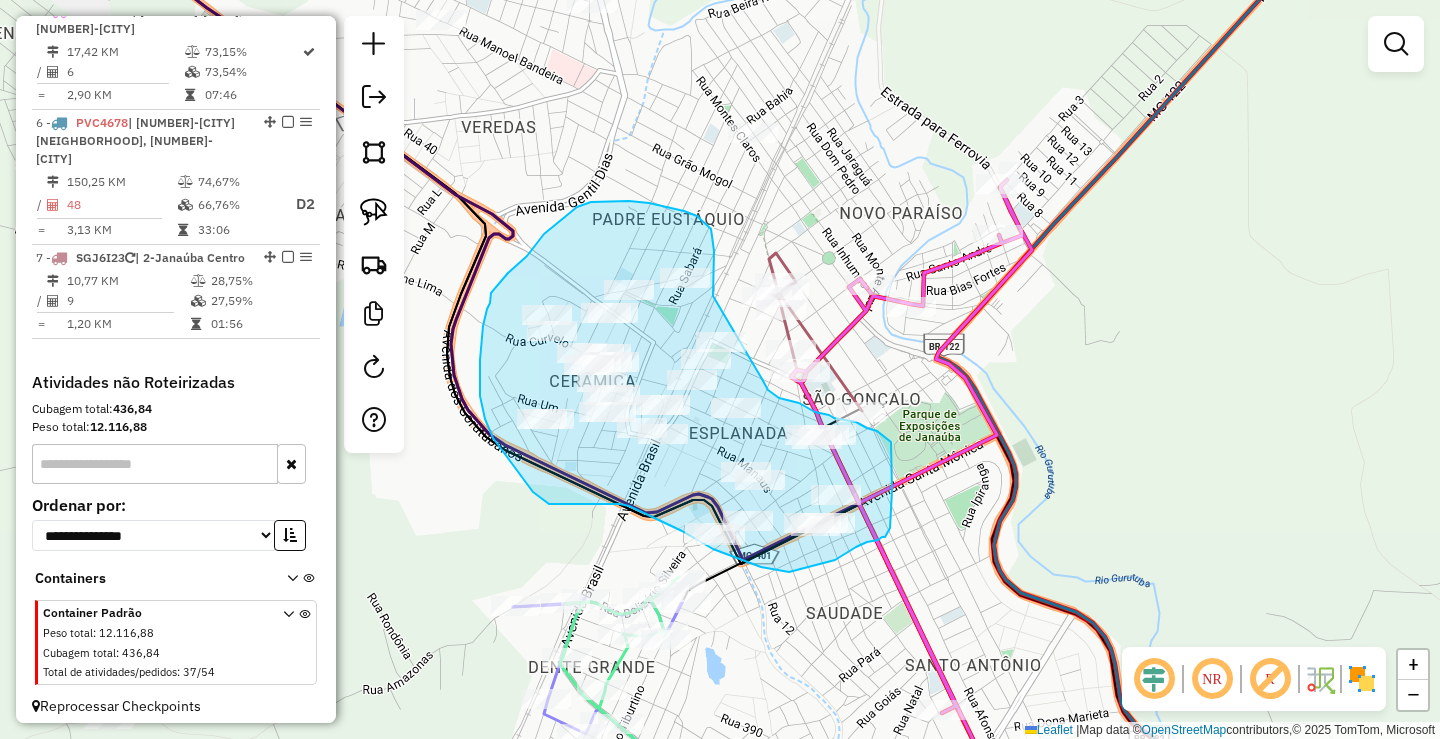 drag, startPoint x: 713, startPoint y: 294, endPoint x: 761, endPoint y: 377, distance: 95.880135 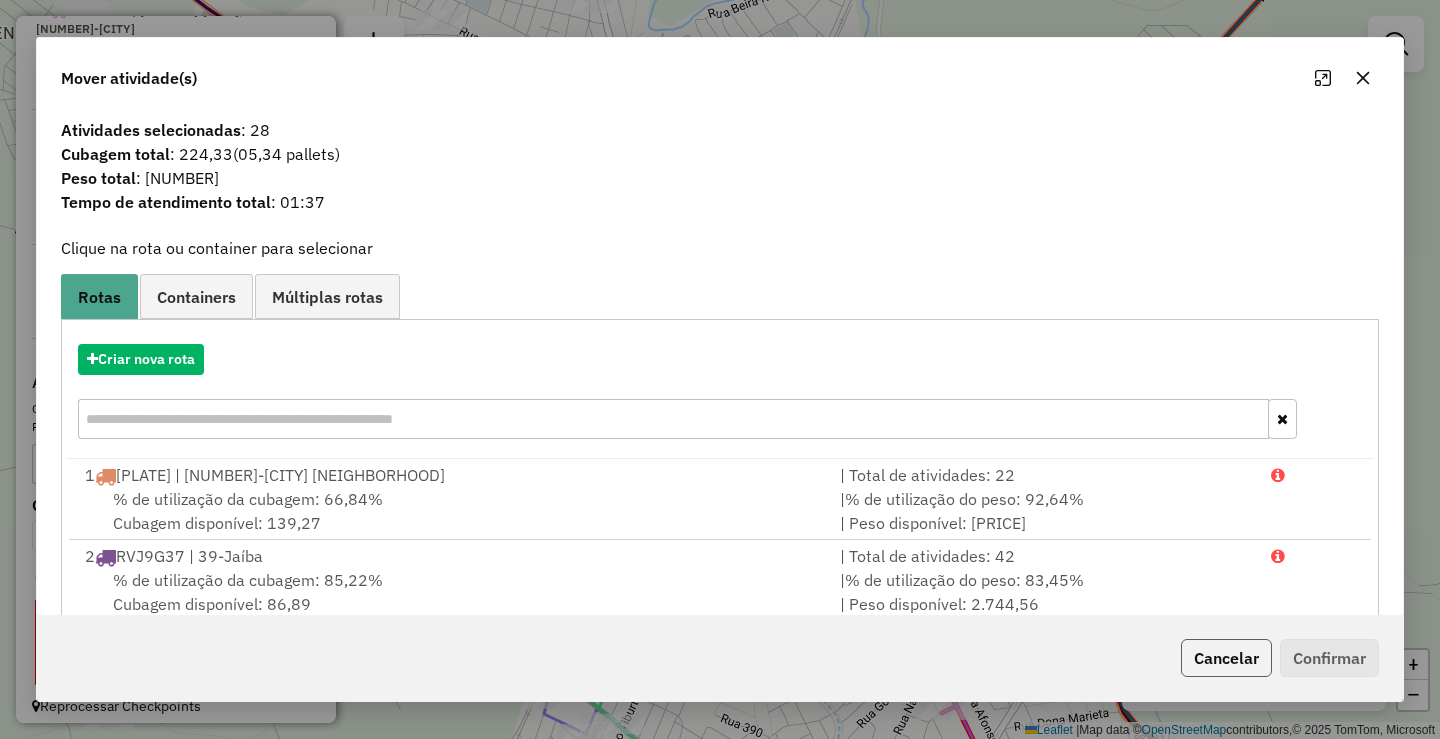 click on "Cancelar" 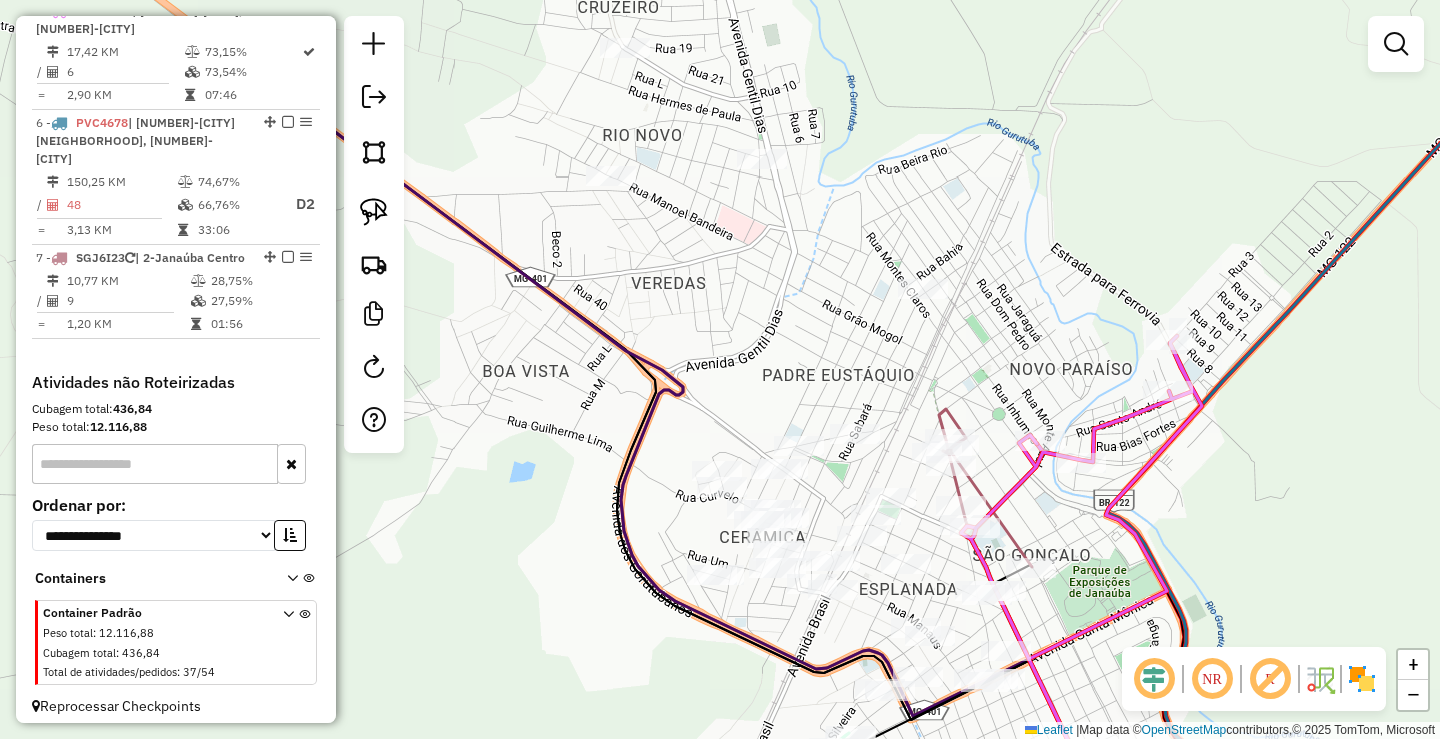 drag, startPoint x: 641, startPoint y: 188, endPoint x: 800, endPoint y: 333, distance: 215.1883 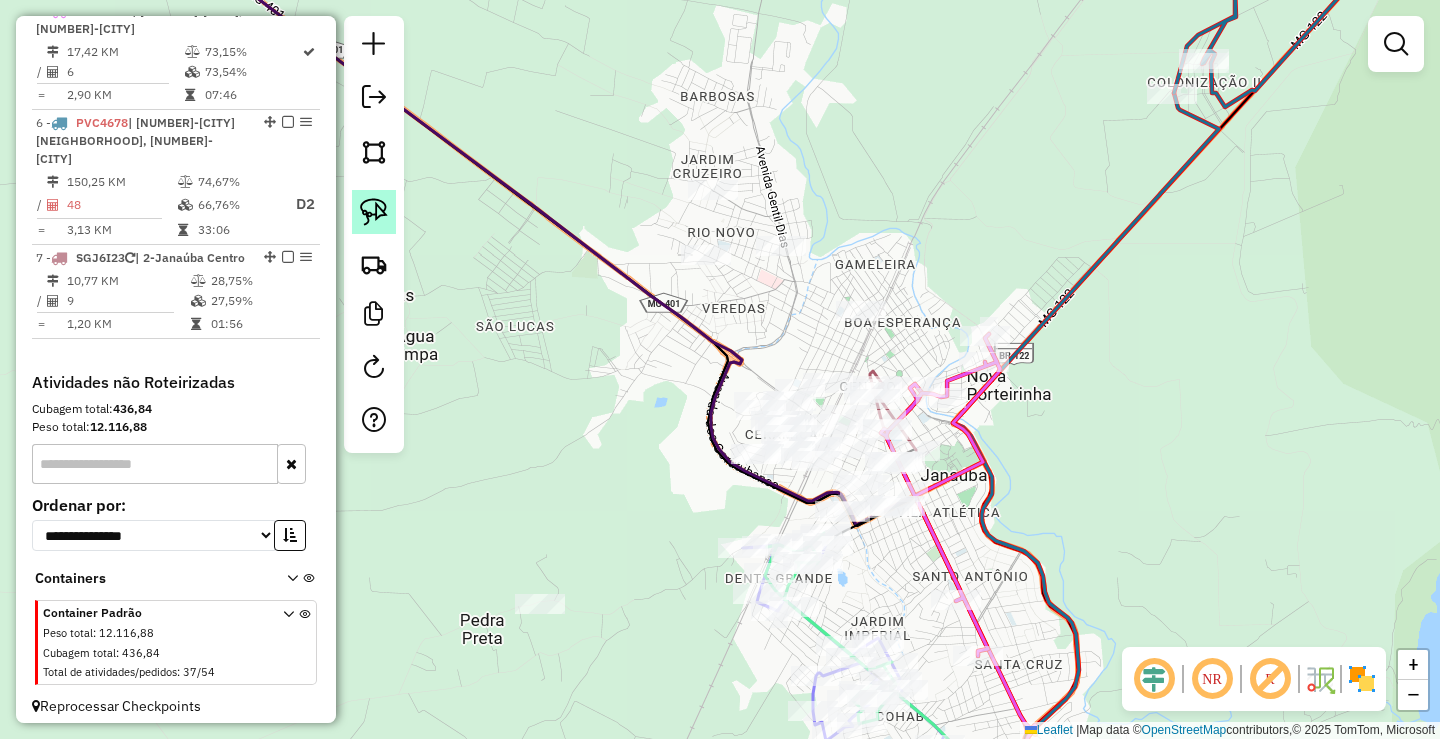 click 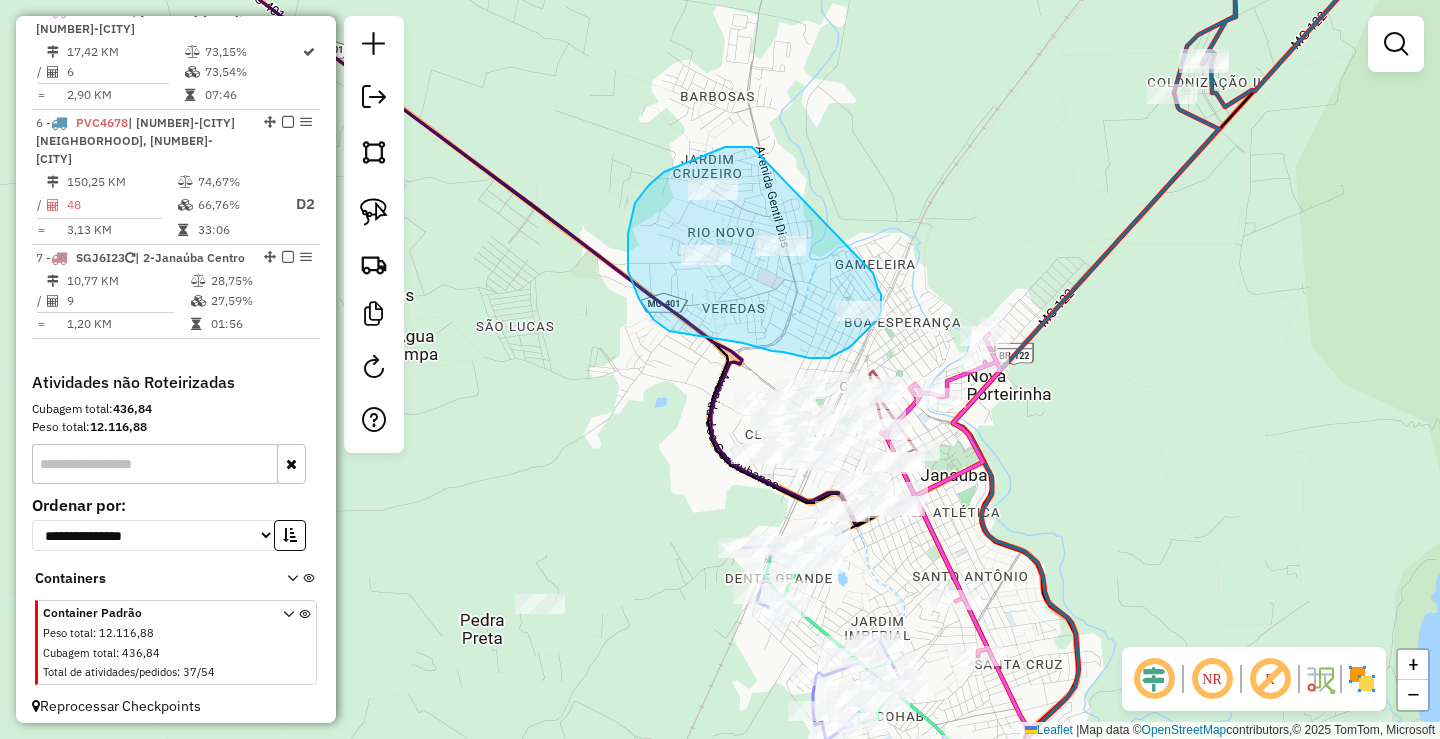 drag, startPoint x: 752, startPoint y: 147, endPoint x: 870, endPoint y: 269, distance: 169.7292 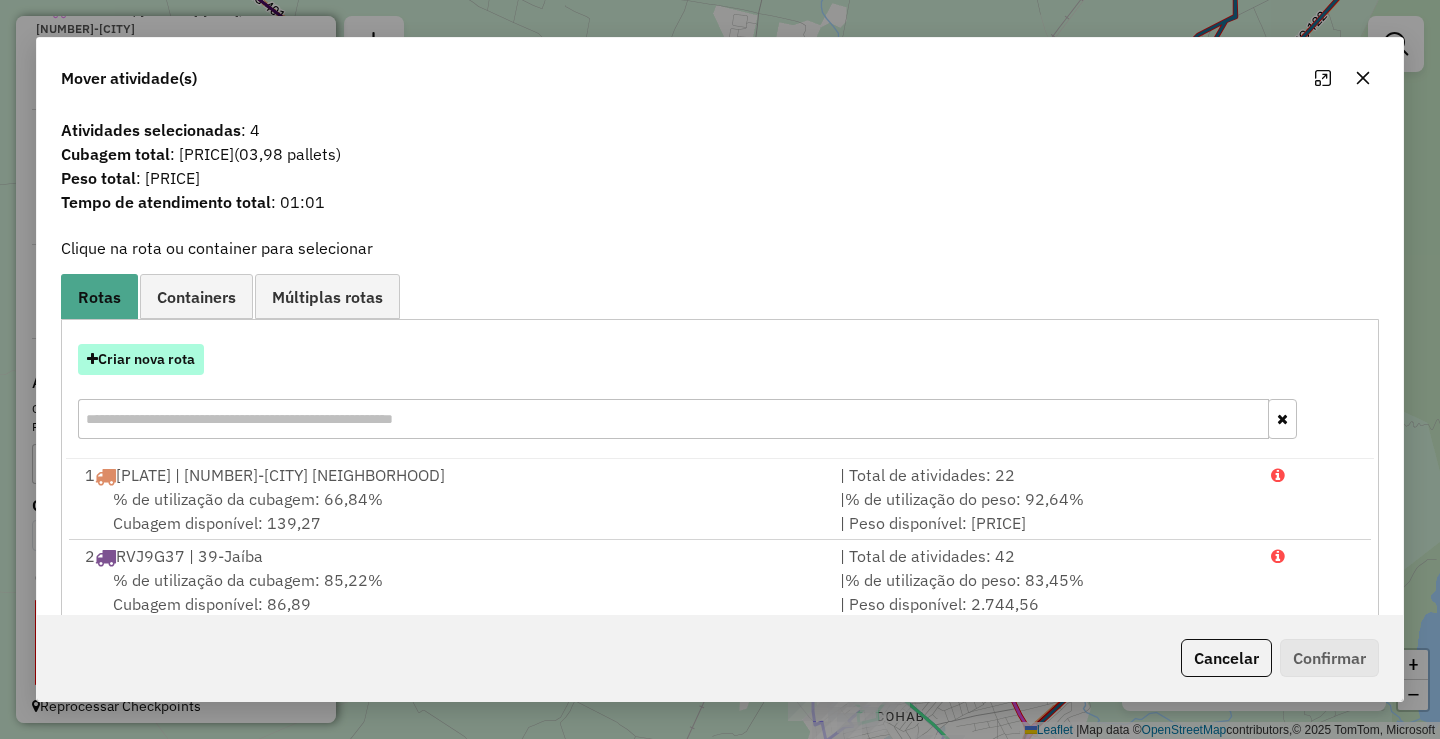 click on "Criar nova rota" at bounding box center [141, 359] 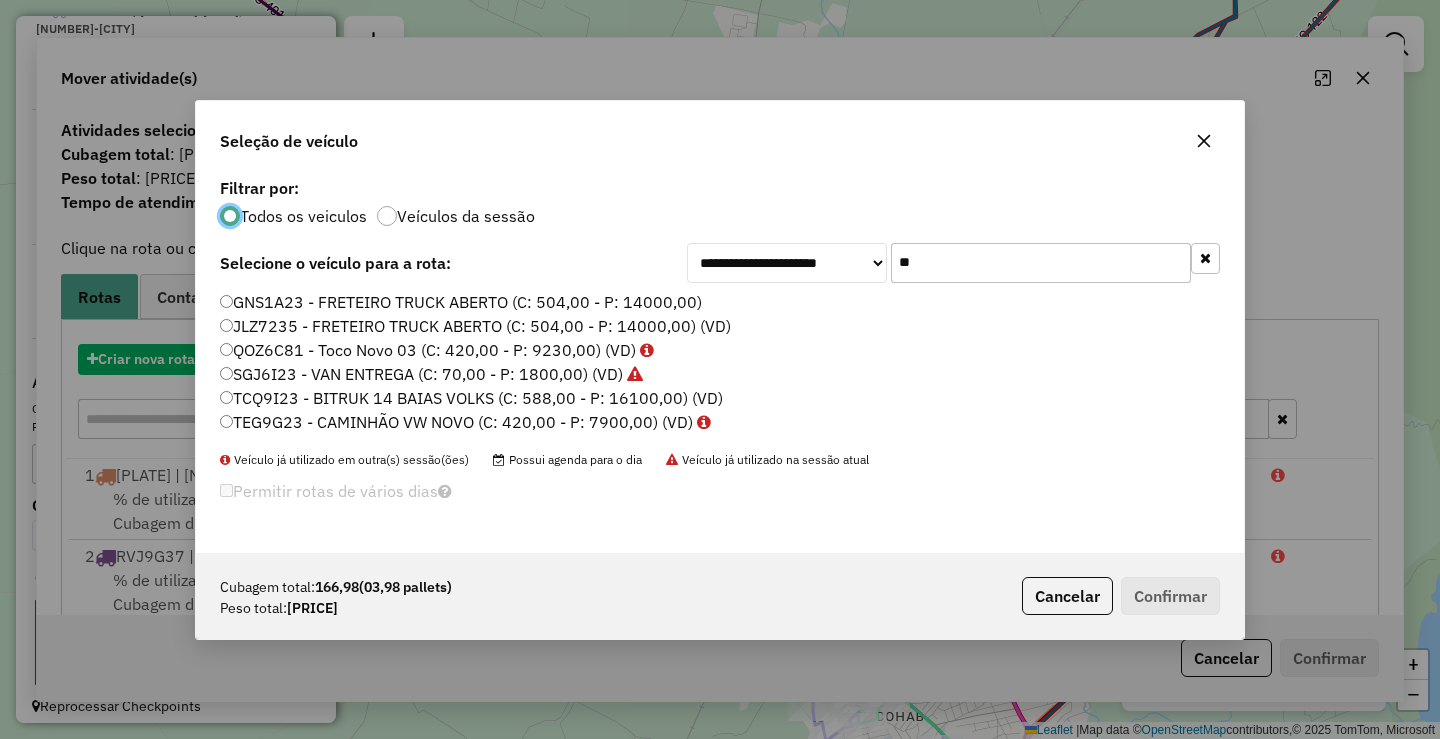 scroll, scrollTop: 11, scrollLeft: 6, axis: both 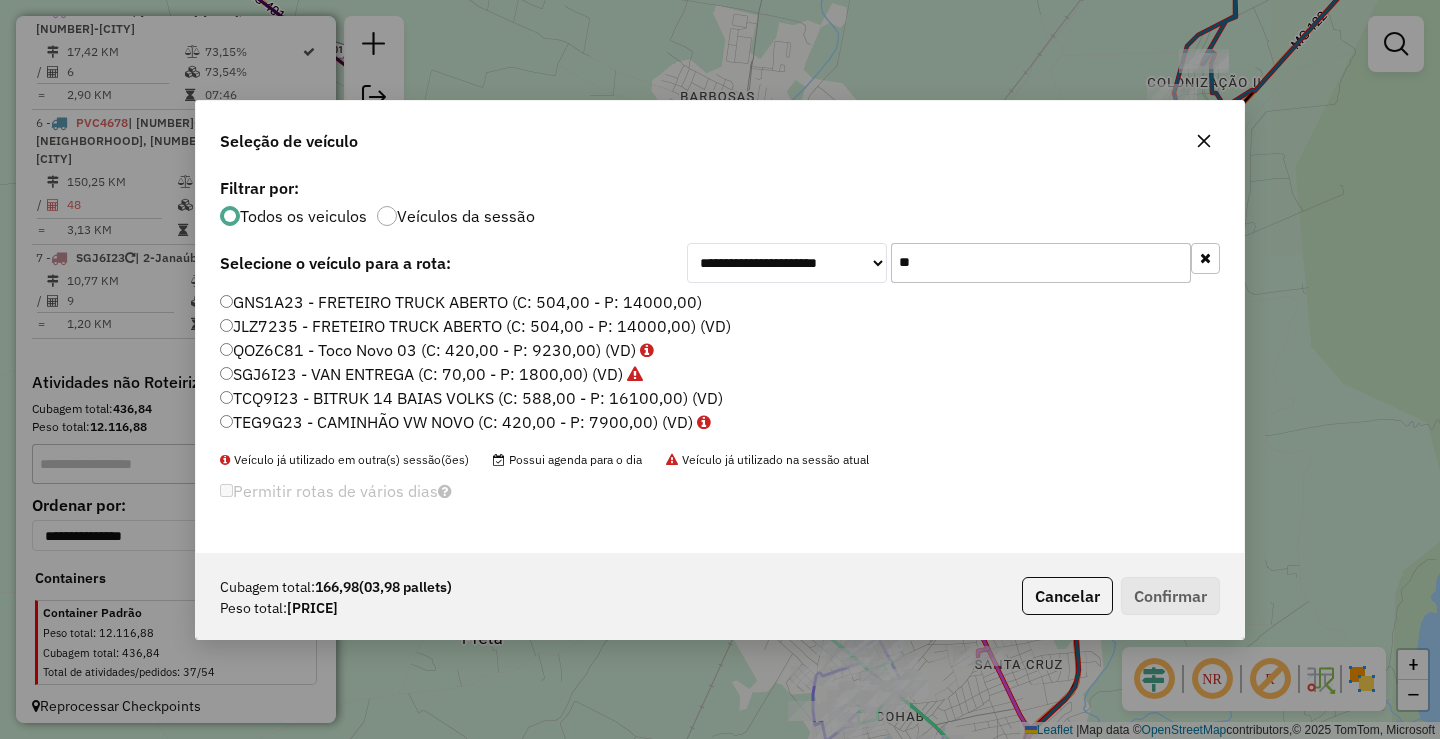 drag, startPoint x: 995, startPoint y: 267, endPoint x: 769, endPoint y: 264, distance: 226.01991 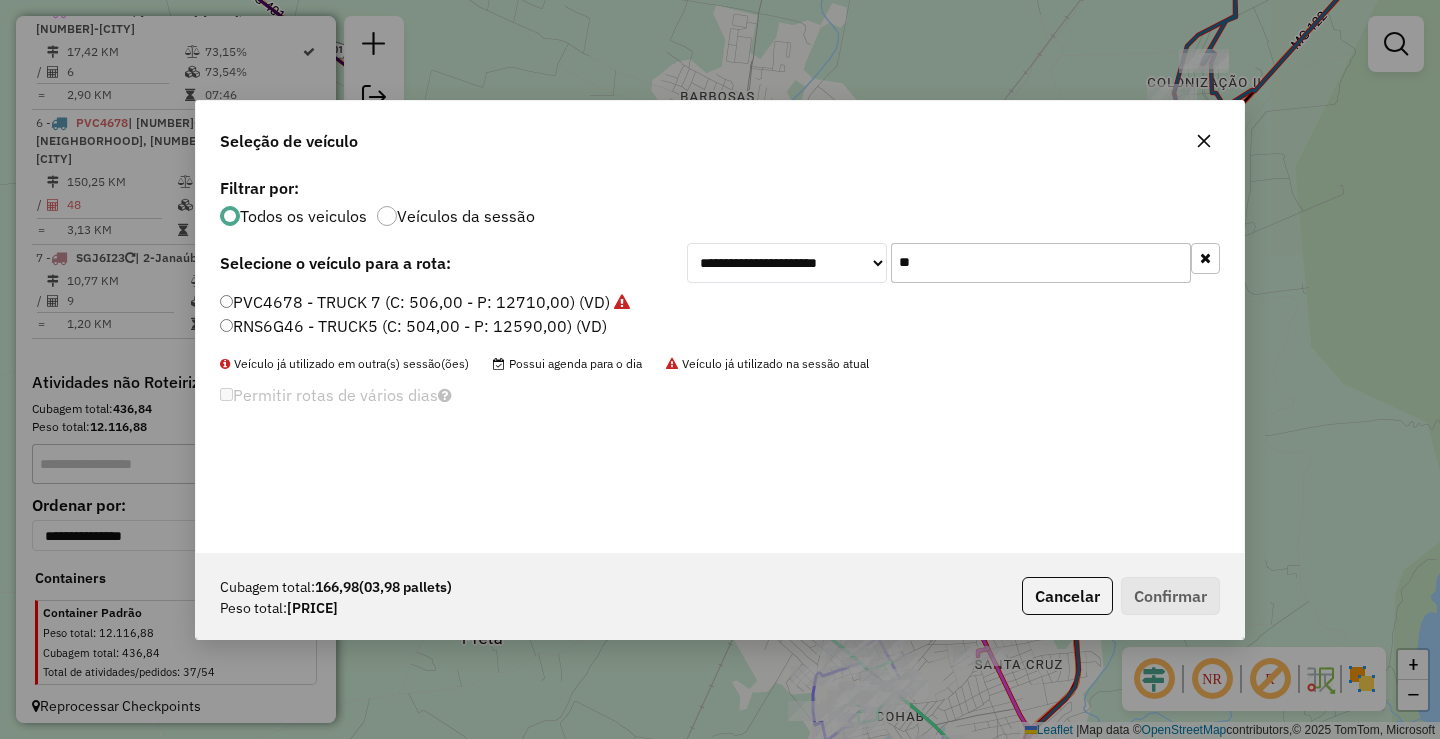 type on "*" 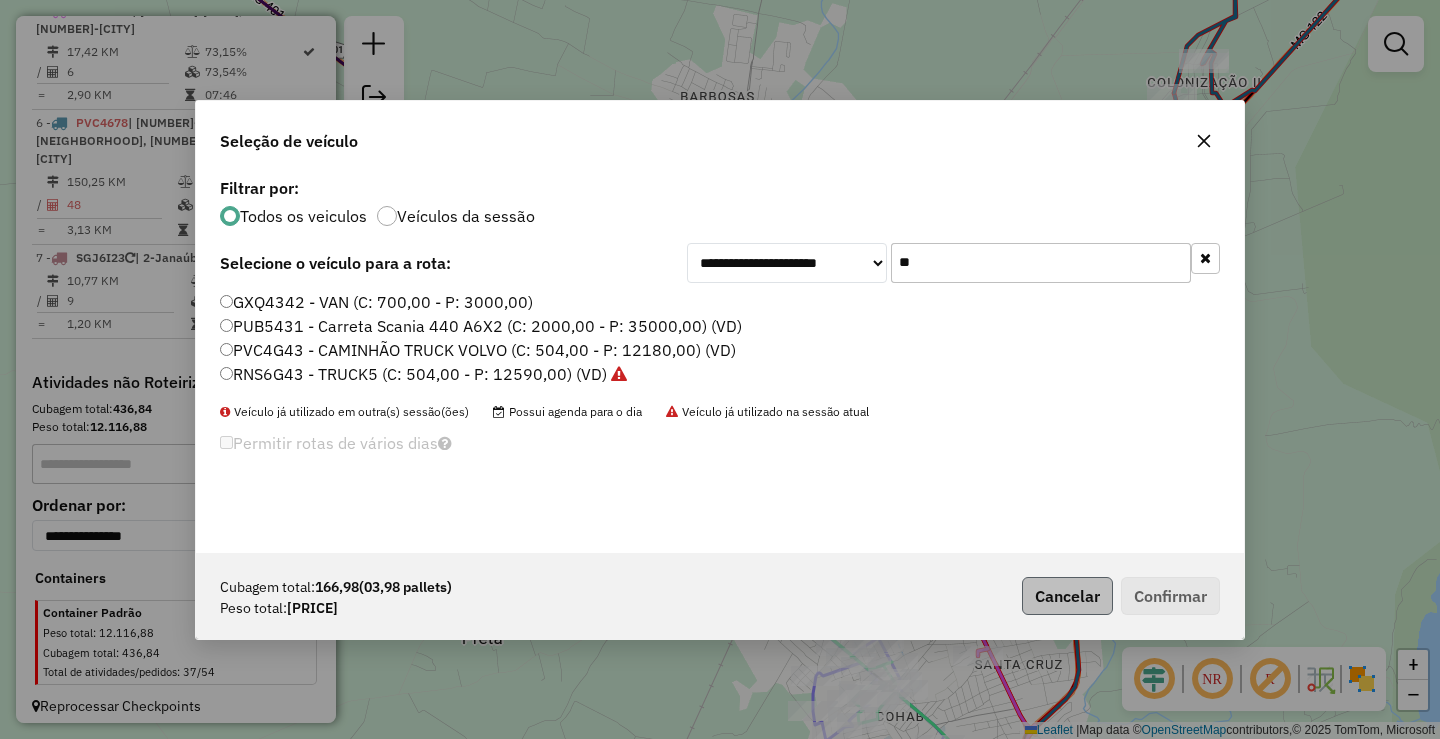 type on "**" 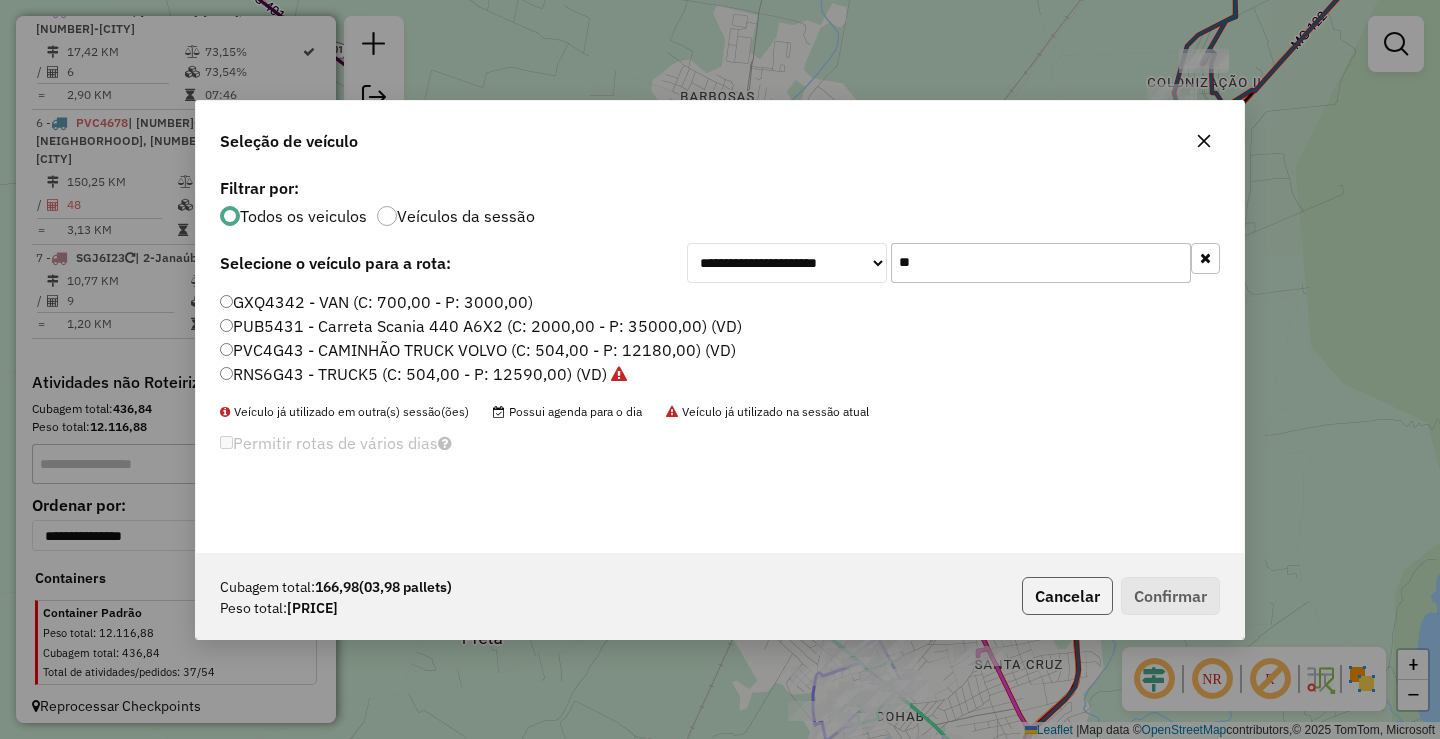 click on "Cancelar" 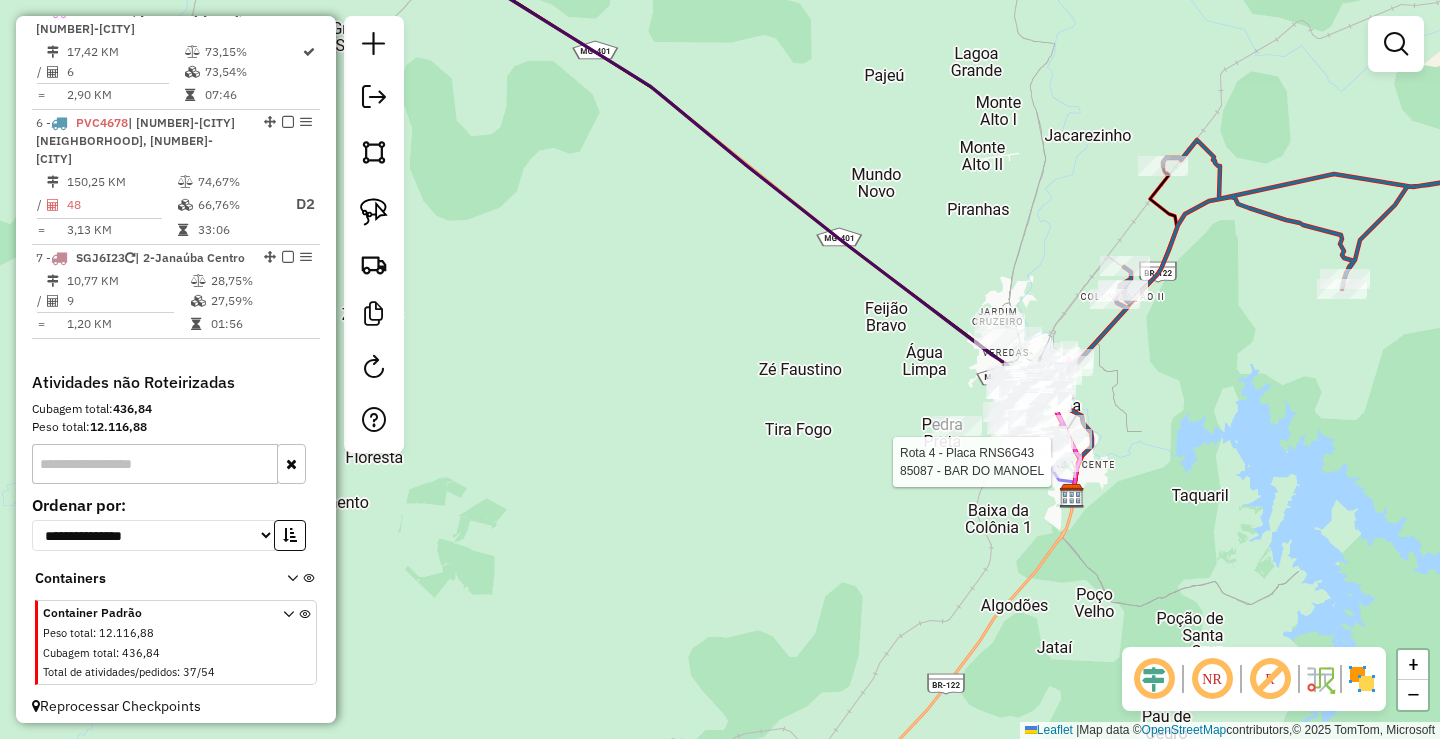 select on "*********" 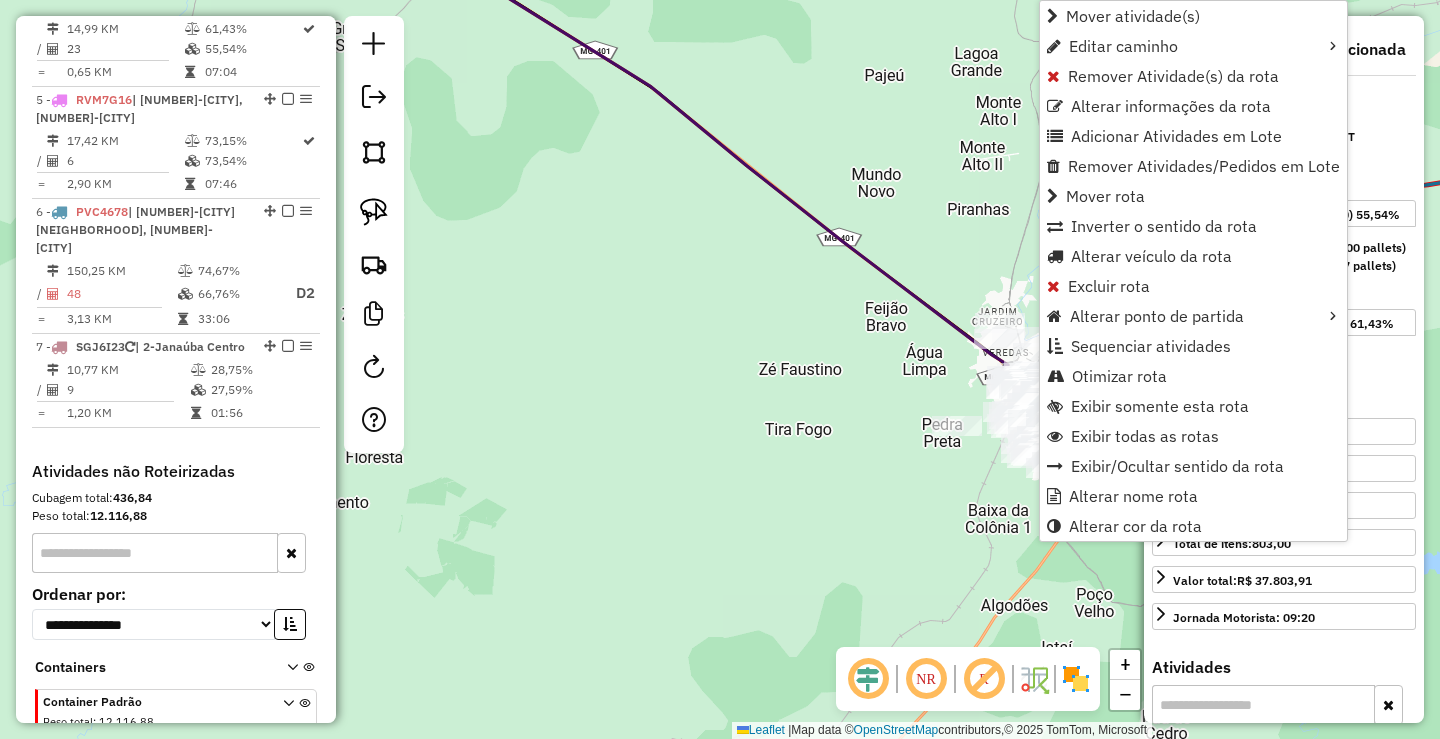 scroll, scrollTop: 1083, scrollLeft: 0, axis: vertical 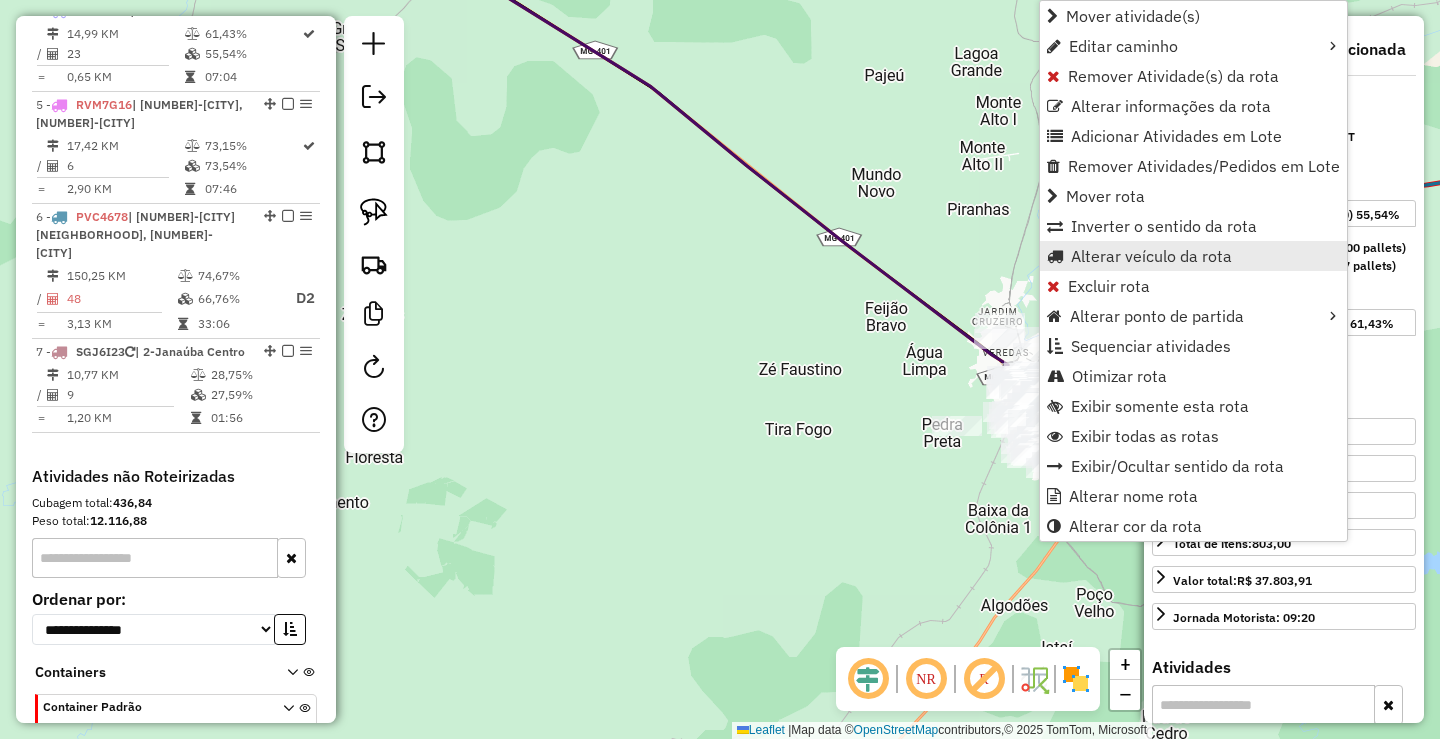 click on "Alterar veículo da rota" at bounding box center (1151, 256) 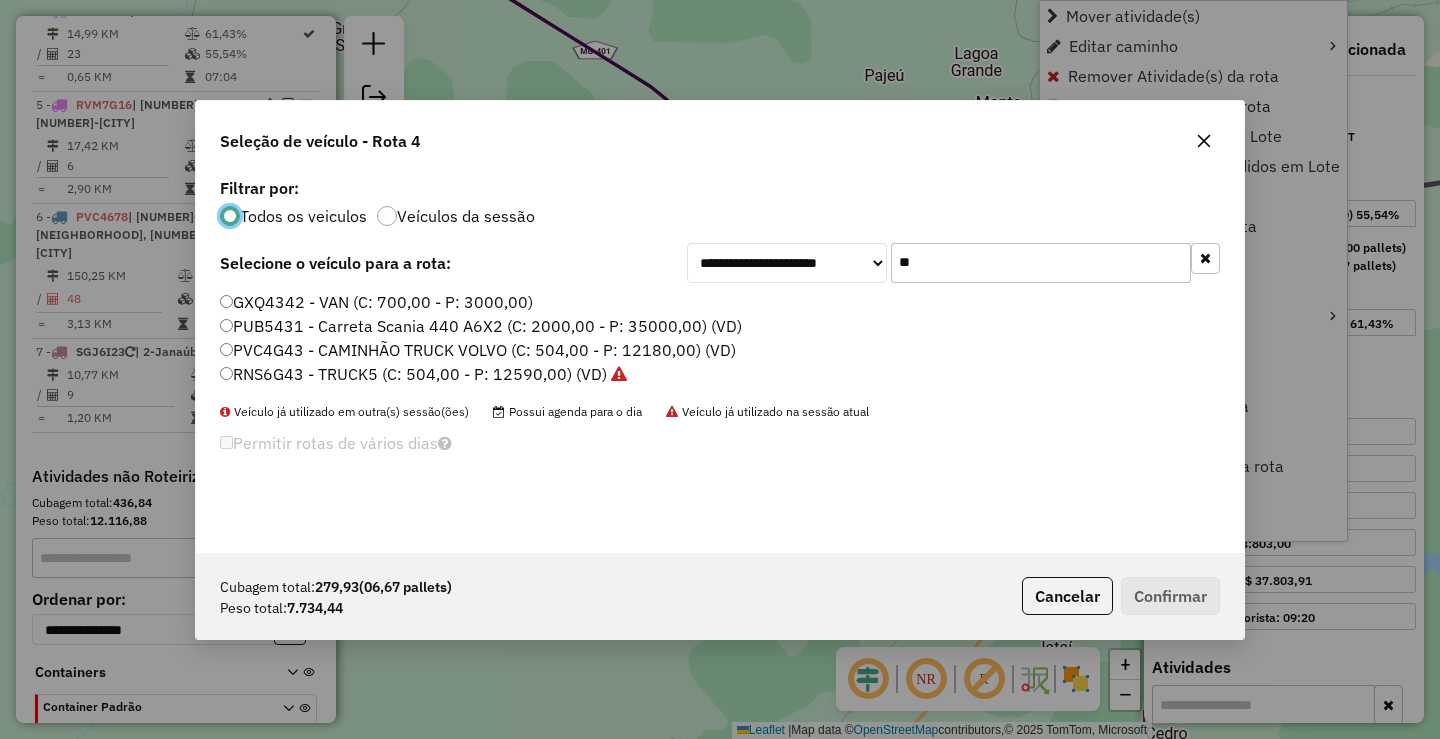 scroll, scrollTop: 11, scrollLeft: 6, axis: both 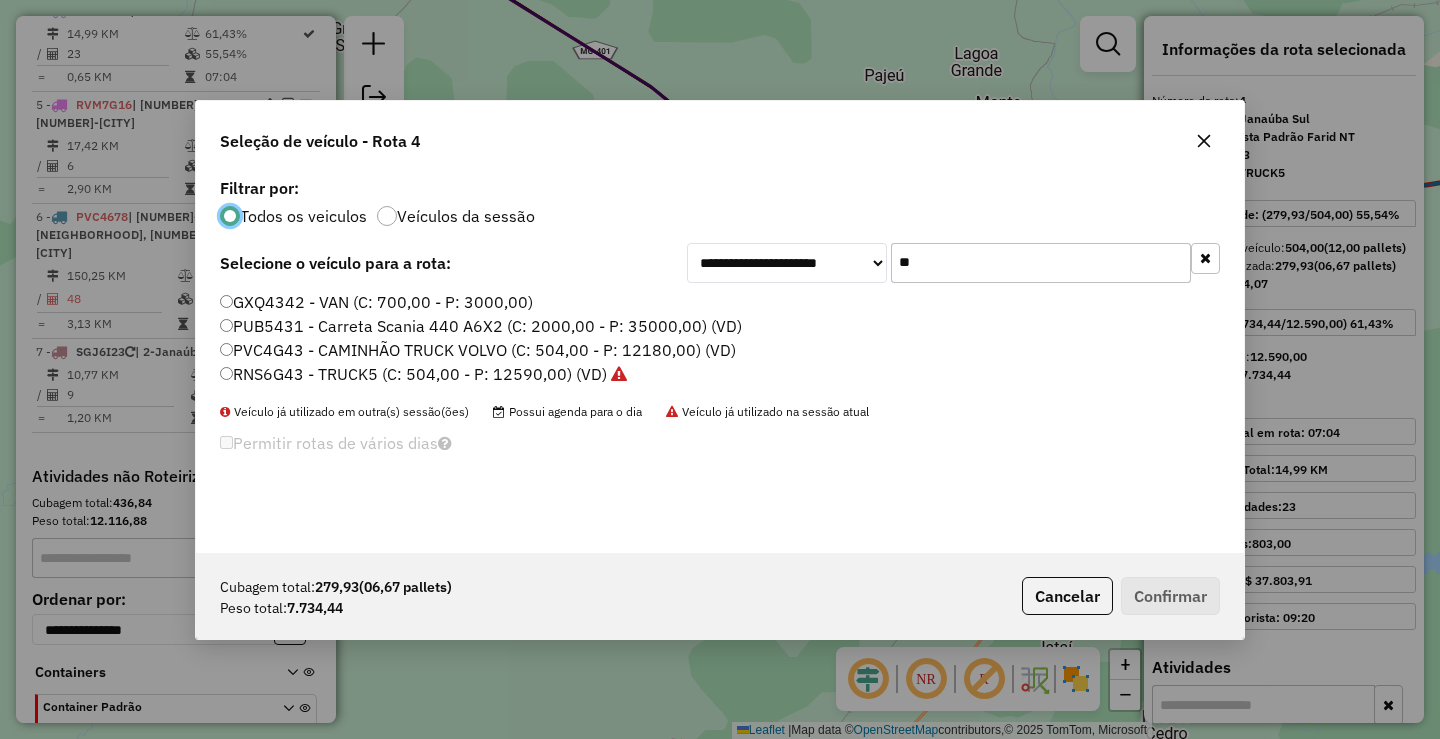 click on "**" 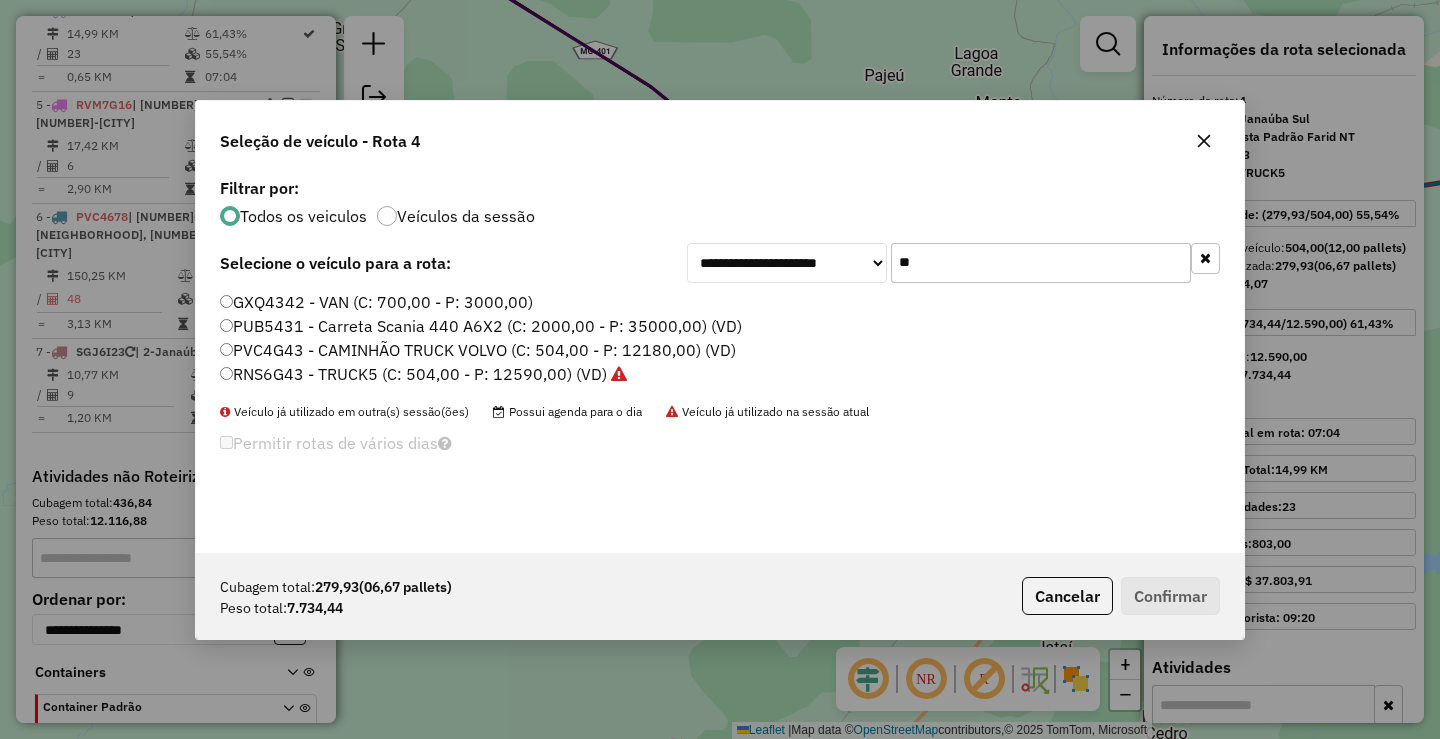 type on "*" 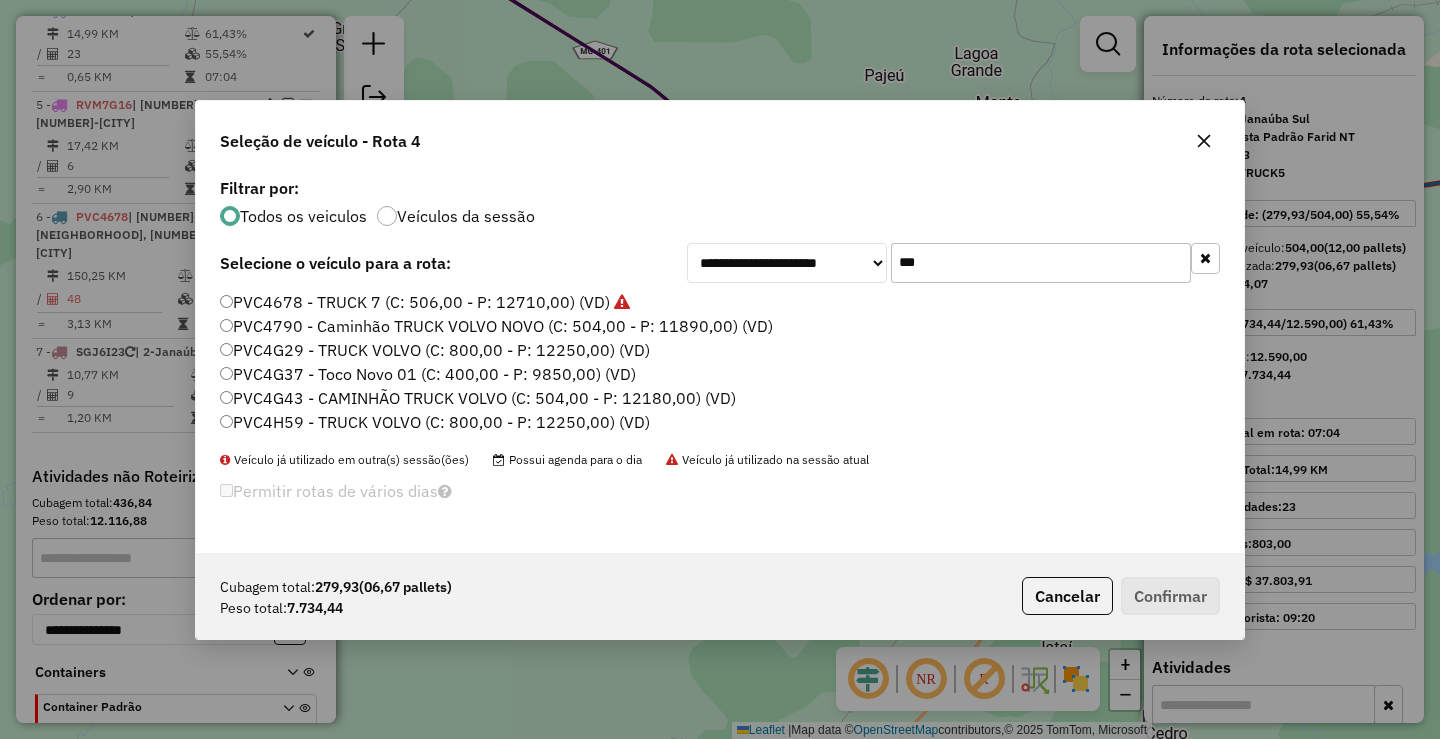 type on "***" 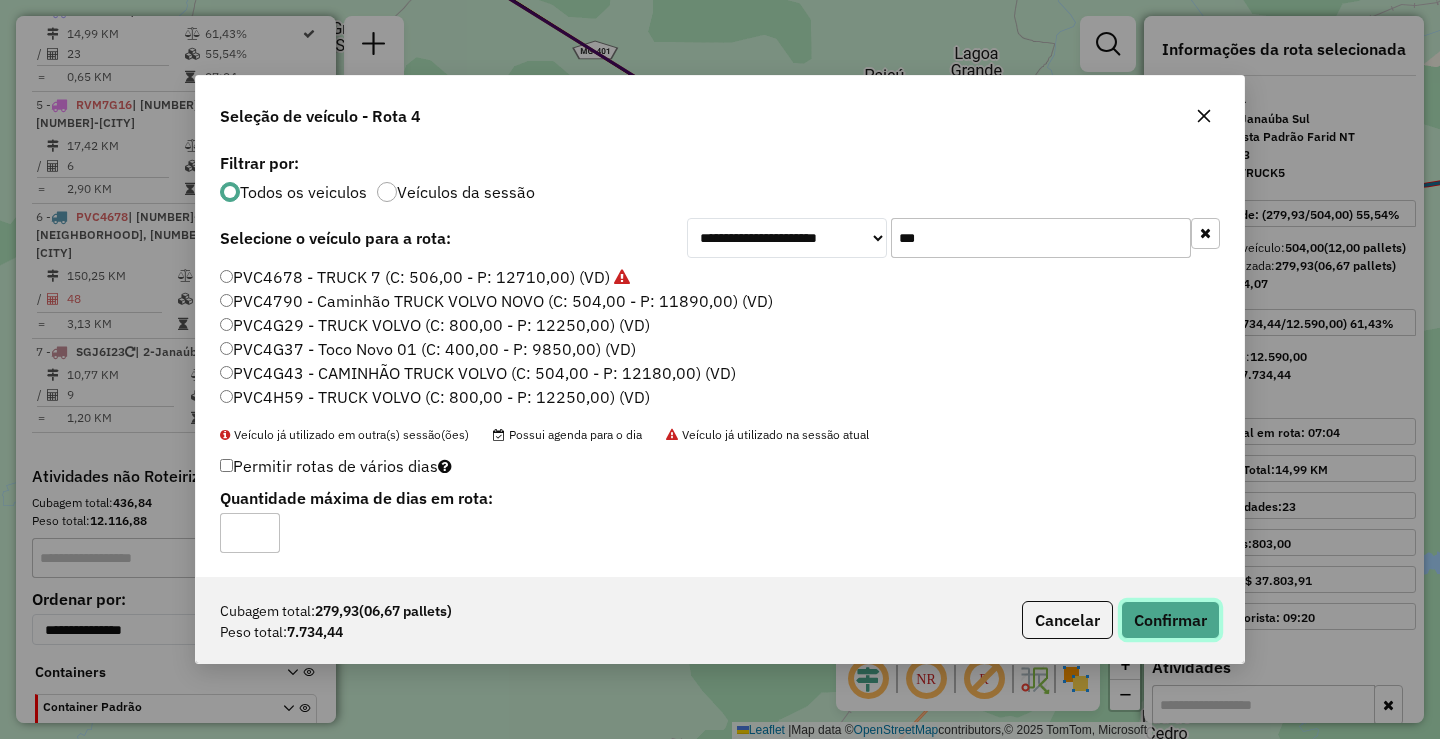 click on "Confirmar" 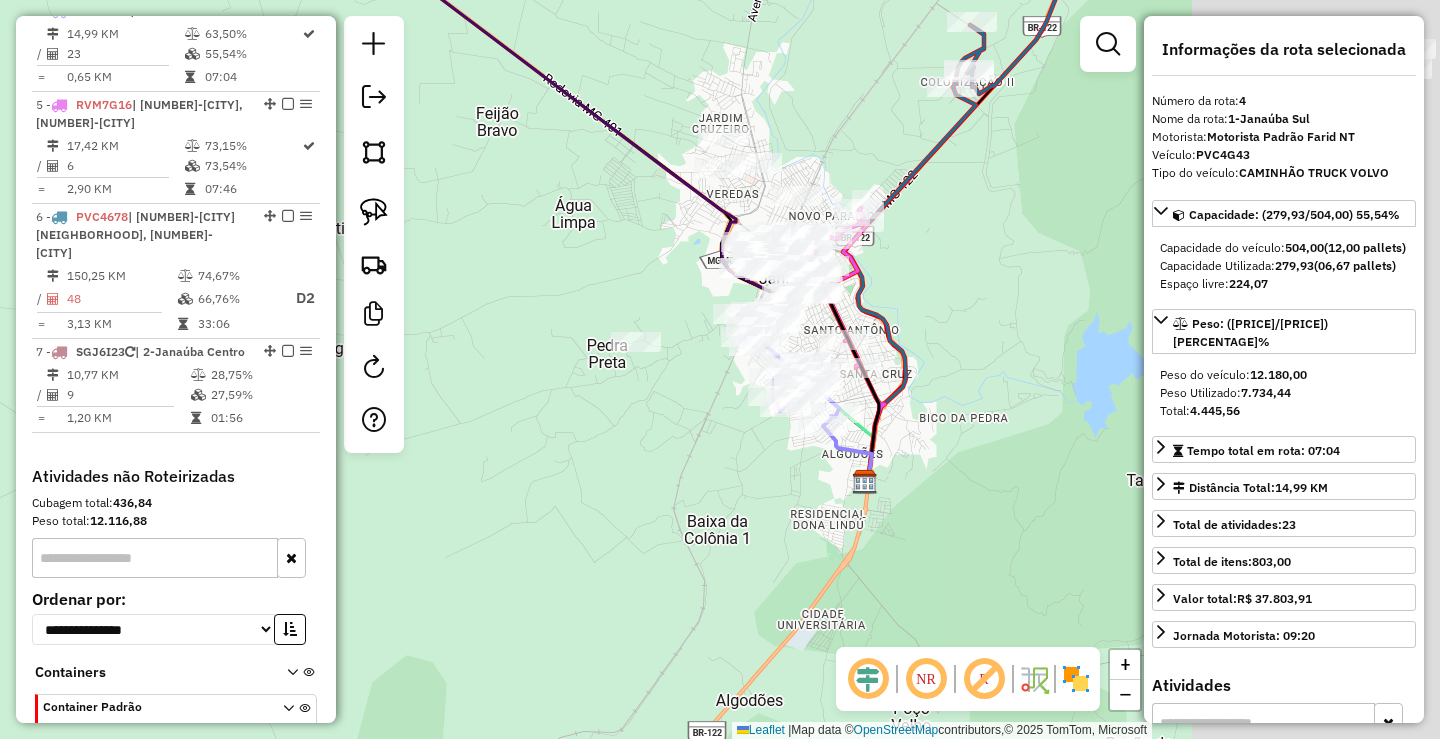 drag, startPoint x: 950, startPoint y: 463, endPoint x: 456, endPoint y: 390, distance: 499.3646 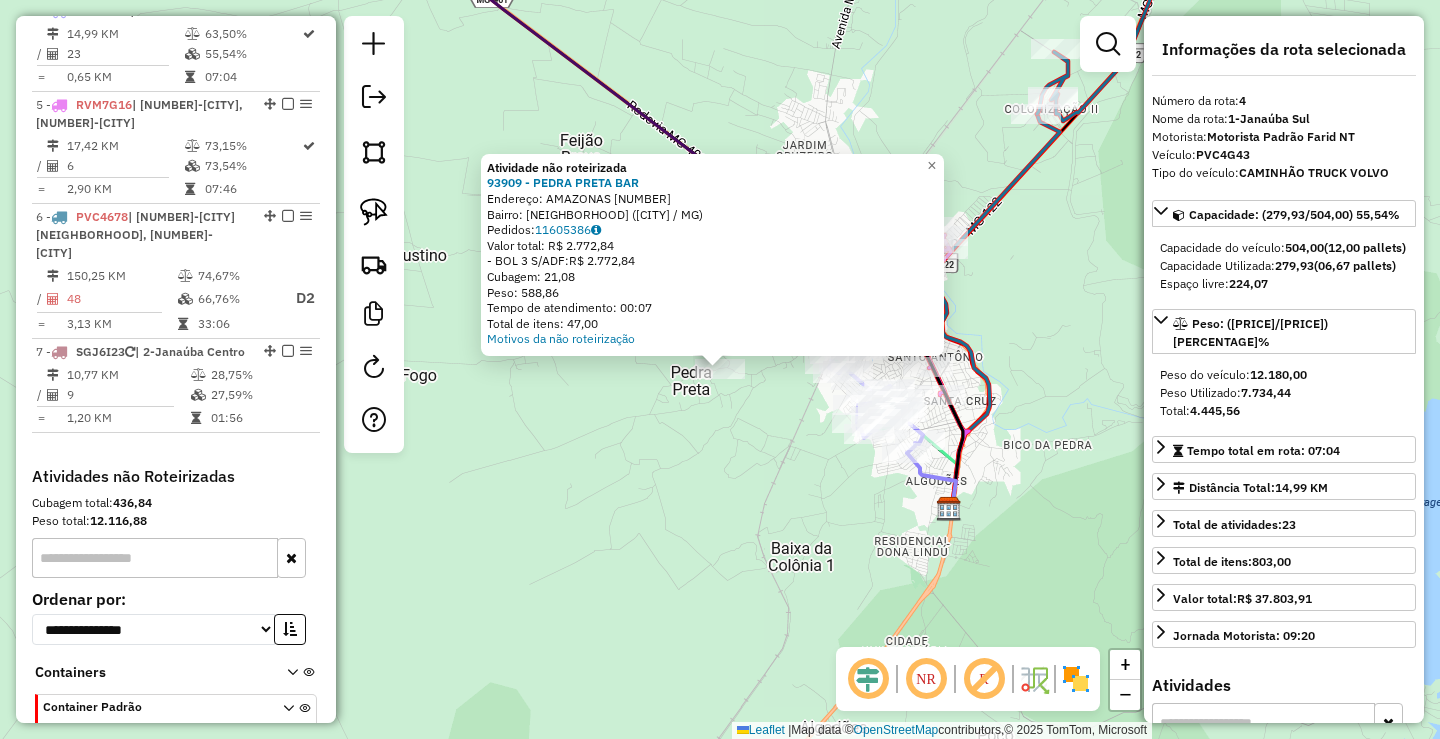 click on "Atividade não roteirizada 93909 - PEDRA PRETA BAR  Endereço:  [STREET_NAME] [NUMBER]   Bairro: [NEIGHBORHOOD] ([CITY] / [STATE])   Pedidos:  11605386   Valor total: R$ 2.772,84   -BOL 3 S/ADF:  R$ 2.772,84   Cubagem: 21,08   Peso: 588,86   Tempo de atendimento: 00:07   Total de itens: 47,00  Motivos da não roteirização × Janela de atendimento Grade de atendimento Capacidade Transportadoras Veículos Cliente Pedidos  Rotas Selecione os dias de semana para filtrar as janelas de atendimento  Seg   Ter   Qua   Qui   Sex   Sáb   Dom  Informe o período da janela de atendimento: De: Até:  Filtrar exatamente a janela do cliente  Considerar janela de atendimento padrão  Selecione os dias de semana para filtrar as grades de atendimento  Seg   Ter   Qua   Qui   Sex   Sáb   Dom   Considerar clientes sem dia de atendimento cadastrado  Clientes fora do dia de atendimento selecionado Filtrar as atividades entre os valores definidos abaixo:  Peso mínimo:  ****  Peso máximo:  ****  Cubagem mínima:   Cubagem máxima:   De:  De:" 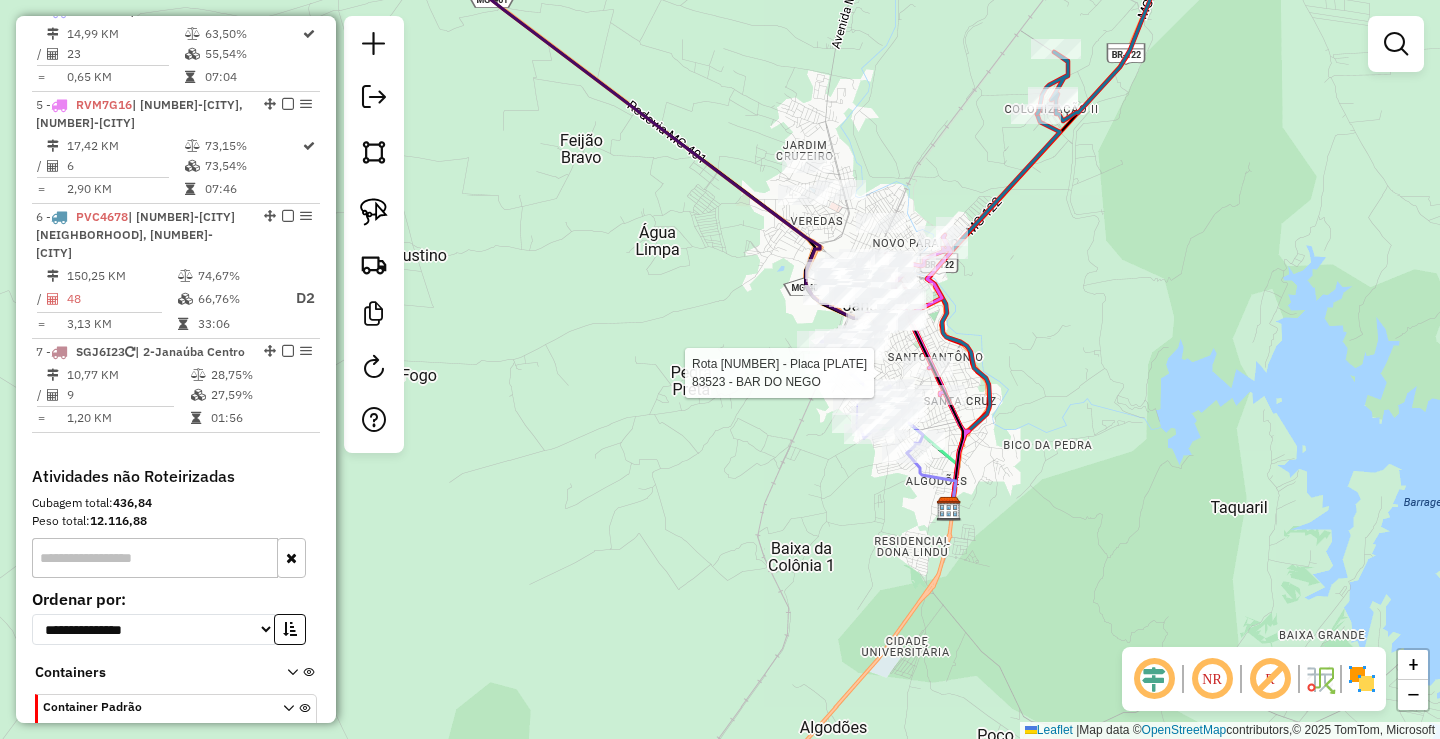 select on "*********" 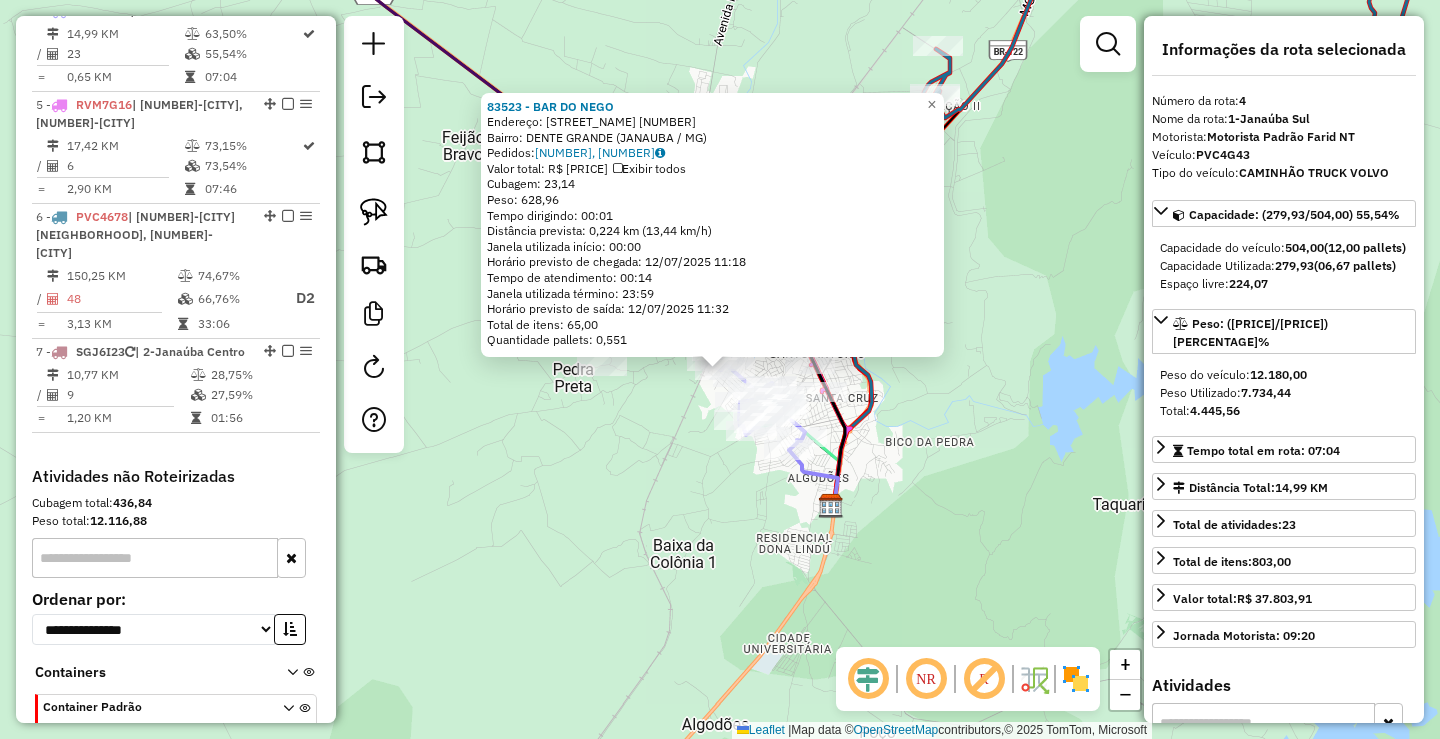 drag, startPoint x: 638, startPoint y: 576, endPoint x: 637, endPoint y: 489, distance: 87.005745 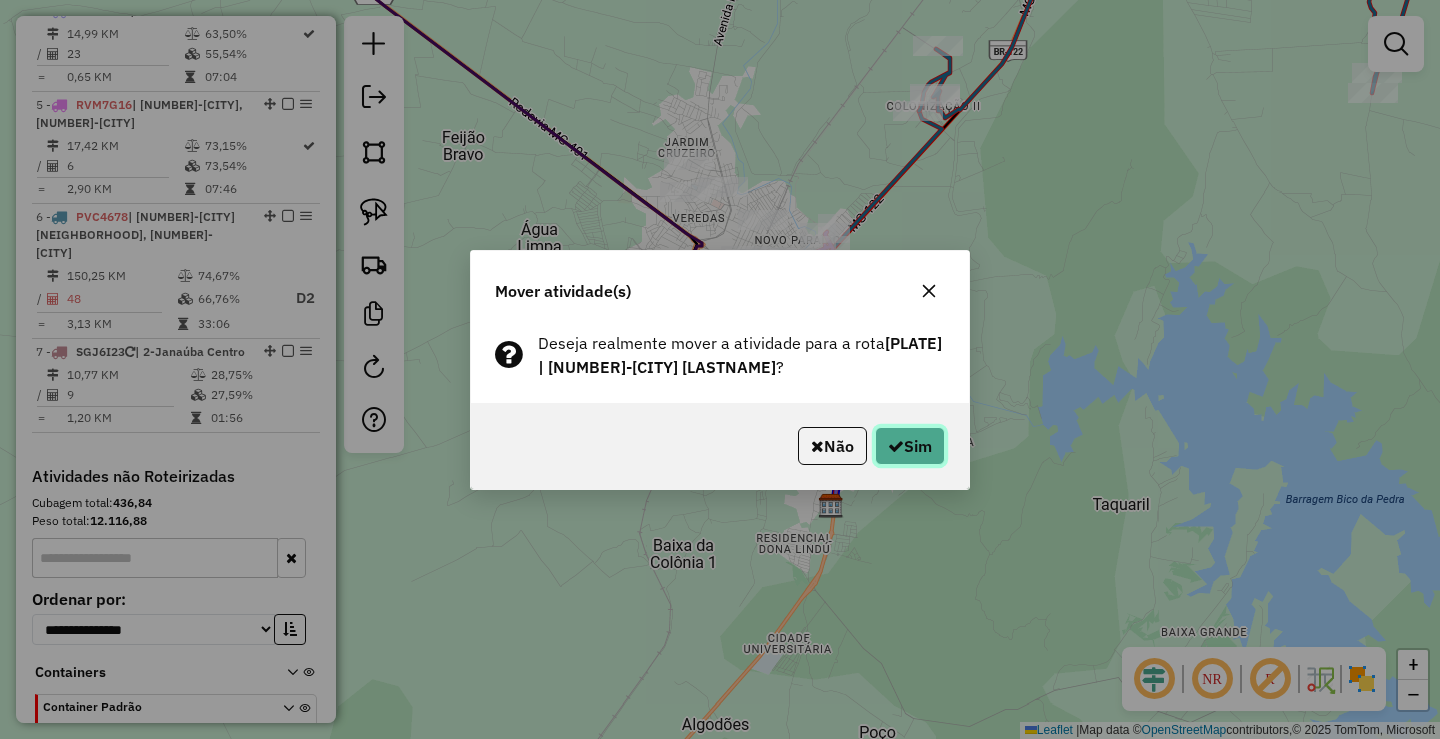 click on "Sim" 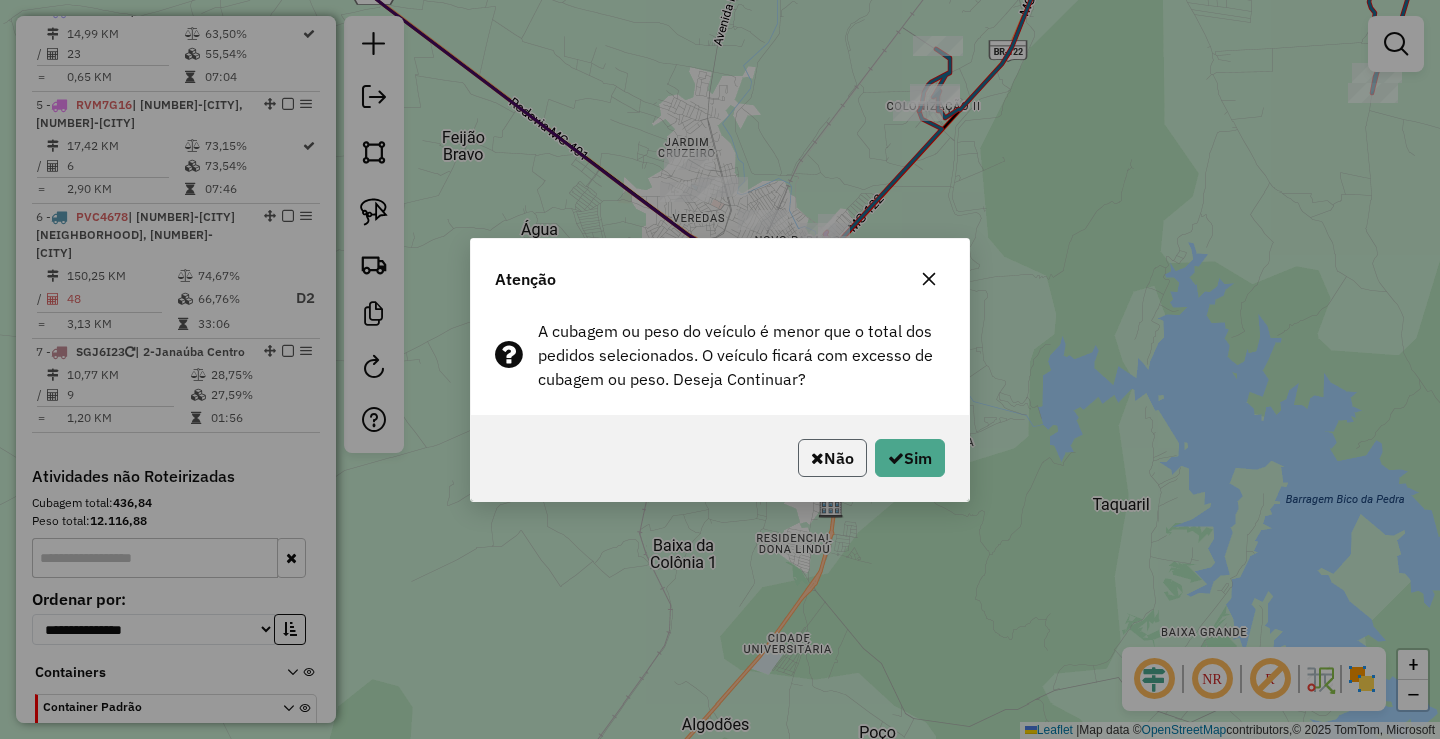 click on "Não" 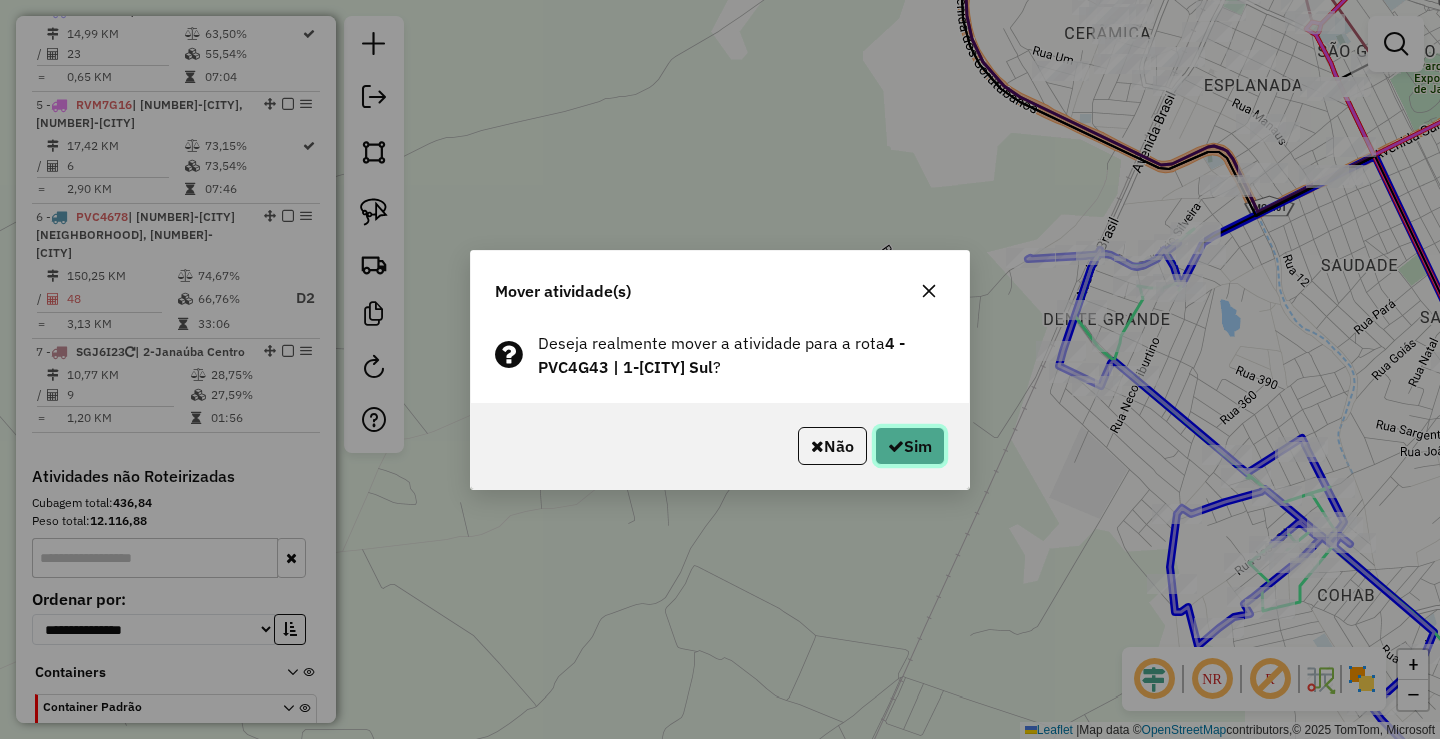click on "Sim" 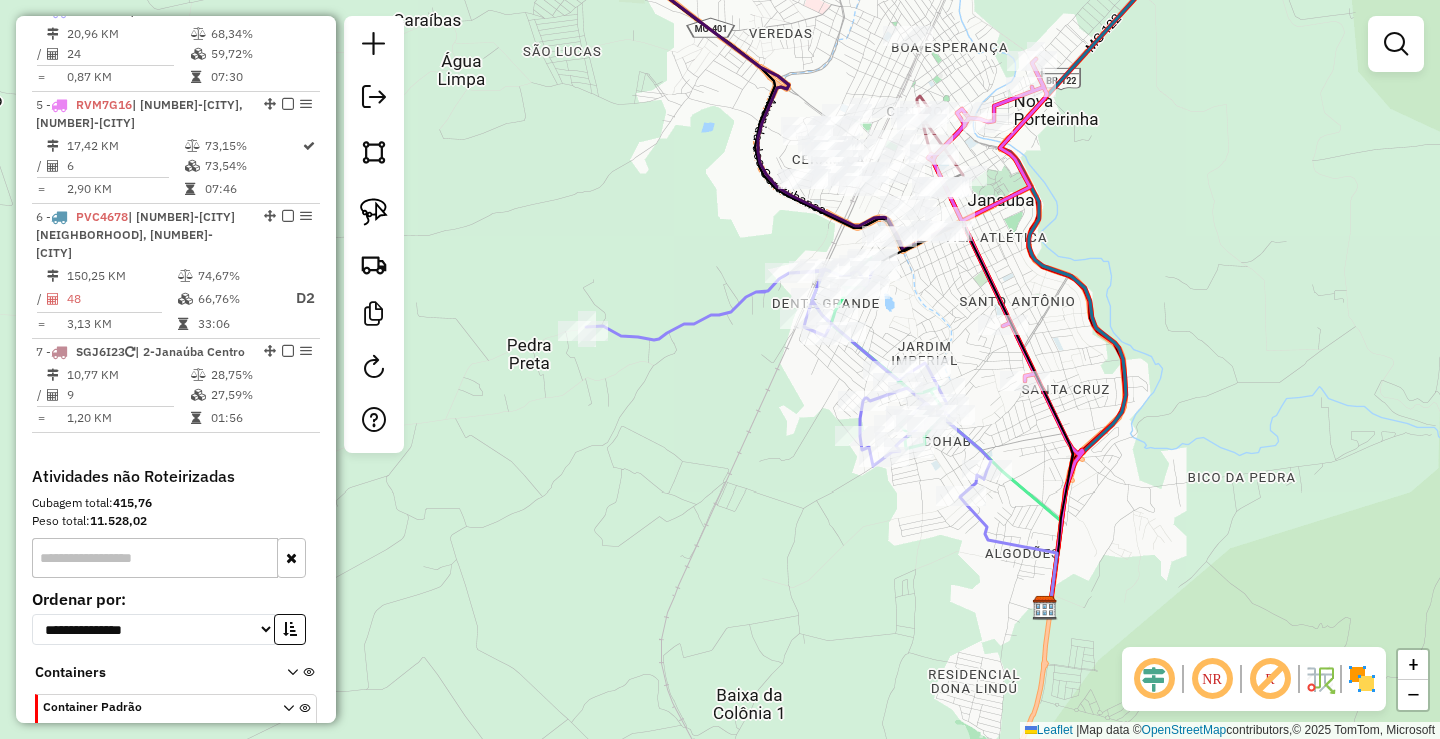 drag, startPoint x: 1011, startPoint y: 451, endPoint x: 834, endPoint y: 425, distance: 178.89941 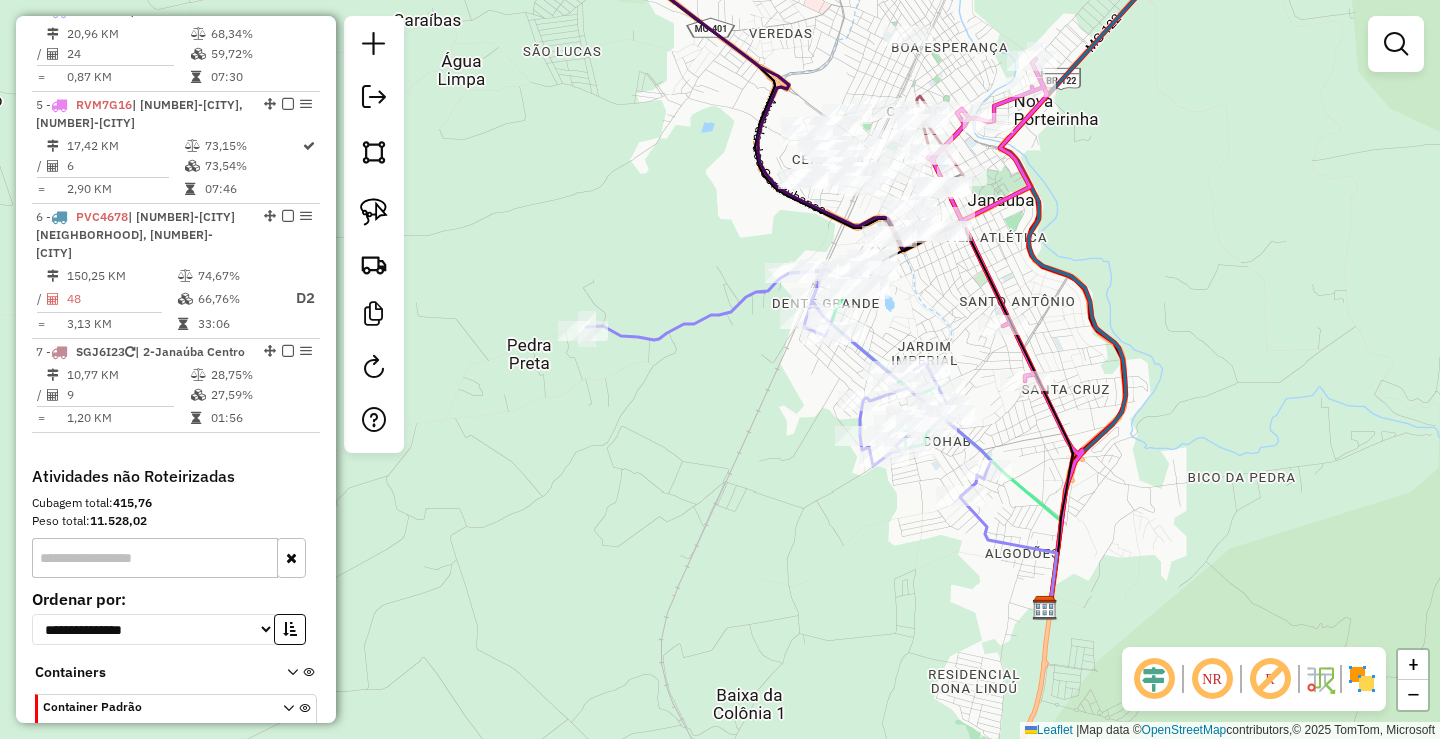 click 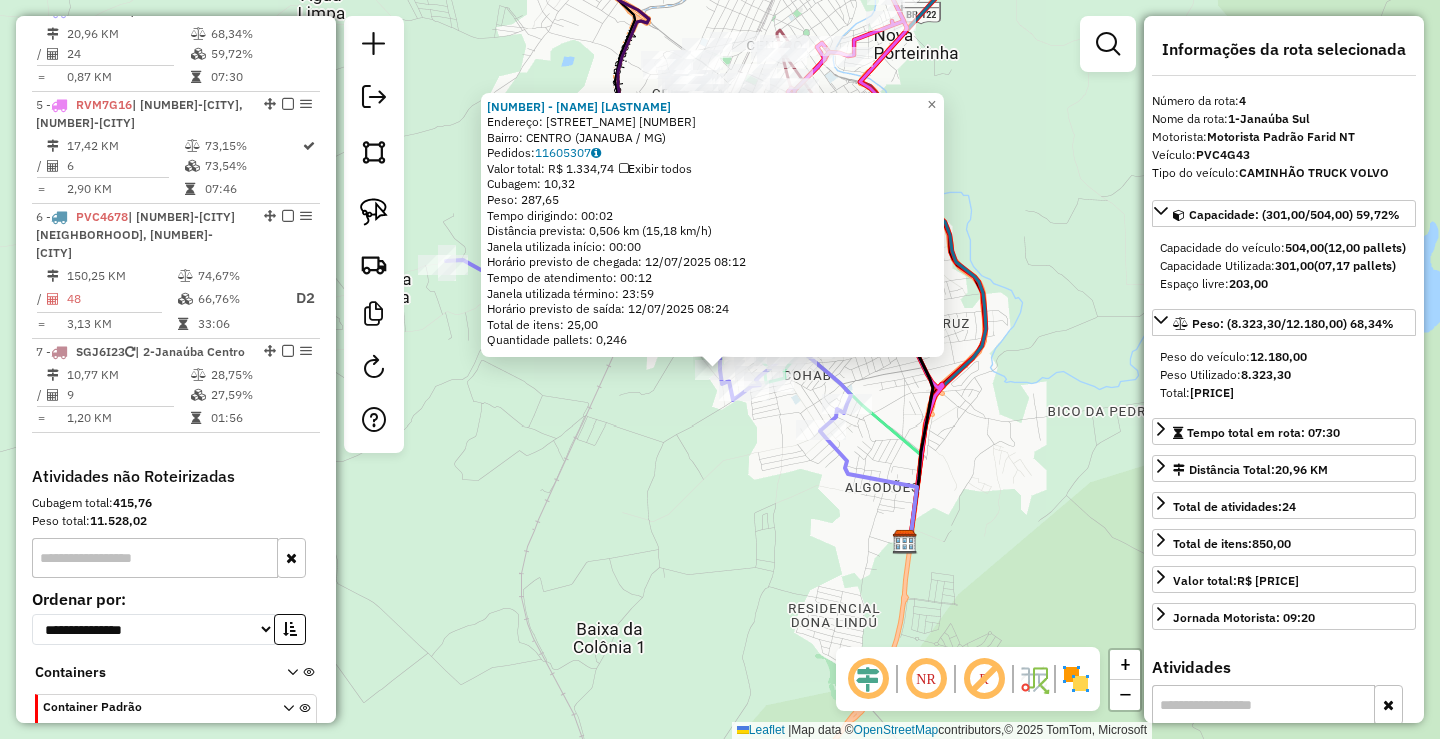 click on "98169 - BAR DO ALBERTO  Endereço:  BECO DE ALBERTINO 2486   Bairro: CENTRO ([CITY] / [STATE])   Pedidos:  11605307   Valor total: R$ 1.334,74   Exibir todos   Cubagem: 10,32  Peso: 287,65  Tempo dirigindo: 00:02   Distância prevista: 0,506 km (15,18 km/h)   Janela utilizada início: 00:00   Horário previsto de chegada: 12/07/2025 08:12   Tempo de atendimento: 00:12   Janela utilizada término: 23:59   Horário previsto de saída: 12/07/2025 08:24   Total de itens: 25,00   Quantidade pallets: 0,246  × Janela de atendimento Grade de atendimento Capacidade Transportadoras Veículos Cliente Pedidos  Rotas Selecione os dias de semana para filtrar as janelas de atendimento  Seg   Ter   Qua   Qui   Sex   Sáb   Dom  Informe o período da janela de atendimento: De: Até:  Filtrar exatamente a janela do cliente  Considerar janela de atendimento padrão  Selecione os dias de semana para filtrar as grades de atendimento  Seg   Ter   Qua   Qui   Sex   Sáb   Dom   Considerar clientes sem dia de atendimento cadastrado De:" 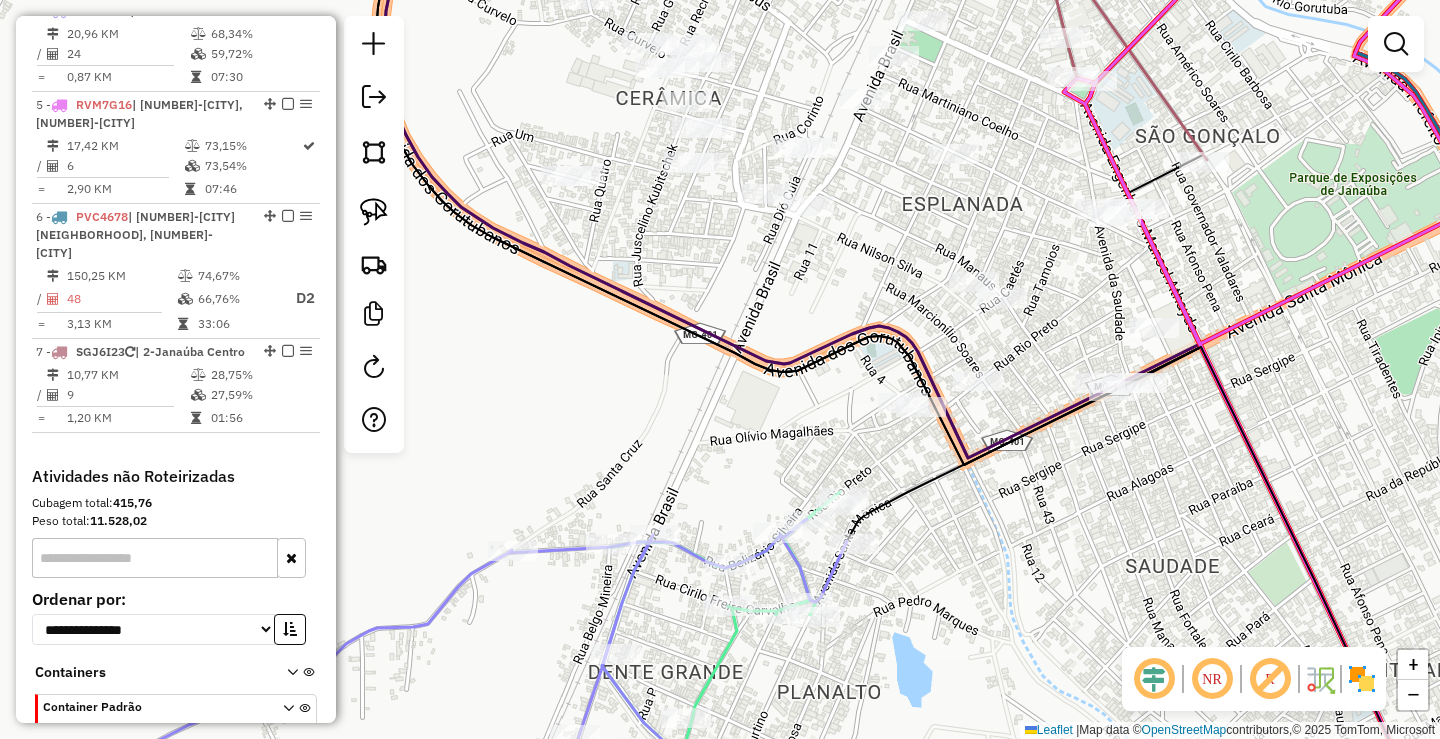 drag, startPoint x: 738, startPoint y: 254, endPoint x: 720, endPoint y: 351, distance: 98.65597 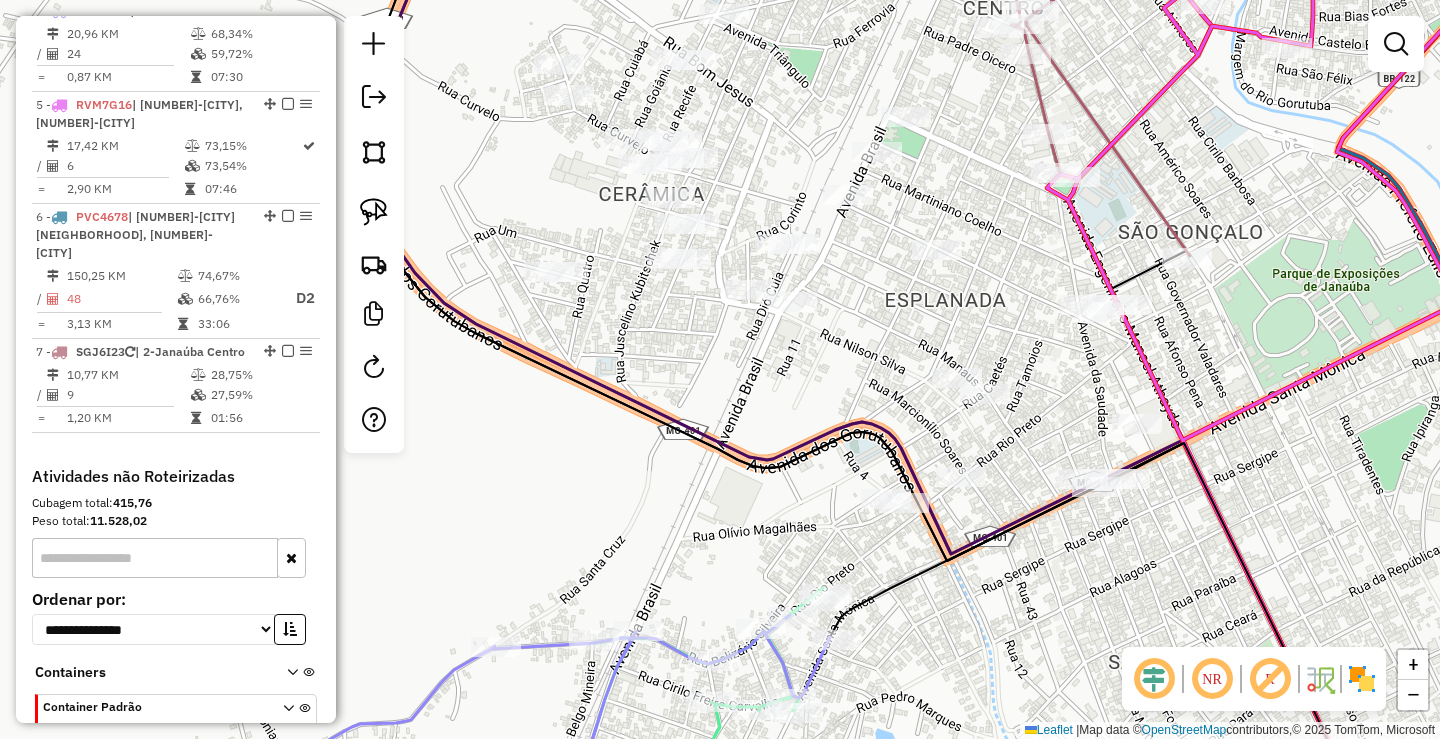 drag, startPoint x: 711, startPoint y: 321, endPoint x: 711, endPoint y: 364, distance: 43 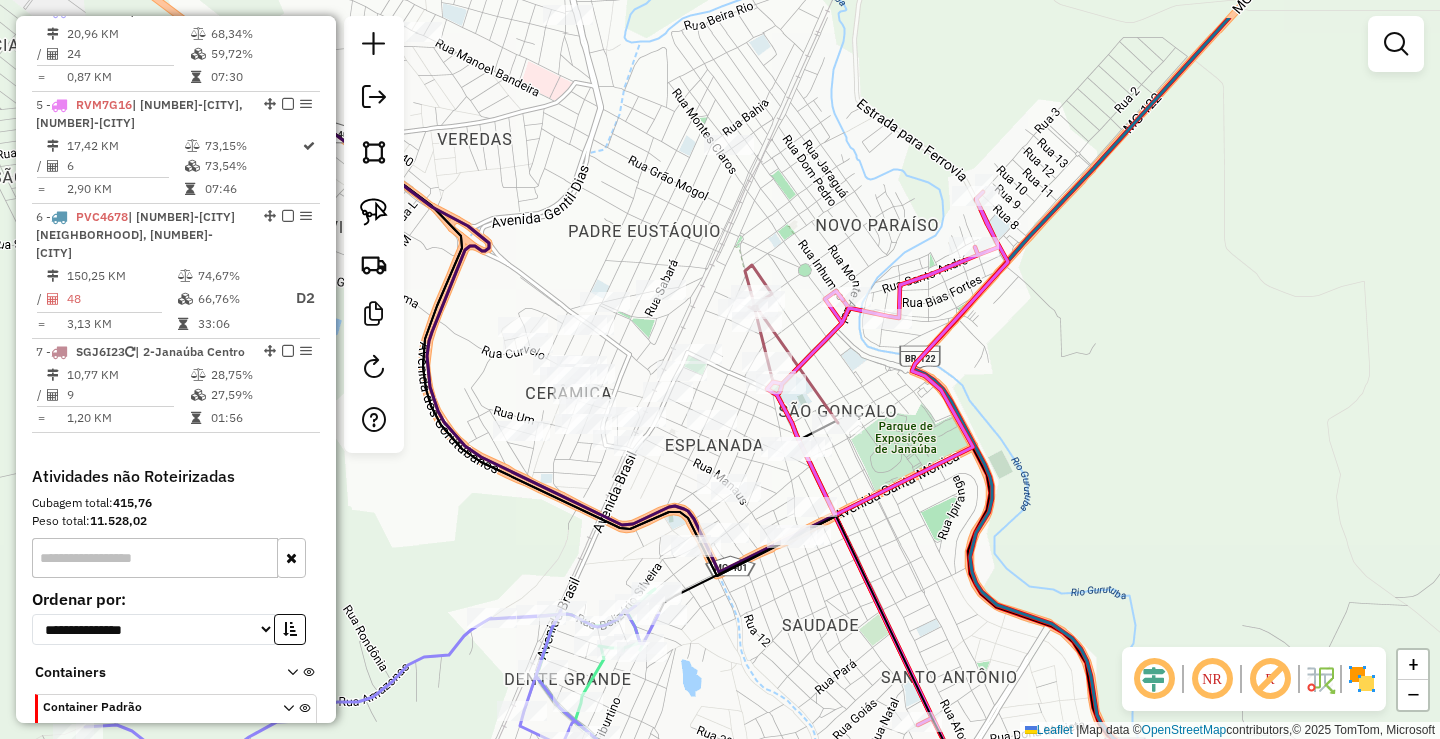 drag, startPoint x: 707, startPoint y: 401, endPoint x: 605, endPoint y: 481, distance: 129.63025 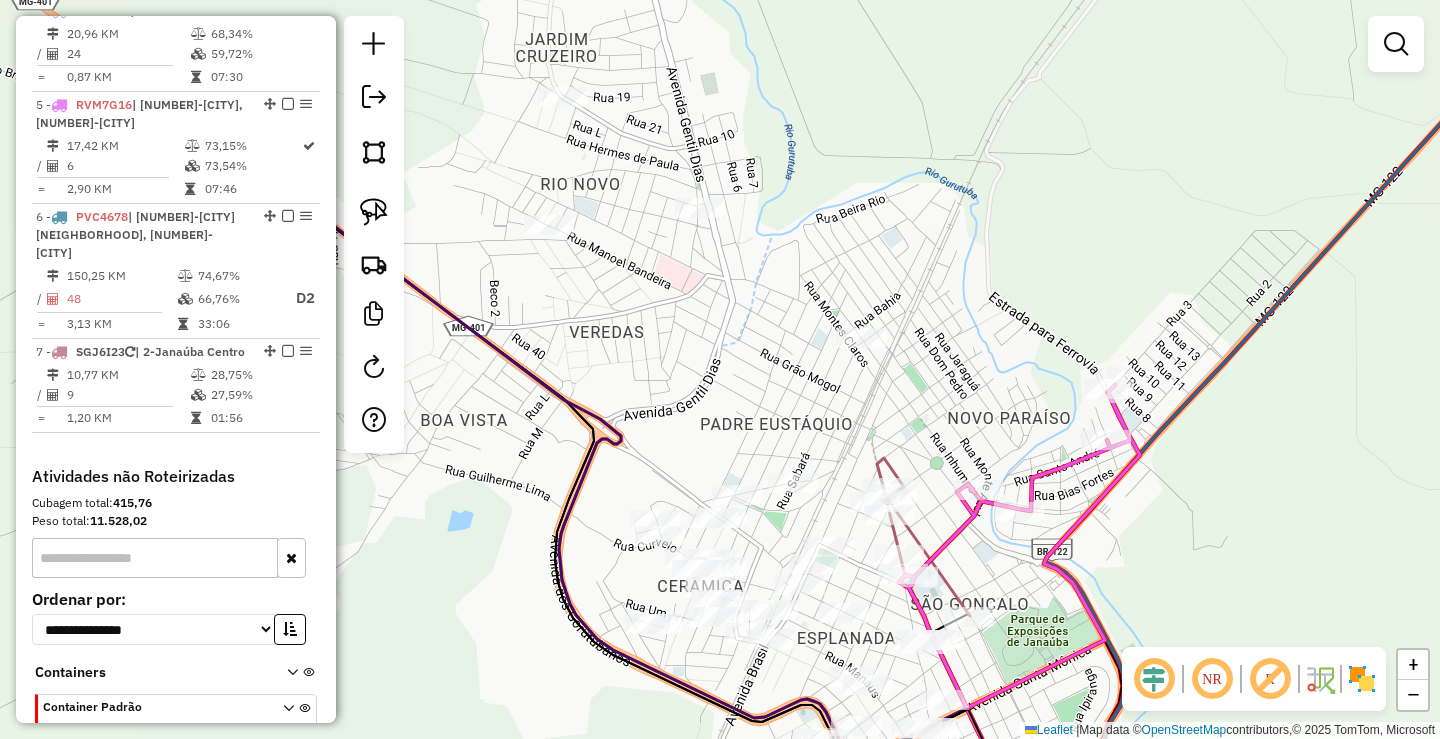 drag, startPoint x: 529, startPoint y: 85, endPoint x: 661, endPoint y: 278, distance: 233.82259 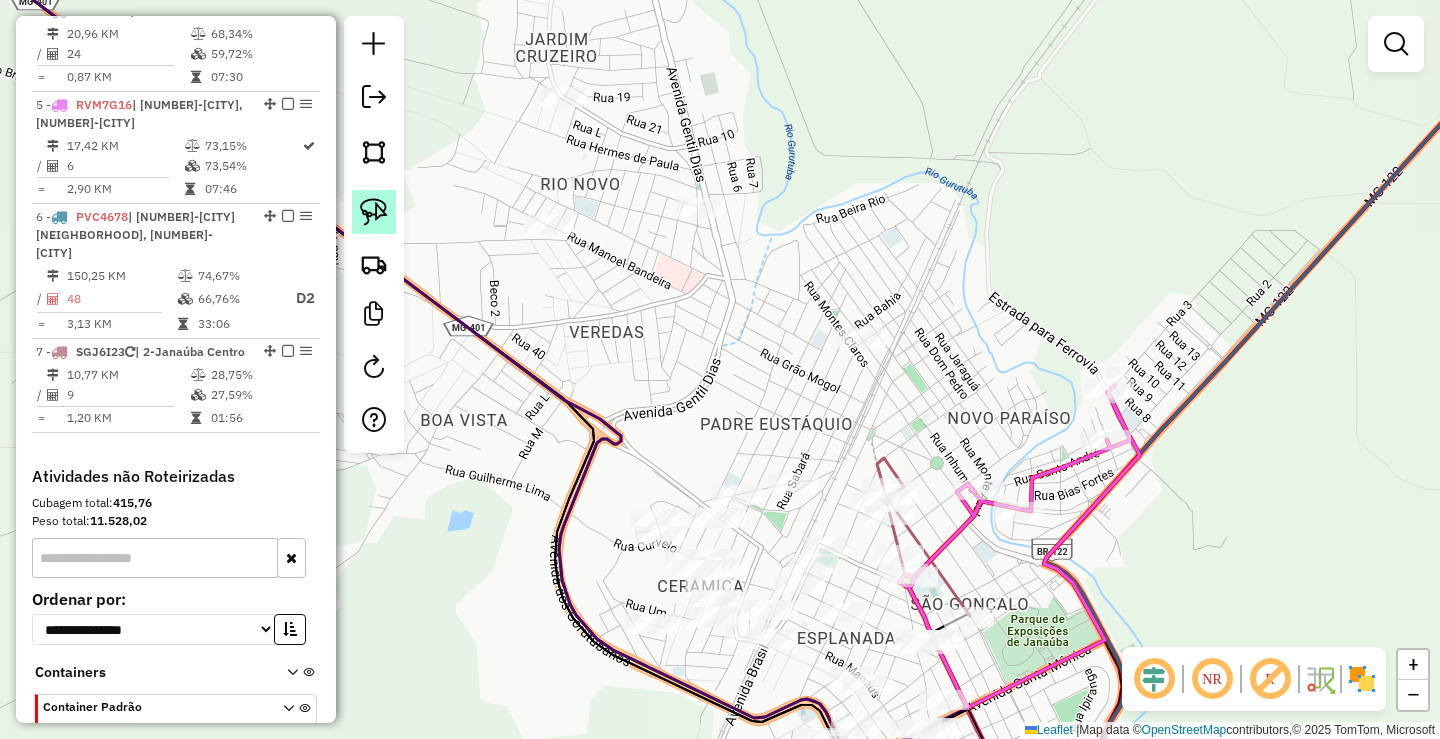 click 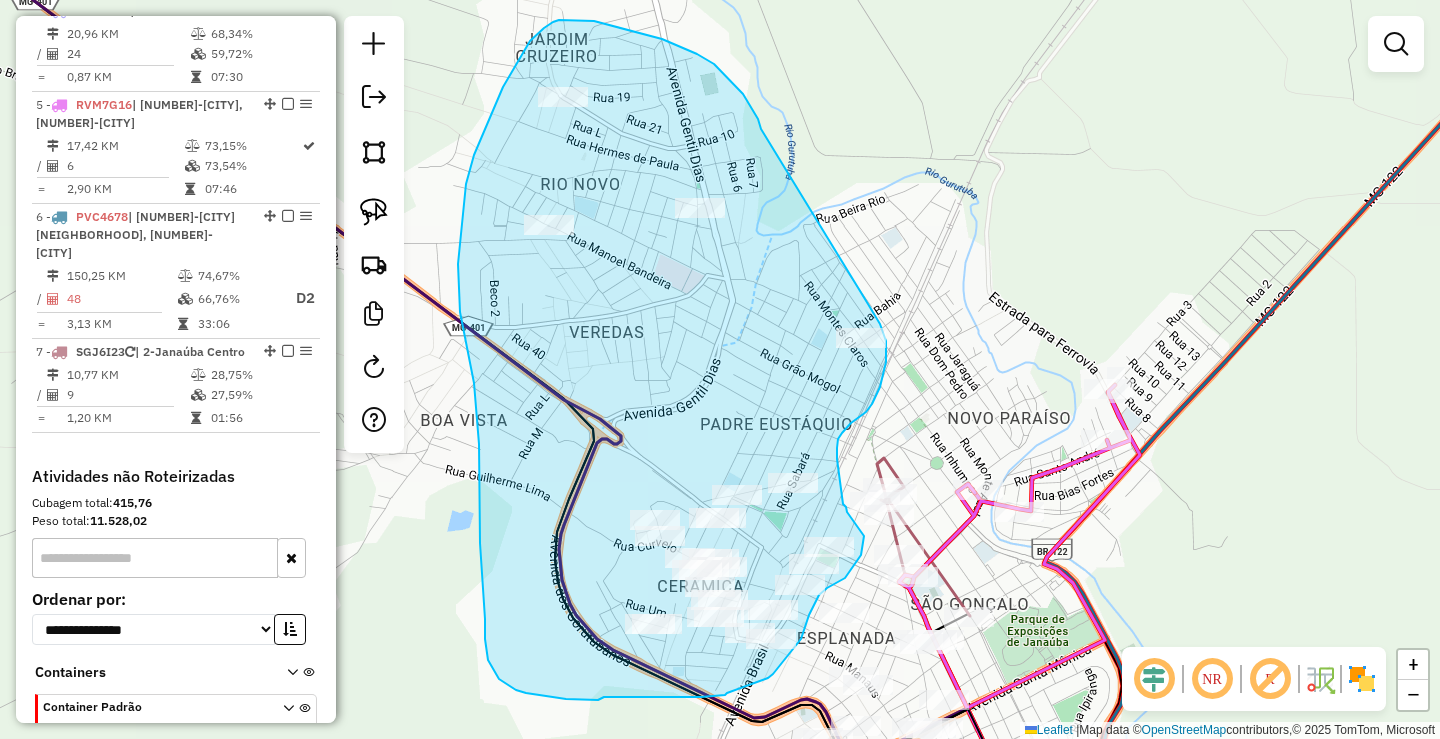 drag, startPoint x: 743, startPoint y: 94, endPoint x: 868, endPoint y: 304, distance: 244.387 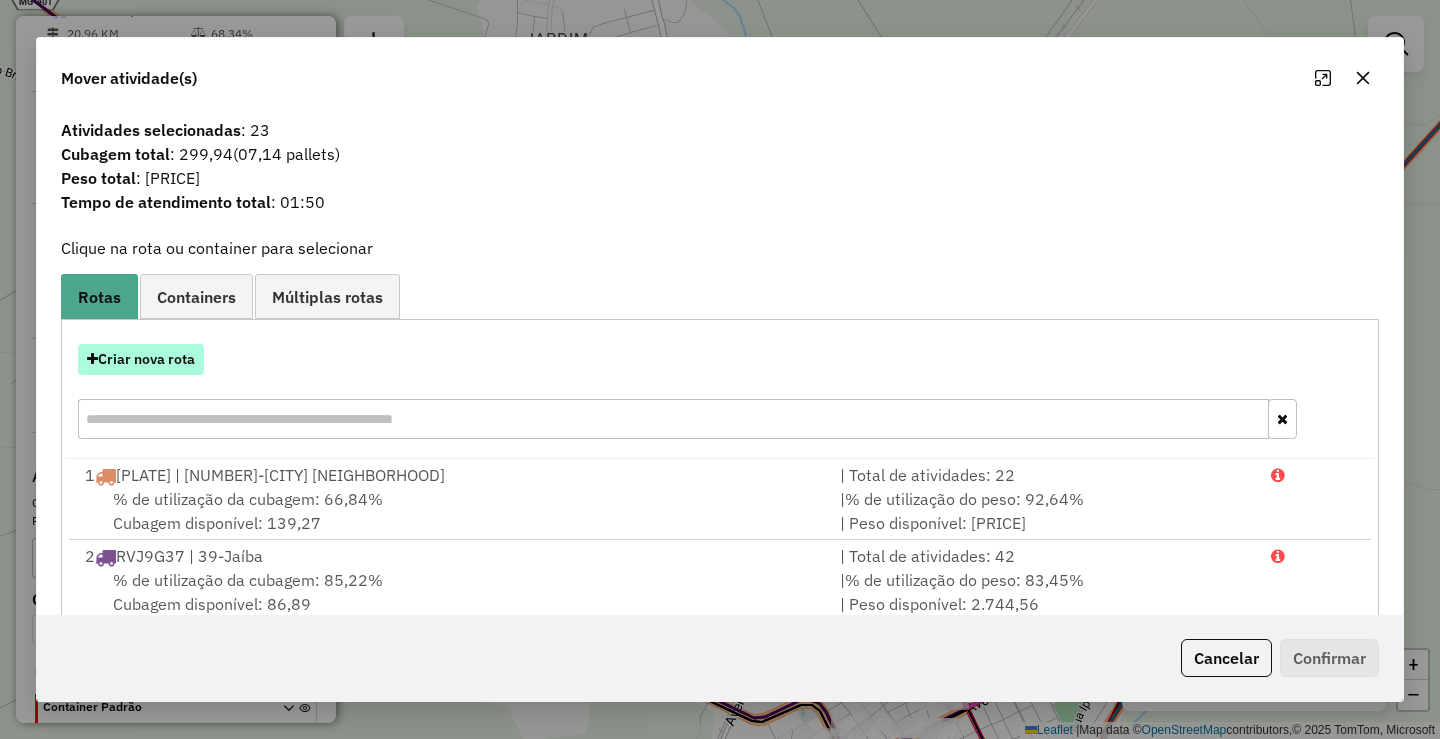 click on "Criar nova rota" at bounding box center [141, 359] 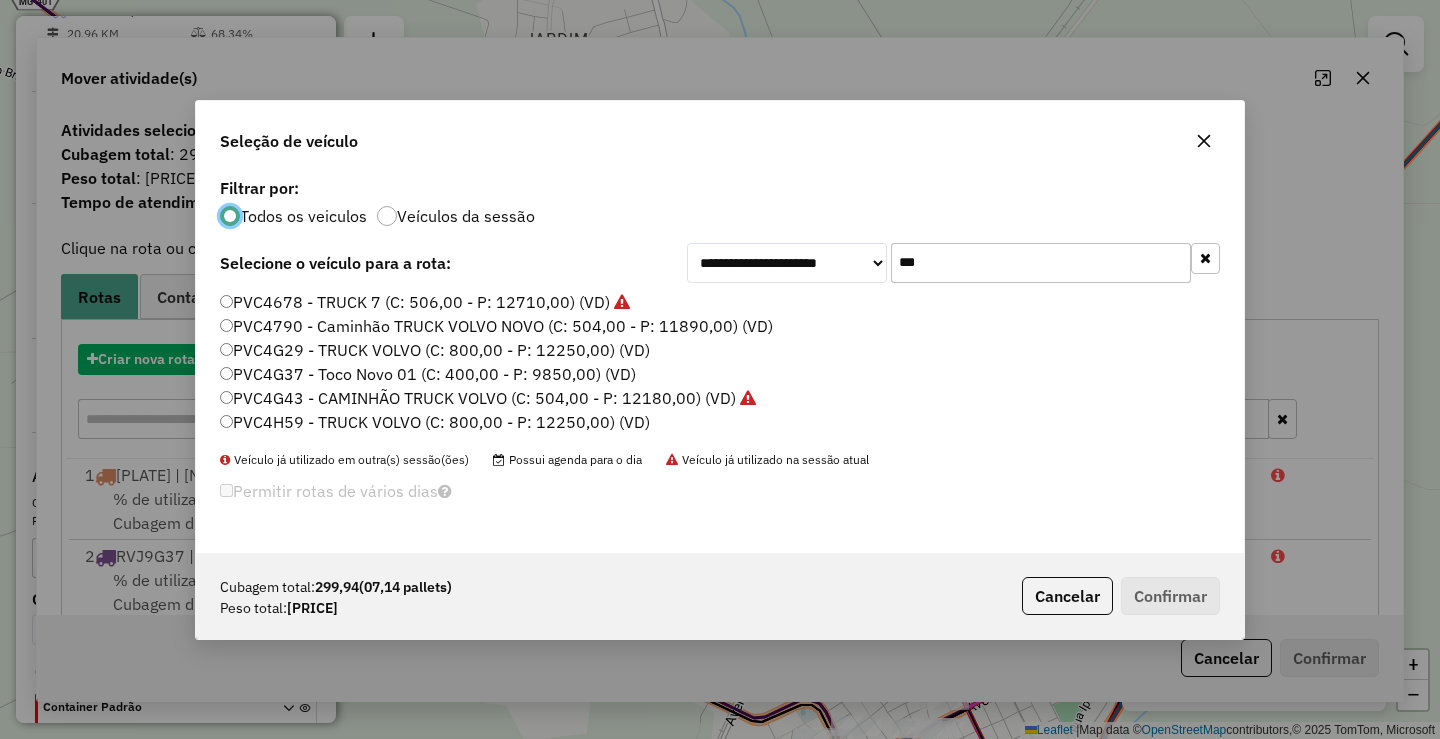 scroll, scrollTop: 11, scrollLeft: 6, axis: both 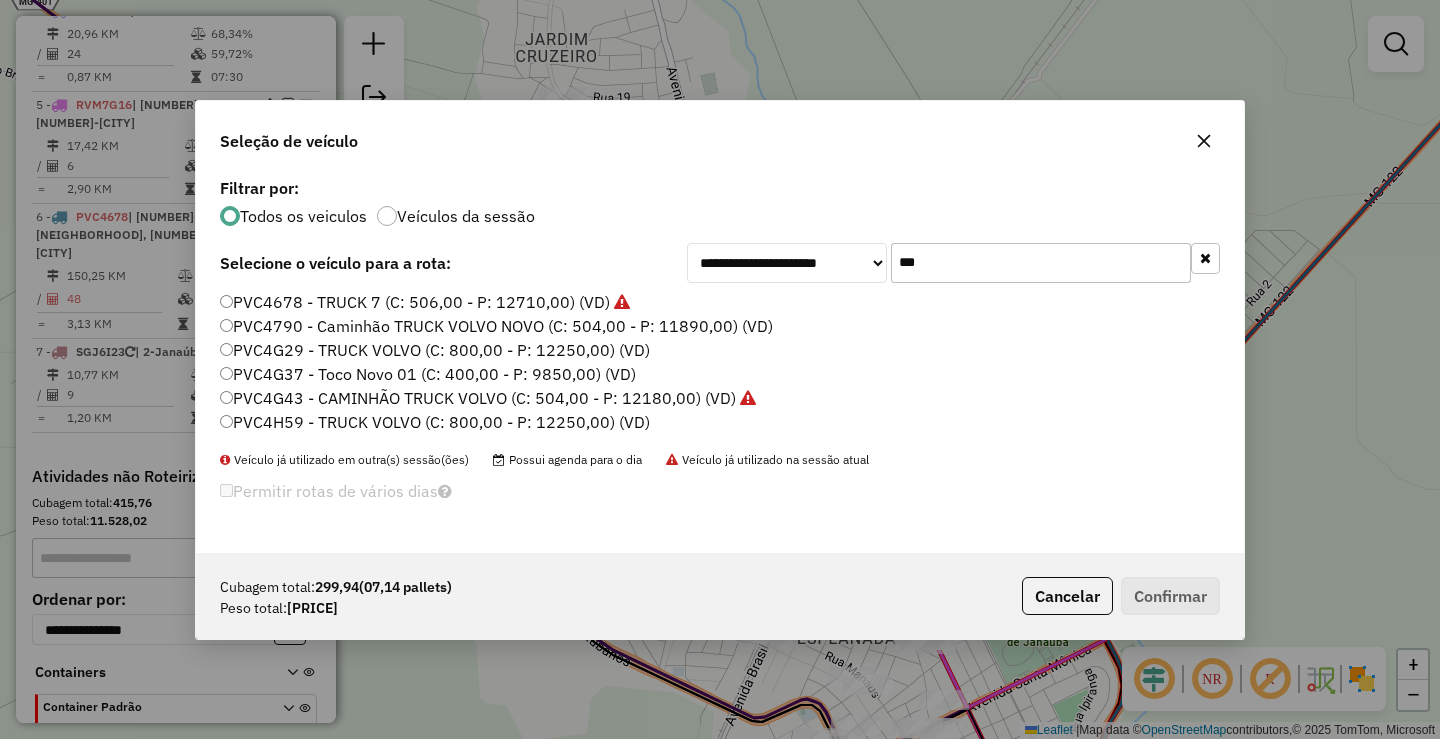 drag, startPoint x: 889, startPoint y: 247, endPoint x: 821, endPoint y: 247, distance: 68 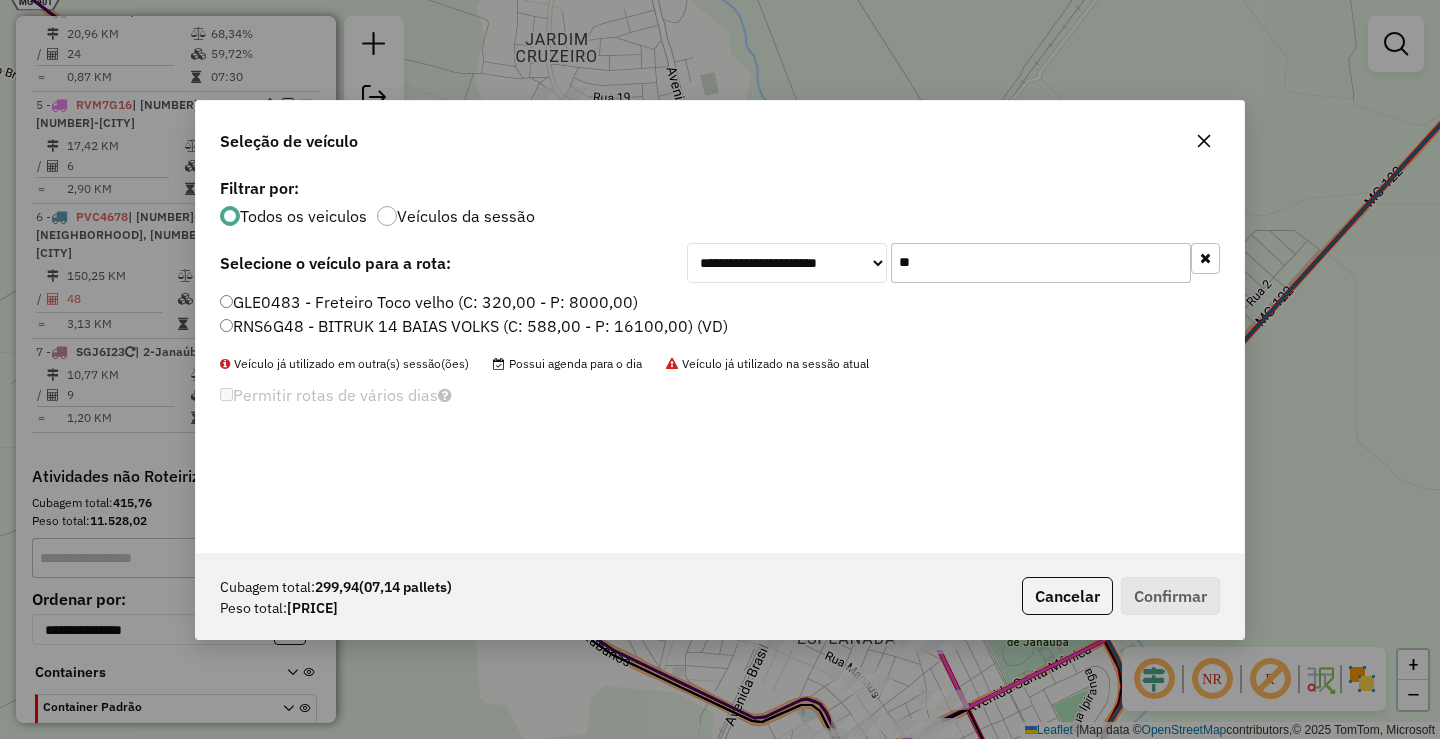 type on "*" 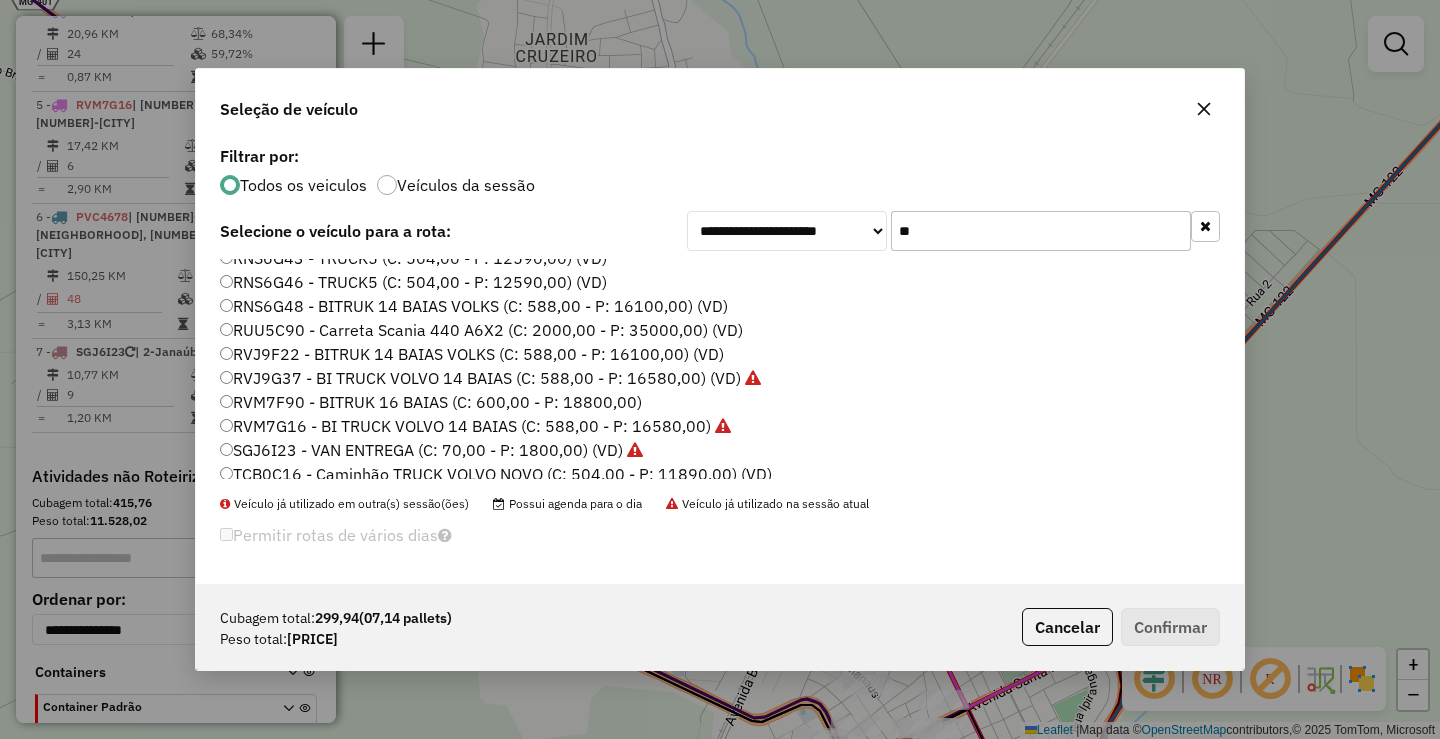 scroll, scrollTop: 0, scrollLeft: 0, axis: both 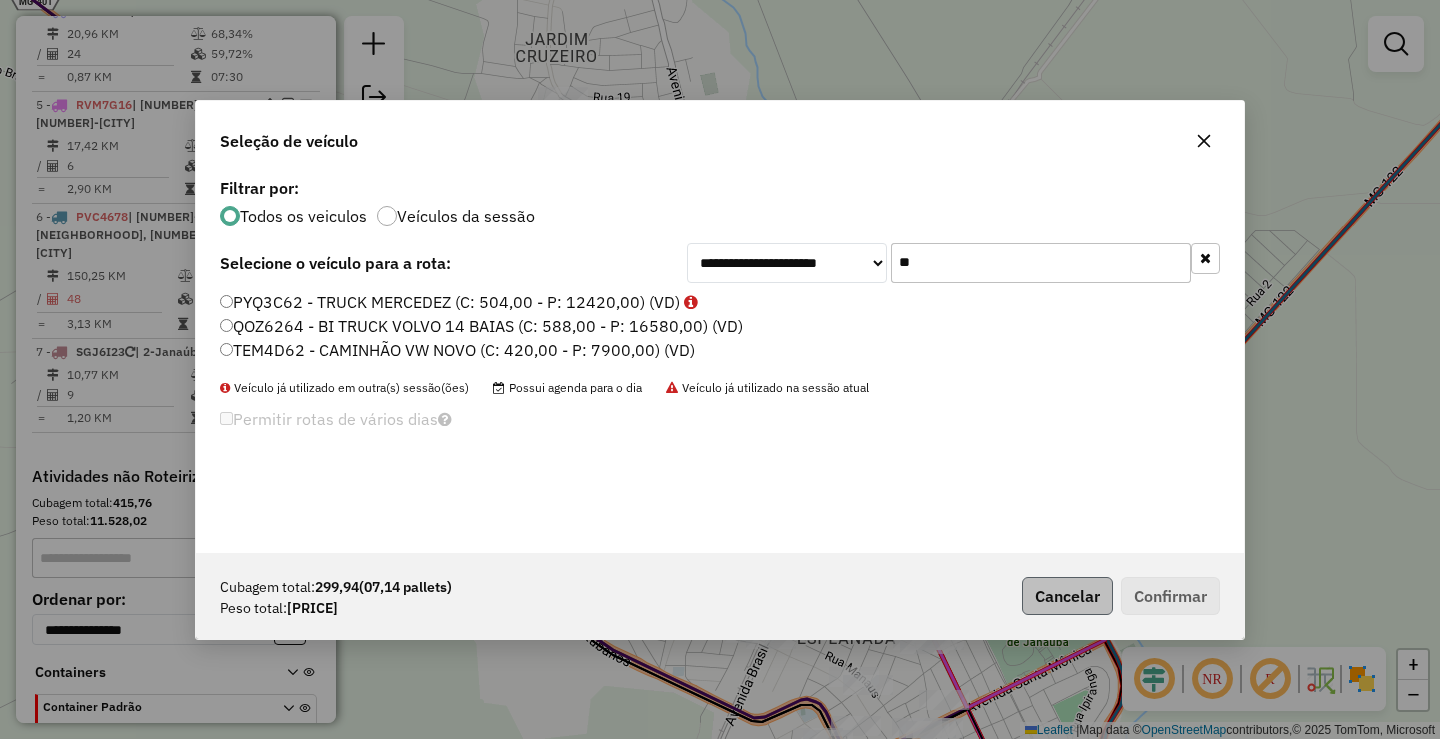 type on "**" 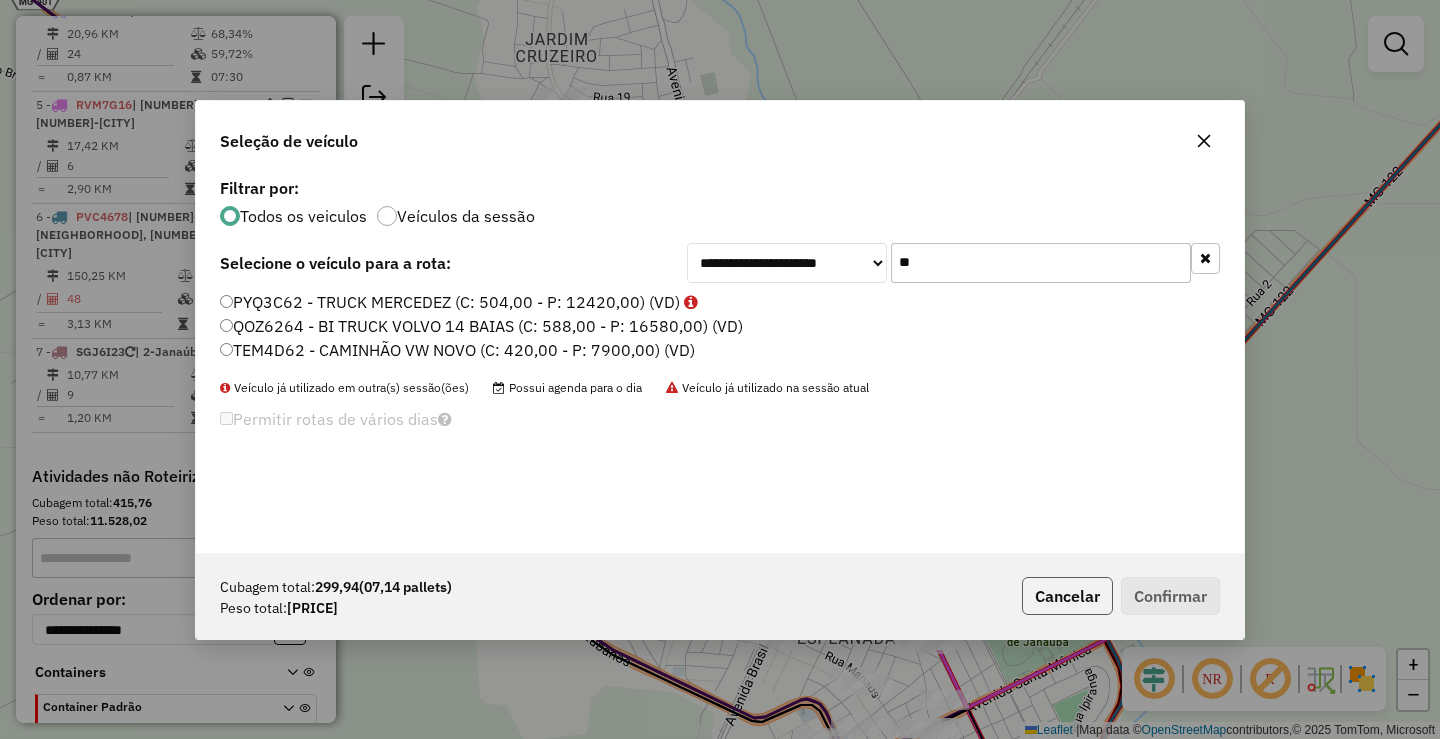 drag, startPoint x: 1073, startPoint y: 592, endPoint x: 985, endPoint y: 531, distance: 107.07474 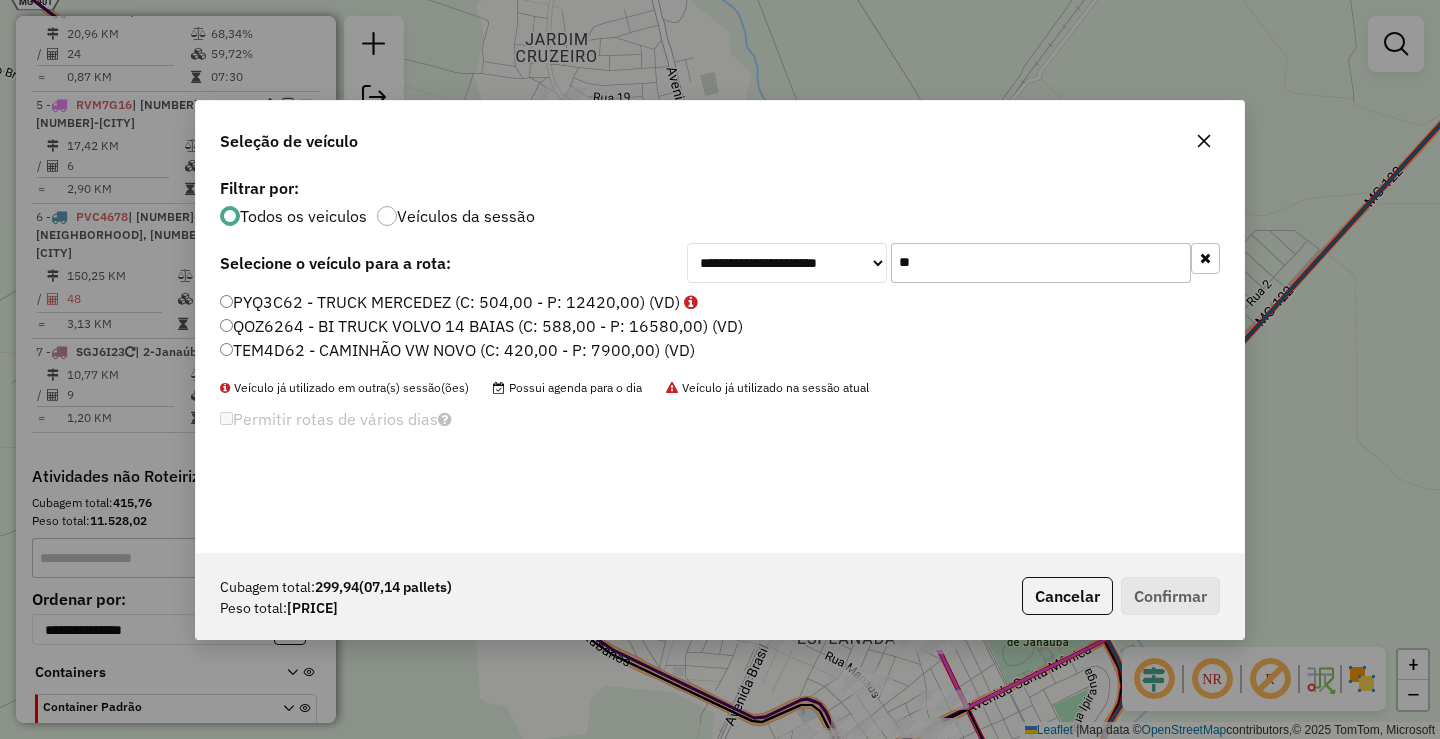 click on "Cancelar" 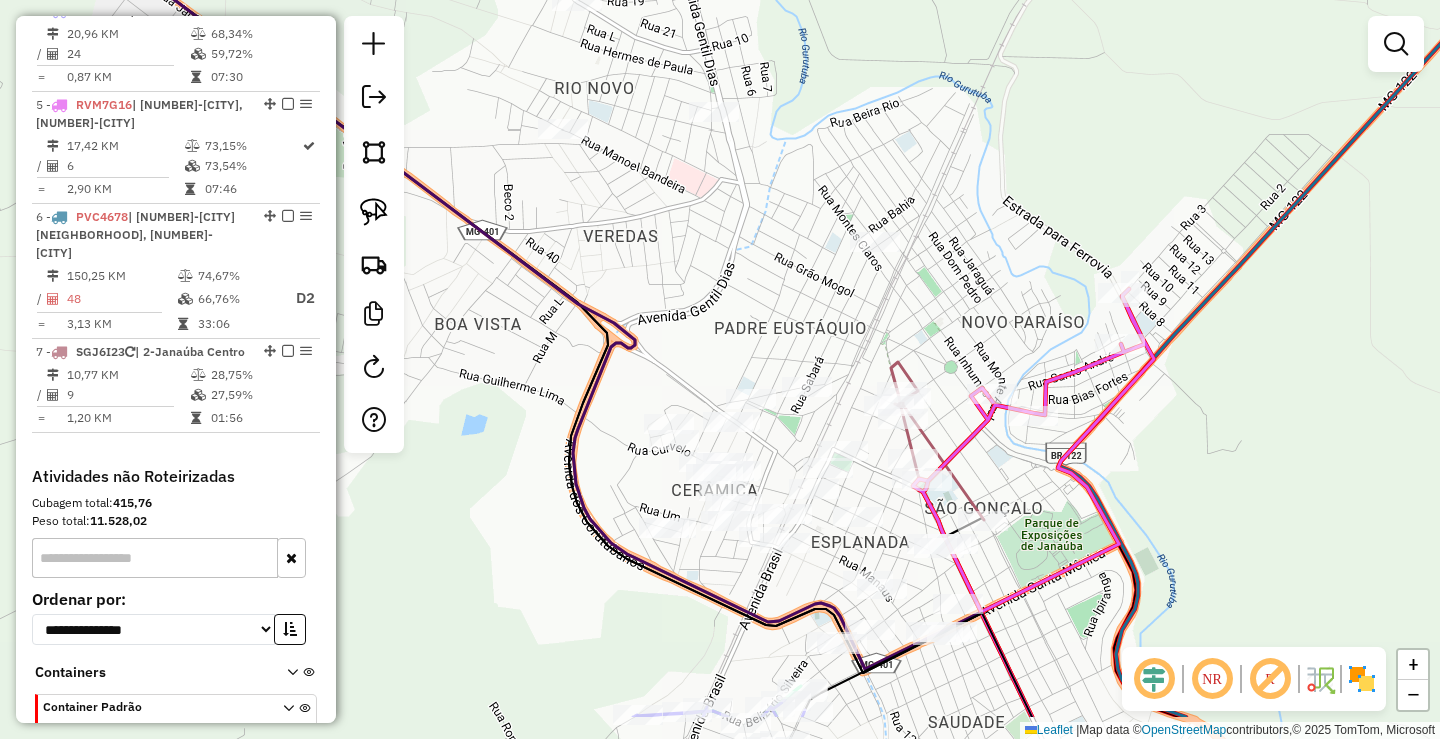 drag, startPoint x: 1031, startPoint y: 570, endPoint x: 1046, endPoint y: 504, distance: 67.68308 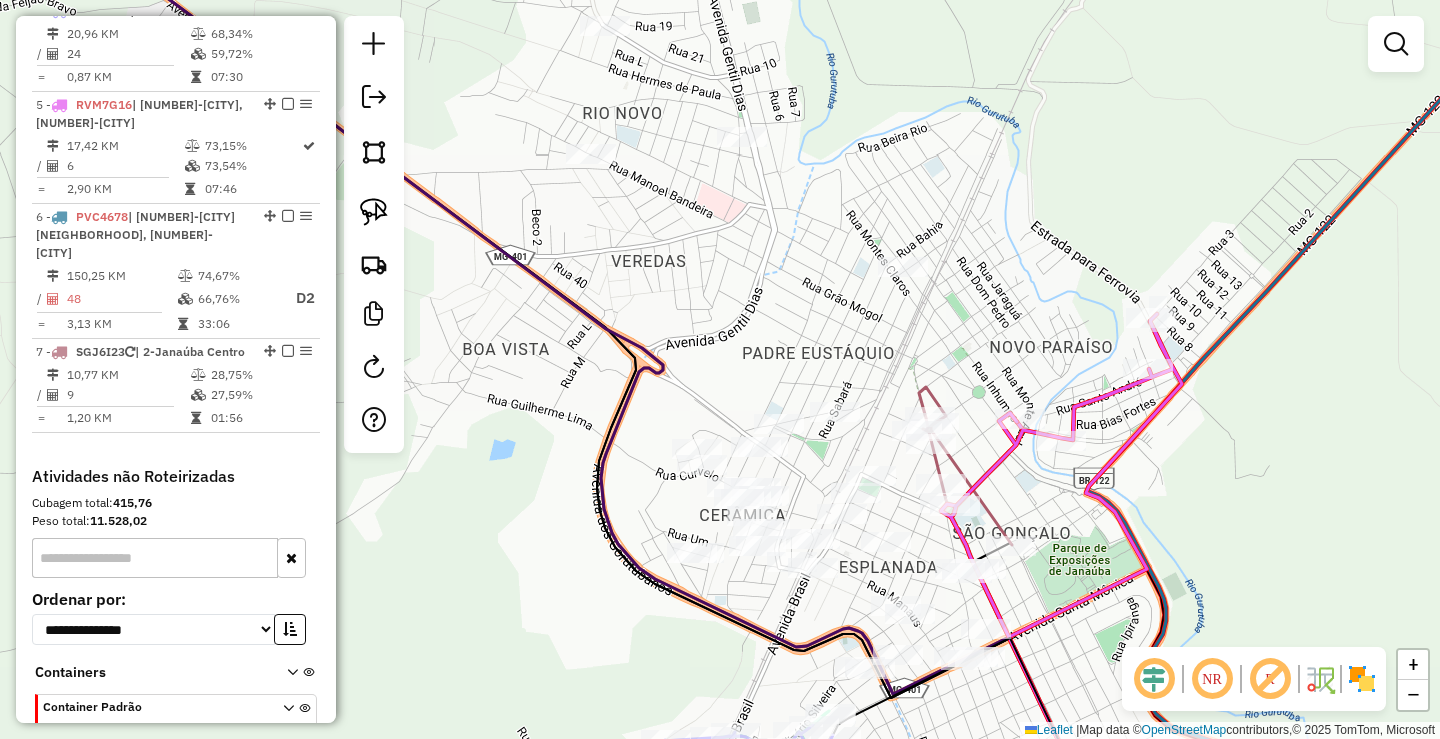 drag, startPoint x: 490, startPoint y: 204, endPoint x: 508, endPoint y: 223, distance: 26.172504 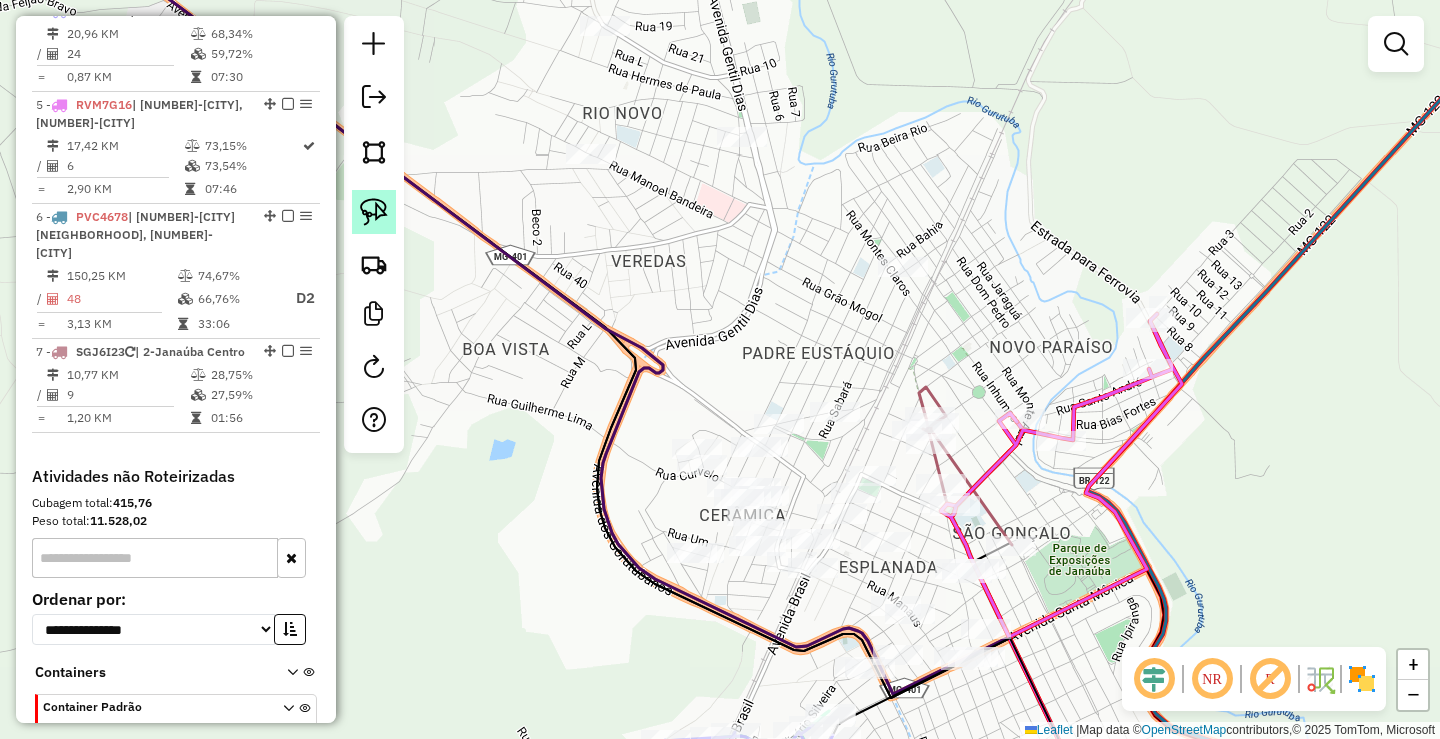 click 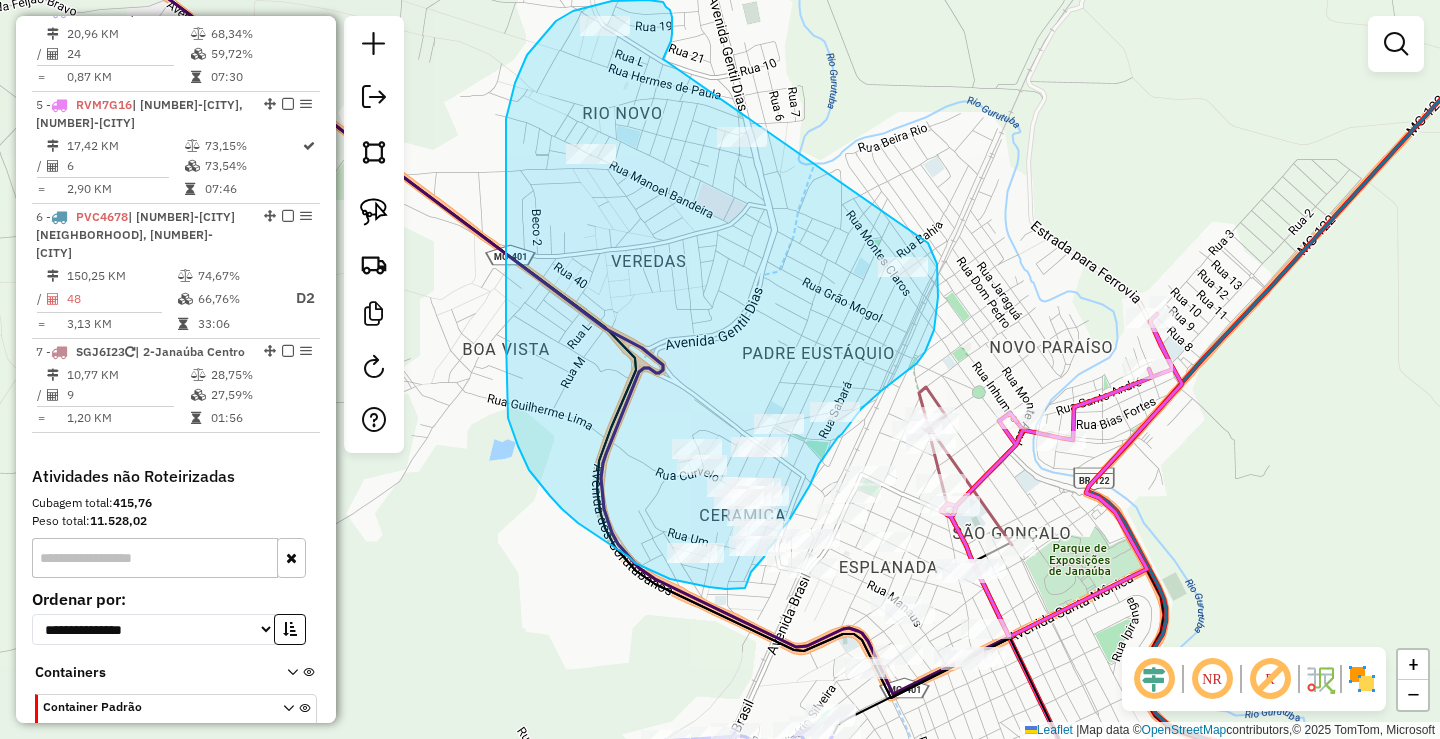 drag, startPoint x: 663, startPoint y: 59, endPoint x: 916, endPoint y: 221, distance: 300.42136 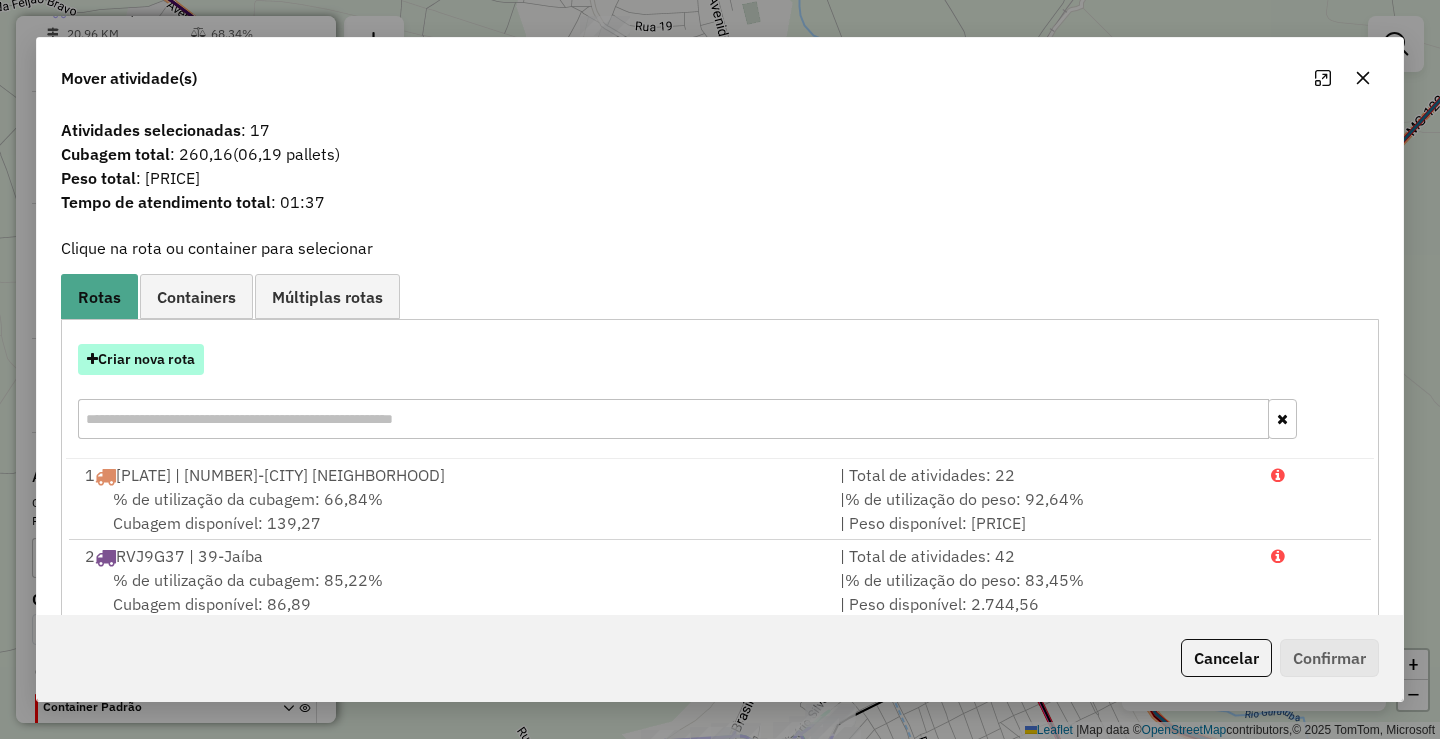 click on "Criar nova rota" at bounding box center (141, 359) 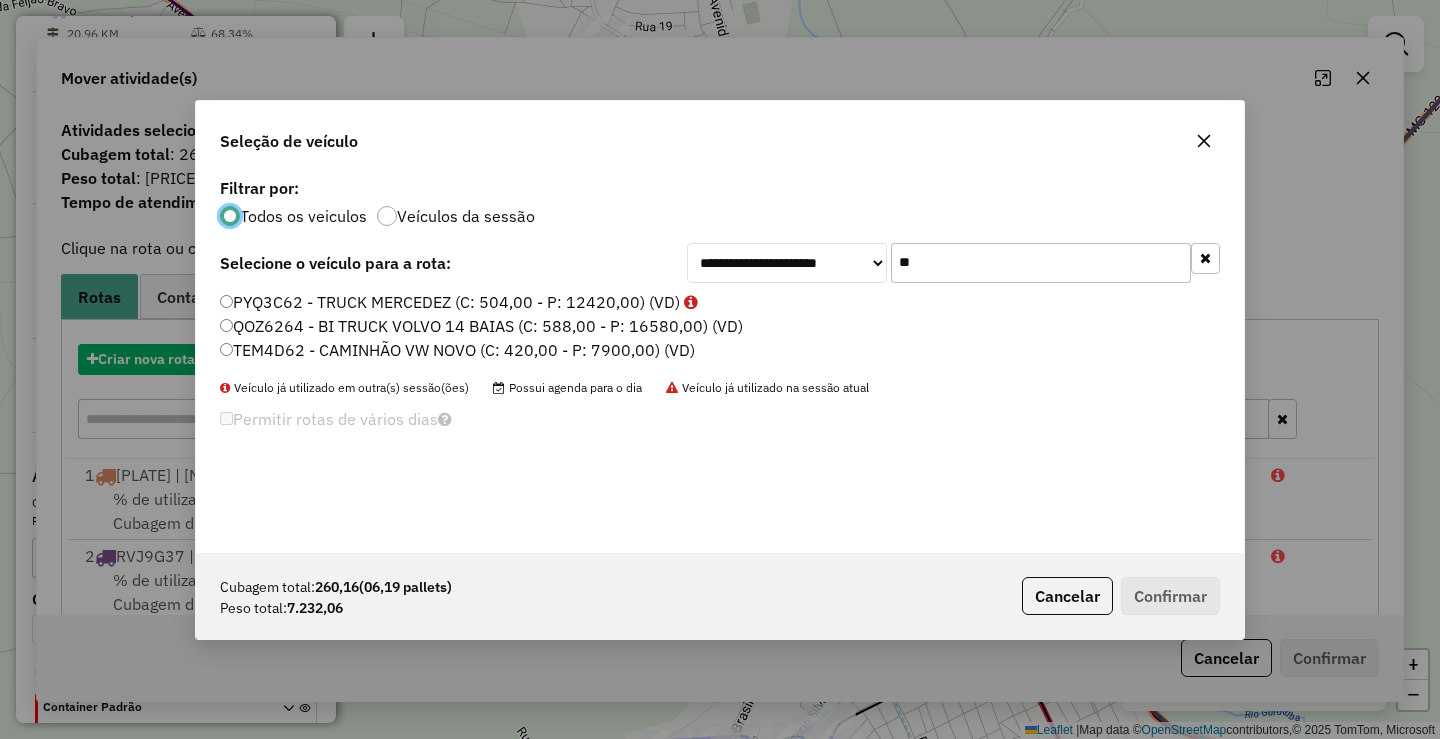 scroll, scrollTop: 11, scrollLeft: 6, axis: both 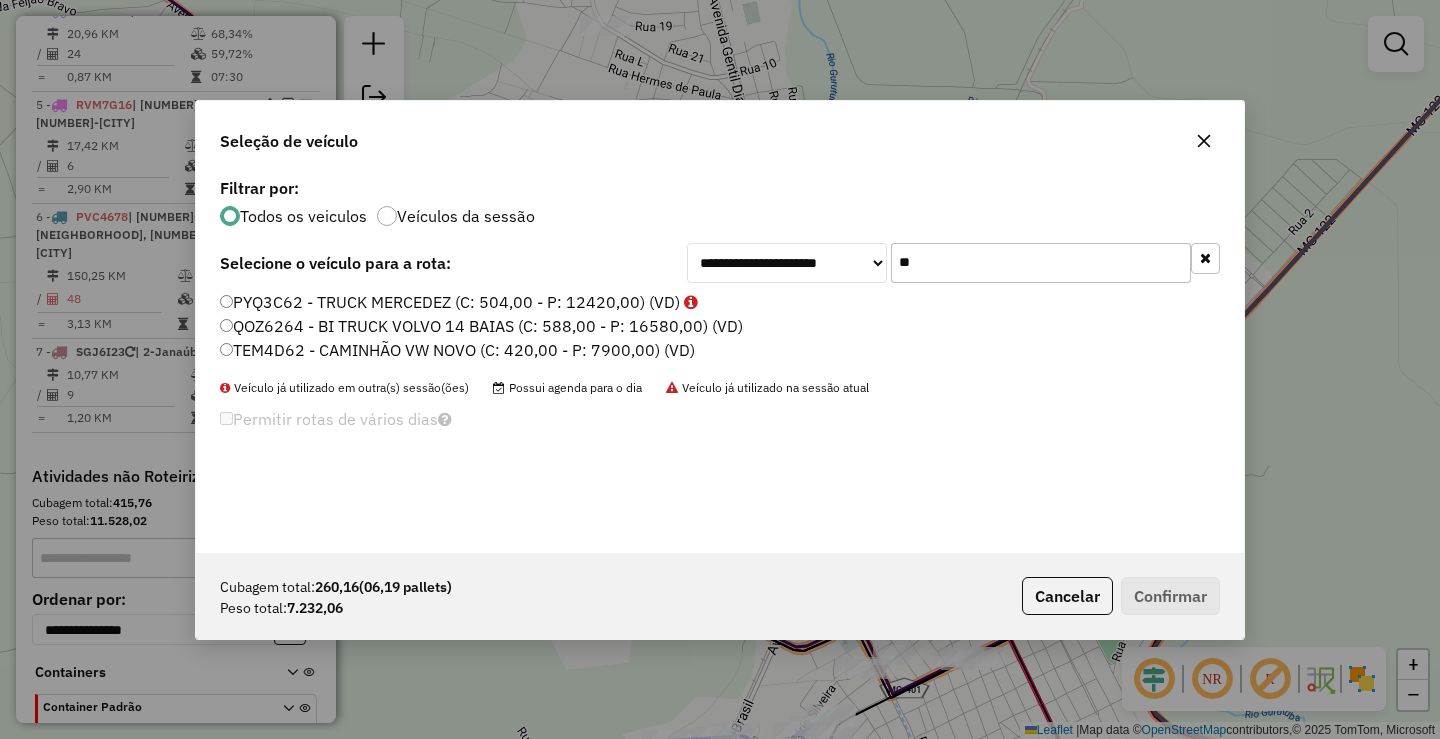 drag, startPoint x: 969, startPoint y: 250, endPoint x: 871, endPoint y: 258, distance: 98.32599 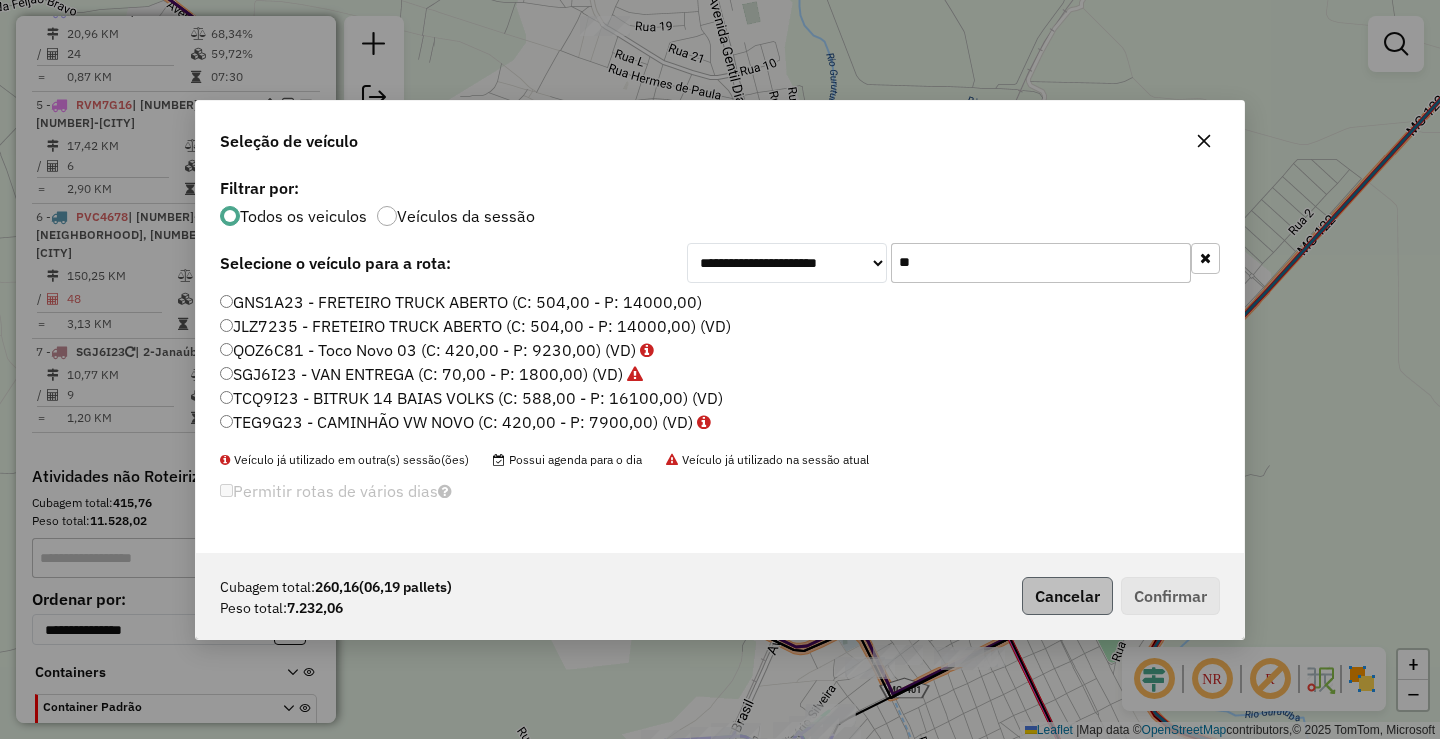 type on "**" 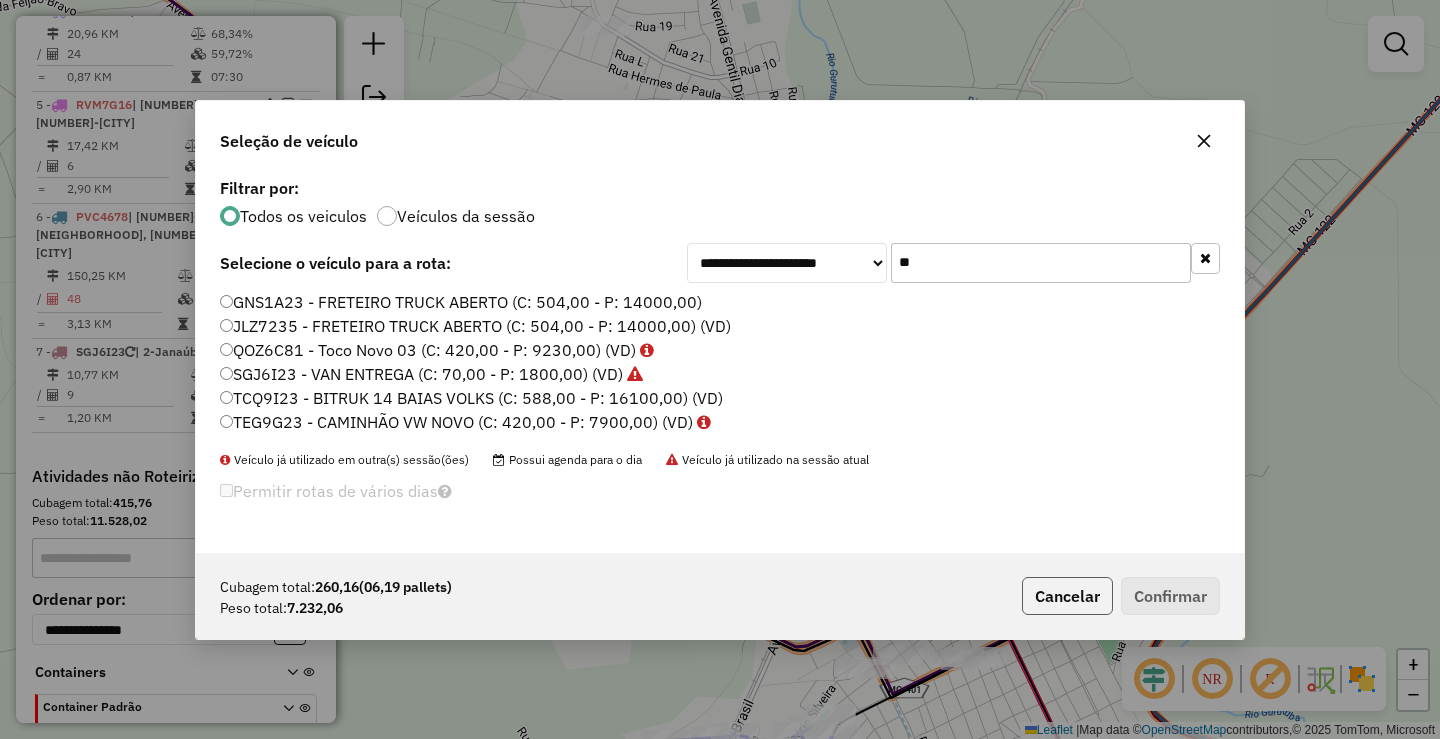 click on "Cancelar" 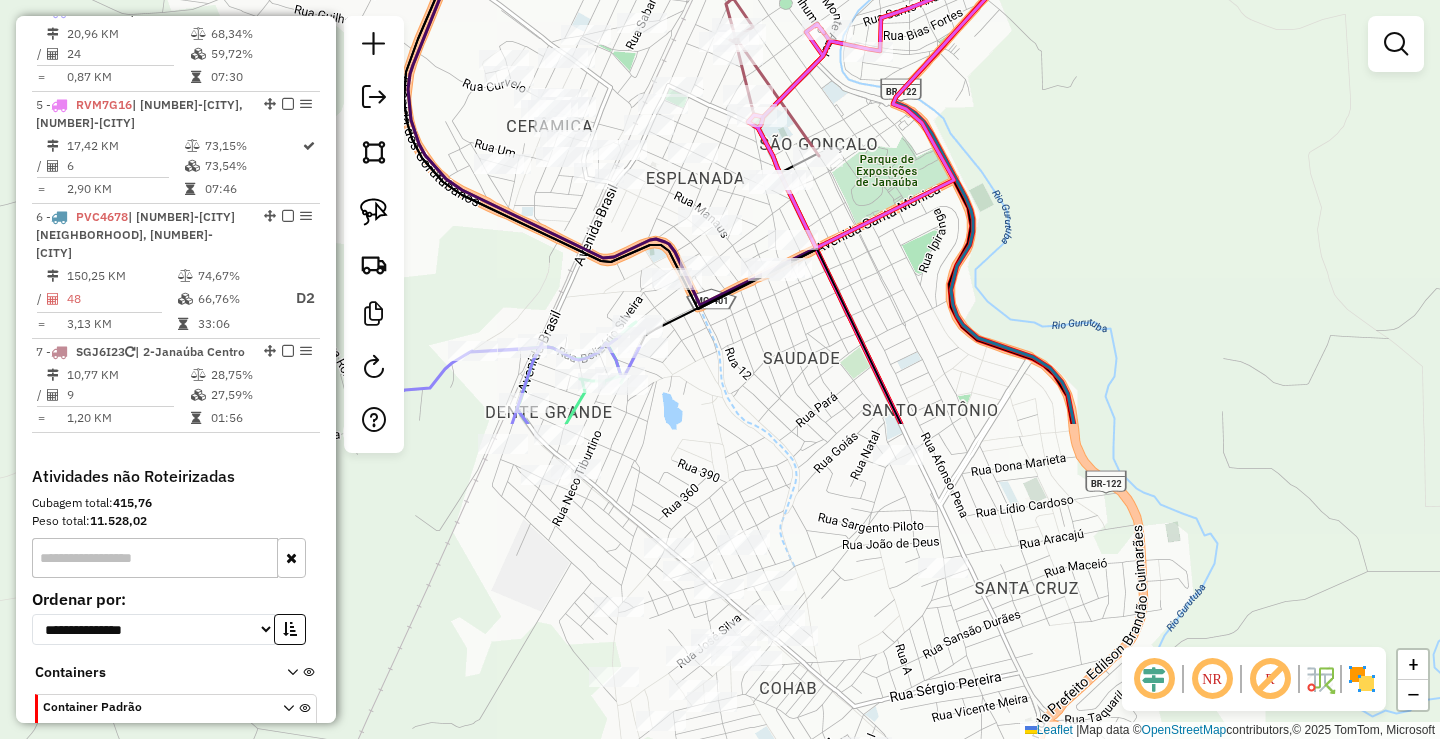 drag, startPoint x: 1088, startPoint y: 530, endPoint x: 910, endPoint y: 191, distance: 382.89032 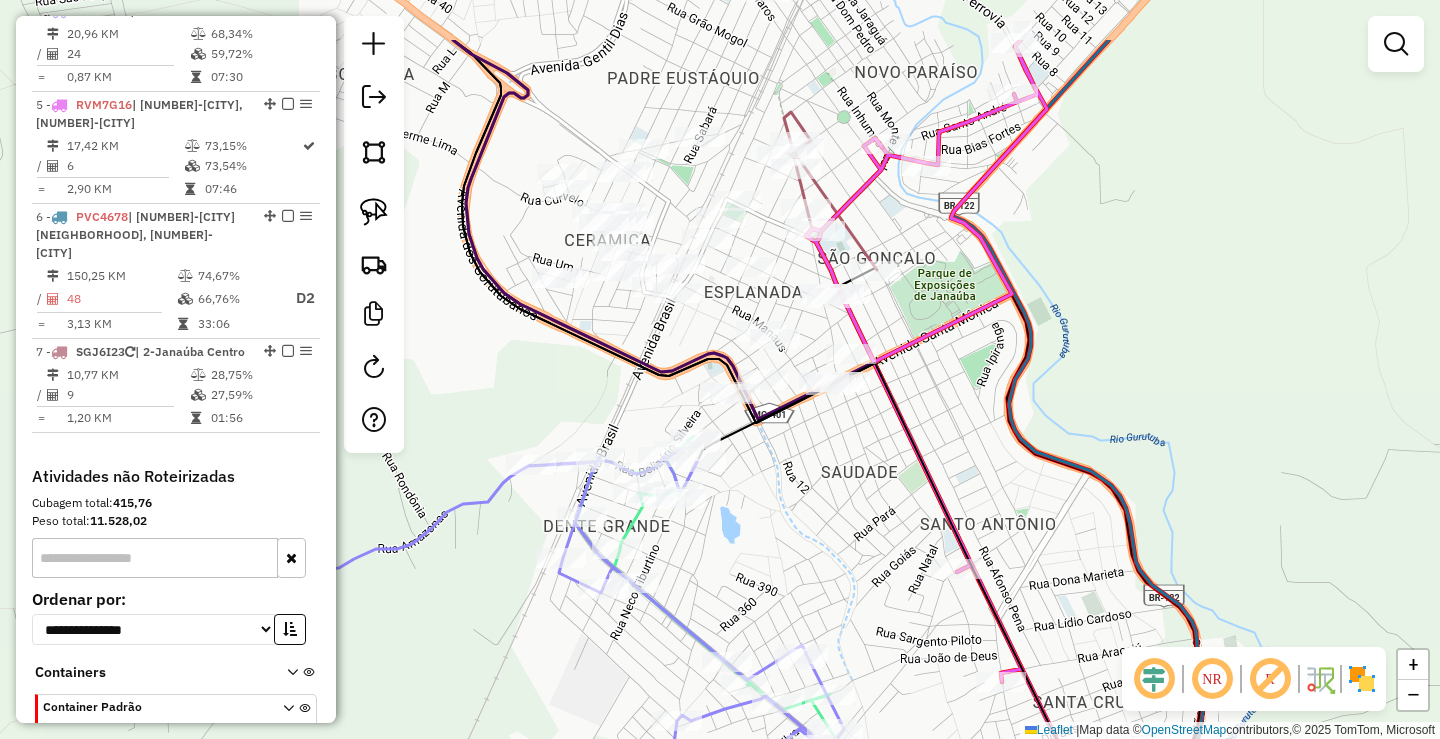 drag, startPoint x: 653, startPoint y: 203, endPoint x: 679, endPoint y: 295, distance: 95.60335 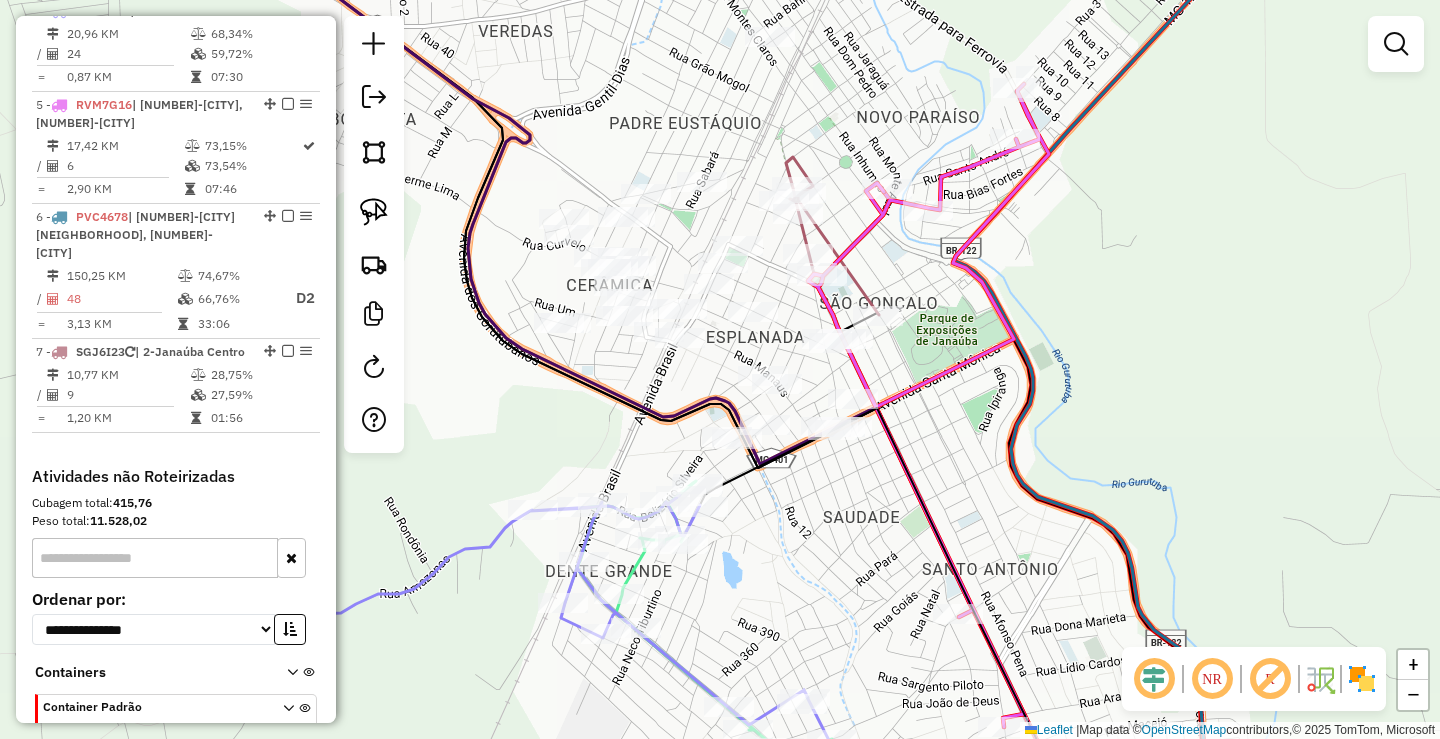 drag, startPoint x: 655, startPoint y: 293, endPoint x: 691, endPoint y: 368, distance: 83.19255 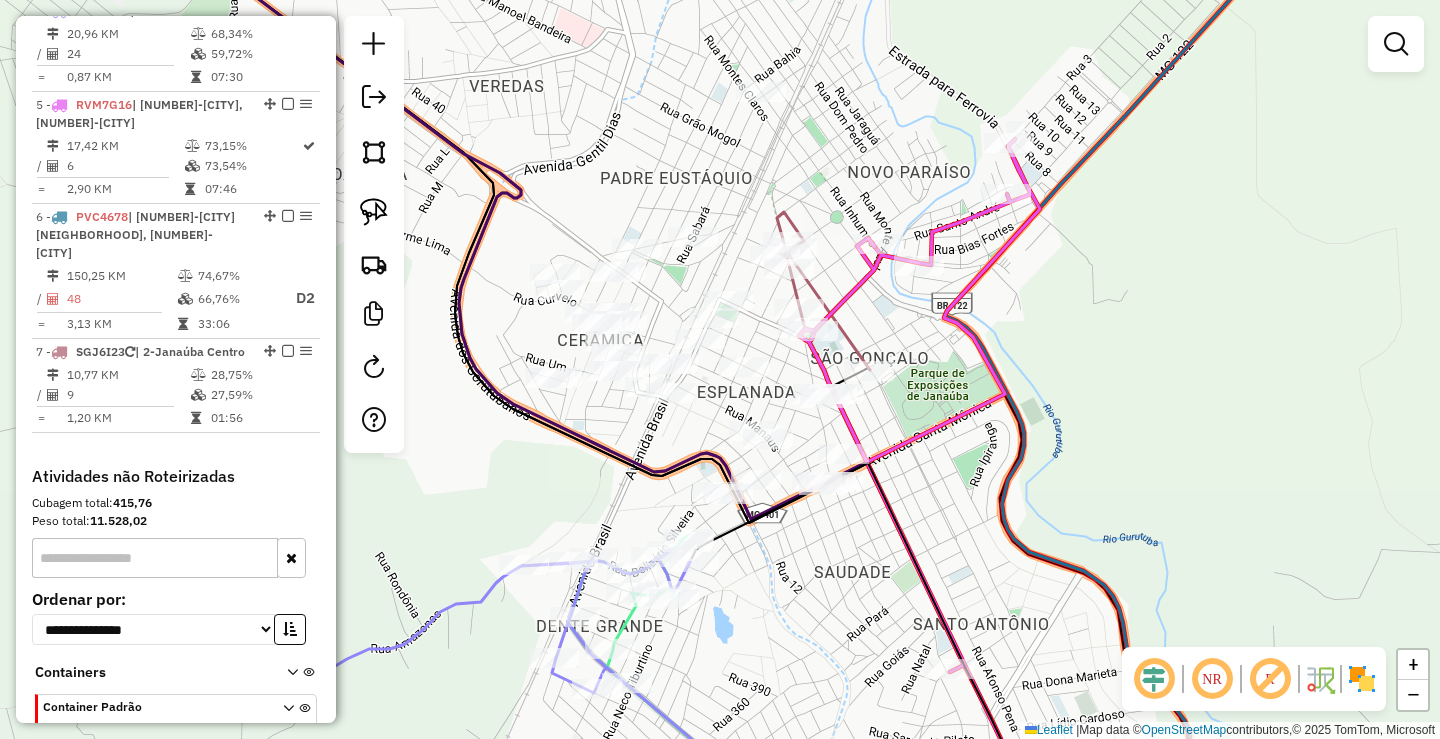 drag, startPoint x: 776, startPoint y: 153, endPoint x: 737, endPoint y: 138, distance: 41.785164 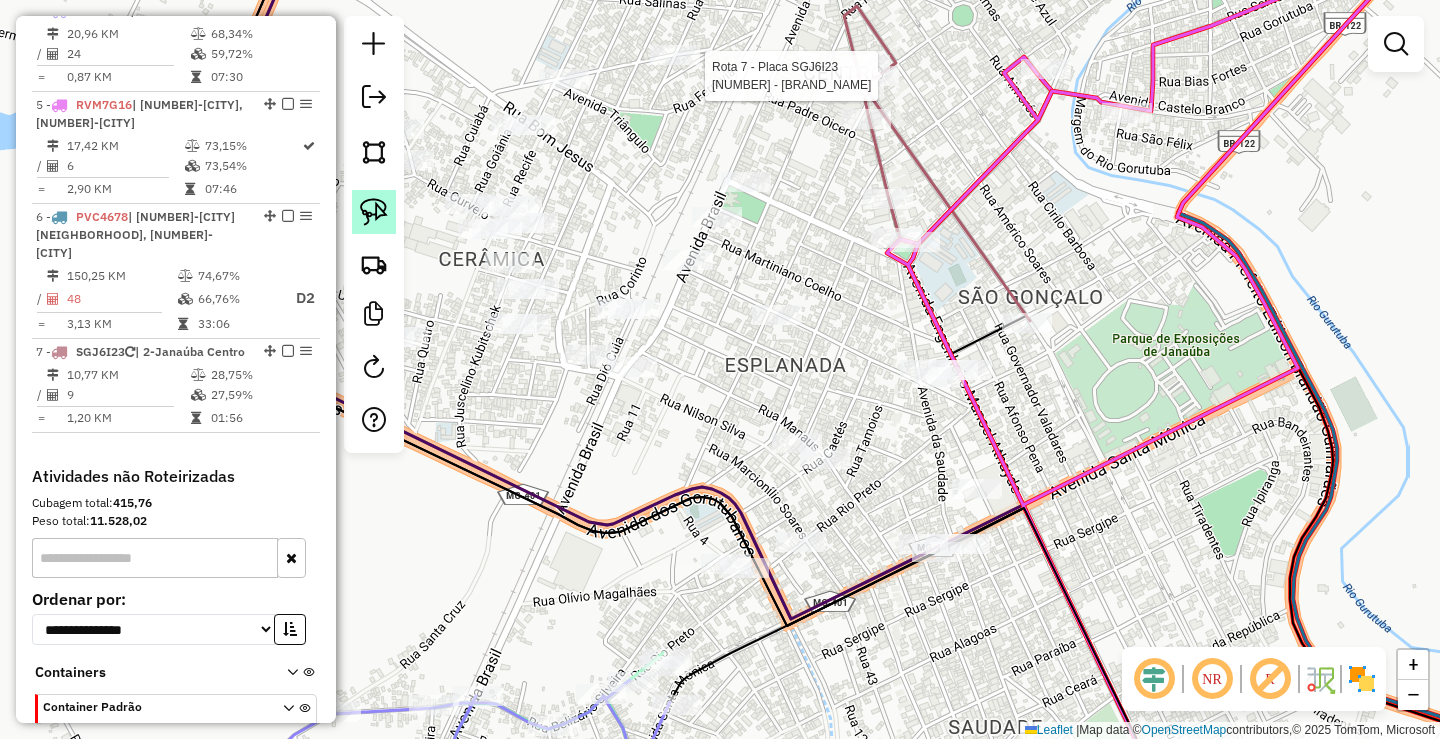 click 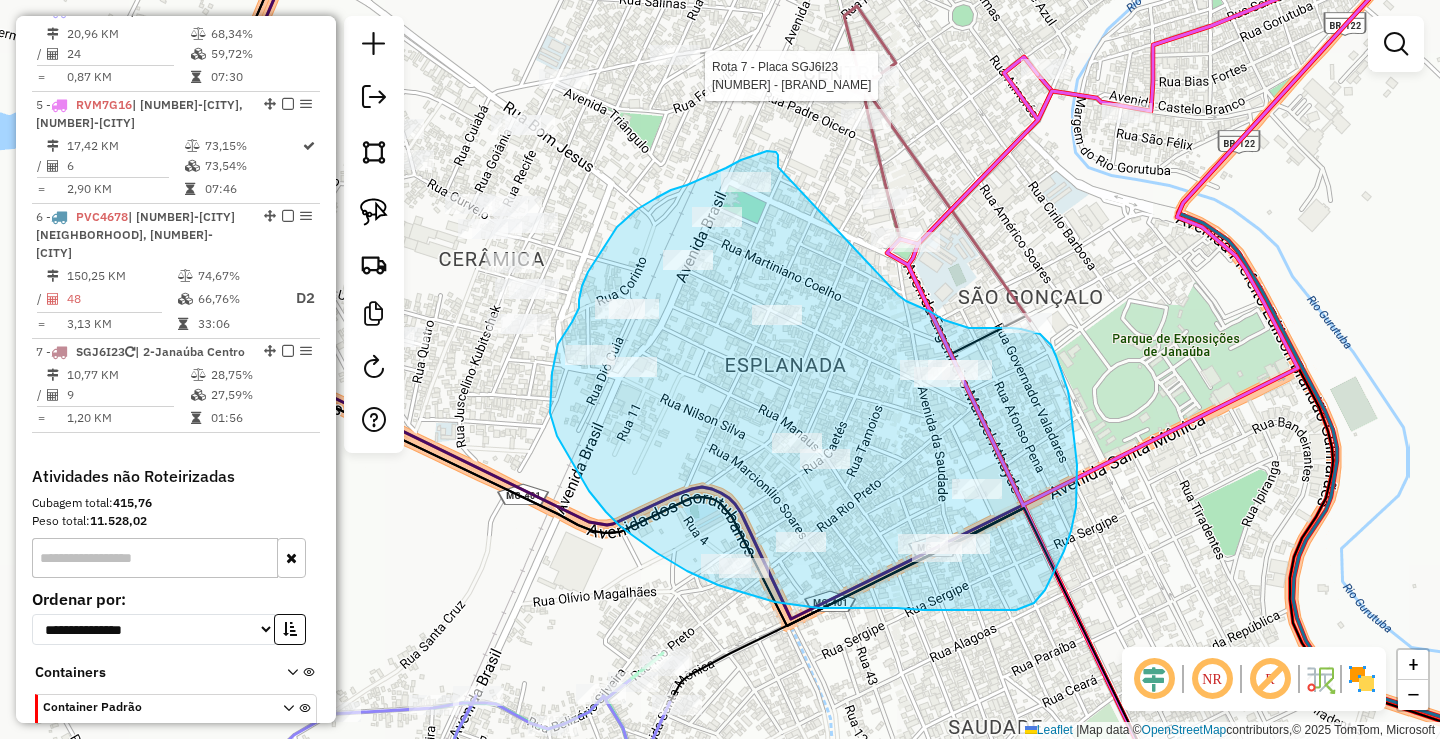 drag, startPoint x: 777, startPoint y: 154, endPoint x: 893, endPoint y: 291, distance: 179.51323 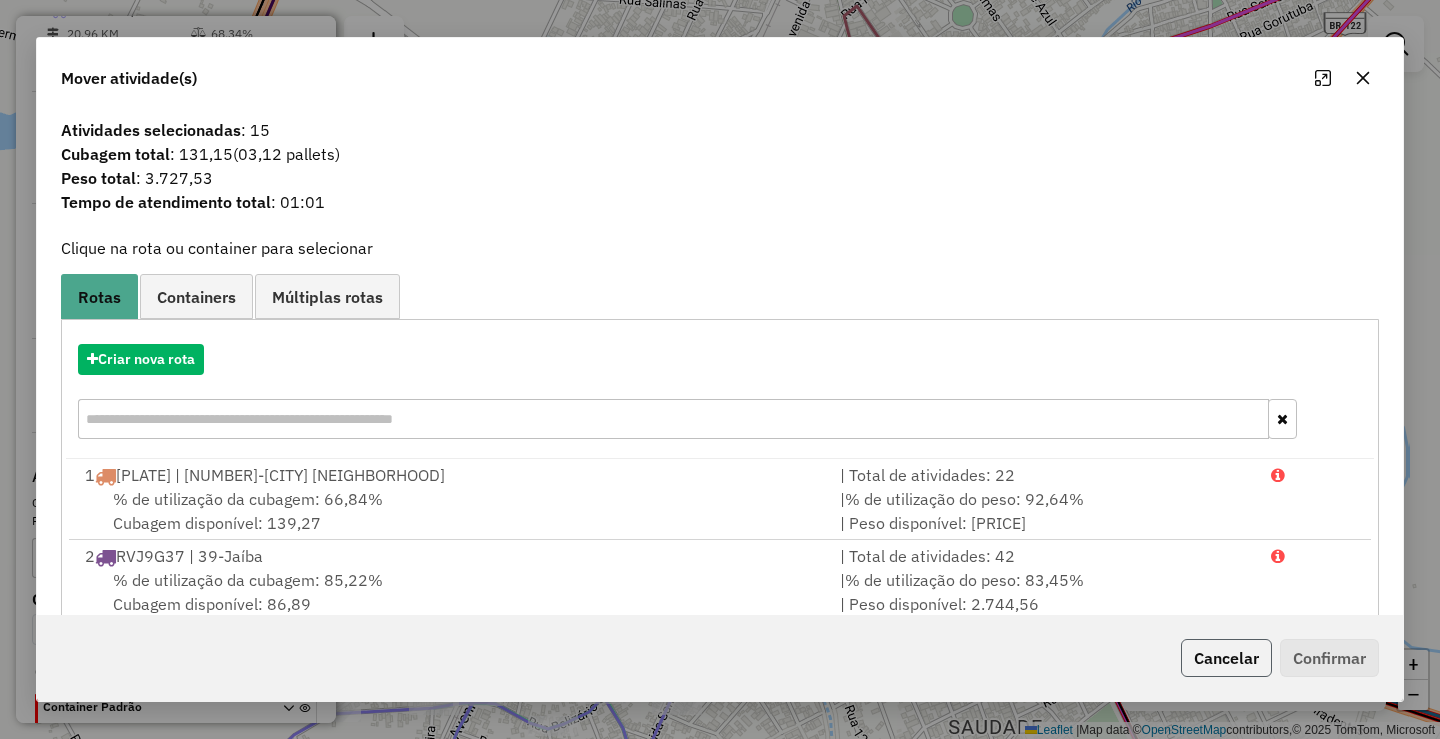 drag, startPoint x: 1235, startPoint y: 666, endPoint x: 714, endPoint y: 486, distance: 551.2177 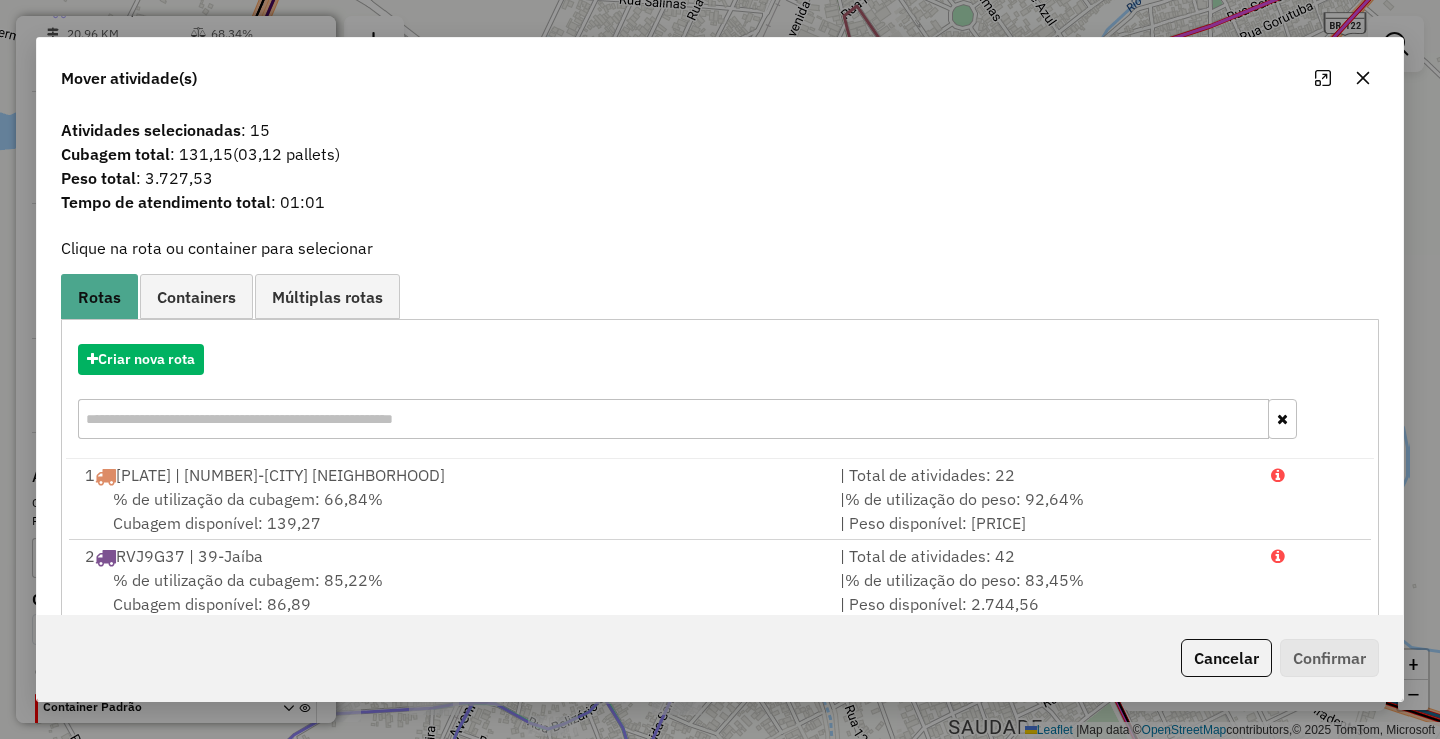 click on "Cancelar" 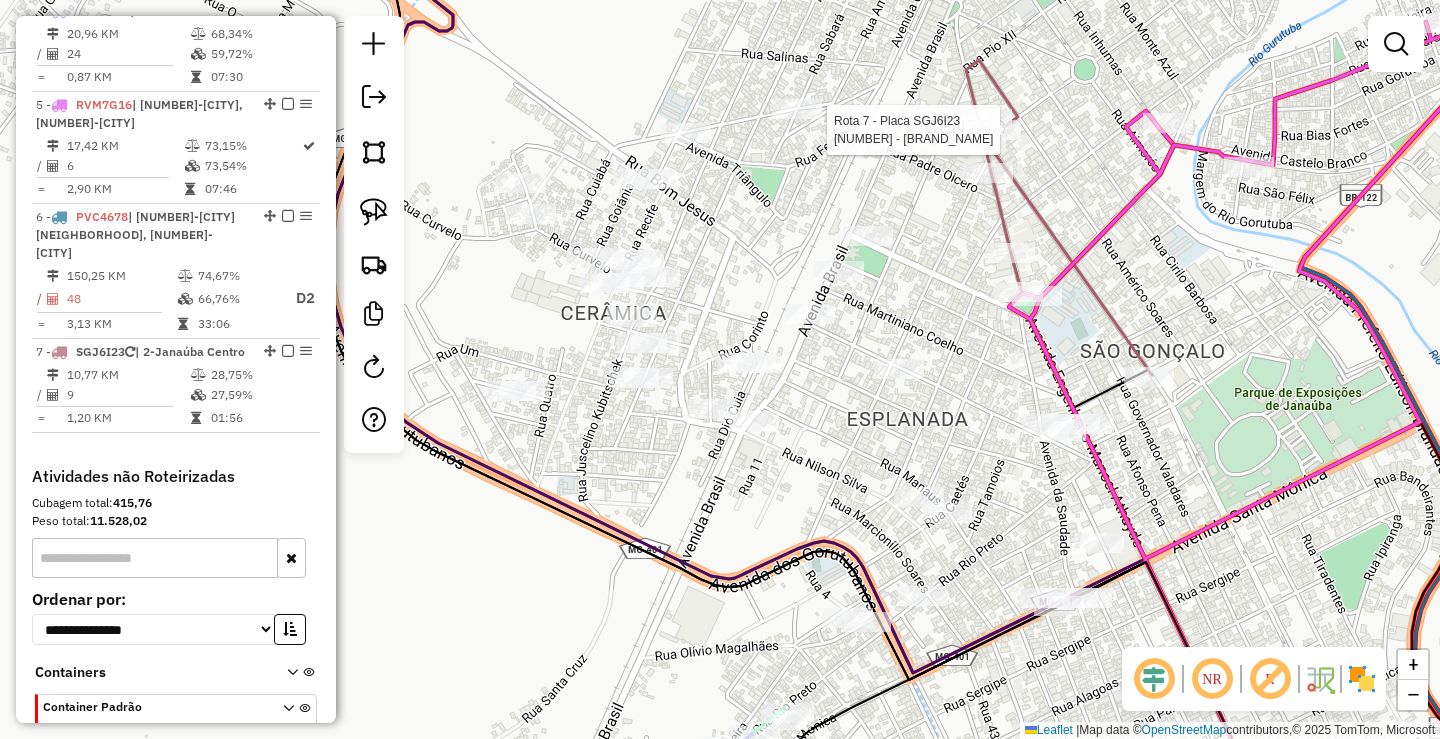 drag, startPoint x: 612, startPoint y: 419, endPoint x: 754, endPoint y: 468, distance: 150.2165 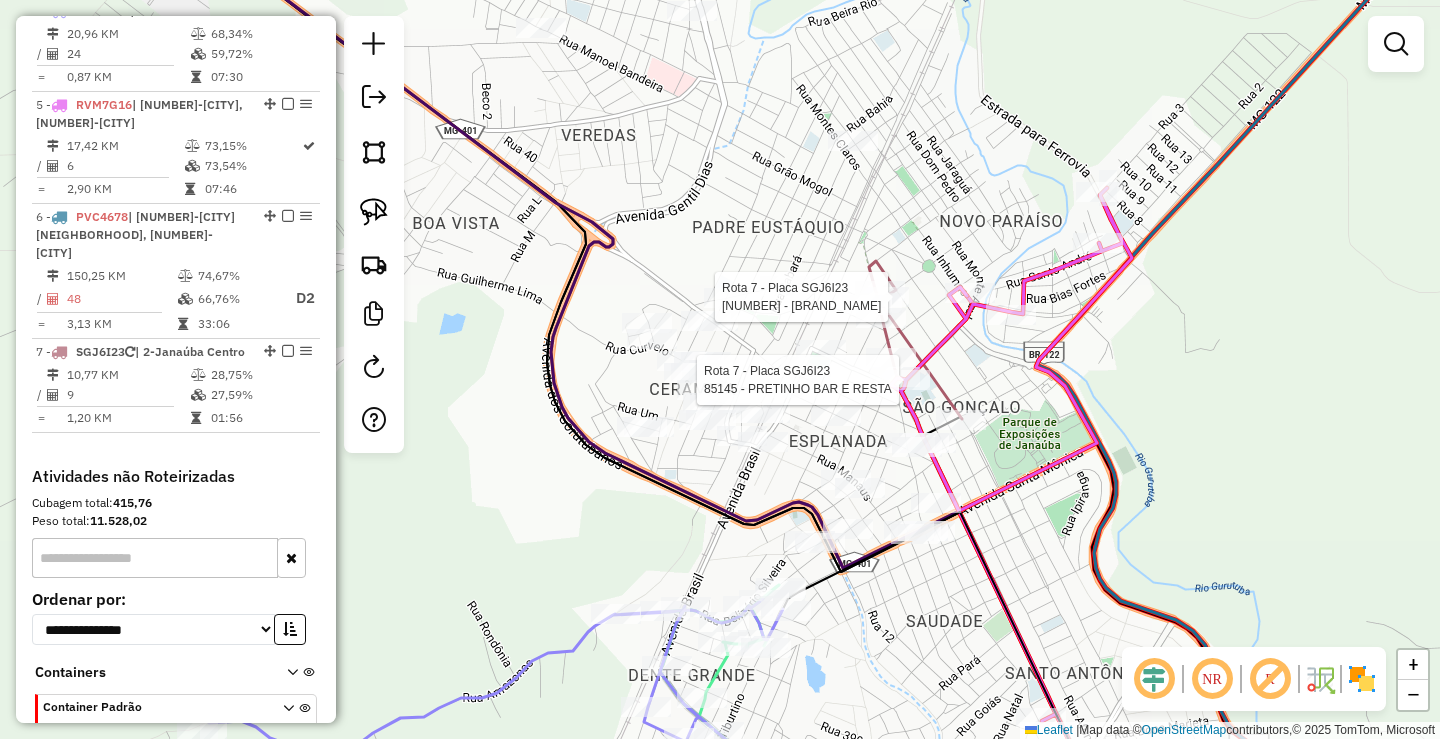 scroll, scrollTop: 1205, scrollLeft: 0, axis: vertical 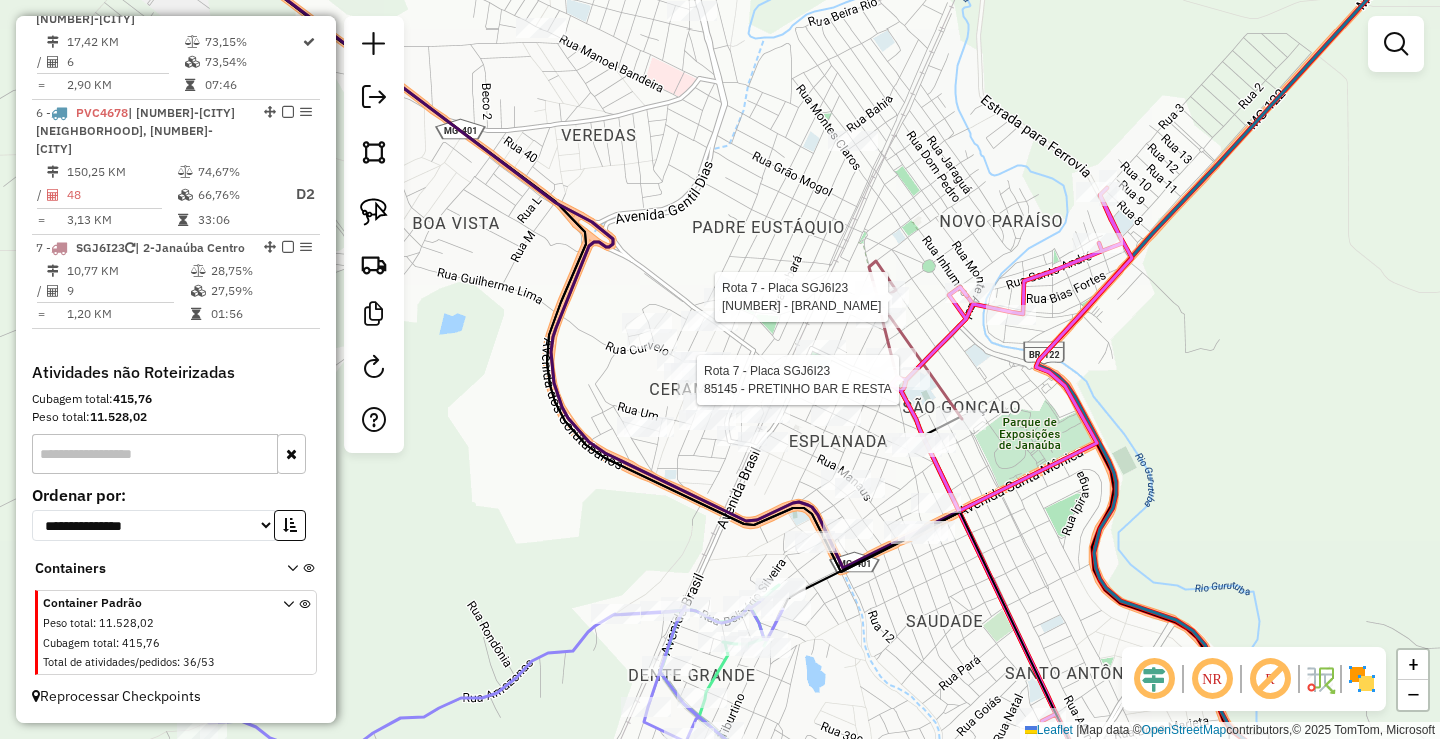 select on "*********" 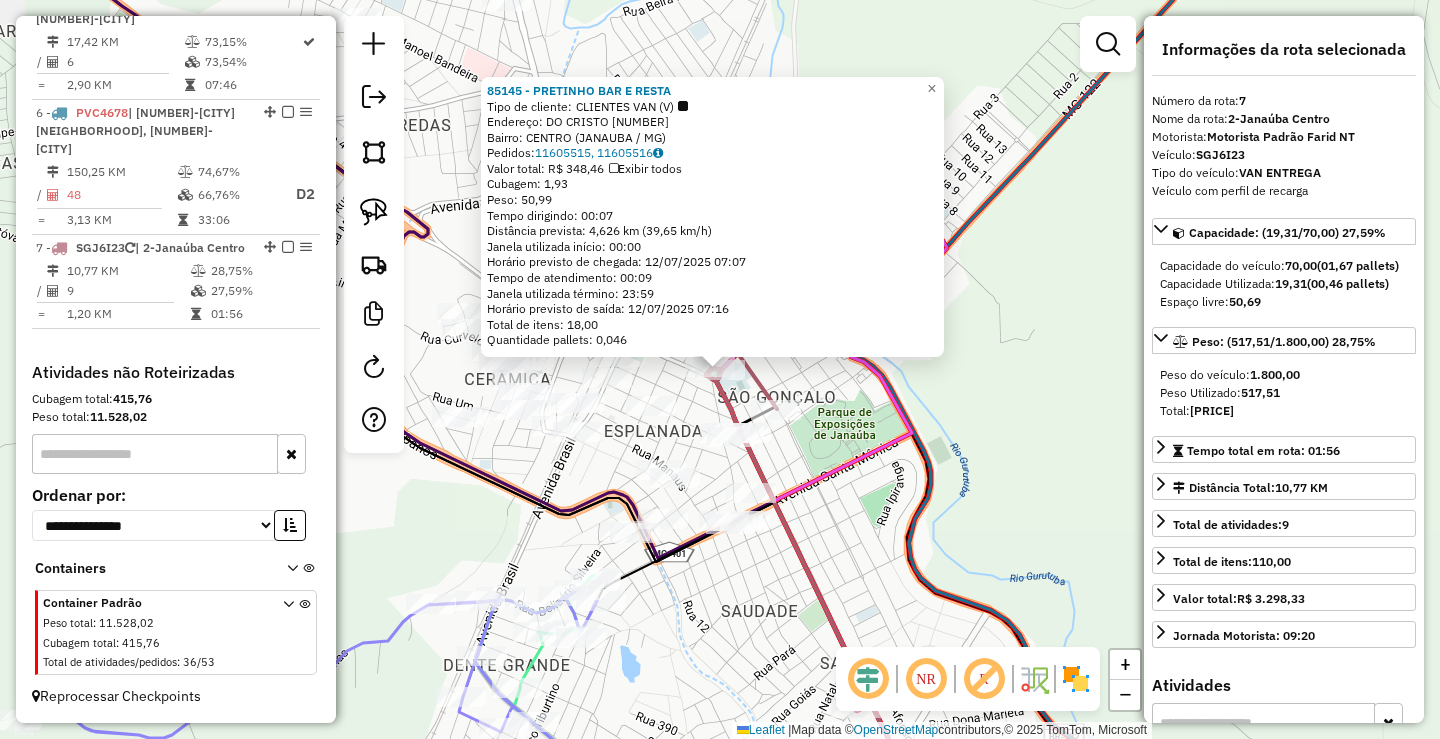 click on "85145 - PRETINHO BAR E RESTA  Tipo de cliente:   CLIENTES VAN  (V)   Endereço:  [STREET_NAME] [NUMBER]   Bairro: [NEIGHBORHOOD] ([CITY] / [STATE])   Pedidos:  11605515, 11605516   Valor total: R$ 348,46   Exibir todos   Cubagem: 1,93  Peso: 50,99  Tempo dirigindo: 00:07   Distância prevista: 4,626 km (39,65 km/h)   Janela utilizada início: 00:00   Horário previsto de chegada: [DATE] [TIME]   Tempo de atendimento: 00:09   Janela utilizada término: 23:59   Horário previsto de saída: [DATE] [TIME]   Total de itens: 18,00   Quantidade pallets: 0,046  × Janela de atendimento Grade de atendimento Capacidade Transportadoras Veículos Cliente Pedidos  Rotas Selecione os dias de semana para filtrar as janelas de atendimento  Seg   Ter   Qua   Qui   Sex   Sáb   Dom  Informe o período da janela de atendimento: De: Até:  Filtrar exatamente a janela do cliente  Considerar janela de atendimento padrão  Selecione os dias de semana para filtrar as grades de atendimento  Seg   Ter   Qua   Qui   Sex   Sáb   Dom   Peso mínimo:  +" 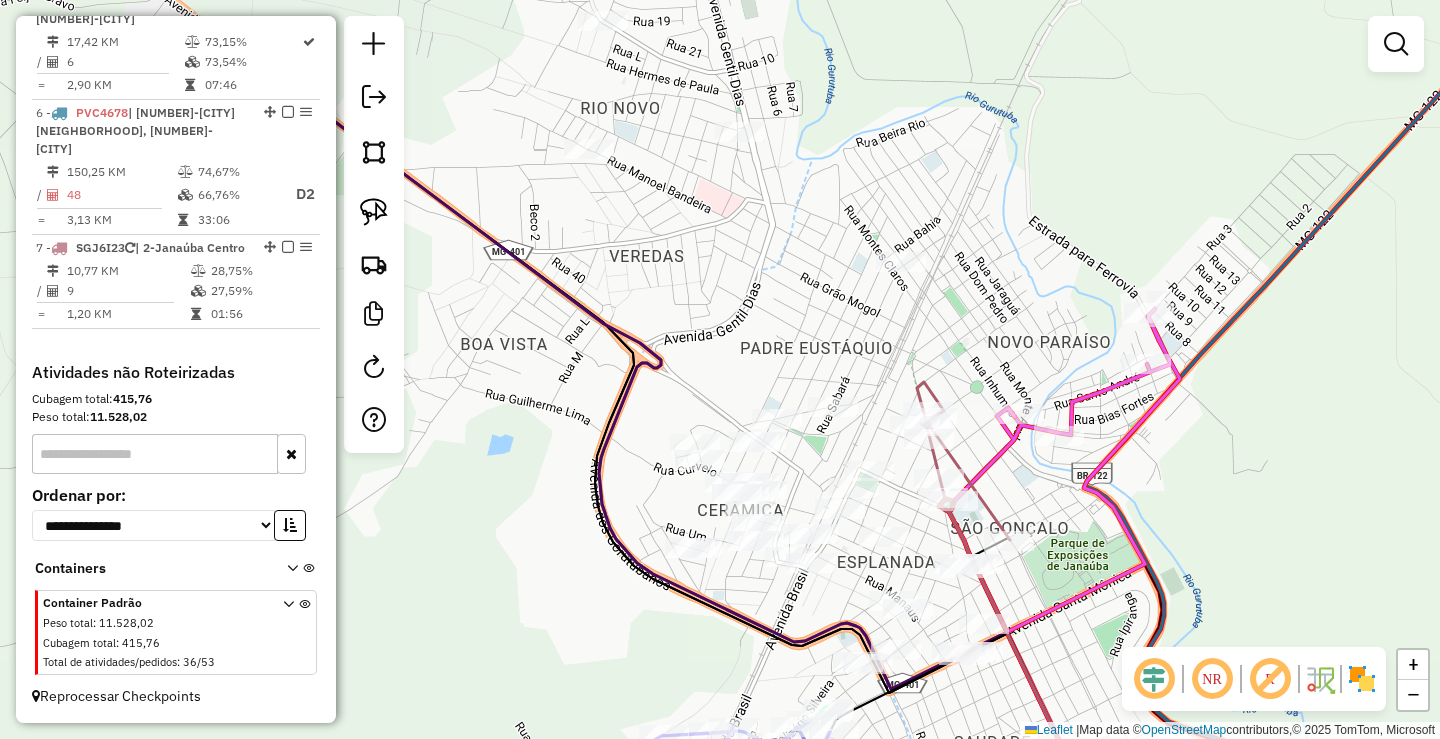 drag, startPoint x: 678, startPoint y: 245, endPoint x: 911, endPoint y: 376, distance: 267.30133 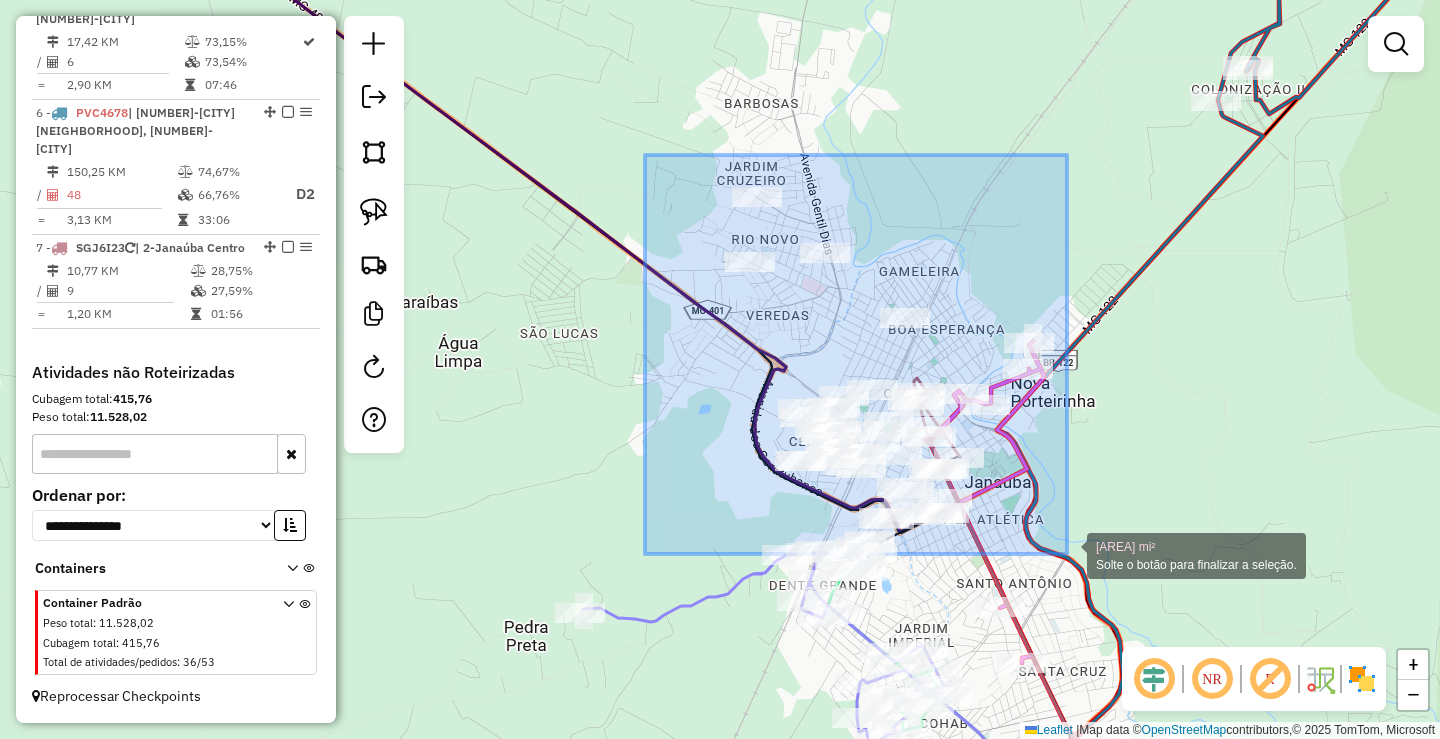 drag, startPoint x: 645, startPoint y: 160, endPoint x: 1067, endPoint y: 554, distance: 577.33875 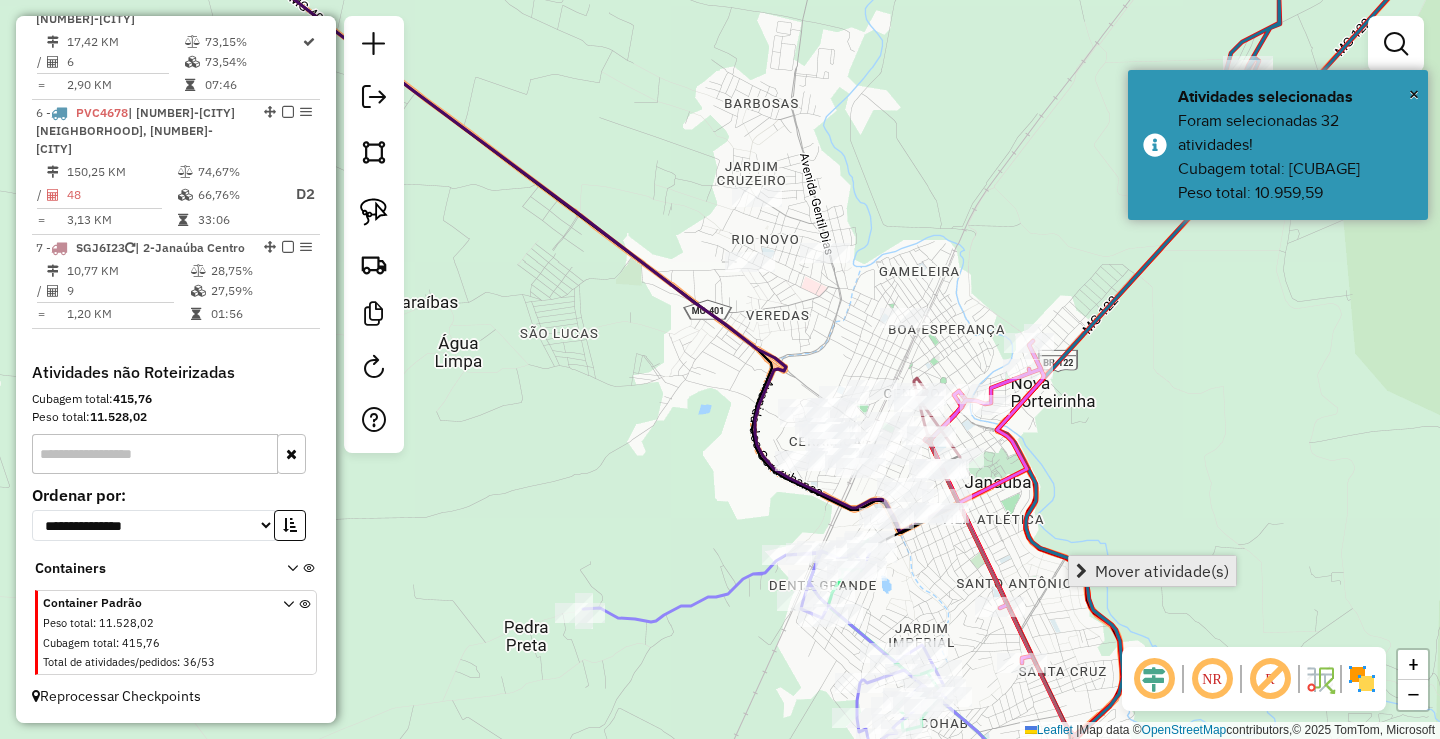 click on "Mover atividade(s)" at bounding box center [1162, 571] 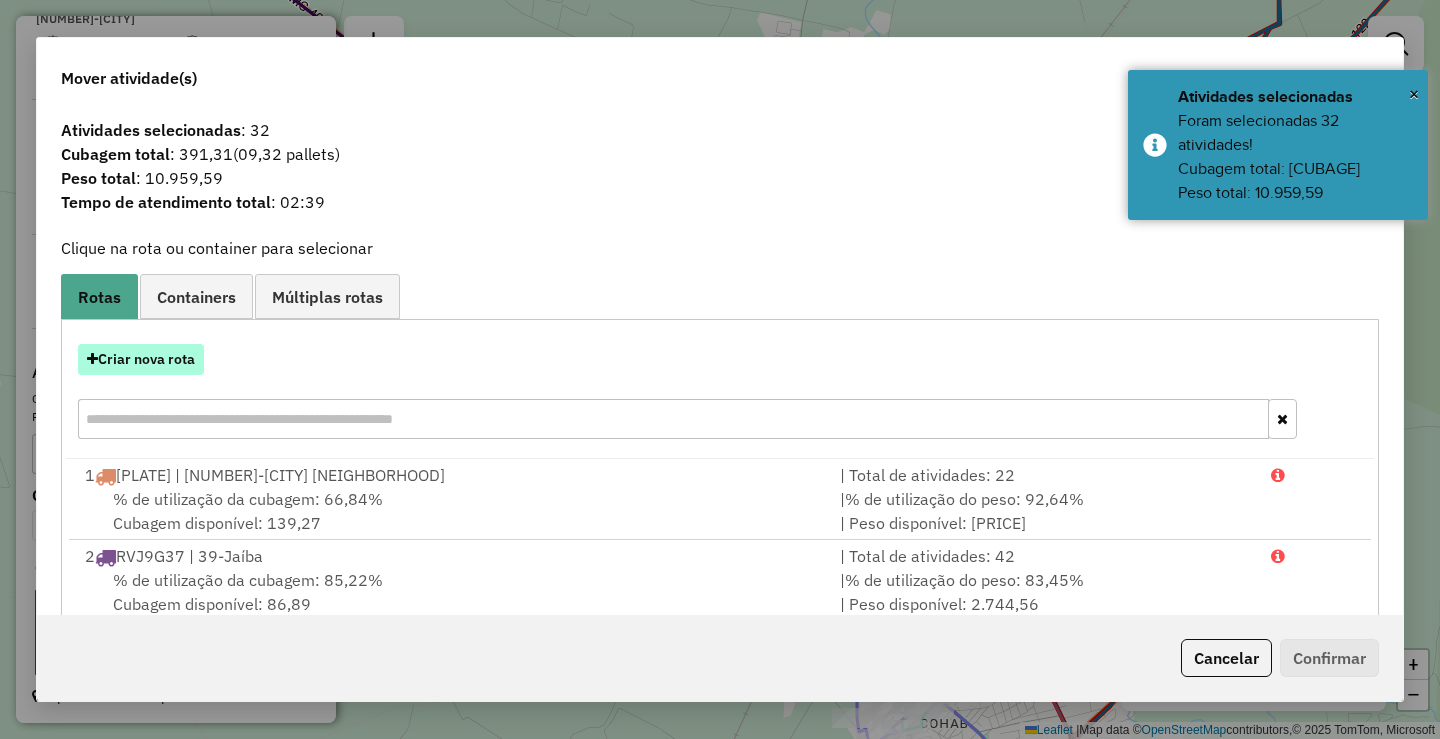 click on "Criar nova rota" at bounding box center [141, 359] 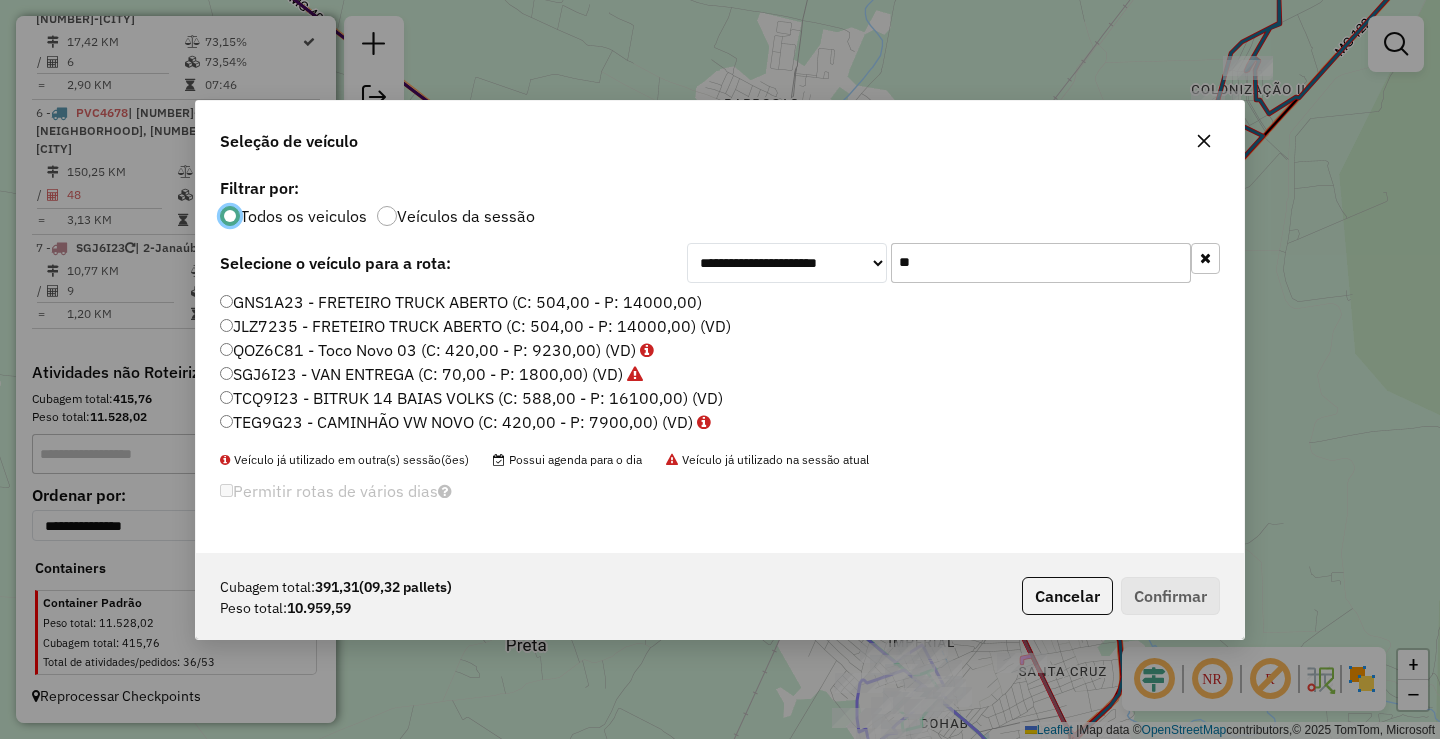 scroll, scrollTop: 11, scrollLeft: 6, axis: both 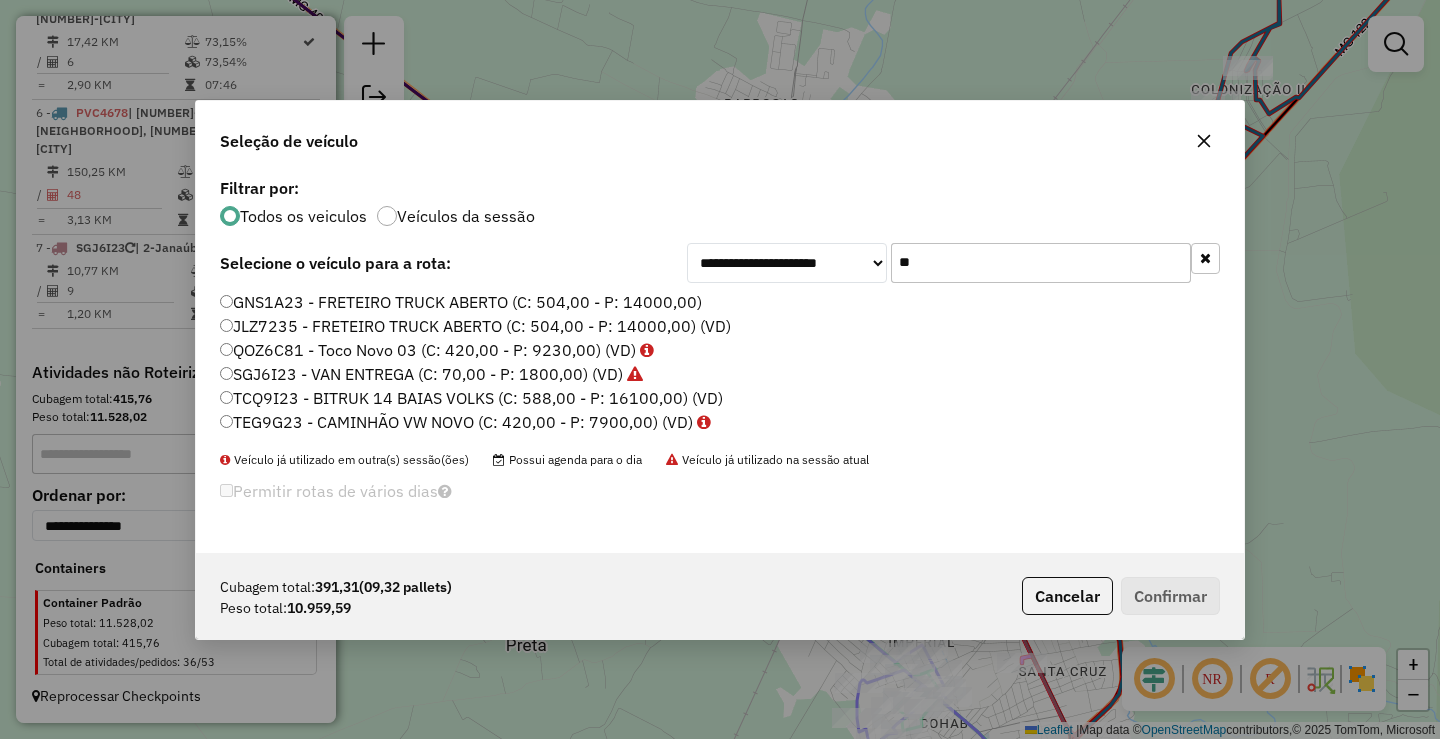 drag, startPoint x: 1005, startPoint y: 277, endPoint x: 477, endPoint y: 342, distance: 531.9859 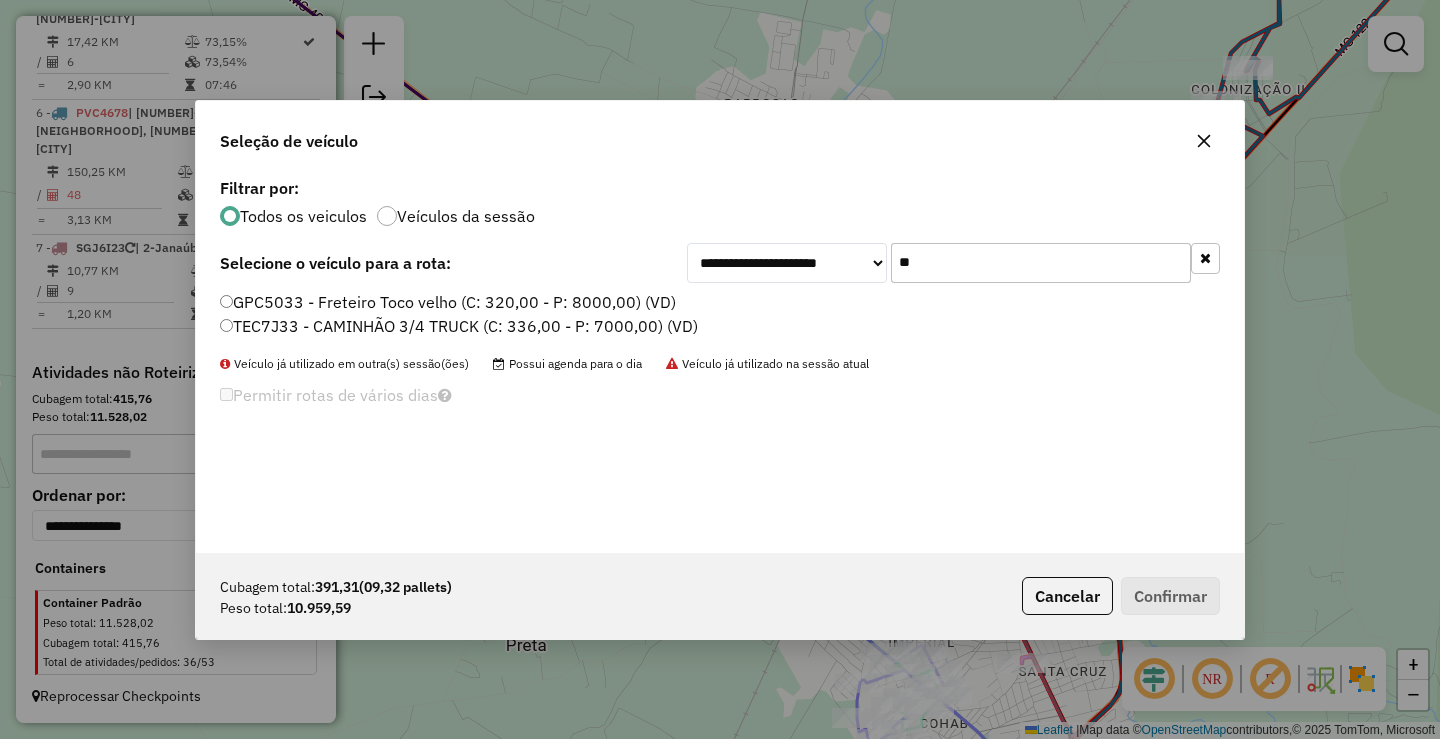 type on "**" 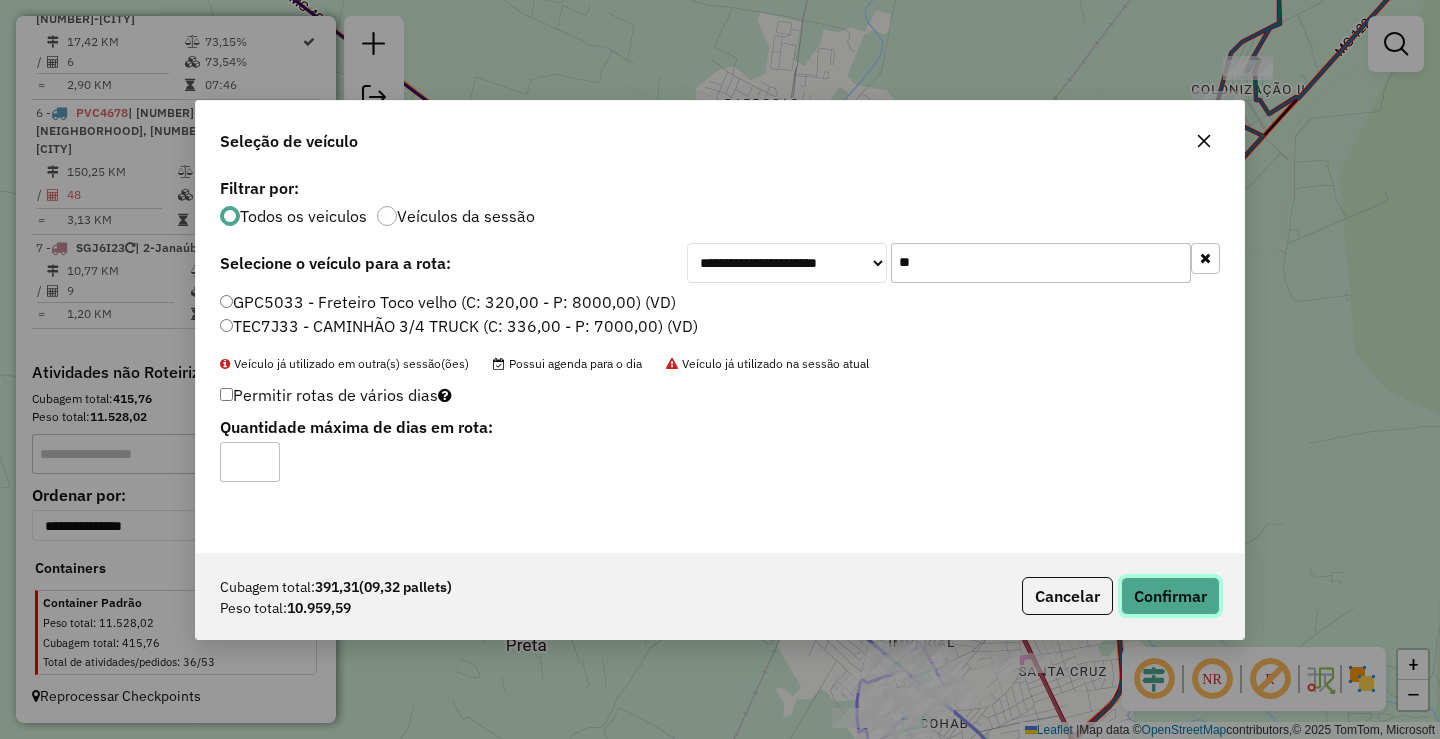 click on "Confirmar" 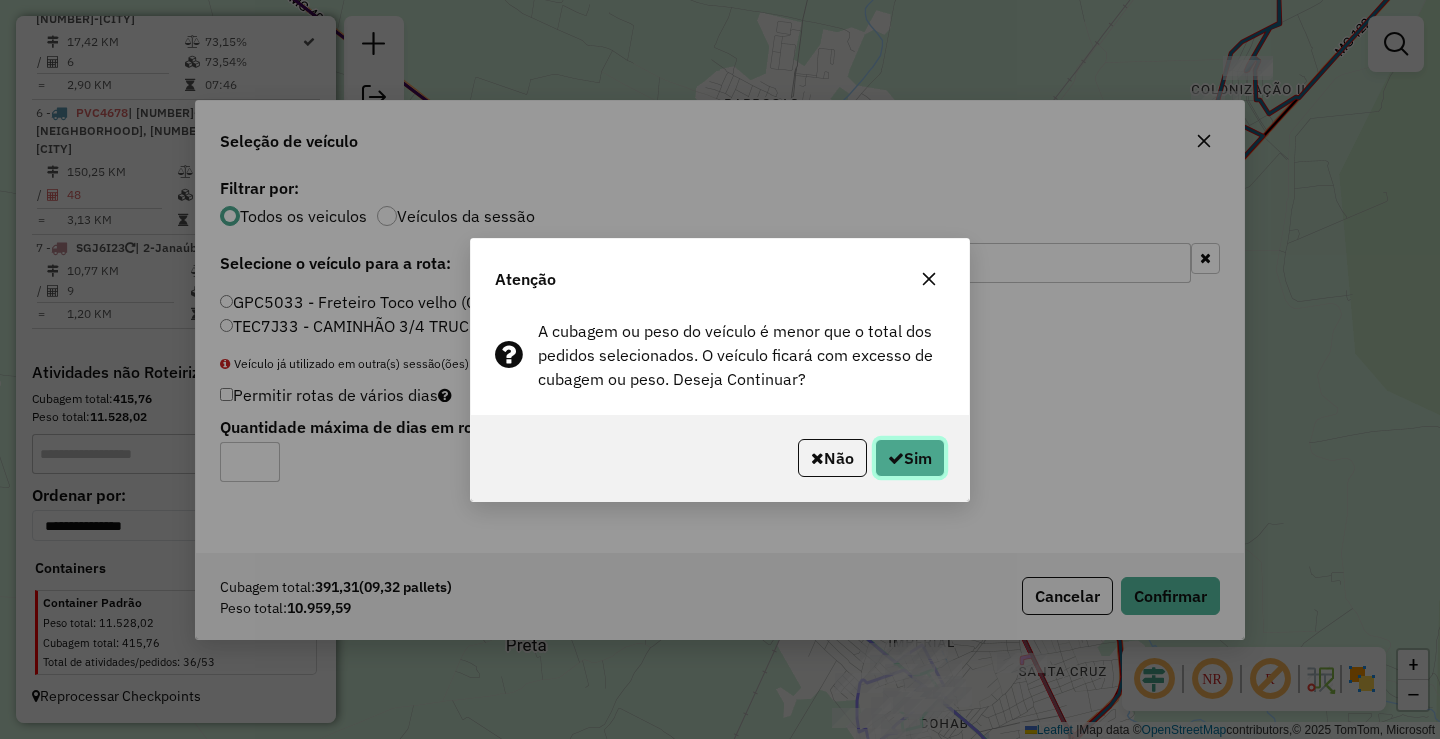 click on "Sim" 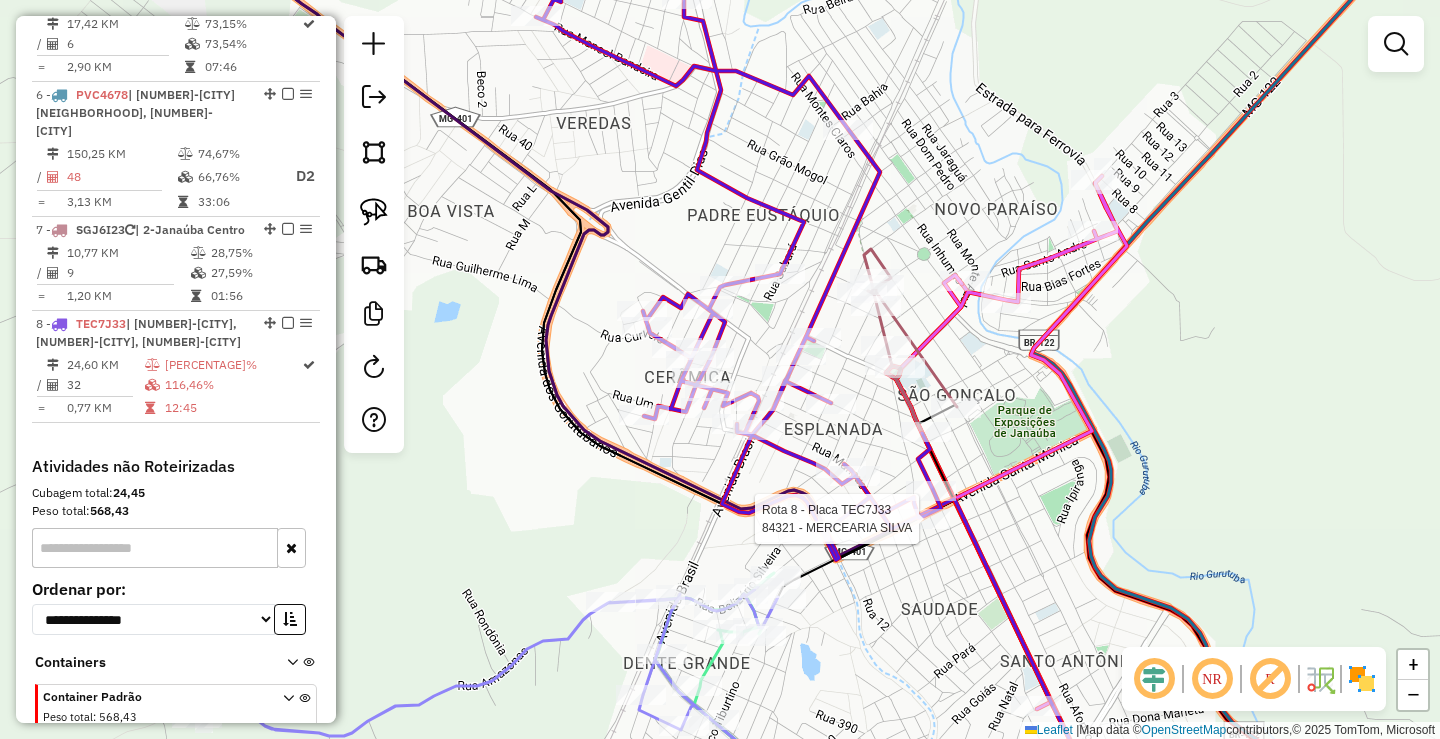 select on "*********" 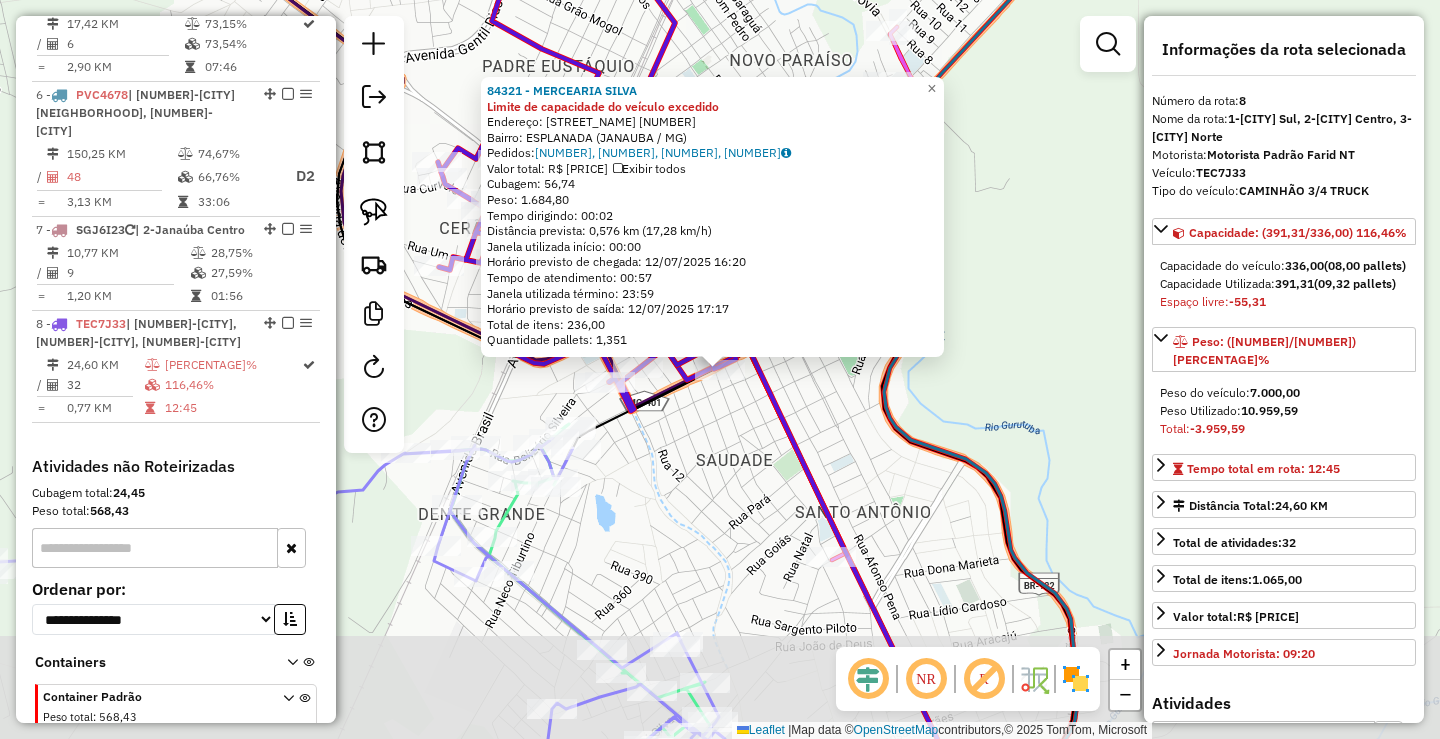 scroll, scrollTop: 1317, scrollLeft: 0, axis: vertical 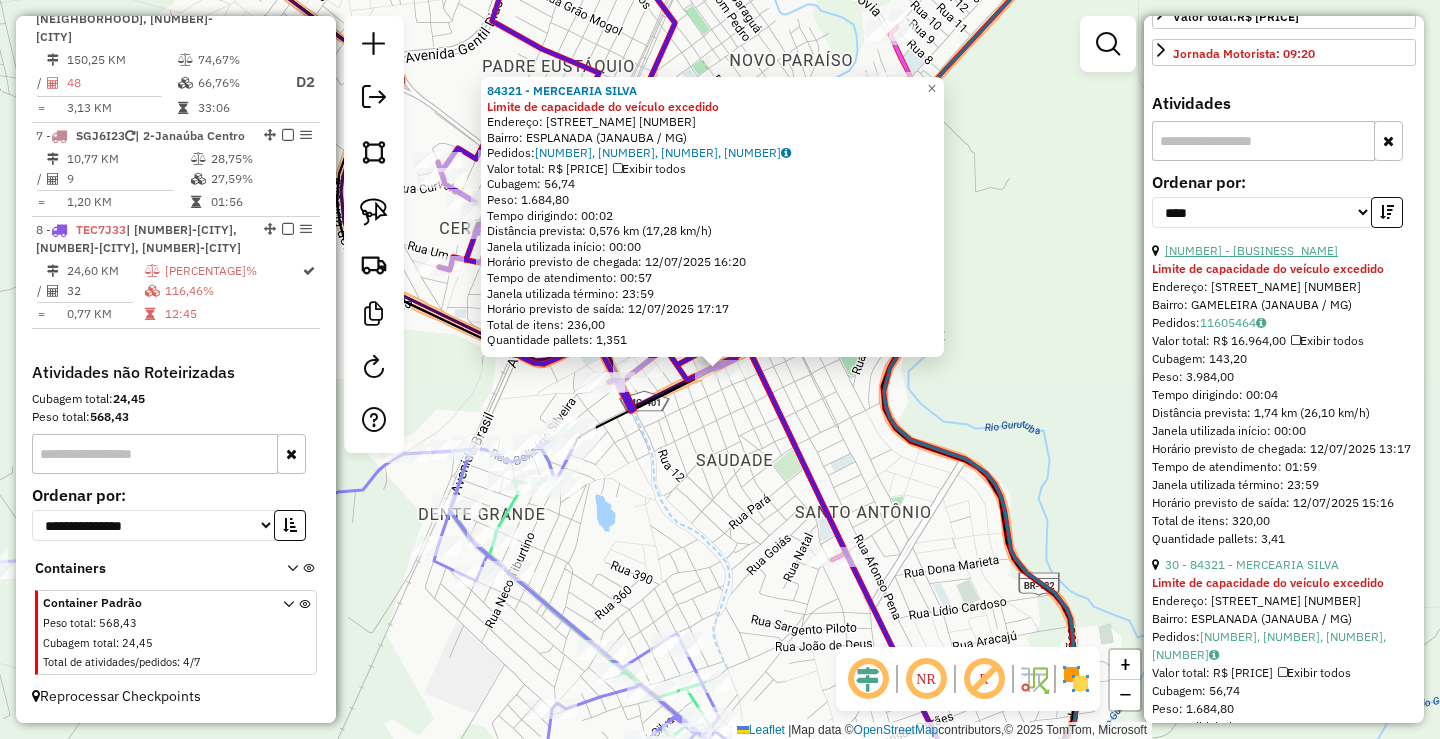 click on "[NUMBER] - [BUSINESS_NAME]" at bounding box center [1251, 250] 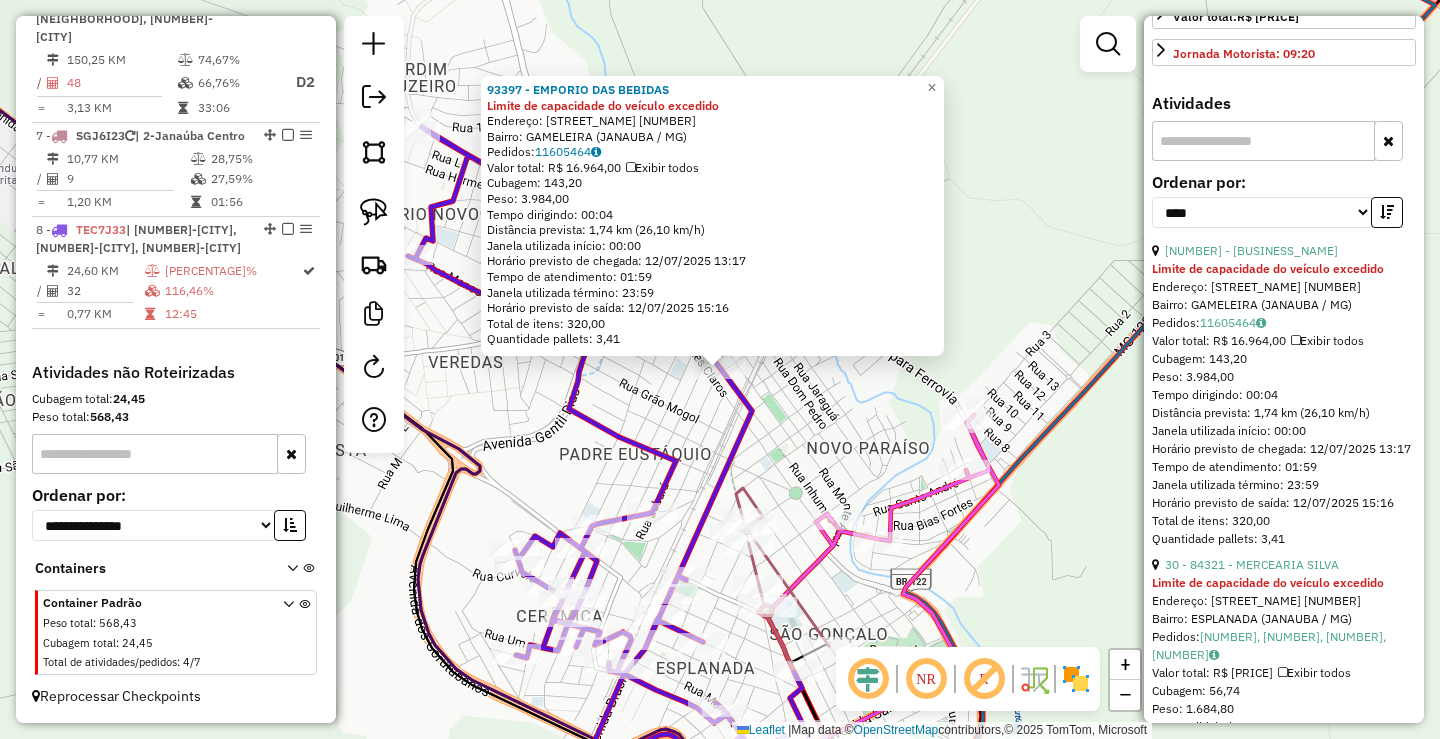 click on "93397 - EMPORIO DAS BEBIDAS Limite de capacidade do veículo excedido  Endereço:  [STREET_NAME] [NUMBER]   Bairro: [NEIGHBORHOOD] ([CITY] / [STATE])   Pedidos:  11605464   Valor total: R$ 16.964,00   Exibir todos   Cubagem: 143,20  Peso: 3.984,00  Tempo dirigindo: 00:04   Distância prevista: 1,74 km (26,10 km/h)   Janela utilizada início: 00:00   Horário previsto de chegada: [DATE] [TIME]   Tempo de atendimento: 01:59   Janela utilizada término: 23:59   Horário previsto de saída: [DATE] [TIME]   Total de itens: 320,00   Quantidade pallets: 3,41  × Janela de atendimento Grade de atendimento Capacidade Transportadoras Veículos Cliente Pedidos  Rotas Selecione os dias de semana para filtrar as janelas de atendimento  Seg   Ter   Qua   Qui   Sex   Sáb   Dom  Informe o período da janela de atendimento: De: Até:  Filtrar exatamente a janela do cliente  Considerar janela de atendimento padrão  Selecione os dias de semana para filtrar as grades de atendimento  Seg   Ter   Qua   Qui   Sex   Sáb   Dom  **** +" 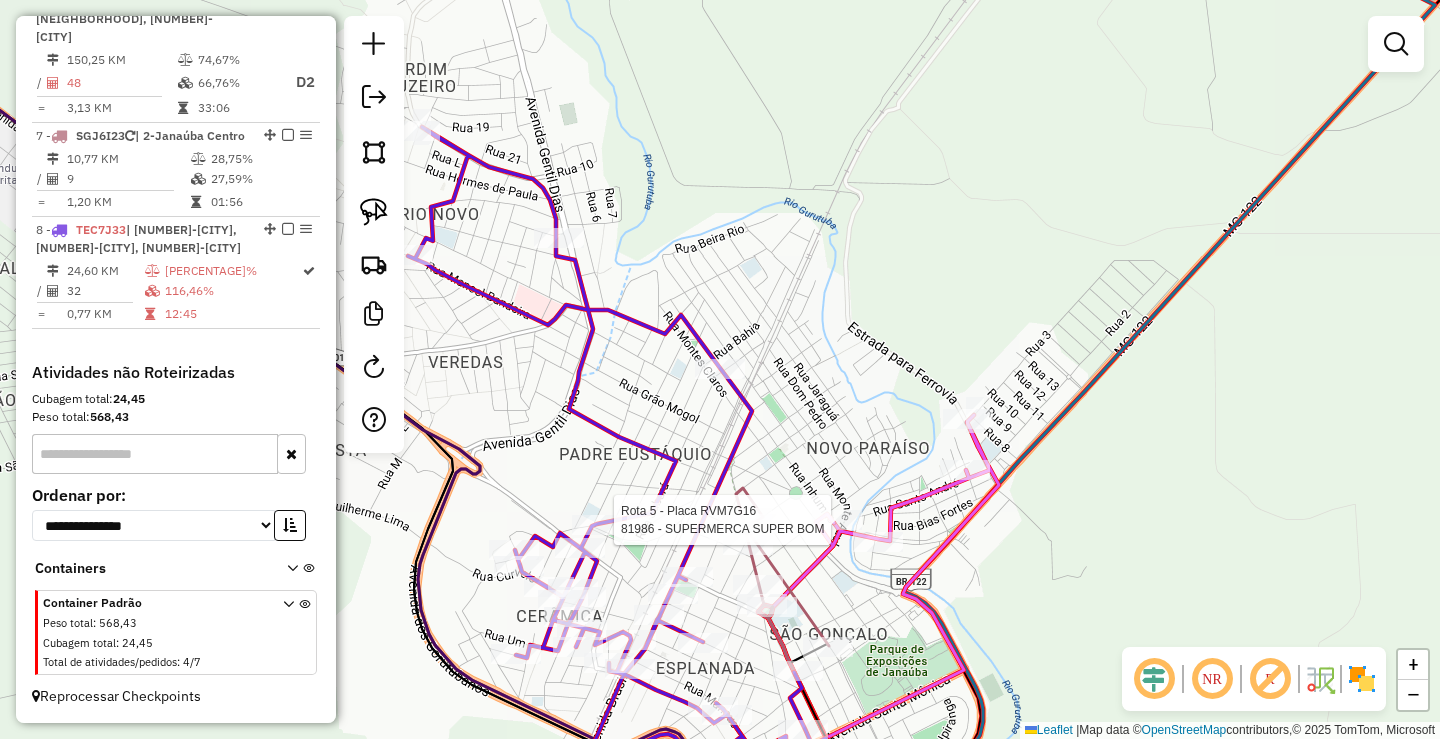 select on "*********" 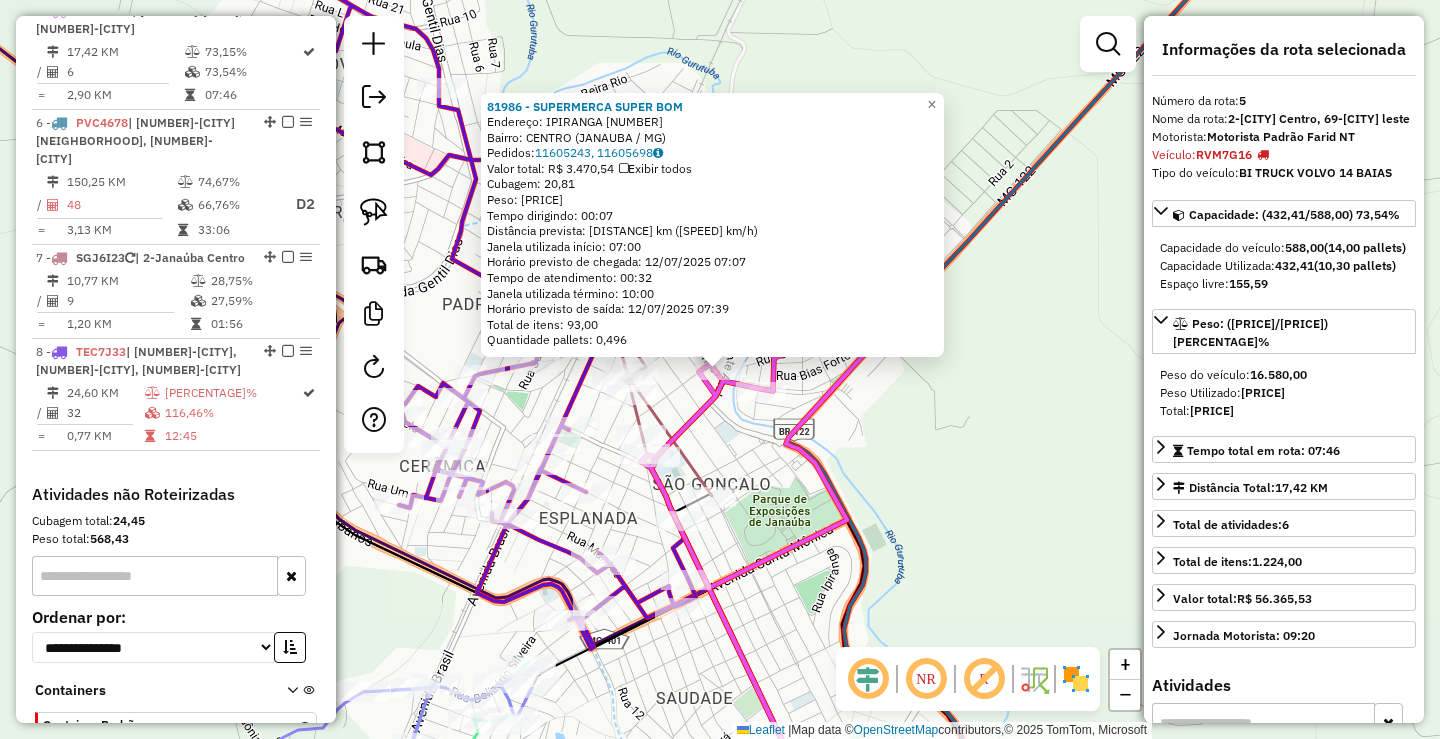 click 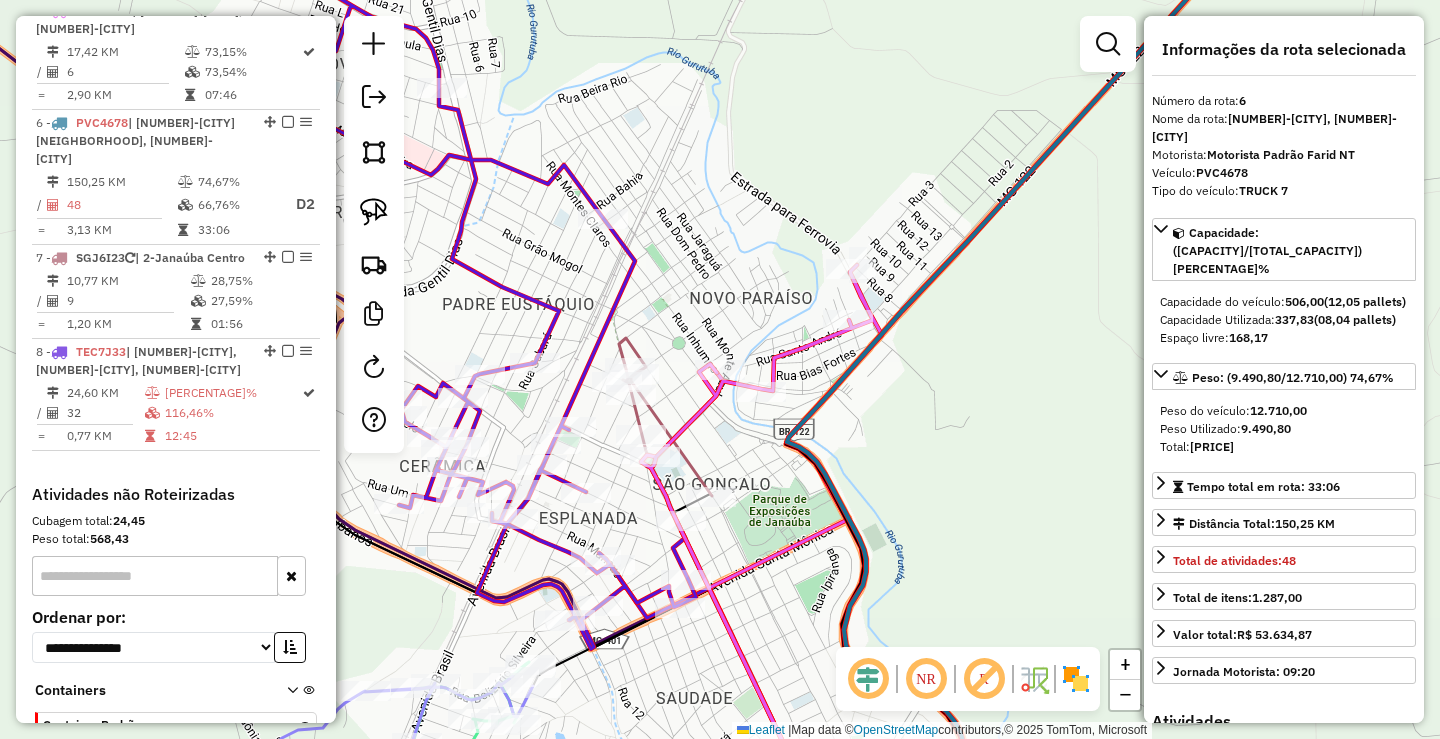 scroll, scrollTop: 1289, scrollLeft: 0, axis: vertical 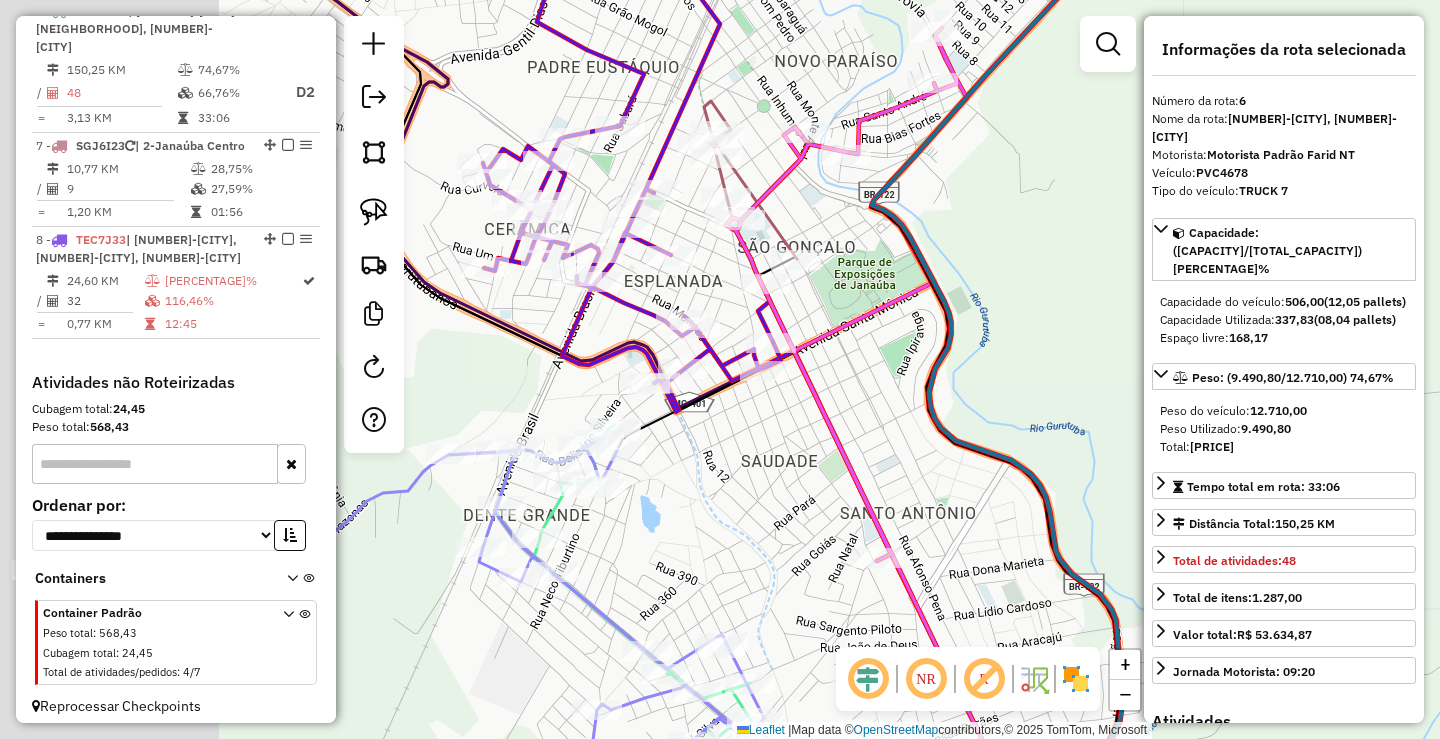 drag, startPoint x: 676, startPoint y: 482, endPoint x: 1020, endPoint y: 507, distance: 344.90723 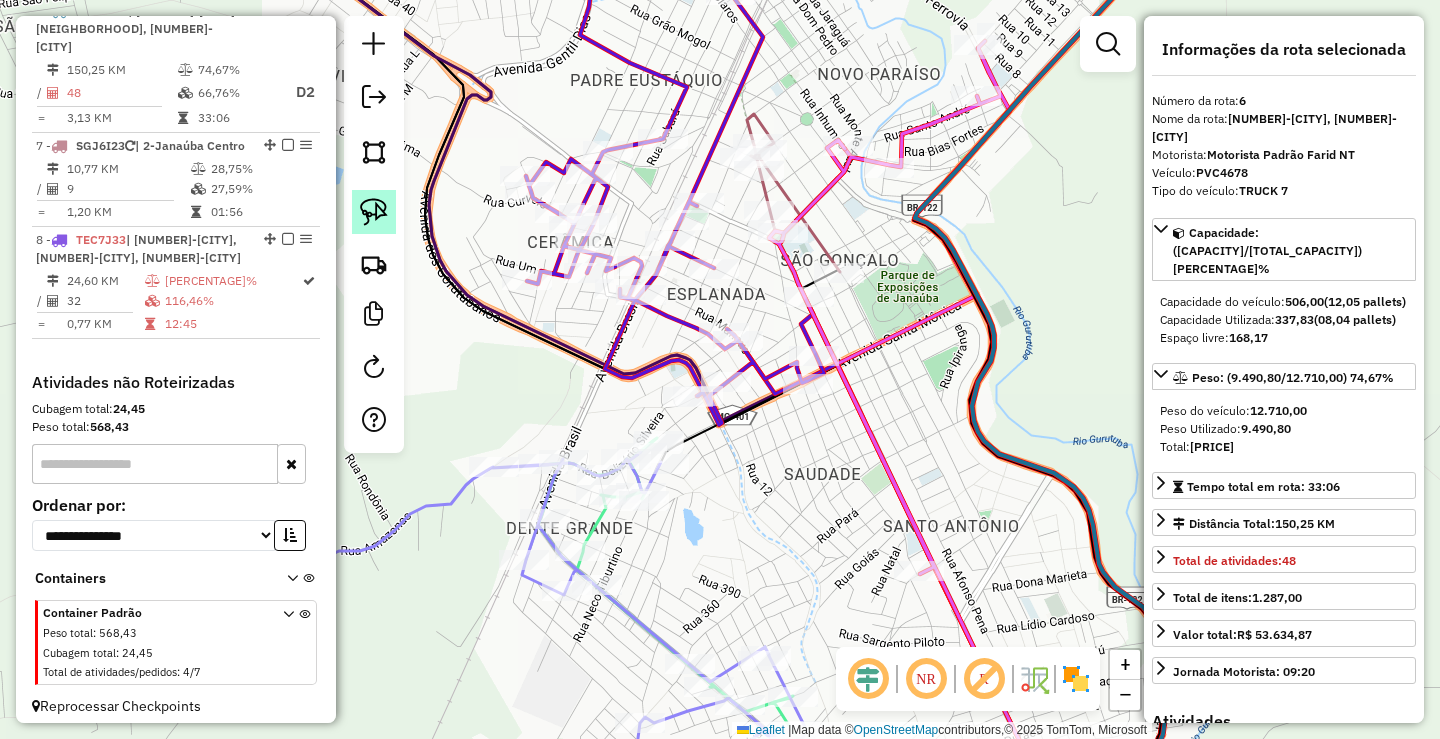 click 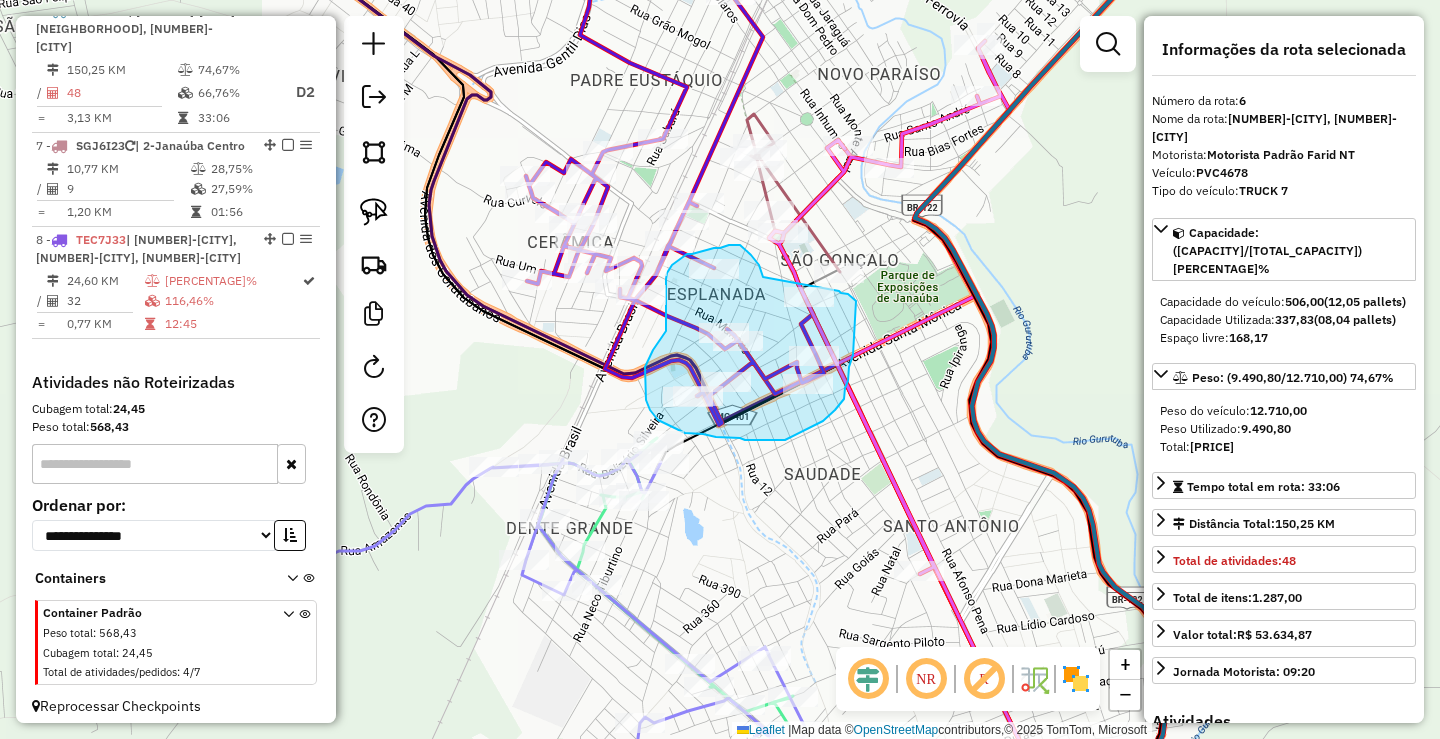 drag, startPoint x: 755, startPoint y: 260, endPoint x: 839, endPoint y: 291, distance: 89.537704 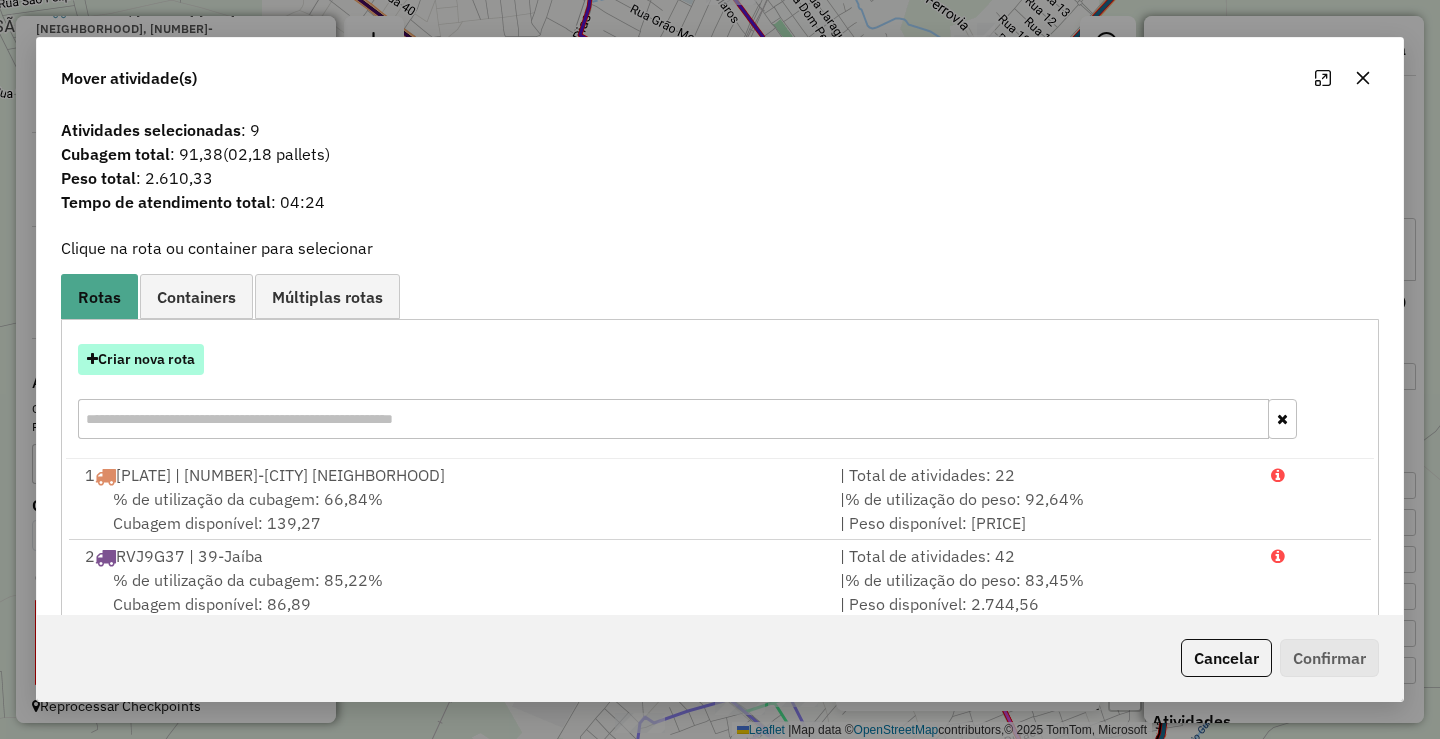 click on "Criar nova rota" at bounding box center (141, 359) 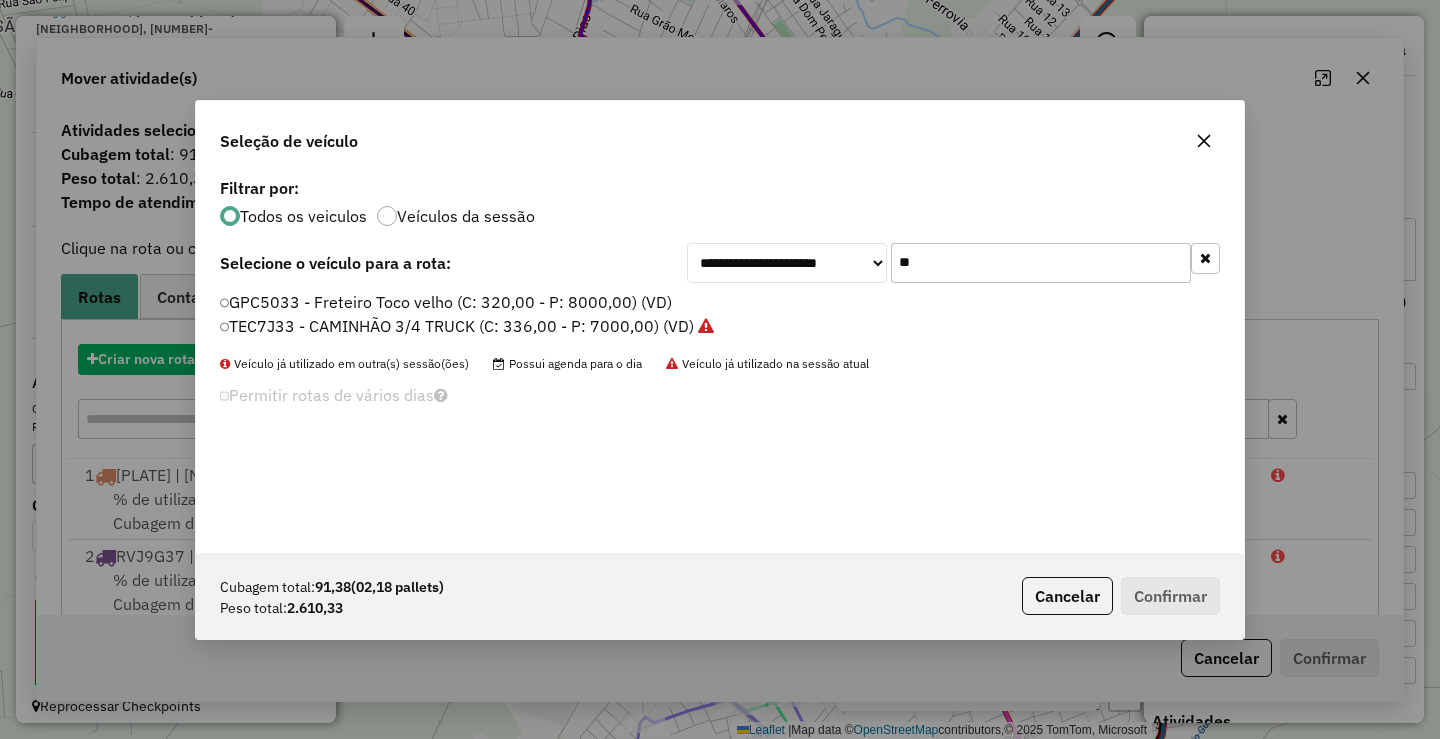 scroll, scrollTop: 11, scrollLeft: 6, axis: both 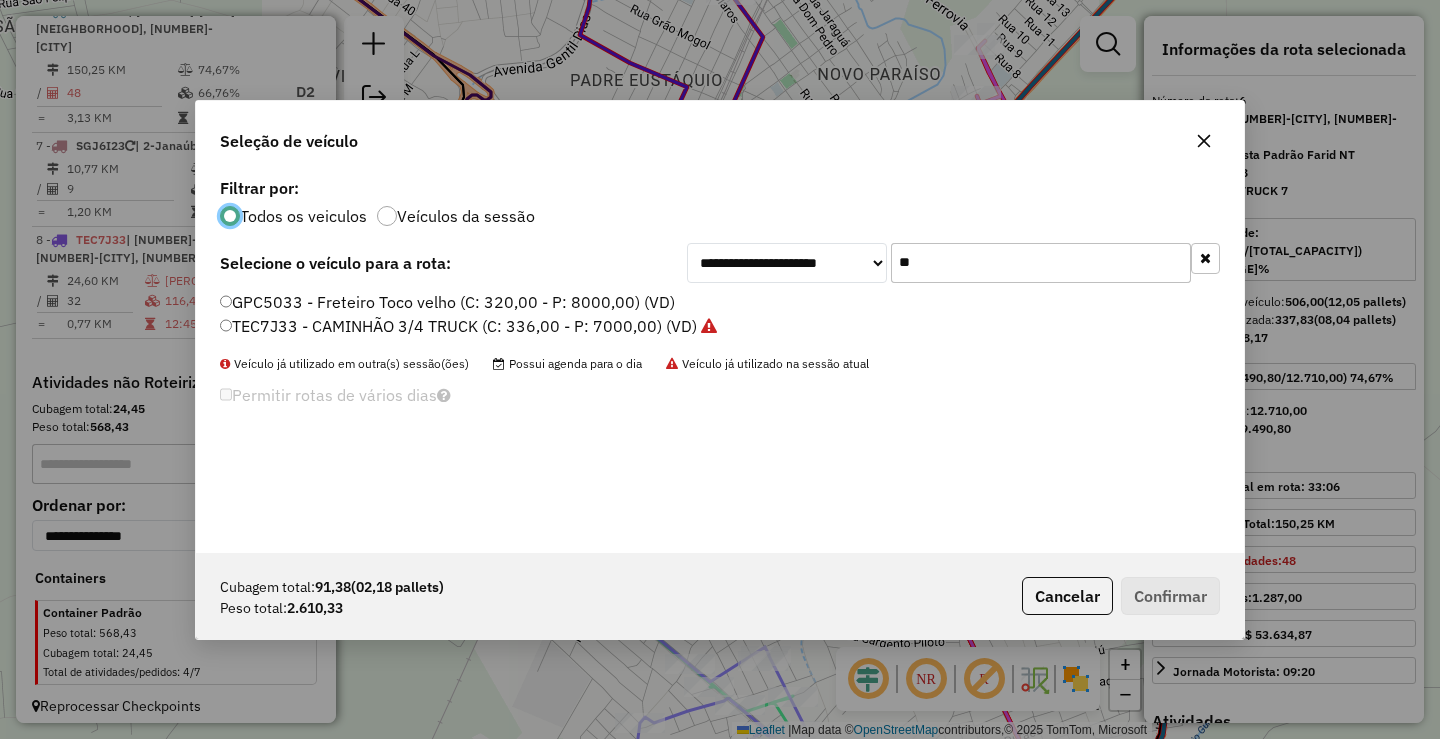 drag, startPoint x: 1016, startPoint y: 272, endPoint x: 765, endPoint y: 279, distance: 251.0976 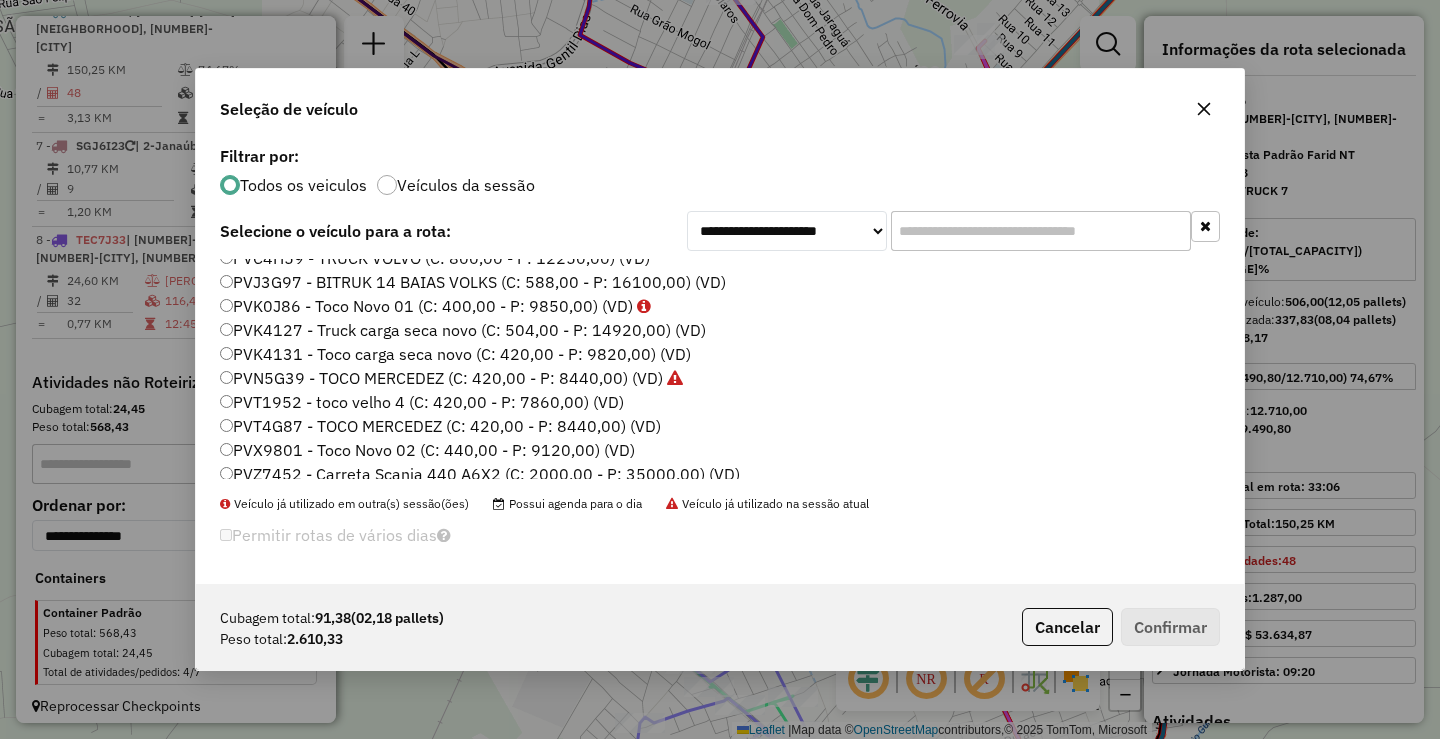scroll, scrollTop: 1500, scrollLeft: 0, axis: vertical 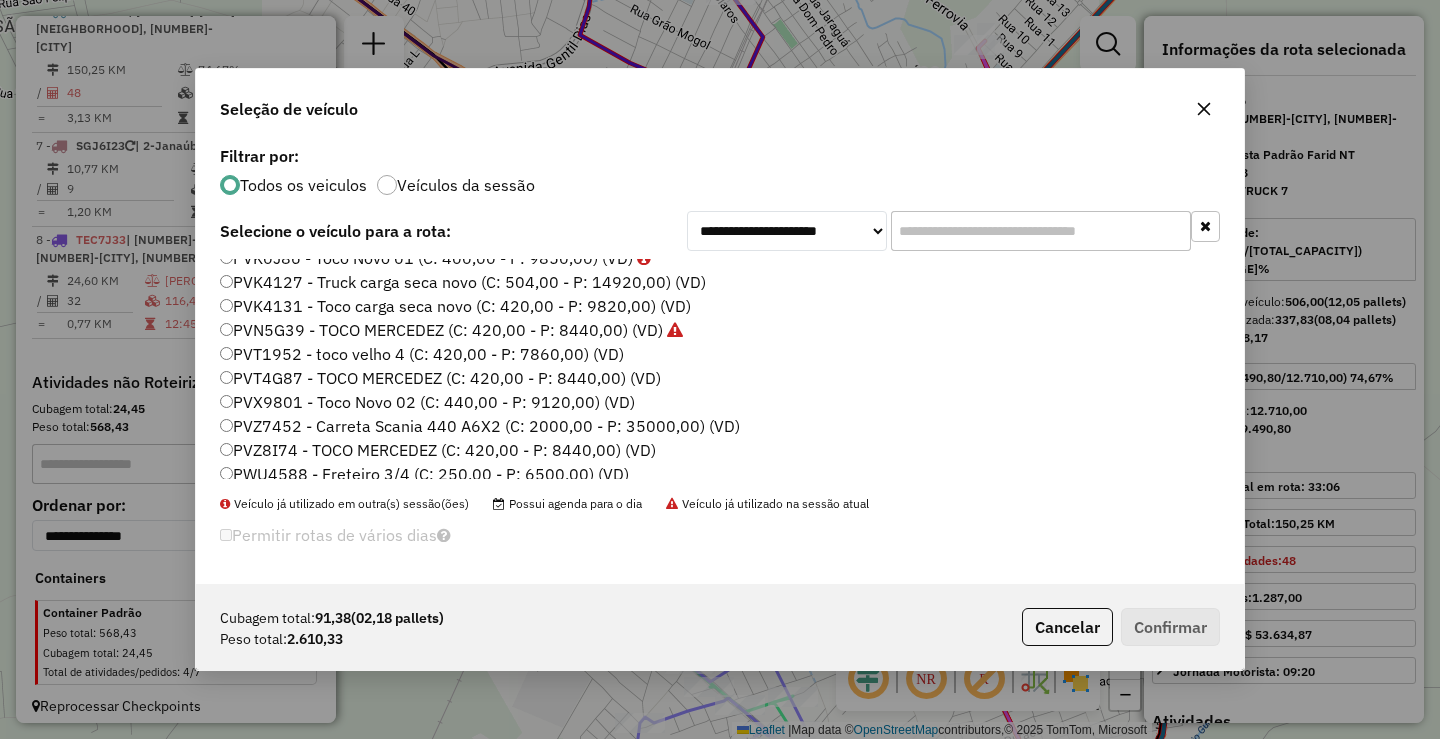 type on "*" 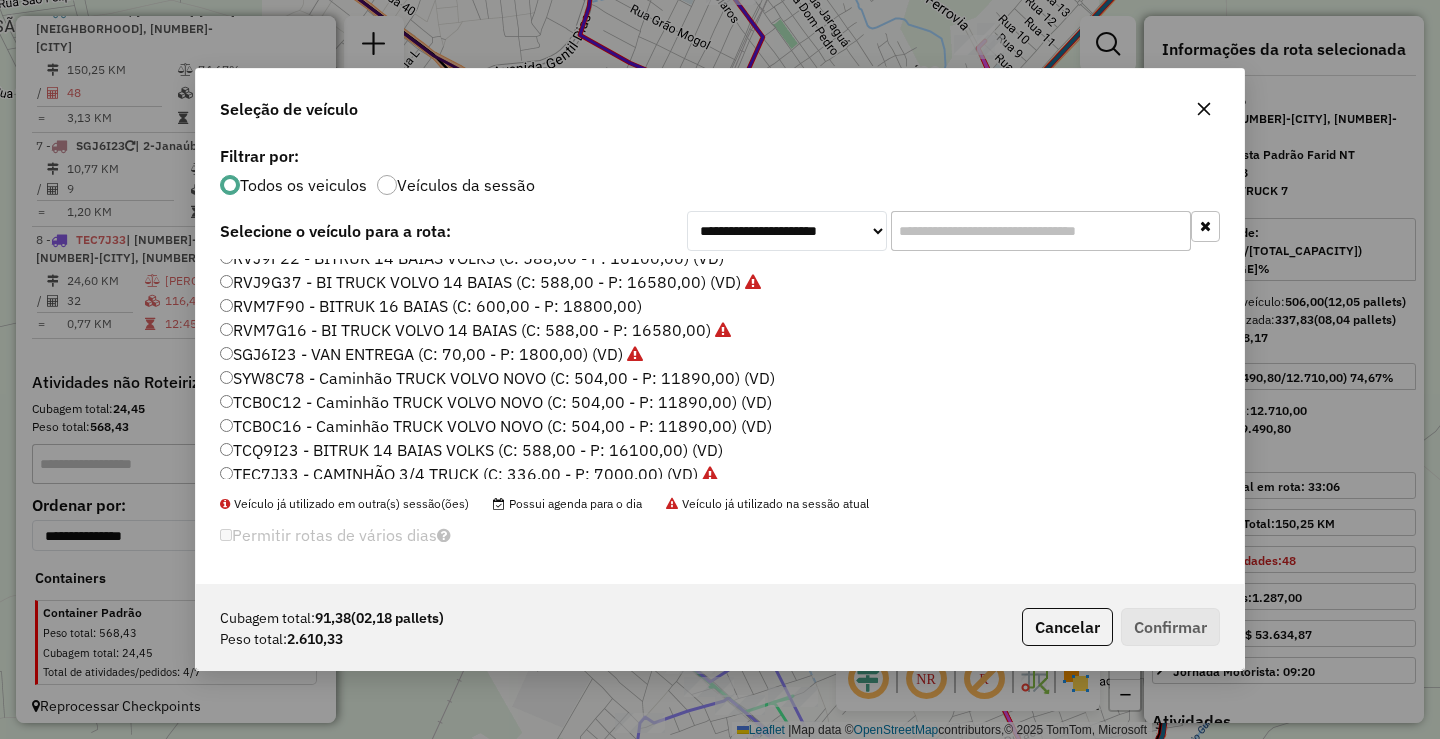 scroll, scrollTop: 2300, scrollLeft: 0, axis: vertical 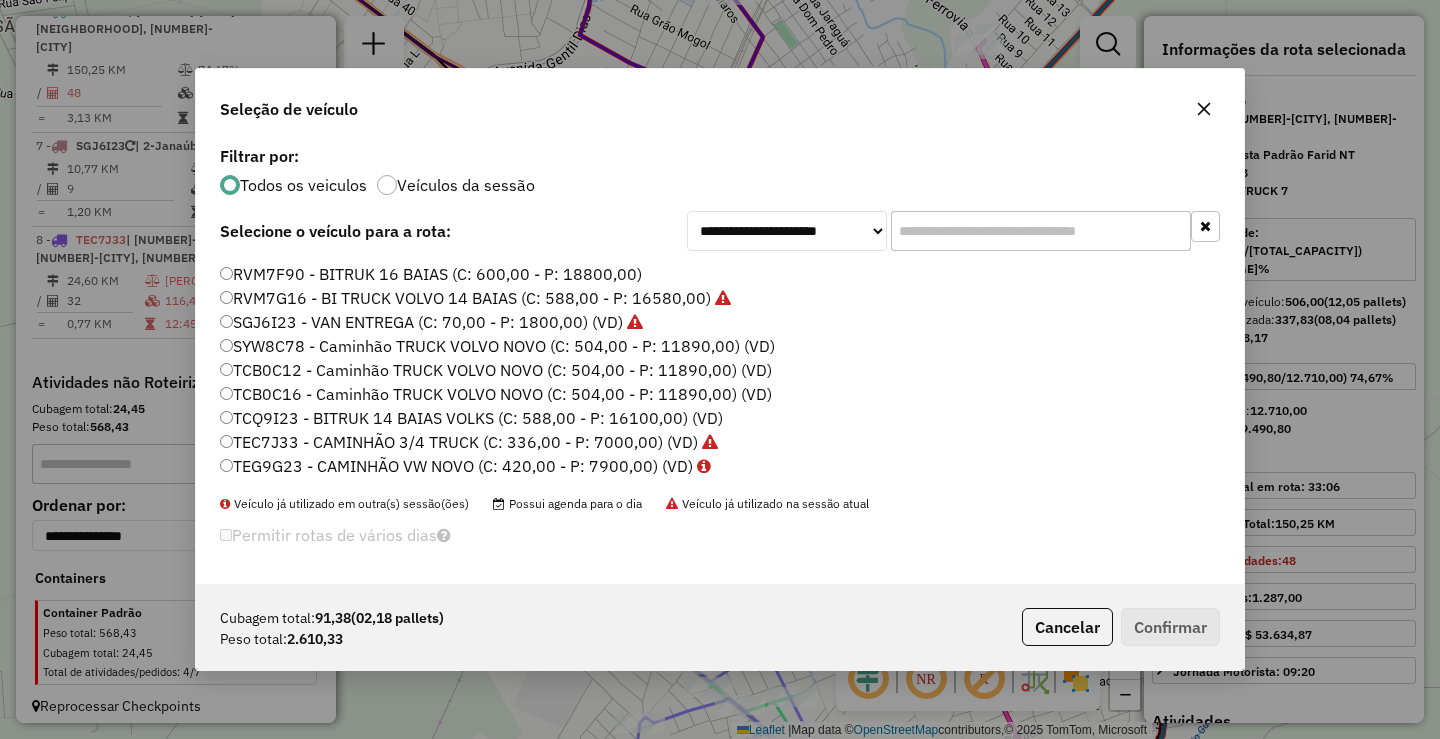 type 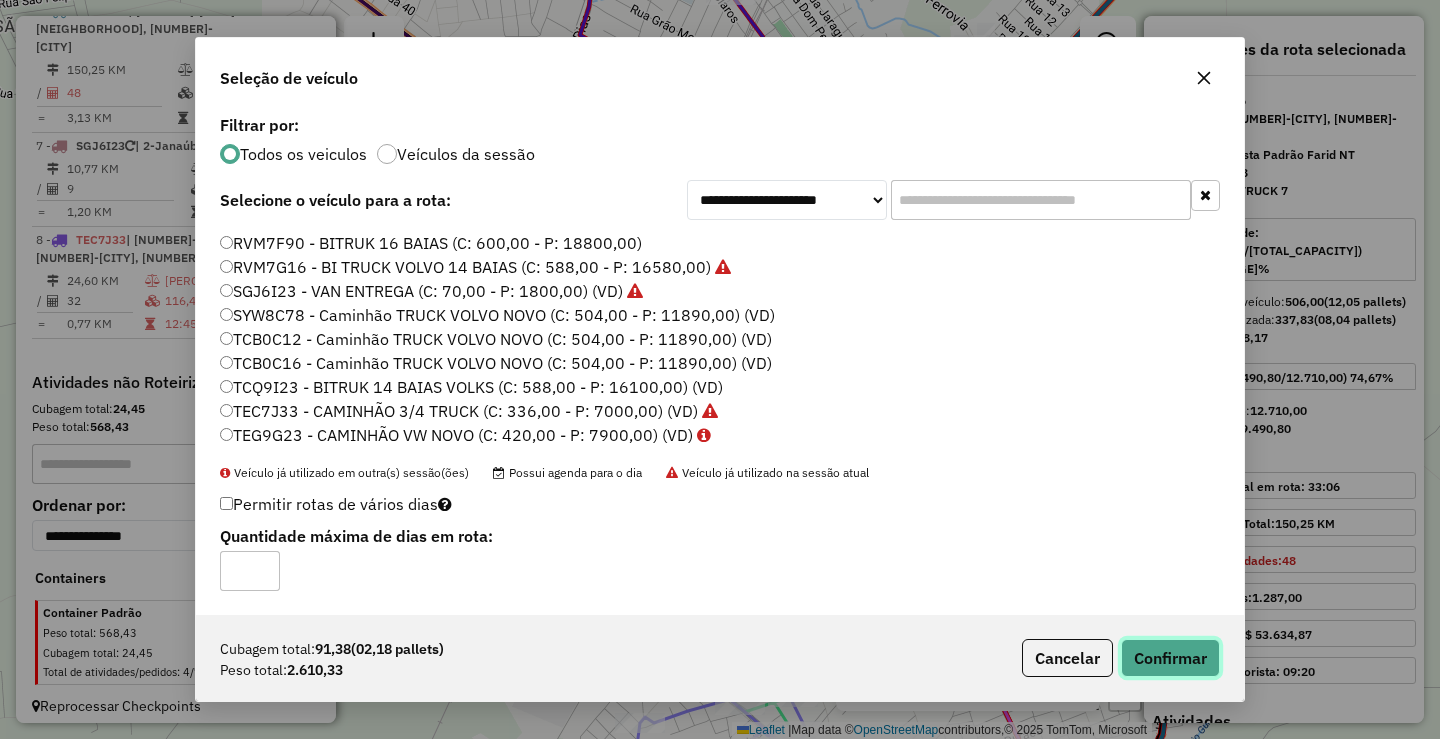 click on "Confirmar" 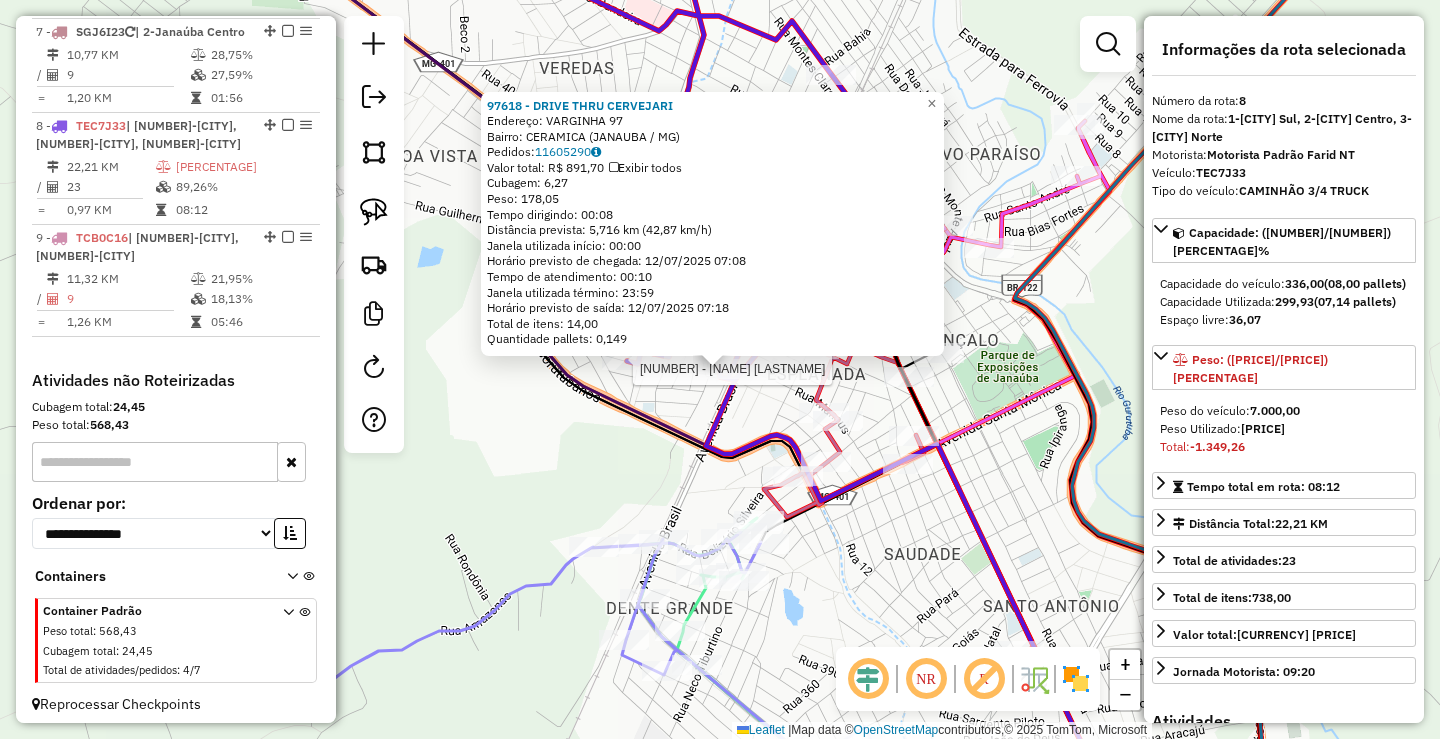 scroll, scrollTop: 1429, scrollLeft: 0, axis: vertical 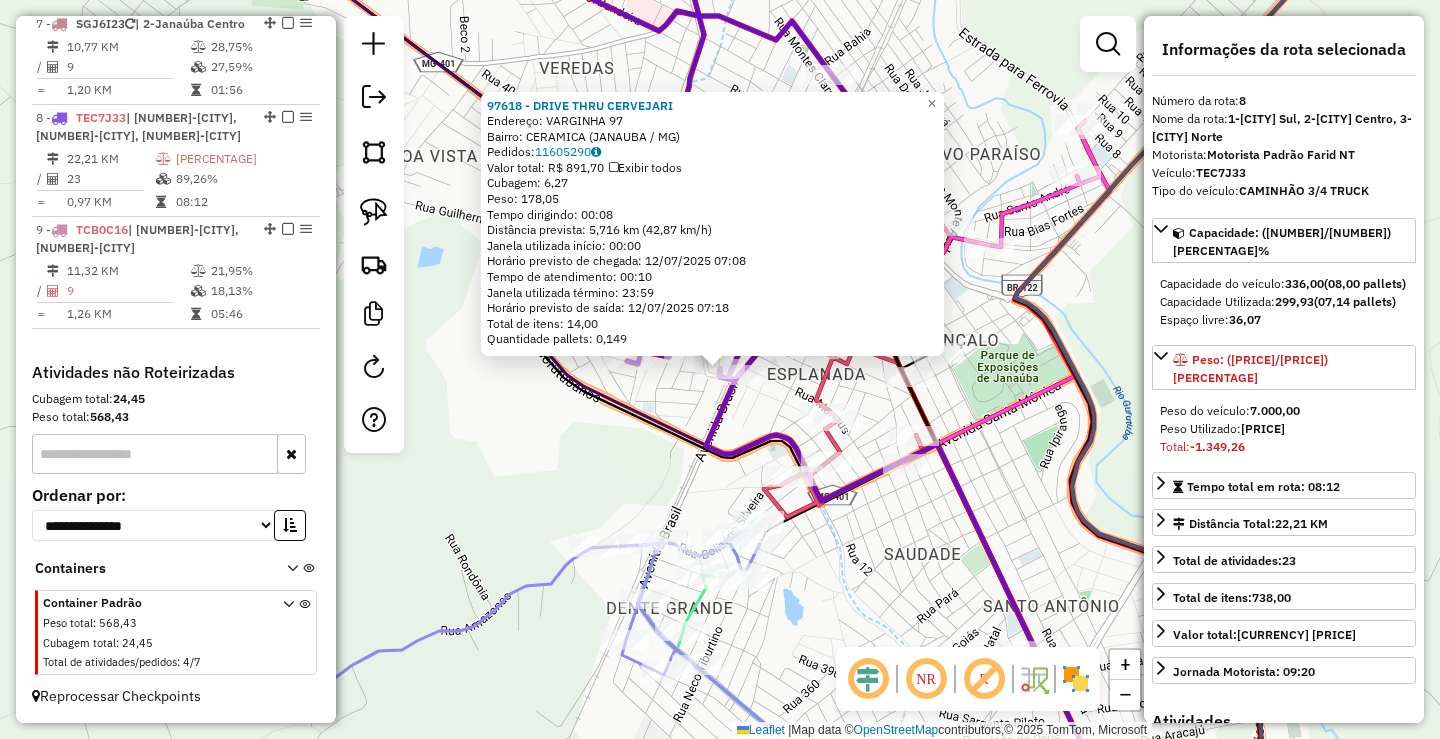 click 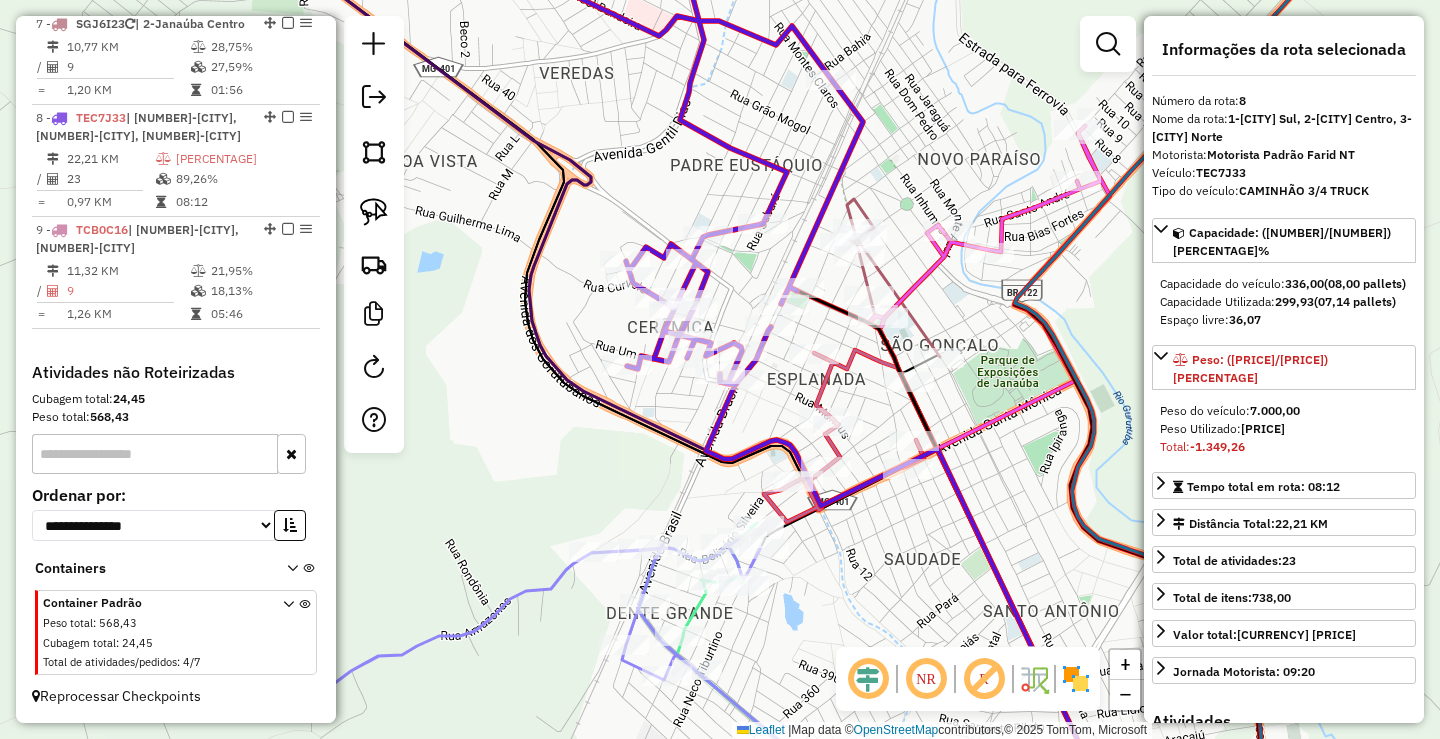 drag, startPoint x: 732, startPoint y: 117, endPoint x: 703, endPoint y: 185, distance: 73.92564 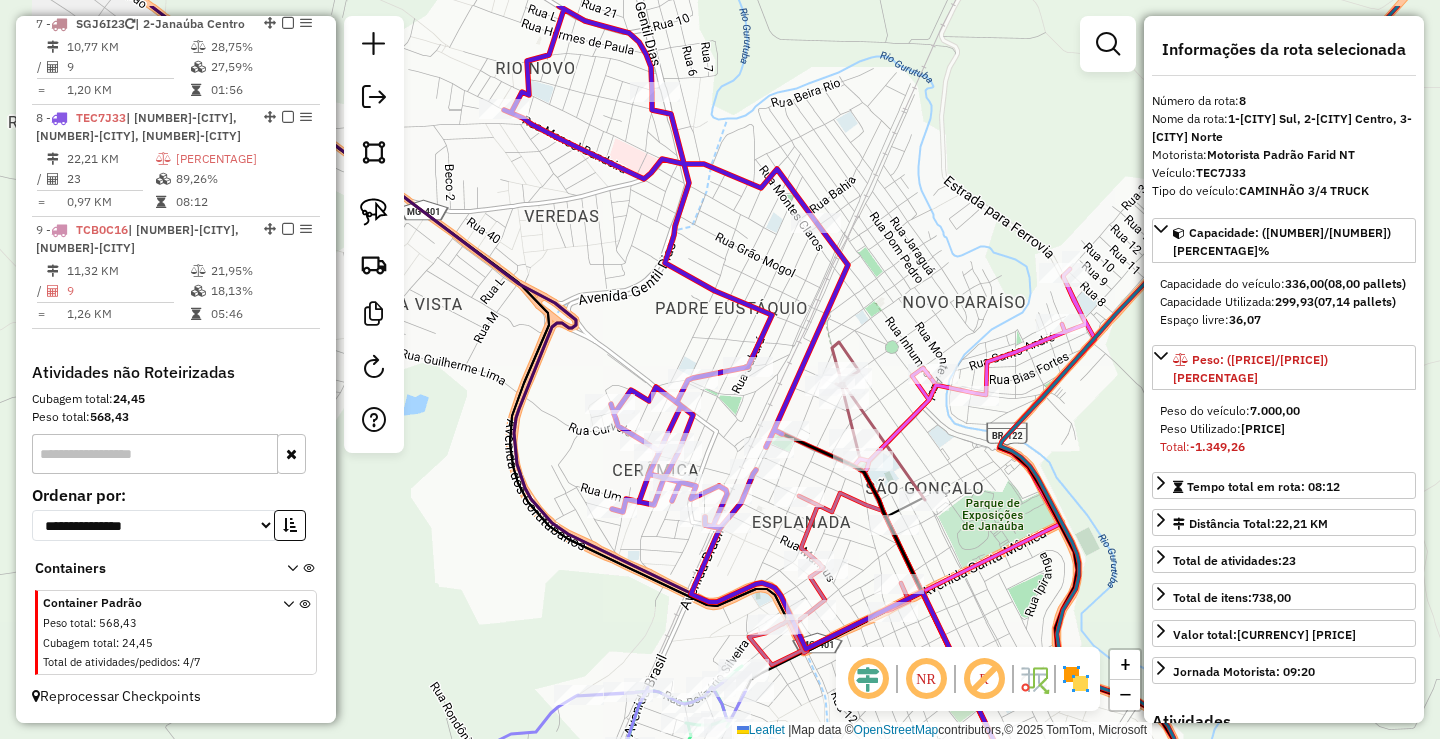drag, startPoint x: 666, startPoint y: 158, endPoint x: 680, endPoint y: 238, distance: 81.21576 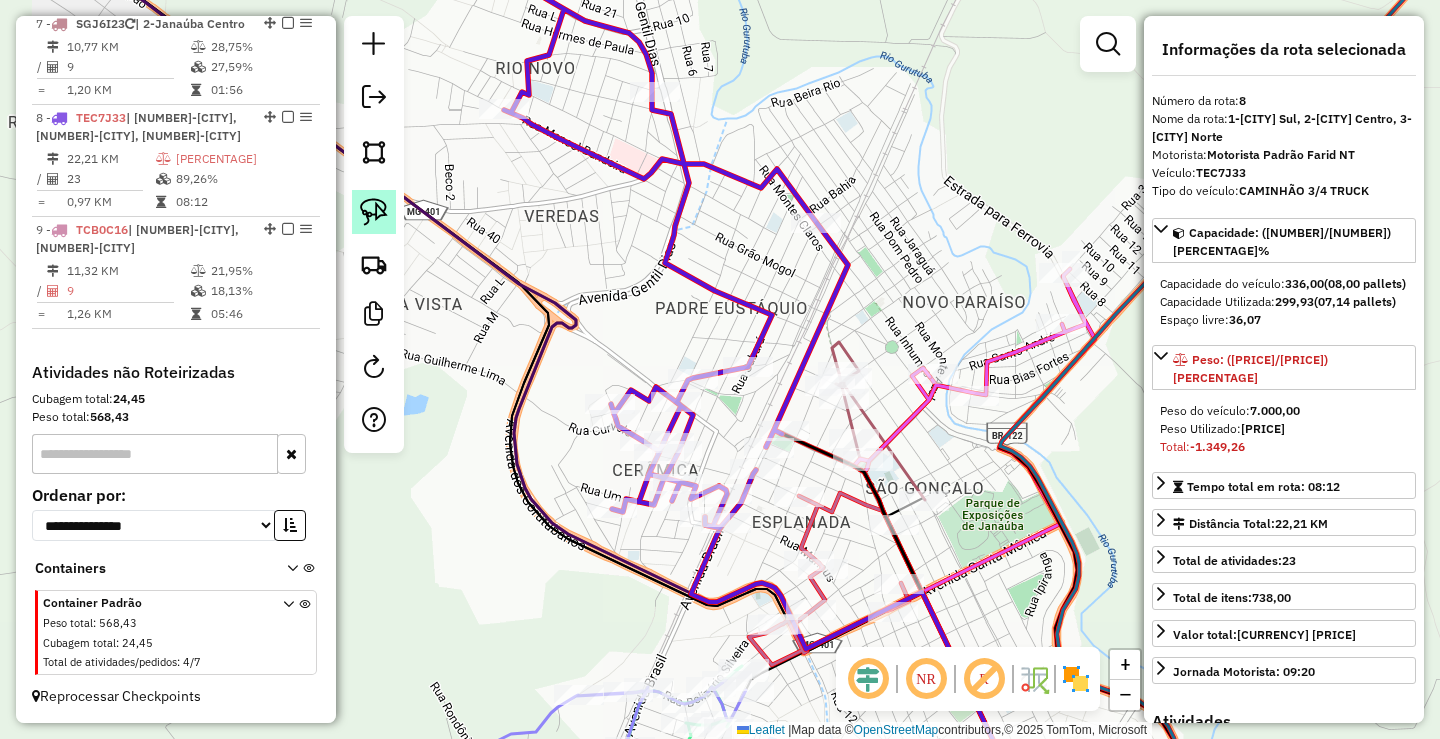 click 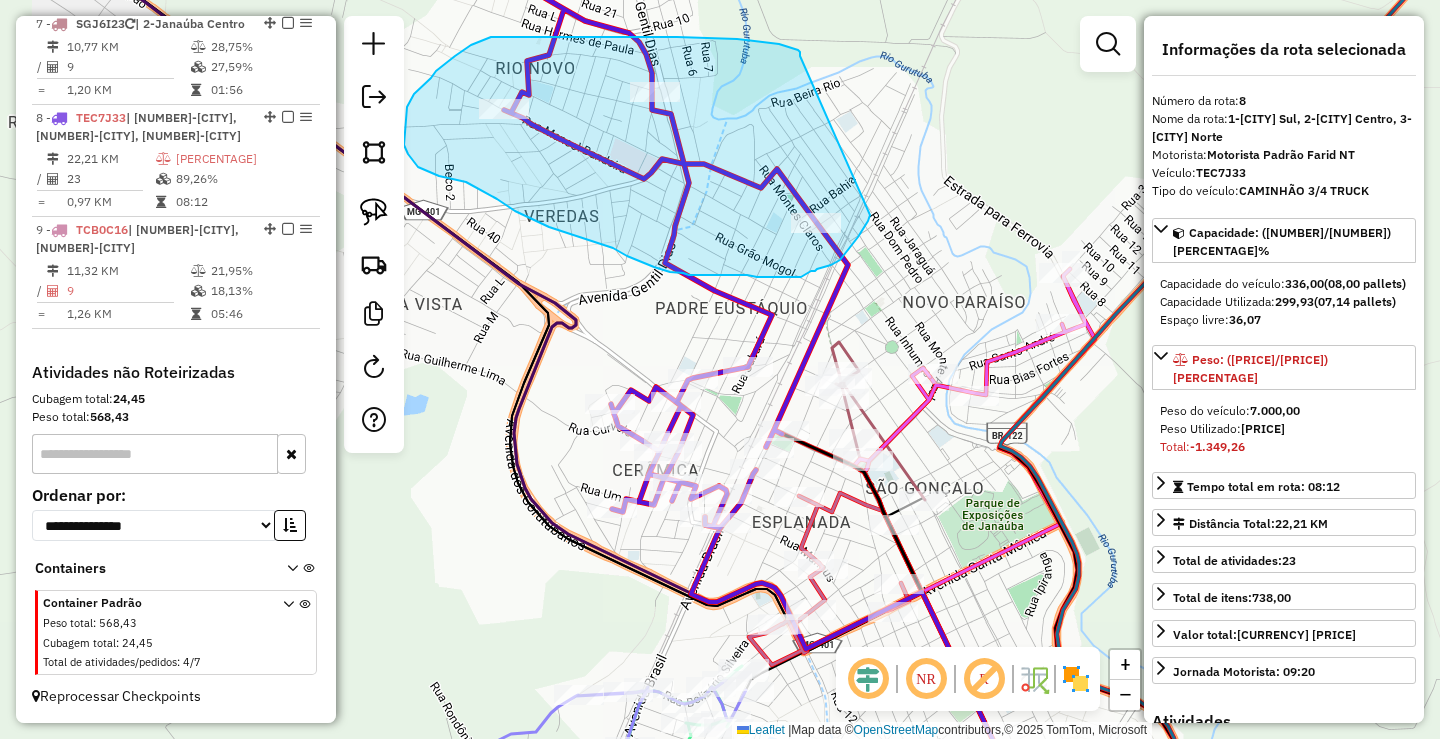 drag, startPoint x: 800, startPoint y: 56, endPoint x: 870, endPoint y: 215, distance: 173.72679 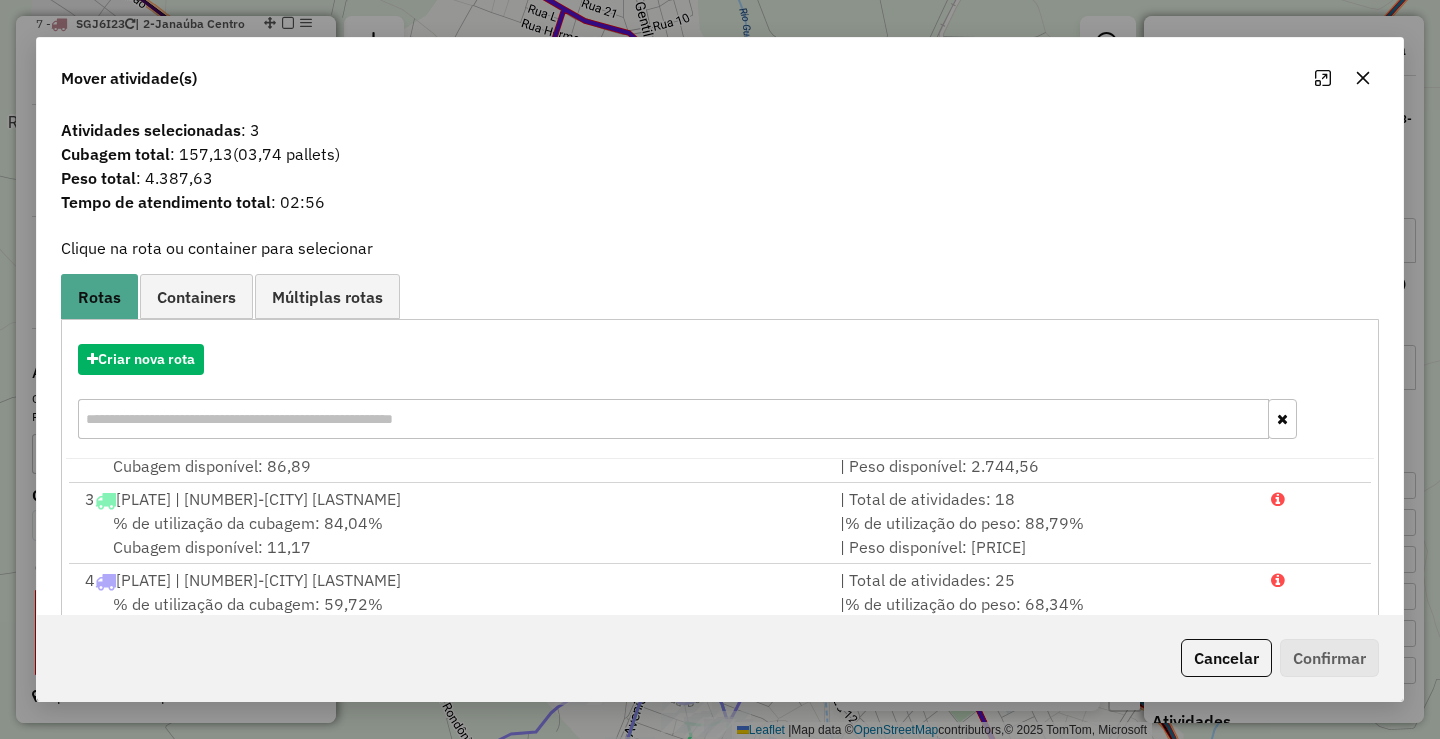 scroll, scrollTop: 248, scrollLeft: 0, axis: vertical 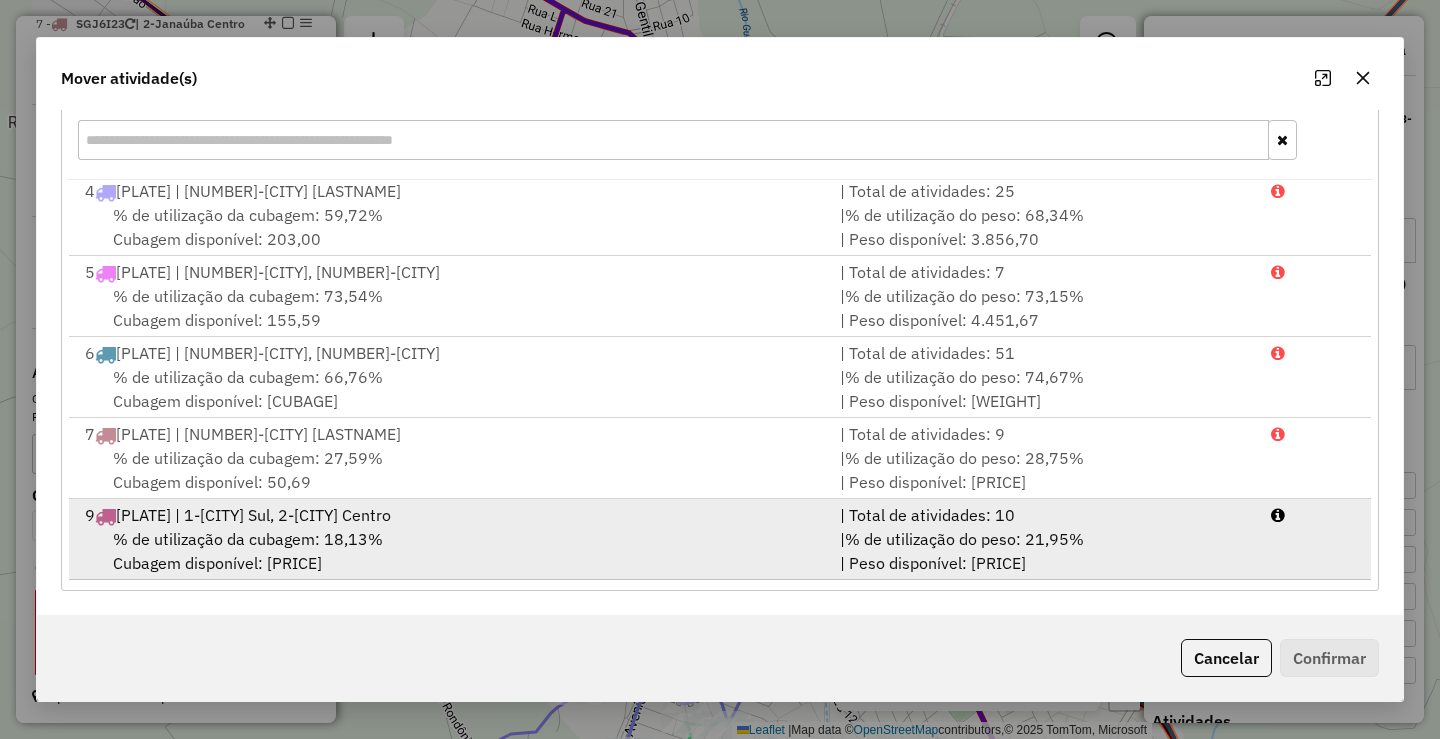 click on "% de utilização do peso: 21,95%" at bounding box center [964, 539] 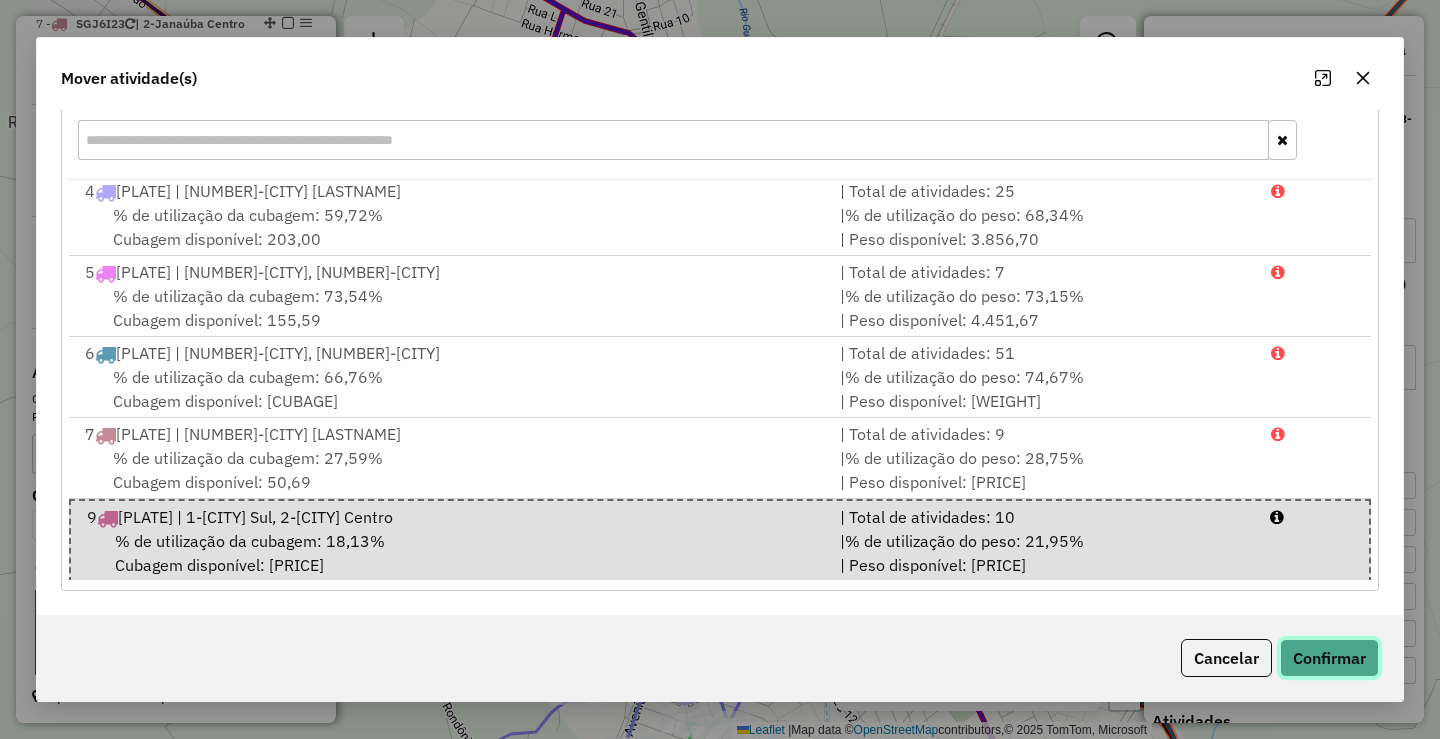click on "Confirmar" 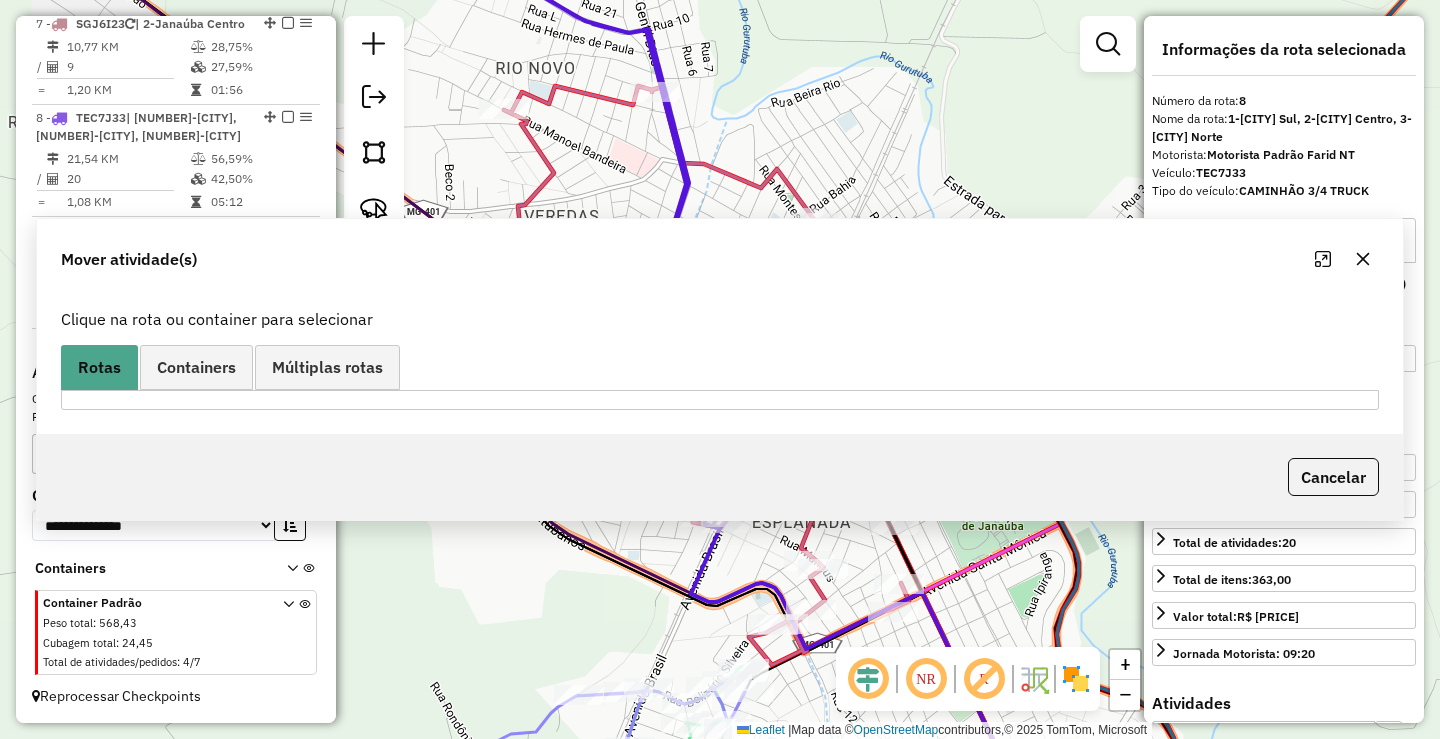 scroll, scrollTop: 0, scrollLeft: 0, axis: both 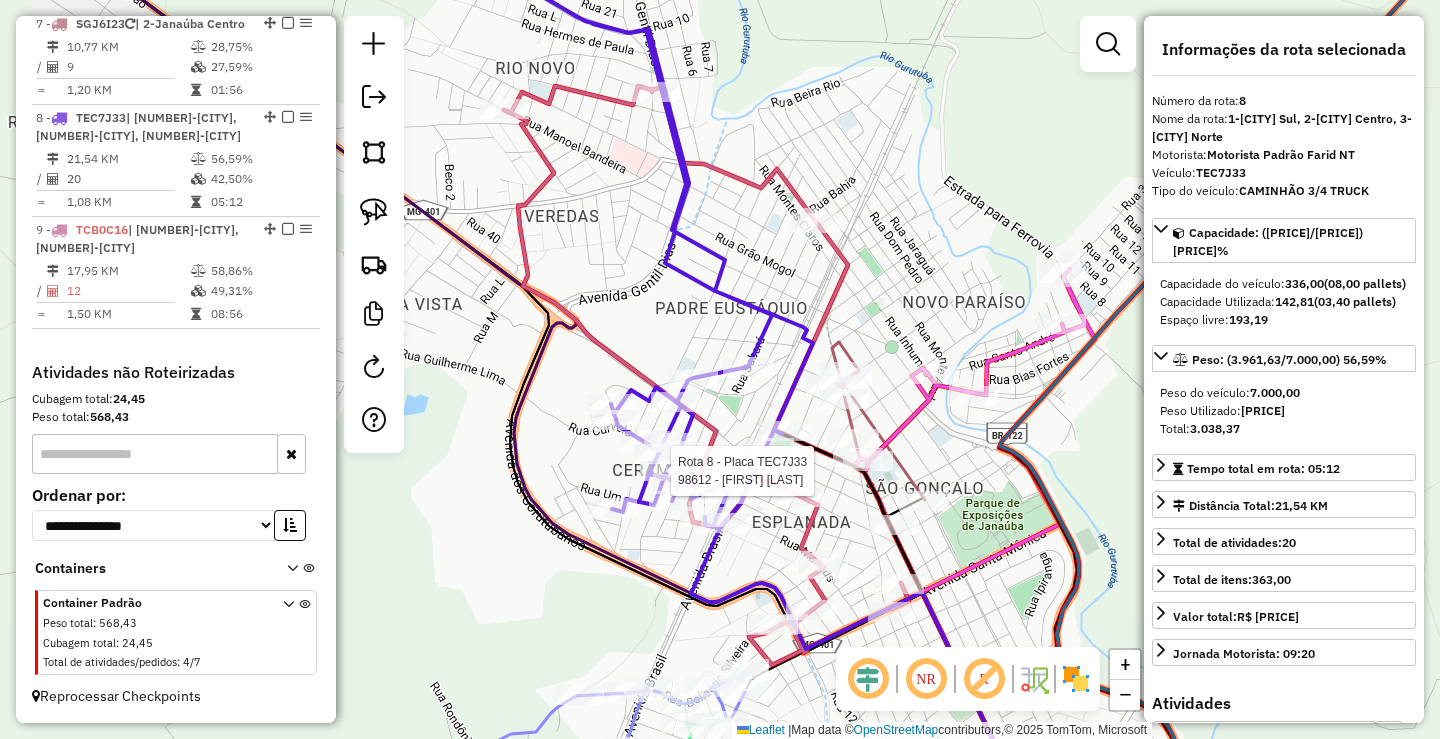 click 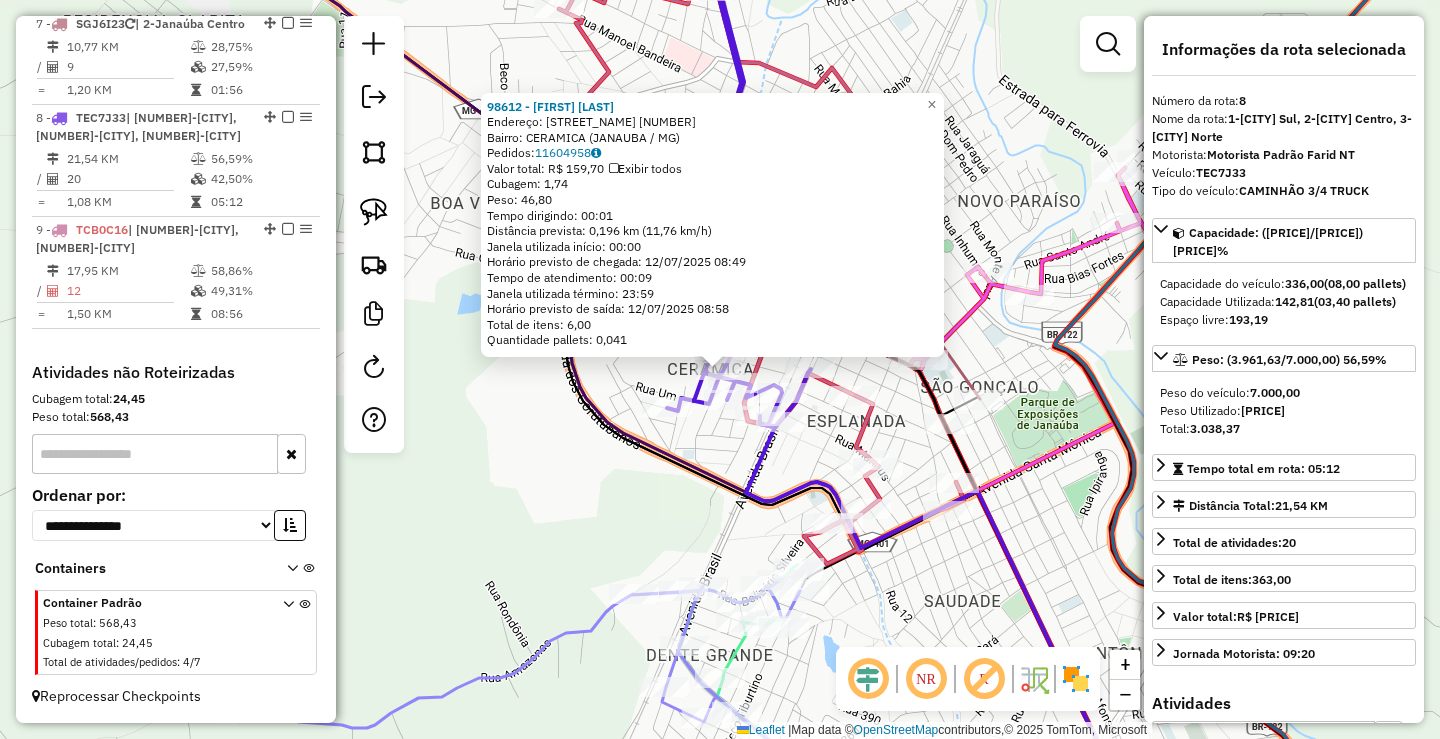 click on "98612 - [FIRST] [LAST]  Endereço:  [FIRST] [LAST] [NUMBER]   Bairro: [CITY] ([CITY] / MG)   Pedidos:  [NUMBER]   Valor total: R$ [PRICE]   Exibir todos   Cubagem: [PRICE]  Peso: [PRICE]  Tempo dirigindo: [TIME]   Distância prevista: [DISTANCE] km ([SPEED] km/h)   Janela utilizada início: [TIME]   Horário previsto de chegada: [DATE] [TIME]   Tempo de atendimento: [TIME]   Janela utilizada término: [TIME]   Horário previsto de saída: [DATE] [TIME]   Total de itens: [NUMBER],00   Quantidade pallets: [PRICE]  × Janela de atendimento Grade de atendimento Capacidade Transportadoras Veículos Cliente Pedidos  Rotas Selecione os dias de semana para filtrar as janelas de atendimento  Seg   Ter   Qua   Qui   Sex   Sáb   Dom  Informe o período da janela de atendimento: De: Até:  Filtrar exatamente a janela do cliente  Considerar janela de atendimento padrão  Selecione os dias de semana para filtrar as grades de atendimento  Seg   Ter   Qua   Qui   Sex   Sáb   Dom   Considerar clientes sem dia de atendimento cadastrado ****" 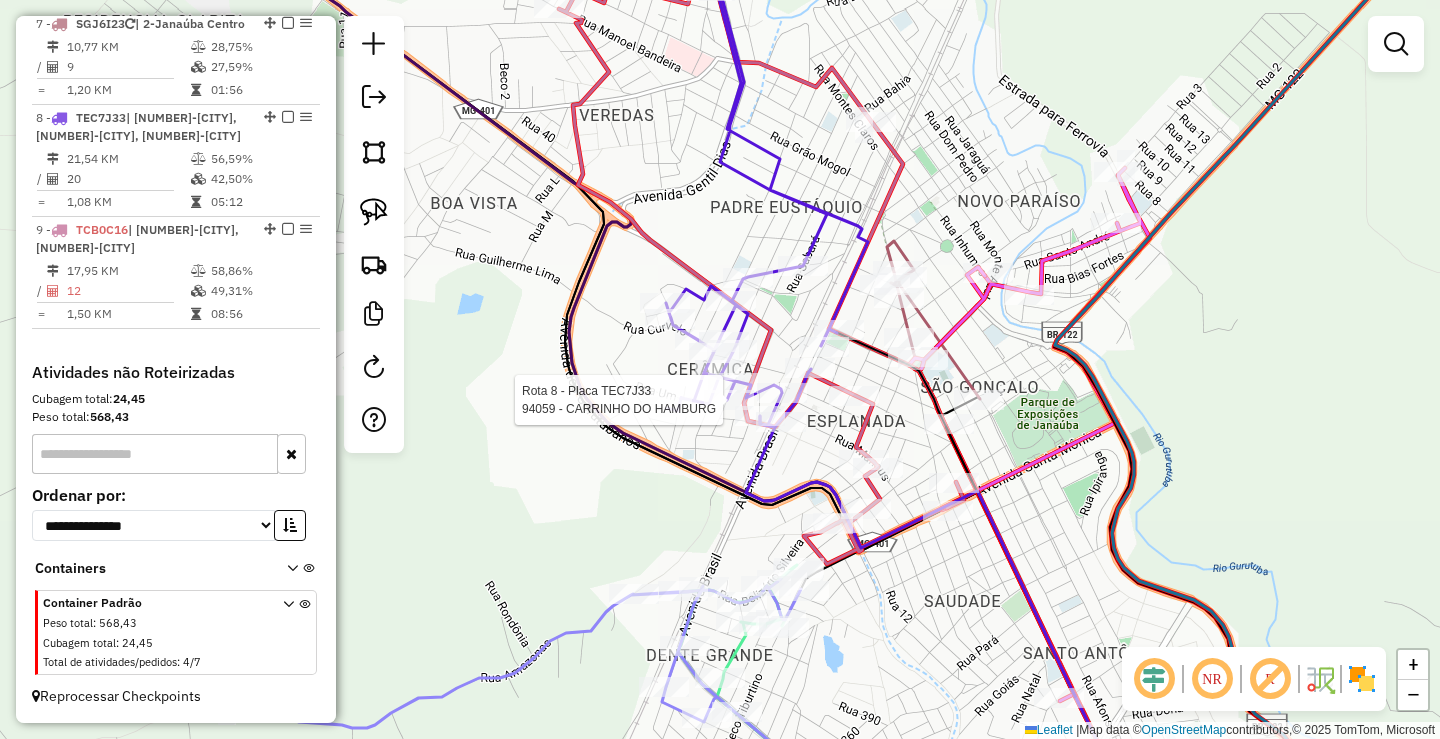 select on "*********" 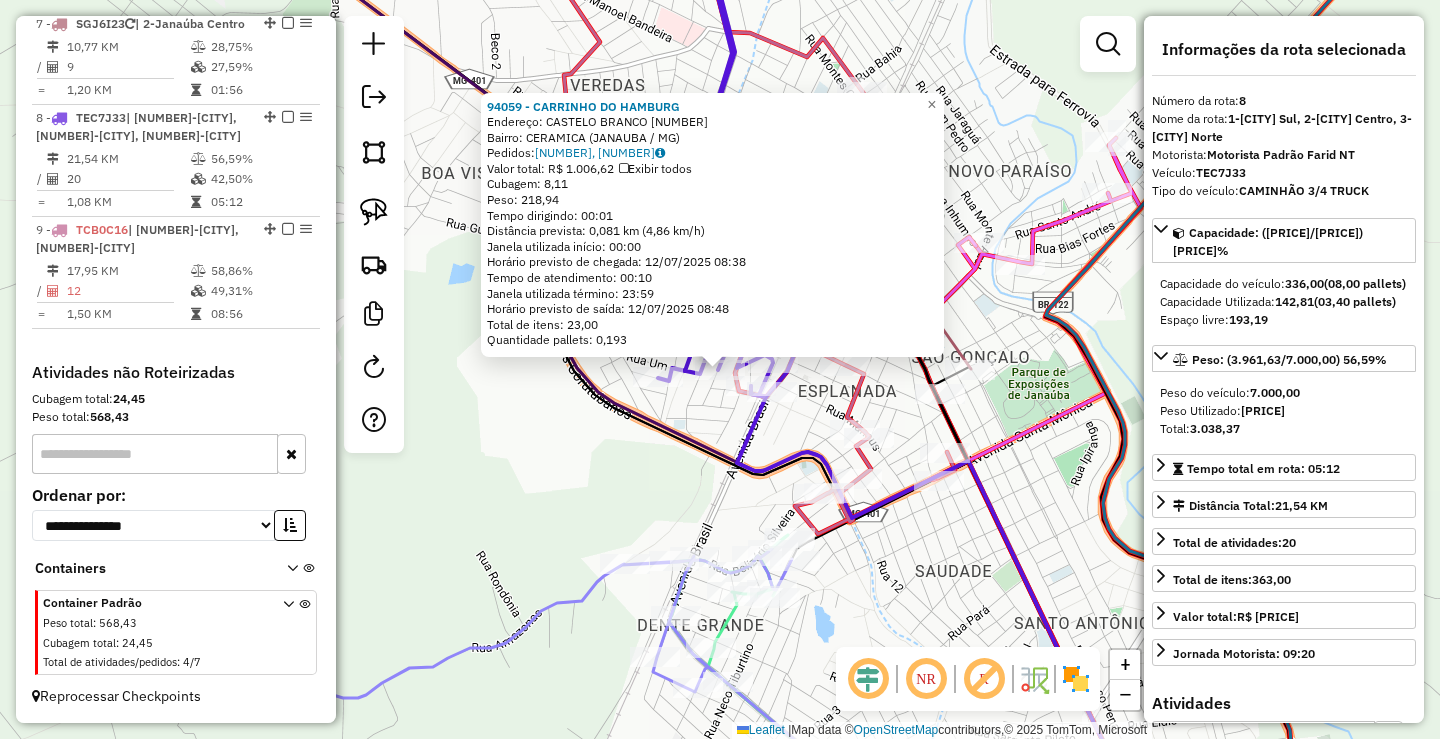 click on "[NUMBER] - [NAME]  Endereço:  CASTELO  BRANCO [NUMBER]   Bairro: CERAMICA ([CITY] / MG)   Pedidos:  [NUMBER], [NUMBER]   Valor total: R$ [NUMBER]   Exibir todos   Cubagem: [NUMBER]  Peso: [NUMBER]  Tempo dirigindo: [TIME]   Distância prevista: [NUMBER] km ([NUMBER] km/h)   Janela utilizada início: [TIME]   Horário previsto de chegada: [DATE] [TIME]   Tempo de atendimento: [TIME]   Janela utilizada término: [TIME]   Horário previsto de saída: [DATE] [TIME]   Total de itens: [NUMBER]   Quantidade pallets: [NUMBER]  × Janela de atendimento Grade de atendimento Capacidade Transportadoras Veículos Cliente Pedidos  Rotas Selecione os dias de semana para filtrar as janelas de atendimento  Seg   Ter   Qua   Qui   Sex   Sáb   Dom  Informe o período da janela de atendimento: De: Até:  Filtrar exatamente a janela do cliente  Considerar janela de atendimento padrão  Selecione os dias de semana para filtrar as grades de atendimento  Seg   Ter   Qua   Qui   Sex   Sáb   Peso mínimo:  ****  Peso máximo:  **** De:" 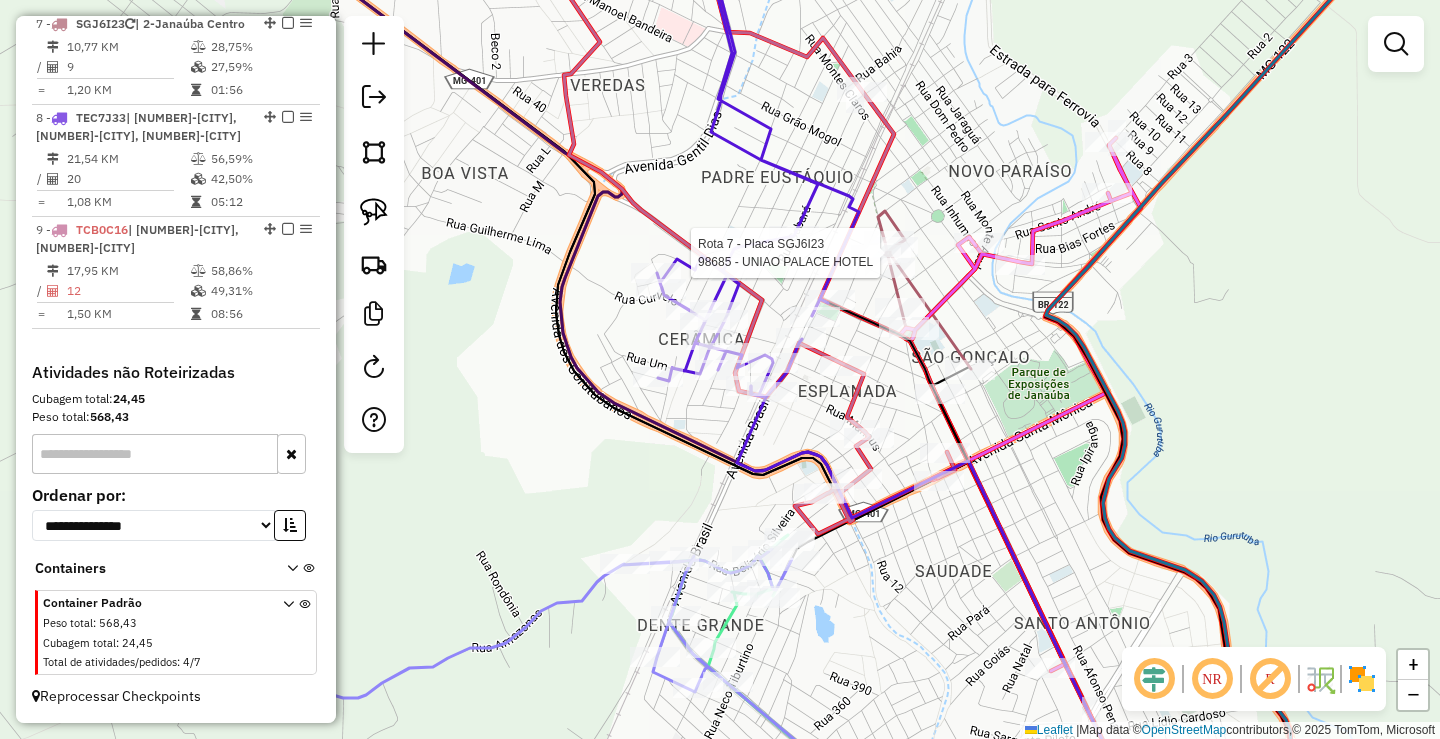 select on "*********" 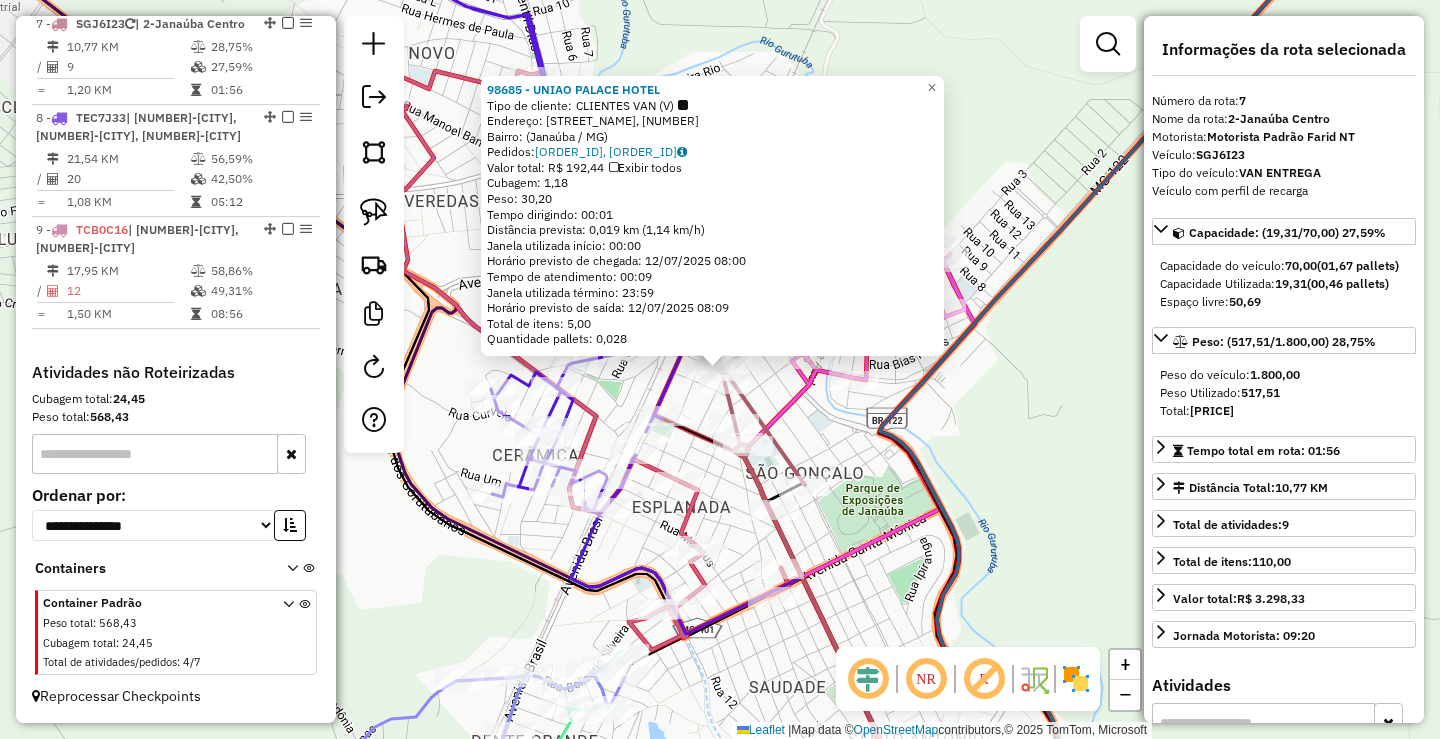 scroll, scrollTop: 1406, scrollLeft: 0, axis: vertical 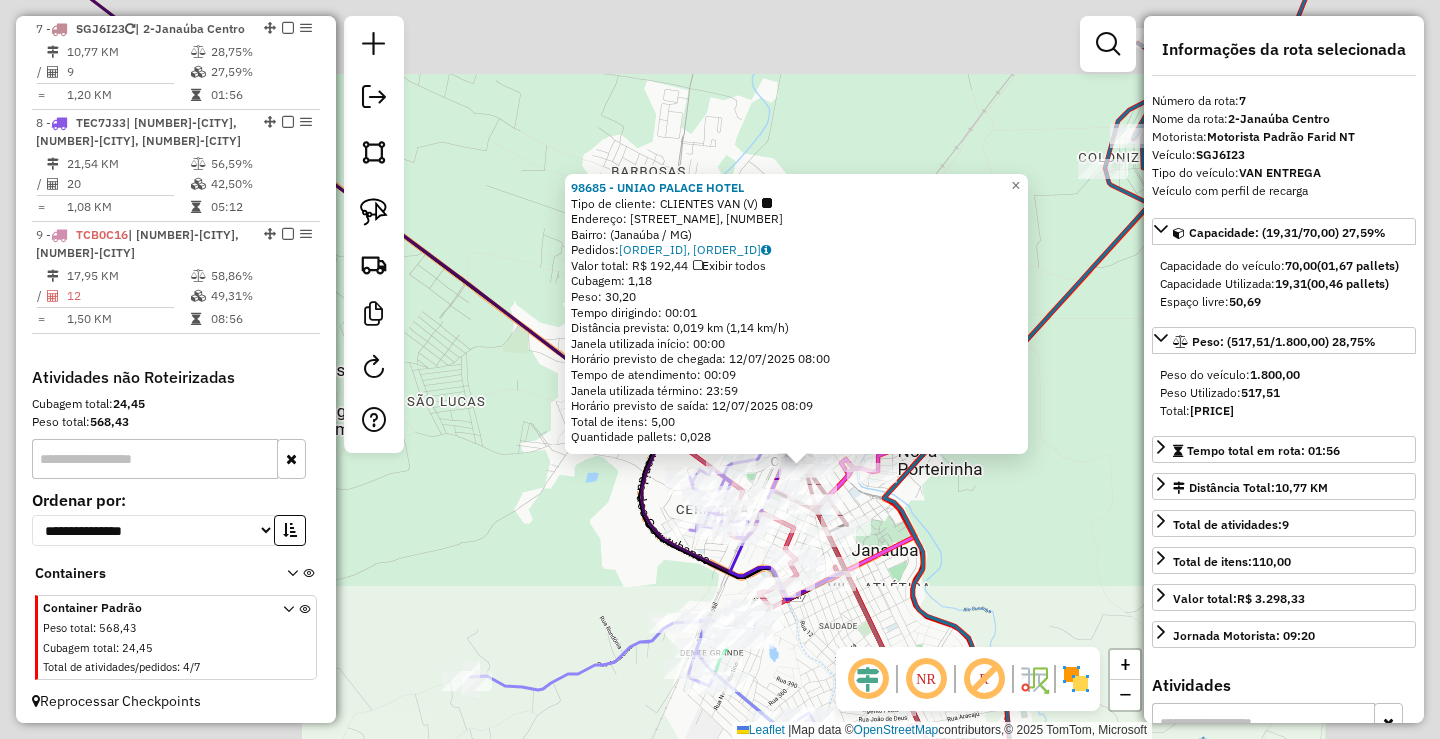 click on "[NUMBER] - [BRAND_NAME]  Tipo de cliente:   CLIENTES VAN  (V)   Endereço: [STREET], [NUMBER]   Bairro:  ([CITY] / MG)   Pedidos:  [ORDER_ID], [ORDER_ID]   Valor total: R$ [PRICE]   Exibir todos   Cubagem: [CUBAGE]  Peso: [WEIGHT]  Tempo dirigindo: [TIME]   Distância prevista: [DISTANCE] km ([SPEED] km/h)   Janela utilizada início: [TIME]   Horário previsto de chegada: [DATE] [TIME]   Tempo de atendimento: [TIME]   Janela utilizada término: [TIME]   Horário previsto de saída: [DATE] [TIME]   Total de itens: [ITEMS]   Quantidade pallets: [PALLETS]  × Janela de atendimento Grade de atendimento Capacidade Transportadoras Veículos Cliente Pedidos  Rotas Selecione os dias de semana para filtrar as janelas de atendimento  Seg   Ter   Qua   Qui   Sex   Sáb   Dom  Informe o período da janela de atendimento: De: Até:  Filtrar exatamente a janela do cliente  Considerar janela de atendimento padrão  Selecione os dias de semana para filtrar as grades de atendimento  Seg   Ter   Qua   Qui   Sex   Sáb   Dom  **** **** De:" 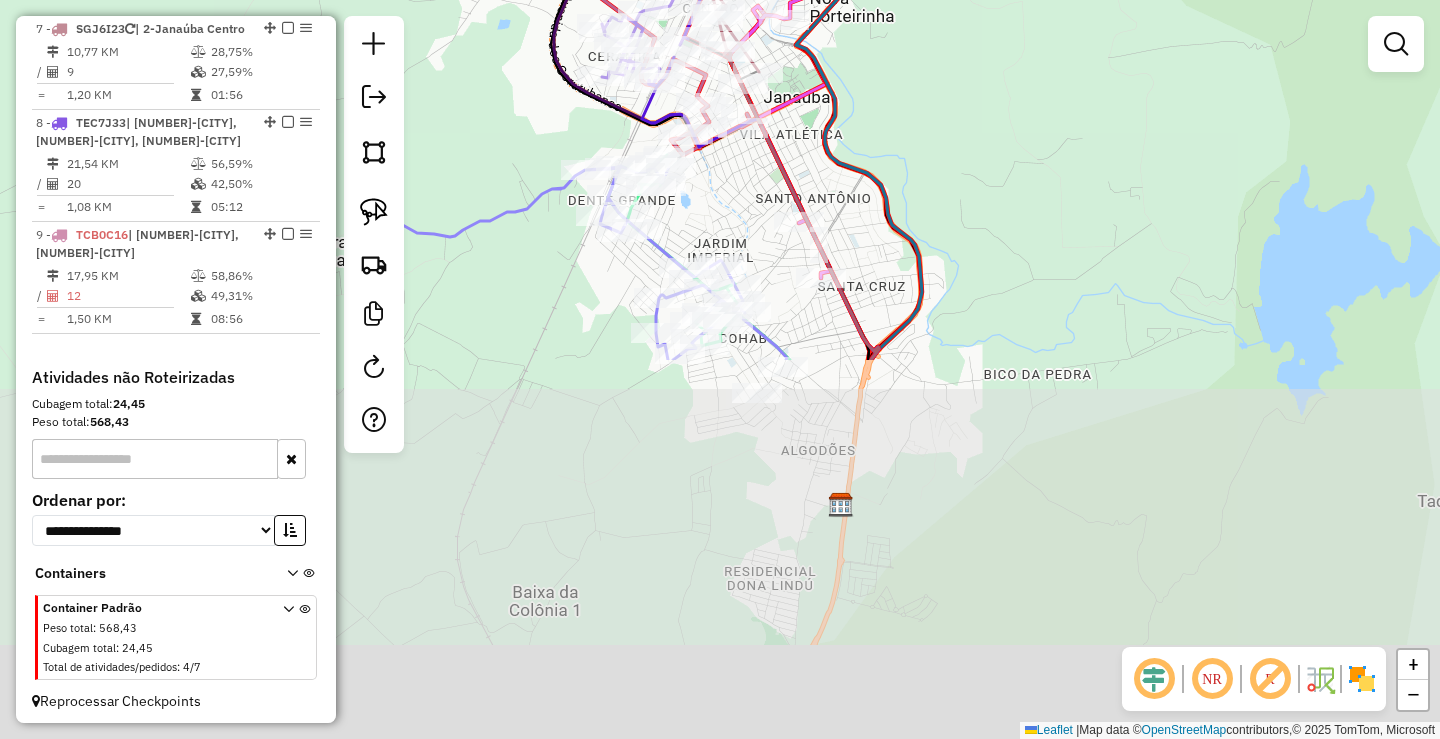 drag, startPoint x: 918, startPoint y: 532, endPoint x: 828, endPoint y: 104, distance: 437.36026 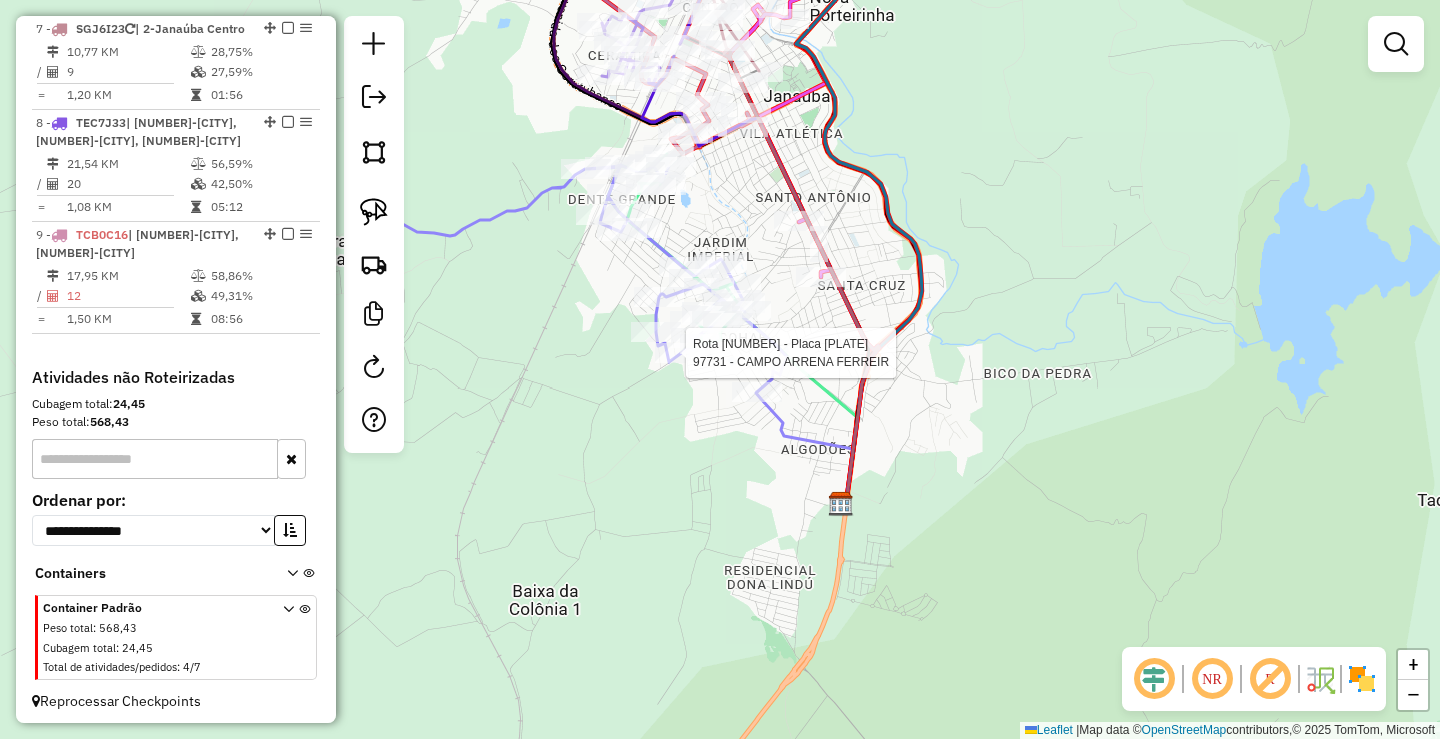 click 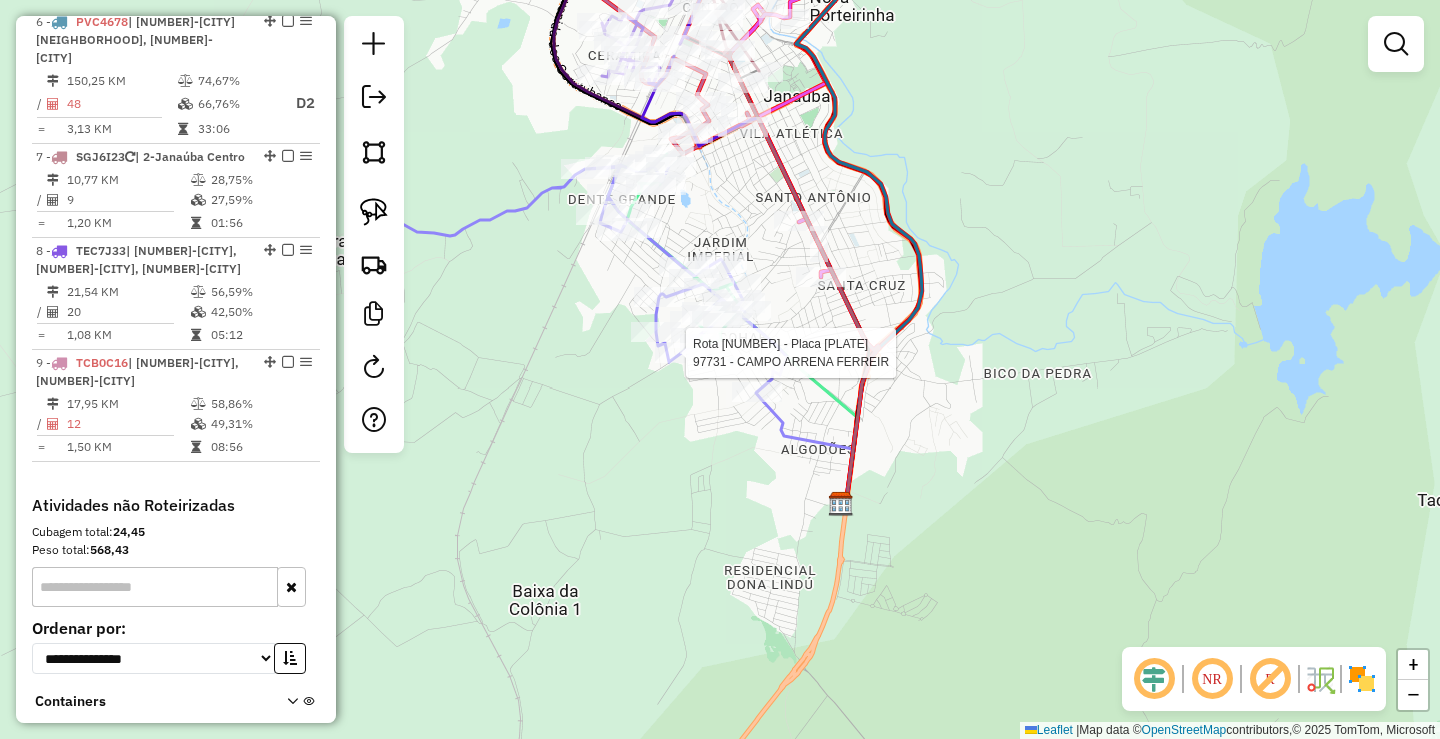 select on "*********" 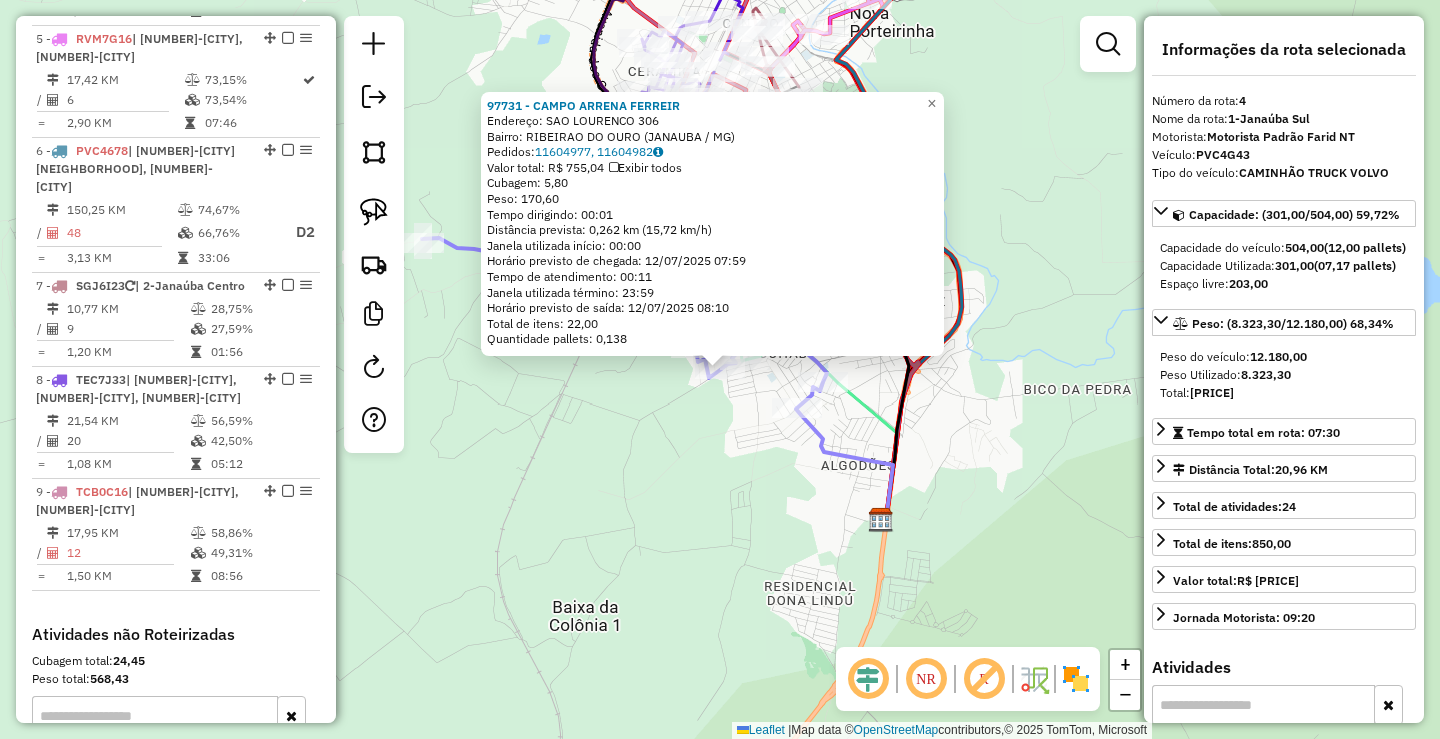 scroll, scrollTop: 1083, scrollLeft: 0, axis: vertical 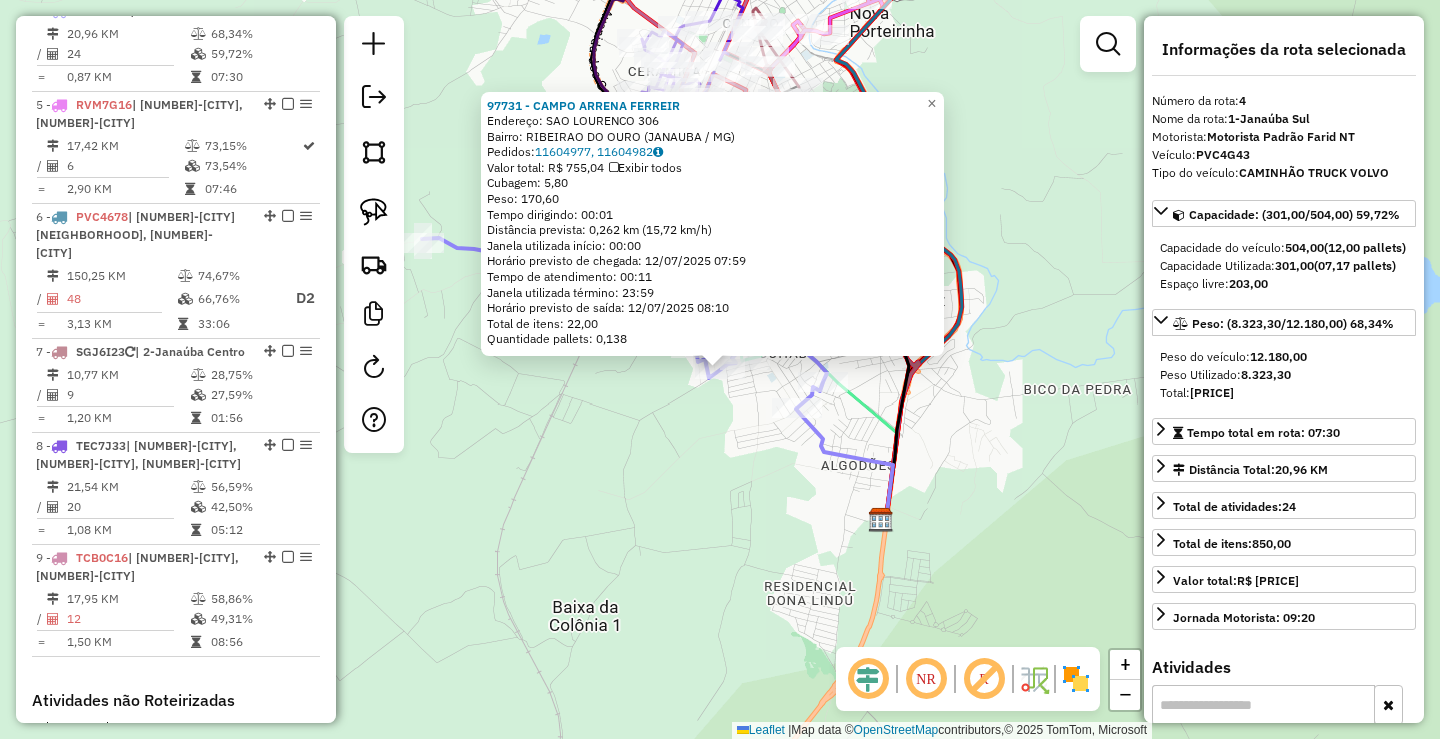 click on "97731 - CAMPO ARRENA FERREIR  Endereço:  SAO LOURENCO [NUMBER]   Bairro: RIBEIRAO DO OURO ([CITY] / [STATE])   Pedidos:  11604977, 11604982   Valor total: R$ 755,04   Exibir todos   Cubagem: 5,80  Peso: 170,60  Tempo dirigindo: 00:01   Distância prevista: 0,262 km (15,72 km/h)   Janela utilizada início: 00:00   Horário previsto de chegada: 12/07/2025 [HOUR]:[MINUTE]   Tempo de atendimento: 00:11   Janela utilizada término: 23:59   Horário previsto de saída: 12/07/2025 [HOUR]:[MINUTE]   Total de itens: 22,00   Quantidade pallets: 0,138  × Janela de atendimento Grade de atendimento Capacidade Transportadoras Veículos Cliente Pedidos  Rotas Selecione os dias de semana para filtrar as janelas de atendimento  Seg   Ter   Qua   Qui   Sex   Sáb   Dom  Informe o período da janela de atendimento: De: Até:  Filtrar exatamente a janela do cliente  Considerar janela de atendimento padrão  Selecione os dias de semana para filtrar as grades de atendimento  Seg   Ter   Qua   Qui   Sex   Sáb   Dom   Peso mínimo:  ****  Peso máximo:  ****" 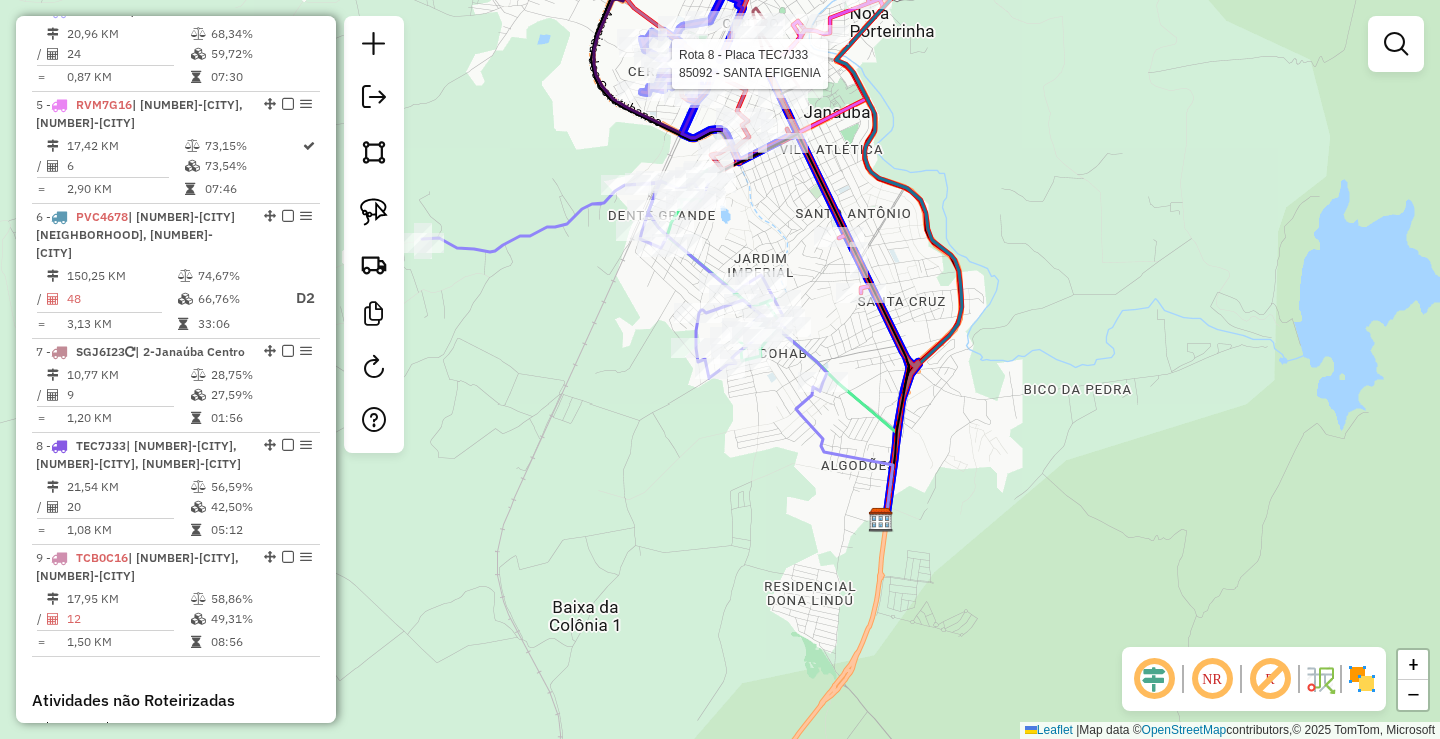 click 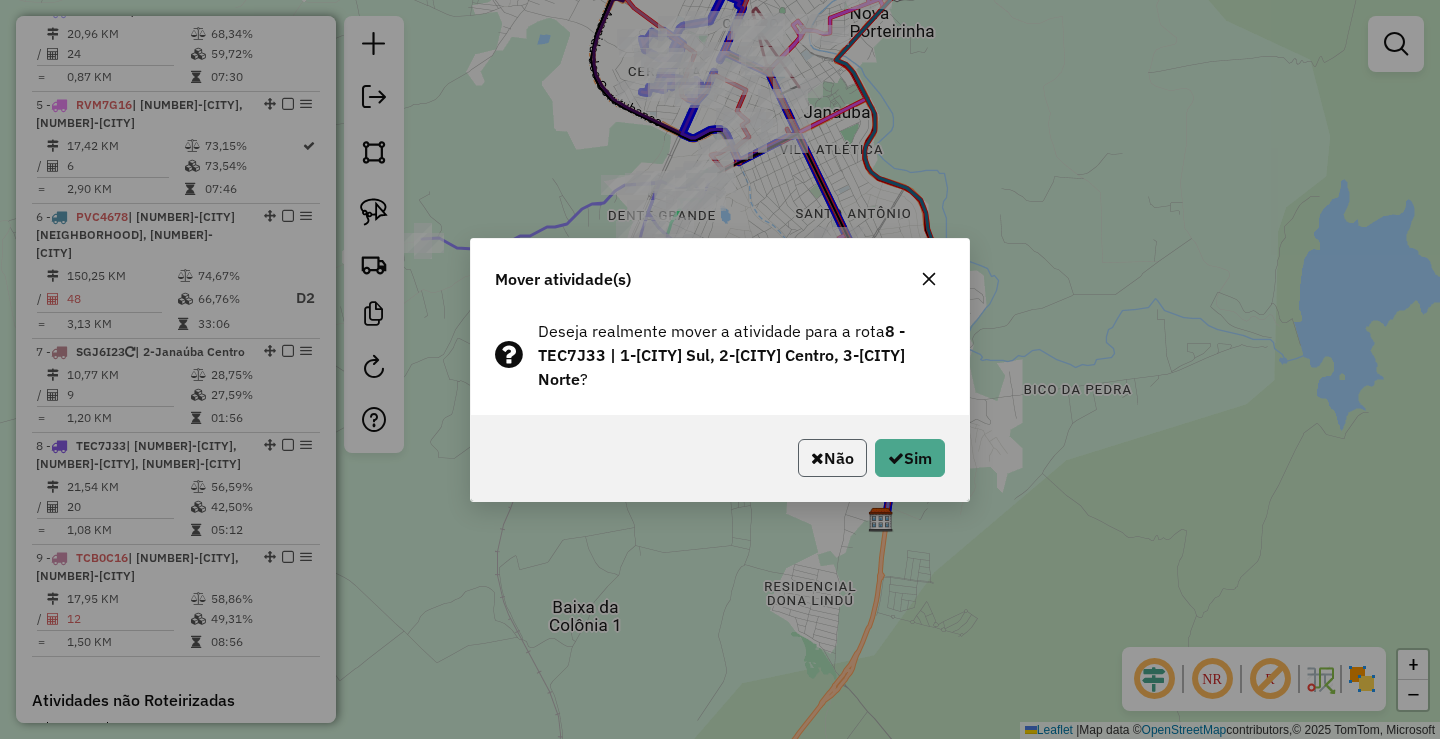 click 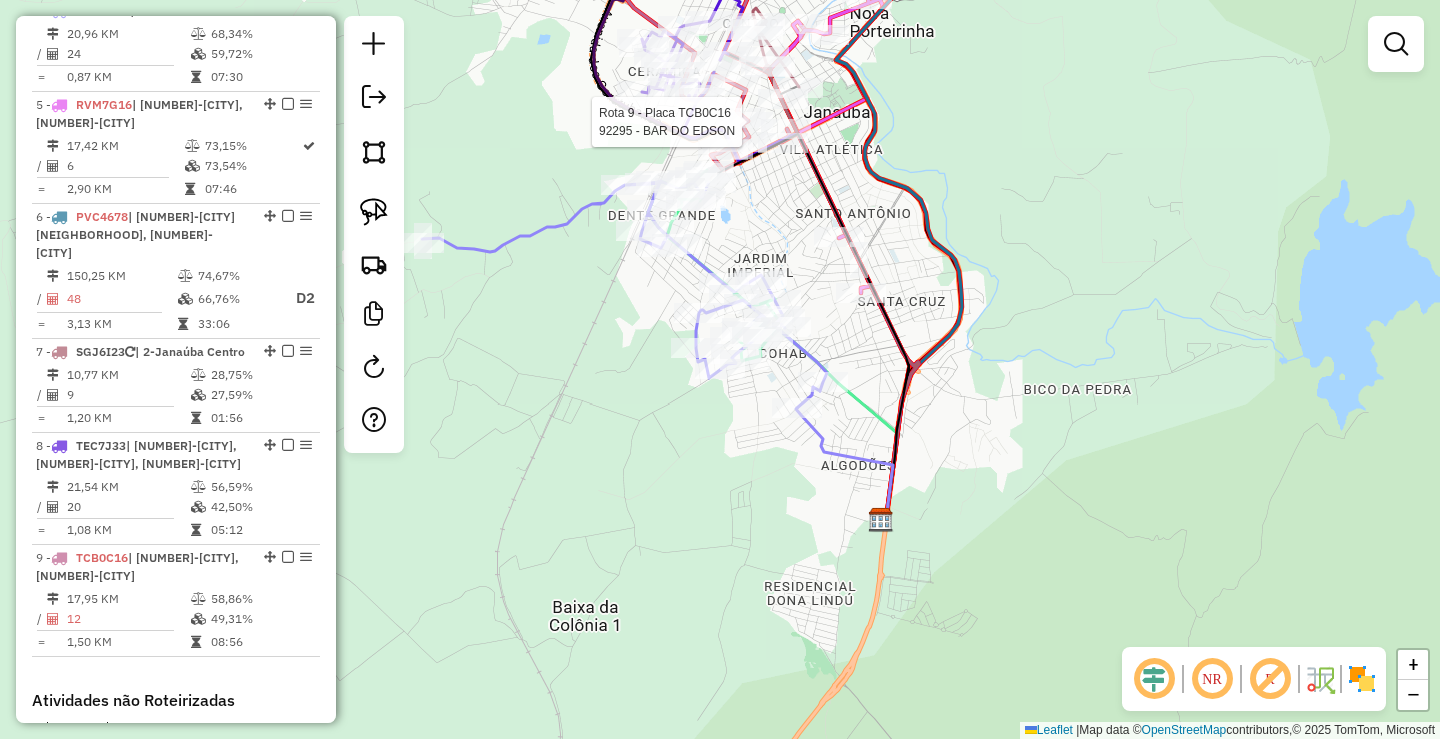 select on "*********" 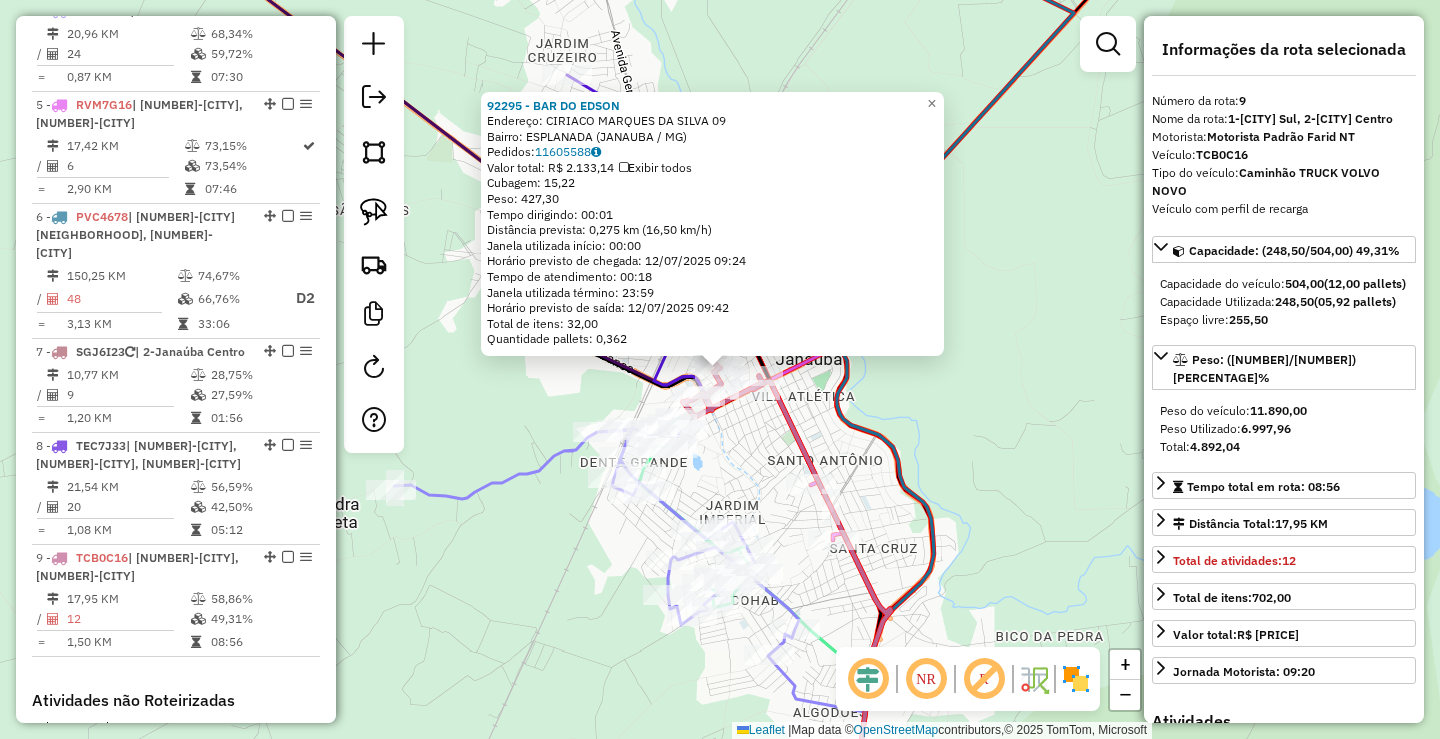 scroll, scrollTop: 1429, scrollLeft: 0, axis: vertical 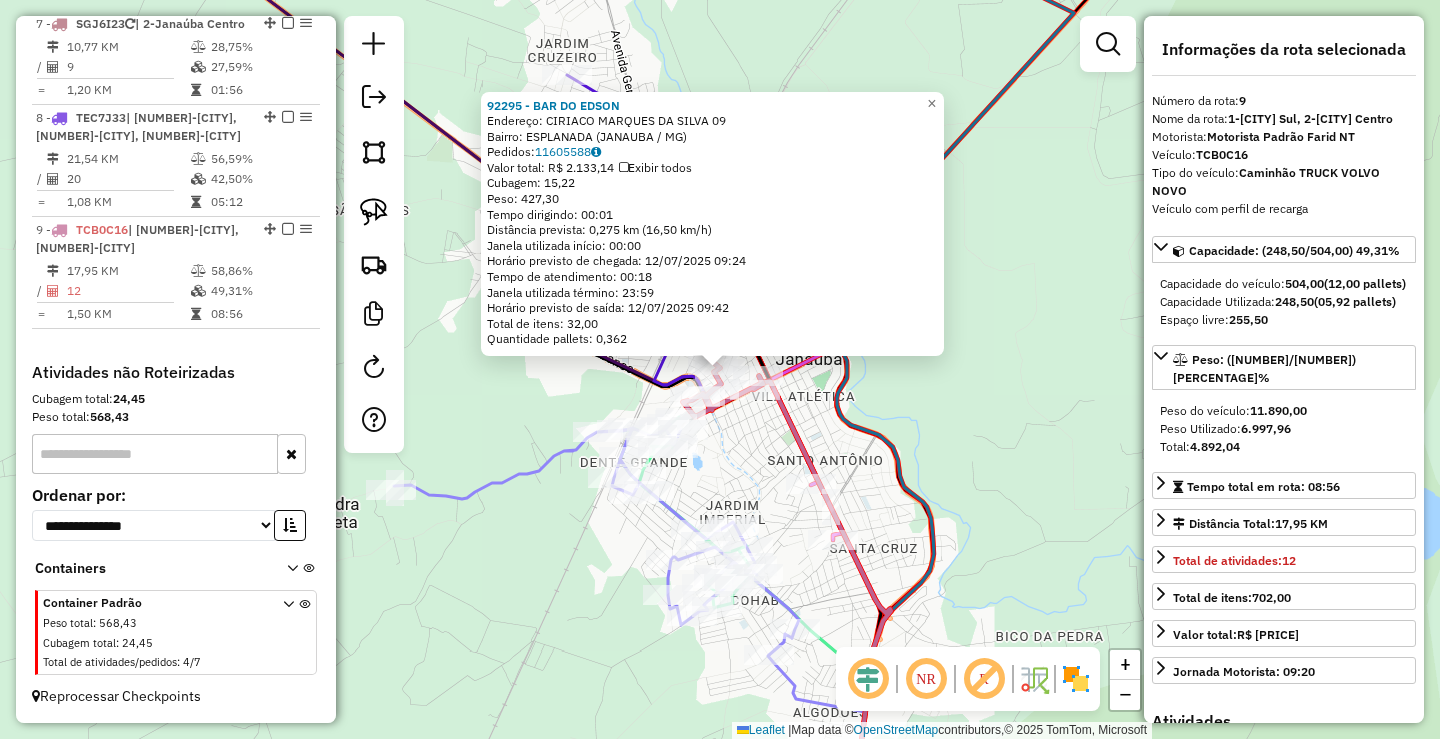 click on "92295 - BAR DO EDSON  Endereço:  CIRIACO MARQUES DA SILVA 09   Bairro: ESPLANADA ([CITY] / [STATE])   Pedidos:  11605588   Valor total: R$ 2.133,14   Exibir todos   Cubagem: 15,22  Peso: 427,30  Tempo dirigindo: 00:01   Distância prevista: 0,275 km (16,50 km/h)   Janela utilizada início: 00:00   Horário previsto de chegada: 12/07/2025 09:24   Tempo de atendimento: 00:18   Janela utilizada término: 23:59   Horário previsto de saída: 12/07/2025 09:42   Total de itens: 32,00   Quantidade pallets: 0,362  × Janela de atendimento Grade de atendimento Capacidade Transportadoras Veículos Cliente Pedidos  Rotas Selecione os dias de semana para filtrar as janelas de atendimento  Seg   Ter   Qua   Qui   Sex   Sáb   Dom  Informe o período da janela de atendimento: De: Até:  Filtrar exatamente a janela do cliente  Considerar janela de atendimento padrão  Selecione os dias de semana para filtrar as grades de atendimento  Seg   Ter   Qua   Qui   Sex   Sáb   Dom   Clientes fora do dia de atendimento selecionado De:" 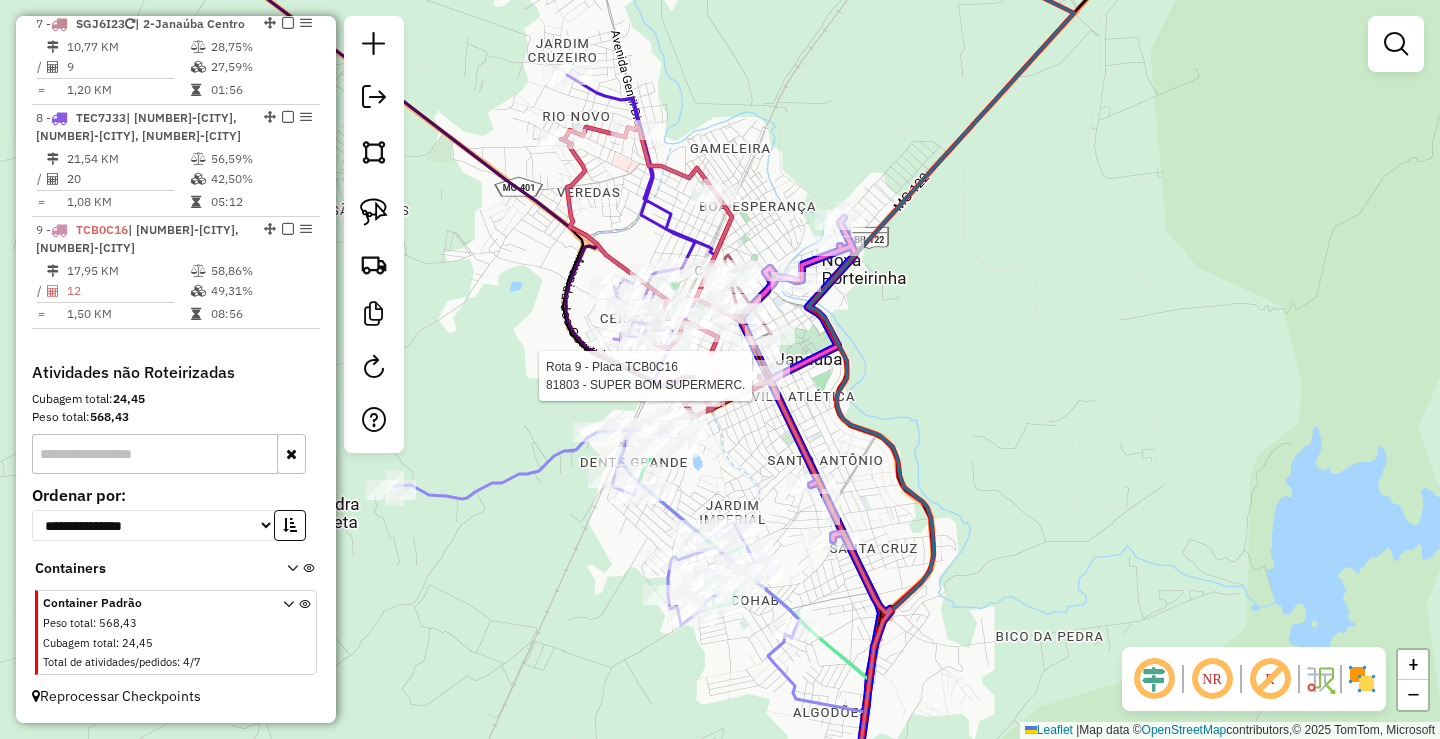 click 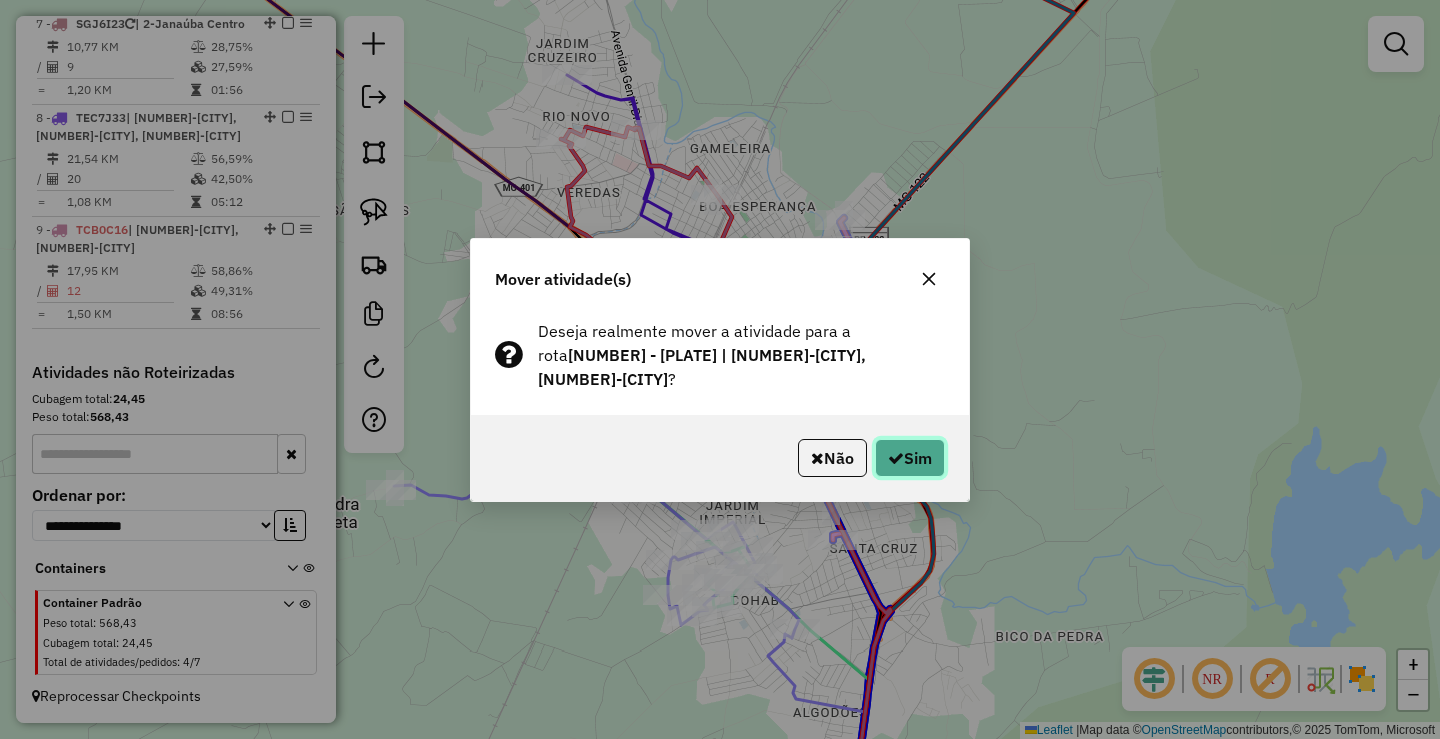 click on "Sim" 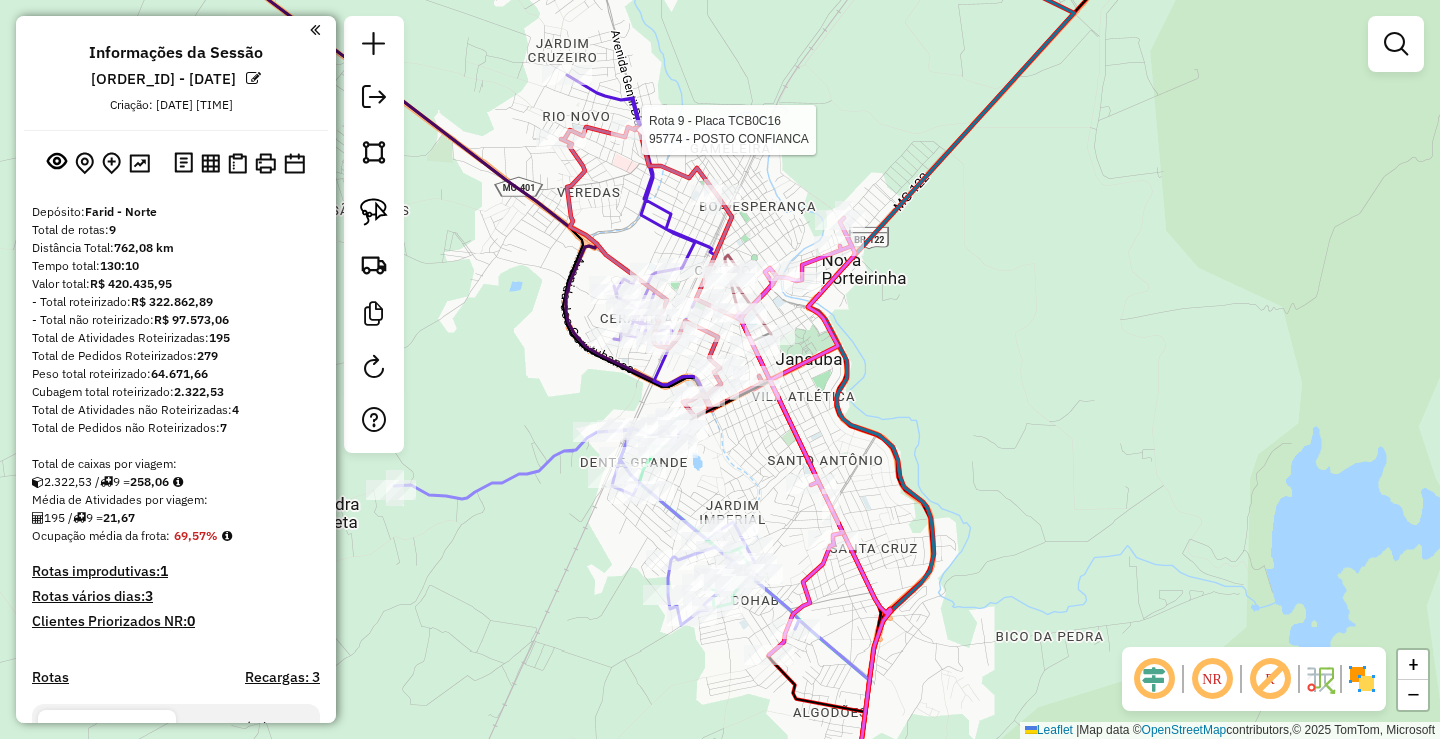 scroll, scrollTop: 0, scrollLeft: 0, axis: both 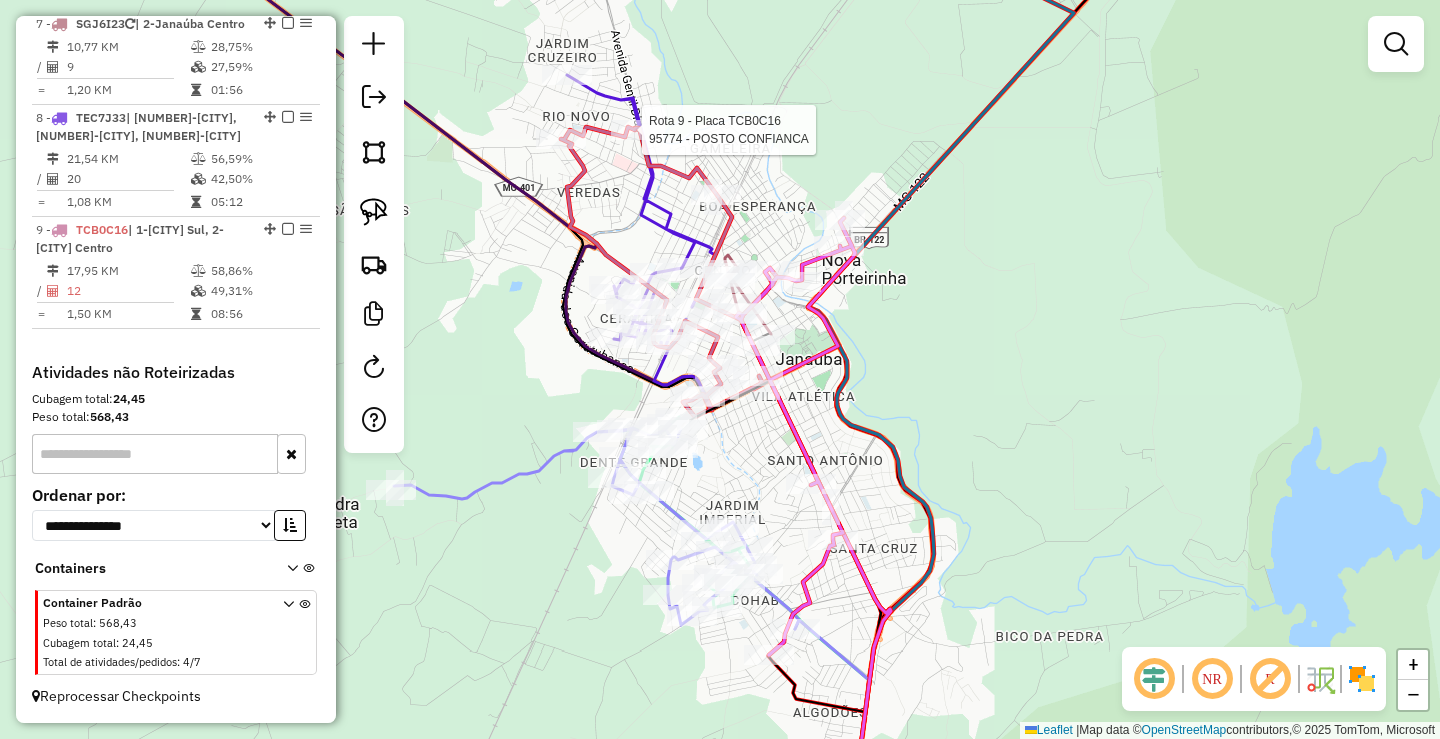 select on "*********" 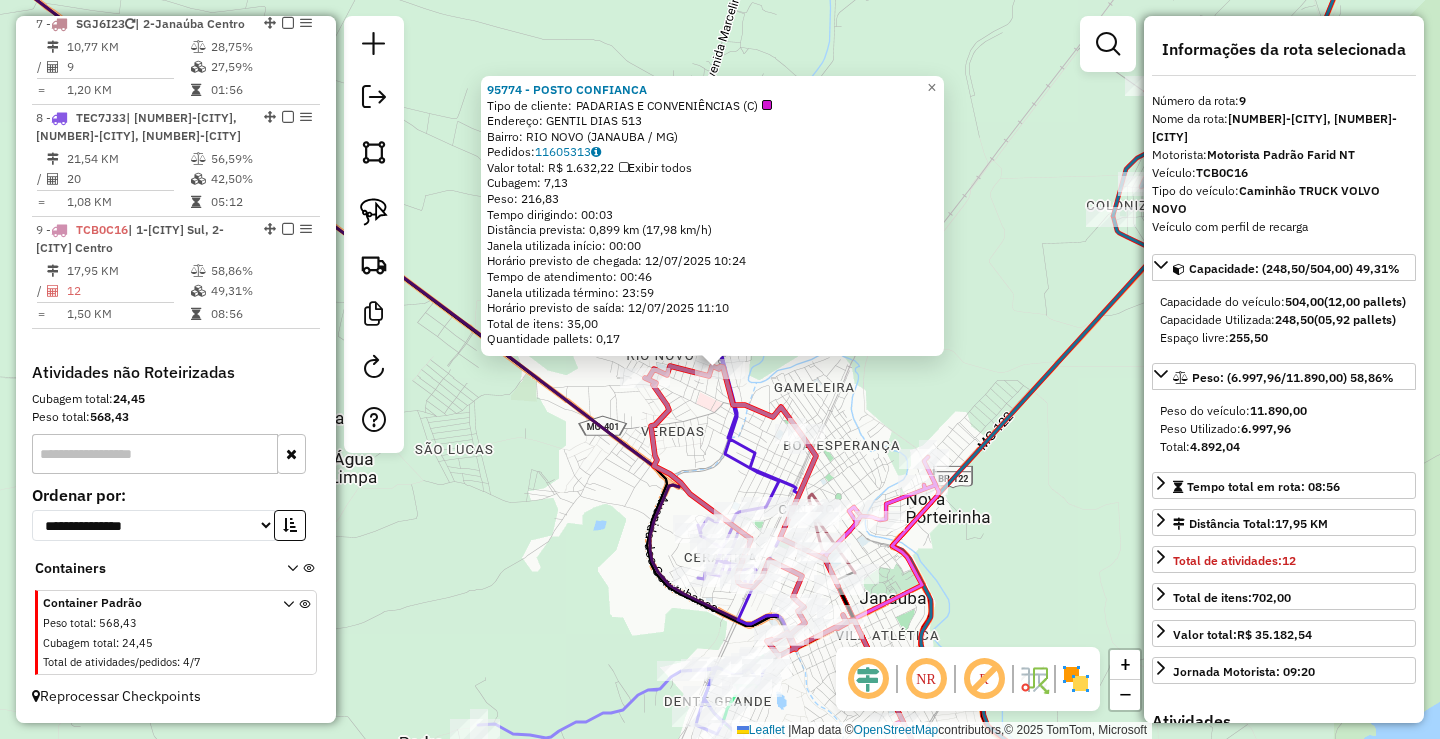 drag, startPoint x: 759, startPoint y: 472, endPoint x: 705, endPoint y: 396, distance: 93.230896 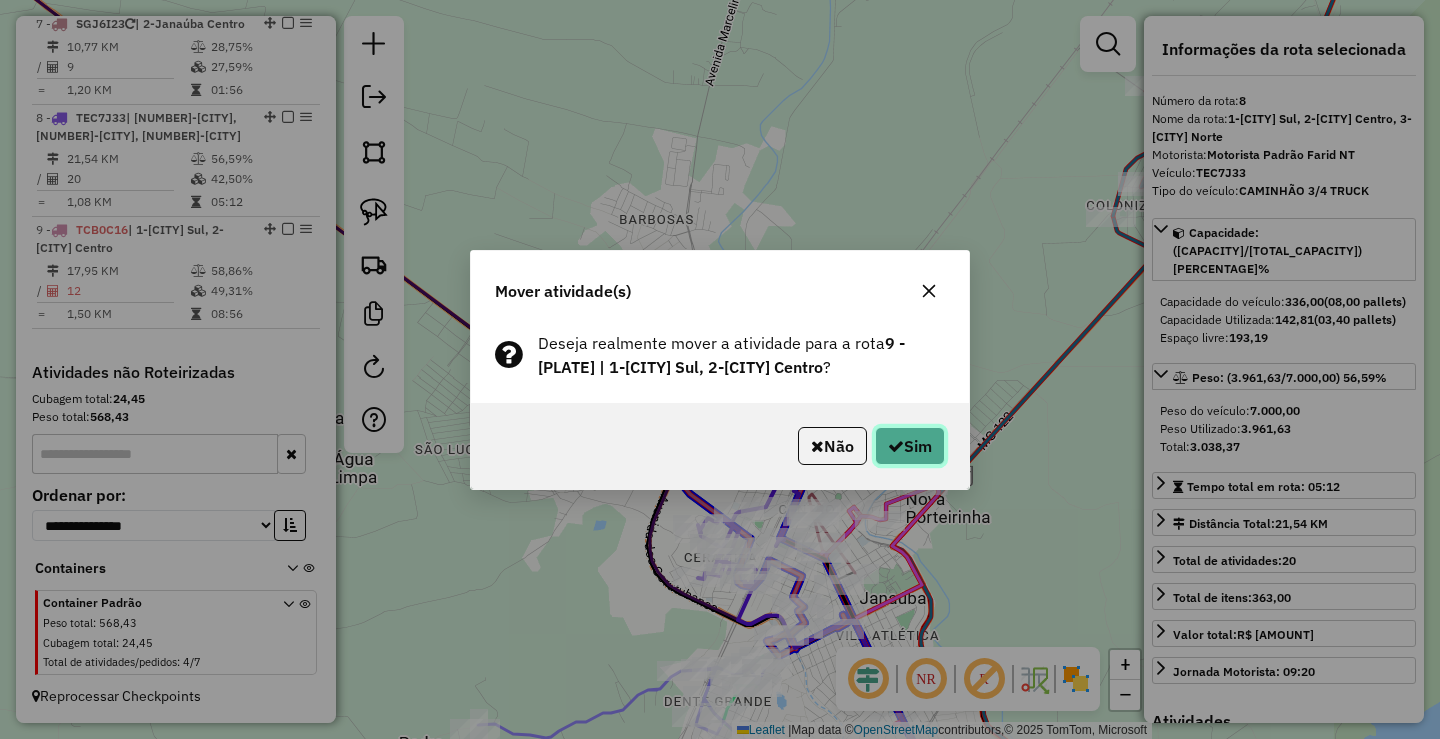 click 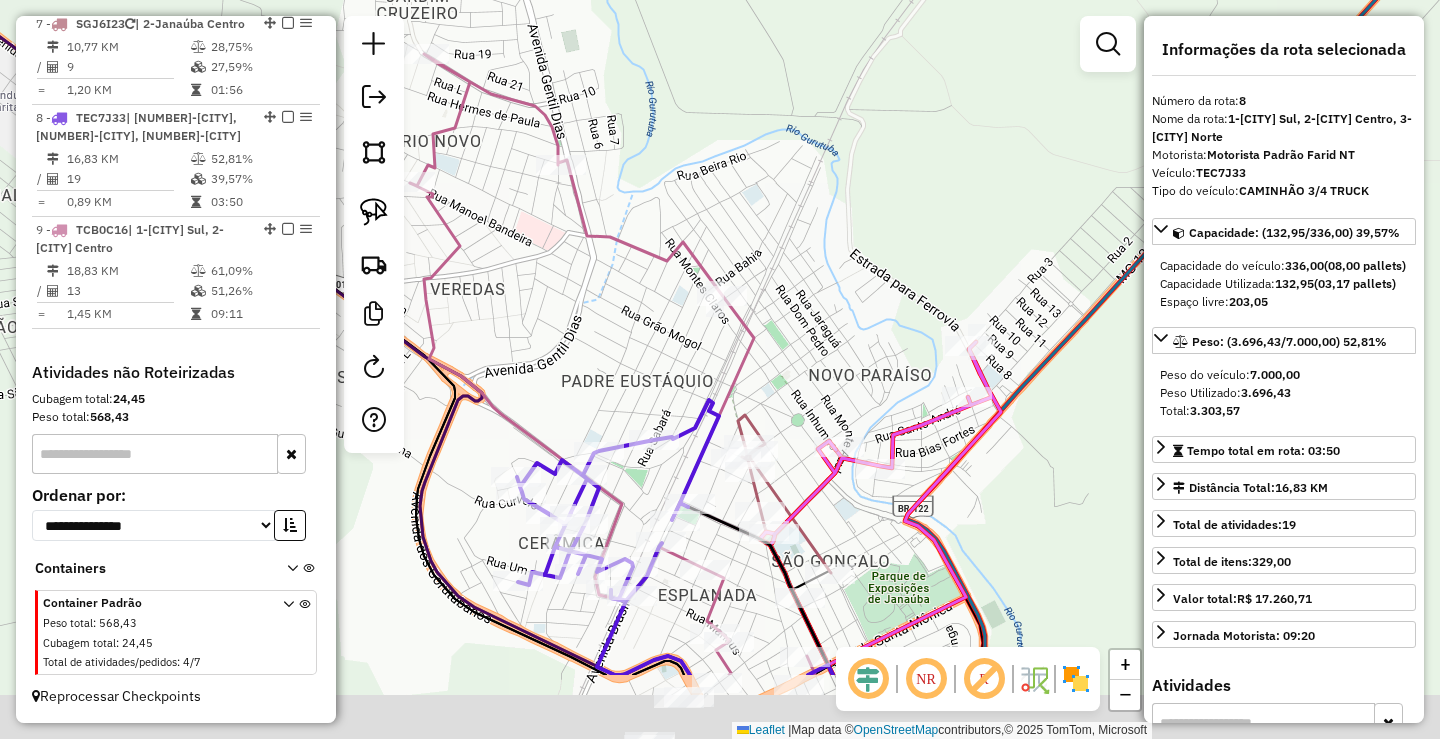 drag, startPoint x: 857, startPoint y: 434, endPoint x: 802, endPoint y: 134, distance: 305 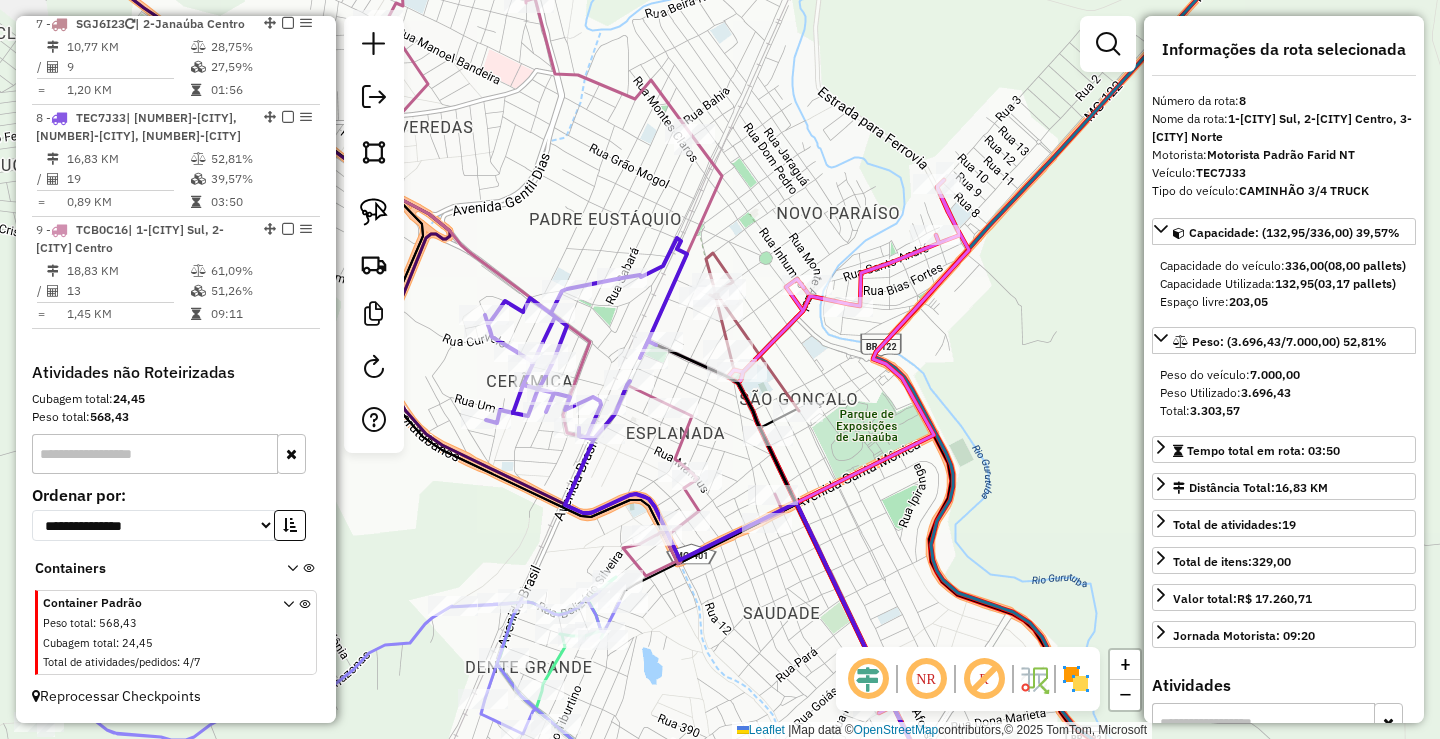 click 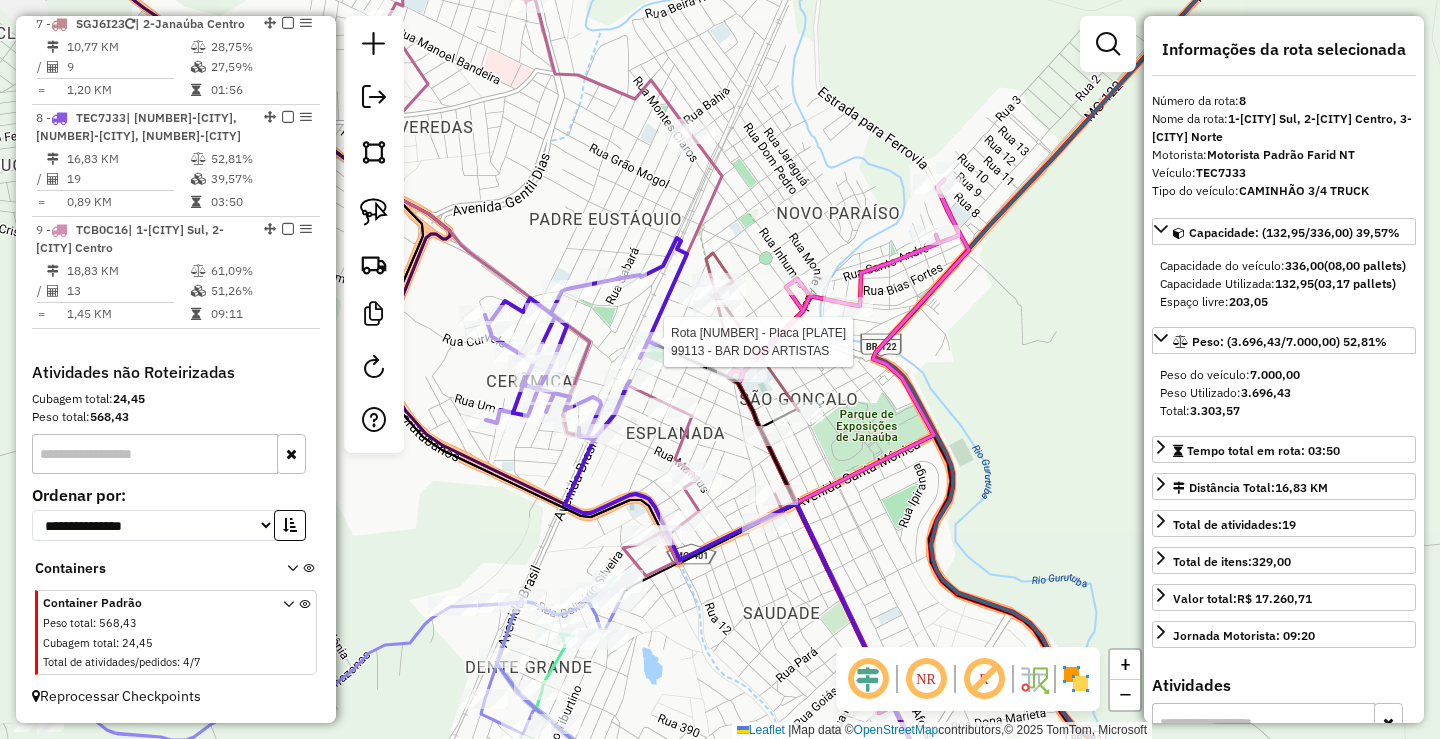 click 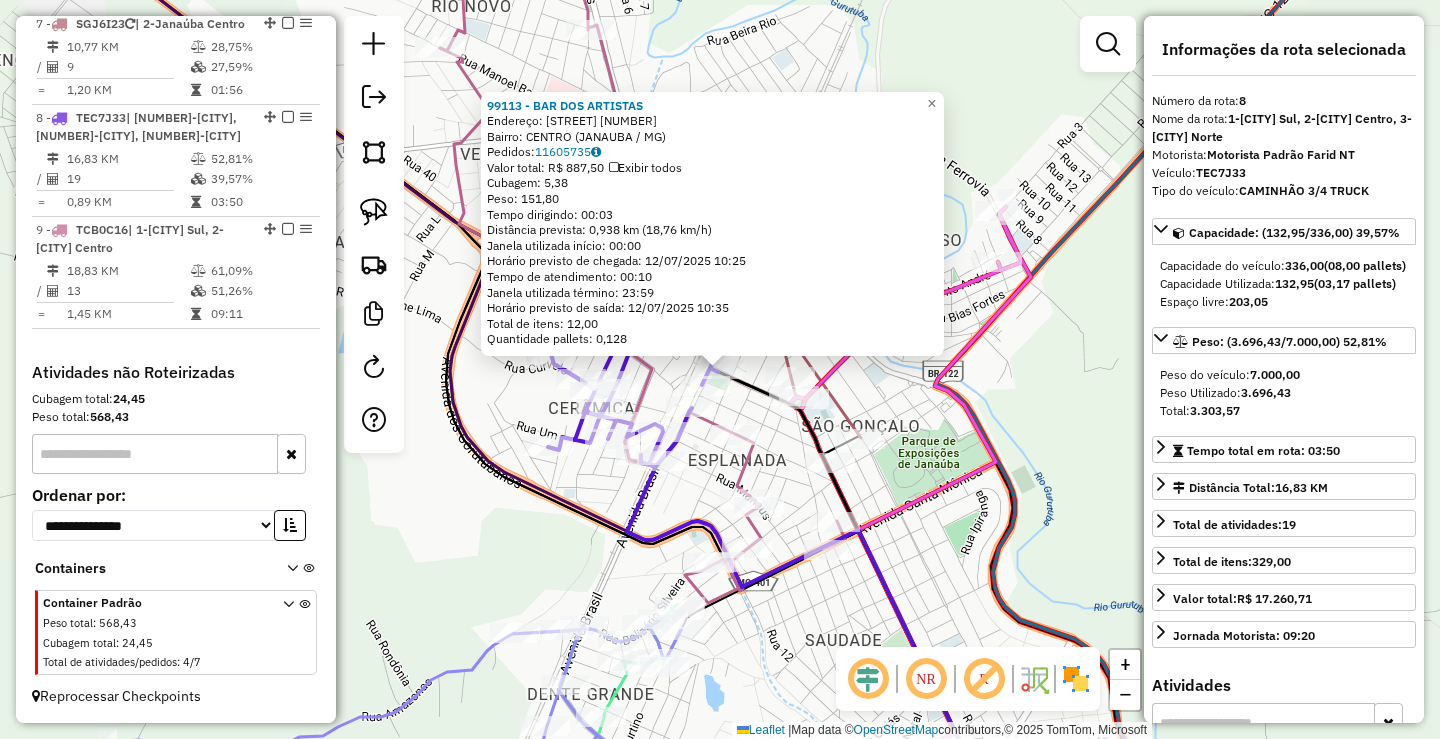 click on "99113 - BAR DOS ARTISTAS  Endereço:  MAURICIO AUGUSTO DE AZEVEDO 41   Bairro: CENTRO (JANAUBA / MG)   Pedidos:  11605735   Valor total: R$ 887,50   Exibir todos   Cubagem: 5,38  Peso: 151,80  Tempo dirigindo: 00:03   Distância prevista: 0,938 km (18,76 km/h)   Janela utilizada início: 00:00   Horário previsto de chegada: 12/07/2025 10:25   Tempo de atendimento: 00:10   Janela utilizada término: 23:59   Horário previsto de saída: 12/07/2025 10:35   Total de itens: 12,00   Quantidade pallets: 0,128  × Janela de atendimento Grade de atendimento Capacidade Transportadoras Veículos Cliente Pedidos  Rotas Selecione os dias de semana para filtrar as janelas de atendimento  Seg   Ter   Qua   Qui   Sex   Sáb   Dom  Informe o período da janela de atendimento: De: Até:  Filtrar exatamente a janela do cliente  Considerar janela de atendimento padrão  Selecione os dias de semana para filtrar as grades de atendimento  Seg   Ter   Qua   Qui   Sex   Sáb   Dom   Clientes fora do dia de atendimento selecionado +" 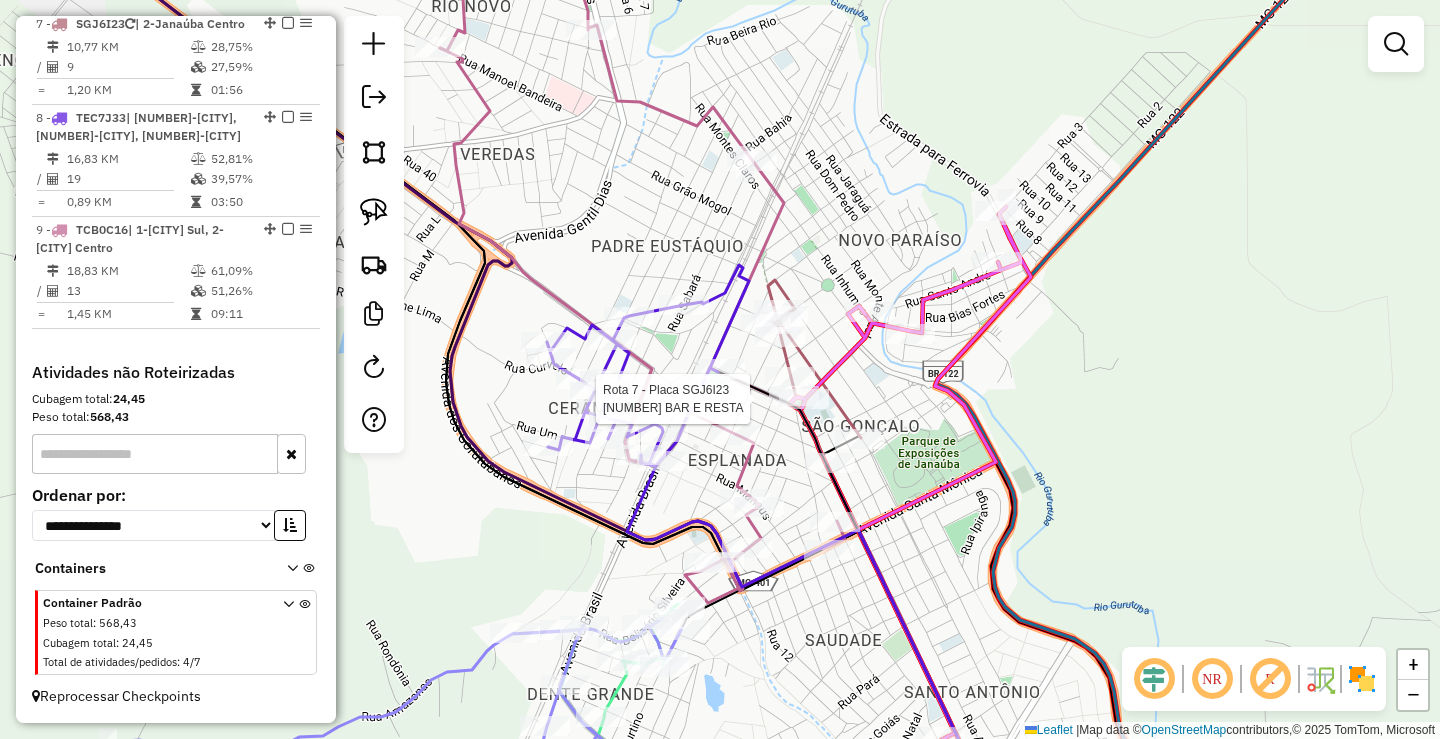select on "*********" 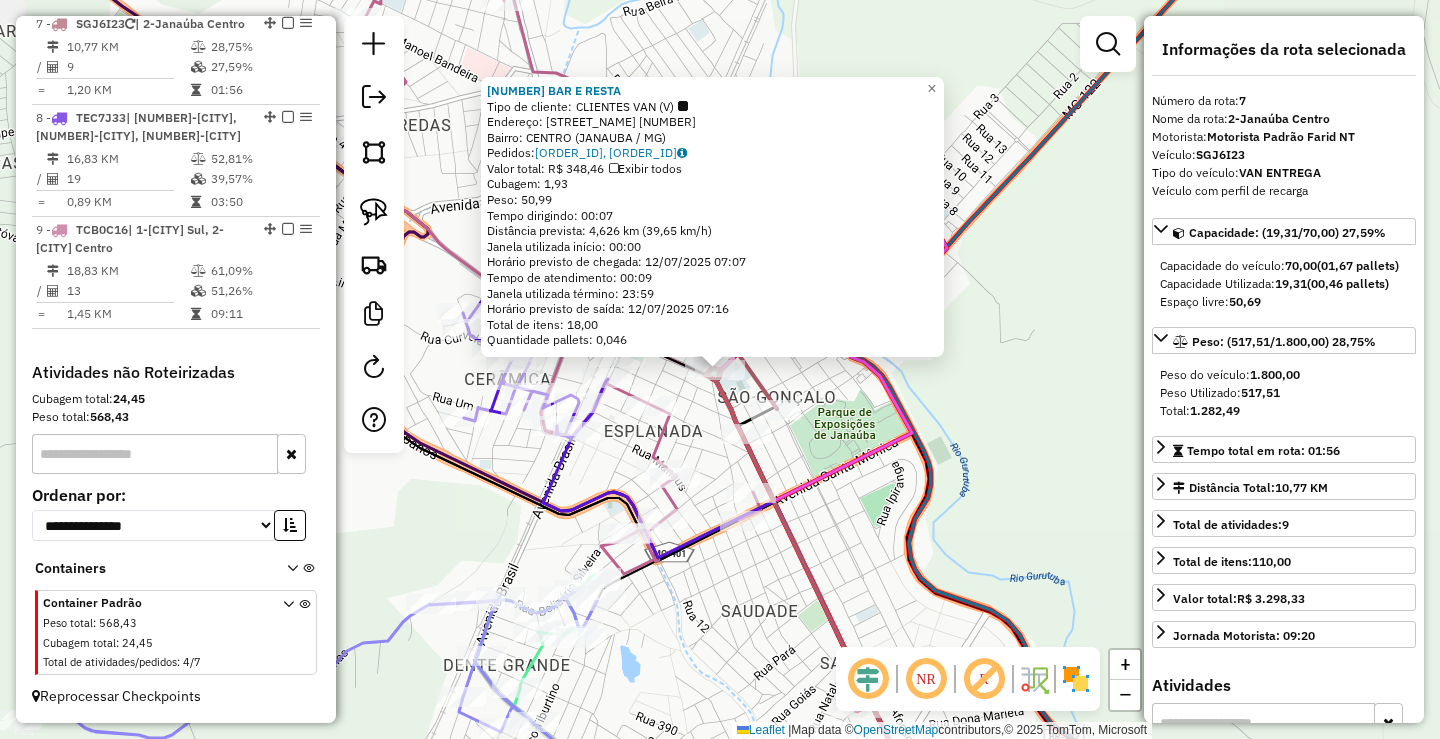 scroll, scrollTop: 1406, scrollLeft: 0, axis: vertical 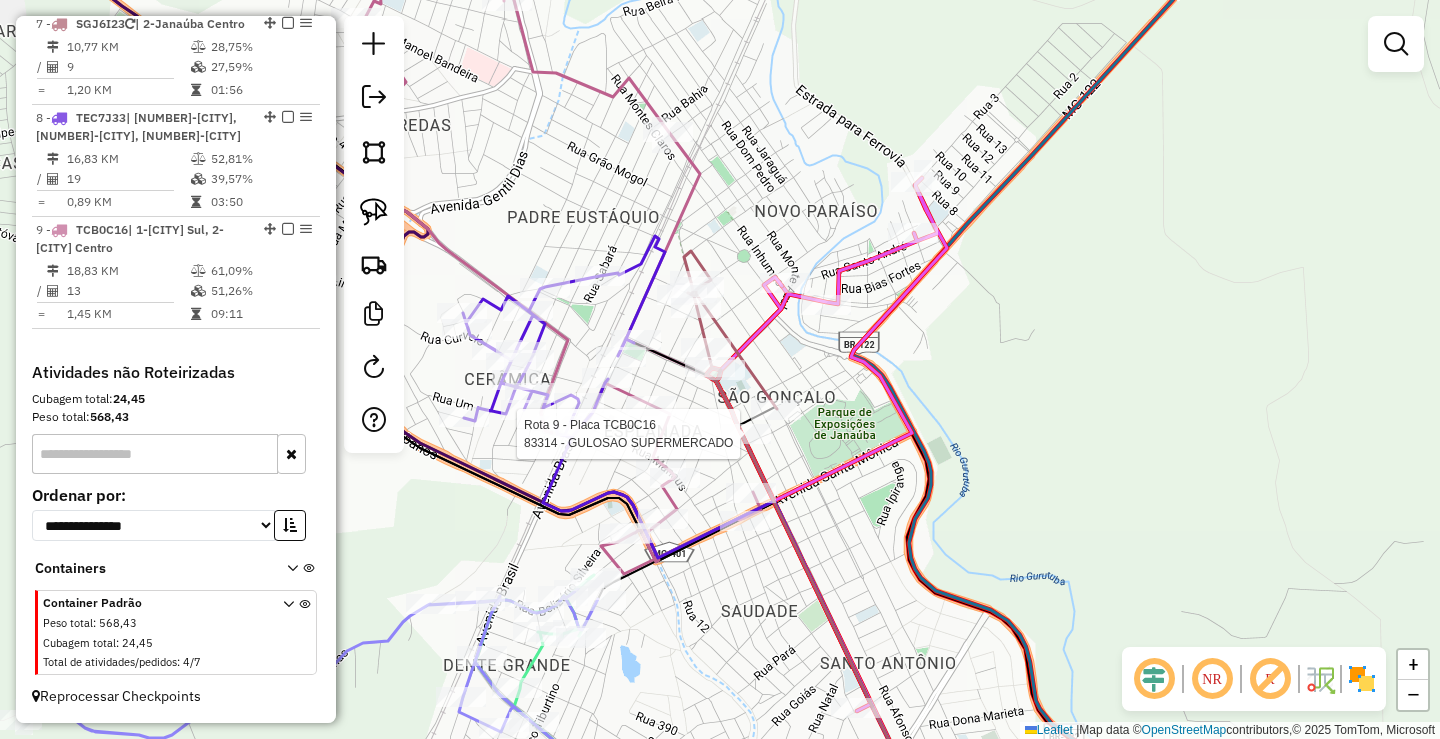 select on "*********" 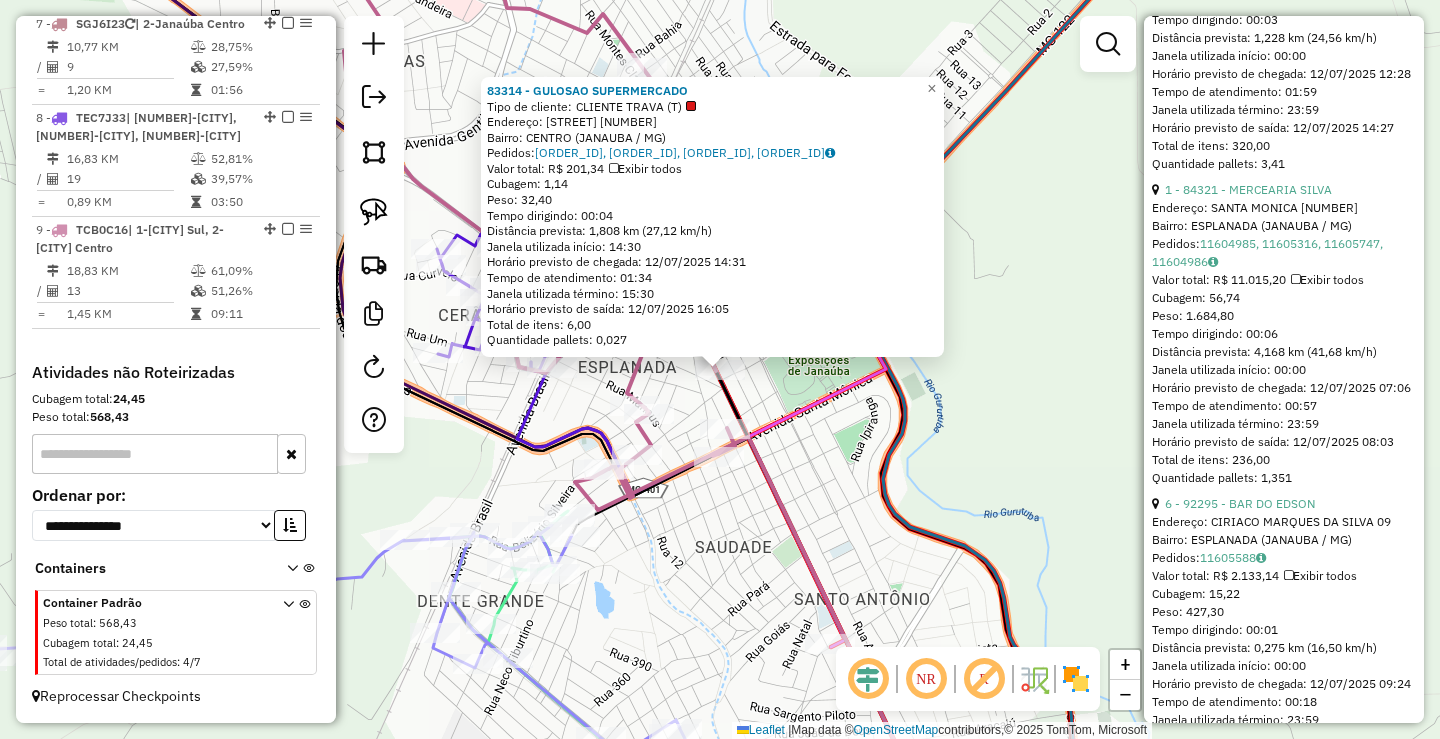 scroll, scrollTop: 1100, scrollLeft: 0, axis: vertical 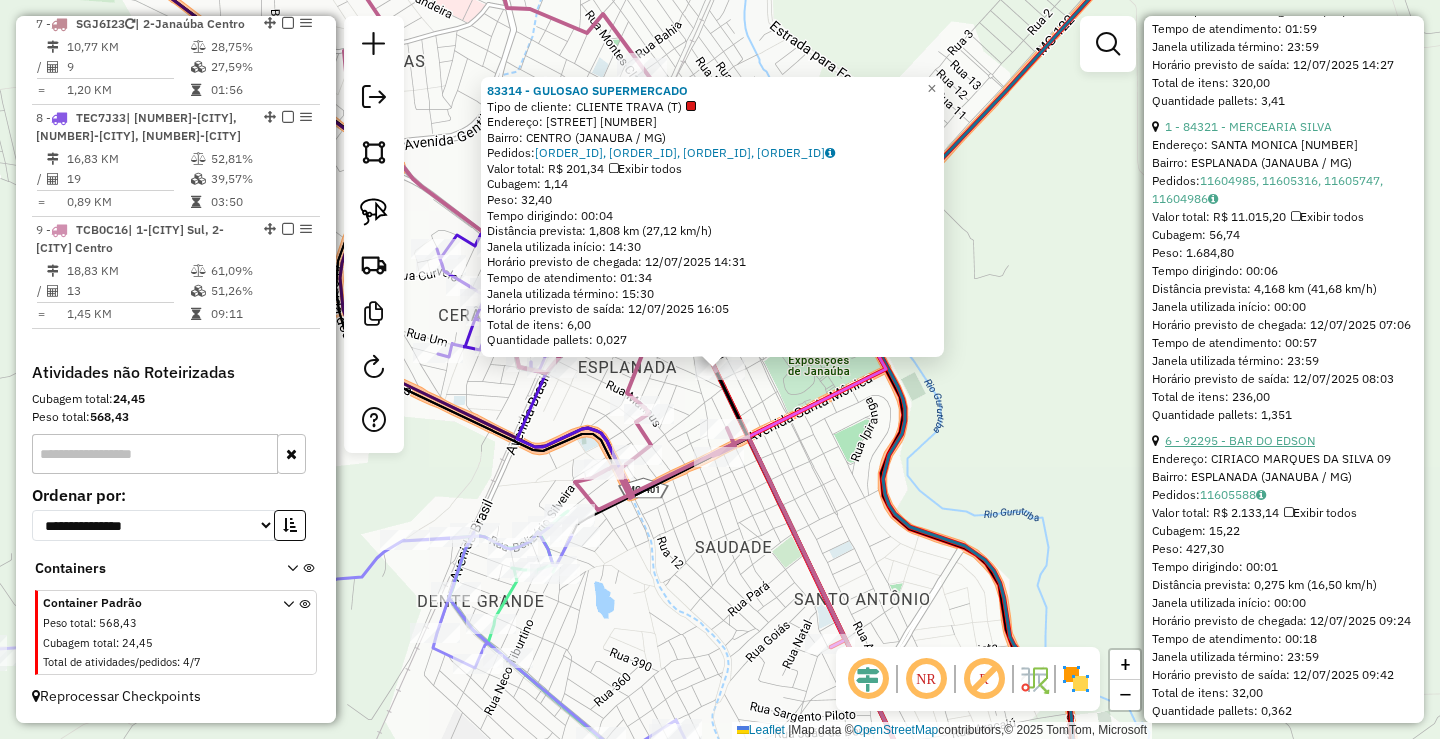 click on "6 - 92295 - BAR DO EDSON" at bounding box center (1240, 440) 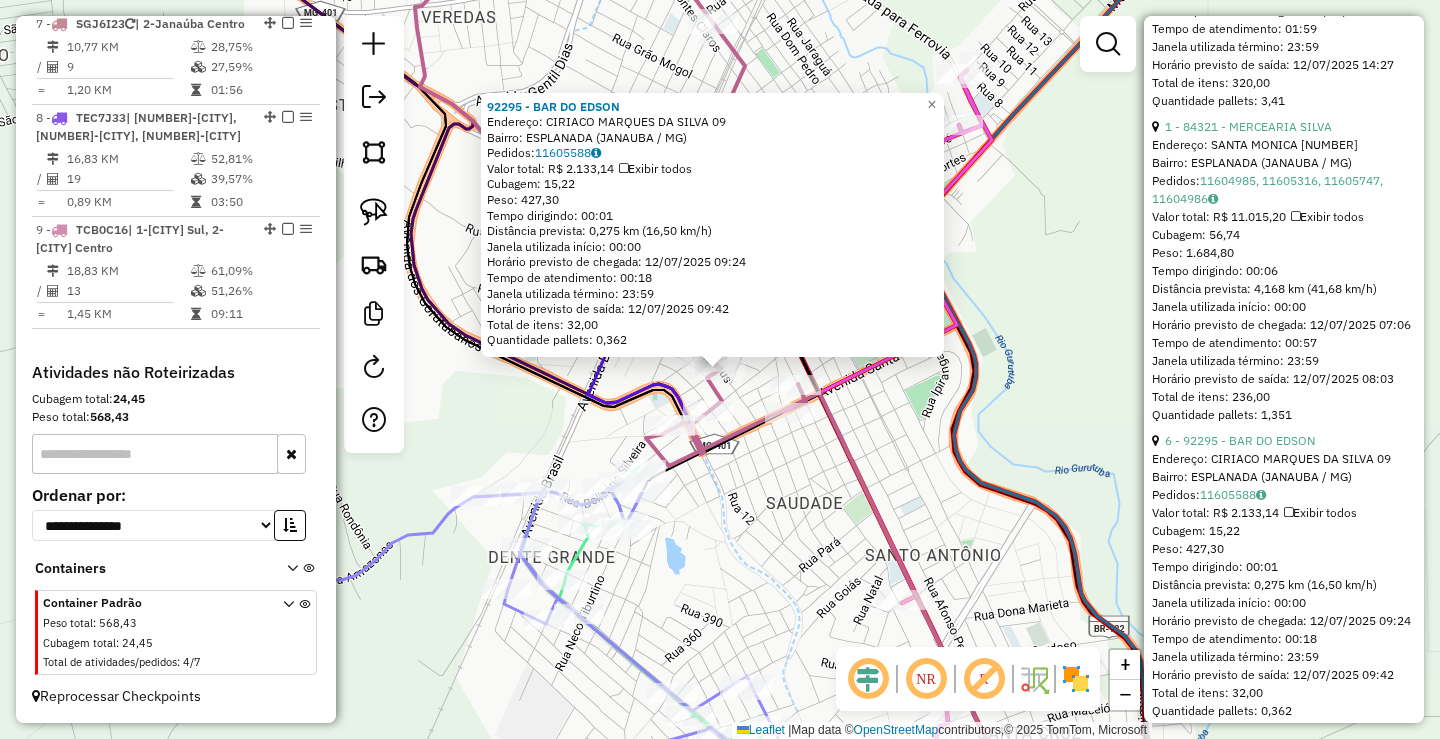 click on "92295 - BAR DO EDSON  Endereço:  CIRIACO MARQUES DA SILVA 09   Bairro: ESPLANADA ([CITY] / [STATE])   Pedidos:  11605588   Valor total: R$ 2.133,14   Exibir todos   Cubagem: 15,22  Peso: 427,30  Tempo dirigindo: 00:01   Distância prevista: 0,275 km (16,50 km/h)   Janela utilizada início: 00:00   Horário previsto de chegada: 12/07/2025 09:24   Tempo de atendimento: 00:18   Janela utilizada término: 23:59   Horário previsto de saída: 12/07/2025 09:42   Total de itens: 32,00   Quantidade pallets: 0,362  × Janela de atendimento Grade de atendimento Capacidade Transportadoras Veículos Cliente Pedidos  Rotas Selecione os dias de semana para filtrar as janelas de atendimento  Seg   Ter   Qua   Qui   Sex   Sáb   Dom  Informe o período da janela de atendimento: De: Até:  Filtrar exatamente a janela do cliente  Considerar janela de atendimento padrão  Selecione os dias de semana para filtrar as grades de atendimento  Seg   Ter   Qua   Qui   Sex   Sáb   Dom   Clientes fora do dia de atendimento selecionado De:" 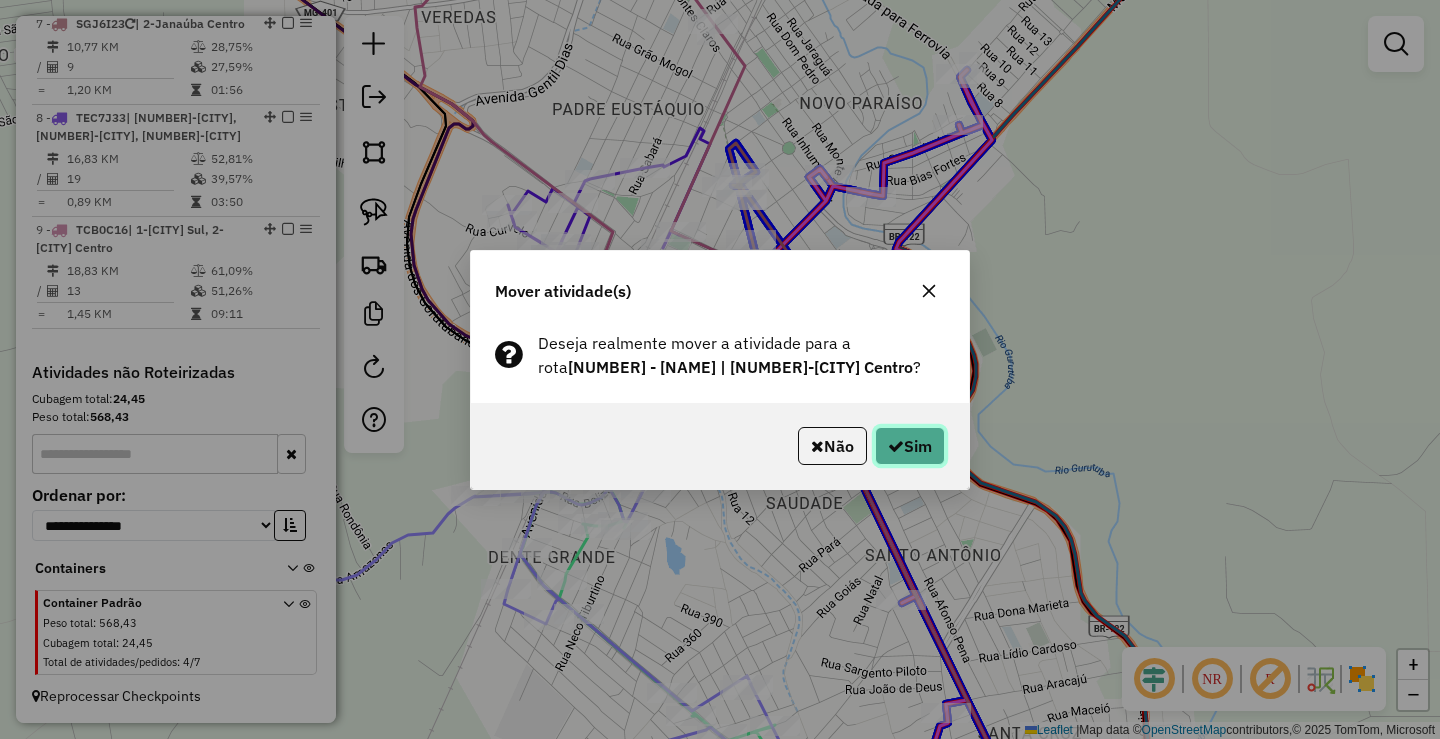 click on "Sim" 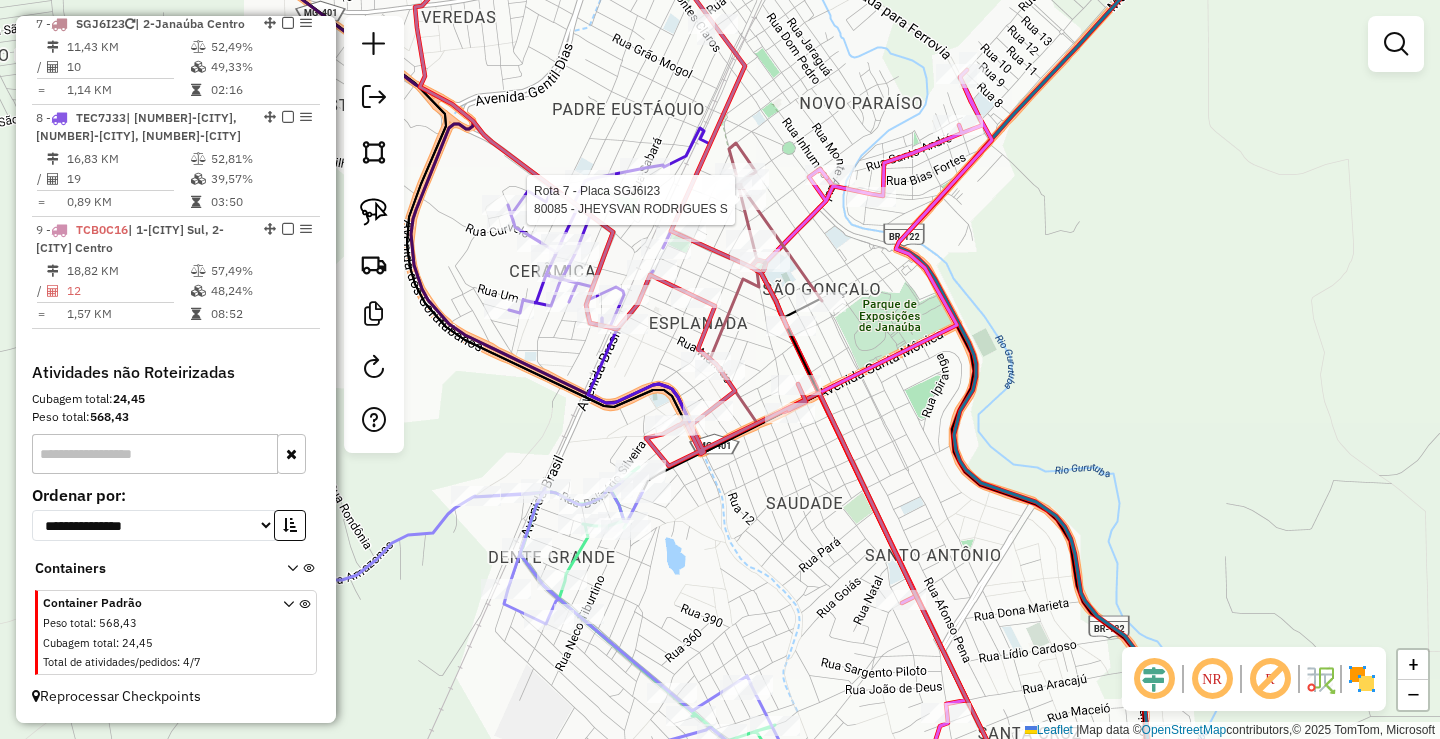 select on "*********" 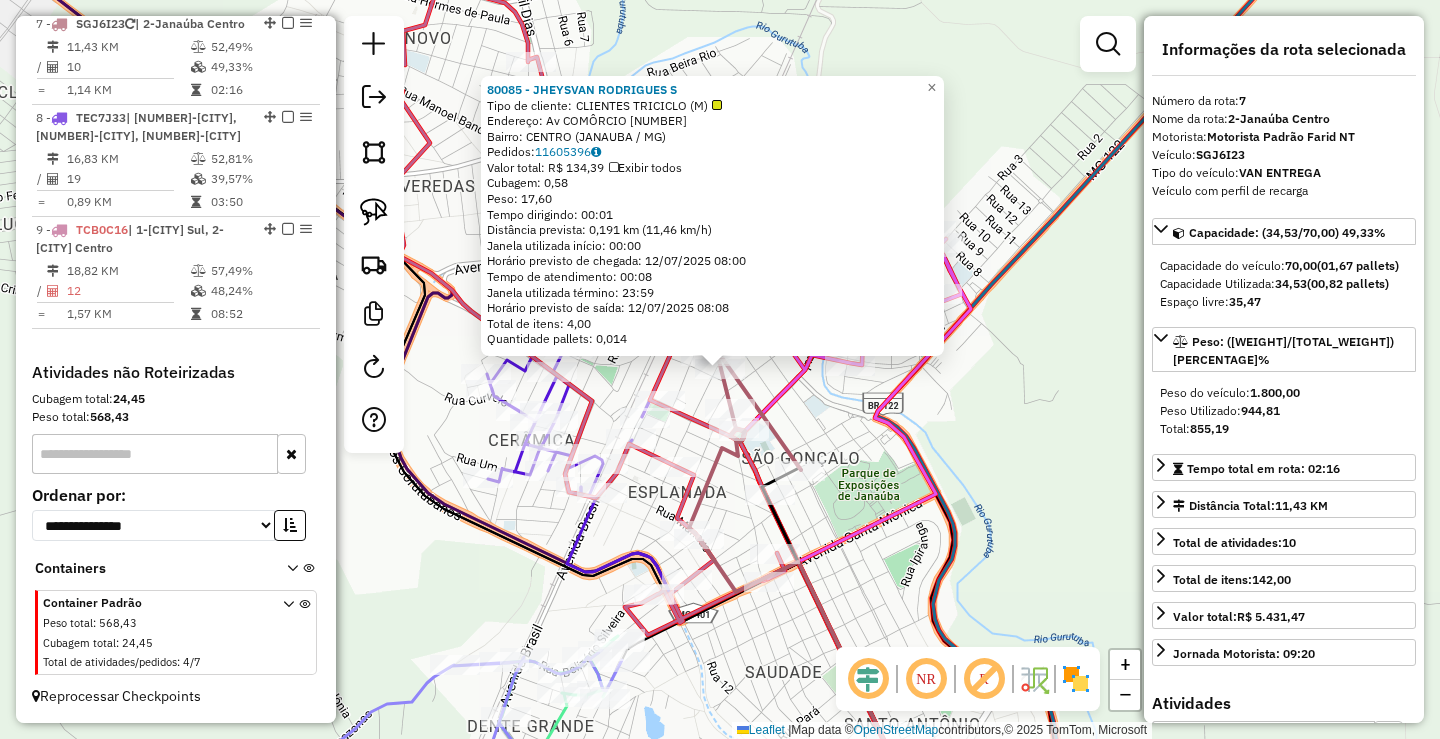 scroll, scrollTop: 1406, scrollLeft: 0, axis: vertical 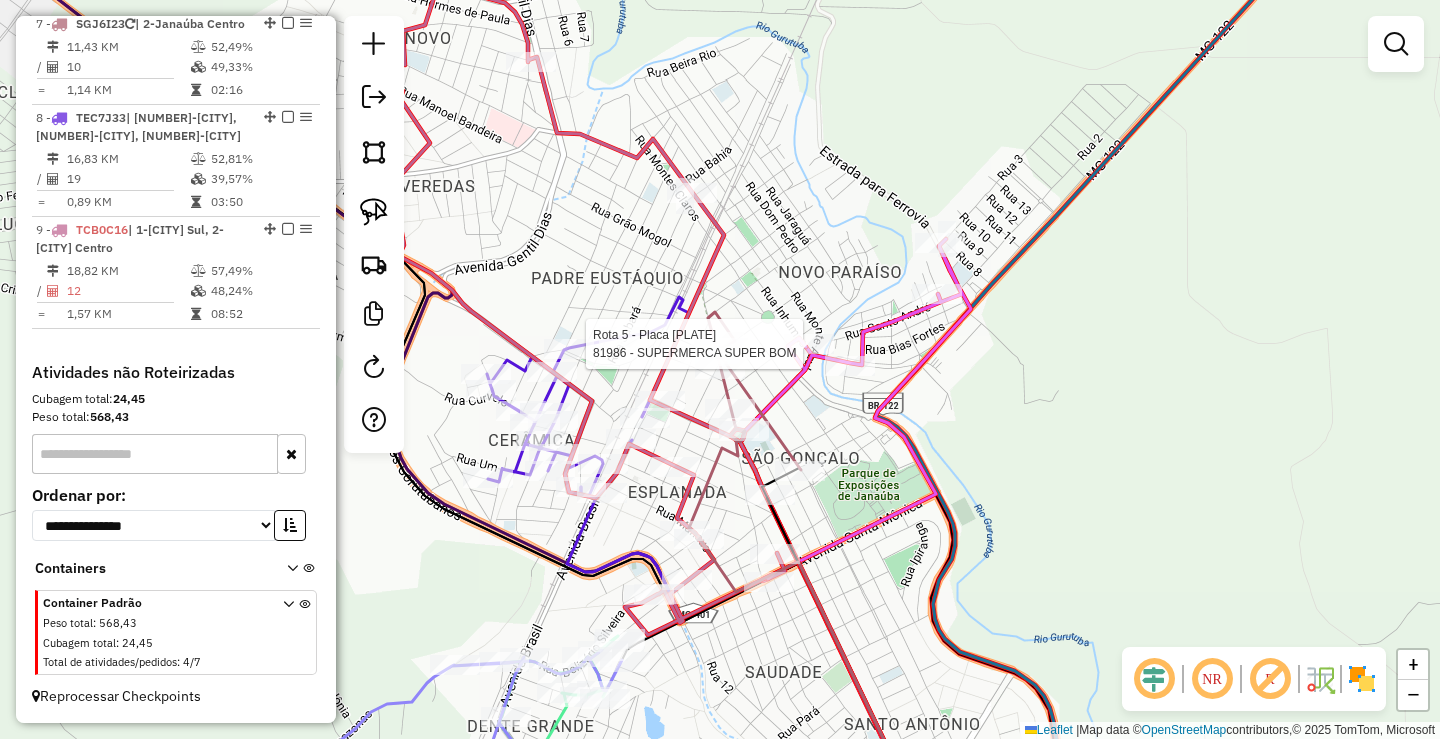select on "*********" 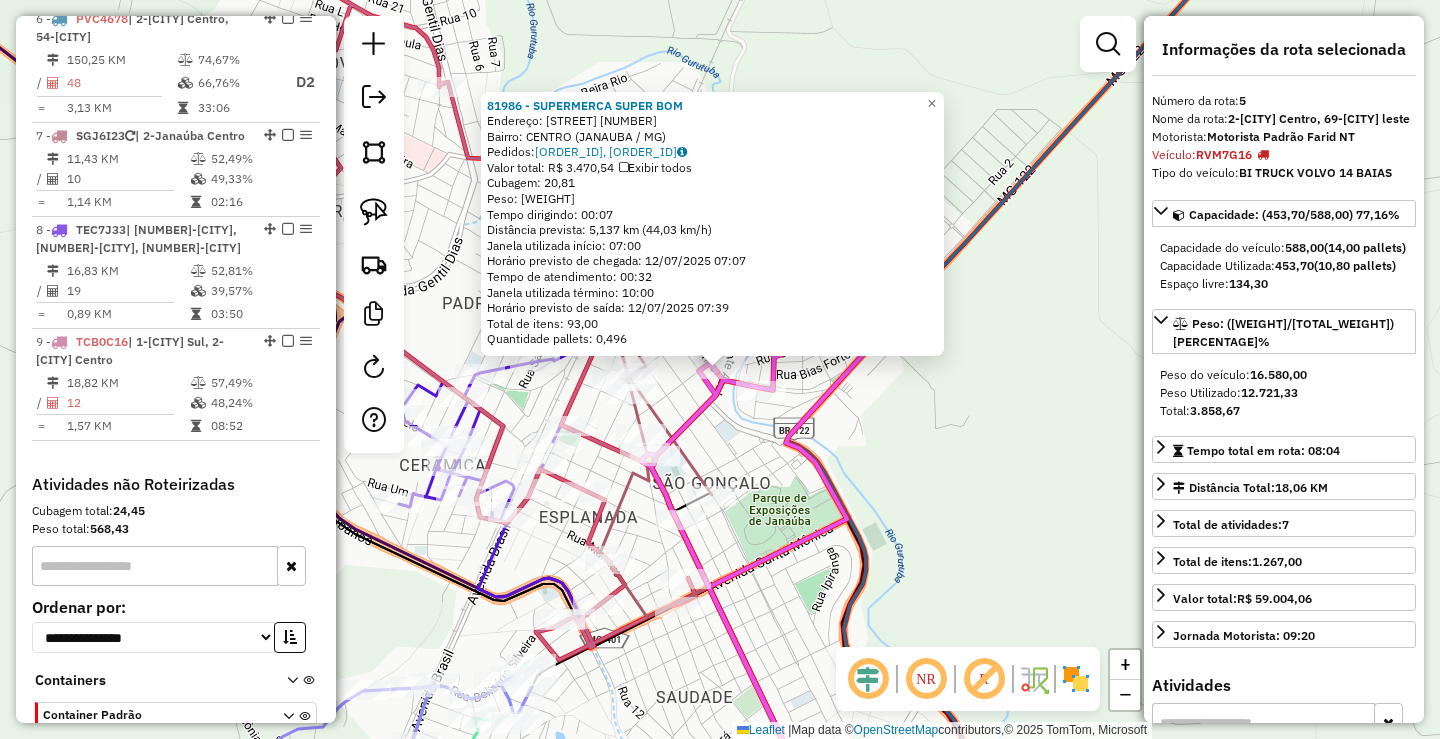 scroll, scrollTop: 1177, scrollLeft: 0, axis: vertical 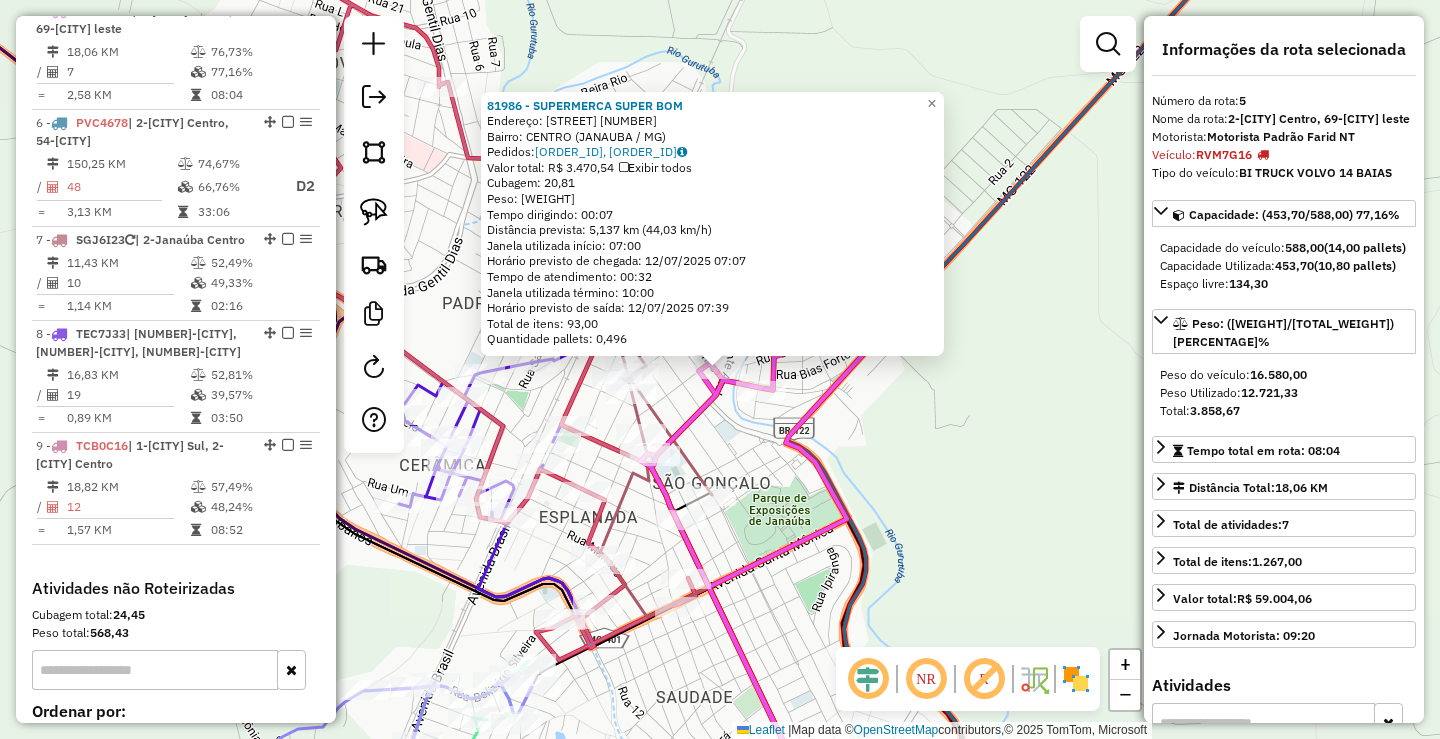 click on "81986 - SUPERMERCA SUPER BOM  Endereço:  IPIRANGA [NUMBER]   Bairro: CENTRO (JANAUBA / MG)   Pedidos:  11605243, 11605698   Valor total: R$ 3.470,54   Exibir todos   Cubagem: 20,81  Peso: 610,60  Tempo dirigindo: 00:07   Distância prevista: 5,137 km (44,03 km/h)   Janela utilizada início: 07:00   Horário previsto de chegada: 12/07/2025 [HOUR]:[MINUTE]   Tempo de atendimento: 00:32   Janela utilizada término: 10:00   Horário previsto de saída: 12/07/2025 [HOUR]:[MINUTE]   Total de itens: 93,00   Quantidade pallets: 0,496  × Janela de atendimento Grade de atendimento Capacidade Transportadoras Veículos Cliente Pedidos  Rotas Selecione os dias de semana para filtrar as janelas de atendimento  Seg   Ter   Qua   Qui   Sex   Sáb   Dom  Informe o período da janela de atendimento: De: Até:  Filtrar exatamente a janela do cliente  Considerar janela de atendimento padrão  Selecione os dias de semana para filtrar as grades de atendimento  Seg   Ter   Qua   Qui   Sex   Sáb   Dom   Clientes fora do dia de atendimento selecionado De:" 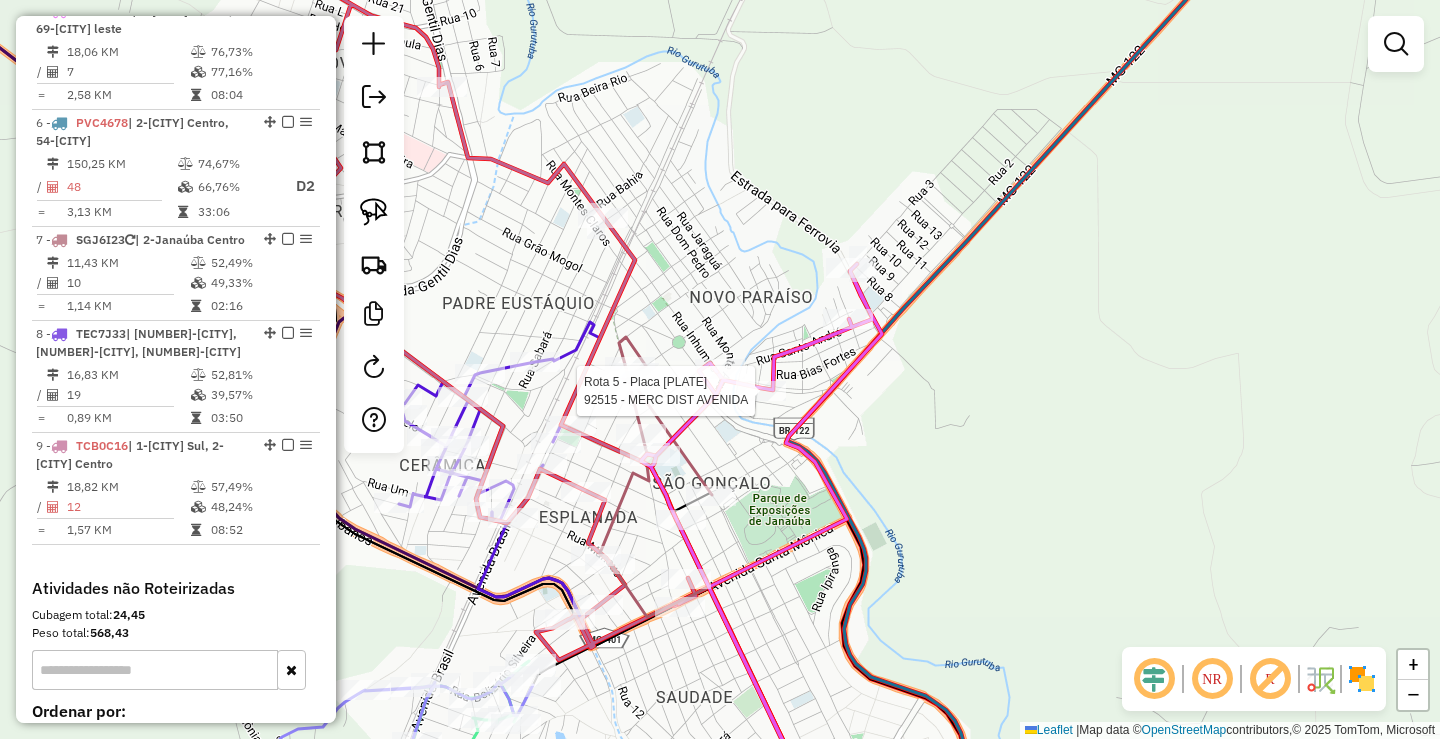 select on "*********" 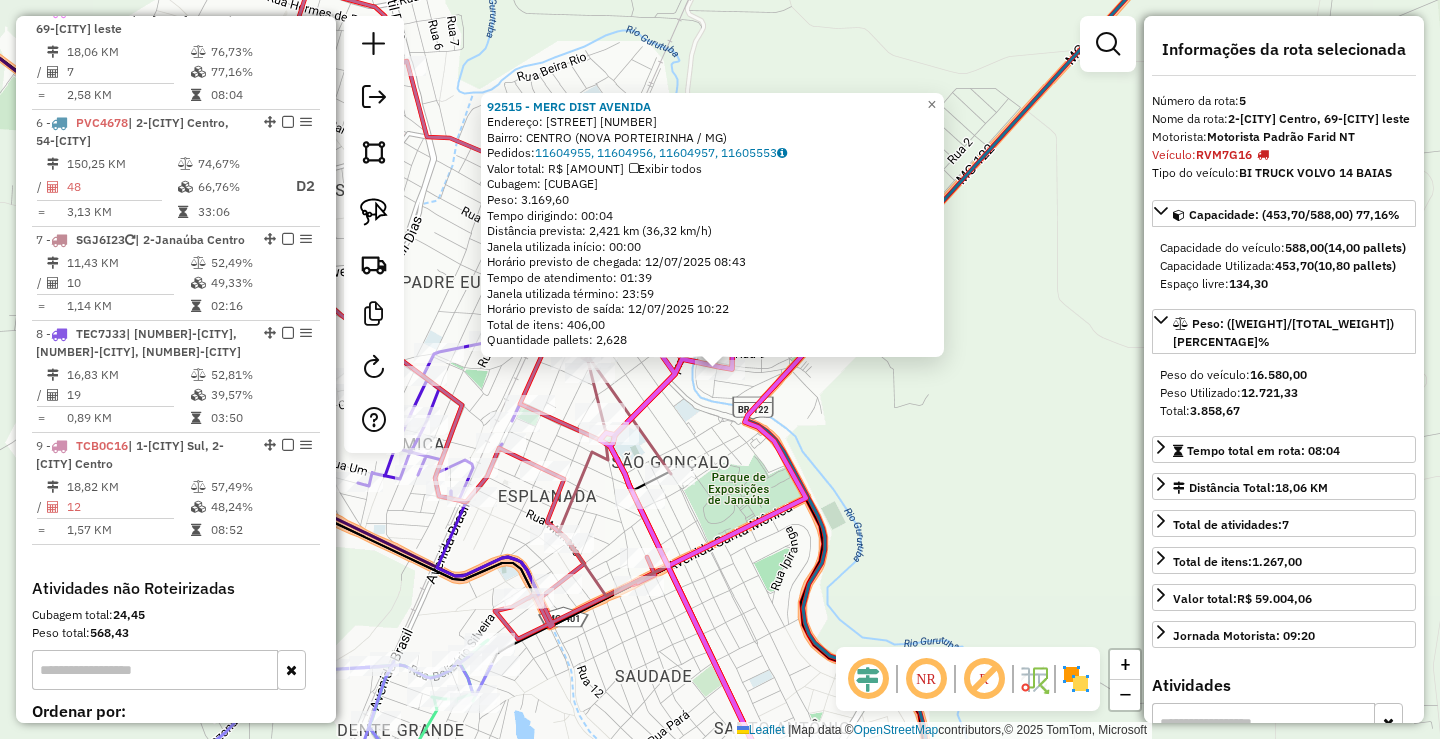 drag, startPoint x: 900, startPoint y: 478, endPoint x: 896, endPoint y: 467, distance: 11.7046995 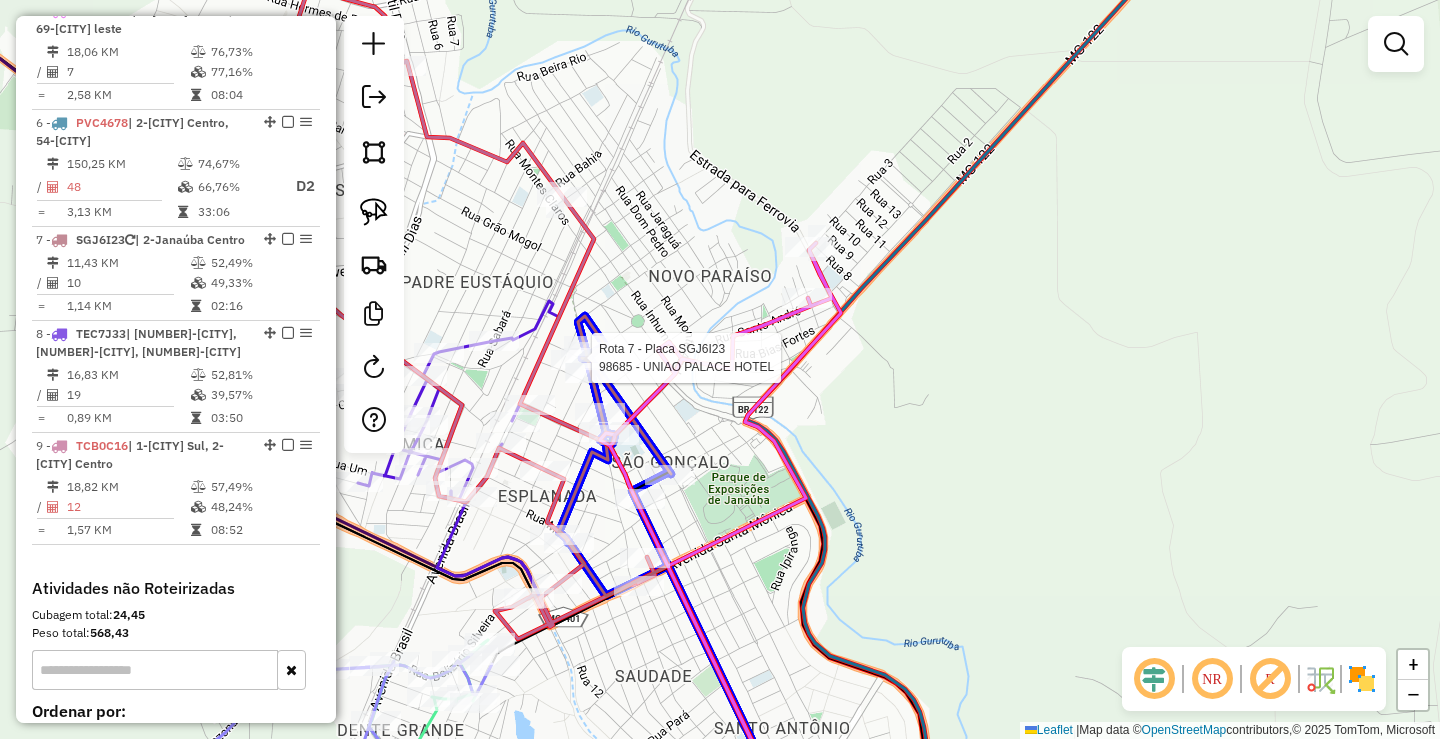 click 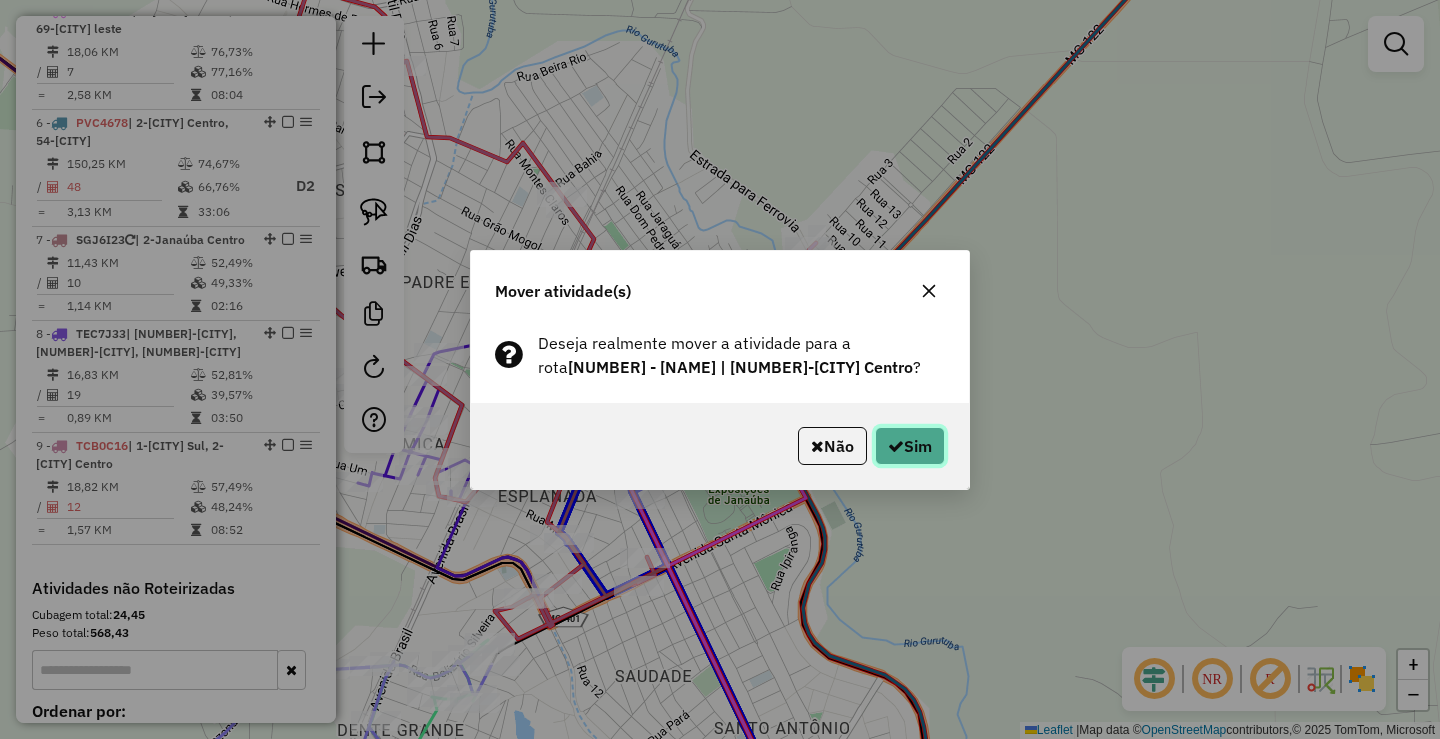 click on "Sim" 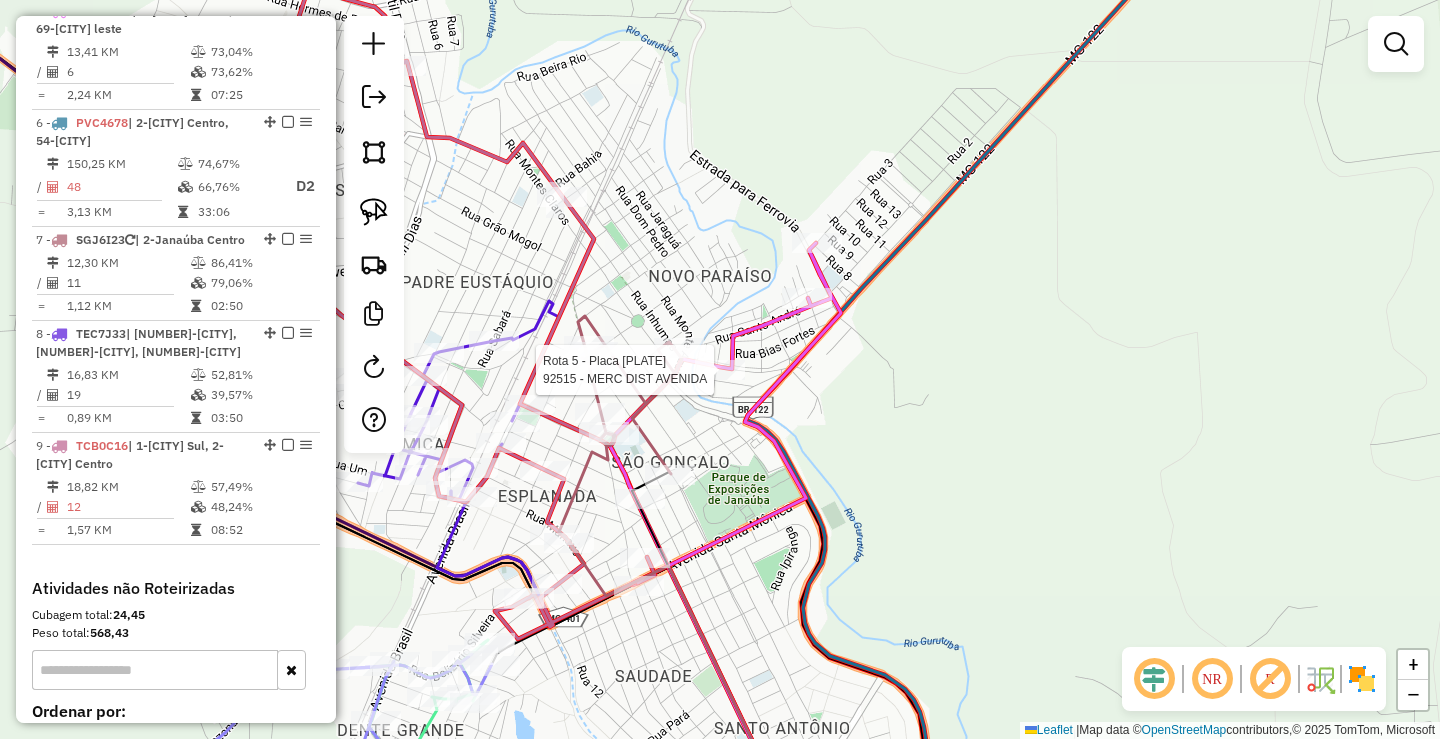 click 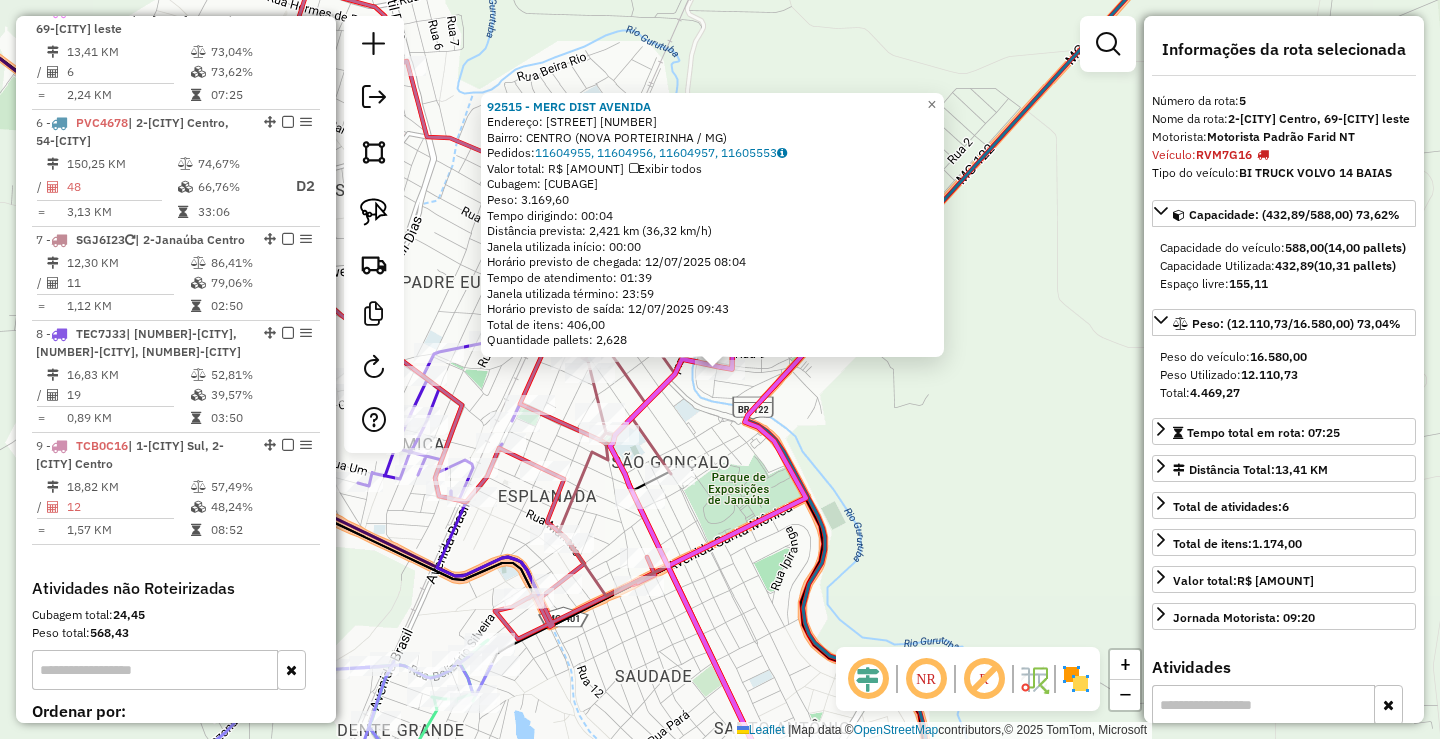 click on "92515 - MERC DIST AVENIDA  Endereço:  CASTELO BRANCO 76   Bairro: CENTRO (NOVA PORTEIRINHA / MG)   Pedidos:  11604955, 11604956, 11604957, 11605553   Valor total: R$ 17.015,03   Exibir todos   Cubagem: 110,38  Peso: 3.169,60  Tempo dirigindo: 00:04   Distância prevista: 2,421 km (36,32 km/h)   Janela utilizada início: 00:00   Horário previsto de chegada: 12/07/2025 08:04   Tempo de atendimento: 01:39   Janela utilizada término: 23:59   Horário previsto de saída: 12/07/2025 09:43   Total de itens: 406,00   Quantidade pallets: 2,628  × Janela de atendimento Grade de atendimento Capacidade Transportadoras Veículos Cliente Pedidos  Rotas Selecione os dias de semana para filtrar as janelas de atendimento  Seg   Ter   Qua   Qui   Sex   Sáb   Dom  Informe o período da janela de atendimento: De: Até:  Filtrar exatamente a janela do cliente  Considerar janela de atendimento padrão  Selecione os dias de semana para filtrar as grades de atendimento  Seg   Ter   Qua   Qui   Sex   Sáb   Dom   Peso mínimo:" 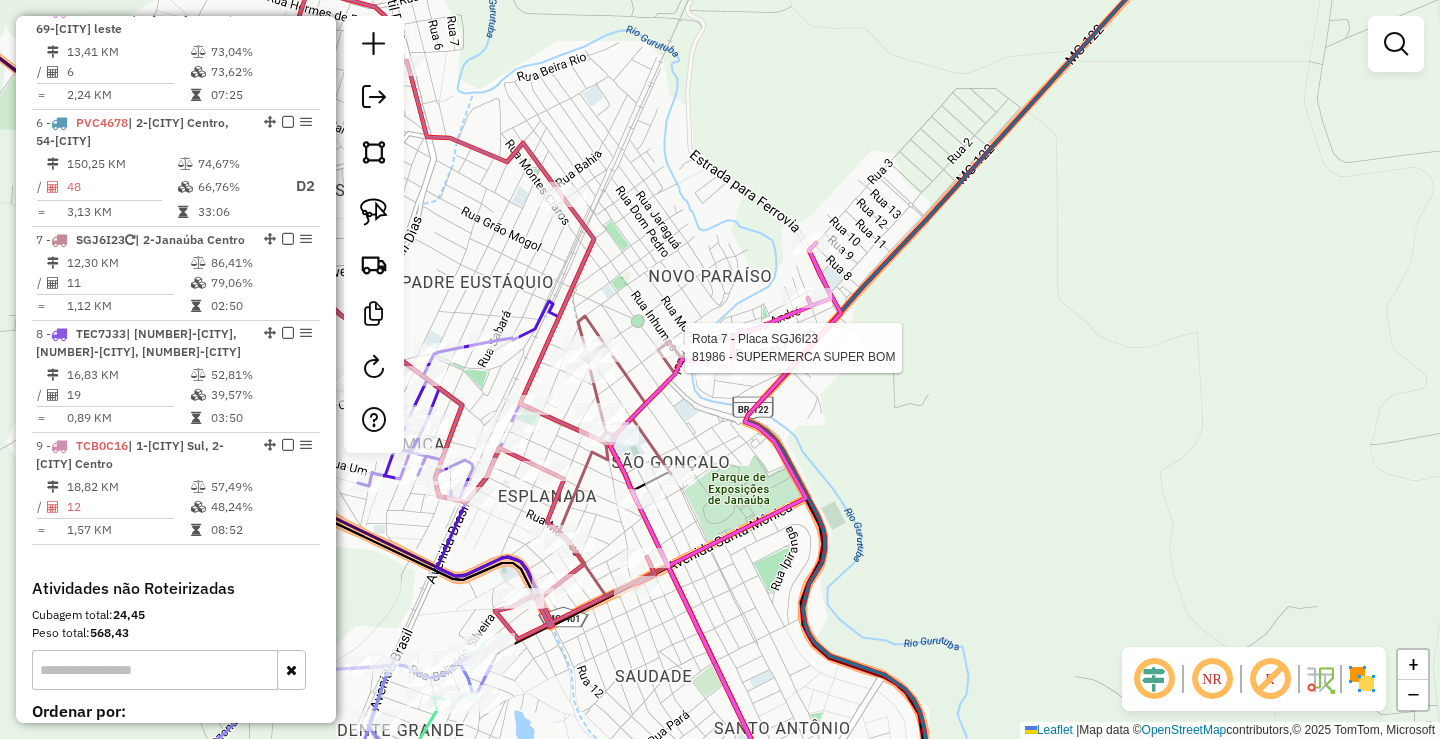 select on "*********" 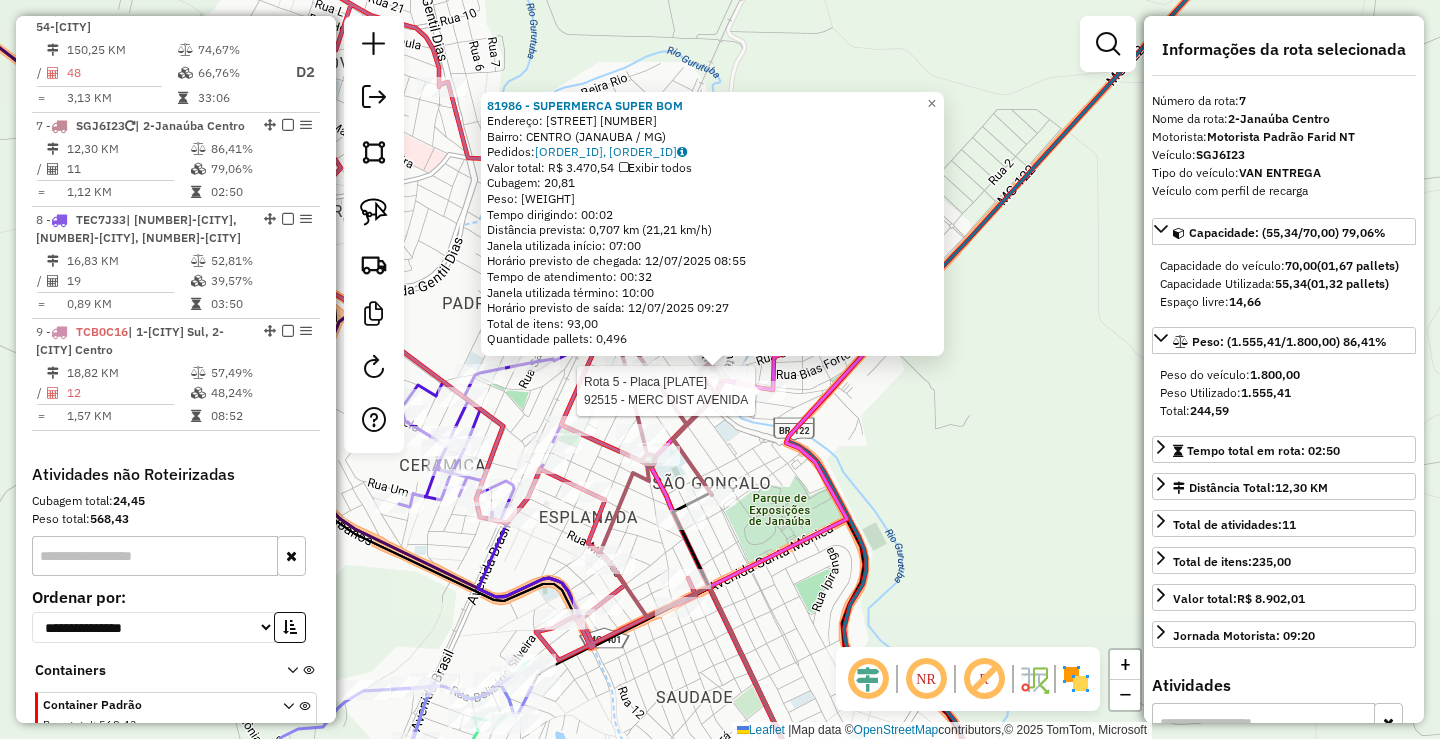 scroll, scrollTop: 1406, scrollLeft: 0, axis: vertical 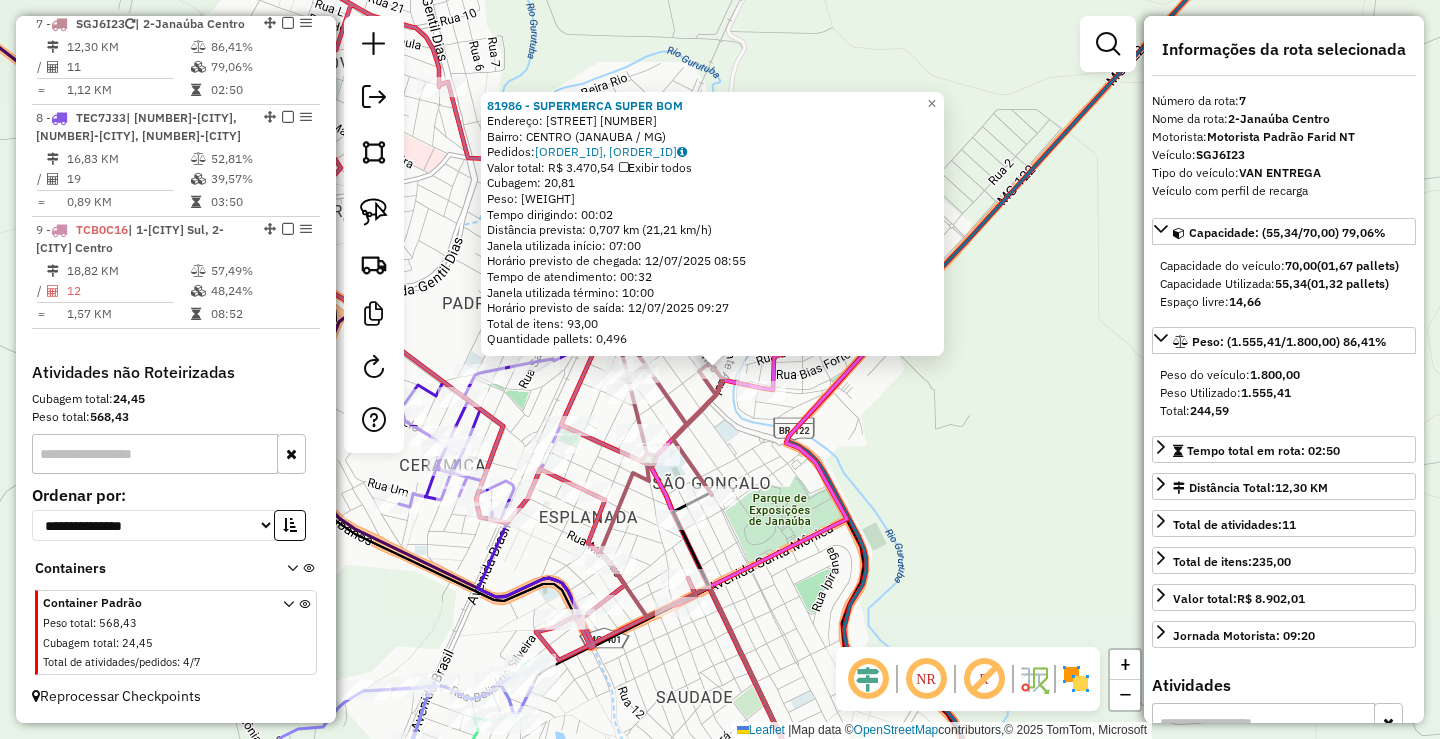click on "81986 - SUPERMERCA SUPER BOM  Endereço:  IPIRANGA 685   Bairro: CENTRO (JANAUBA / MG)   Pedidos:  11605243, 11605698   Valor total: R$ 3.470,54   Exibir todos   Cubagem: 20,81  Peso: 610,60  Tempo dirigindo: 00:02   Distância prevista: 0,707 km (21,21 km/h)   Janela utilizada início: 07:00   Horário previsto de chegada: 12/07/2025 08:55   Tempo de atendimento: 00:32   Janela utilizada término: 10:00   Horário previsto de saída: 12/07/2025 09:27   Total de itens: 93,00   Quantidade pallets: 0,496  × Janela de atendimento Grade de atendimento Capacidade Transportadoras Veículos Cliente Pedidos  Rotas Selecione os dias de semana para filtrar as janelas de atendimento  Seg   Ter   Qua   Qui   Sex   Sáb   Dom  Informe o período da janela de atendimento: De: Até:  Filtrar exatamente a janela do cliente  Considerar janela de atendimento padrão  Selecione os dias de semana para filtrar as grades de atendimento  Seg   Ter   Qua   Qui   Sex   Sáb   Dom   Clientes fora do dia de atendimento selecionado De:" 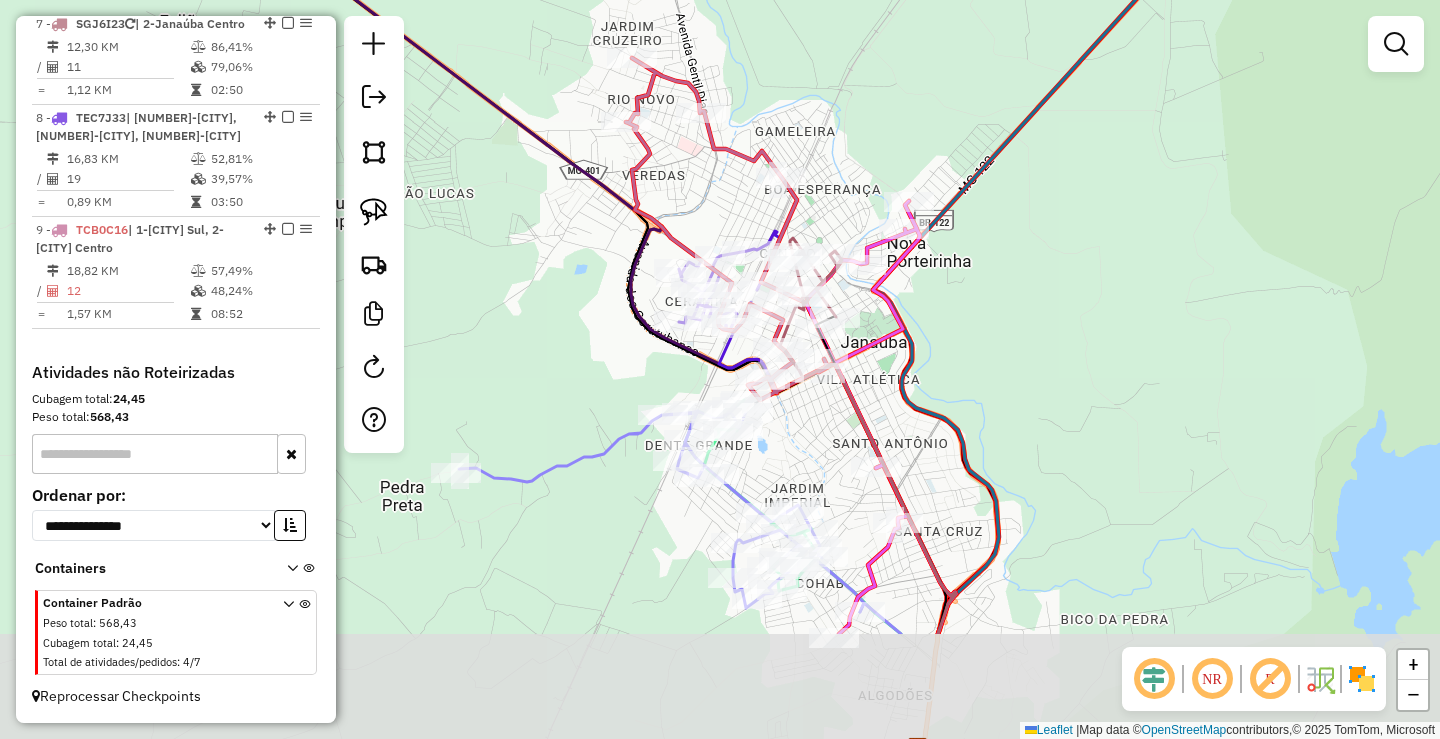 drag, startPoint x: 932, startPoint y: 487, endPoint x: 947, endPoint y: 317, distance: 170.66048 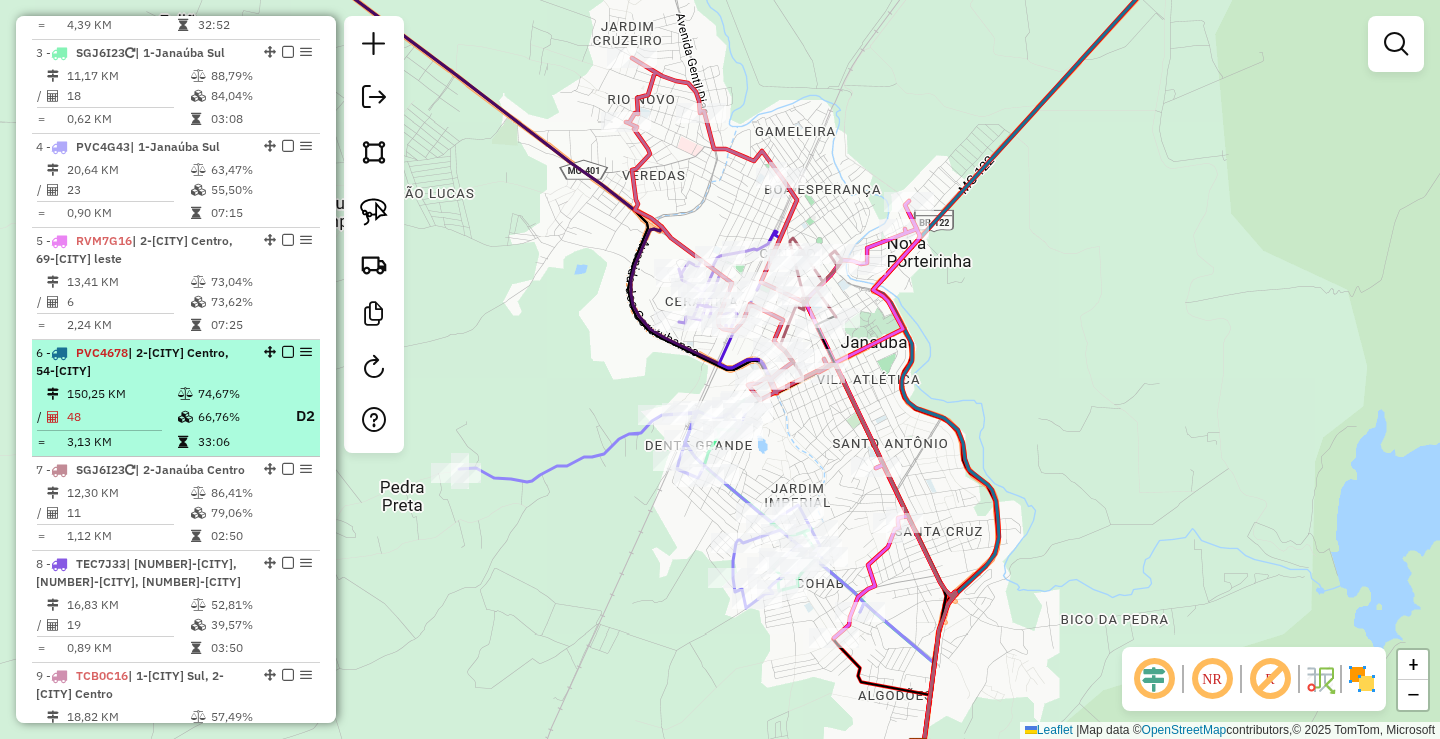 scroll, scrollTop: 906, scrollLeft: 0, axis: vertical 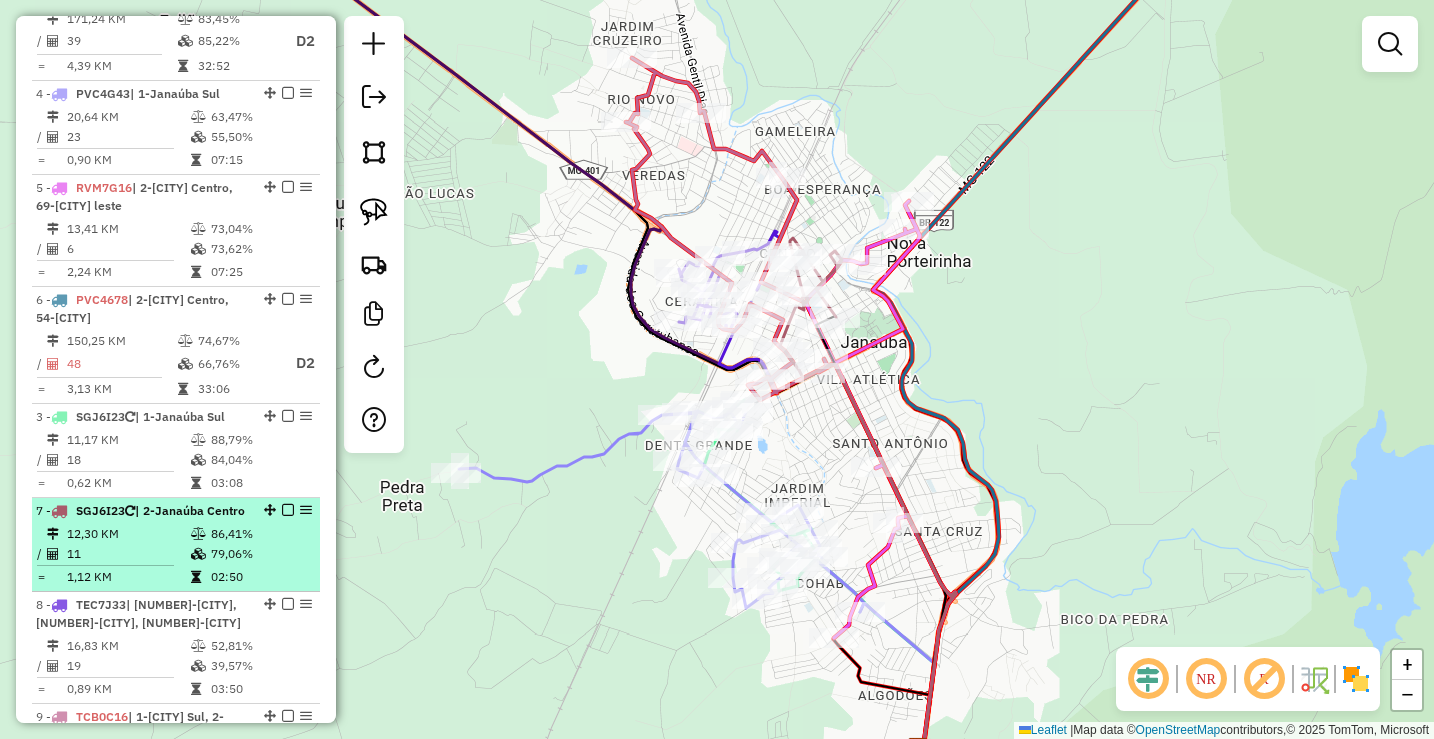 drag, startPoint x: 264, startPoint y: 110, endPoint x: 216, endPoint y: 557, distance: 449.5698 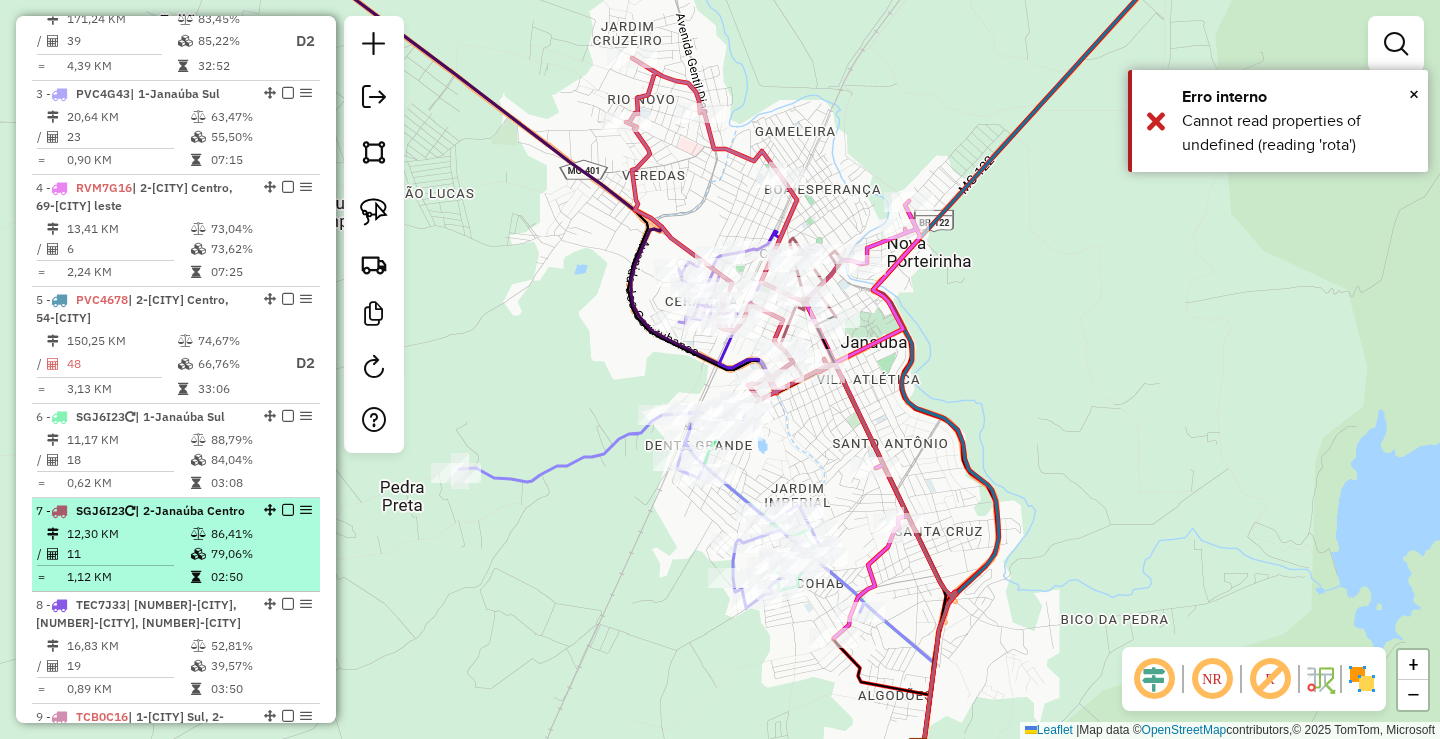 click on "7 -       SGJ6I23   | 2-Janaúba Centro" at bounding box center (142, 511) 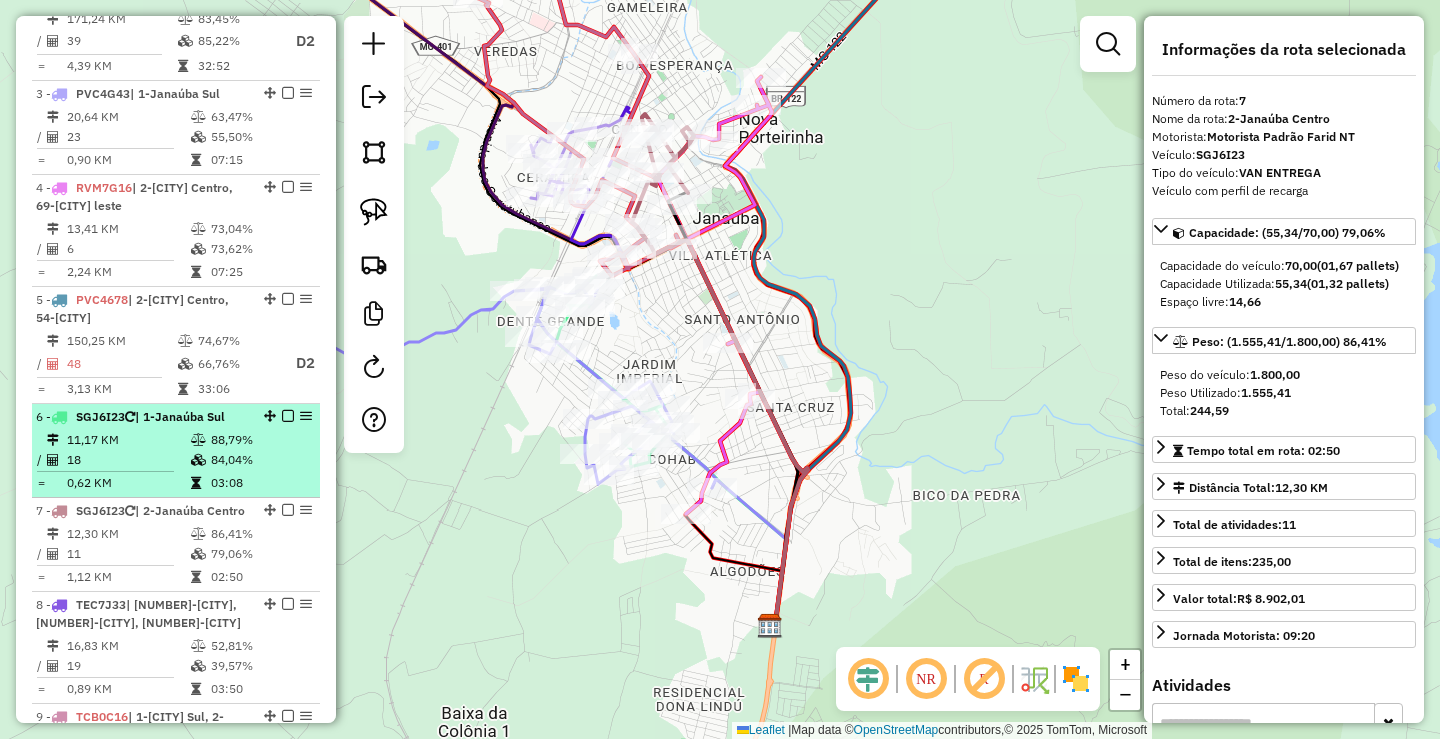 click on "11,17 KM" at bounding box center [128, 440] 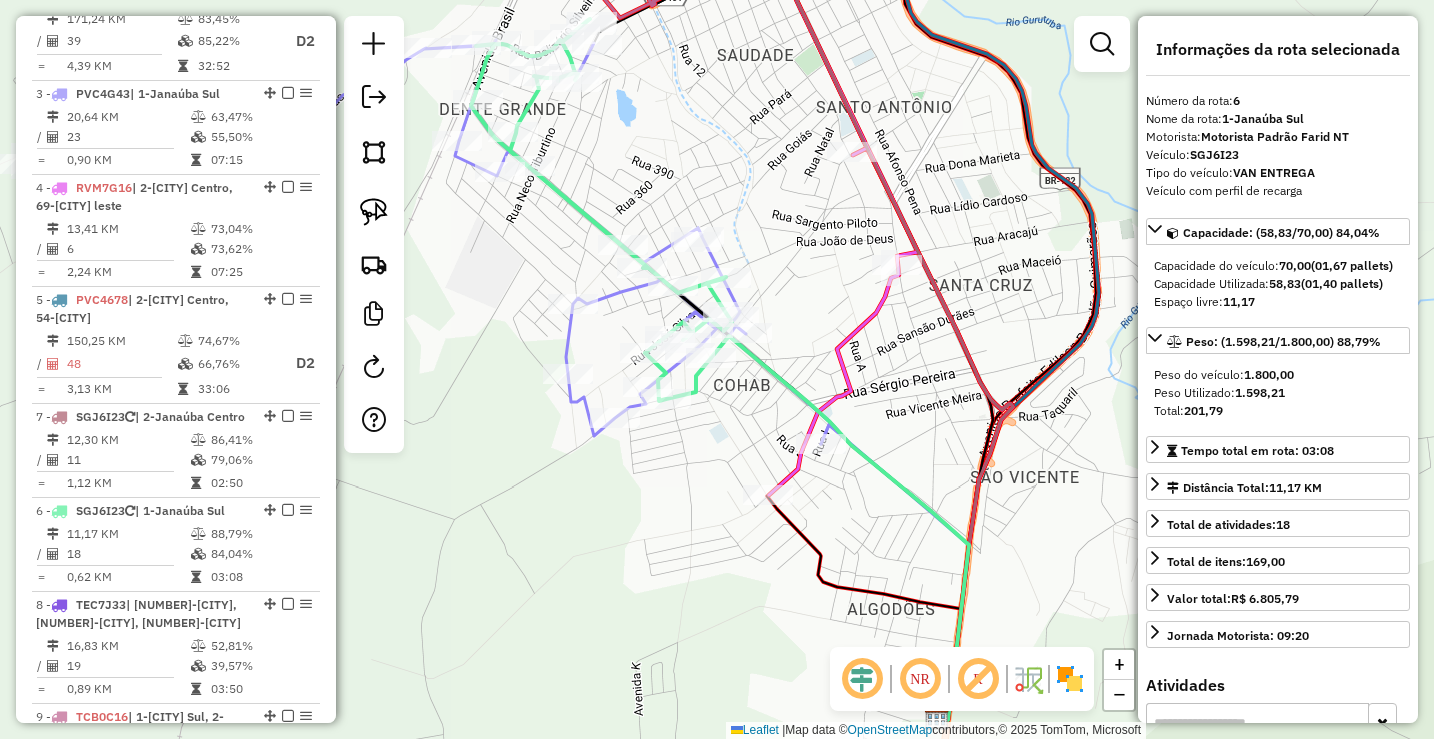 drag, startPoint x: 262, startPoint y: 527, endPoint x: 263, endPoint y: 458, distance: 69.00725 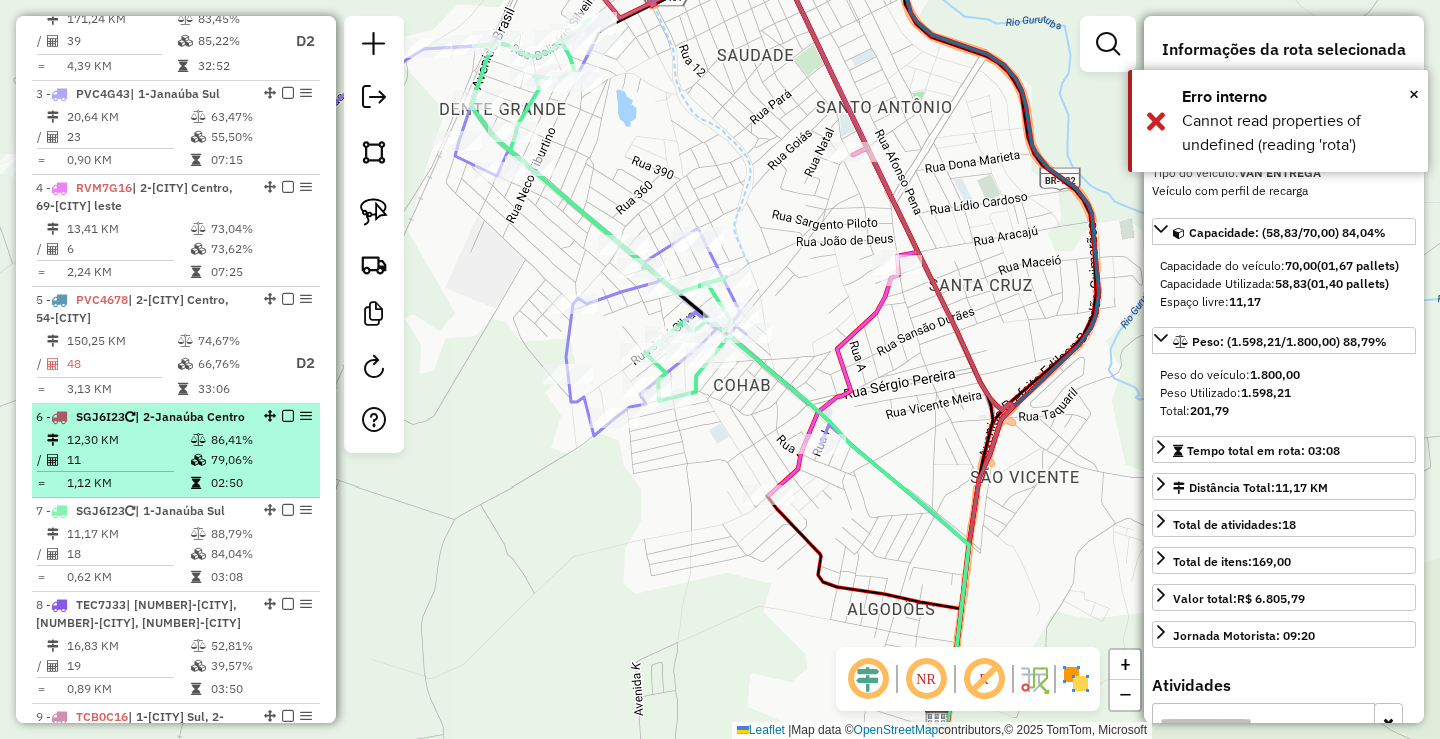 click on "86,41%" at bounding box center [260, 440] 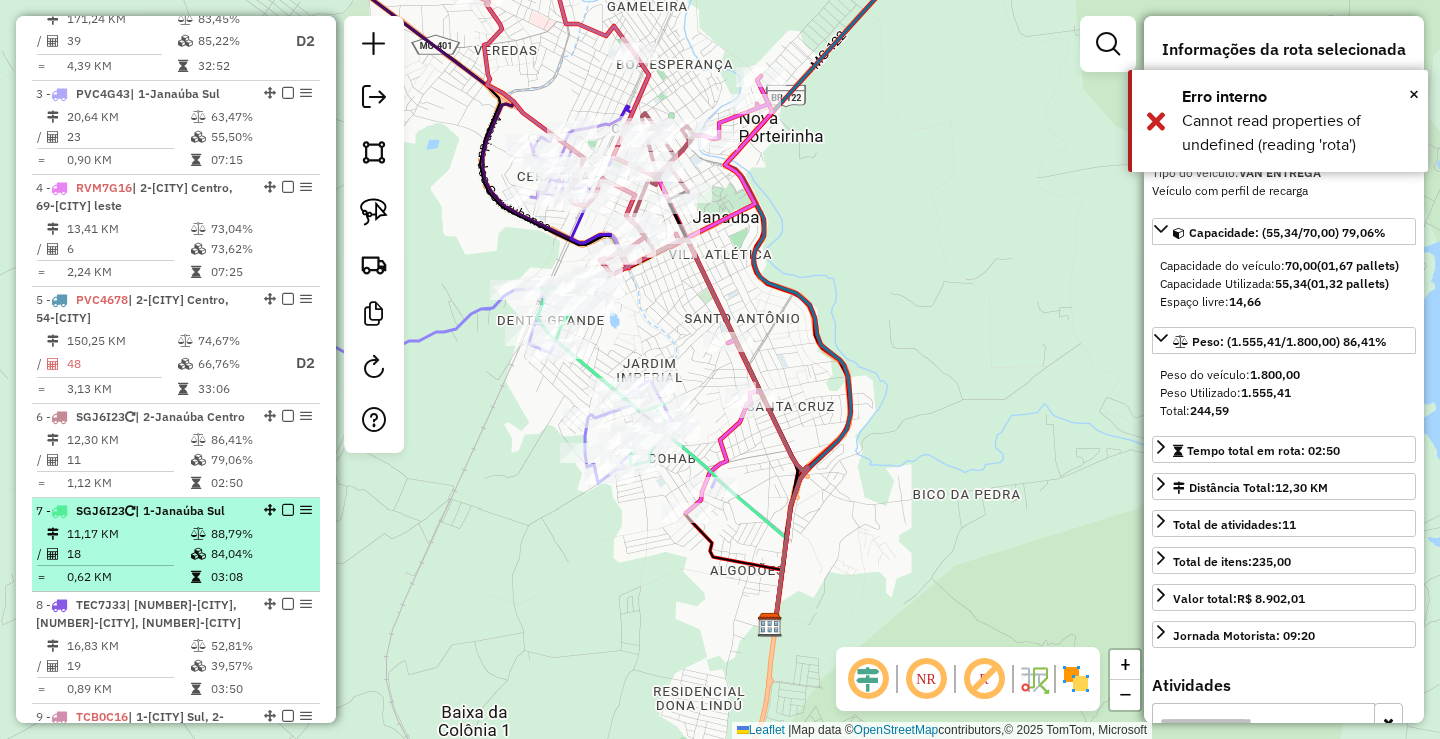 click on "84,04%" at bounding box center [260, 554] 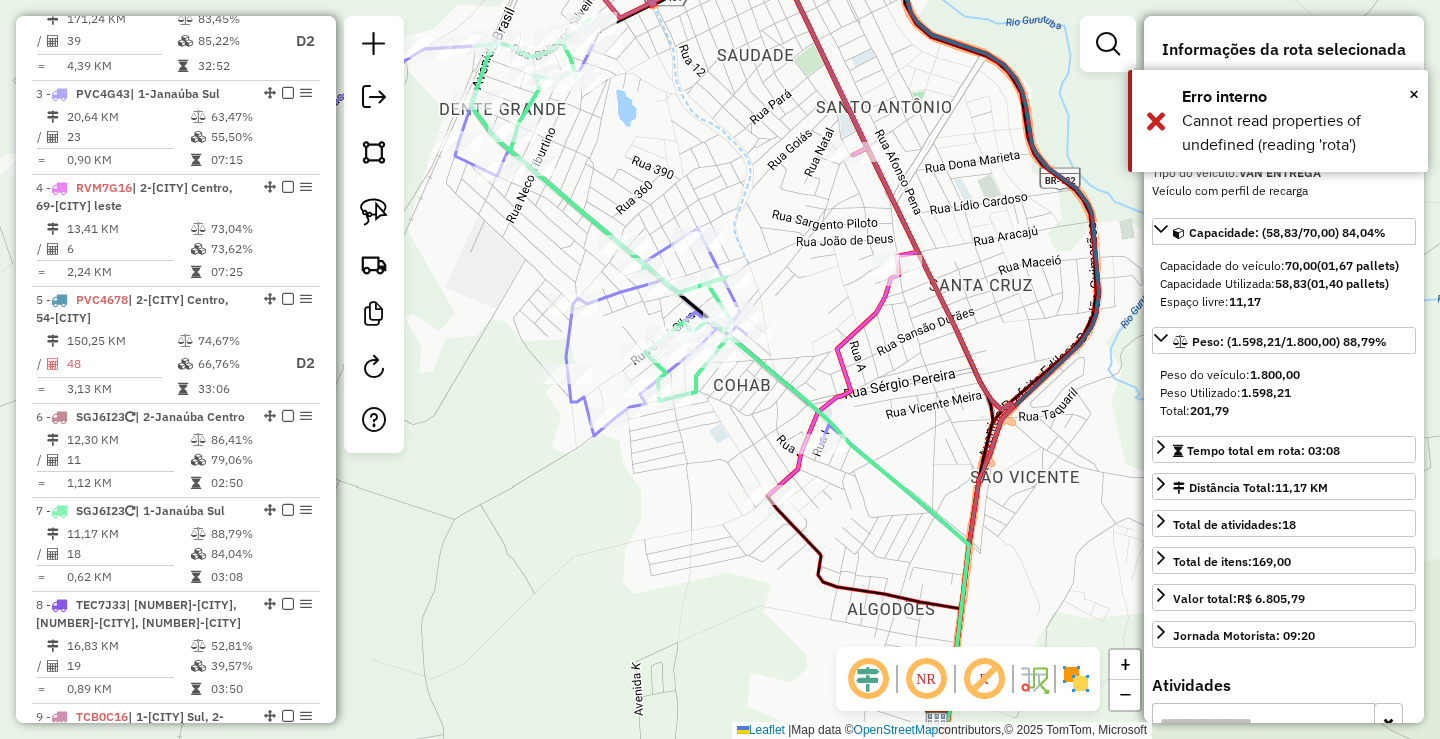 click on "Janela de atendimento Grade de atendimento Capacidade Transportadoras Veículos Cliente Pedidos  Rotas Selecione os dias de semana para filtrar as janelas de atendimento  Seg   Ter   Qua   Qui   Sex   Sáb   Dom  Informe o período da janela de atendimento: De: Até:  Filtrar exatamente a janela do cliente  Considerar janela de atendimento padrão  Selecione os dias de semana para filtrar as grades de atendimento  Seg   Ter   Qua   Qui   Sex   Sáb   Dom   Considerar clientes sem dia de atendimento cadastrado  Clientes fora do dia de atendimento selecionado Filtrar as atividades entre os valores definidos abaixo:  Peso mínimo:  ****  Peso máximo:  ****  Cubagem mínima:   Cubagem máxima:   De:   Até:  Filtrar as atividades entre o tempo de atendimento definido abaixo:  De:   Até:   Considerar capacidade total dos clientes não roteirizados Transportadora: Selecione um ou mais itens Tipo de veículo: Selecione um ou mais itens Veículo: Selecione um ou mais itens Motorista: Selecione um ou mais itens De:" 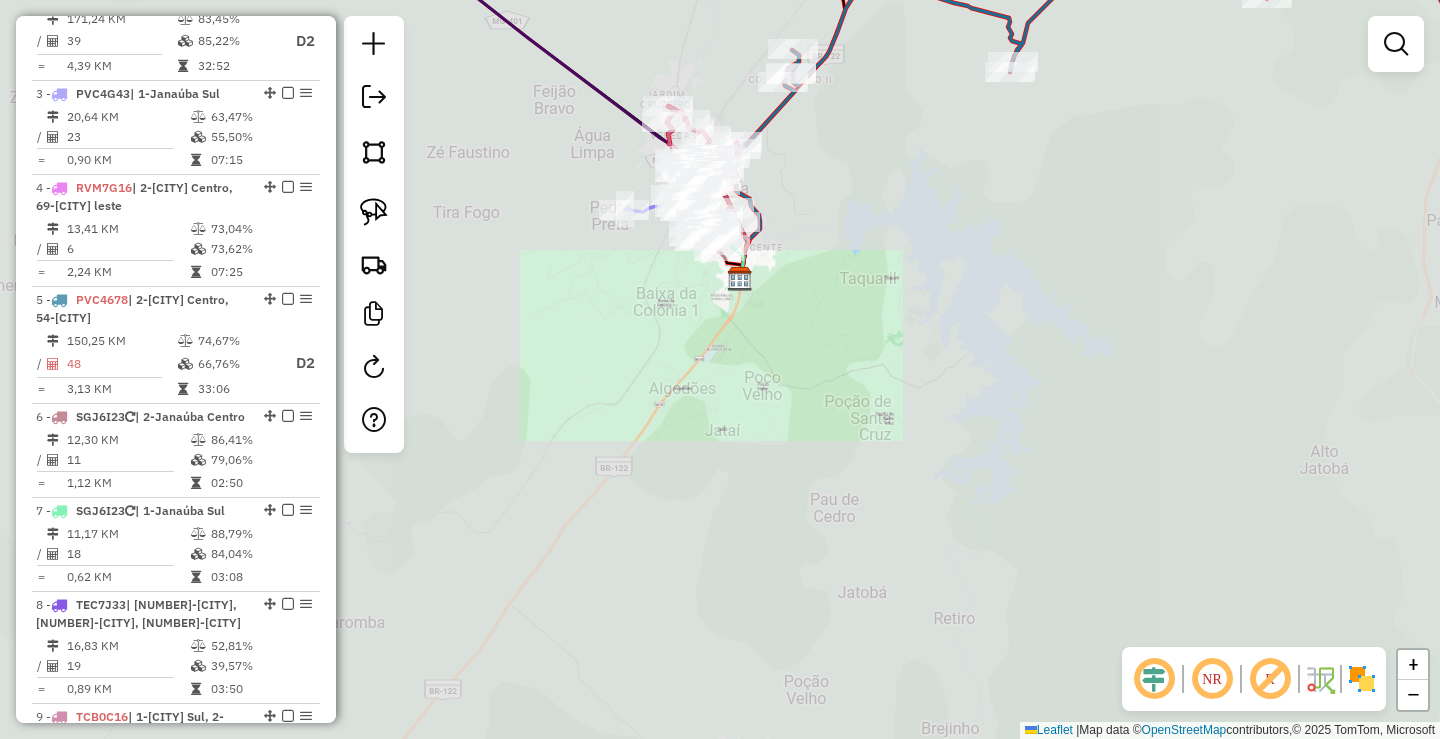 click on "Janela de atendimento Grade de atendimento Capacidade Transportadoras Veículos Cliente Pedidos  Rotas Selecione os dias de semana para filtrar as janelas de atendimento  Seg   Ter   Qua   Qui   Sex   Sáb   Dom  Informe o período da janela de atendimento: De: Até:  Filtrar exatamente a janela do cliente  Considerar janela de atendimento padrão  Selecione os dias de semana para filtrar as grades de atendimento  Seg   Ter   Qua   Qui   Sex   Sáb   Dom   Considerar clientes sem dia de atendimento cadastrado  Clientes fora do dia de atendimento selecionado Filtrar as atividades entre os valores definidos abaixo:  Peso mínimo:  ****  Peso máximo:  ****  Cubagem mínima:   Cubagem máxima:   De:   Até:  Filtrar as atividades entre o tempo de atendimento definido abaixo:  De:   Até:   Considerar capacidade total dos clientes não roteirizados Transportadora: Selecione um ou mais itens Tipo de veículo: Selecione um ou mais itens Veículo: Selecione um ou mais itens Motorista: Selecione um ou mais itens De:" 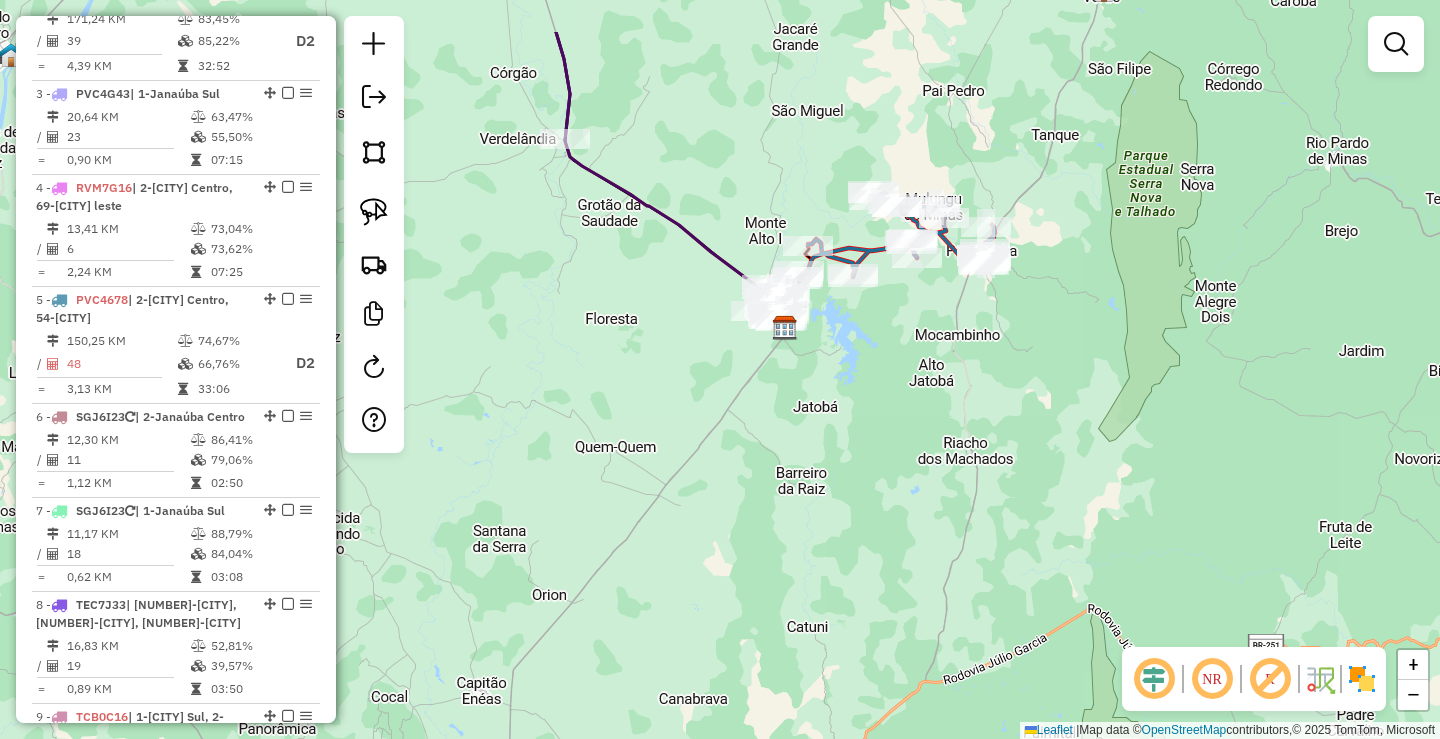 drag, startPoint x: 885, startPoint y: 203, endPoint x: 811, endPoint y: 322, distance: 140.13208 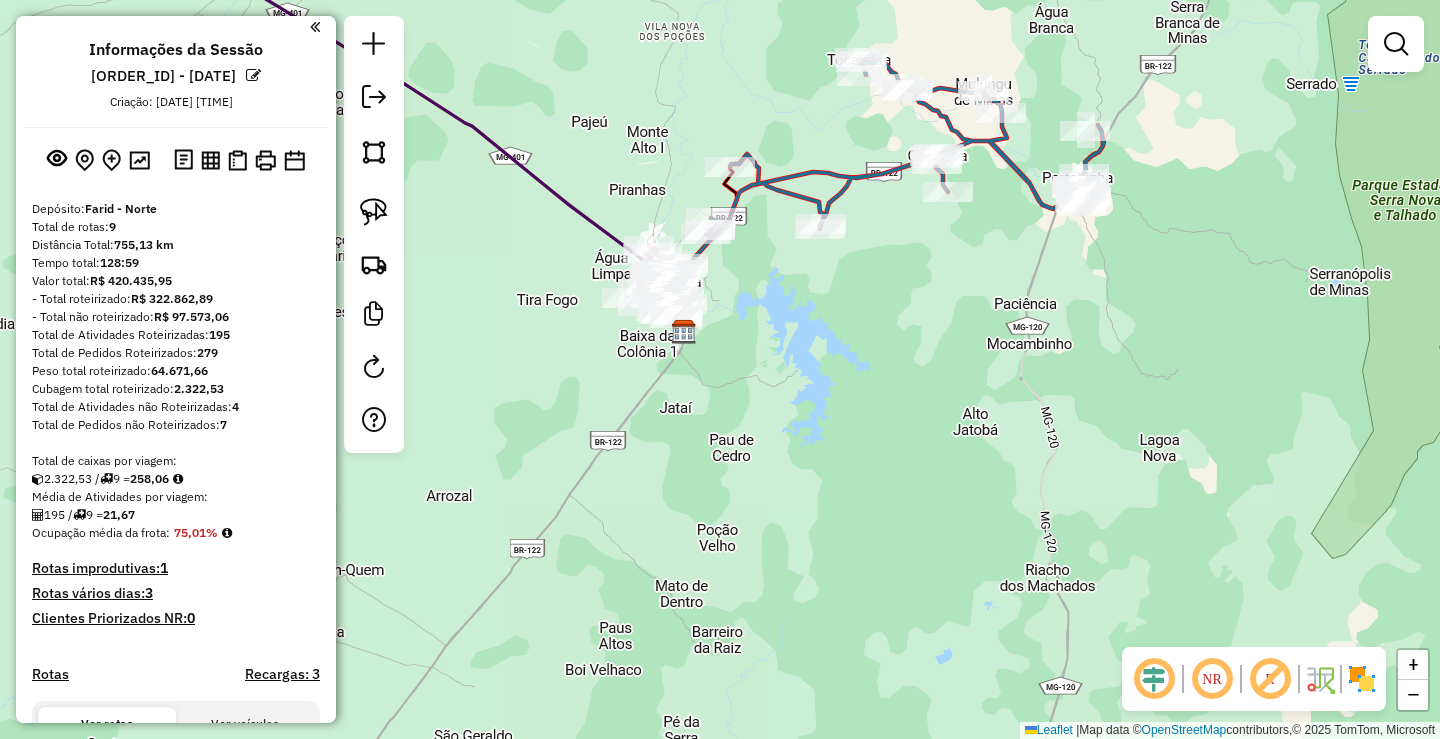 scroll, scrollTop: 0, scrollLeft: 0, axis: both 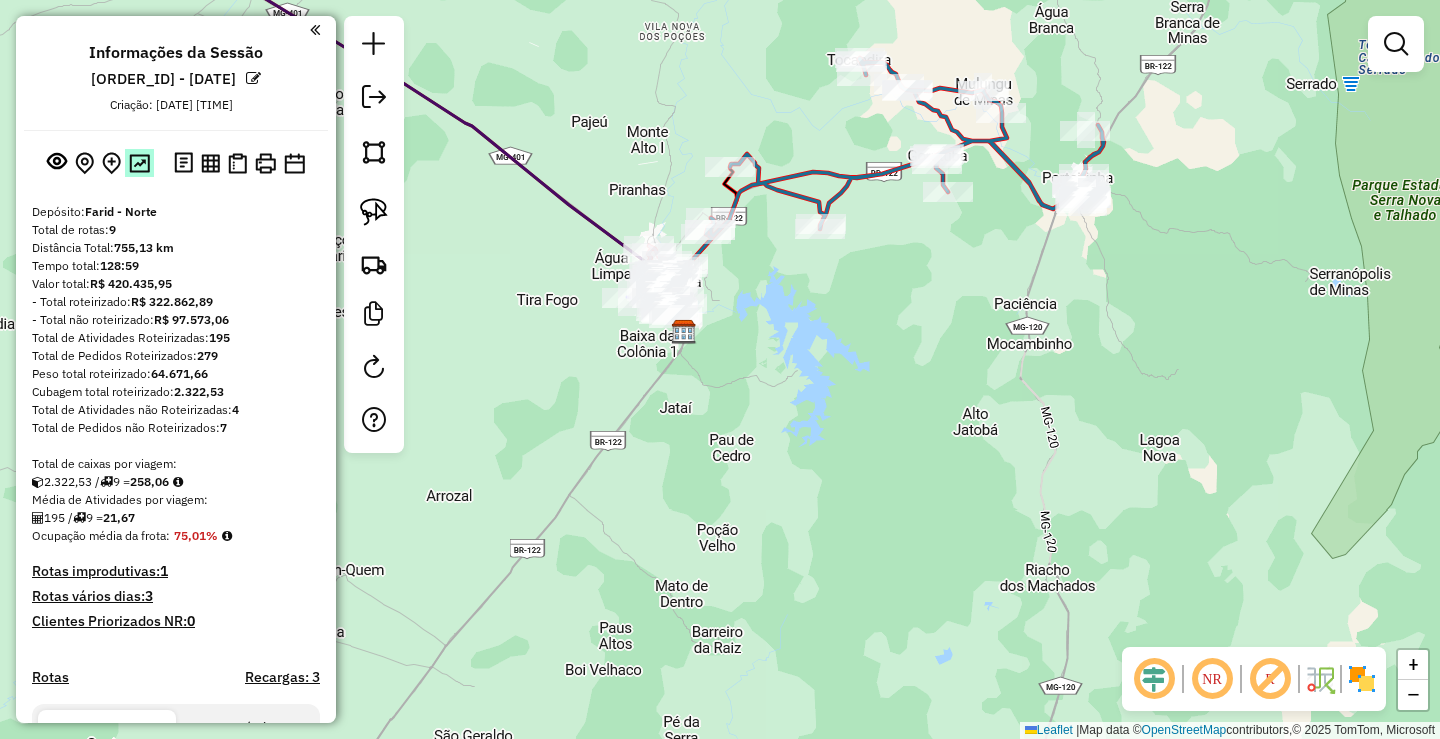click at bounding box center (139, 163) 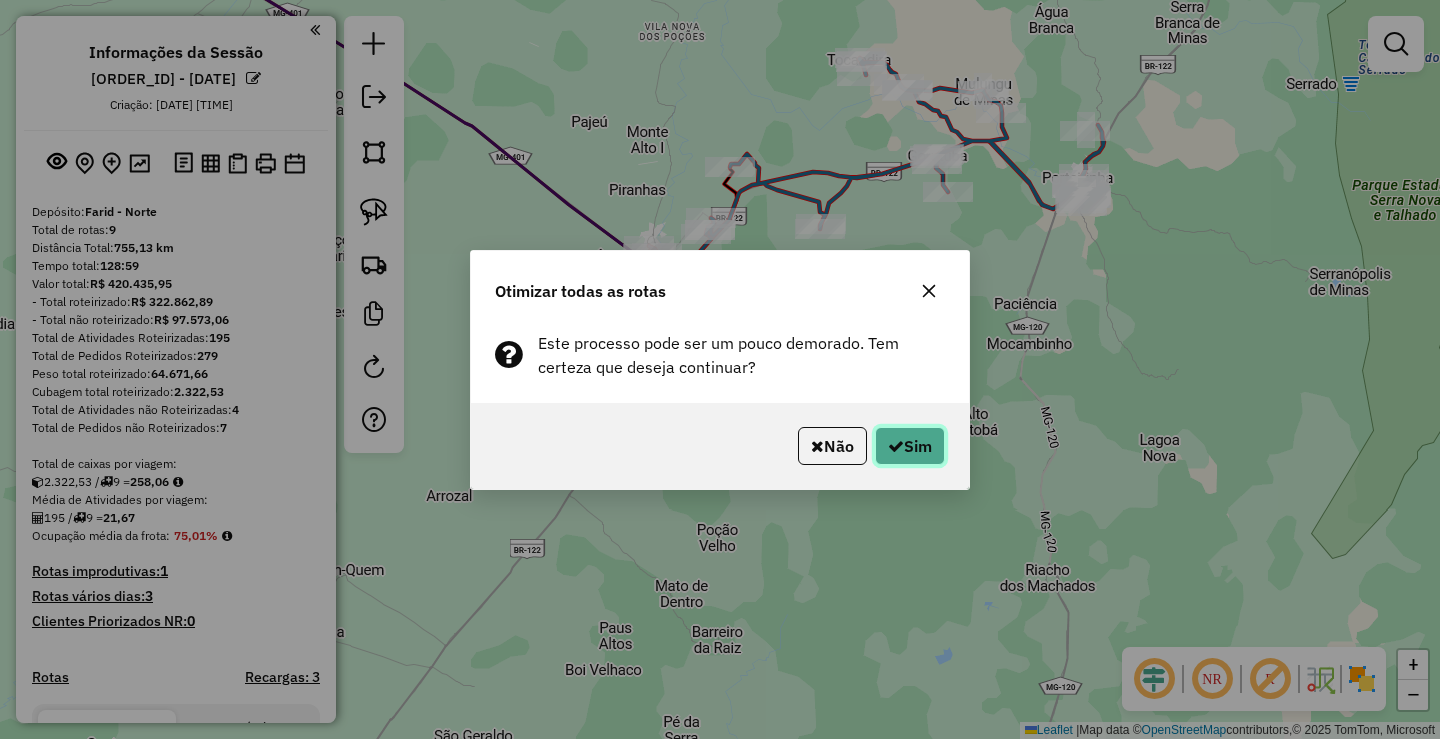 click on "Sim" 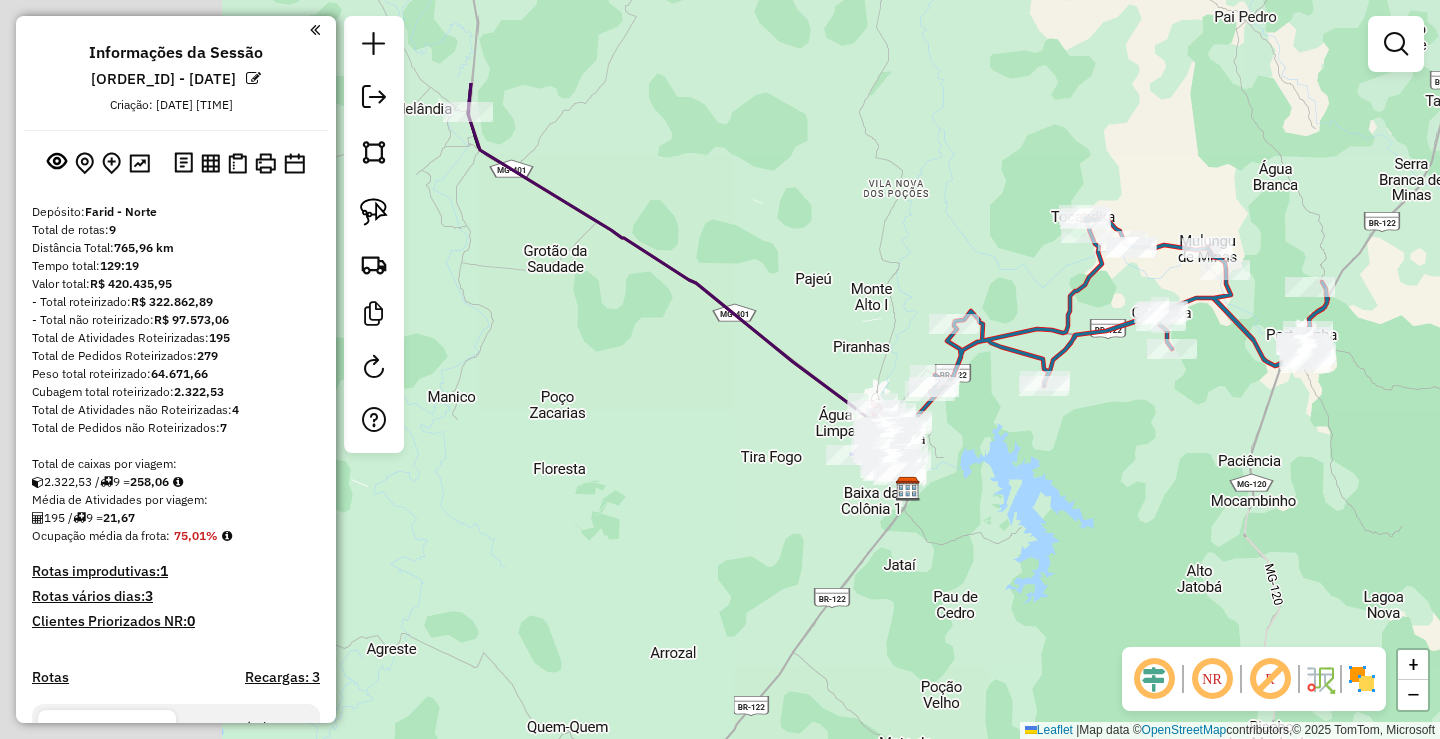 drag, startPoint x: 1095, startPoint y: 466, endPoint x: 1272, endPoint y: 572, distance: 206.31287 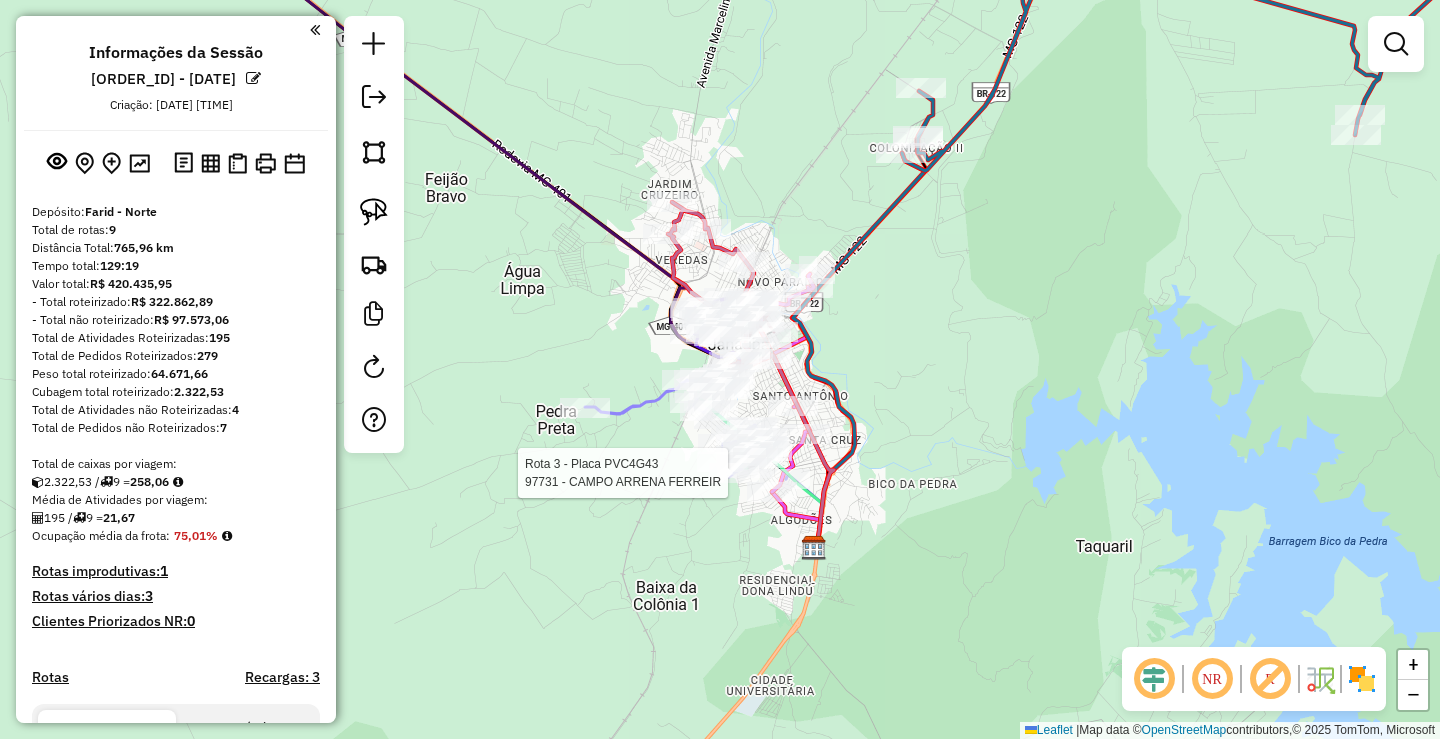 select on "*********" 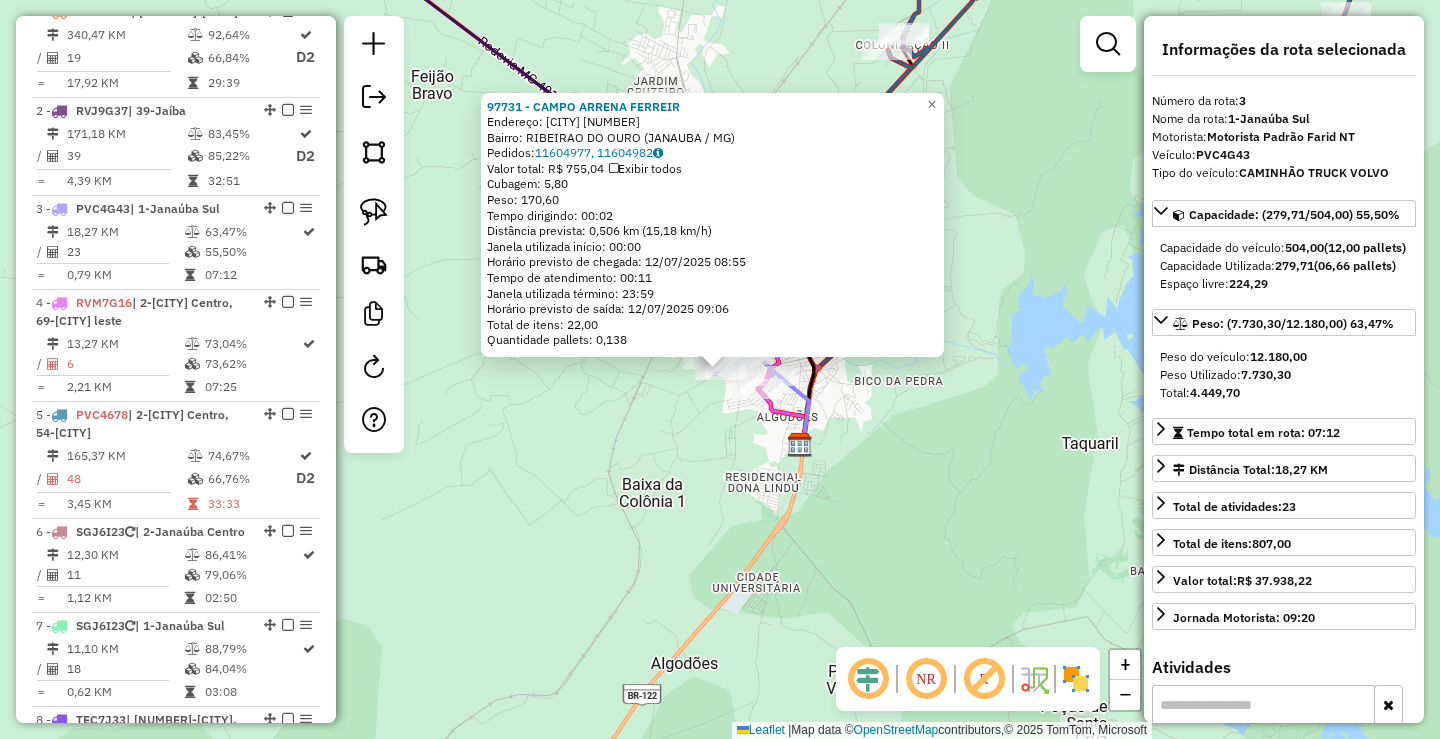 scroll, scrollTop: 989, scrollLeft: 0, axis: vertical 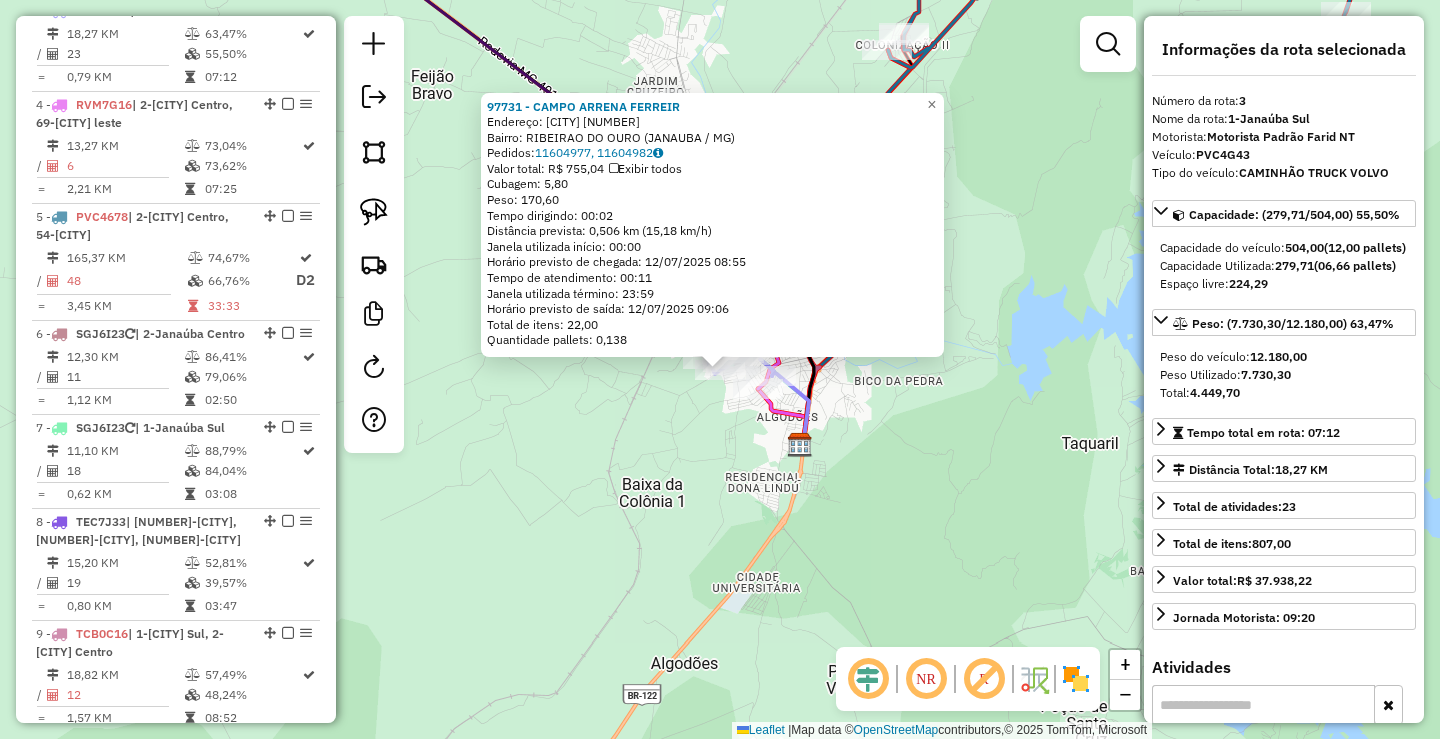 click on "97731 - CAMPO ARRENA FERREIR  Endereço:  SAO LOURENCO 306   Bairro: RIBEIRAO DO OURO (JANAUBA / MG)   Pedidos:  11604977, 11604982   Valor total: R$ 755,04   Exibir todos   Cubagem: 5,80  Peso: 170,60  Tempo dirigindo: 00:02   Distância prevista: 0,506 km (15,18 km/h)   Janela utilizada início: 00:00   Horário previsto de chegada: 12/07/2025 08:55   Tempo de atendimento: 00:11   Janela utilizada término: 23:59   Horário previsto de saída: 12/07/2025 09:06   Total de itens: 22,00   Quantidade pallets: 0,138  × Janela de atendimento Grade de atendimento Capacidade Transportadoras Veículos Cliente Pedidos  Rotas Selecione os dias de semana para filtrar as janelas de atendimento  Seg   Ter   Qua   Qui   Sex   Sáb   Dom  Informe o período da janela de atendimento: De: Até:  Filtrar exatamente a janela do cliente  Considerar janela de atendimento padrão  Selecione os dias de semana para filtrar as grades de atendimento  Seg   Ter   Qua   Qui   Sex   Sáb   Dom   Peso mínimo:  ****  Peso máximo:  ****" 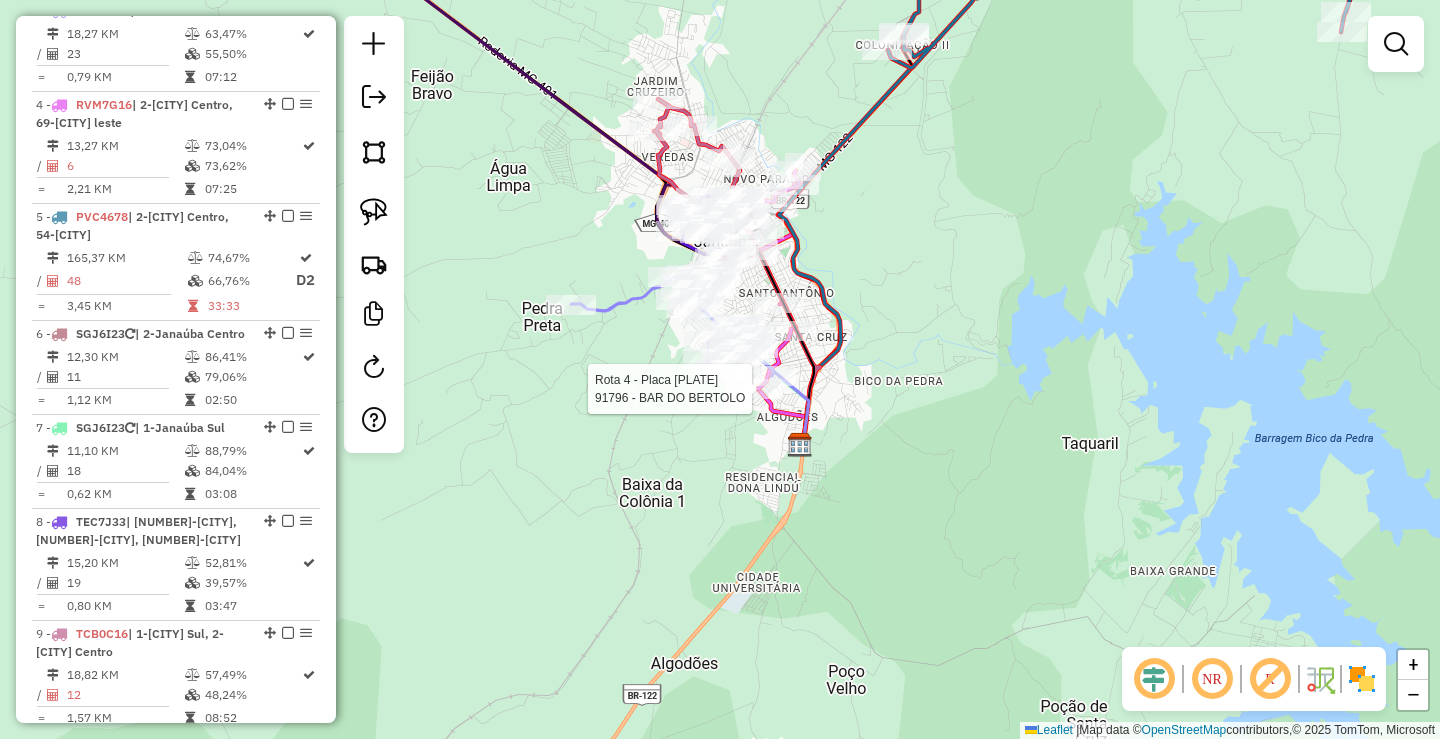select on "*********" 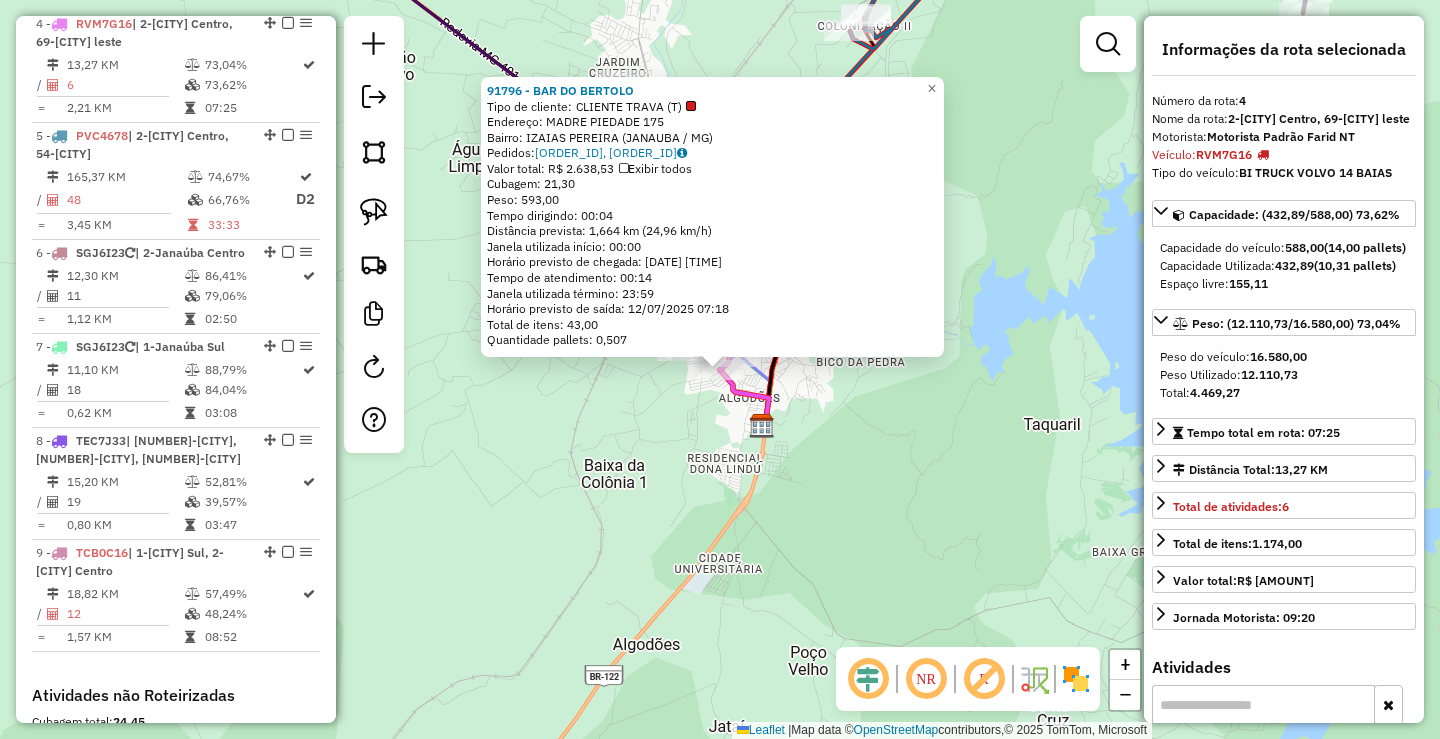 scroll, scrollTop: 1083, scrollLeft: 0, axis: vertical 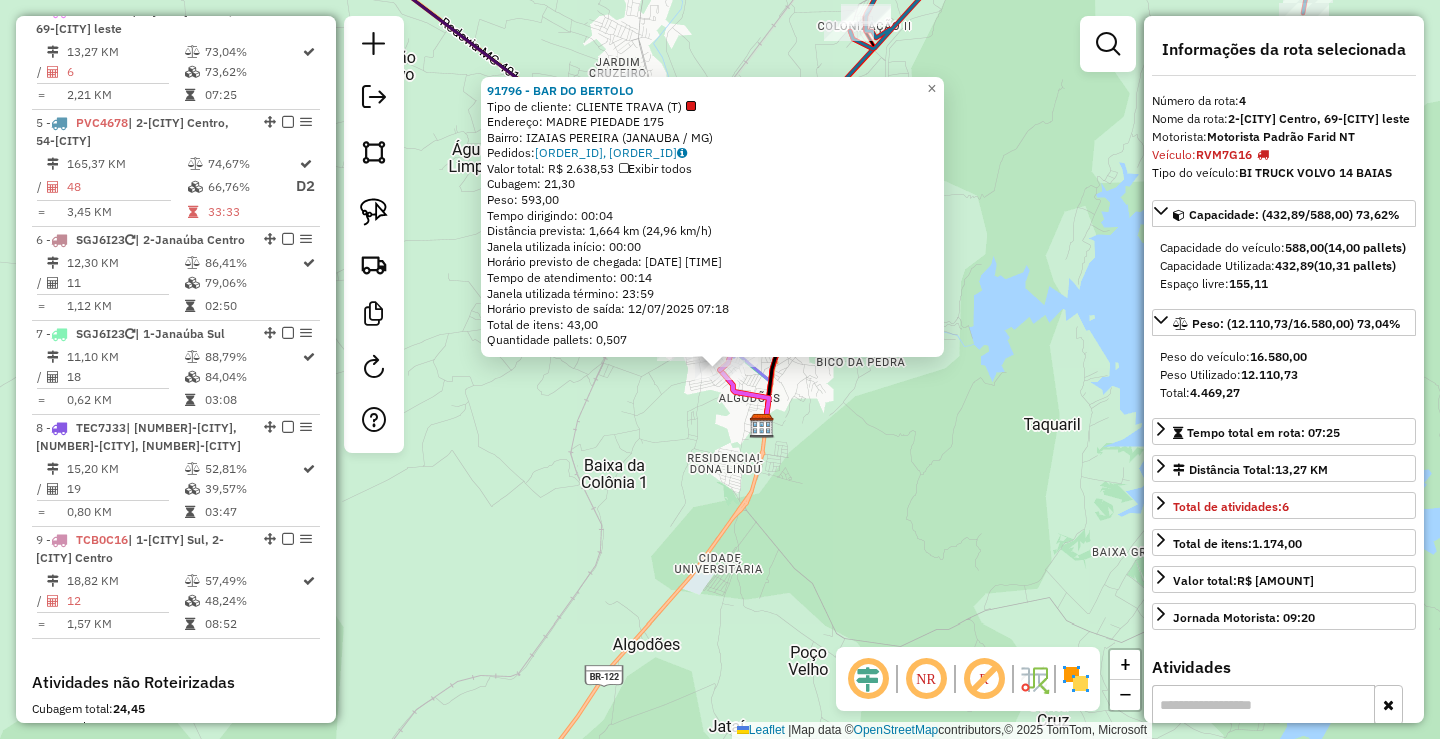 click on "[NUMBER] - BAR DO BERTOLO  Tipo de cliente:   CLIENTE TRAVA (T)   Endereço:  [STREET] [NUMBER]   Bairro: [NEIGHBORHOOD] ([CITY] / MG)   Pedidos:  [ORDER_ID], [ORDER_ID]   Valor total: R$ [PRICE]   Exibir todos   Cubagem: [CUBAGE]  Peso: [WEIGHT]  Tempo dirigindo: [TIME]   Distância prevista: [DISTANCE] km ([SPEED] km/h)   Janela utilizada início: [TIME]   Horário previsto de chegada: [DATE] [TIME]   Tempo de atendimento: [TIME]   Janela utilizada término: [TIME]   Horário previsto de saída: [DATE] [TIME]   Total de itens: [ITEMS]   Quantidade pallets: [PALLETS]  × Janela de atendimento Grade de atendimento Capacidade Transportadoras Veículos Cliente Pedidos  Rotas Selecione os dias de semana para filtrar as janelas de atendimento  Seg   Ter   Qua   Qui   Sex   Sáb   Dom  Informe o período da janela de atendimento: De: Até:  Filtrar exatamente a janela do cliente  Considerar janela de atendimento padrão  Selecione os dias de semana para filtrar as grades de atendimento  Seg   Ter   Qua   Qui   Sex   Sáb   Dom  **** +" 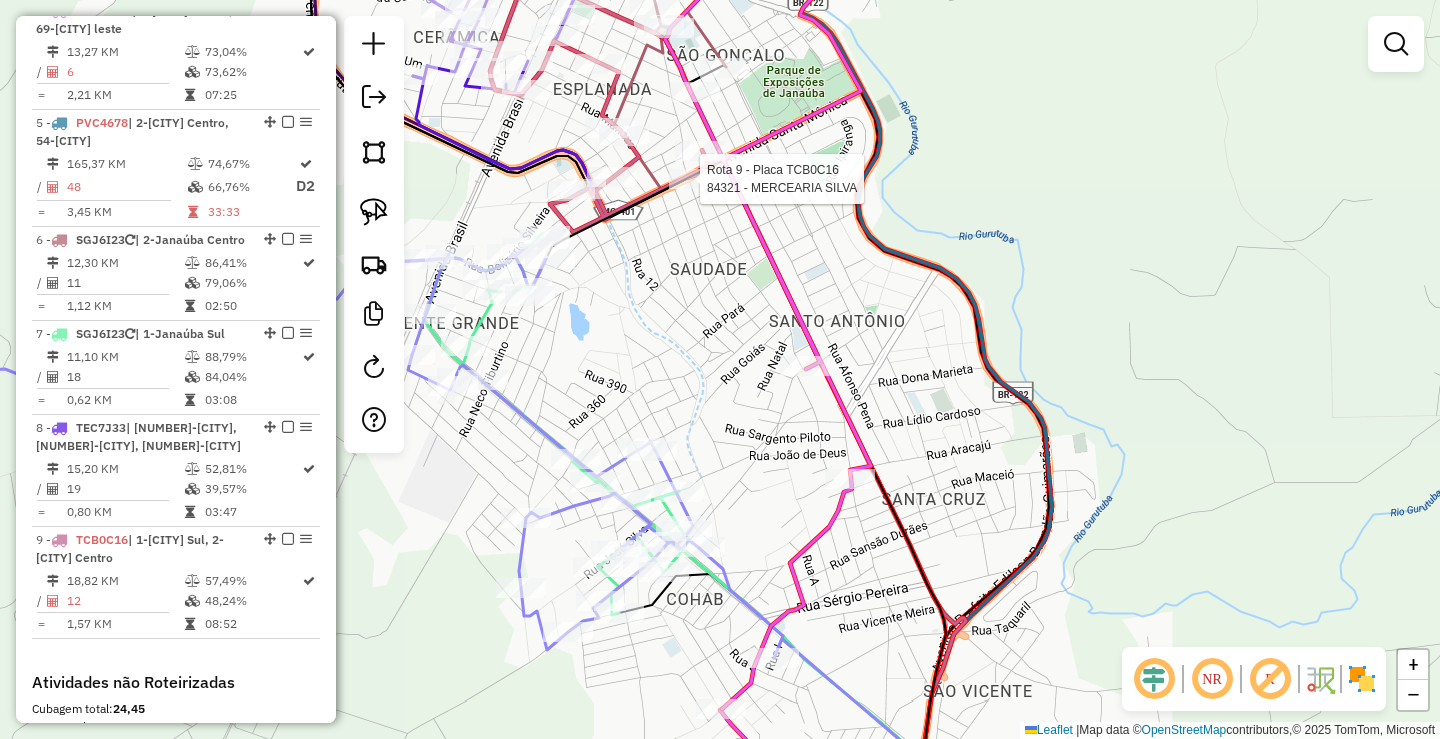 select on "*********" 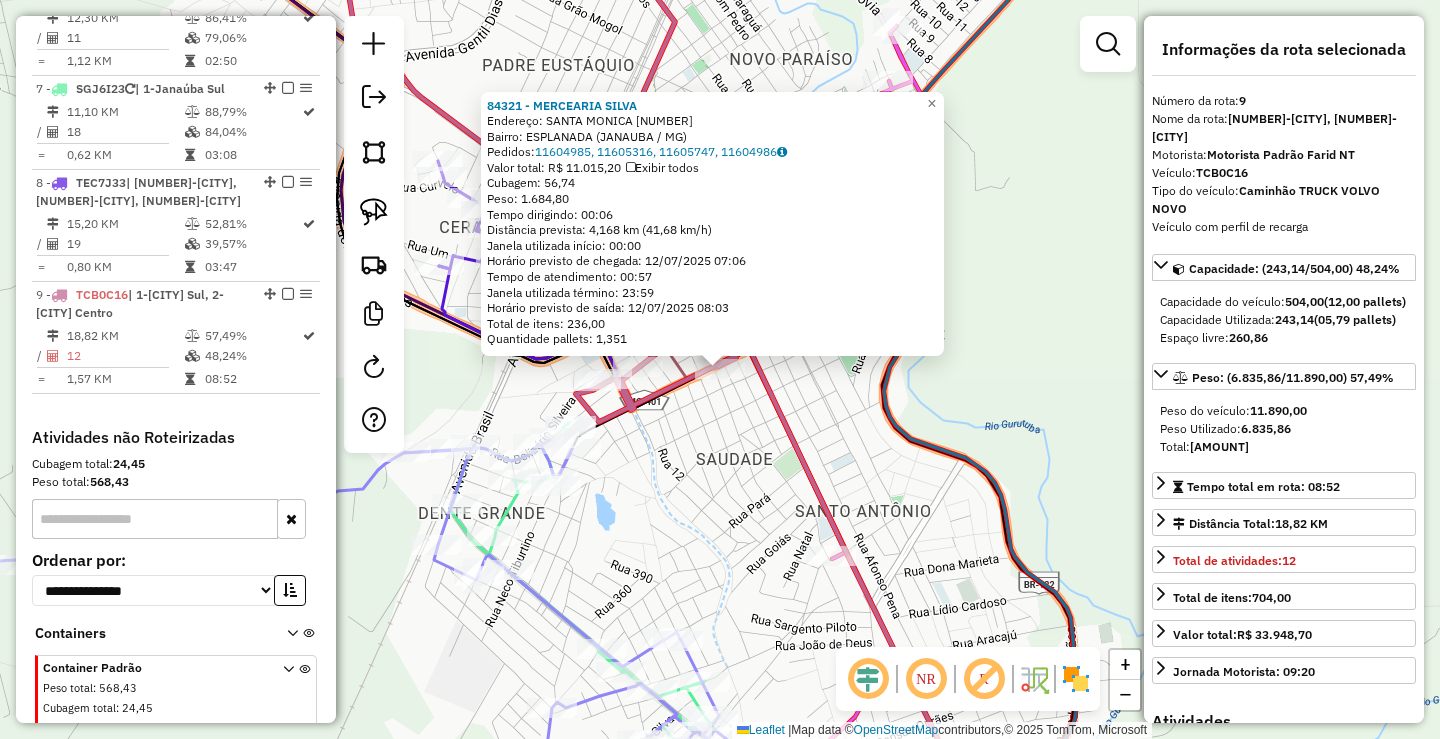 scroll, scrollTop: 1429, scrollLeft: 0, axis: vertical 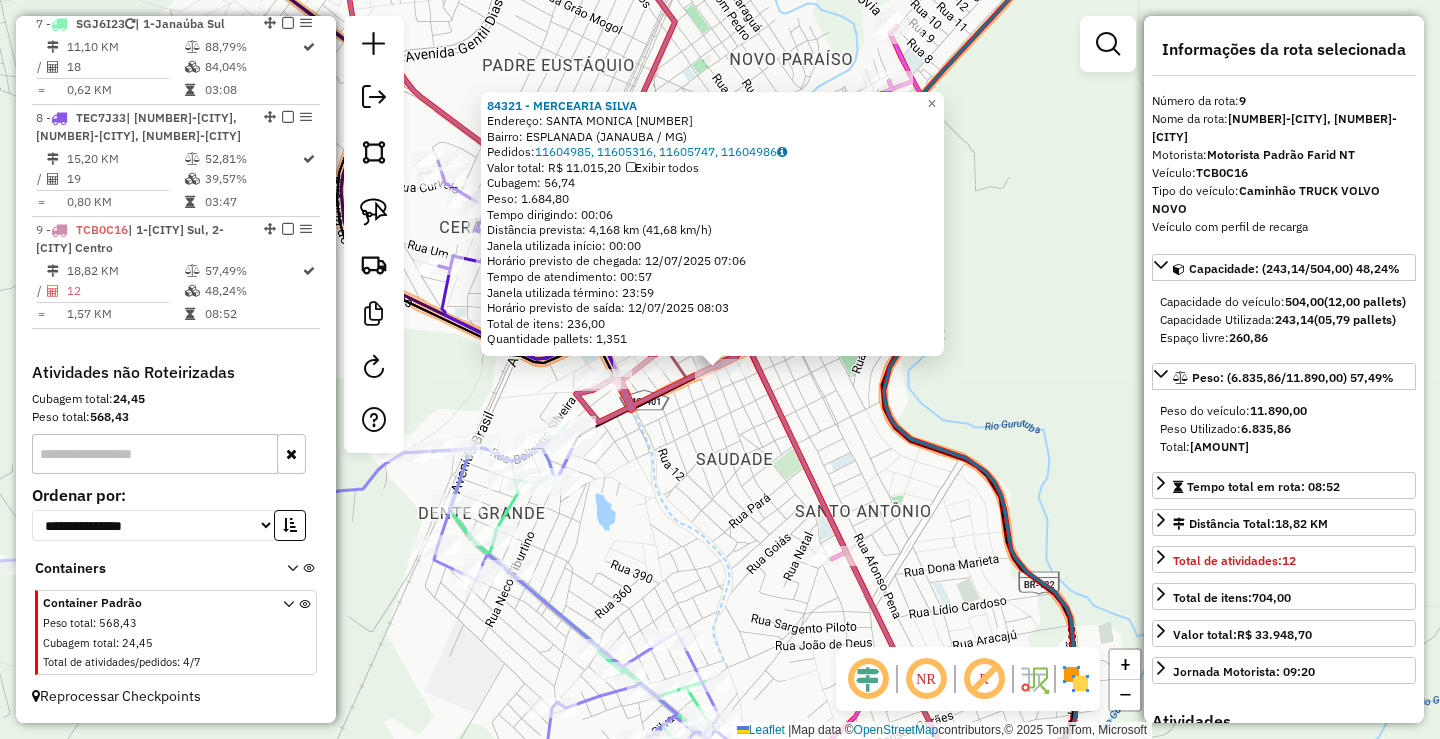 click on "84321 - MERCEARIA SILVA  Endereço:  SANTA MONICA 837   Bairro: ESPLANADA (JANAUBA / MG)   Pedidos:  11604985, 11605316, 11605747, 11604986   Valor total: R$ 11.015,20   Exibir todos   Cubagem: 56,74  Peso: 1.684,80  Tempo dirigindo: 00:06   Distância prevista: 4,168 km (41,68 km/h)   Janela utilizada início: 00:00   Horário previsto de chegada: 12/07/2025 07:06   Tempo de atendimento: 00:57   Janela utilizada término: 23:59   Horário previsto de saída: 12/07/2025 08:03   Total de itens: 236,00   Quantidade pallets: 1,351  × Janela de atendimento Grade de atendimento Capacidade Transportadoras Veículos Cliente Pedidos  Rotas Selecione os dias de semana para filtrar as janelas de atendimento  Seg   Ter   Qua   Qui   Sex   Sáb   Dom  Informe o período da janela de atendimento: De: Até:  Filtrar exatamente a janela do cliente  Considerar janela de atendimento padrão  Selecione os dias de semana para filtrar as grades de atendimento  Seg   Ter   Qua   Qui   Sex   Sáb   Dom   Peso mínimo:  **** ****" 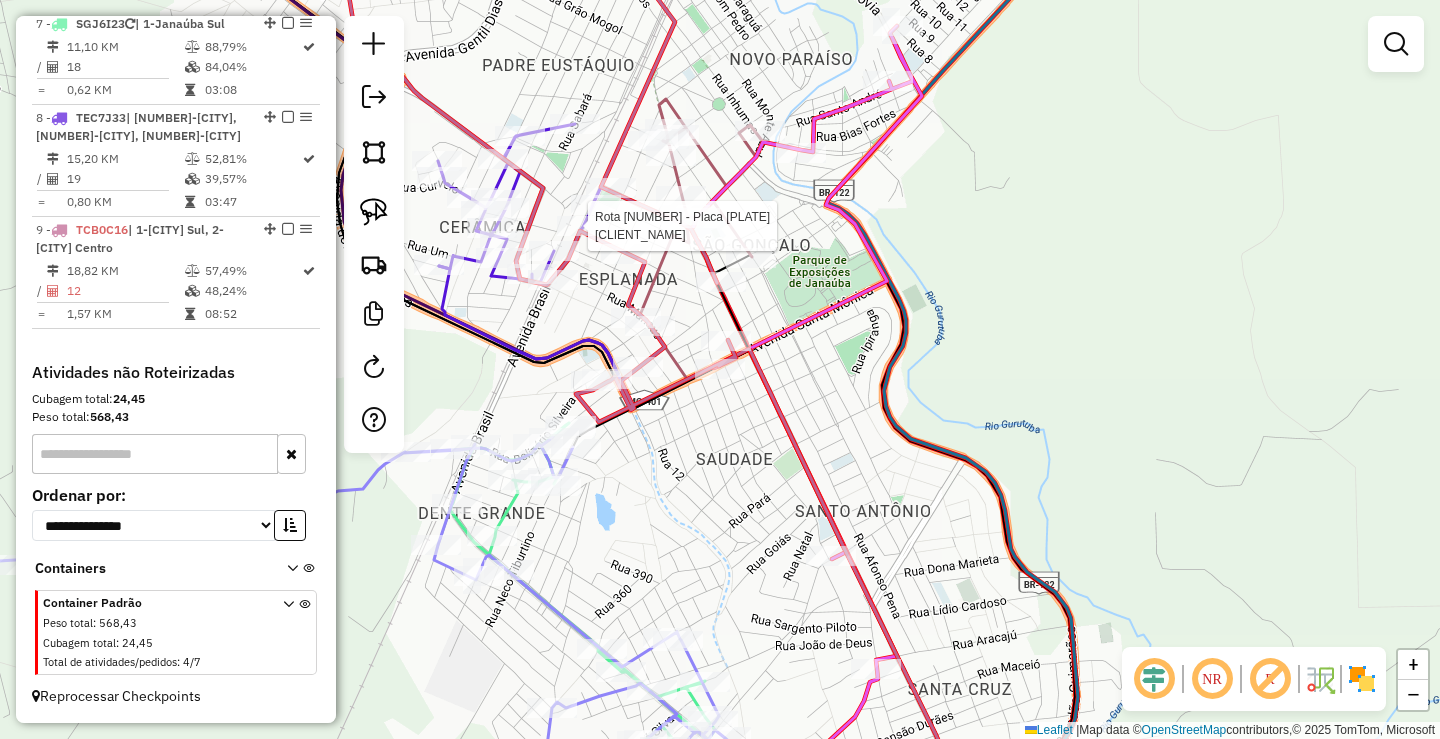 select on "*********" 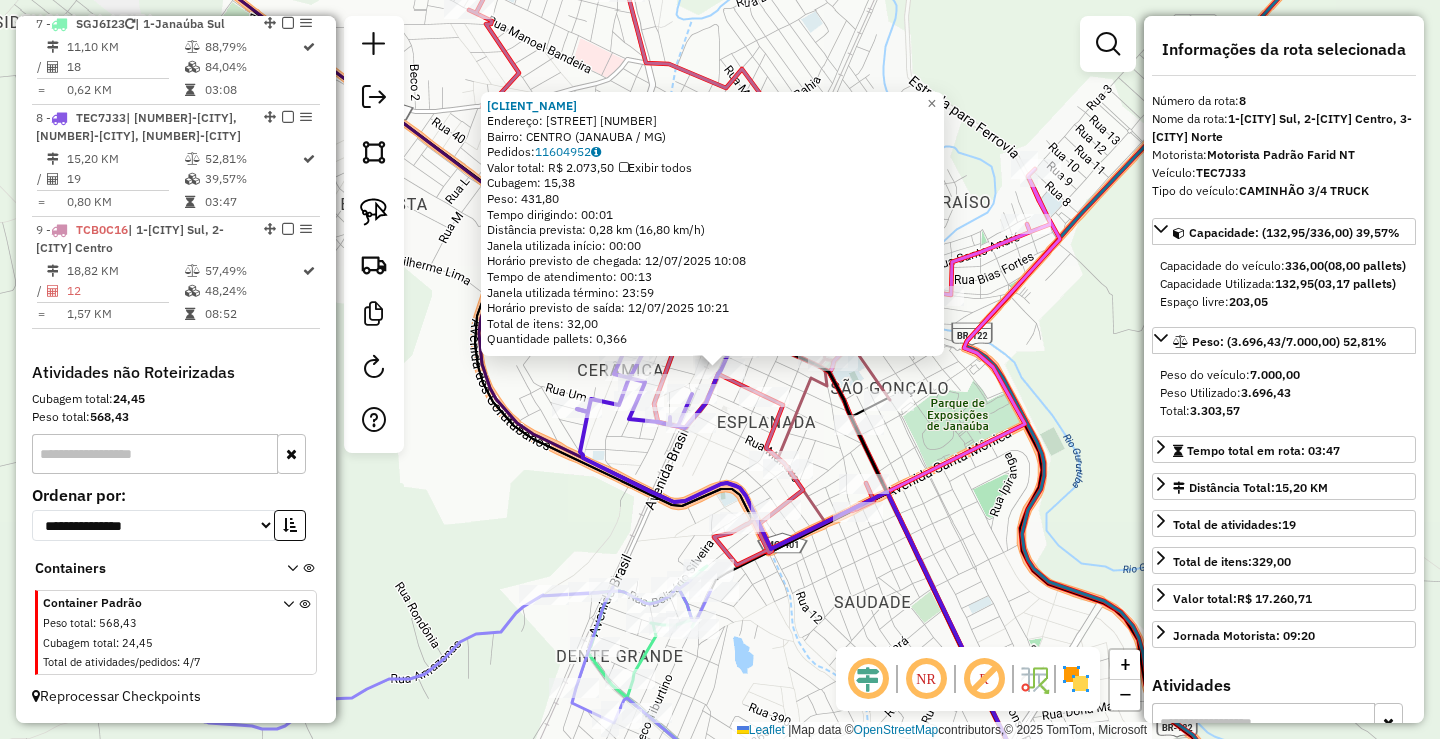 drag, startPoint x: 922, startPoint y: 594, endPoint x: 930, endPoint y: 570, distance: 25.298222 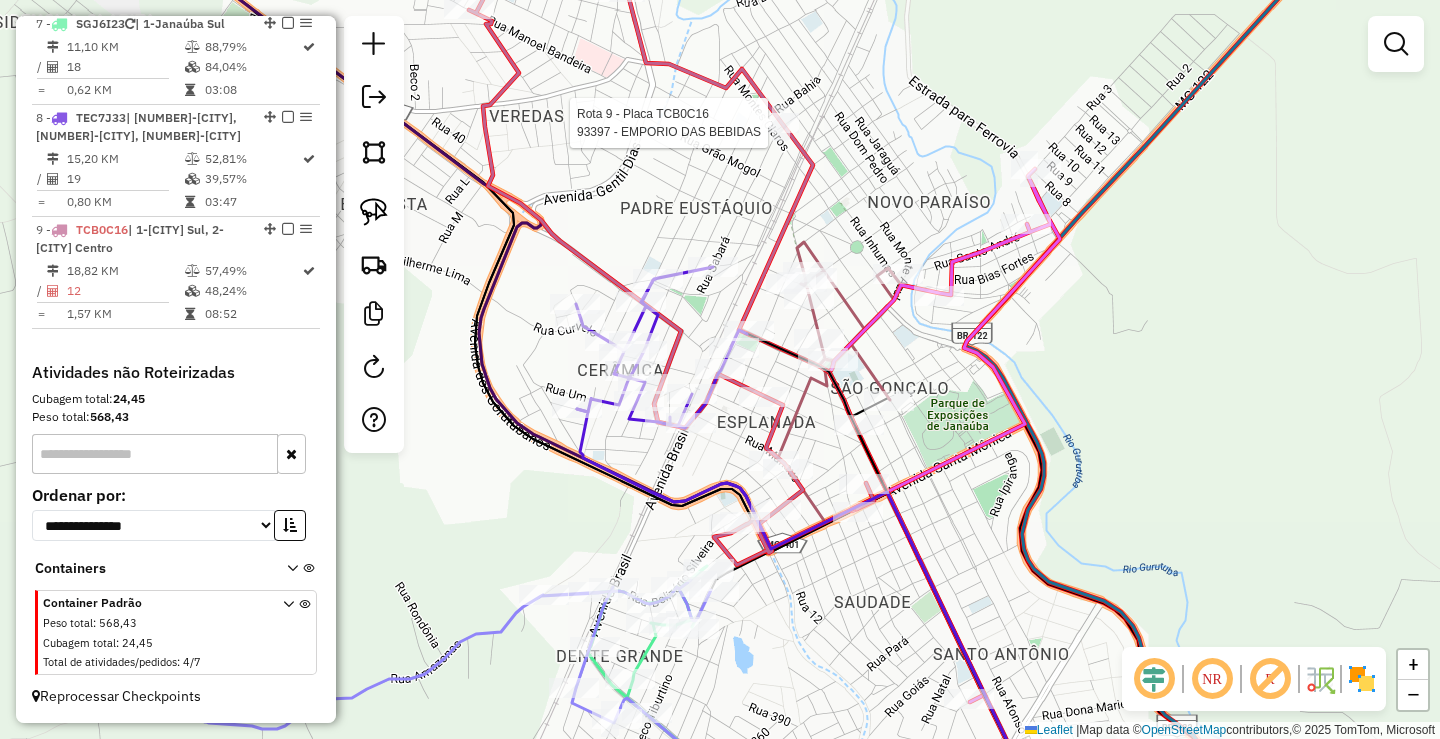 click 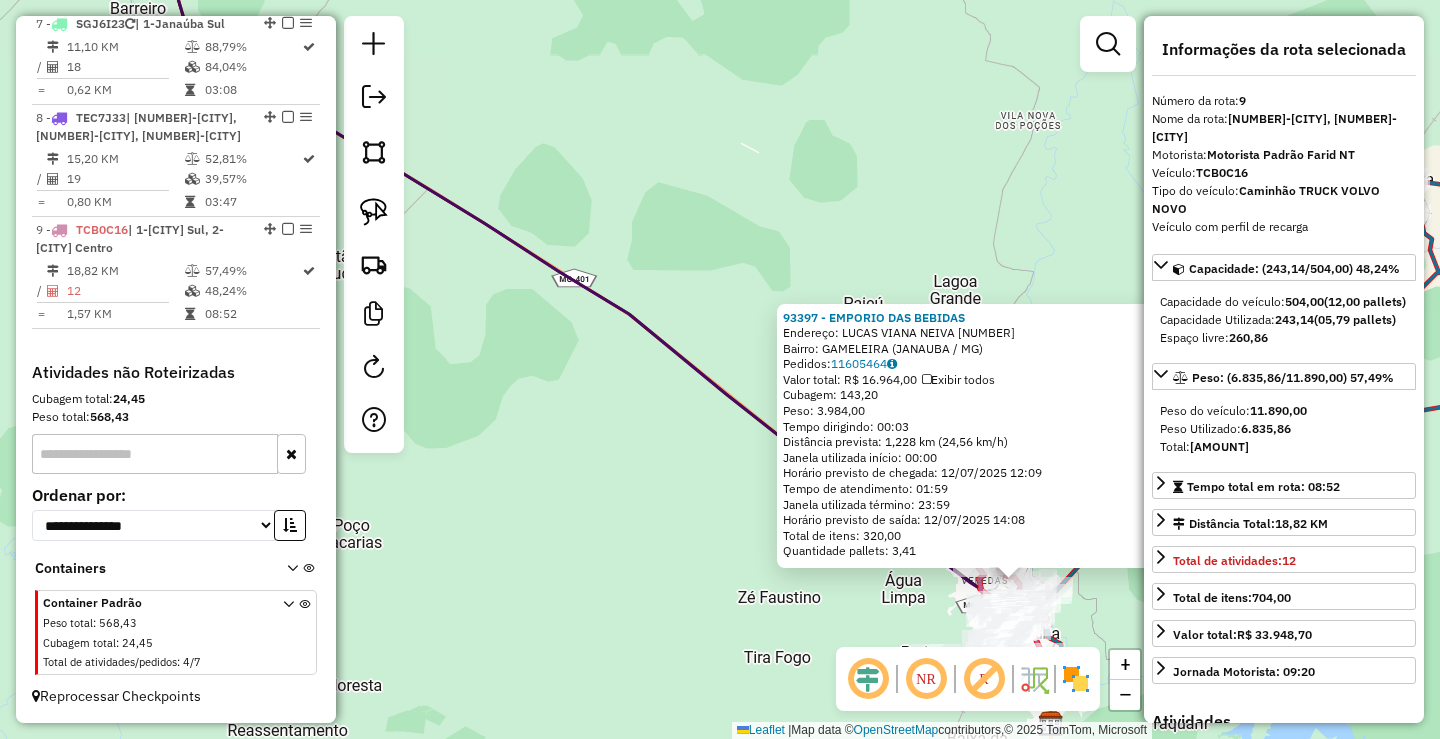 click on "93397 - EMPORIO DAS BEBIDAS  Endereço:  LUCAS VIANA NEIVA 156   Bairro: GAMELEIRA (JANAUBA / MG)   Pedidos:  11605464   Valor total: R$ 16.964,00   Exibir todos   Cubagem: 143,20  Peso: 3.984,00  Tempo dirigindo: 00:03   Distância prevista: 1,228 km (24,56 km/h)   Janela utilizada início: 00:00   Horário previsto de chegada: 12/07/2025 12:09   Tempo de atendimento: 01:59   Janela utilizada término: 23:59   Horário previsto de saída: 12/07/2025 14:08   Total de itens: 320,00   Quantidade pallets: 3,41" 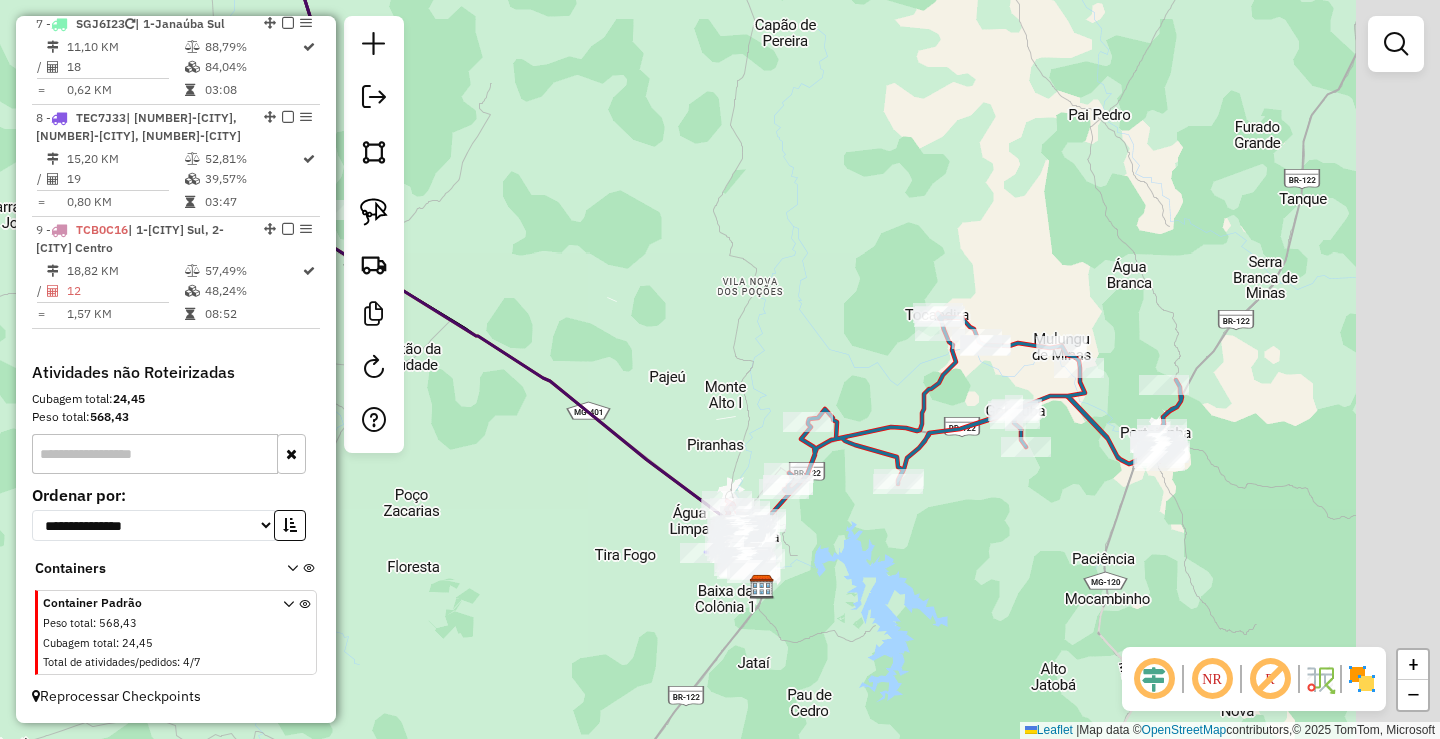drag, startPoint x: 986, startPoint y: 630, endPoint x: 849, endPoint y: 566, distance: 151.21178 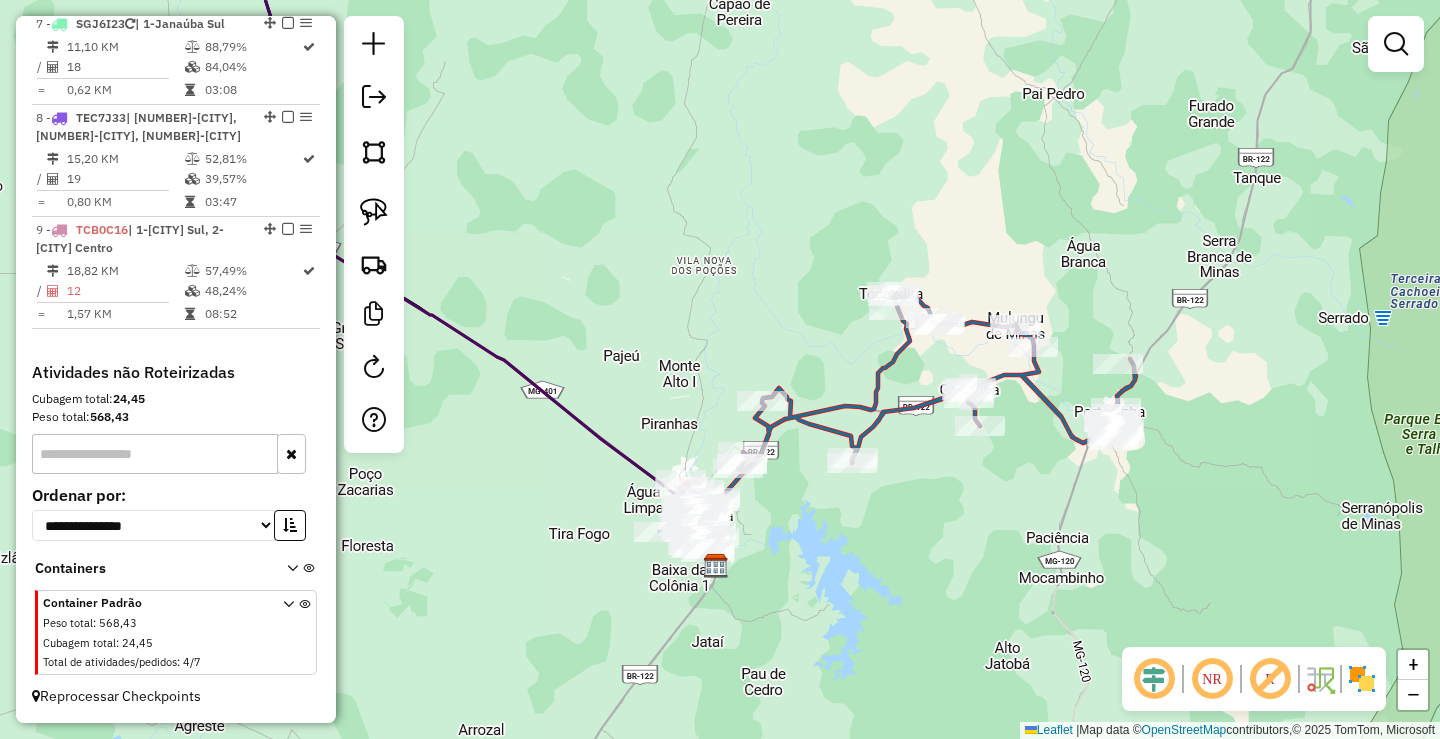 click 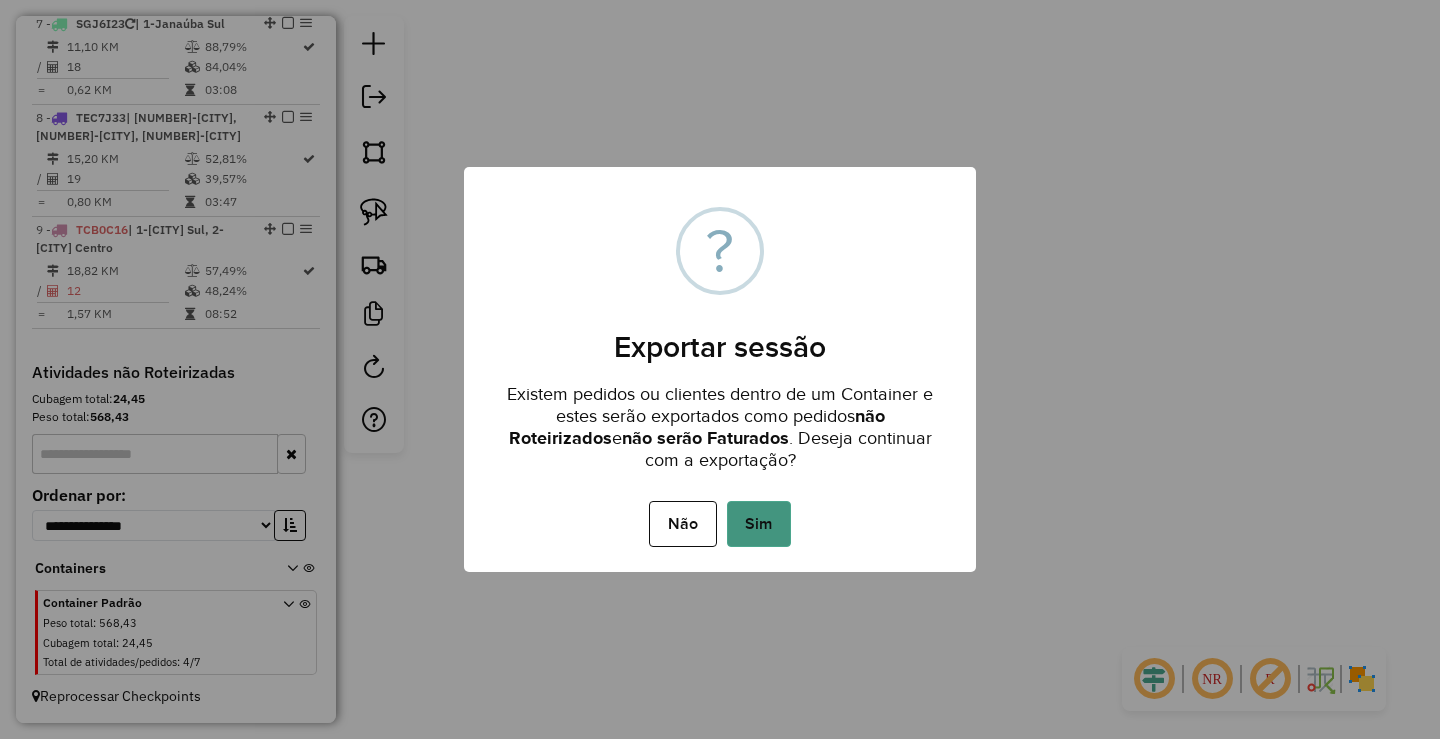 click on "Sim" at bounding box center [759, 524] 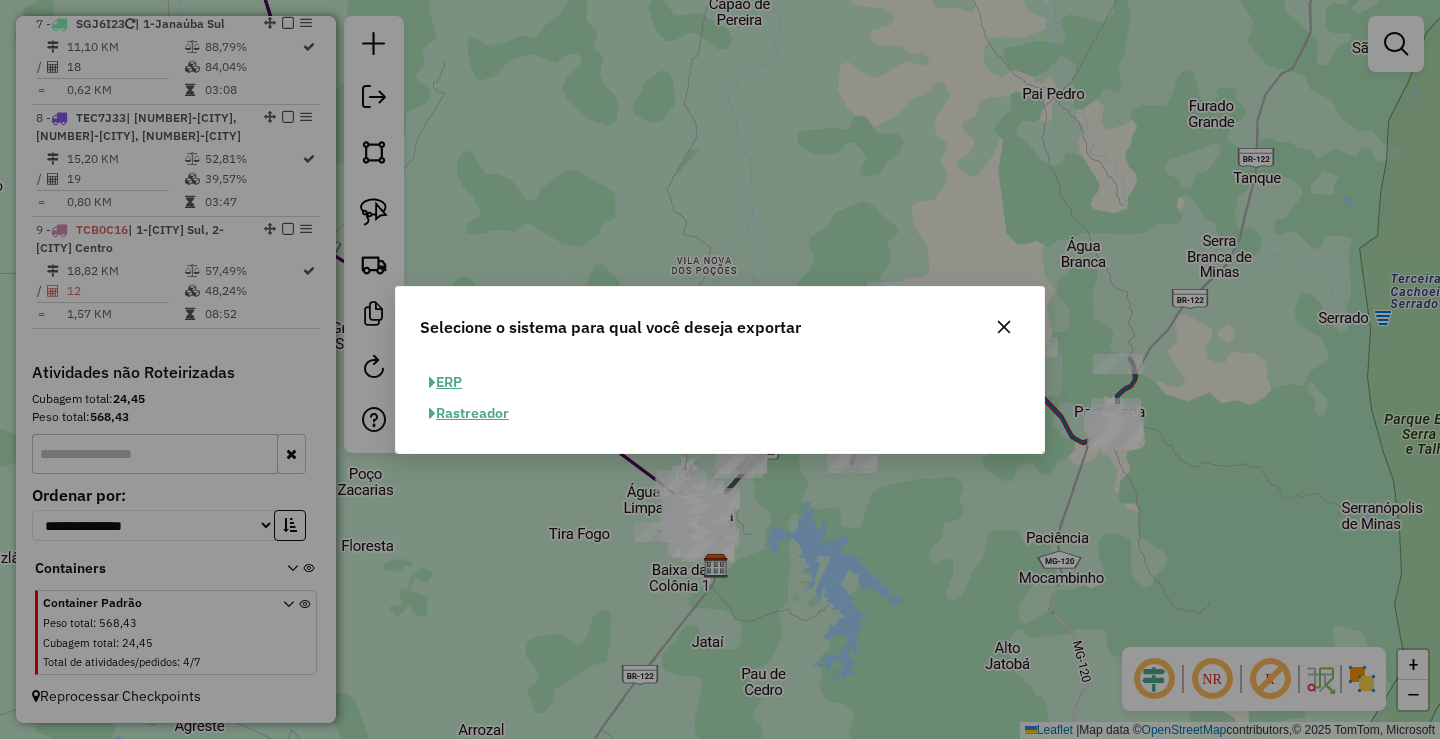 click on "ERP" 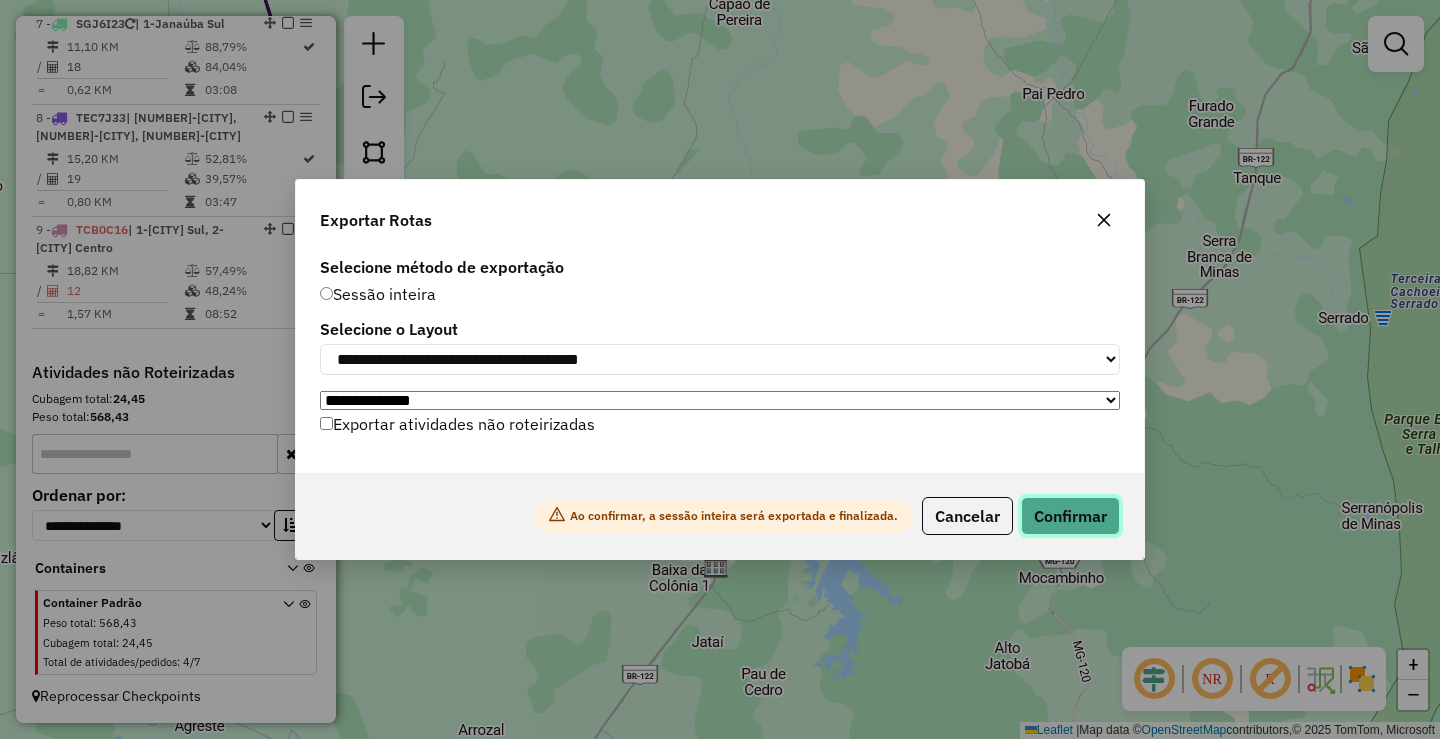 click on "Confirmar" 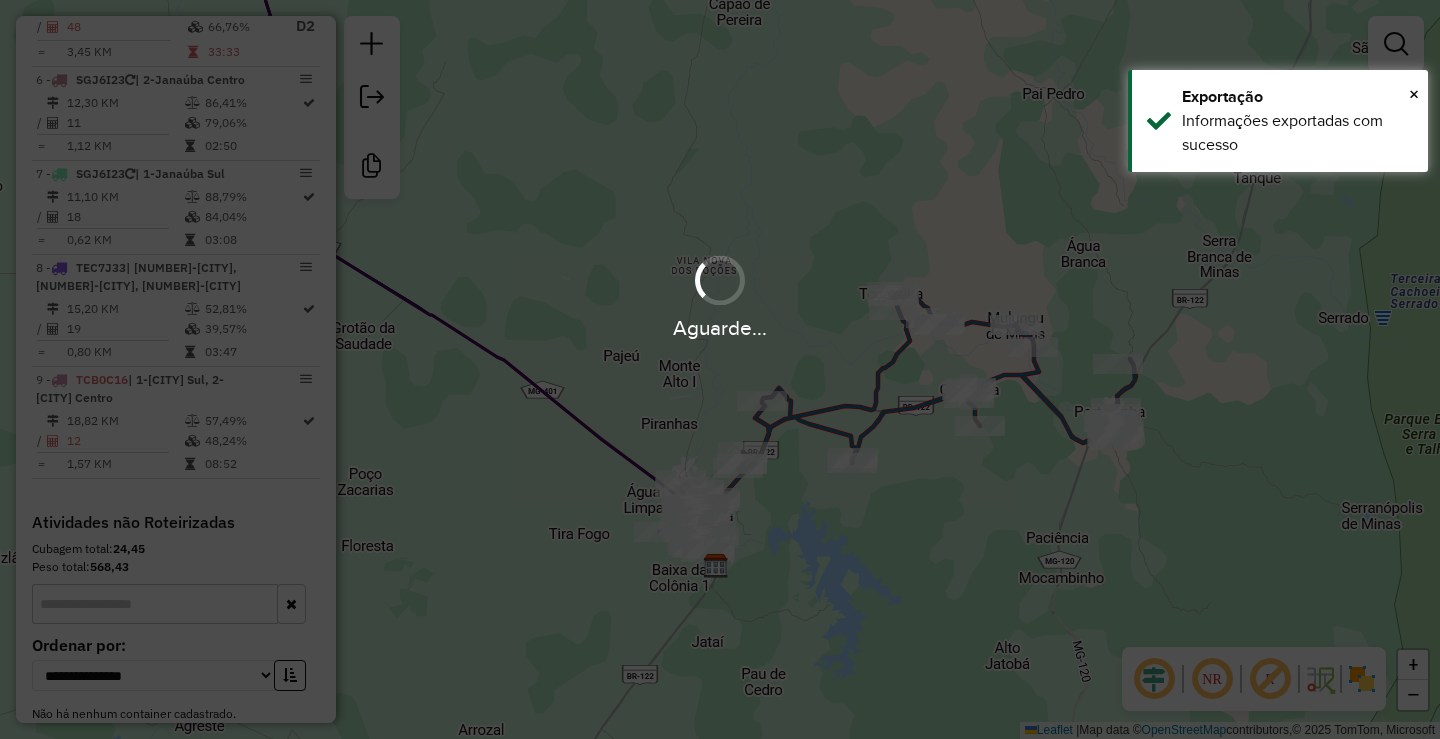 scroll, scrollTop: 1398, scrollLeft: 0, axis: vertical 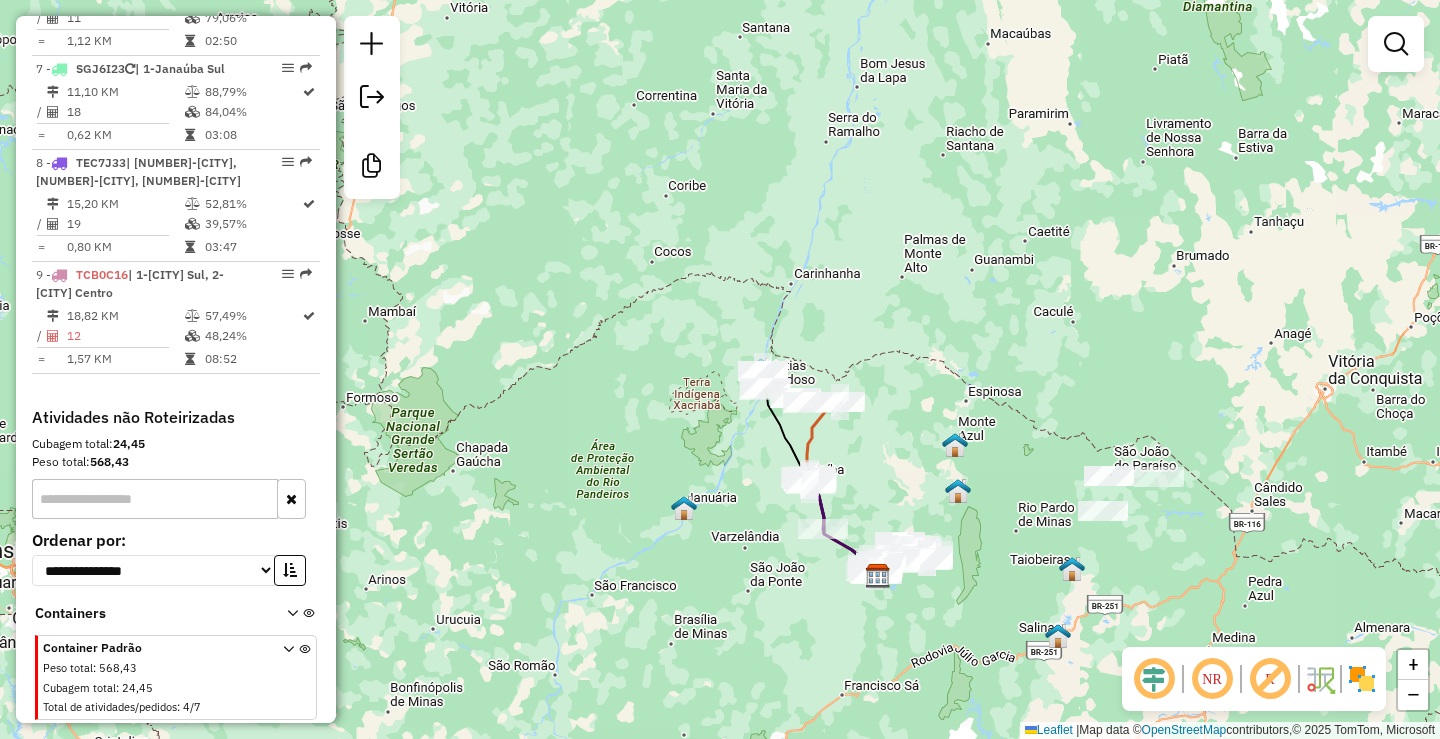 click on "Janela de atendimento Grade de atendimento Capacidade Transportadoras Veículos Cliente Pedidos  Rotas Selecione os dias de semana para filtrar as janelas de atendimento  Seg   Ter   Qua   Qui   Sex   Sáb   Dom  Informe o período da janela de atendimento: De: Até:  Filtrar exatamente a janela do cliente  Considerar janela de atendimento padrão  Selecione os dias de semana para filtrar as grades de atendimento  Seg   Ter   Qua   Qui   Sex   Sáb   Dom   Considerar clientes sem dia de atendimento cadastrado  Clientes fora do dia de atendimento selecionado Filtrar as atividades entre os valores definidos abaixo:  Peso mínimo:  ****  Peso máximo:  ****  Cubagem mínima:   Cubagem máxima:   De:   Até:  Filtrar as atividades entre o tempo de atendimento definido abaixo:  De:   Até:   Considerar capacidade total dos clientes não roteirizados Transportadora: Selecione um ou mais itens Tipo de veículo: Selecione um ou mais itens Veículo: Selecione um ou mais itens Motorista: Selecione um ou mais itens De:" 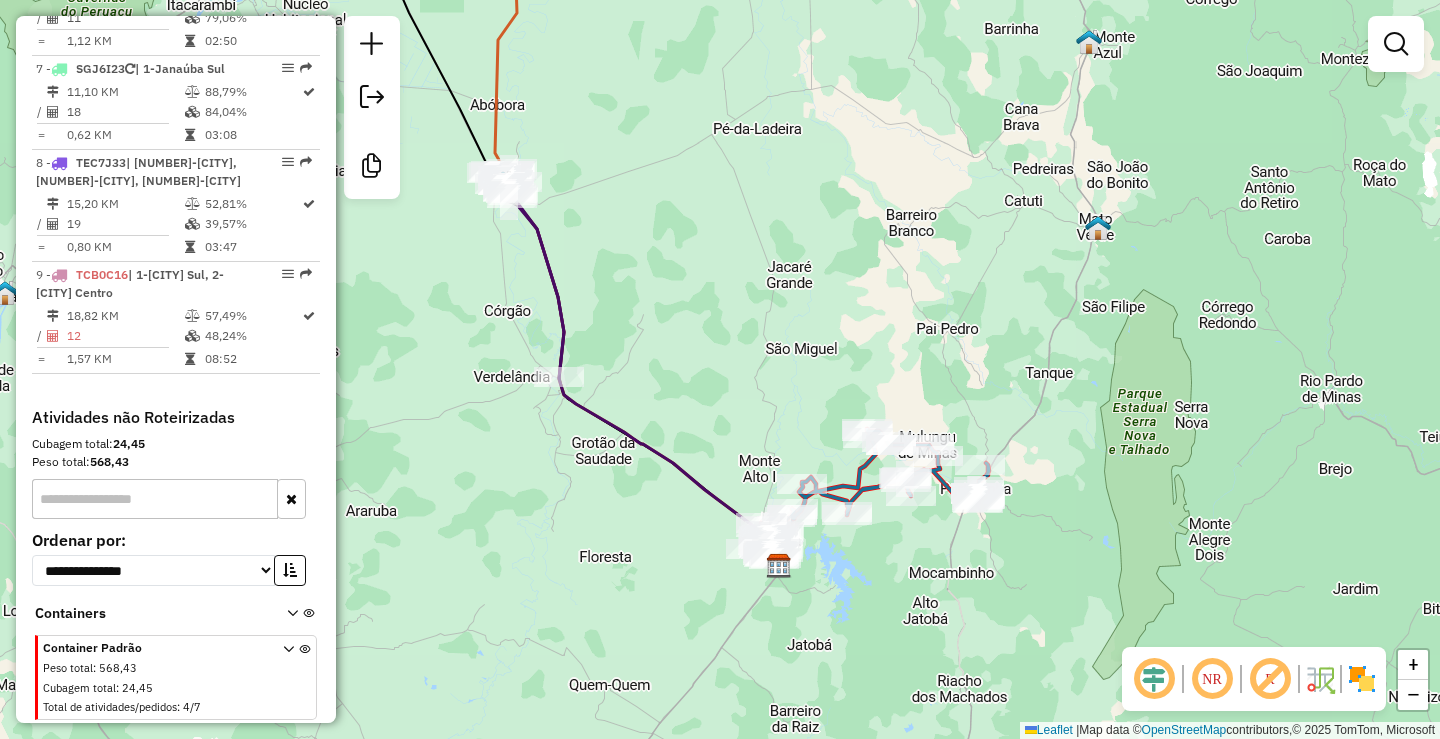 drag, startPoint x: 667, startPoint y: 321, endPoint x: 693, endPoint y: 425, distance: 107.200745 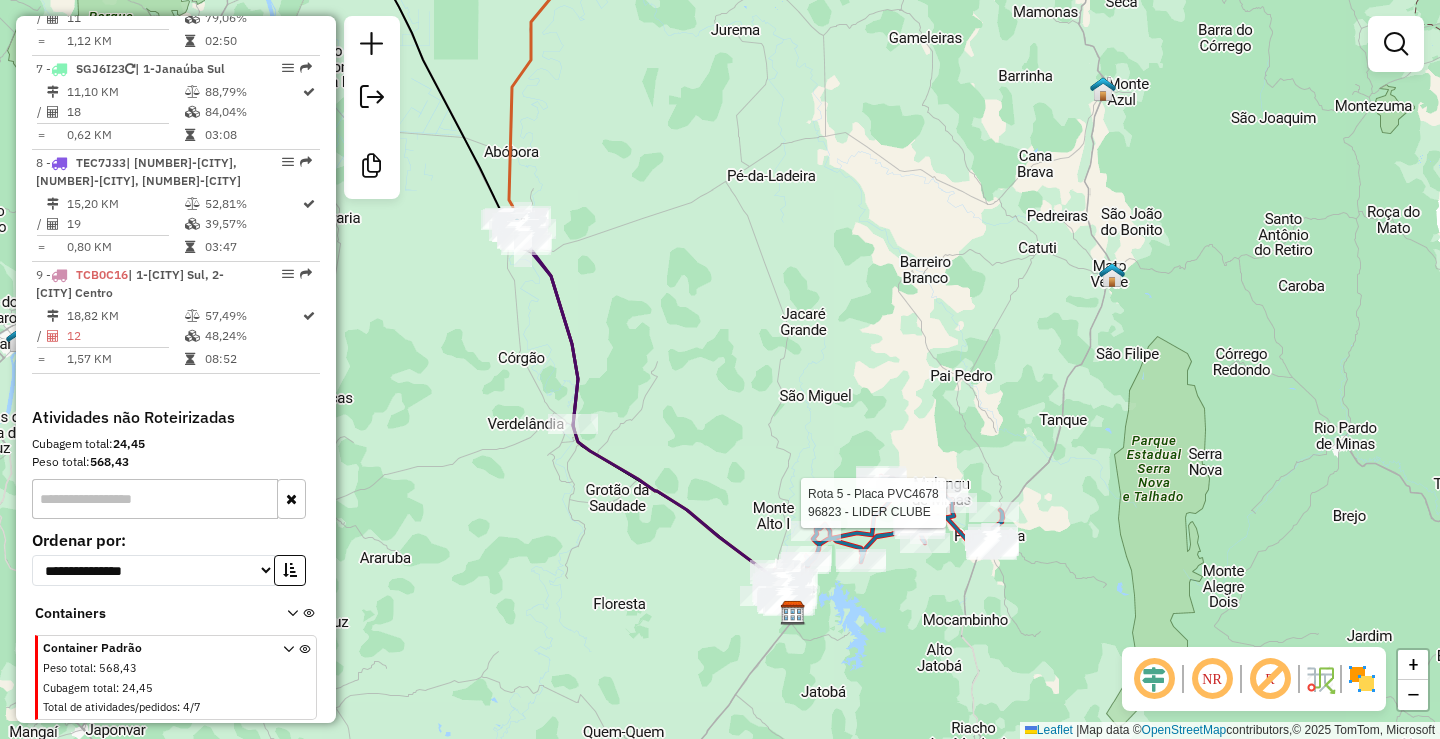 select on "*********" 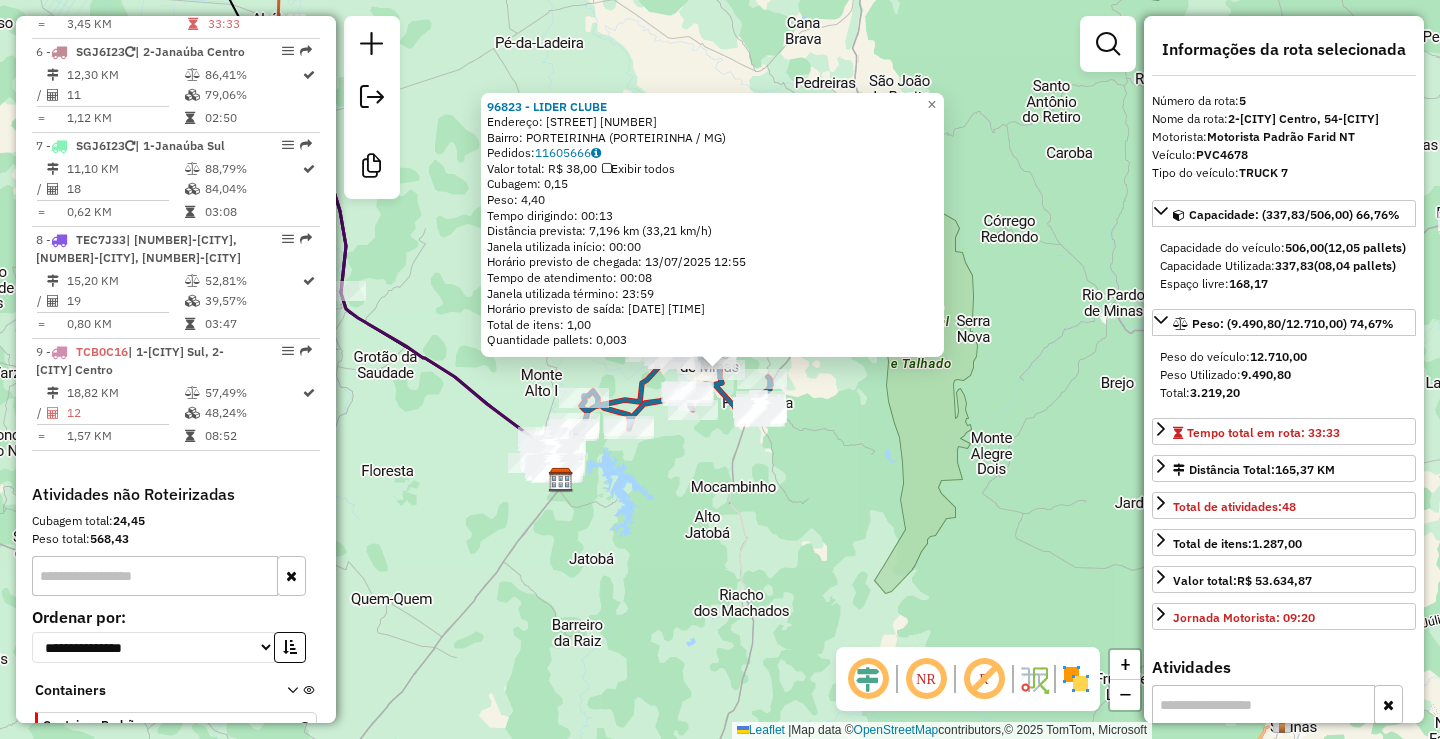 scroll, scrollTop: 1209, scrollLeft: 0, axis: vertical 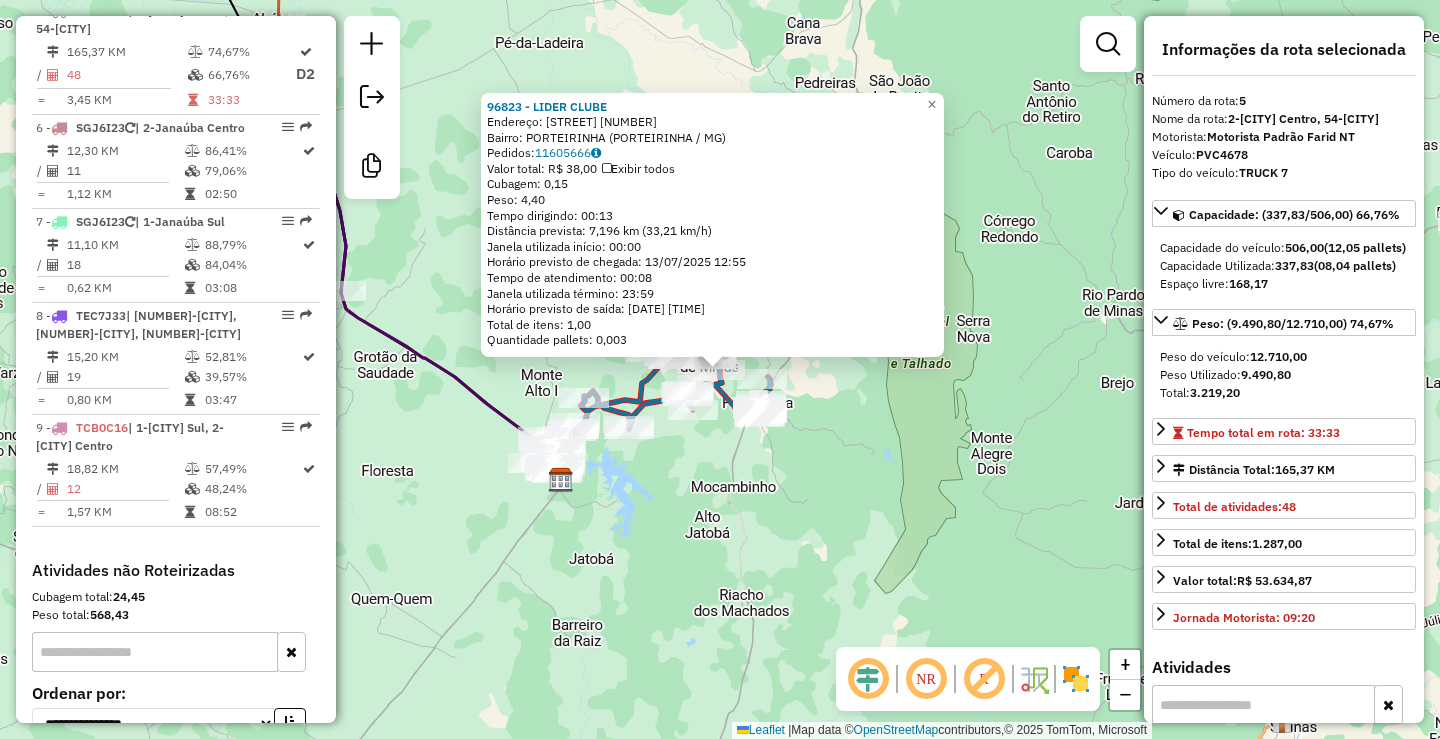 click on "96823 - LIDER CLUBE  Endereço:  MGT CENTO E VINTE E DO 915   Bairro: PORTEIRINHA (PORTEIRINHA / MG)   Pedidos:  11605666   Valor total: R$ 38,00   Exibir todos   Cubagem: 0,15  Peso: 4,40  Tempo dirigindo: 00:13   Distância prevista: 7,196 km (33,21 km/h)   Janela utilizada início: 00:00   Horário previsto de chegada: 13/07/2025 12:55   Tempo de atendimento: 00:08   Janela utilizada término: 23:59   Horário previsto de saída: 13/07/2025 13:03   Total de itens: 1,00   Quantidade pallets: 0,003  × Janela de atendimento Grade de atendimento Capacidade Transportadoras Veículos Cliente Pedidos  Rotas Selecione os dias de semana para filtrar as janelas de atendimento  Seg   Ter   Qua   Qui   Sex   Sáb   Dom  Informe o período da janela de atendimento: De: Até:  Filtrar exatamente a janela do cliente  Considerar janela de atendimento padrão  Selecione os dias de semana para filtrar as grades de atendimento  Seg   Ter   Qua   Qui   Sex   Sáb   Dom   Considerar clientes sem dia de atendimento cadastrado" 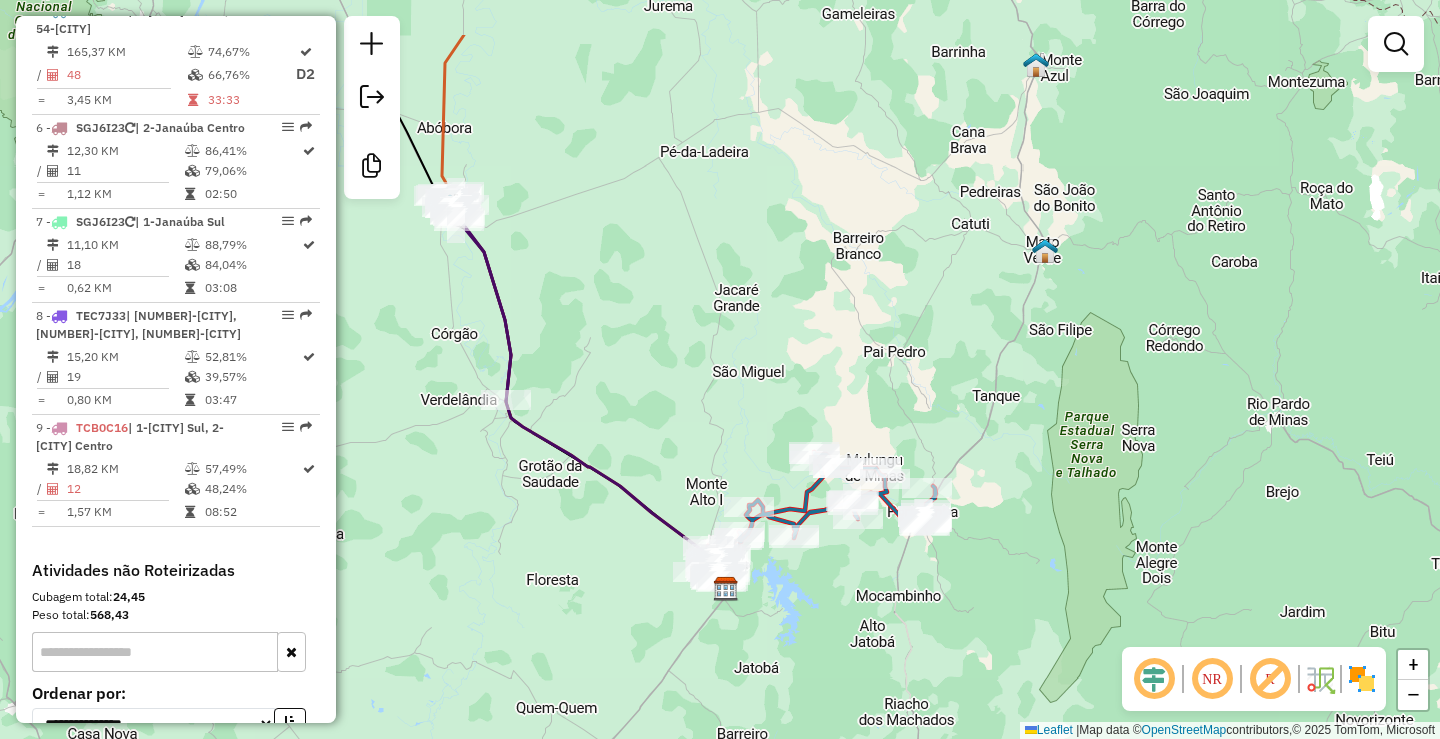 drag, startPoint x: 476, startPoint y: 390, endPoint x: 739, endPoint y: 548, distance: 306.811 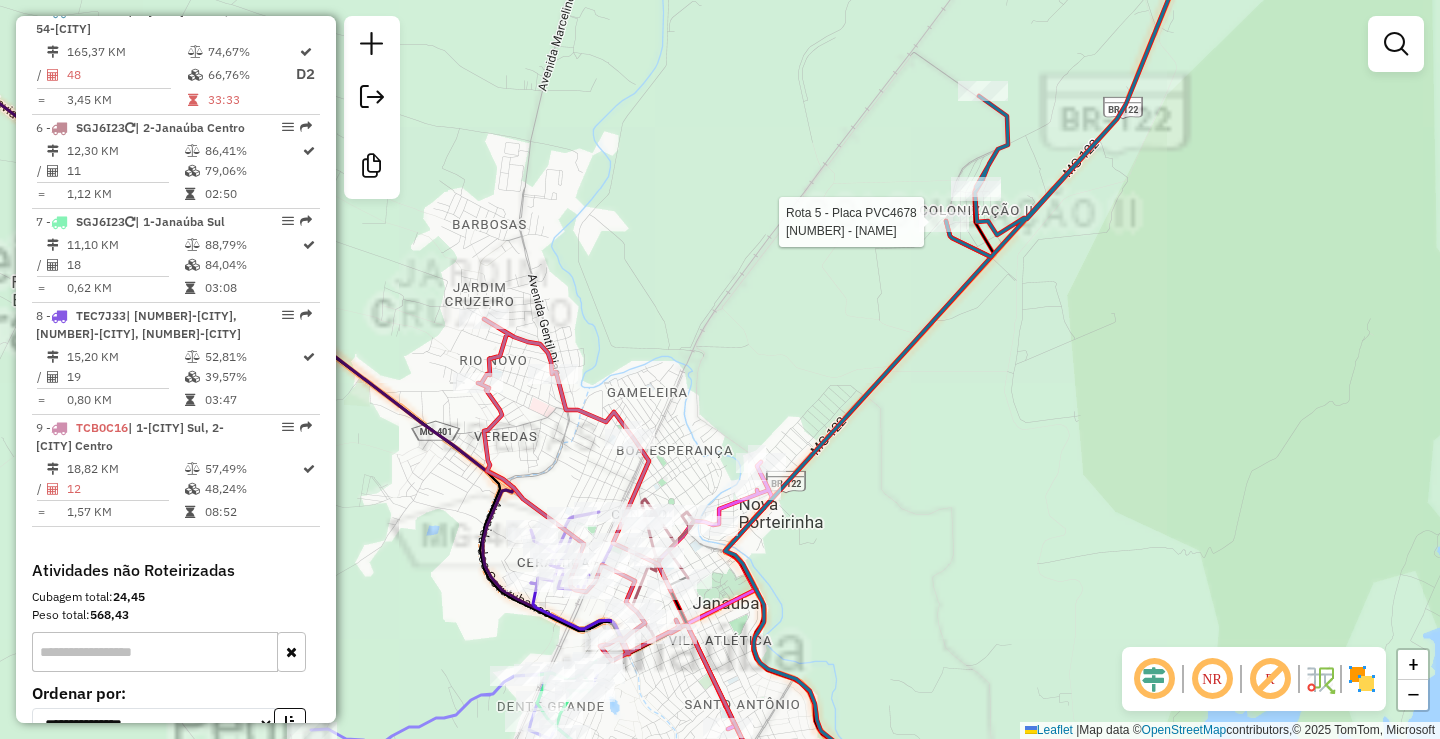 click on "Rota 5 - Placa PVC4678  82800 - CLAUDIO CAMPO Janela de atendimento Grade de atendimento Capacidade Transportadoras Veículos Cliente Pedidos  Rotas Selecione os dias de semana para filtrar as janelas de atendimento  Seg   Ter   Qua   Qui   Sex   Sáb   Dom  Informe o período da janela de atendimento: De: Até:  Filtrar exatamente a janela do cliente  Considerar janela de atendimento padrão  Selecione os dias de semana para filtrar as grades de atendimento  Seg   Ter   Qua   Qui   Sex   Sáb   Dom   Considerar clientes sem dia de atendimento cadastrado  Clientes fora do dia de atendimento selecionado Filtrar as atividades entre os valores definidos abaixo:  Peso mínimo:  ****  Peso máximo:  ****  Cubagem mínima:   Cubagem máxima:   De:   Até:  Filtrar as atividades entre o tempo de atendimento definido abaixo:  De:   Até:   Considerar capacidade total dos clientes não roteirizados Transportadora: Selecione um ou mais itens Tipo de veículo: Selecione um ou mais itens Veículo: Motorista: Nome: Setor:" 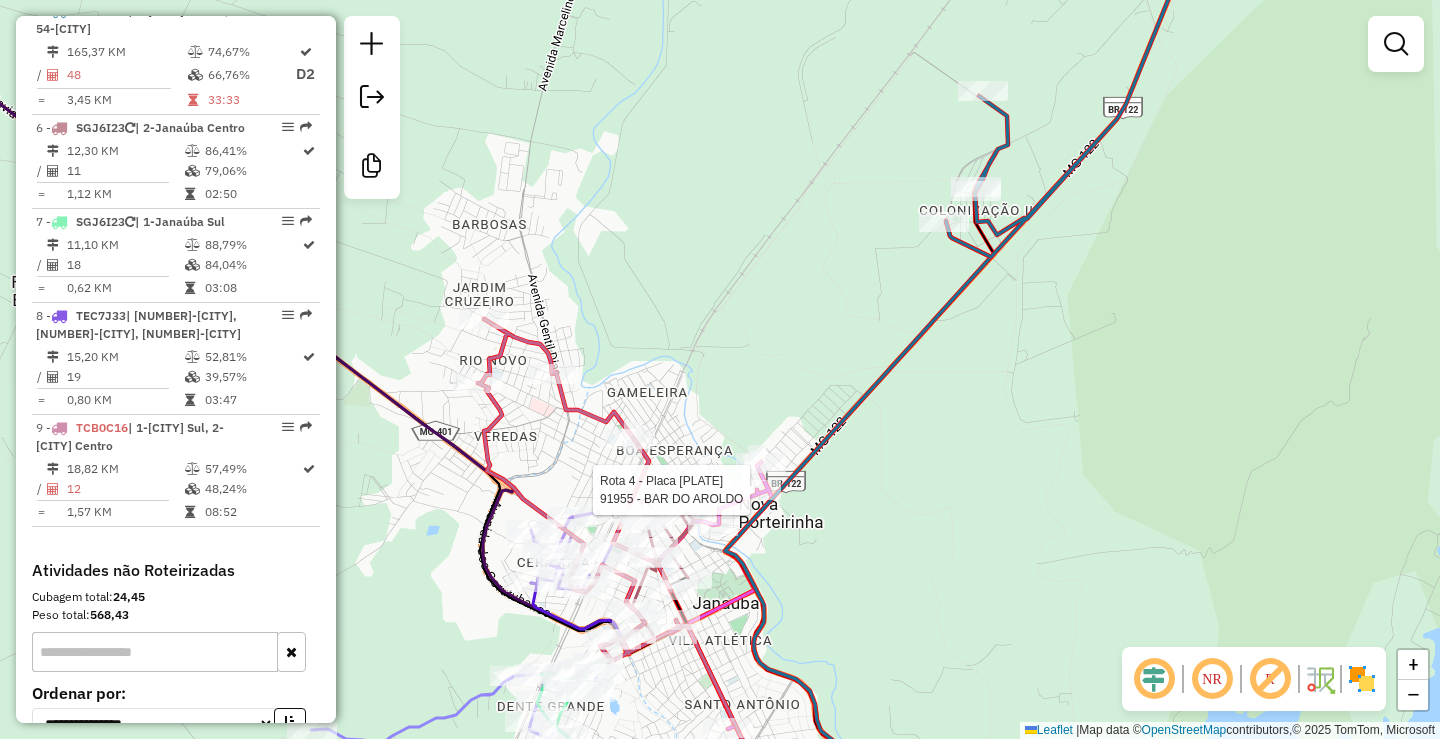 select on "*********" 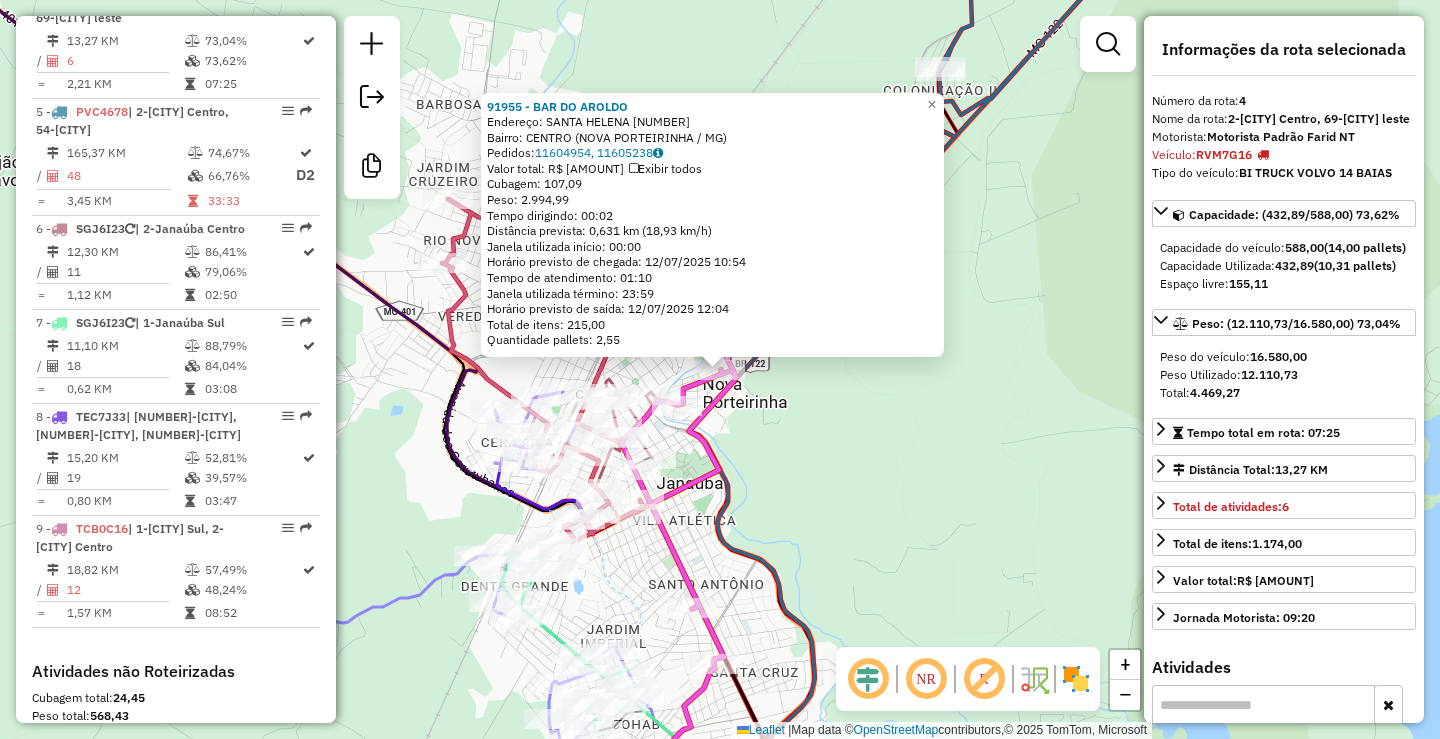 scroll, scrollTop: 1097, scrollLeft: 0, axis: vertical 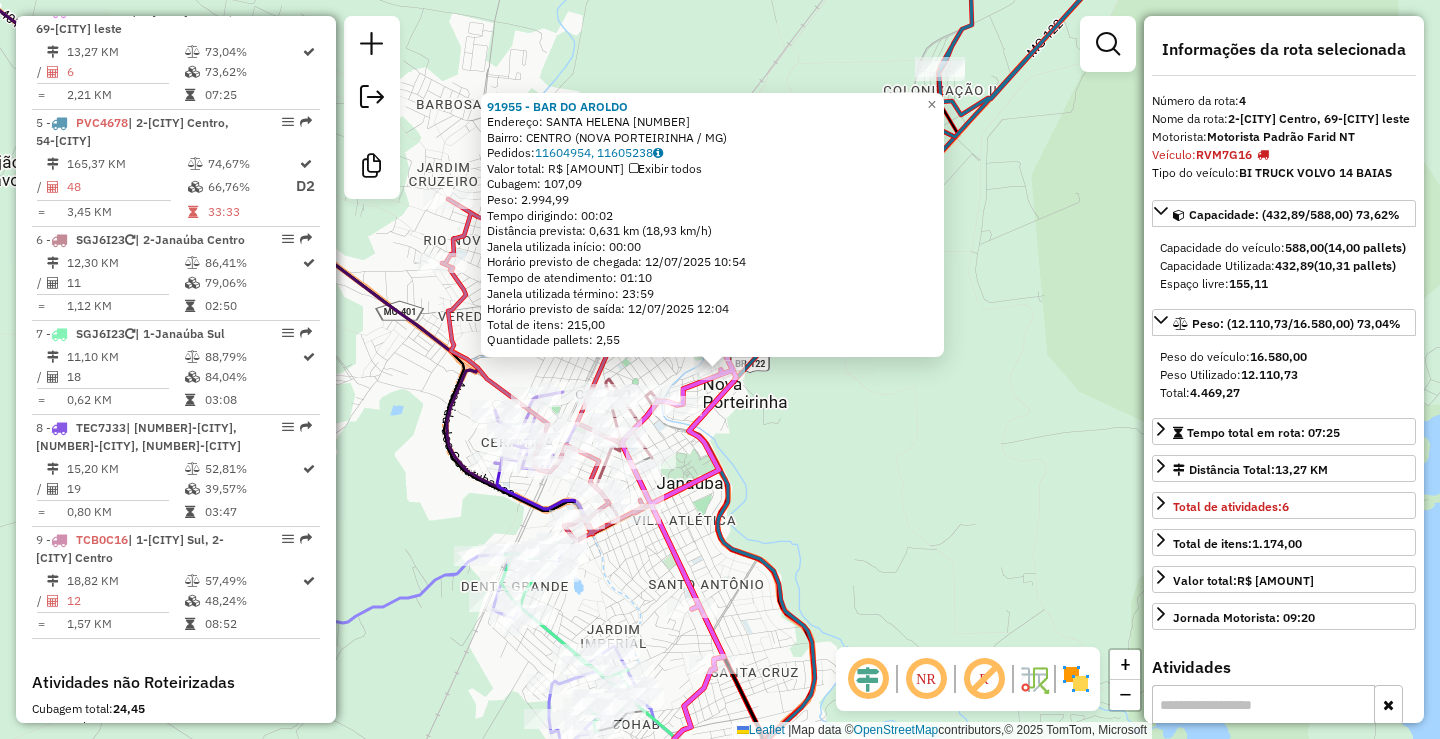 click on "91955 - BAR DO AROLDO  Endereço:  SANTA HELENA 133   Bairro: CENTRO (NOVA PORTEIRINHA / MG)   Pedidos:  11604954, 11605238   Valor total: R$ 12.521,98   Exibir todos   Cubagem: 107,09  Peso: 2.994,99  Tempo dirigindo: 00:02   Distância prevista: 0,631 km (18,93 km/h)   Janela utilizada início: 00:00   Horário previsto de chegada: 12/07/2025 10:54   Tempo de atendimento: 01:10   Janela utilizada término: 23:59   Horário previsto de saída: 12/07/2025 12:04   Total de itens: 215,00   Quantidade pallets: 2,55  × Janela de atendimento Grade de atendimento Capacidade Transportadoras Veículos Cliente Pedidos  Rotas Selecione os dias de semana para filtrar as janelas de atendimento  Seg   Ter   Qua   Qui   Sex   Sáb   Dom  Informe o período da janela de atendimento: De: Até:  Filtrar exatamente a janela do cliente  Considerar janela de atendimento padrão  Selecione os dias de semana para filtrar as grades de atendimento  Seg   Ter   Qua   Qui   Sex   Sáb   Dom   Peso mínimo:  ****  Peso máximo:  ****" 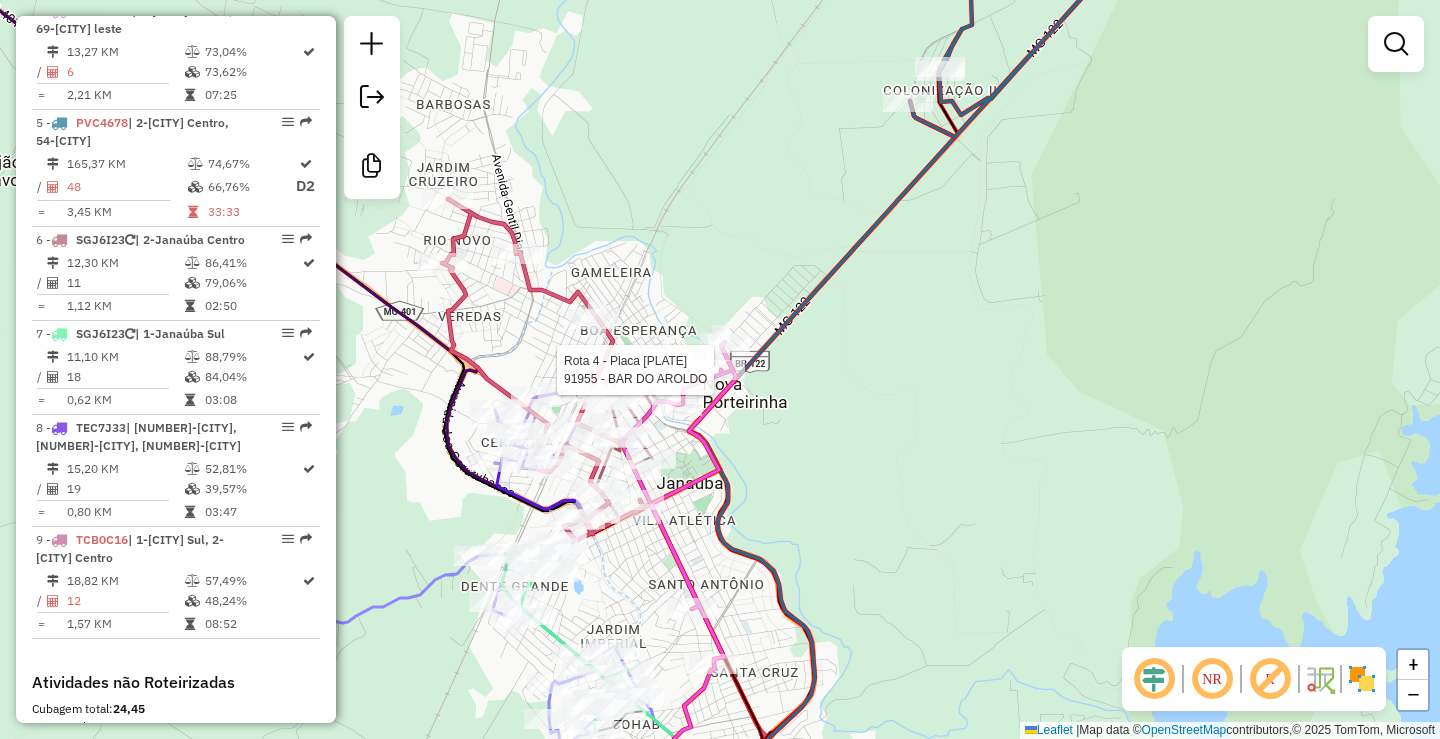select on "*********" 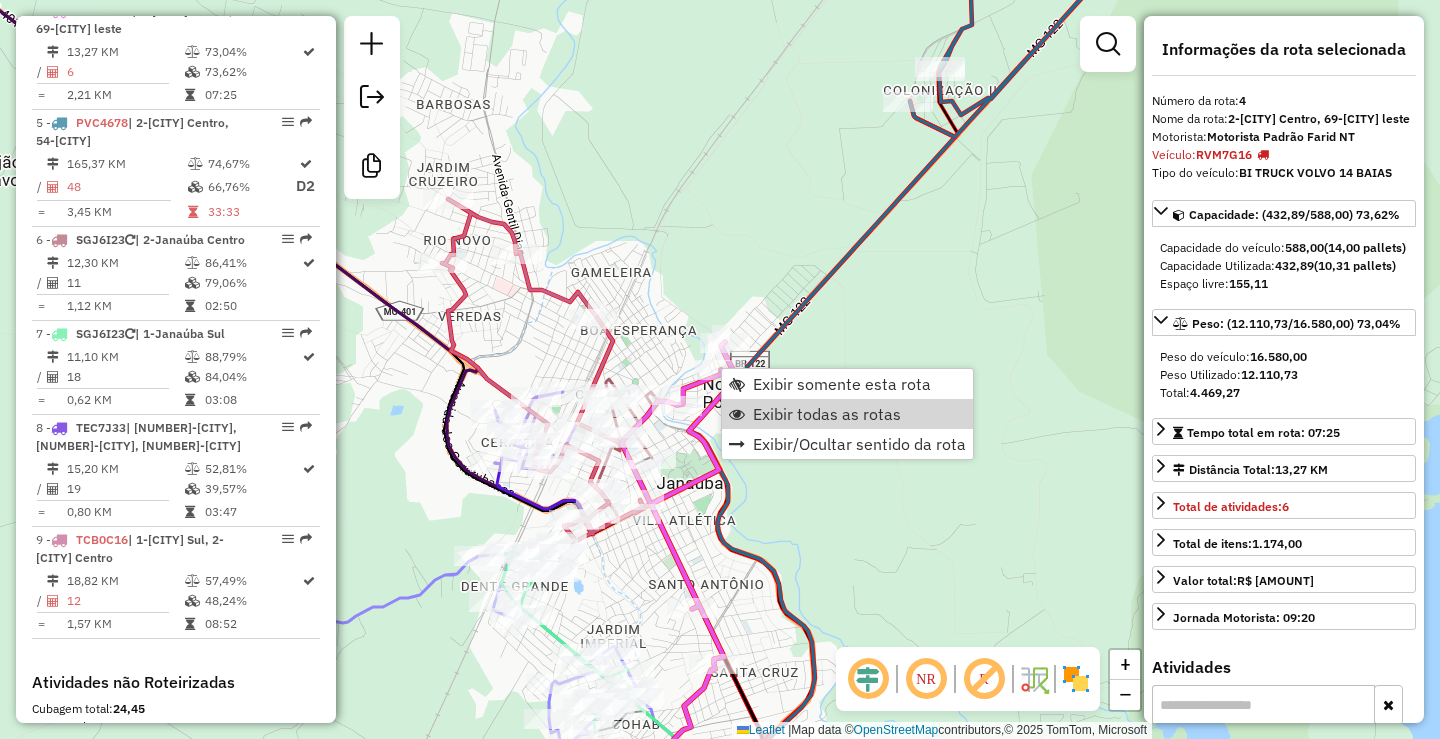 click 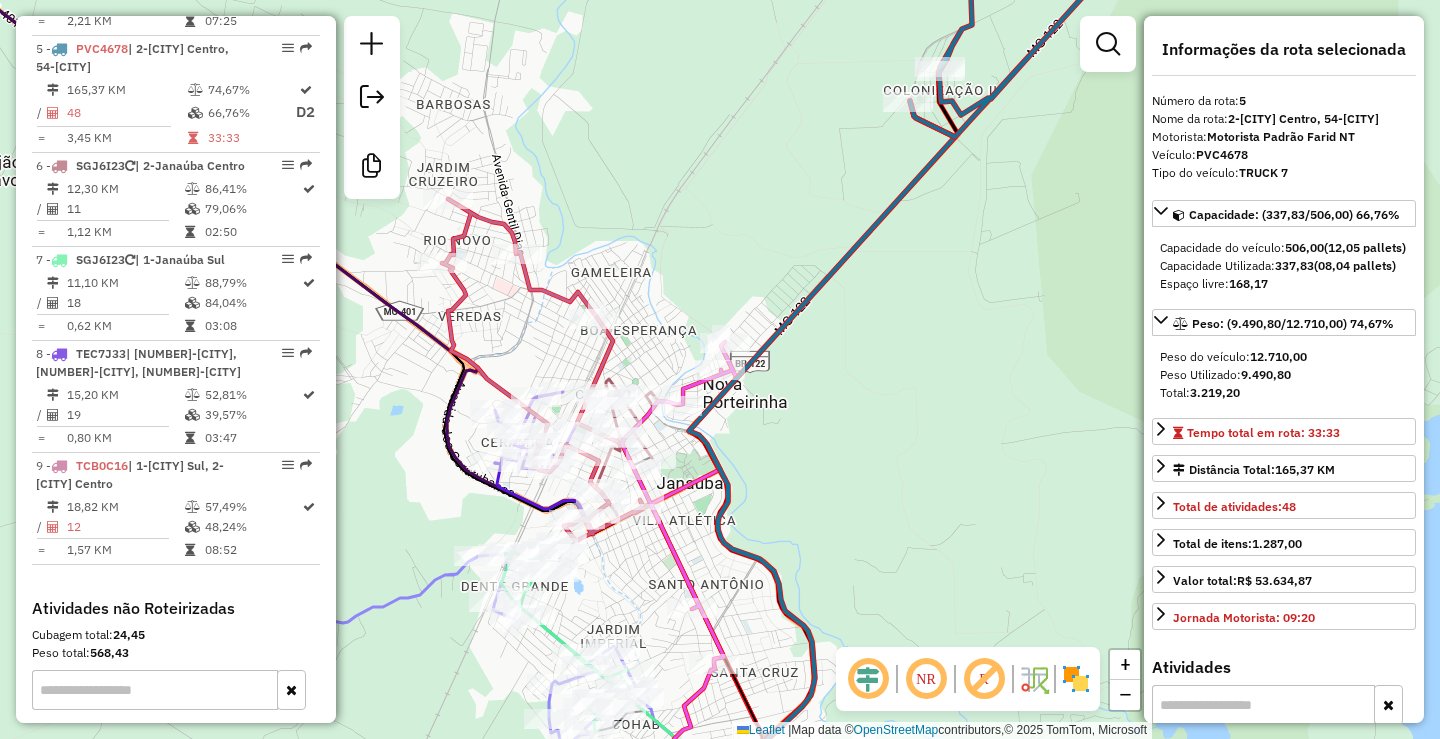scroll, scrollTop: 1209, scrollLeft: 0, axis: vertical 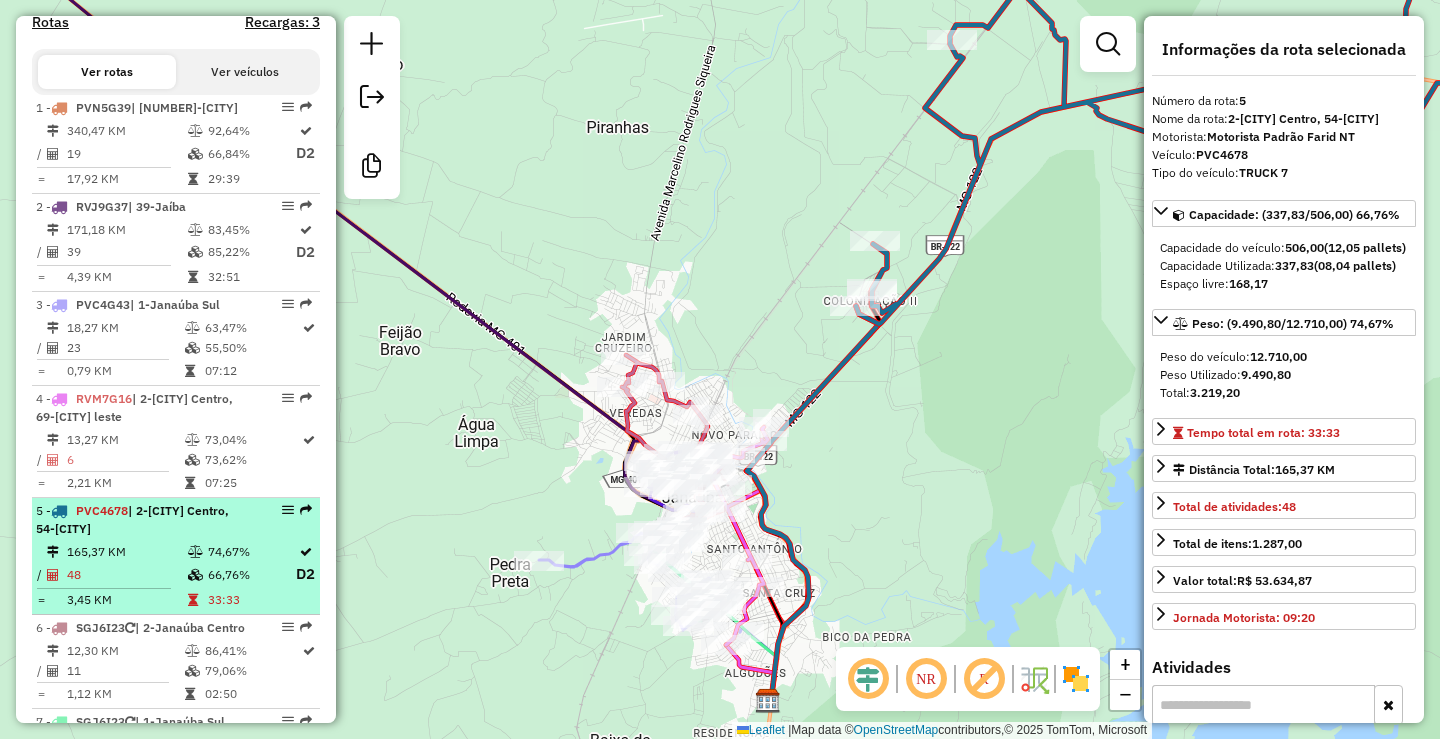 click at bounding box center [195, 575] 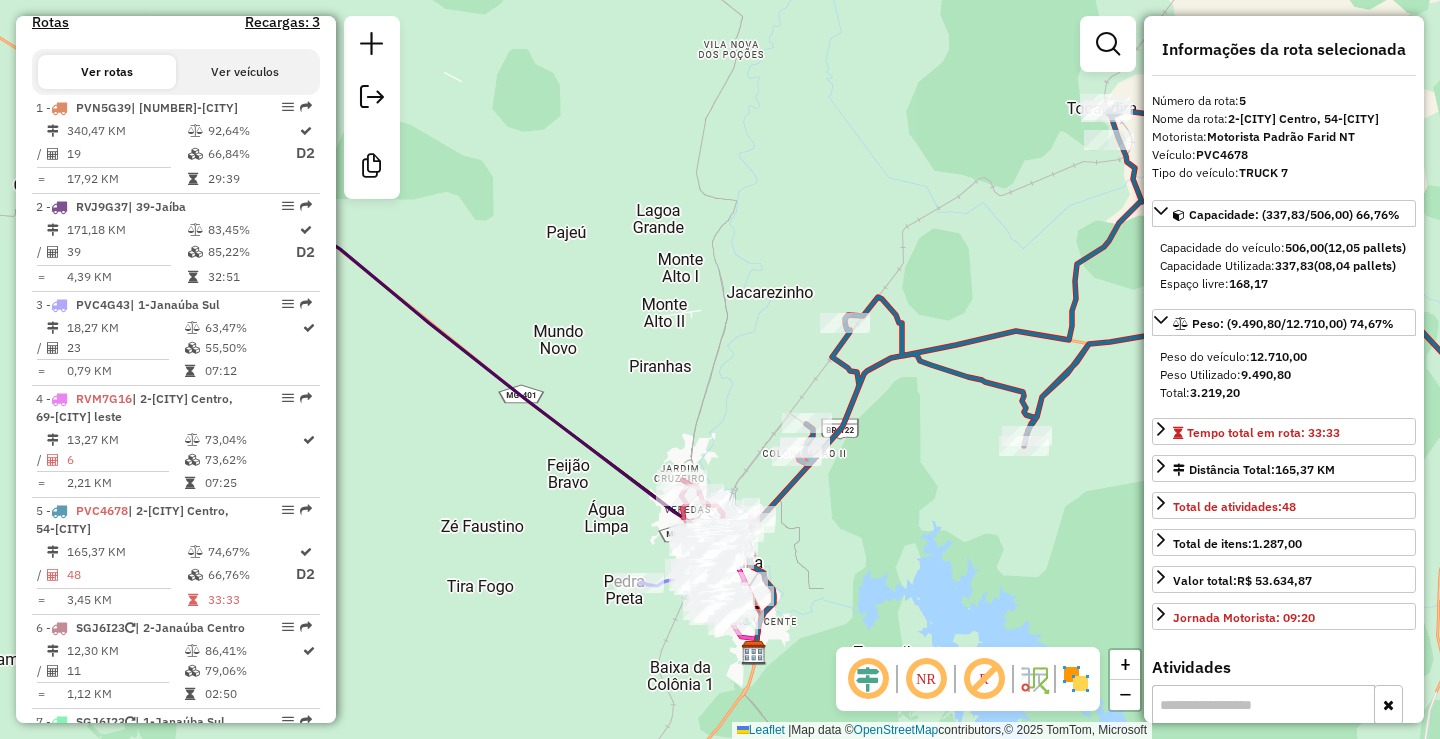 drag, startPoint x: 497, startPoint y: 441, endPoint x: 944, endPoint y: 450, distance: 447.0906 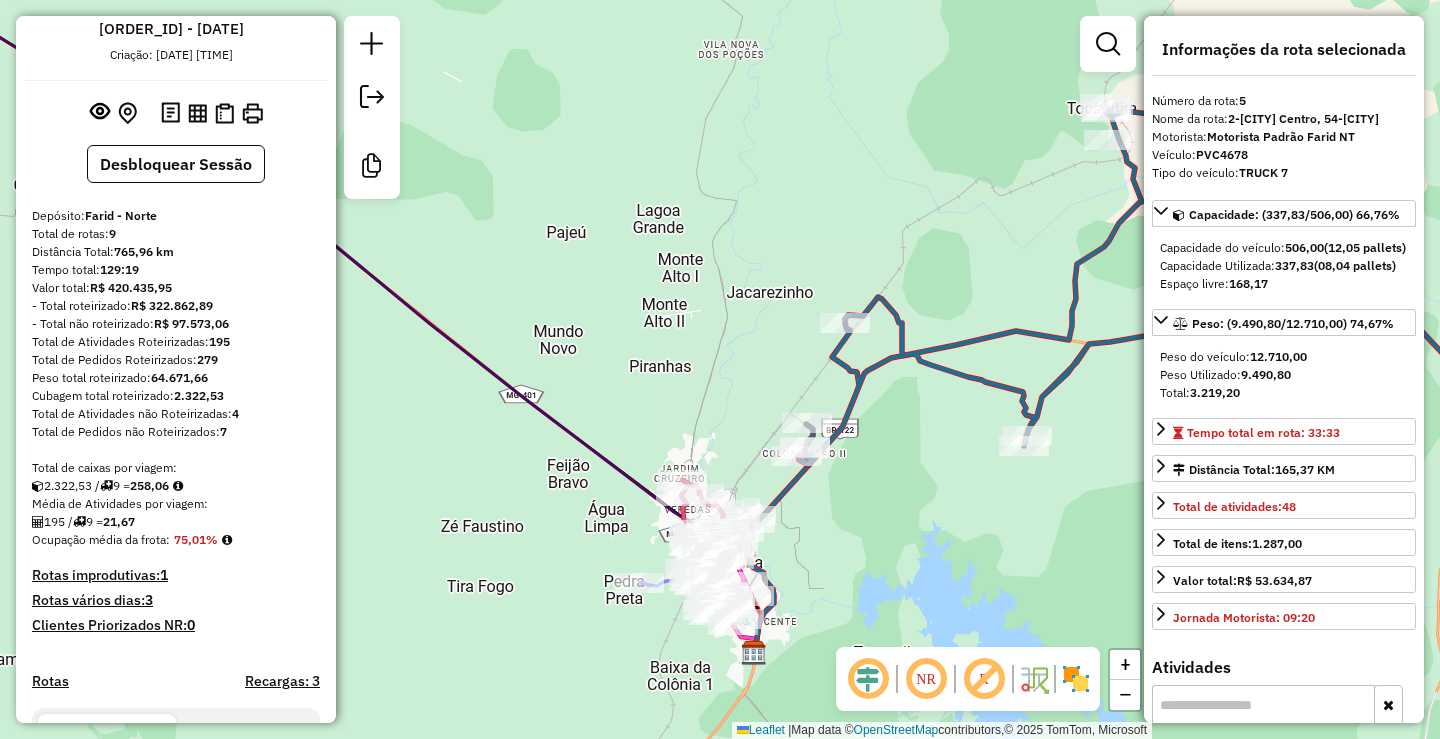 scroll, scrollTop: 0, scrollLeft: 0, axis: both 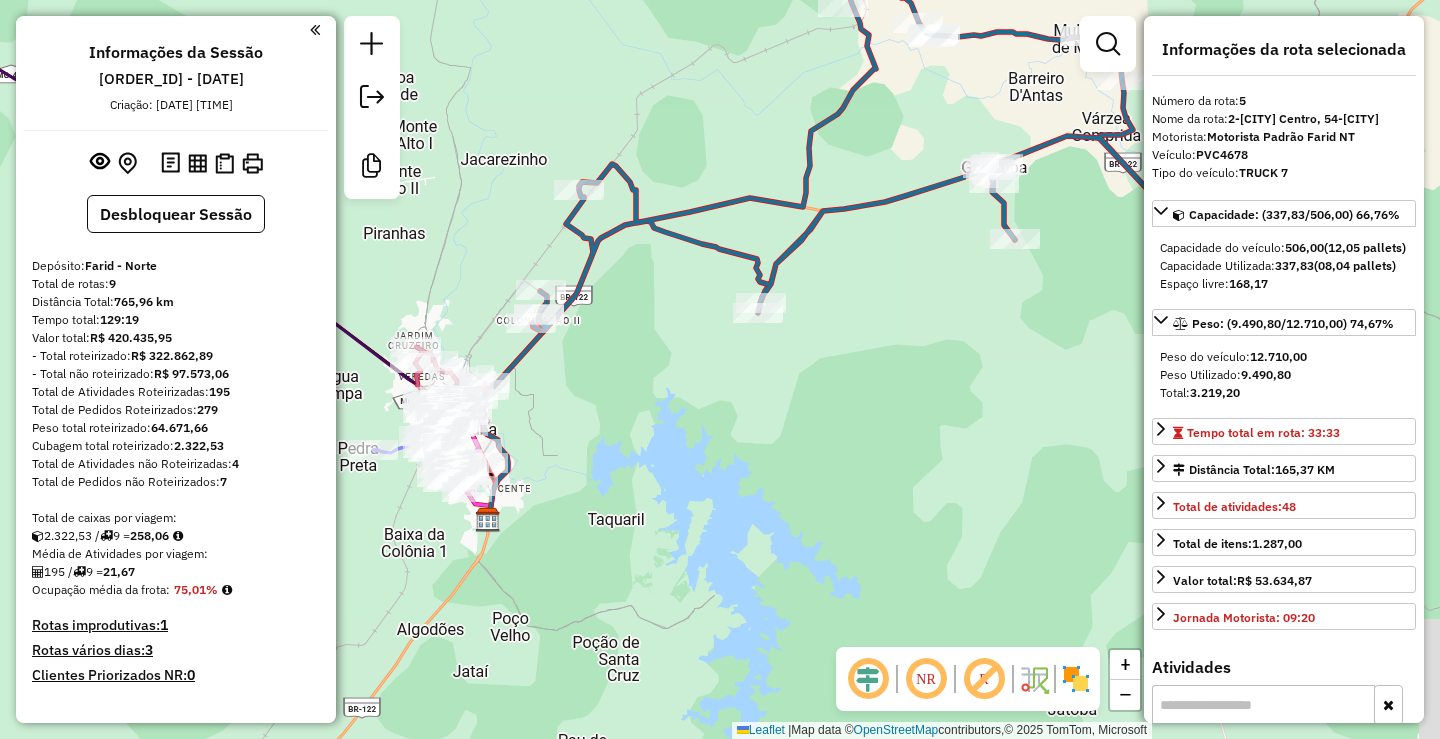 drag, startPoint x: 869, startPoint y: 551, endPoint x: 603, endPoint y: 418, distance: 297.39703 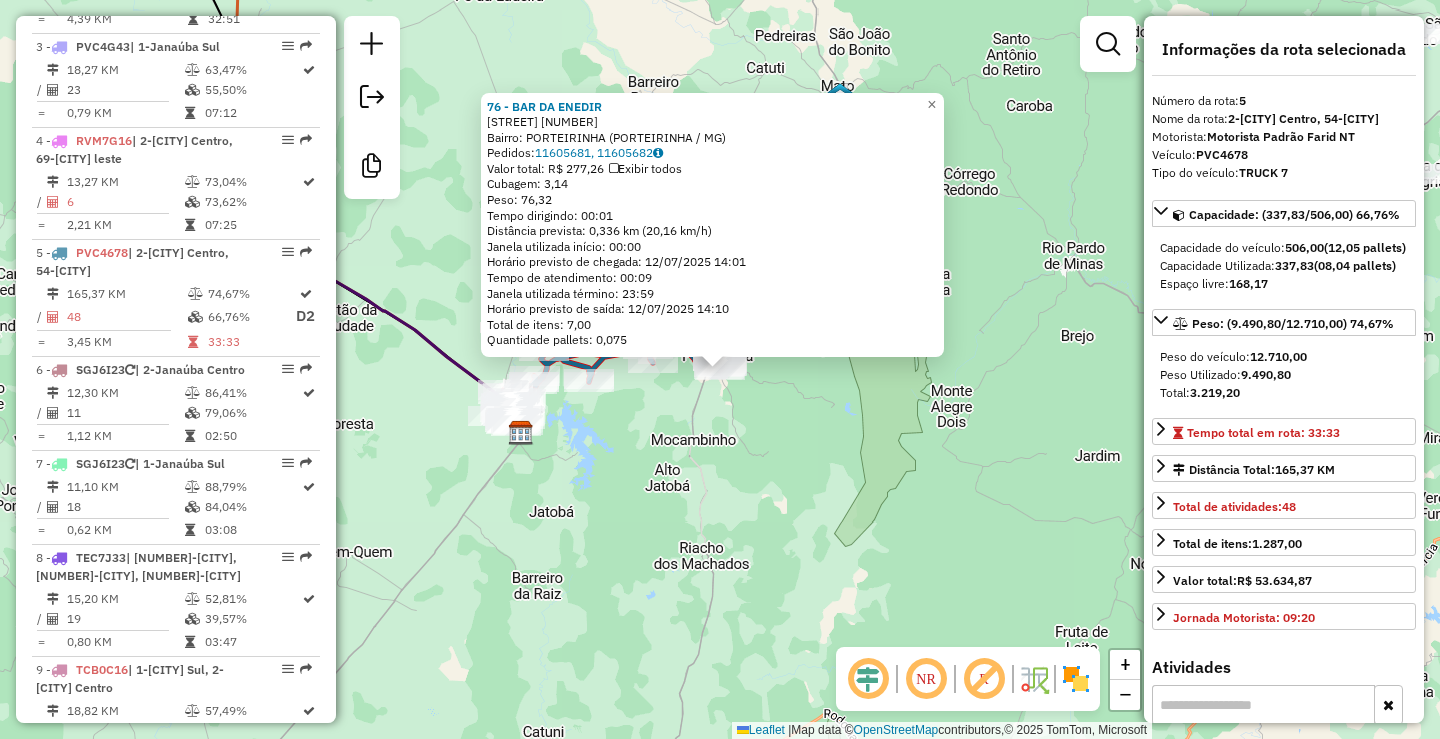 scroll, scrollTop: 1209, scrollLeft: 0, axis: vertical 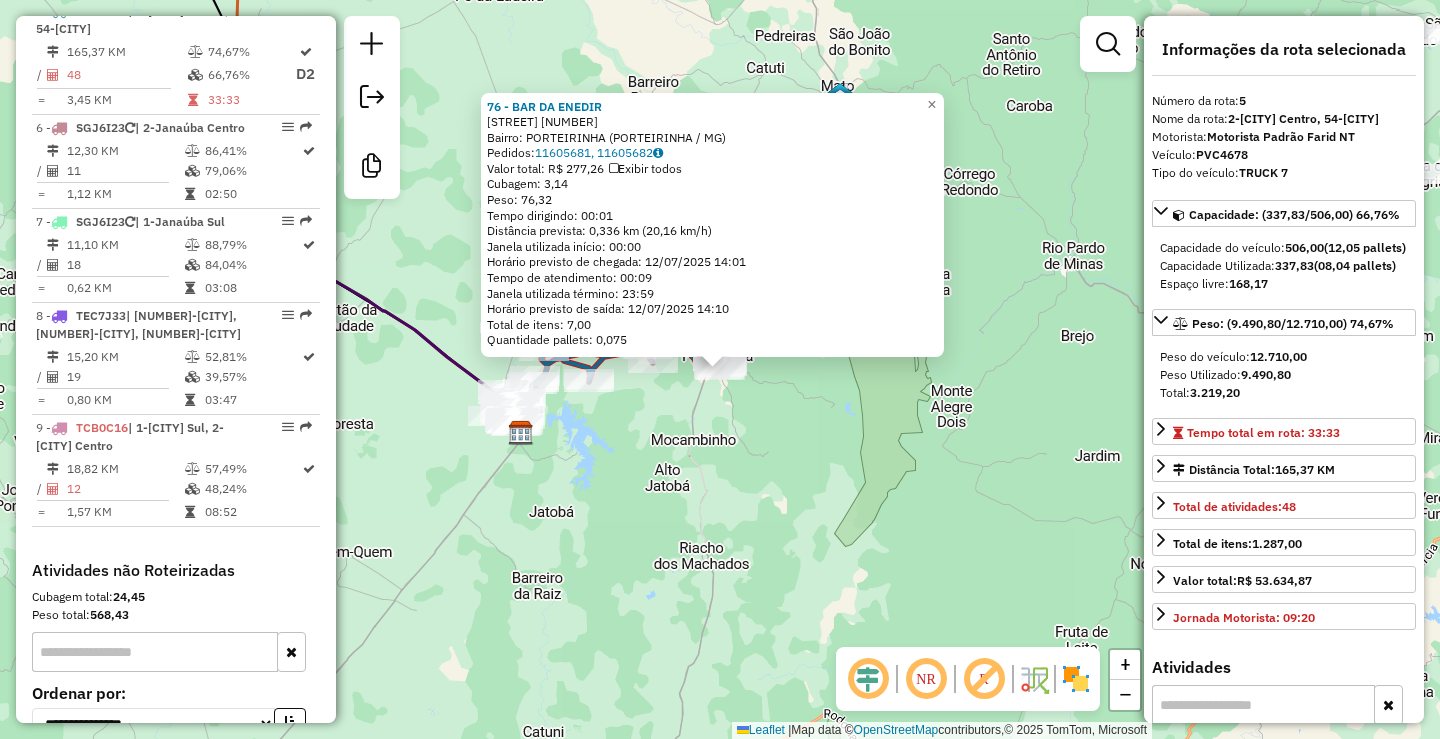 click on "76 - BAR DA ENEDIR  Endereço:  ROBSON ALBUQUERQUE MENDONCA 1065   Bairro: PORTEIRINHA (PORTEIRINHA / MG)   Pedidos:  11605681, 11605682   Valor total: R$ 277,26   Exibir todos   Cubagem: 3,14  Peso: 76,32  Tempo dirigindo: 00:01   Distância prevista: 0,336 km (20,16 km/h)   Janela utilizada início: 00:00   Horário previsto de chegada: 12/07/2025 14:01   Tempo de atendimento: 00:09   Janela utilizada término: 23:59   Horário previsto de saída: 12/07/2025 14:10   Total de itens: 7,00   Quantidade pallets: 0,075  × Janela de atendimento Grade de atendimento Capacidade Transportadoras Veículos Cliente Pedidos  Rotas Selecione os dias de semana para filtrar as janelas de atendimento  Seg   Ter   Qua   Qui   Sex   Sáb   Dom  Informe o período da janela de atendimento: De: Até:  Filtrar exatamente a janela do cliente  Considerar janela de atendimento padrão  Selecione os dias de semana para filtrar as grades de atendimento  Seg   Ter   Qua   Qui   Sex   Sáb   Dom   Peso mínimo:  ****  Peso máximo:  +" 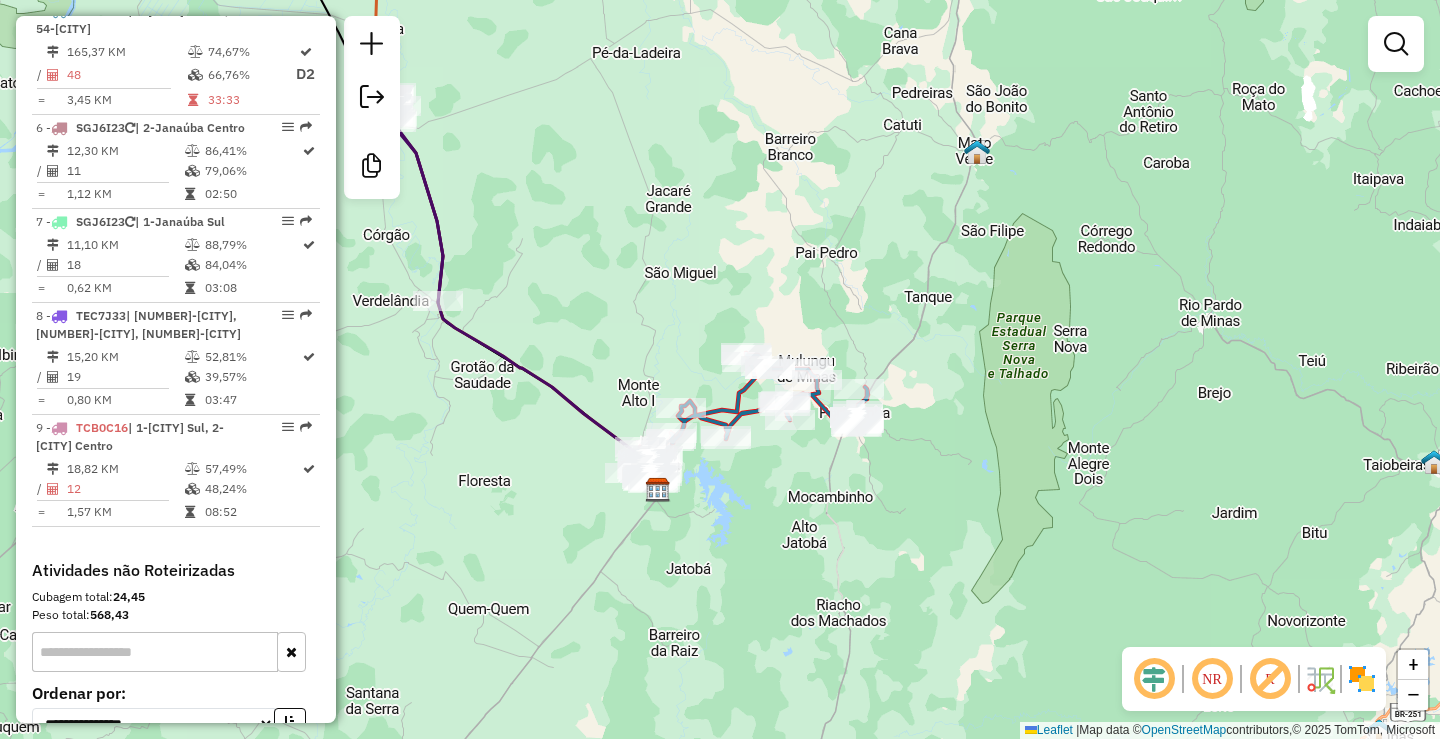 drag, startPoint x: 667, startPoint y: 488, endPoint x: 802, endPoint y: 544, distance: 146.15402 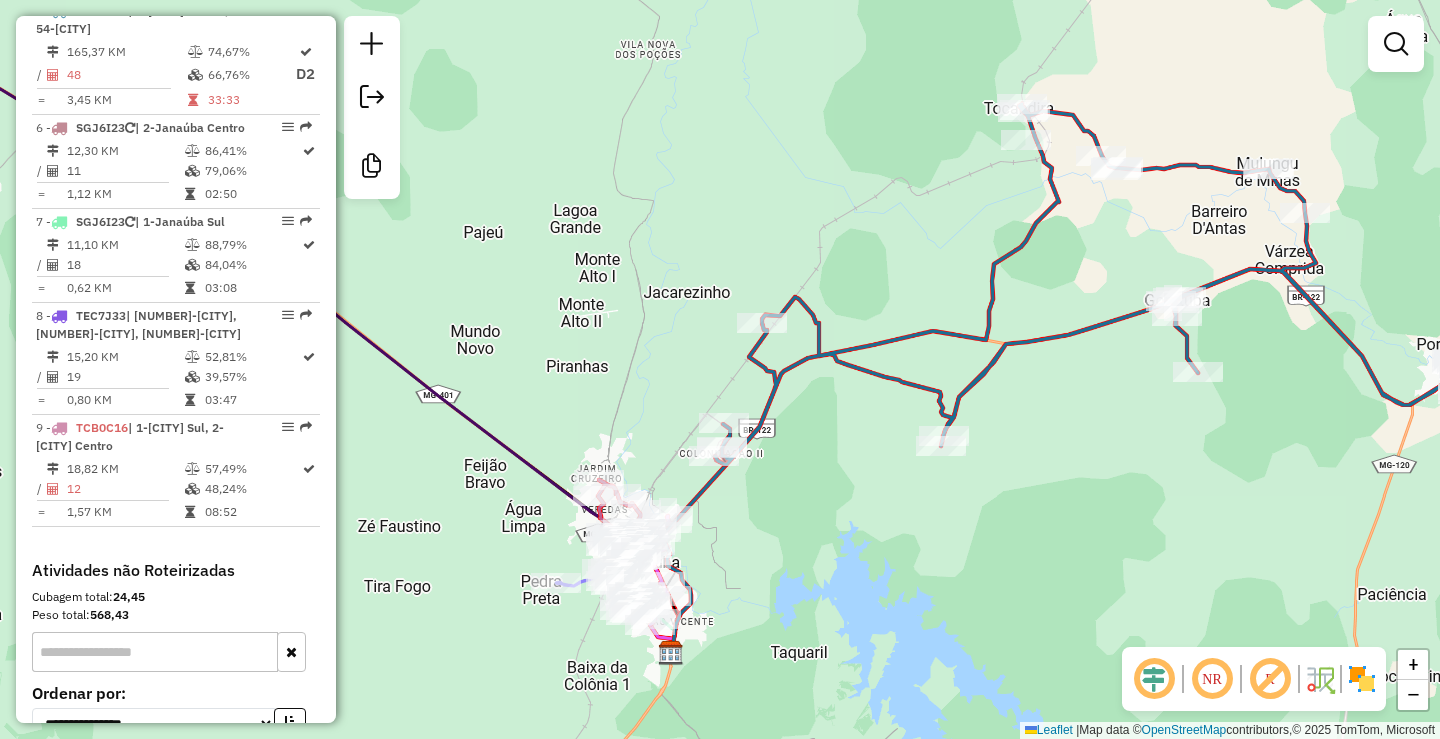 drag, startPoint x: 822, startPoint y: 574, endPoint x: 810, endPoint y: 545, distance: 31.38471 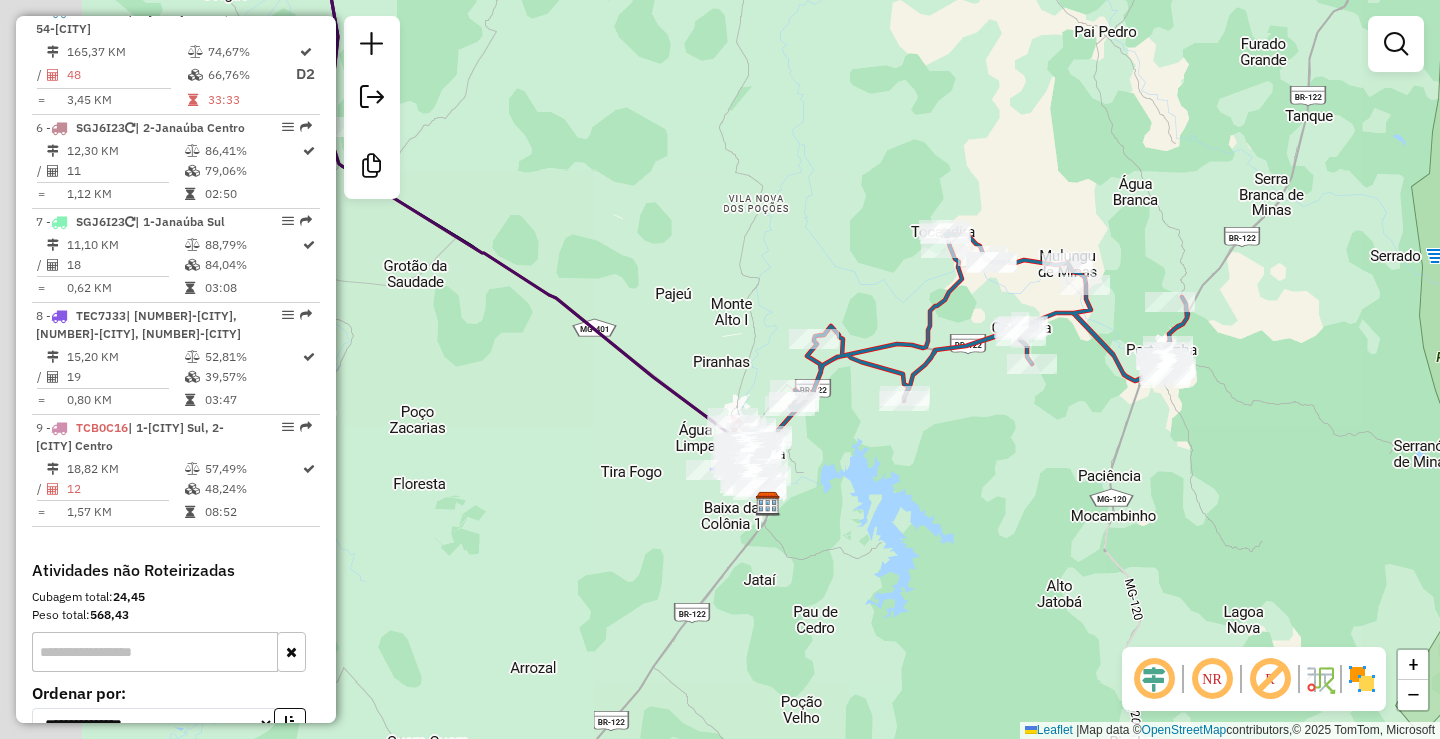 drag, startPoint x: 586, startPoint y: 439, endPoint x: 895, endPoint y: 481, distance: 311.8413 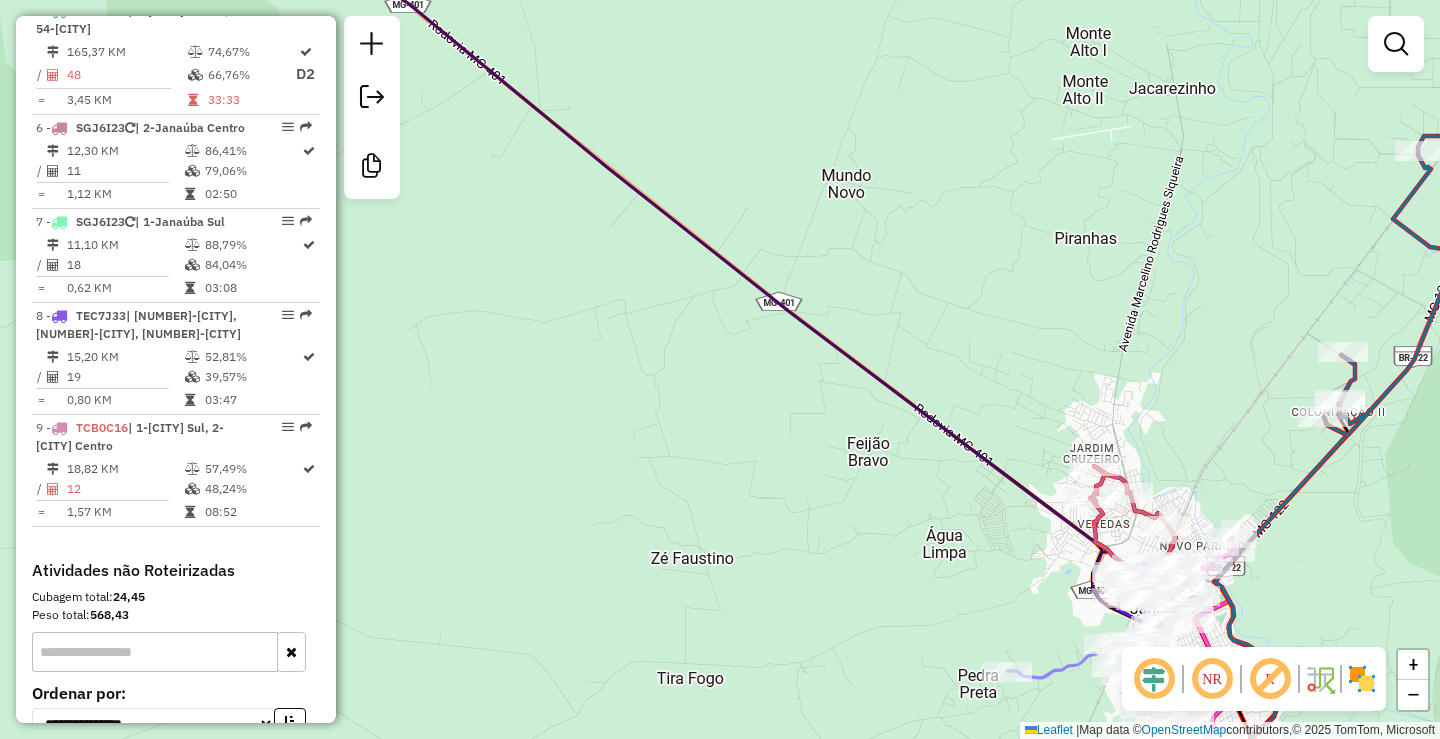 drag, startPoint x: 985, startPoint y: 505, endPoint x: 755, endPoint y: 456, distance: 235.16165 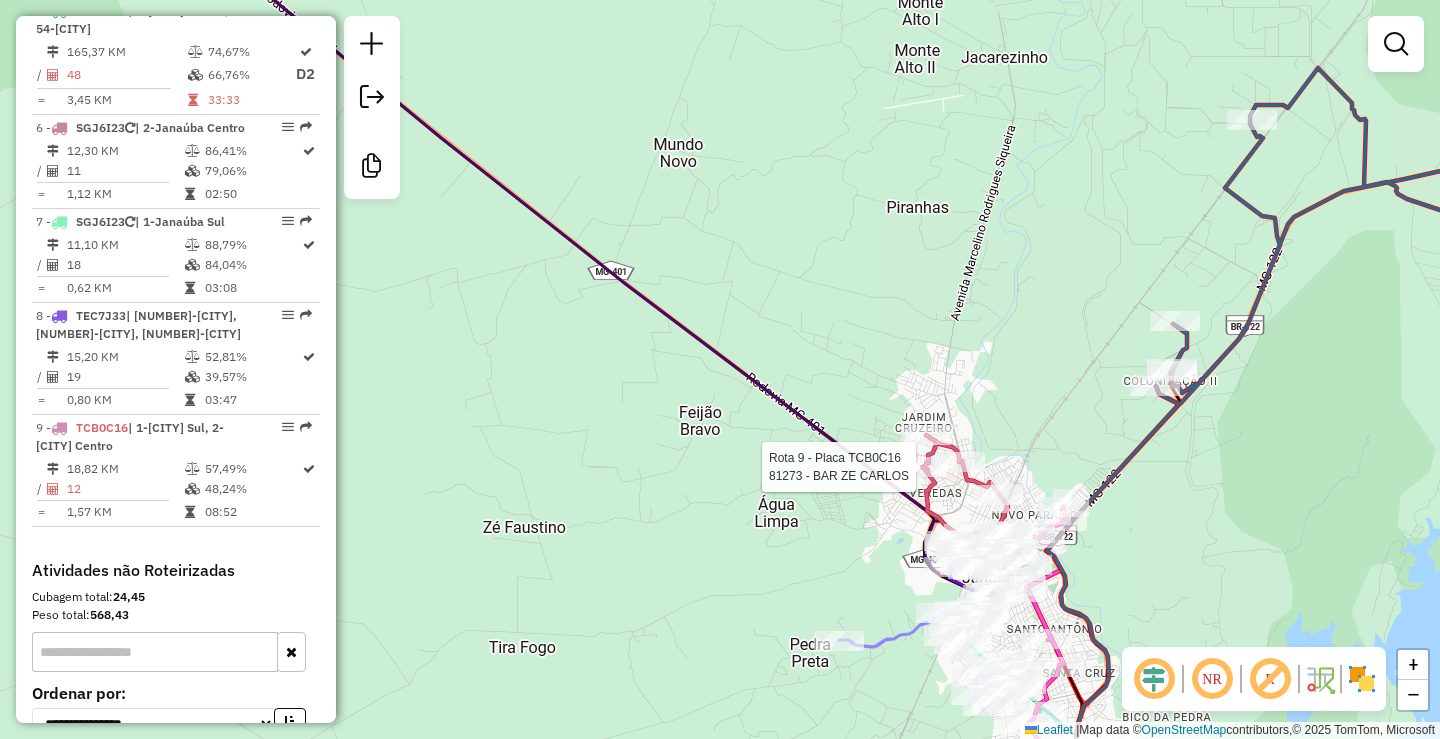 scroll, scrollTop: 1398, scrollLeft: 0, axis: vertical 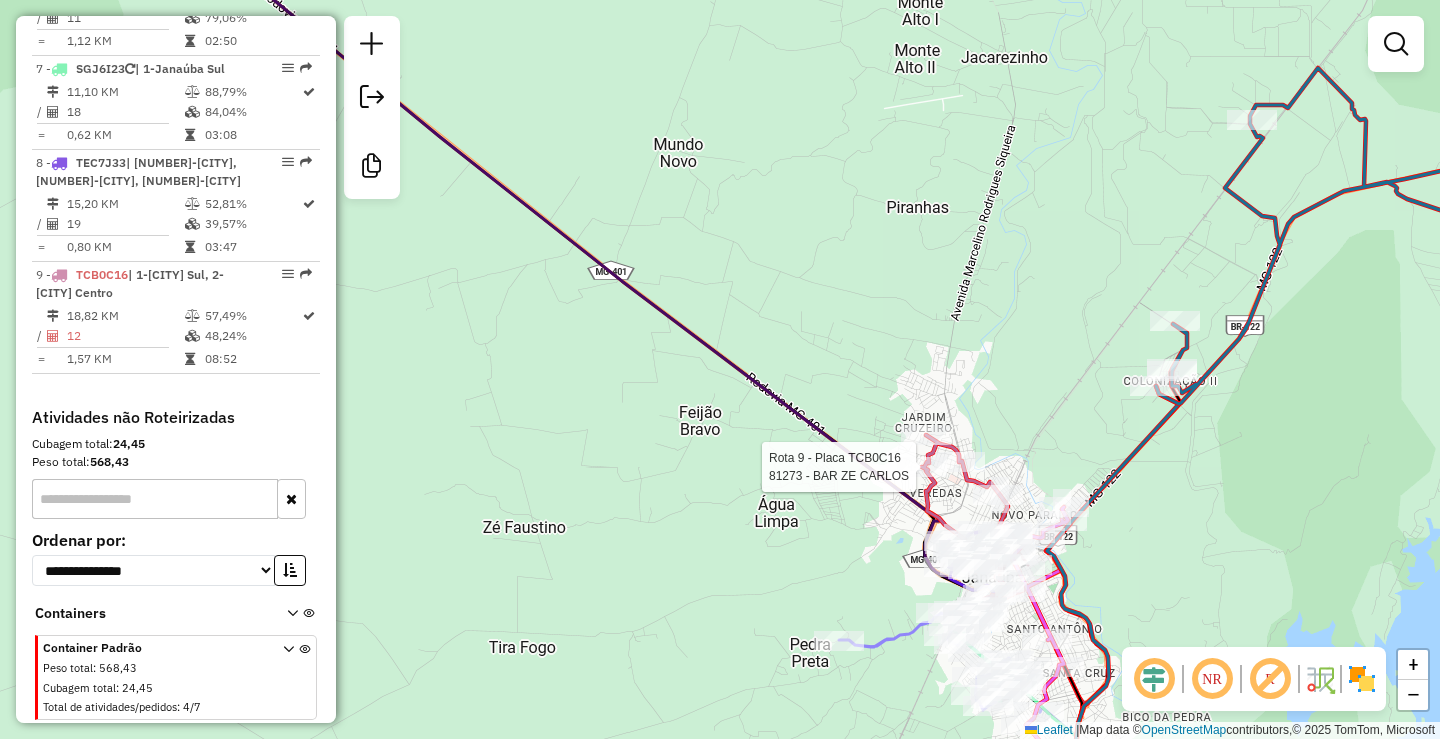 select on "*********" 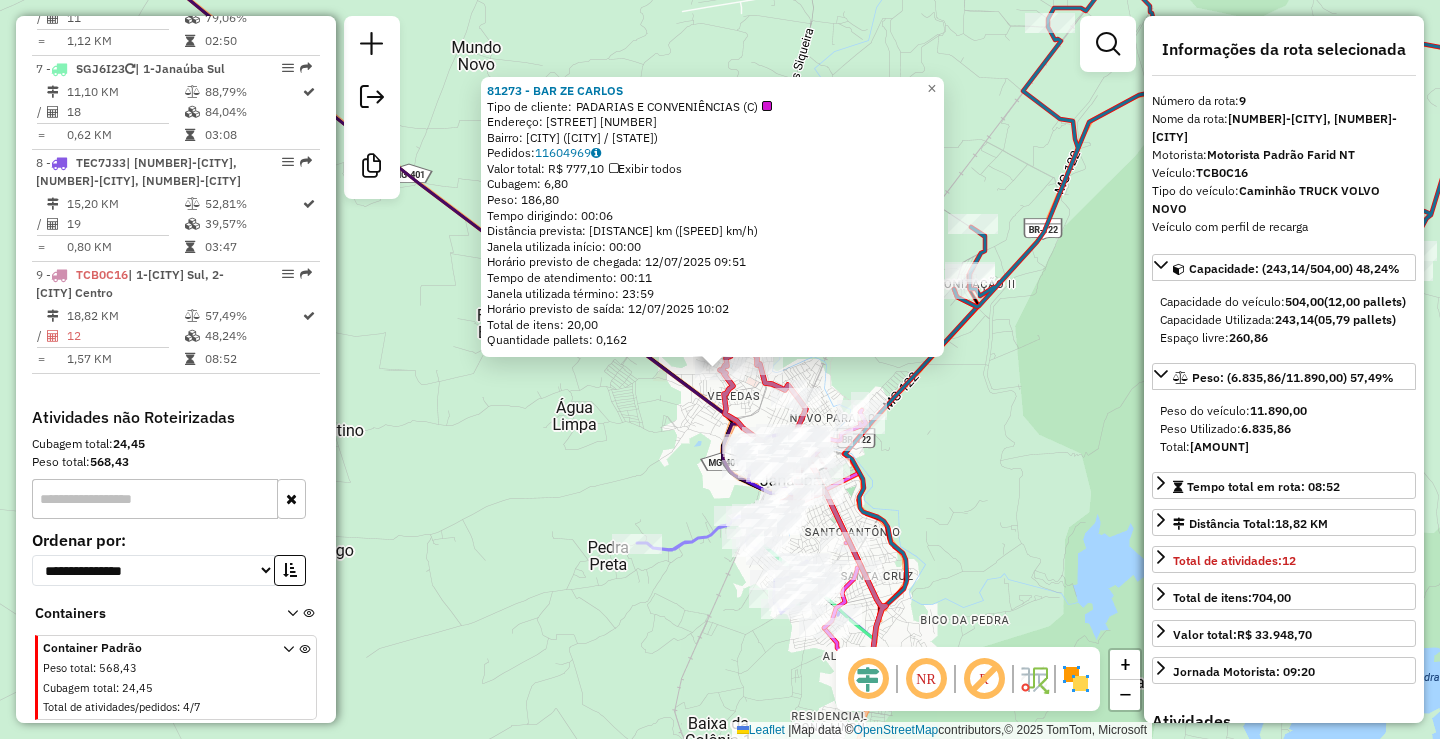 click on "81273 - BAR  ZE CARLOS  Tipo de cliente:   PADARIAS E CONVENIÊNCIAS (C)   Endereço:  MANOEL BANDEIRA 725   Bairro: VEREDAS (JANAUBA / MG)   Pedidos:  11604969   Valor total: R$ 777,10   Exibir todos   Cubagem: 6,80  Peso: 186,80  Tempo dirigindo: 00:06   Distância prevista: 3,248 km (32,48 km/h)   Janela utilizada início: 00:00   Horário previsto de chegada: 12/07/2025 09:51   Tempo de atendimento: 00:11   Janela utilizada término: 23:59   Horário previsto de saída: 12/07/2025 10:02   Total de itens: 20,00   Quantidade pallets: 0,162  × Janela de atendimento Grade de atendimento Capacidade Transportadoras Veículos Cliente Pedidos  Rotas Selecione os dias de semana para filtrar as janelas de atendimento  Seg   Ter   Qua   Qui   Sex   Sáb   Dom  Informe o período da janela de atendimento: De: Até:  Filtrar exatamente a janela do cliente  Considerar janela de atendimento padrão  Selecione os dias de semana para filtrar as grades de atendimento  Seg   Ter   Qua   Qui   Sex   Sáb   Dom  **** **** +" 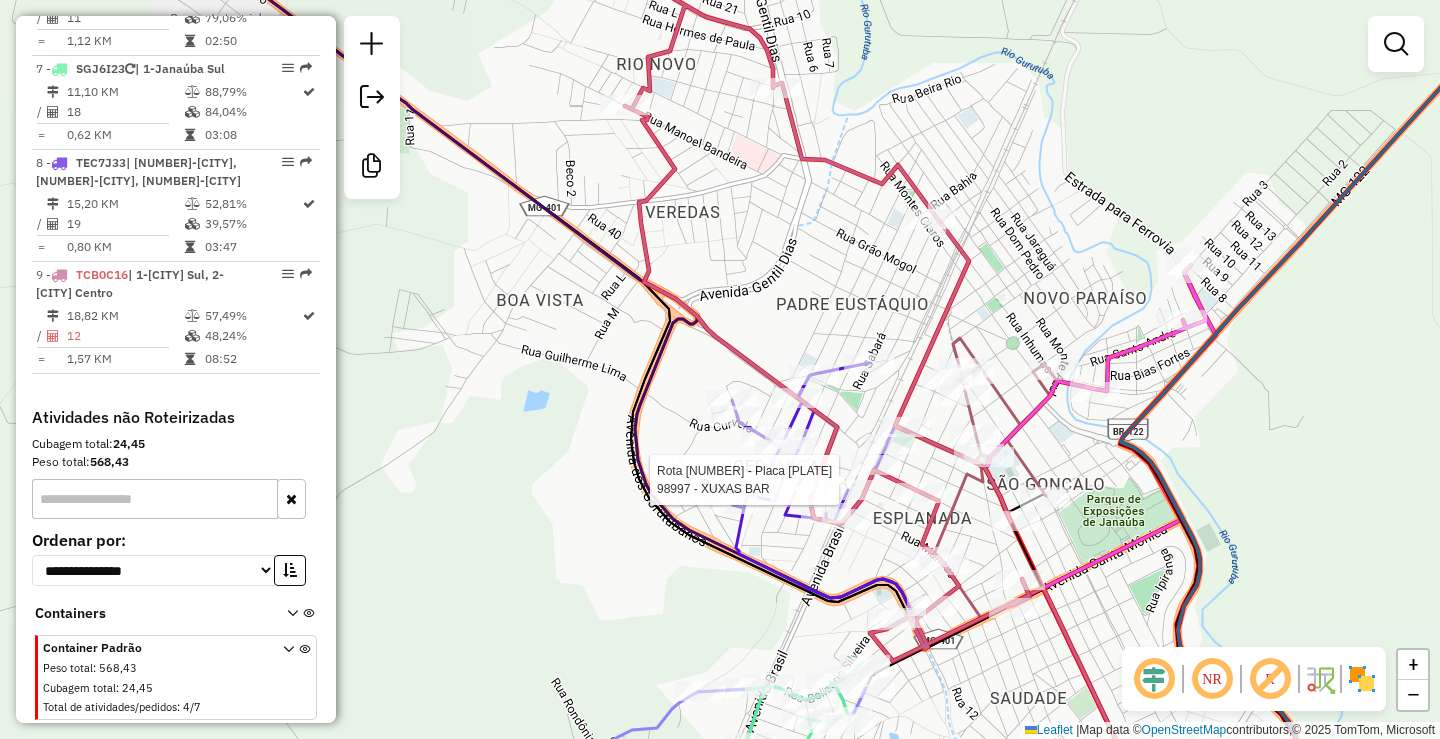 select on "*********" 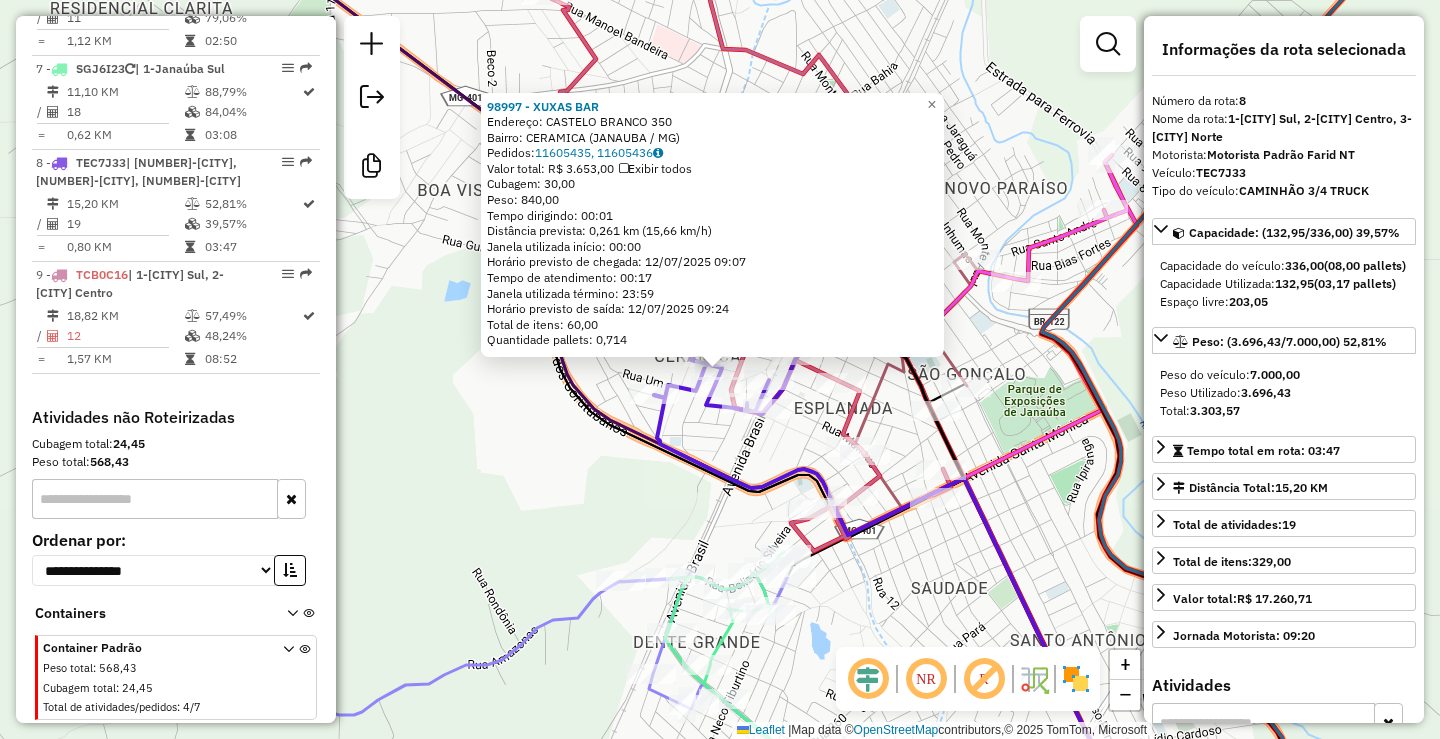 click on "98997 - XUXAS BAR  Endereço:  CASTELO BRANCO 350   Bairro: CERAMICA (JANAUBA / MG)   Pedidos:  11605435, 11605436   Valor total: R$ 3.653,00   Exibir todos   Cubagem: 30,00  Peso: 840,00  Tempo dirigindo: 00:01   Distância prevista: 0,261 km (15,66 km/h)   Janela utilizada início: 00:00   Horário previsto de chegada: 12/07/2025 09:07   Tempo de atendimento: 00:17   Janela utilizada término: 23:59   Horário previsto de saída: 12/07/2025 09:24   Total de itens: 60,00   Quantidade pallets: 0,714  × Janela de atendimento Grade de atendimento Capacidade Transportadoras Veículos Cliente Pedidos  Rotas Selecione os dias de semana para filtrar as janelas de atendimento  Seg   Ter   Qua   Qui   Sex   Sáb   Dom  Informe o período da janela de atendimento: De: Até:  Filtrar exatamente a janela do cliente  Considerar janela de atendimento padrão  Selecione os dias de semana para filtrar as grades de atendimento  Seg   Ter   Qua   Qui   Sex   Sáb   Dom   Considerar clientes sem dia de atendimento cadastrado" 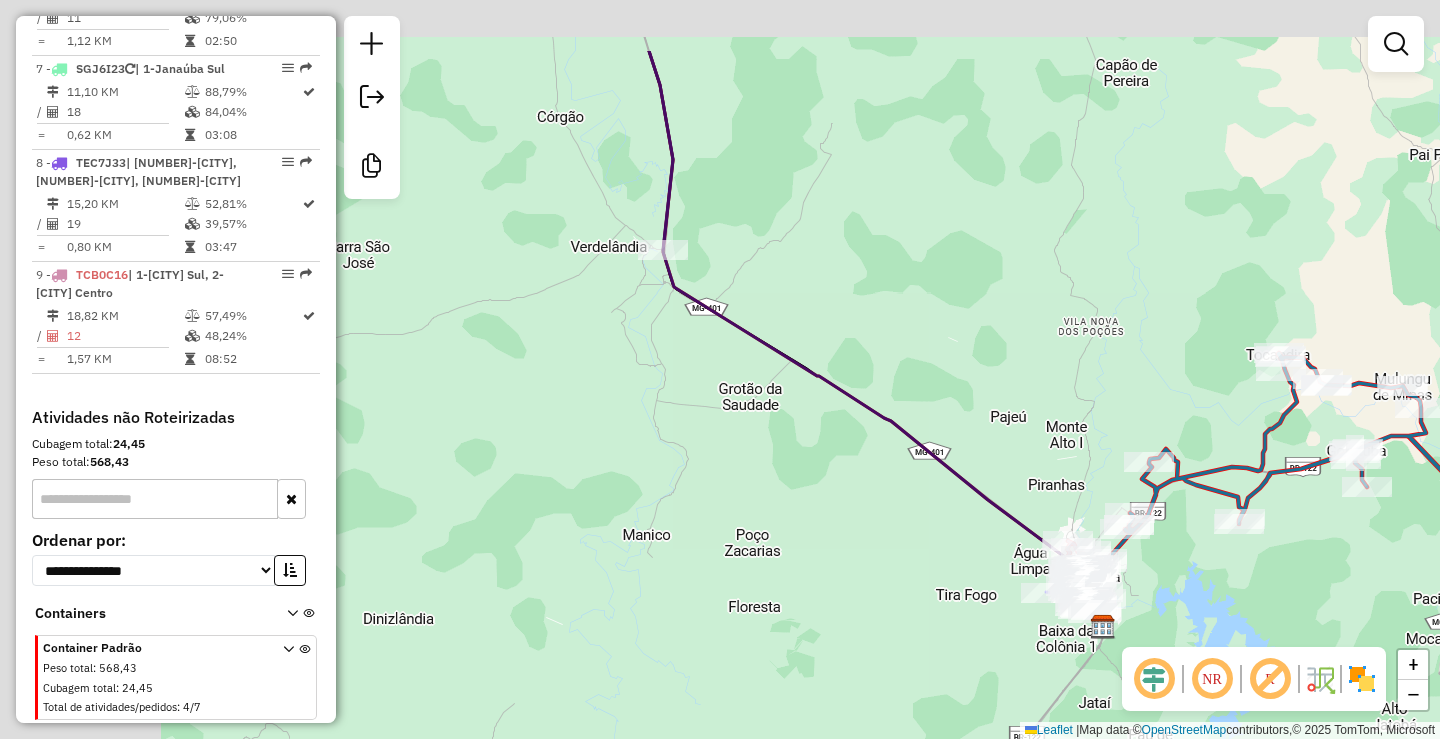 drag, startPoint x: 777, startPoint y: 419, endPoint x: 890, endPoint y: 482, distance: 129.37543 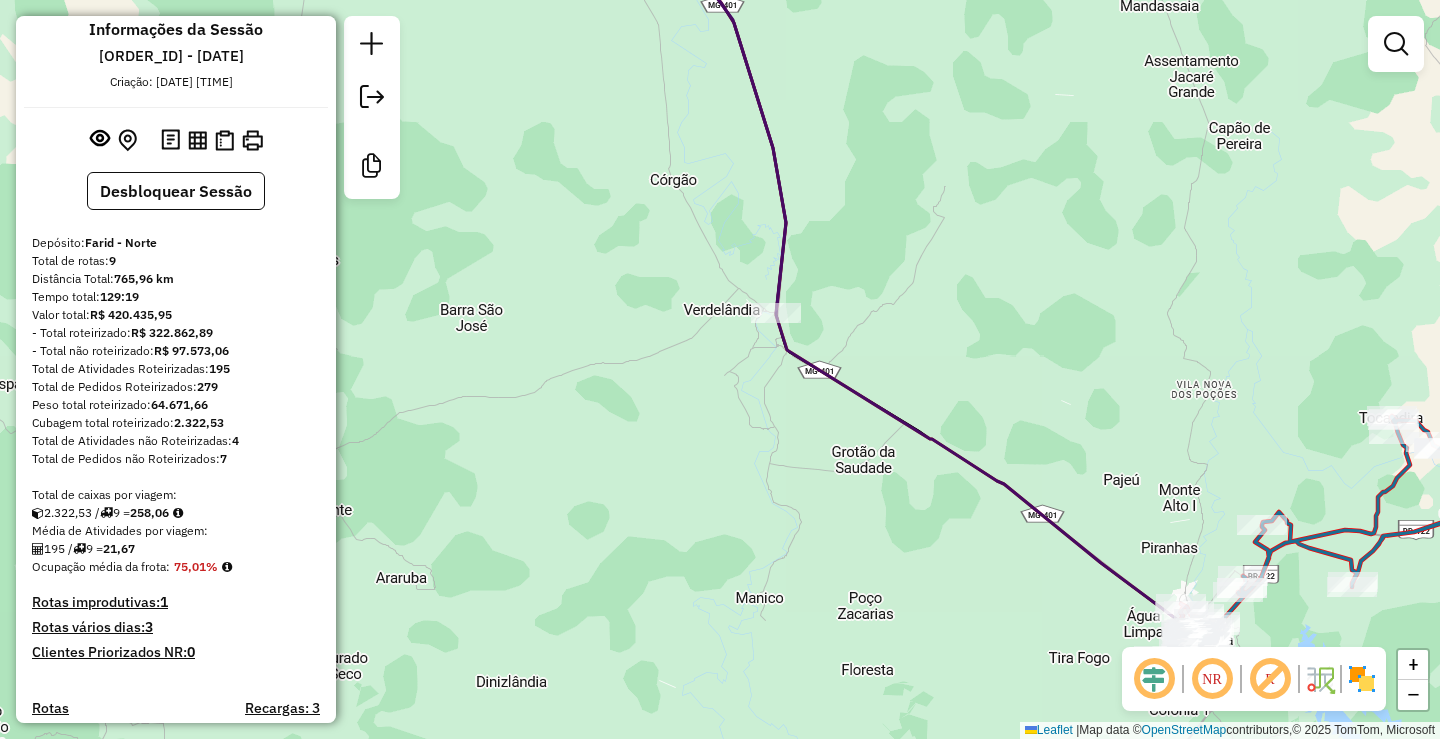 scroll, scrollTop: 0, scrollLeft: 0, axis: both 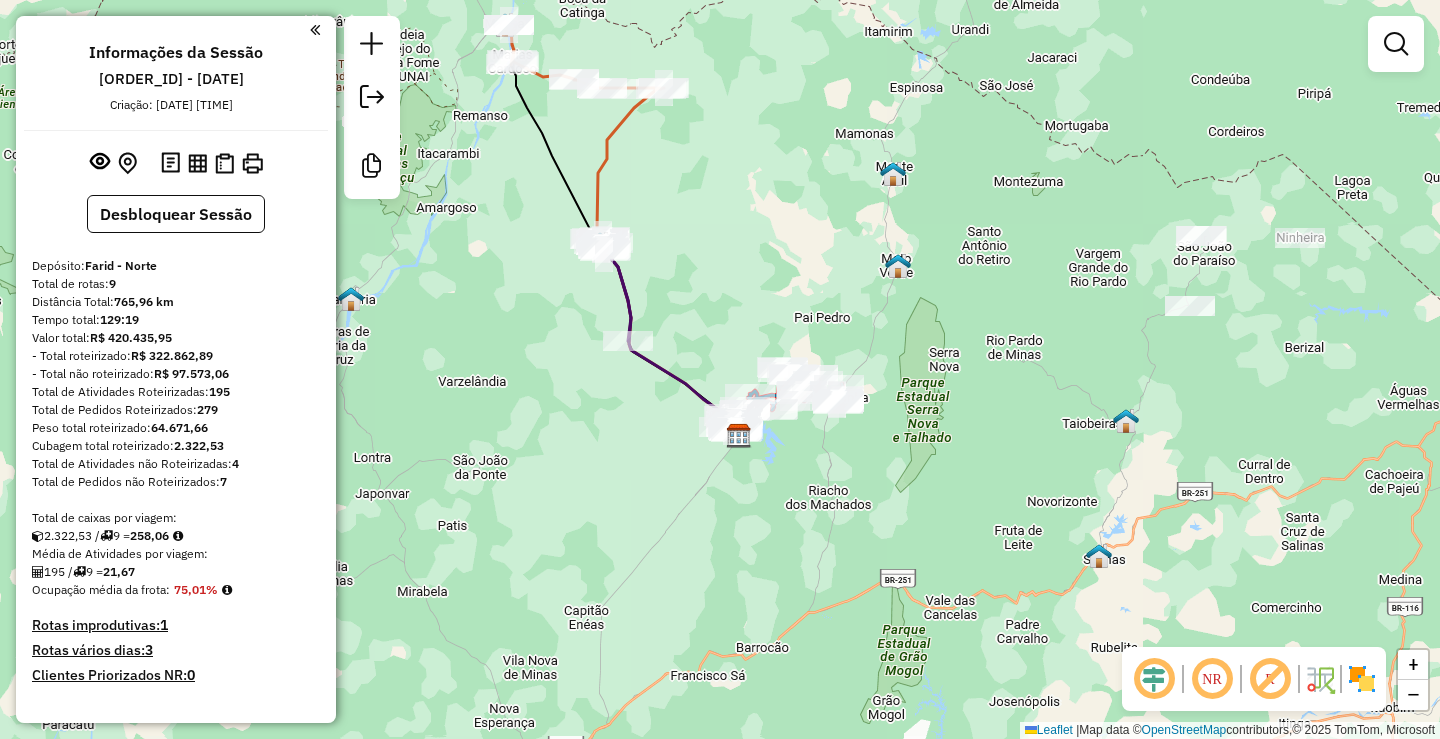 drag, startPoint x: 662, startPoint y: 266, endPoint x: 688, endPoint y: 363, distance: 100.4241 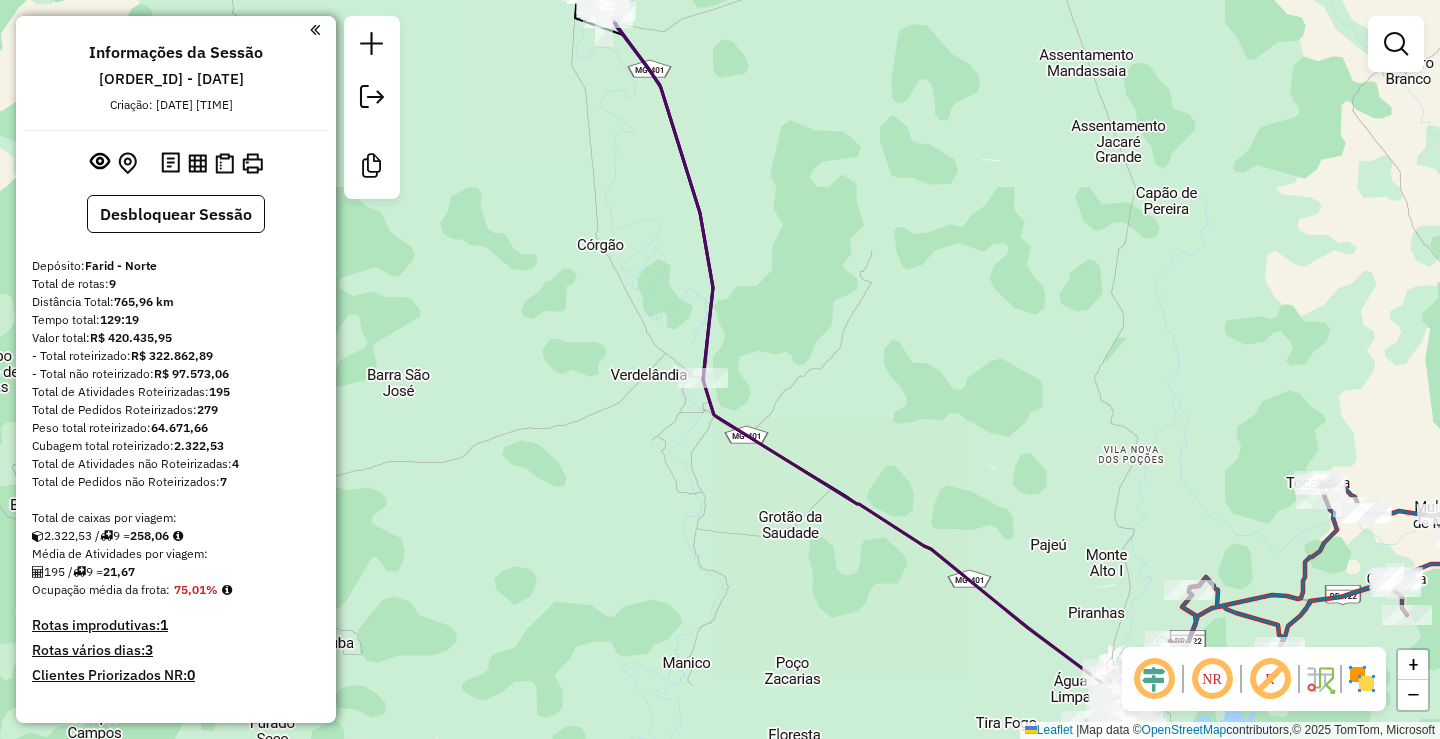 click on "Janela de atendimento Grade de atendimento Capacidade Transportadoras Veículos Cliente Pedidos  Rotas Selecione os dias de semana para filtrar as janelas de atendimento  Seg   Ter   Qua   Qui   Sex   Sáb   Dom  Informe o período da janela de atendimento: De: Até:  Filtrar exatamente a janela do cliente  Considerar janela de atendimento padrão  Selecione os dias de semana para filtrar as grades de atendimento  Seg   Ter   Qua   Qui   Sex   Sáb   Dom   Considerar clientes sem dia de atendimento cadastrado  Clientes fora do dia de atendimento selecionado Filtrar as atividades entre os valores definidos abaixo:  Peso mínimo:  ****  Peso máximo:  ****  Cubagem mínima:   Cubagem máxima:   De:   Até:  Filtrar as atividades entre o tempo de atendimento definido abaixo:  De:   Até:   Considerar capacidade total dos clientes não roteirizados Transportadora: Selecione um ou mais itens Tipo de veículo: Selecione um ou mais itens Veículo: Selecione um ou mais itens Motorista: Selecione um ou mais itens De:" 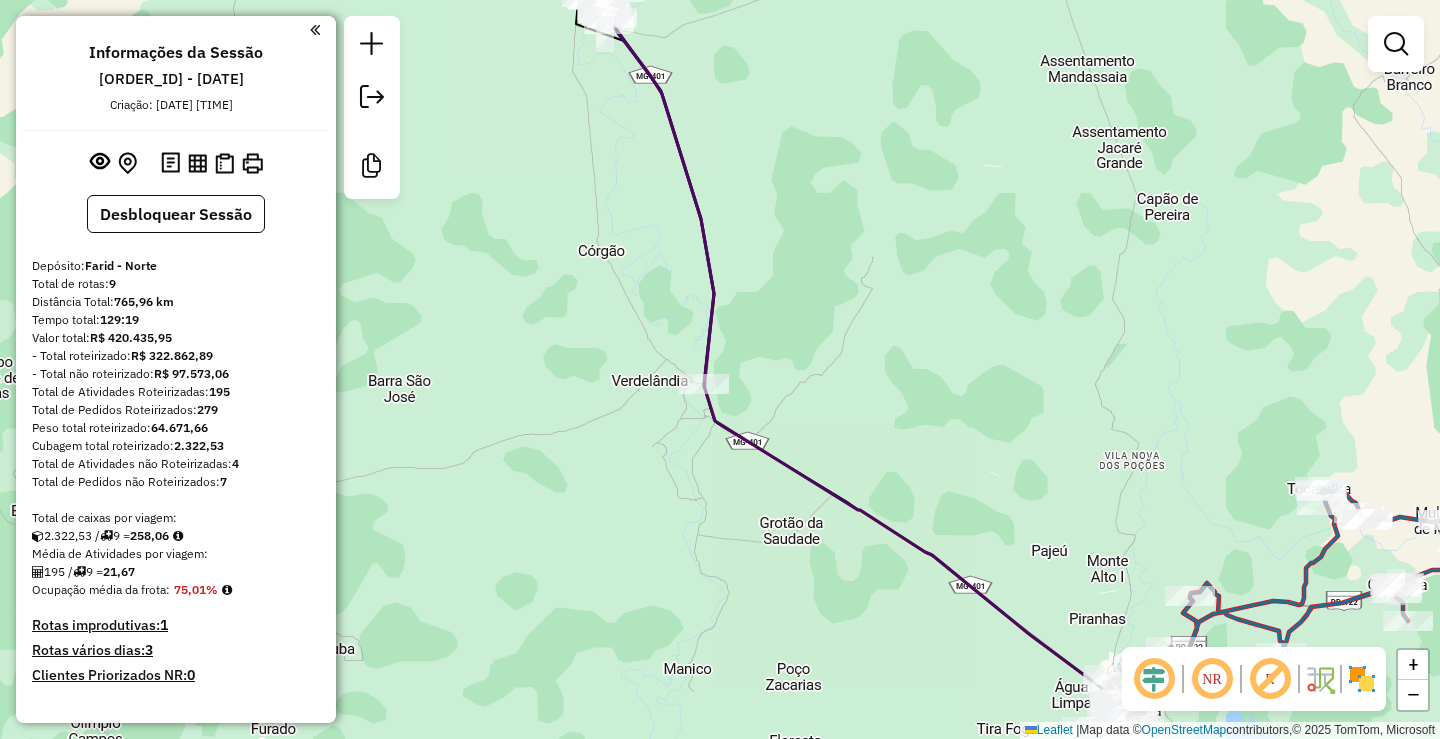 click on "Janela de atendimento Grade de atendimento Capacidade Transportadoras Veículos Cliente Pedidos  Rotas Selecione os dias de semana para filtrar as janelas de atendimento  Seg   Ter   Qua   Qui   Sex   Sáb   Dom  Informe o período da janela de atendimento: De: Até:  Filtrar exatamente a janela do cliente  Considerar janela de atendimento padrão  Selecione os dias de semana para filtrar as grades de atendimento  Seg   Ter   Qua   Qui   Sex   Sáb   Dom   Considerar clientes sem dia de atendimento cadastrado  Clientes fora do dia de atendimento selecionado Filtrar as atividades entre os valores definidos abaixo:  Peso mínimo:  ****  Peso máximo:  ****  Cubagem mínima:   Cubagem máxima:   De:   Até:  Filtrar as atividades entre o tempo de atendimento definido abaixo:  De:   Até:   Considerar capacidade total dos clientes não roteirizados Transportadora: Selecione um ou mais itens Tipo de veículo: Selecione um ou mais itens Veículo: Selecione um ou mais itens Motorista: Selecione um ou mais itens De:" 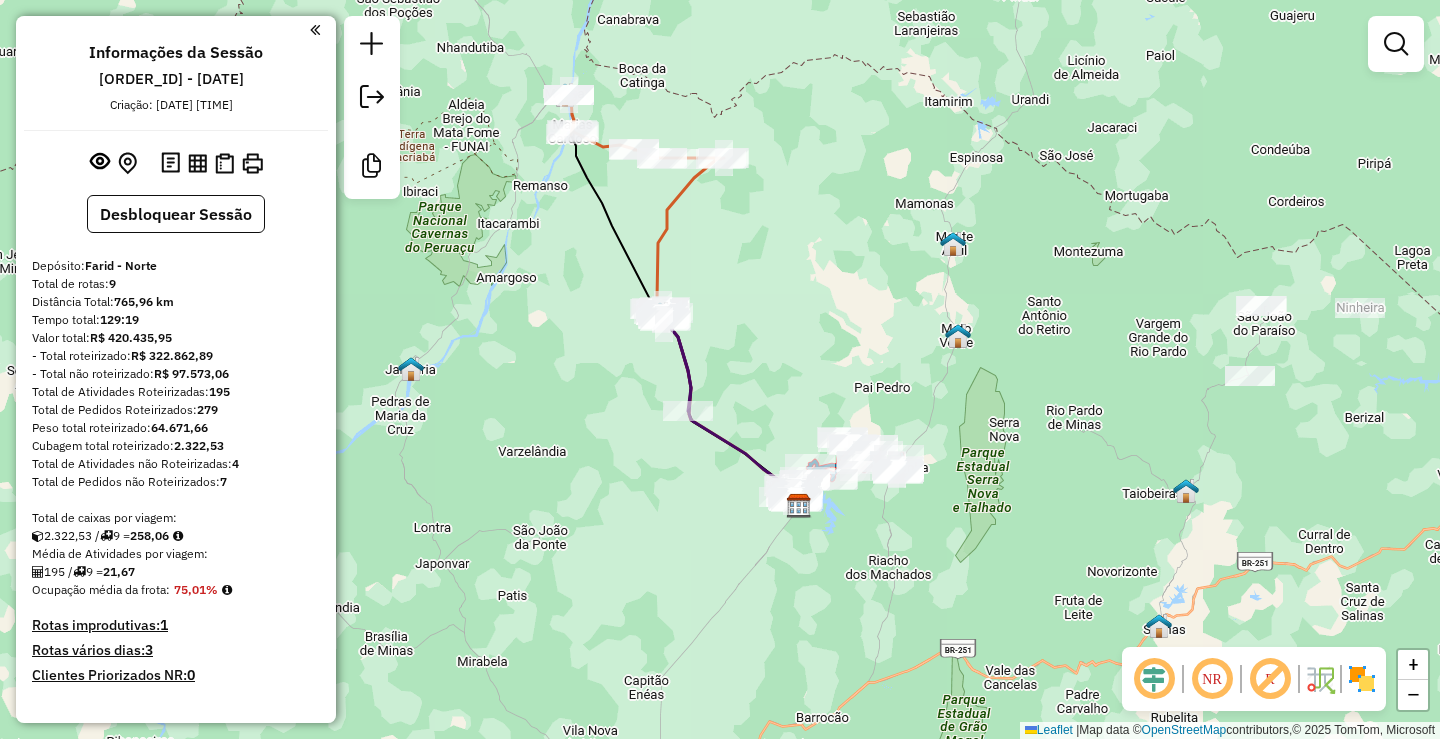 click on "Janela de atendimento Grade de atendimento Capacidade Transportadoras Veículos Cliente Pedidos  Rotas Selecione os dias de semana para filtrar as janelas de atendimento  Seg   Ter   Qua   Qui   Sex   Sáb   Dom  Informe o período da janela de atendimento: De: Até:  Filtrar exatamente a janela do cliente  Considerar janela de atendimento padrão  Selecione os dias de semana para filtrar as grades de atendimento  Seg   Ter   Qua   Qui   Sex   Sáb   Dom   Considerar clientes sem dia de atendimento cadastrado  Clientes fora do dia de atendimento selecionado Filtrar as atividades entre os valores definidos abaixo:  Peso mínimo:  ****  Peso máximo:  ****  Cubagem mínima:   Cubagem máxima:   De:   Até:  Filtrar as atividades entre o tempo de atendimento definido abaixo:  De:   Até:   Considerar capacidade total dos clientes não roteirizados Transportadora: Selecione um ou mais itens Tipo de veículo: Selecione um ou mais itens Veículo: Selecione um ou mais itens Motorista: Selecione um ou mais itens De:" 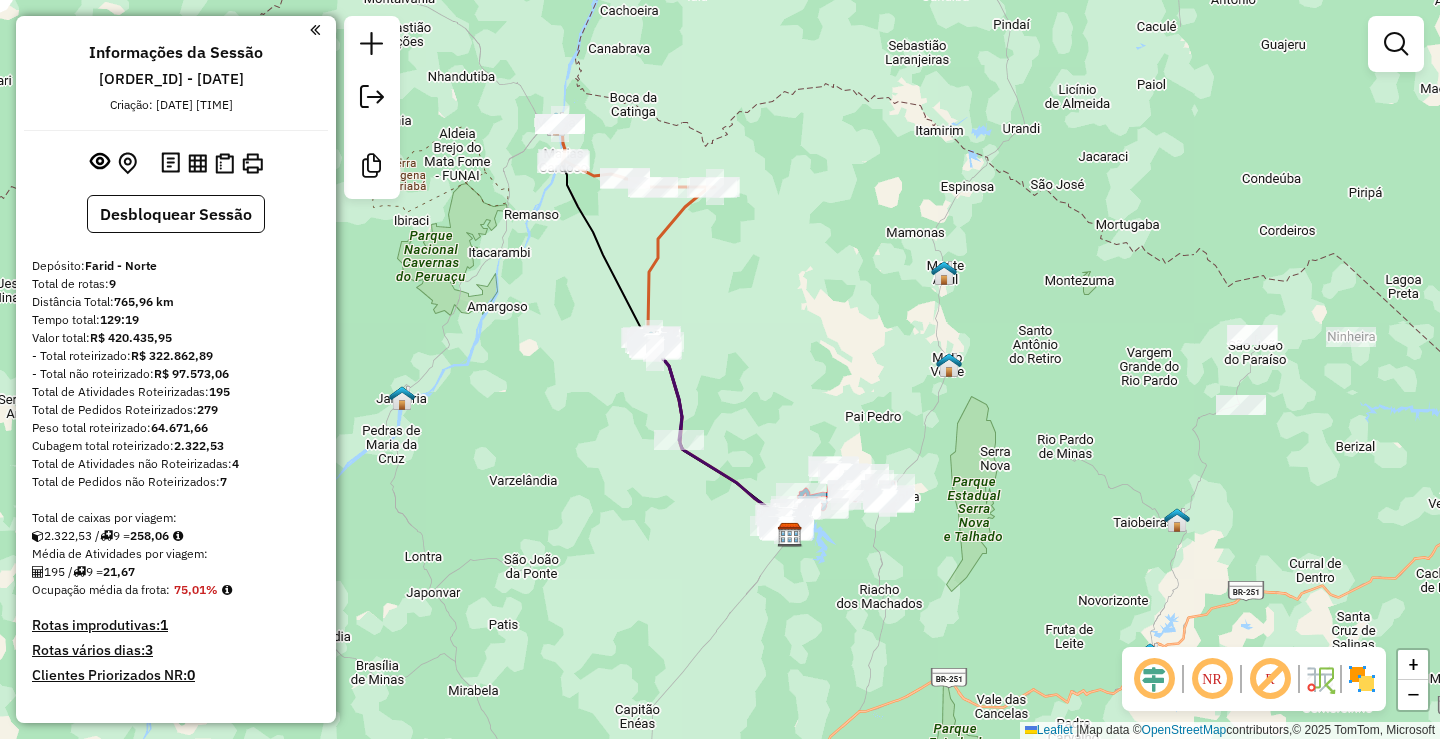 click on "Janela de atendimento Grade de atendimento Capacidade Transportadoras Veículos Cliente Pedidos  Rotas Selecione os dias de semana para filtrar as janelas de atendimento  Seg   Ter   Qua   Qui   Sex   Sáb   Dom  Informe o período da janela de atendimento: De: Até:  Filtrar exatamente a janela do cliente  Considerar janela de atendimento padrão  Selecione os dias de semana para filtrar as grades de atendimento  Seg   Ter   Qua   Qui   Sex   Sáb   Dom   Considerar clientes sem dia de atendimento cadastrado  Clientes fora do dia de atendimento selecionado Filtrar as atividades entre os valores definidos abaixo:  Peso mínimo:  ****  Peso máximo:  ****  Cubagem mínima:   Cubagem máxima:   De:   Até:  Filtrar as atividades entre o tempo de atendimento definido abaixo:  De:   Até:   Considerar capacidade total dos clientes não roteirizados Transportadora: Selecione um ou mais itens Tipo de veículo: Selecione um ou mais itens Veículo: Selecione um ou mais itens Motorista: Selecione um ou mais itens De:" 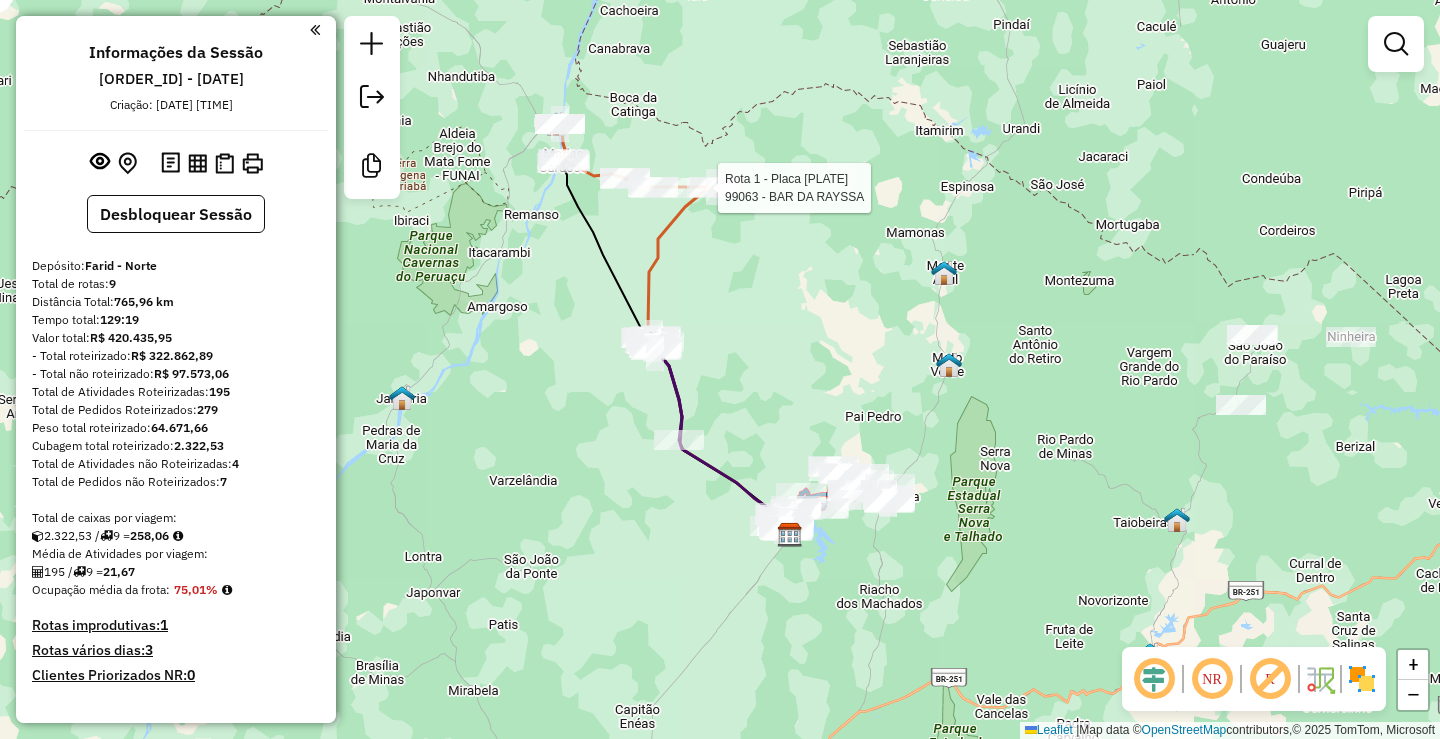 select on "*********" 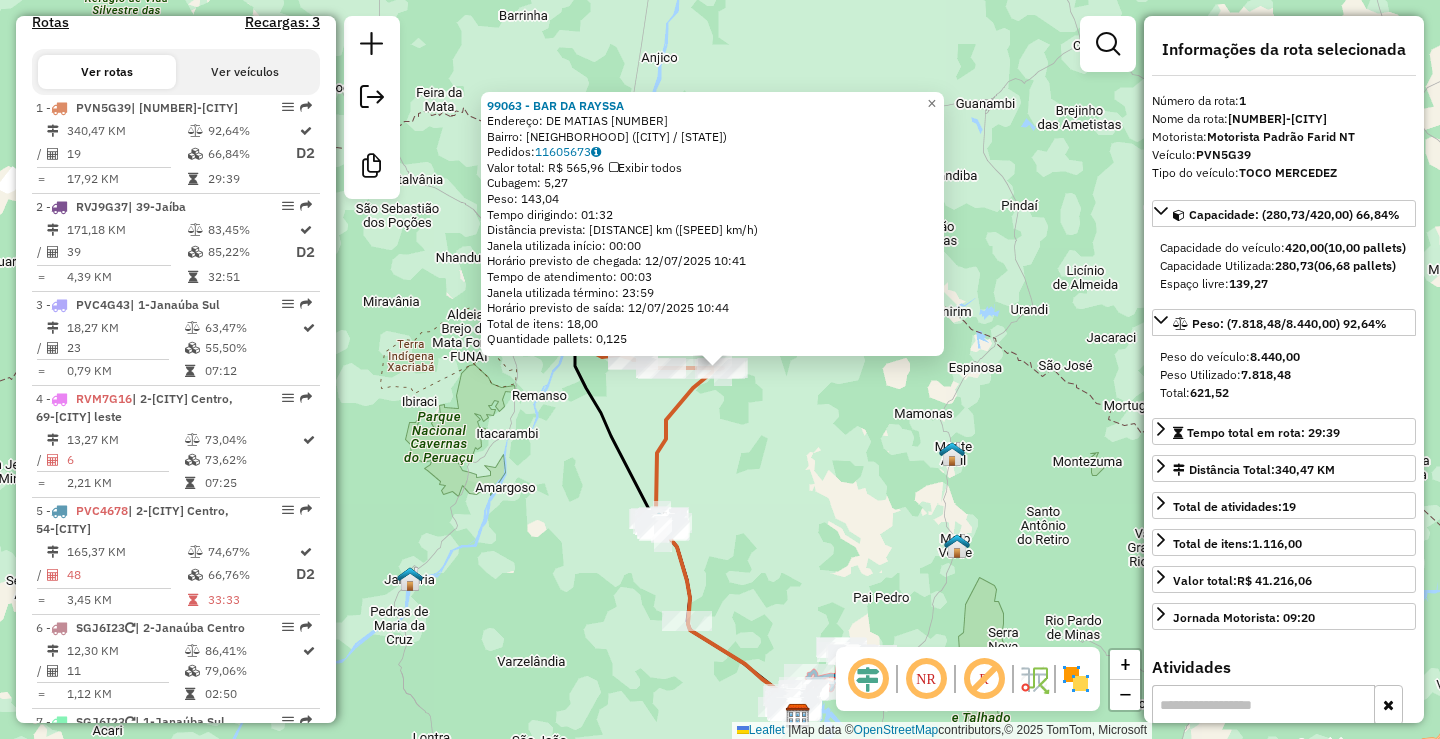 scroll, scrollTop: 788, scrollLeft: 0, axis: vertical 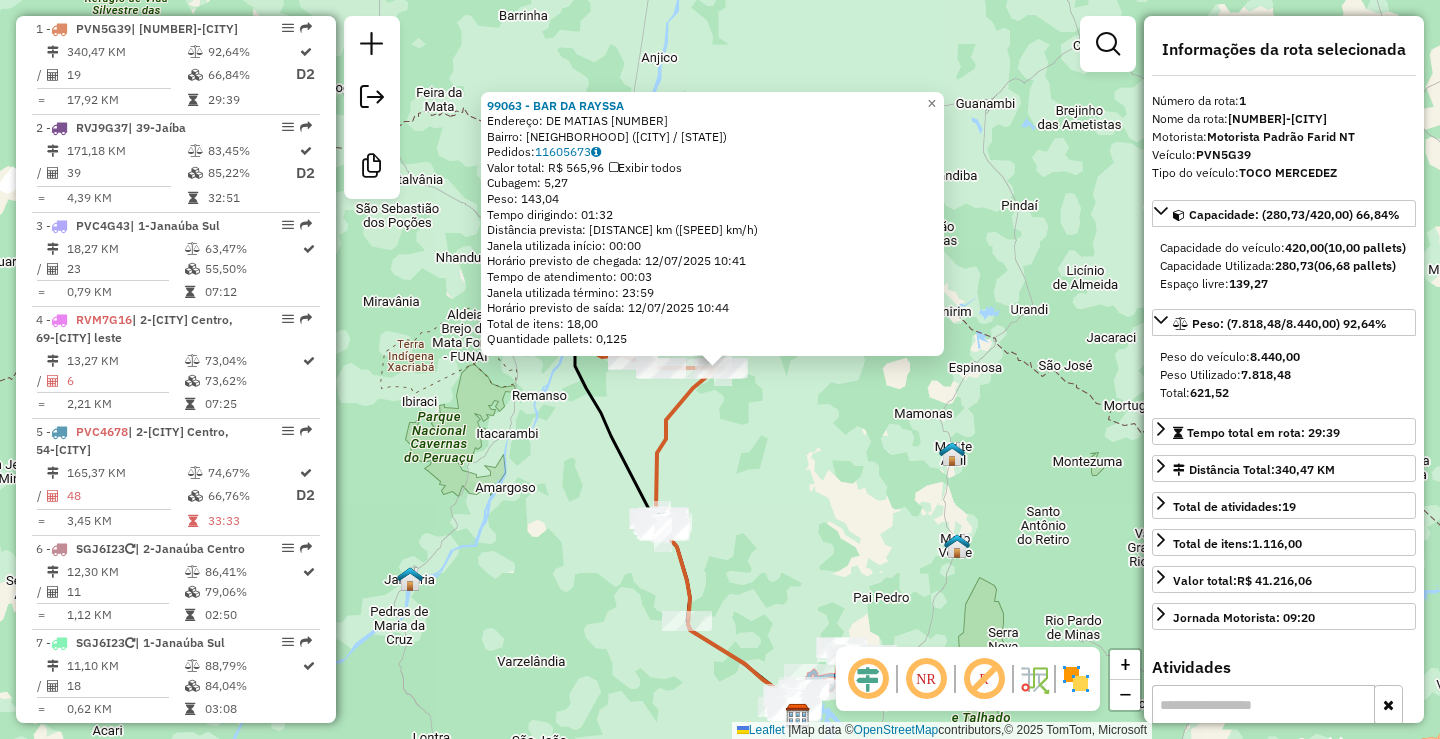 click on "99063 - BAR DA RAYSSA  Endereço:  DE MATIAS 04   Bairro: PORTO DE MATIAS (MATIAS CARDOSO / MG)   Pedidos:  11605673   Valor total: R$ 565,96   Exibir todos   Cubagem: 5,27  Peso: 143,04  Tempo dirigindo: 01:32   Distância prevista: 54,179 km (35,33 km/h)   Janela utilizada início: 00:00   Horário previsto de chegada: 12/07/2025 10:41   Tempo de atendimento: 00:03   Janela utilizada término: 23:59   Horário previsto de saída: 12/07/2025 10:44   Total de itens: 18,00   Quantidade pallets: 0,125  × Janela de atendimento Grade de atendimento Capacidade Transportadoras Veículos Cliente Pedidos  Rotas Selecione os dias de semana para filtrar as janelas de atendimento  Seg   Ter   Qua   Qui   Sex   Sáb   Dom  Informe o período da janela de atendimento: De: Até:  Filtrar exatamente a janela do cliente  Considerar janela de atendimento padrão  Selecione os dias de semana para filtrar as grades de atendimento  Seg   Ter   Qua   Qui   Sex   Sáb   Dom   Considerar clientes sem dia de atendimento cadastrado" 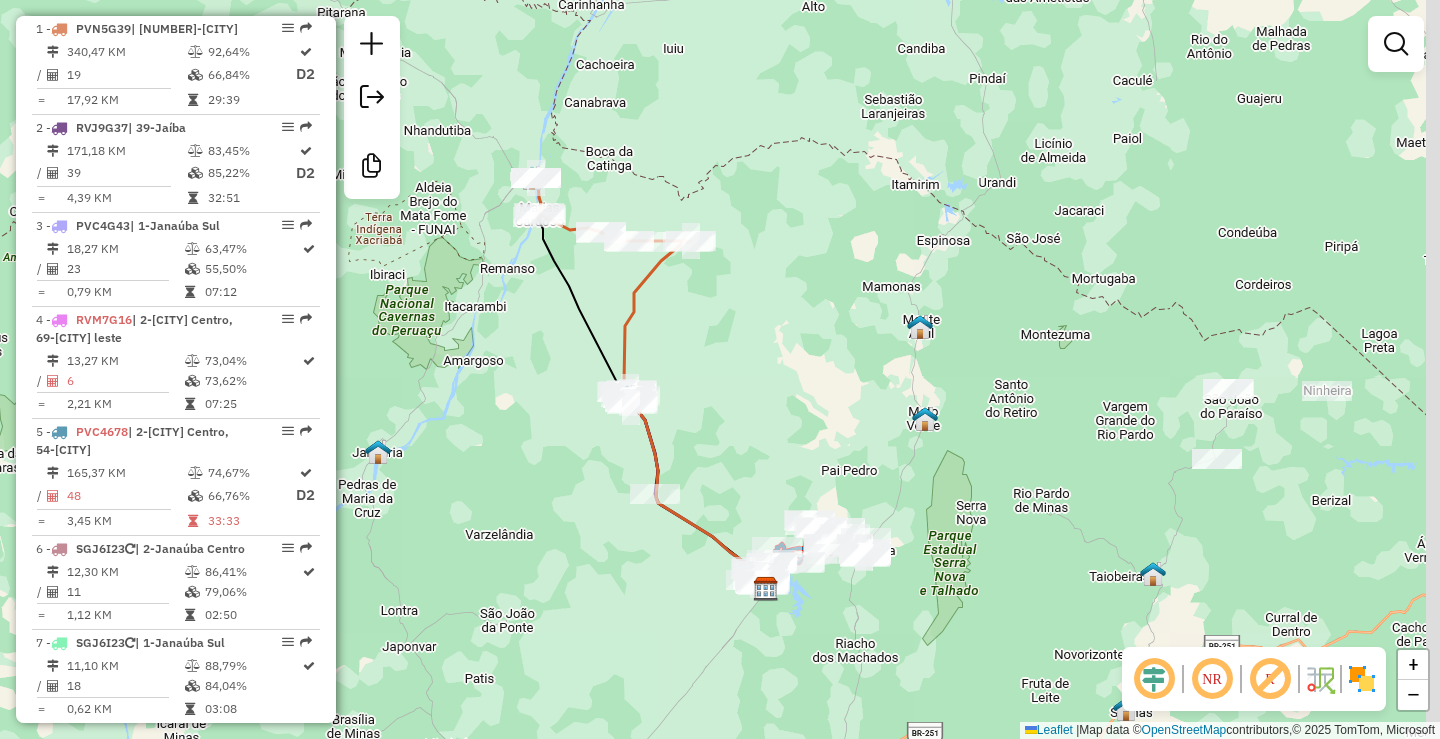 drag, startPoint x: 843, startPoint y: 530, endPoint x: 801, endPoint y: 316, distance: 218.08255 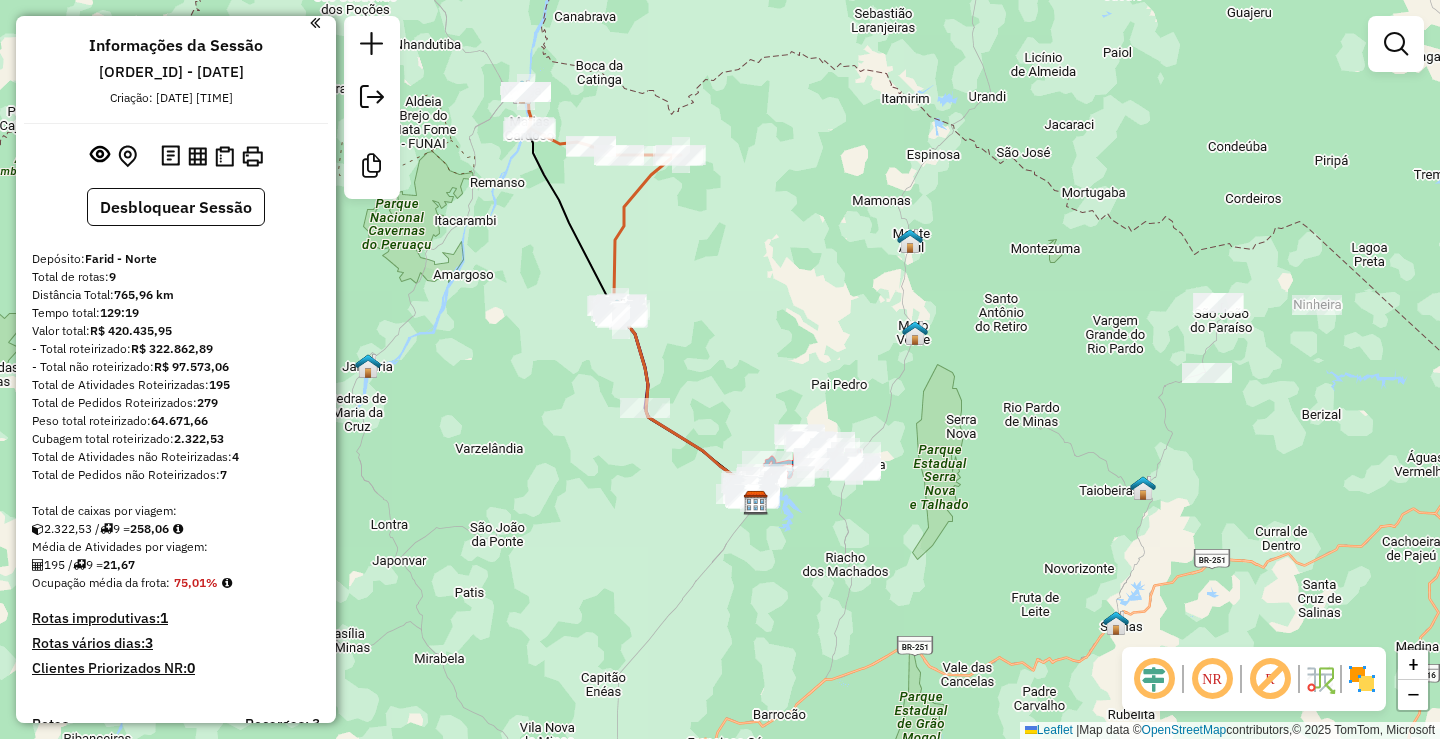 scroll, scrollTop: 0, scrollLeft: 0, axis: both 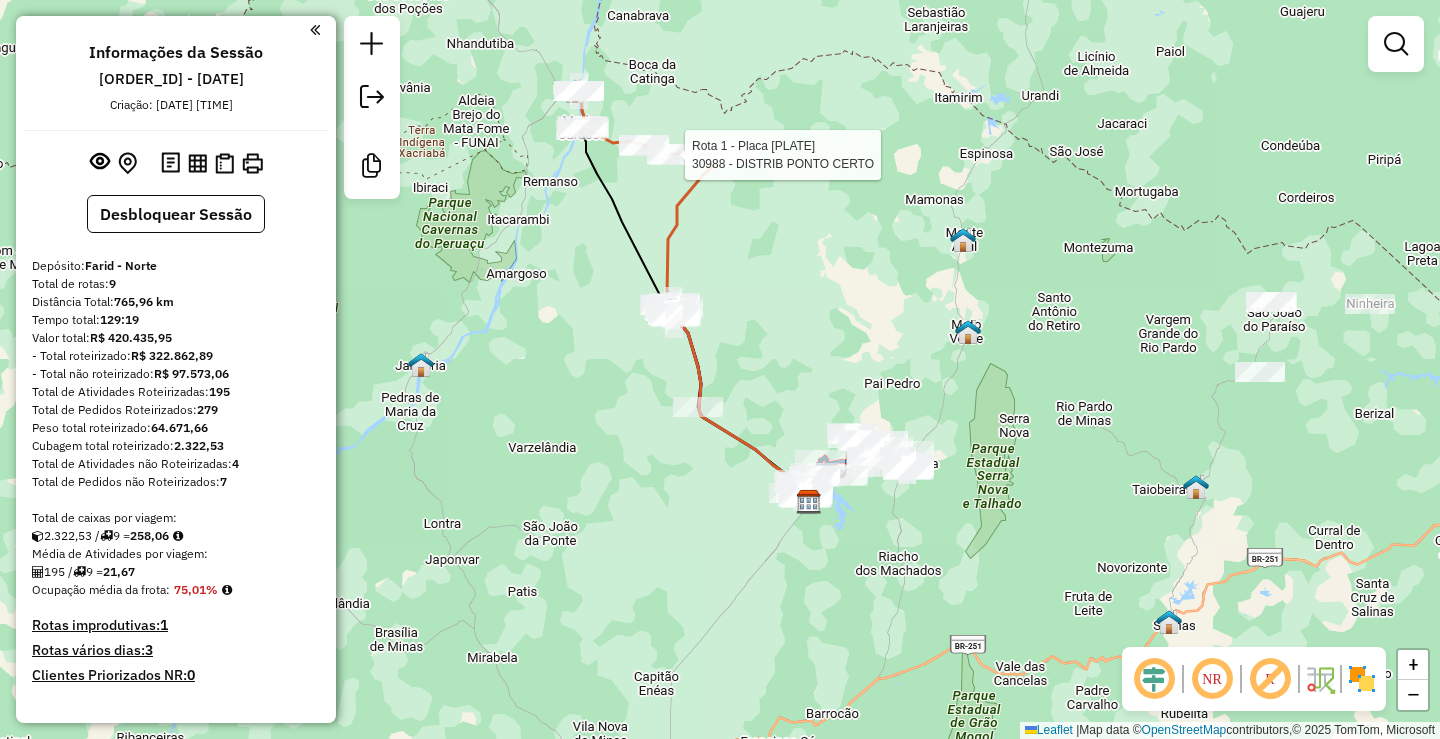 select on "*********" 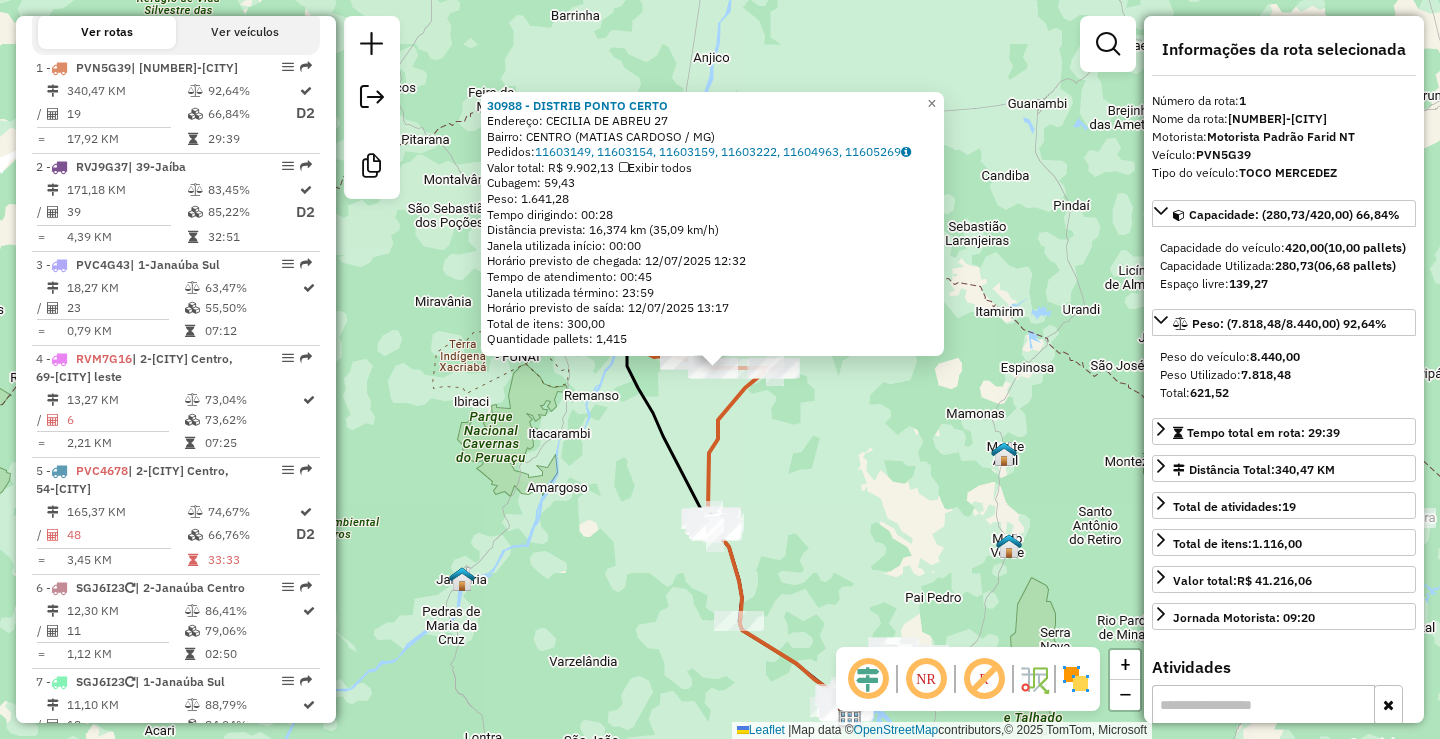 scroll, scrollTop: 788, scrollLeft: 0, axis: vertical 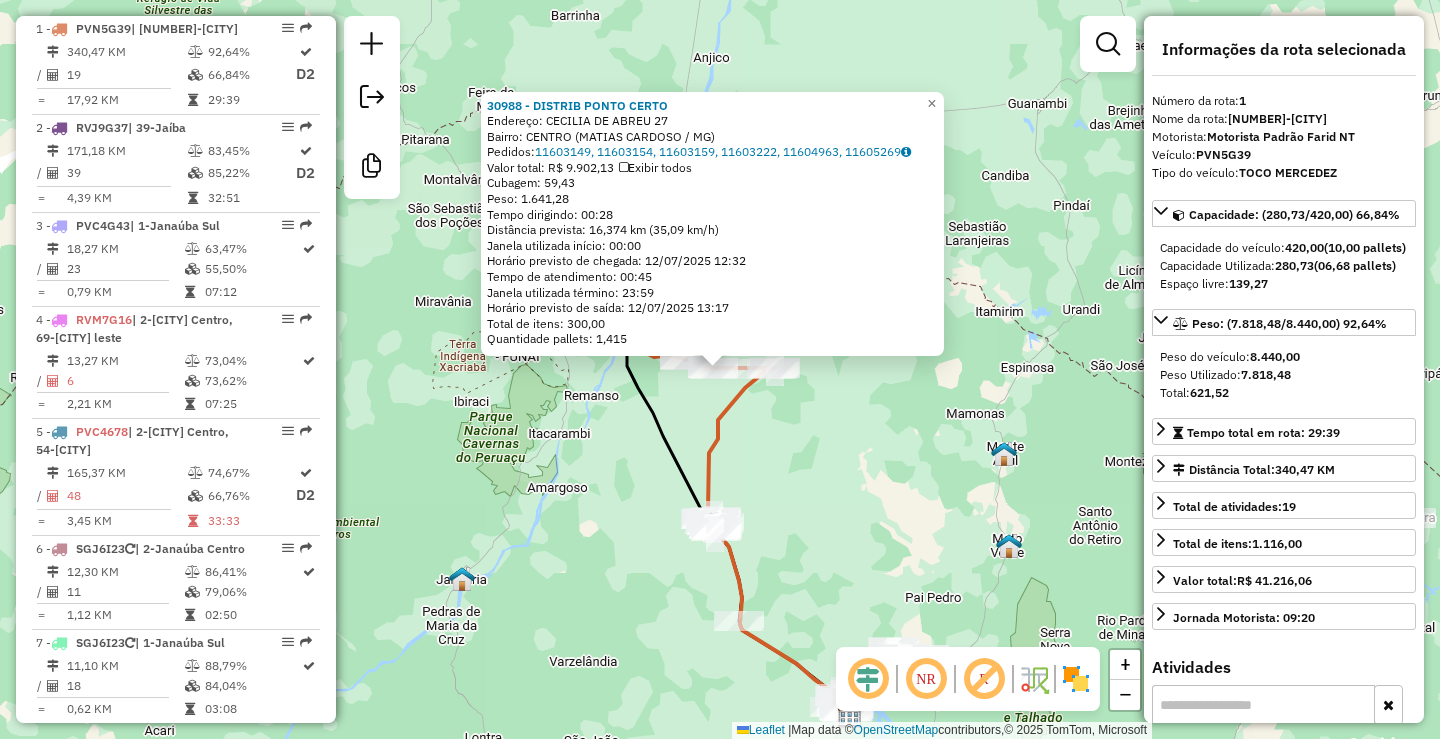 click on "30988 - DISTRIB PONTO CERTO  Endereço:  CECILIA DE ABREU 27   Bairro: CENTRO (MATIAS CARDOSO / MG)   Pedidos:  11603149, 11603154, 11603159, 11603222, 11604963, 11605269   Valor total: R$ 9.902,13   Exibir todos   Cubagem: 59,43  Peso: 1.641,28  Tempo dirigindo: 00:28   Distância prevista: 16,374 km (35,09 km/h)   Janela utilizada início: 00:00   Horário previsto de chegada: 12/07/2025 12:32   Tempo de atendimento: 00:45   Janela utilizada término: 23:59   Horário previsto de saída: 12/07/2025 13:17   Total de itens: 300,00   Quantidade pallets: 1,415  × Janela de atendimento Grade de atendimento Capacidade Transportadoras Veículos Cliente Pedidos  Rotas Selecione os dias de semana para filtrar as janelas de atendimento  Seg   Ter   Qua   Qui   Sex   Sáb   Dom  Informe o período da janela de atendimento: De: Até:  Filtrar exatamente a janela do cliente  Considerar janela de atendimento padrão  Selecione os dias de semana para filtrar as grades de atendimento  Seg   Ter   Qua   Qui   Sex   Sáb  +" 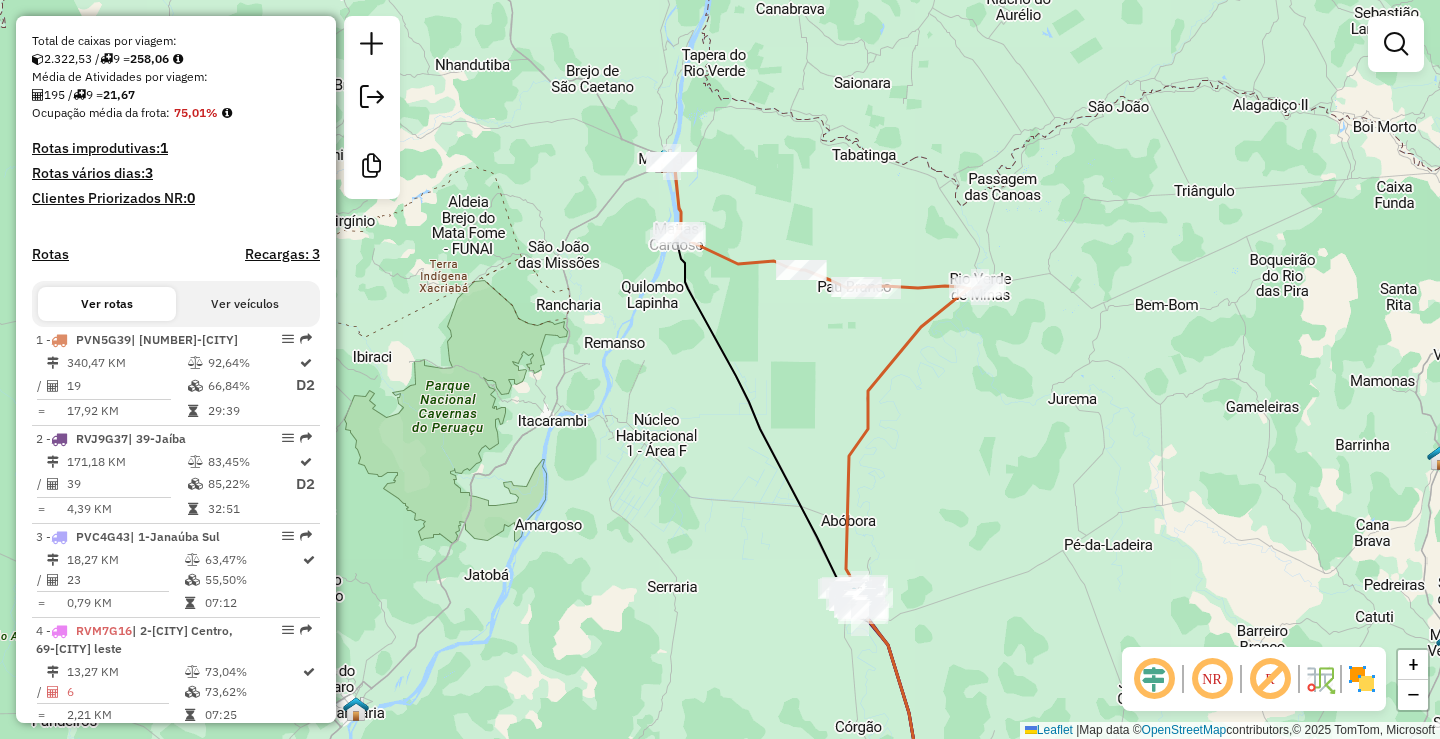 scroll, scrollTop: 288, scrollLeft: 0, axis: vertical 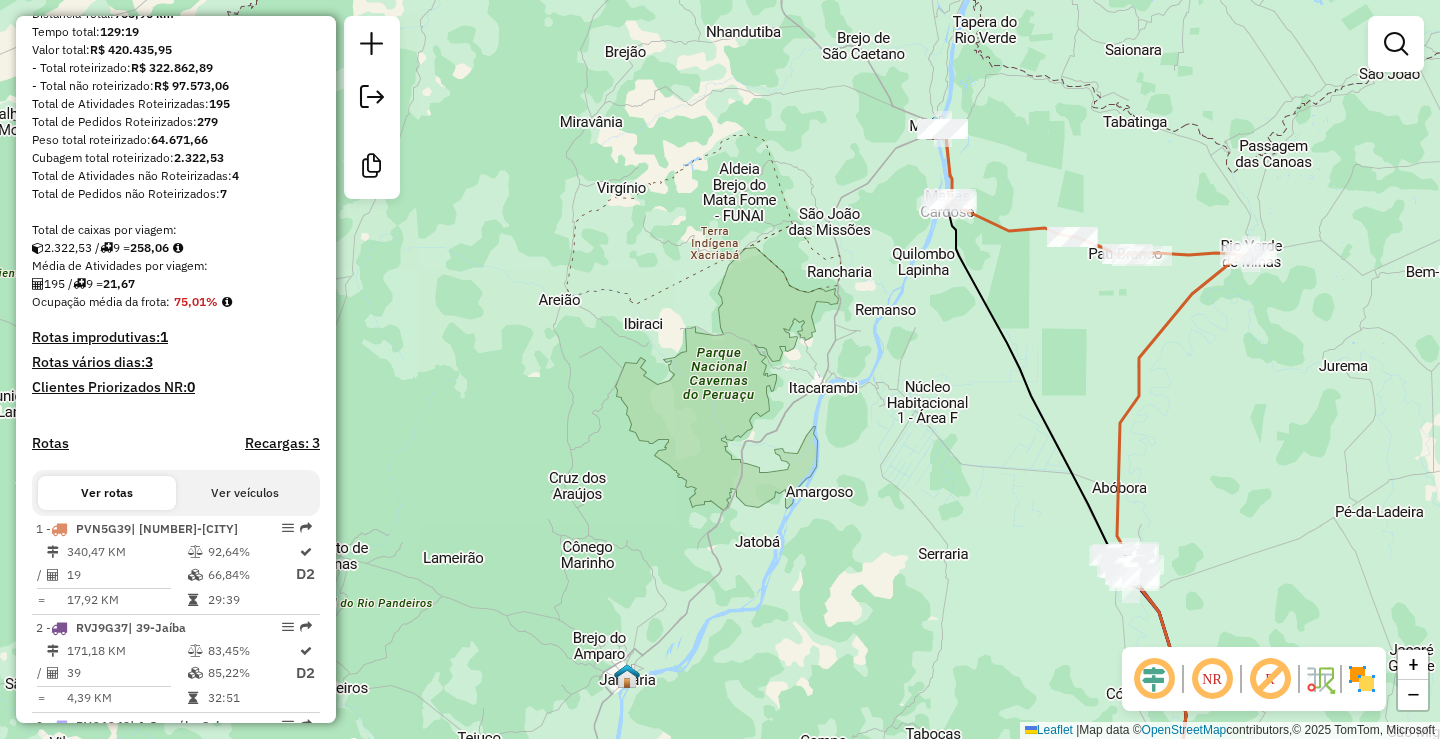 click on "Depósito:  Farid - Norte  Total de rotas:  9  Distância Total:  765,96 km  Tempo total:  129:19  Valor total:  R$ 420.435,95  - Total roteirizado:  R$ 322.862,89  - Total não roteirizado:  R$ 97.573,06  Total de Atividades Roteirizadas:  195  Total de Pedidos Roteirizados:  279  Peso total roteirizado:  64.671,66  Cubagem total roteirizado:  2.322,53  Total de Atividades não Roteirizadas:  4  Total de Pedidos não Roteirizados:  7 Total de caixas por viagem:  2.322,53 /   9 =  258,06 Média de Atividades por viagem:  195 /   9 =  21,67 Ocupação média da frota:  75,01%   Rotas improdutivas:  1  Rotas vários dias:  3  Clientes Priorizados NR:  0 Rotas  Recargas: 3   Ver rotas   Ver veículos   1 -       PVN5G39   | 34-Matias Cardoso  340,47 KM   92,64%  /  19   66,84%   D2  =  17,92 KM   29:39   2 -       RVJ9G37   | 39-Jaíba  171,18 KM   83,45%  /  39   85,22%   D2  =  4,39 KM   32:51   3 -       PVC4G43   | 1-Janaúba Sul  18,27 KM   63,47%  /  23   55,50%     =  0,79 KM   07:12   4 -      /  6" at bounding box center (176, 725) 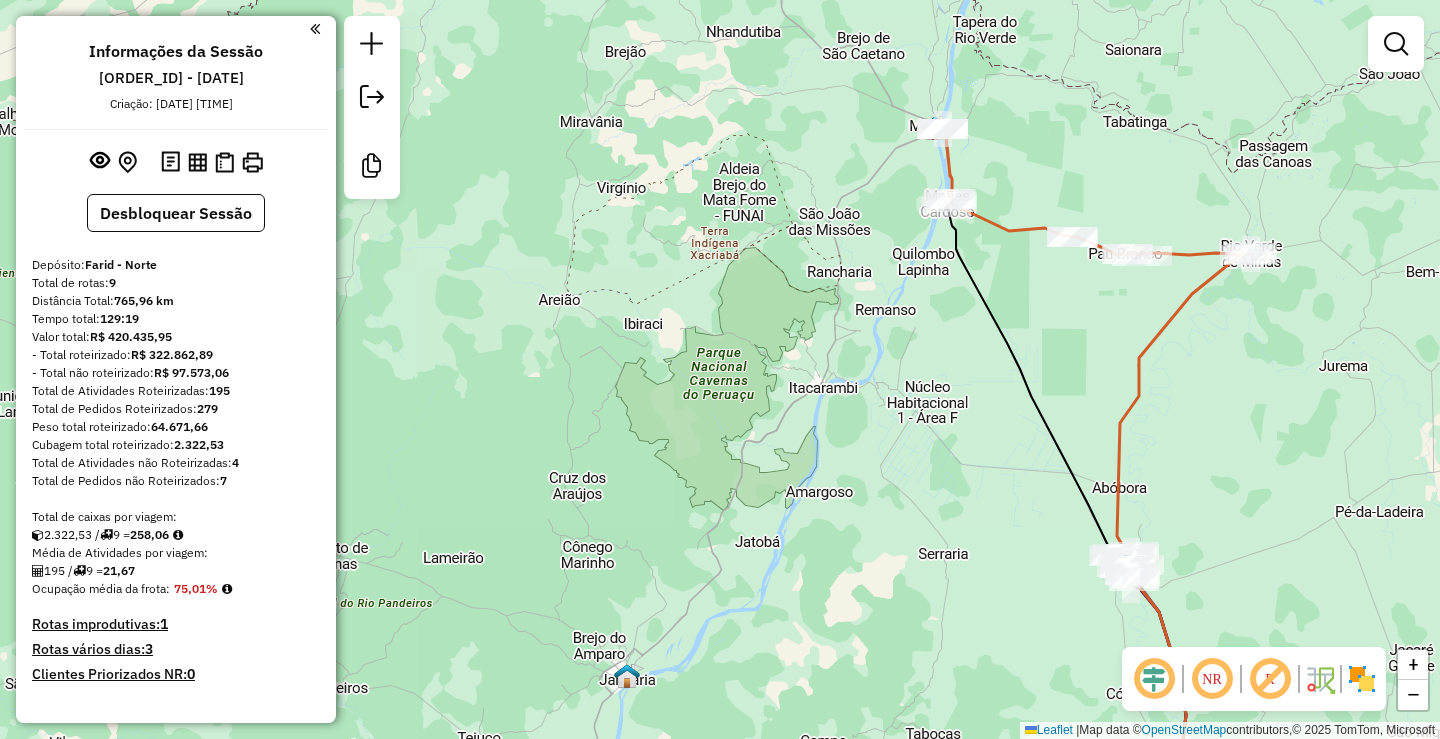 scroll, scrollTop: 0, scrollLeft: 0, axis: both 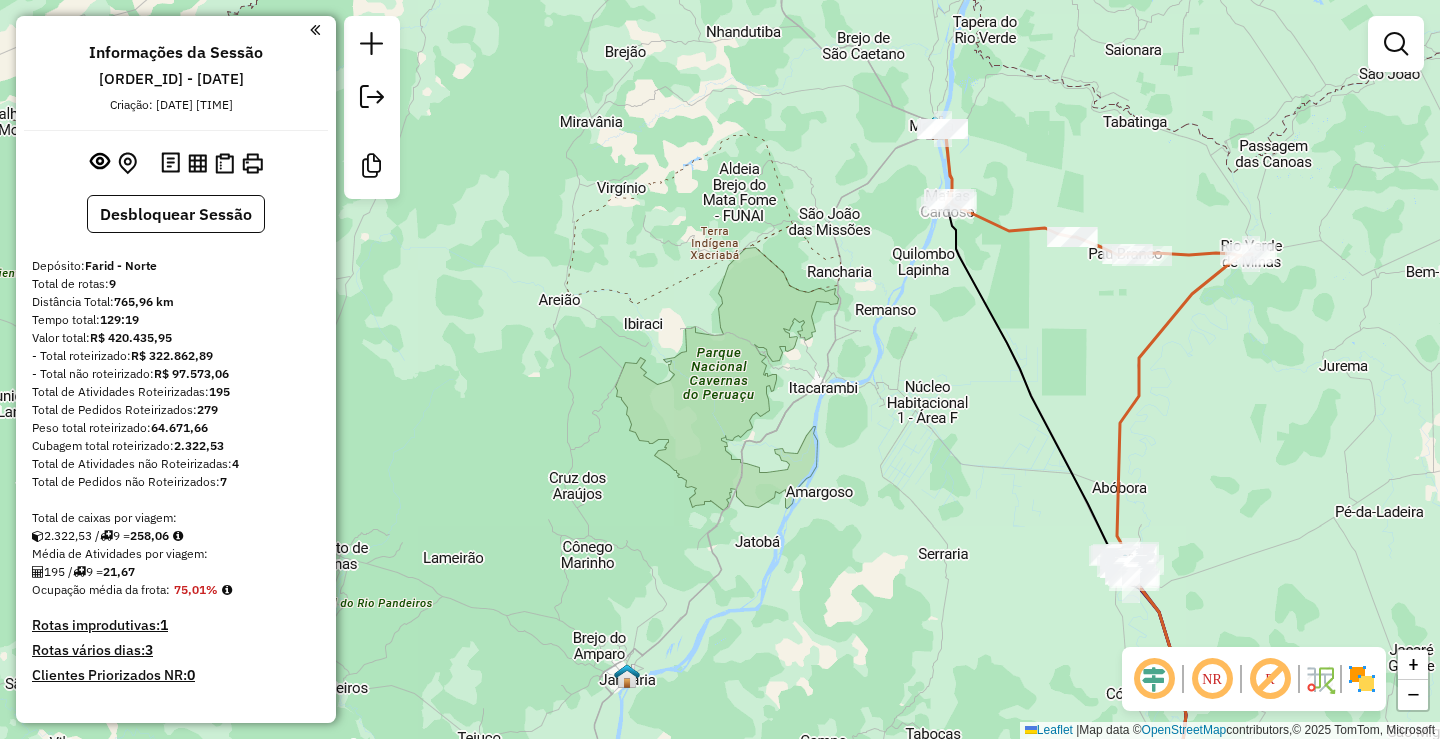 click at bounding box center [172, 29] 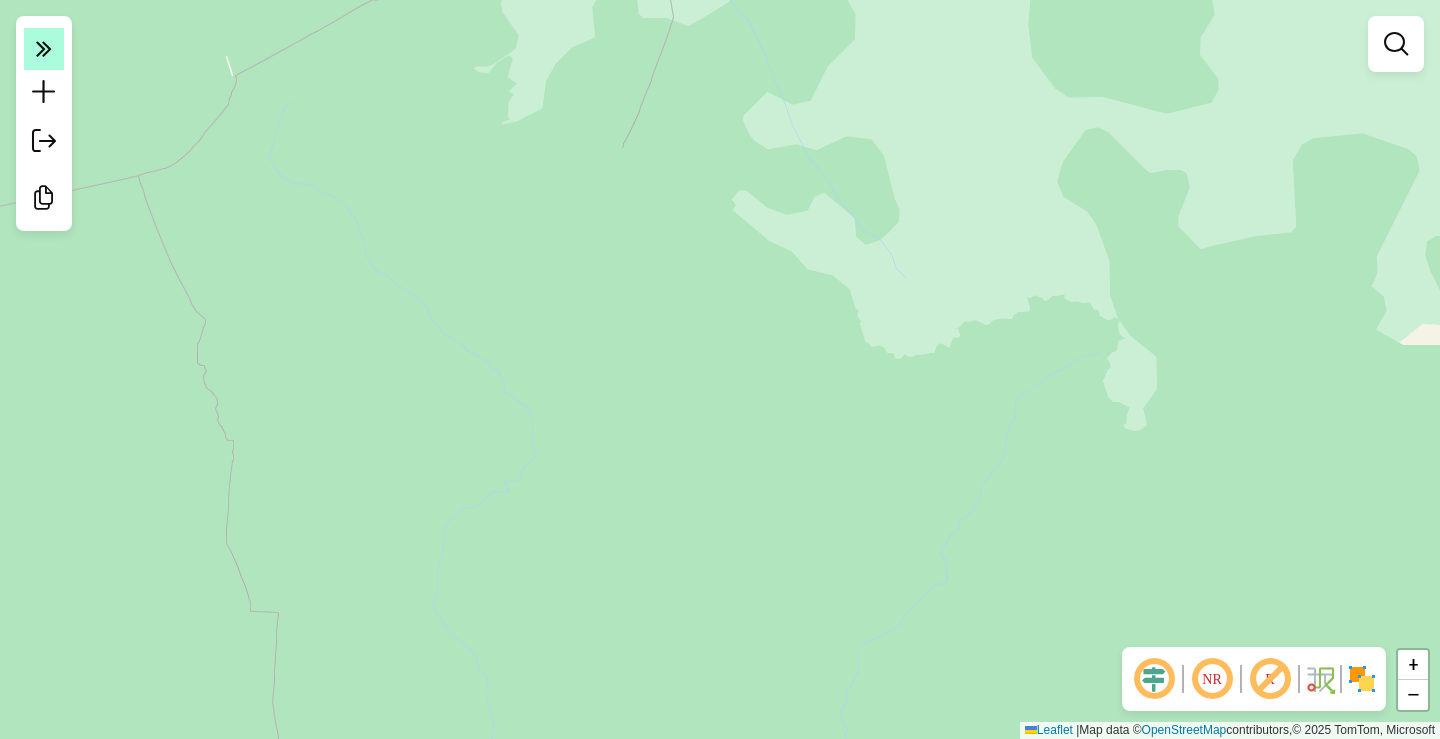 click 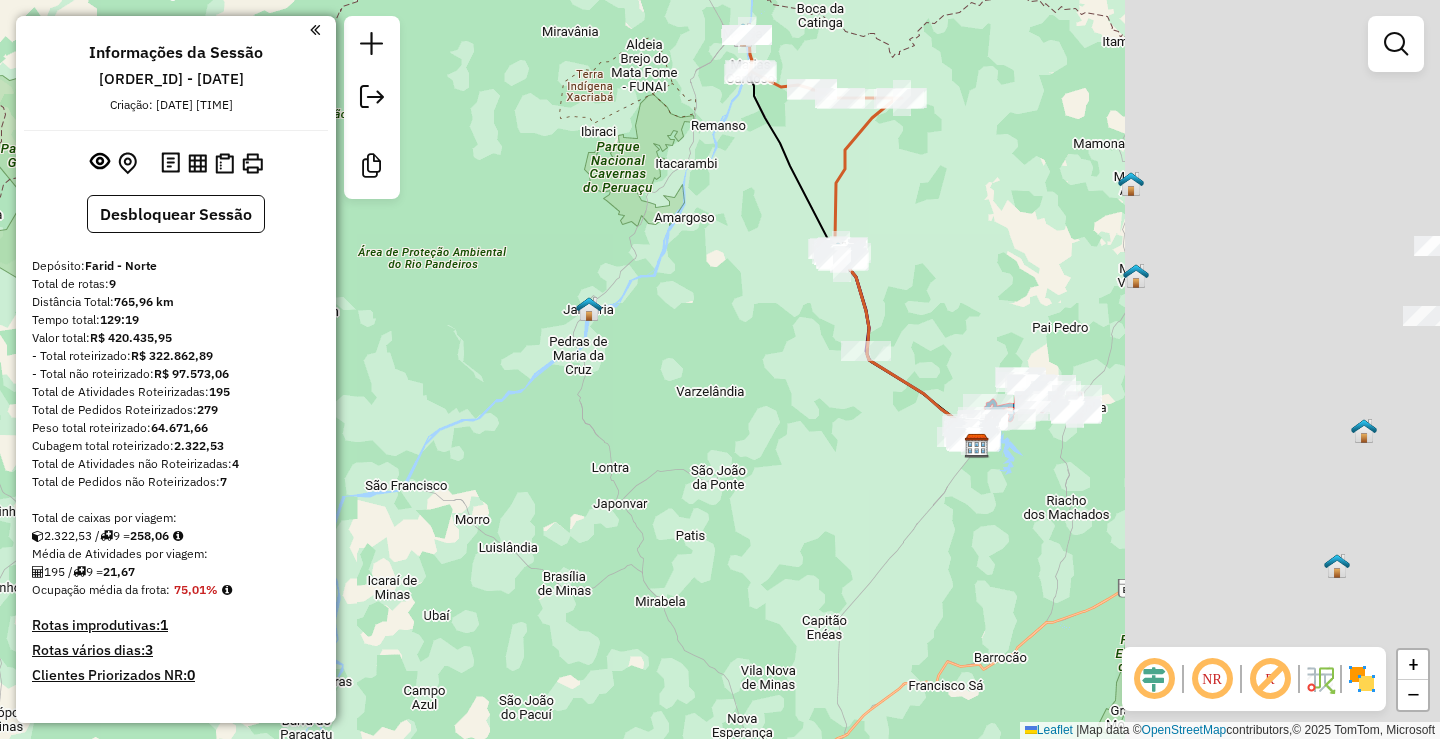 drag, startPoint x: 1133, startPoint y: 451, endPoint x: 630, endPoint y: 294, distance: 526.9326 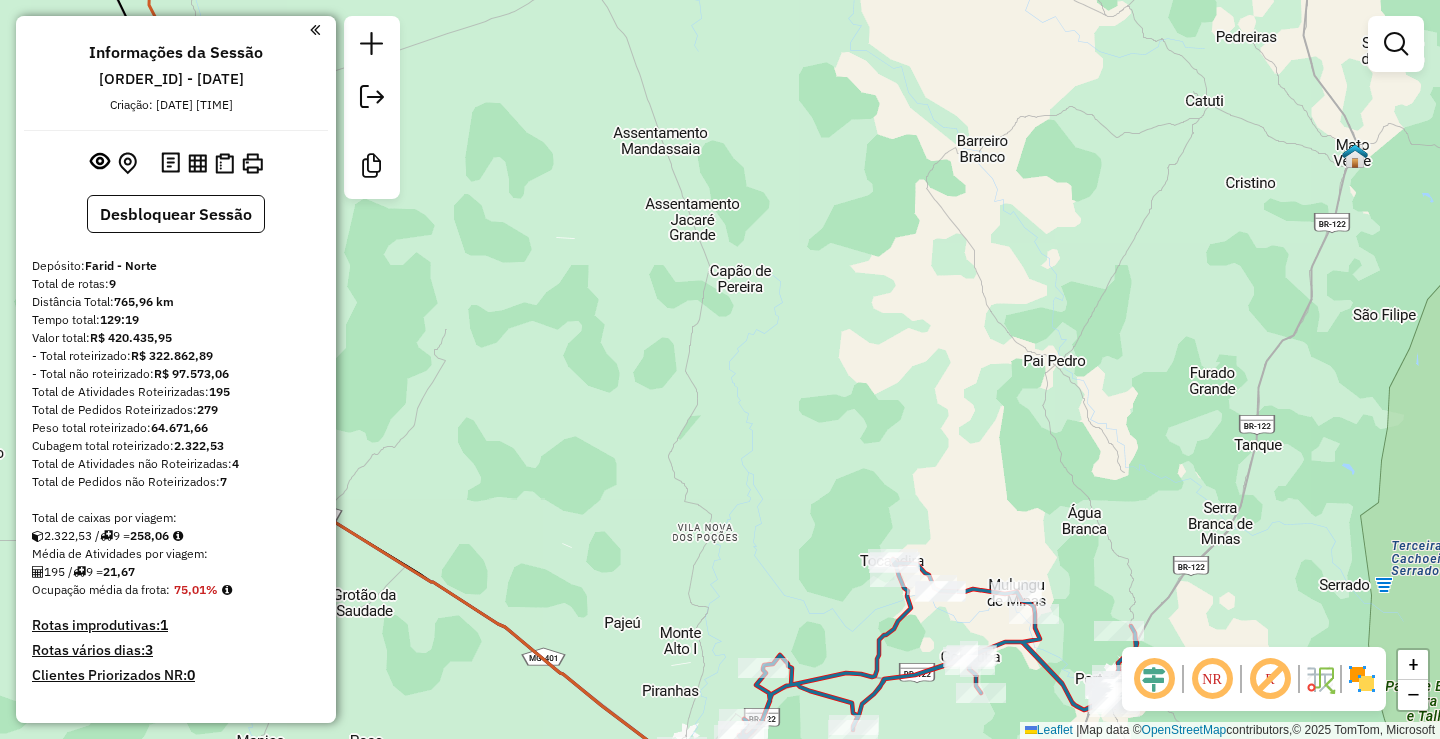 drag, startPoint x: 1111, startPoint y: 419, endPoint x: 1056, endPoint y: 199, distance: 226.77081 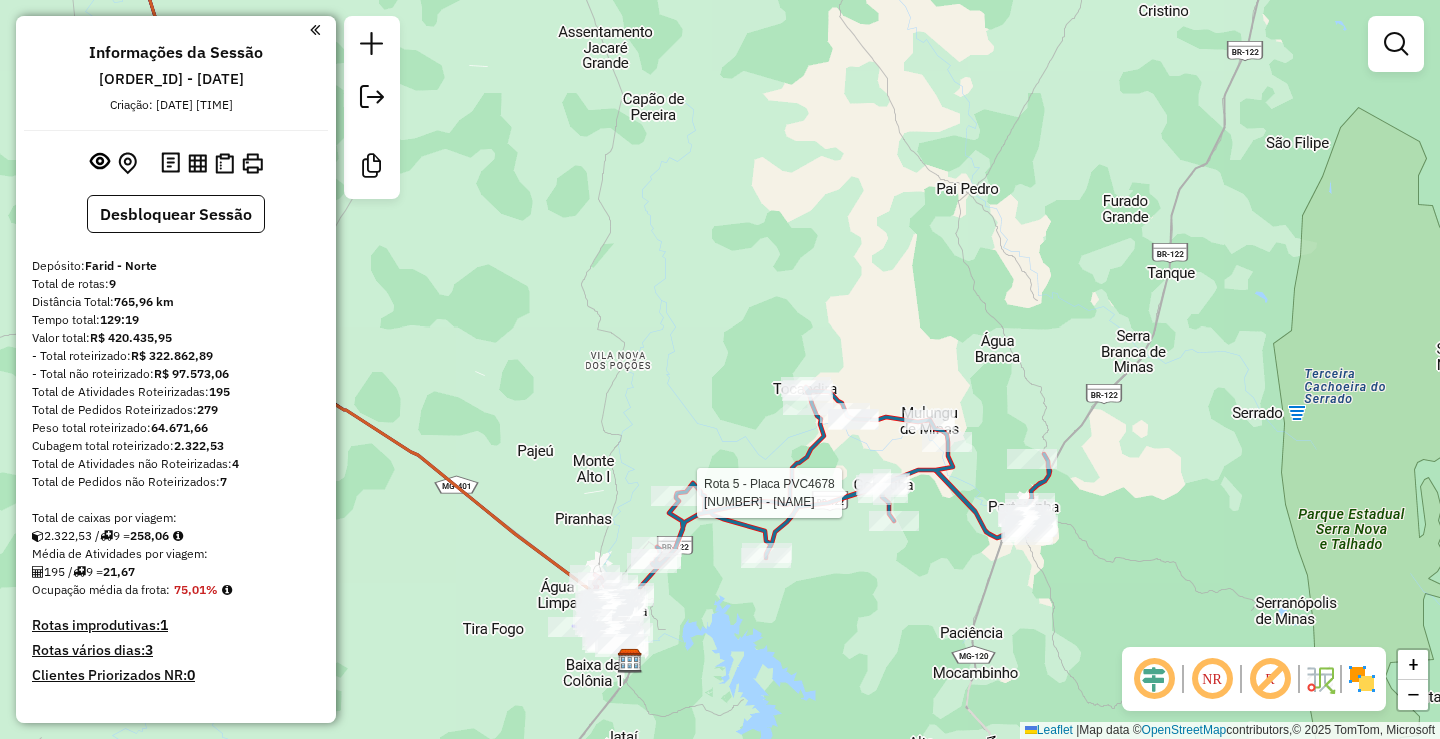 click 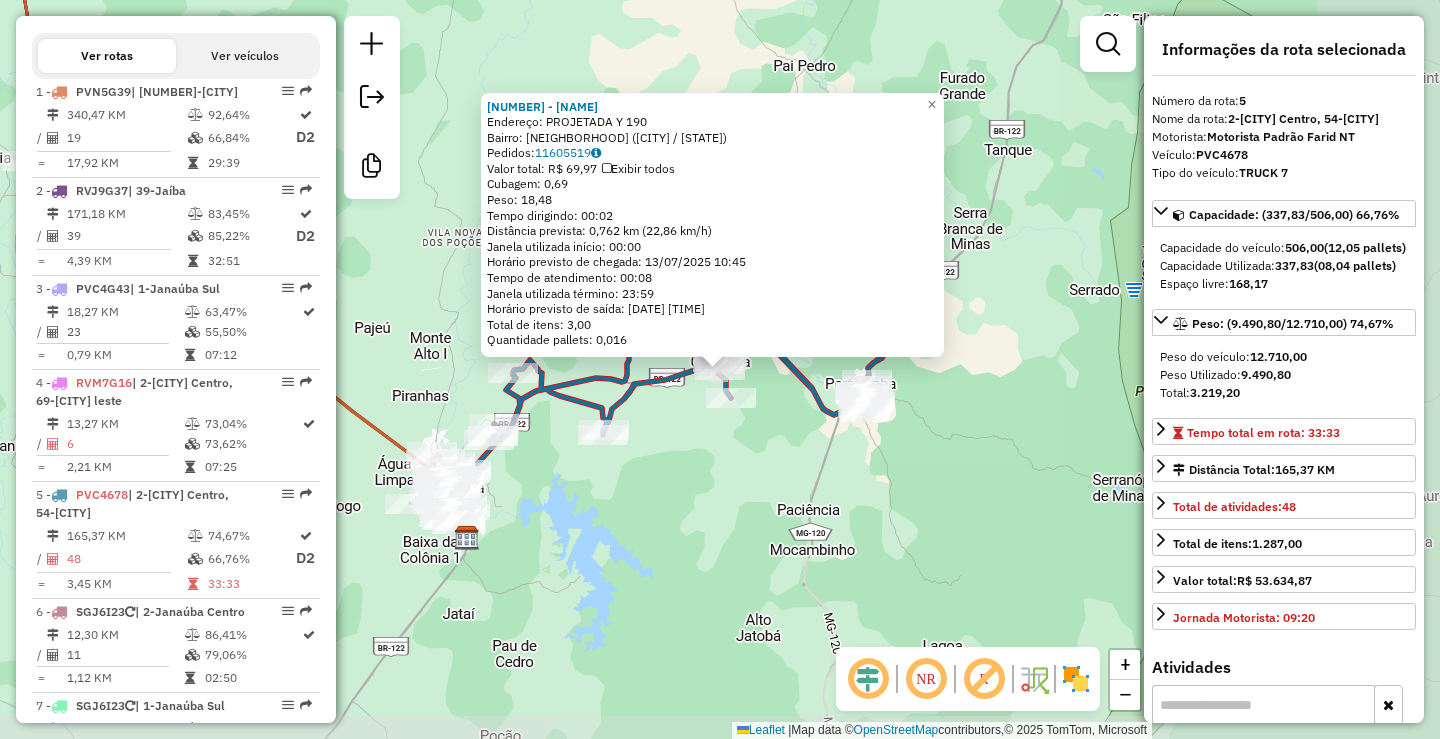 scroll, scrollTop: 1209, scrollLeft: 0, axis: vertical 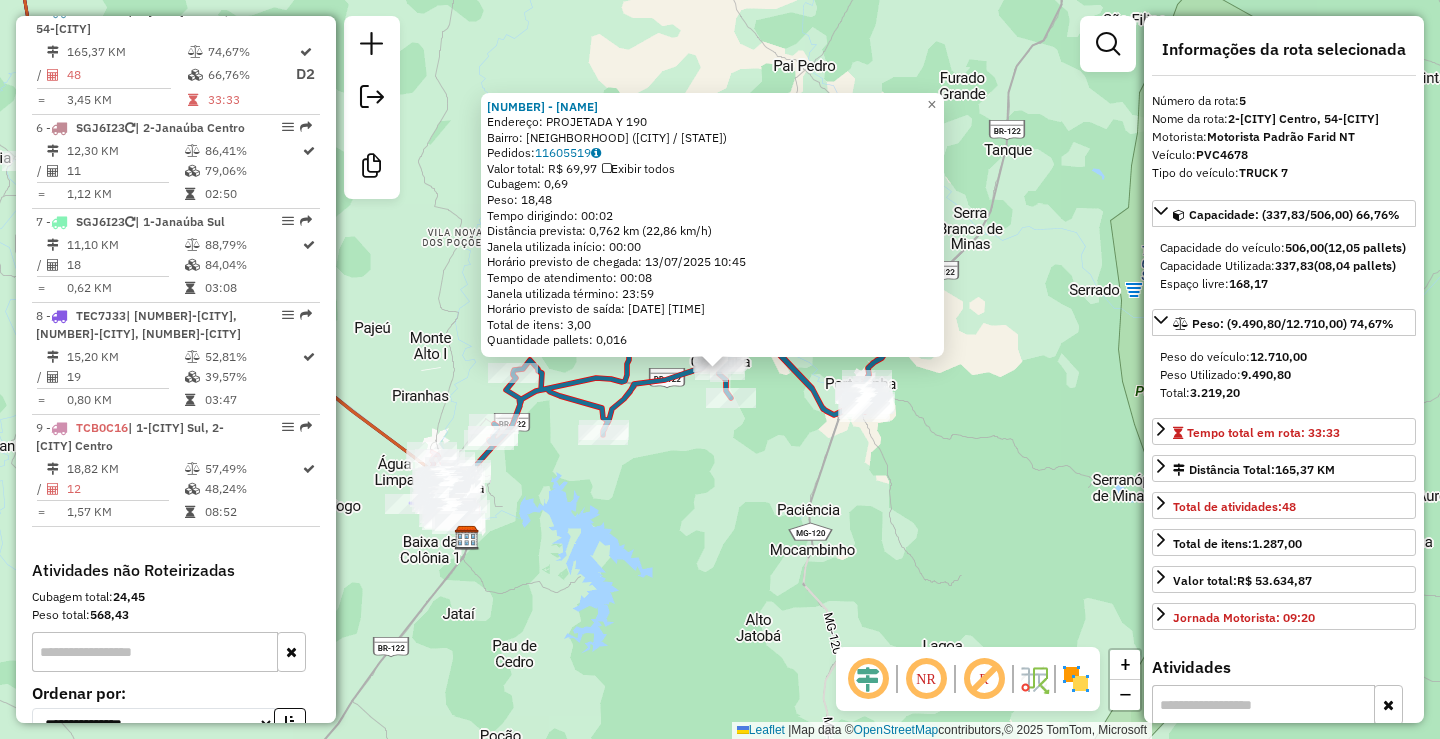 click on "93074 - MERCEARIA DO DELI  Endereço:  PROJETADA Y 190   Bairro: BOA VISTA (PORTEIRINHA / MG)   Pedidos:  11605519   Valor total: R$ 69,97   Exibir todos   Cubagem: 0,69  Peso: 18,48  Tempo dirigindo: 00:02   Distância prevista: 0,762 km (22,86 km/h)   Janela utilizada início: 00:00   Horário previsto de chegada: 13/07/2025 10:45   Tempo de atendimento: 00:08   Janela utilizada término: 23:59   Horário previsto de saída: 13/07/2025 10:53   Total de itens: 3,00   Quantidade pallets: 0,016  × Janela de atendimento Grade de atendimento Capacidade Transportadoras Veículos Cliente Pedidos  Rotas Selecione os dias de semana para filtrar as janelas de atendimento  Seg   Ter   Qua   Qui   Sex   Sáb   Dom  Informe o período da janela de atendimento: De: Até:  Filtrar exatamente a janela do cliente  Considerar janela de atendimento padrão  Selecione os dias de semana para filtrar as grades de atendimento  Seg   Ter   Qua   Qui   Sex   Sáb   Dom   Considerar clientes sem dia de atendimento cadastrado **** +" 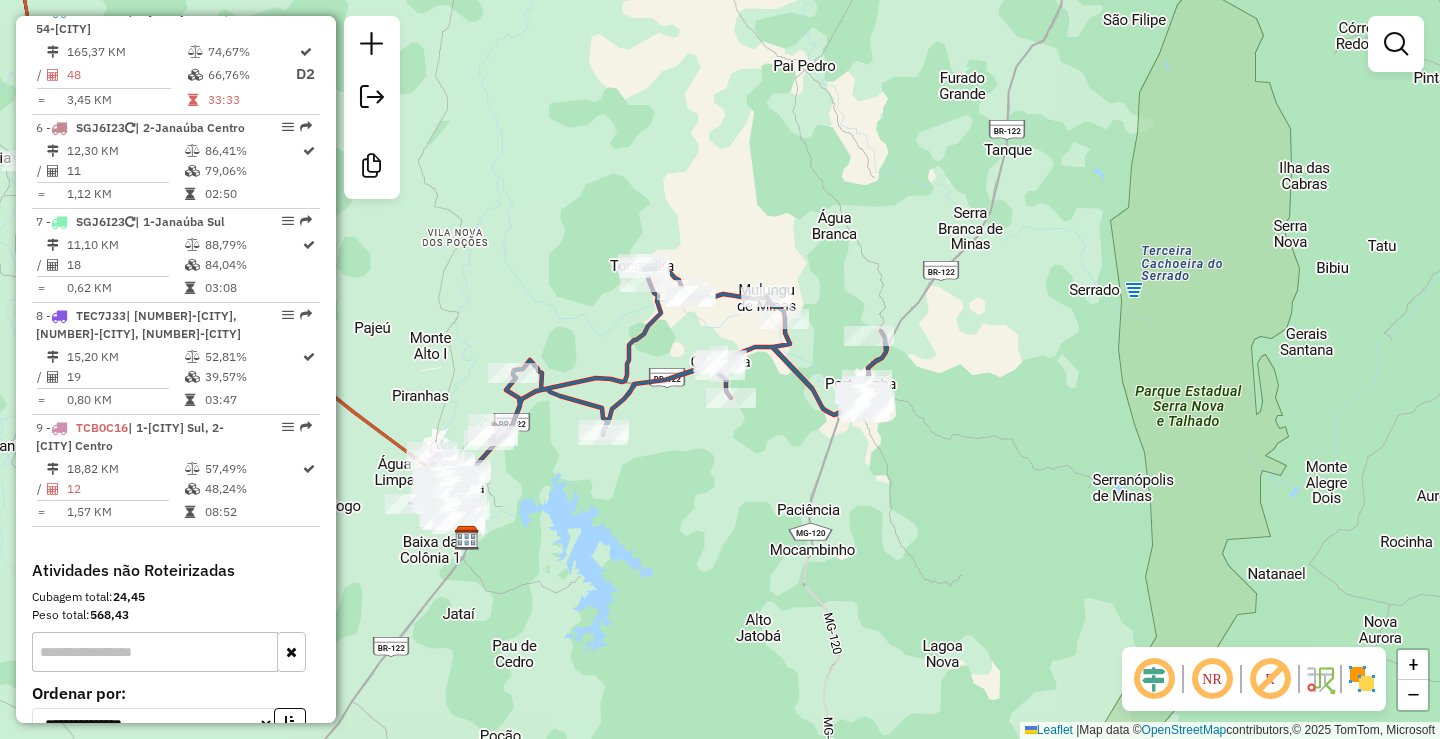 click on "Janela de atendimento Grade de atendimento Capacidade Transportadoras Veículos Cliente Pedidos  Rotas Selecione os dias de semana para filtrar as janelas de atendimento  Seg   Ter   Qua   Qui   Sex   Sáb   Dom  Informe o período da janela de atendimento: De: Até:  Filtrar exatamente a janela do cliente  Considerar janela de atendimento padrão  Selecione os dias de semana para filtrar as grades de atendimento  Seg   Ter   Qua   Qui   Sex   Sáb   Dom   Considerar clientes sem dia de atendimento cadastrado  Clientes fora do dia de atendimento selecionado Filtrar as atividades entre os valores definidos abaixo:  Peso mínimo:  ****  Peso máximo:  ****  Cubagem mínima:   Cubagem máxima:   De:   Até:  Filtrar as atividades entre o tempo de atendimento definido abaixo:  De:   Até:   Considerar capacidade total dos clientes não roteirizados Transportadora: Selecione um ou mais itens Tipo de veículo: Selecione um ou mais itens Veículo: Selecione um ou mais itens Motorista: Selecione um ou mais itens De:" 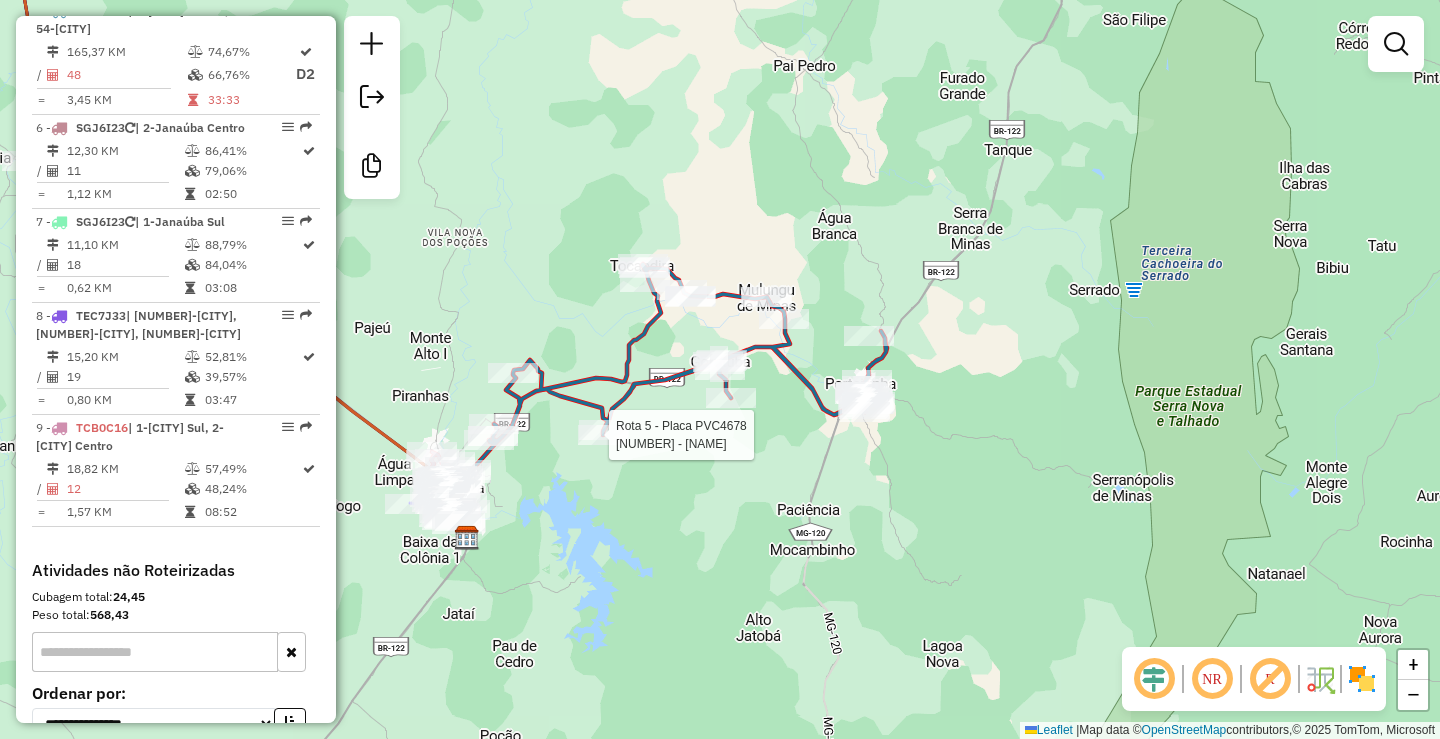 select on "*********" 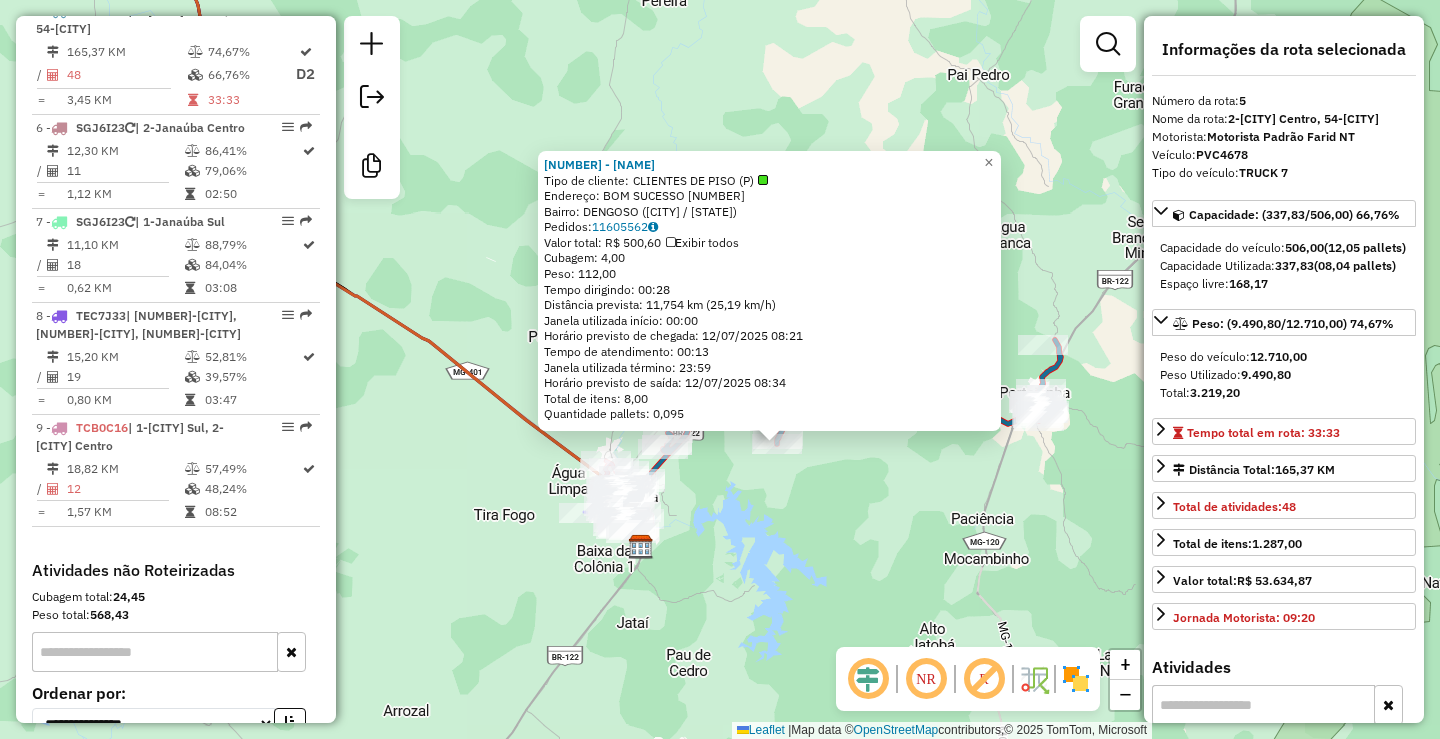 drag, startPoint x: 763, startPoint y: 548, endPoint x: 789, endPoint y: 580, distance: 41.231056 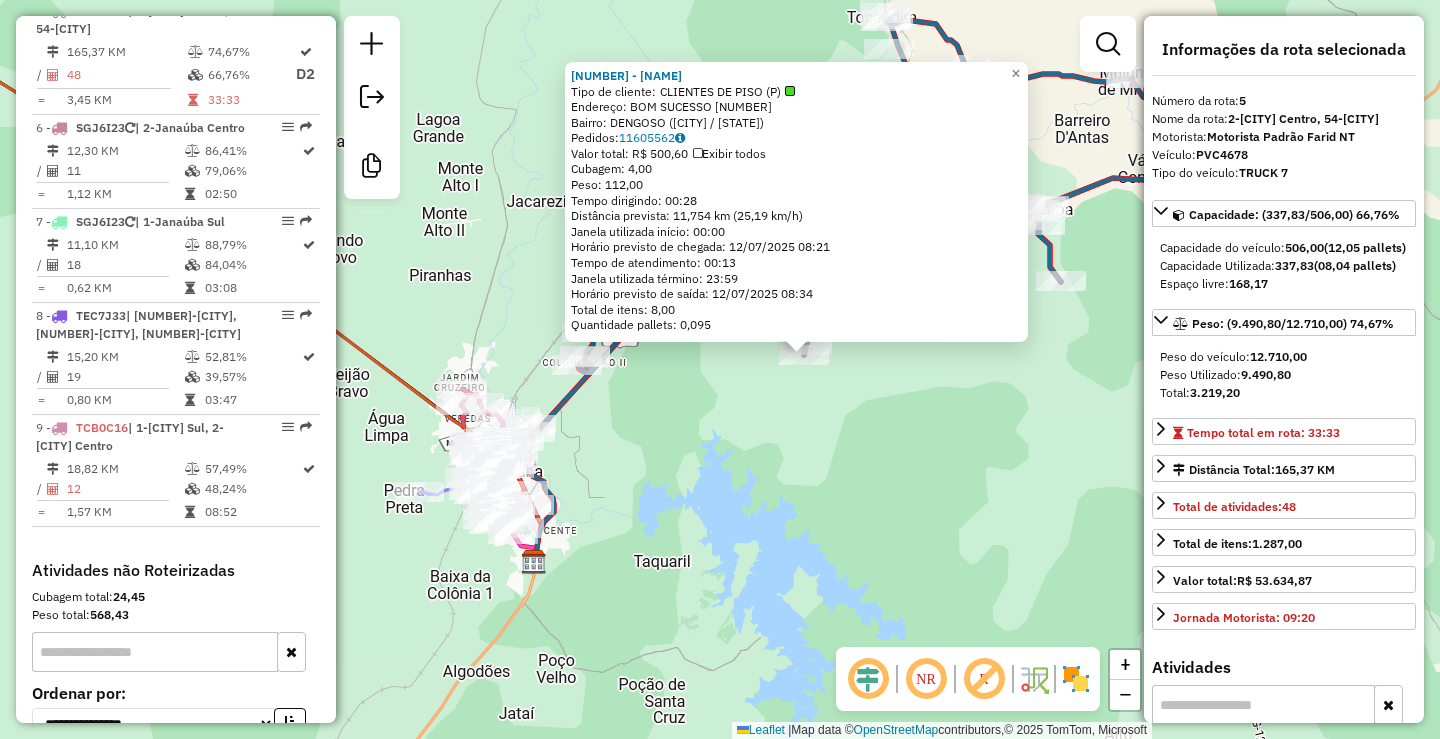 click on "92017 - Mercearia Silva  Tipo de cliente:   CLIENTES DE PISO (P)   Endereço:  BOM SUCESSO 999   Bairro: DENGOSO (PORTEIRINHA / MG)   Pedidos:  11605562   Valor total: R$ 500,60   Exibir todos   Cubagem: 4,00  Peso: 112,00  Tempo dirigindo: 00:28   Distância prevista: 11,754 km (25,19 km/h)   Janela utilizada início: 00:00   Horário previsto de chegada: 12/07/2025 08:21   Tempo de atendimento: 00:13   Janela utilizada término: 23:59   Horário previsto de saída: 12/07/2025 08:34   Total de itens: 8,00   Quantidade pallets: 0,095  × Janela de atendimento Grade de atendimento Capacidade Transportadoras Veículos Cliente Pedidos  Rotas Selecione os dias de semana para filtrar as janelas de atendimento  Seg   Ter   Qua   Qui   Sex   Sáb   Dom  Informe o período da janela de atendimento: De: Até:  Filtrar exatamente a janela do cliente  Considerar janela de atendimento padrão  Selecione os dias de semana para filtrar as grades de atendimento  Seg   Ter   Qua   Qui   Sex   Sáb   Dom   Peso mínimo:  ****" 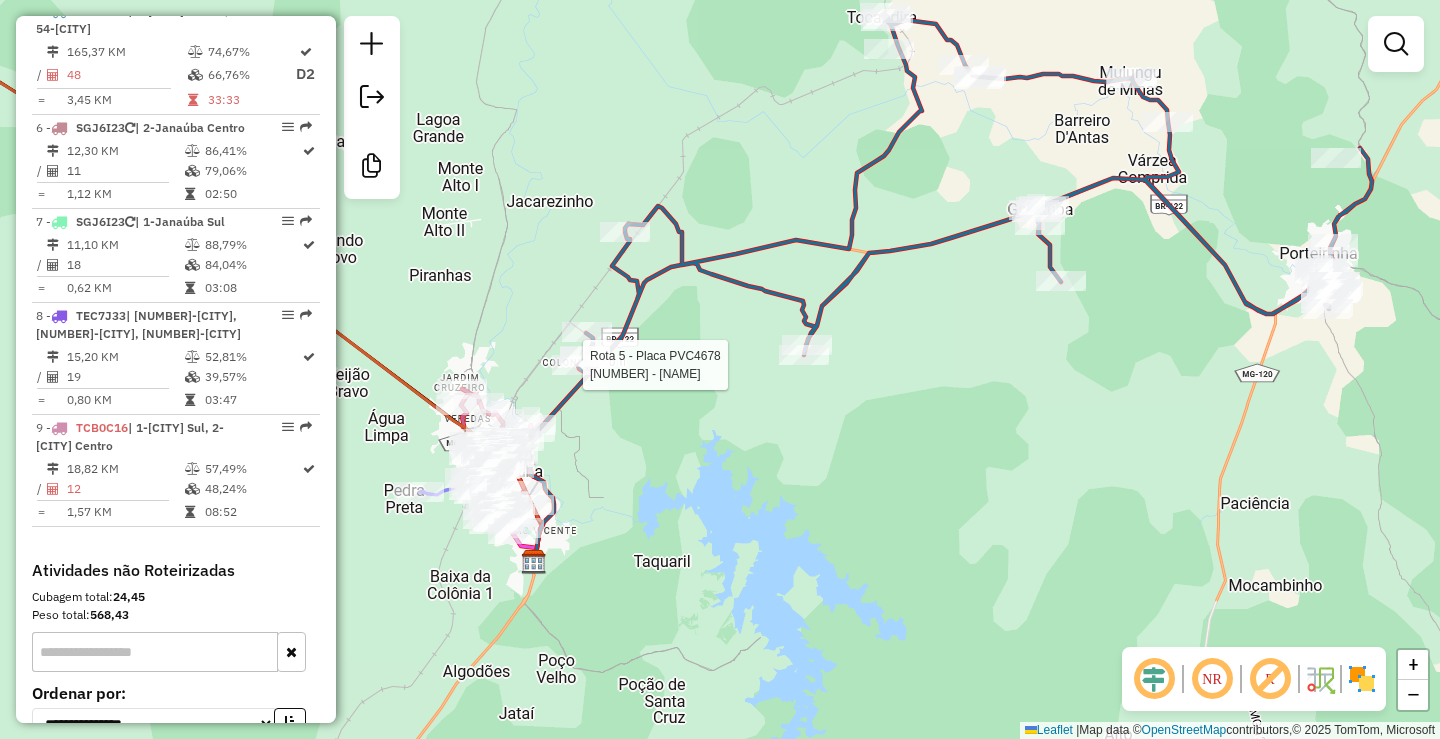 select on "*********" 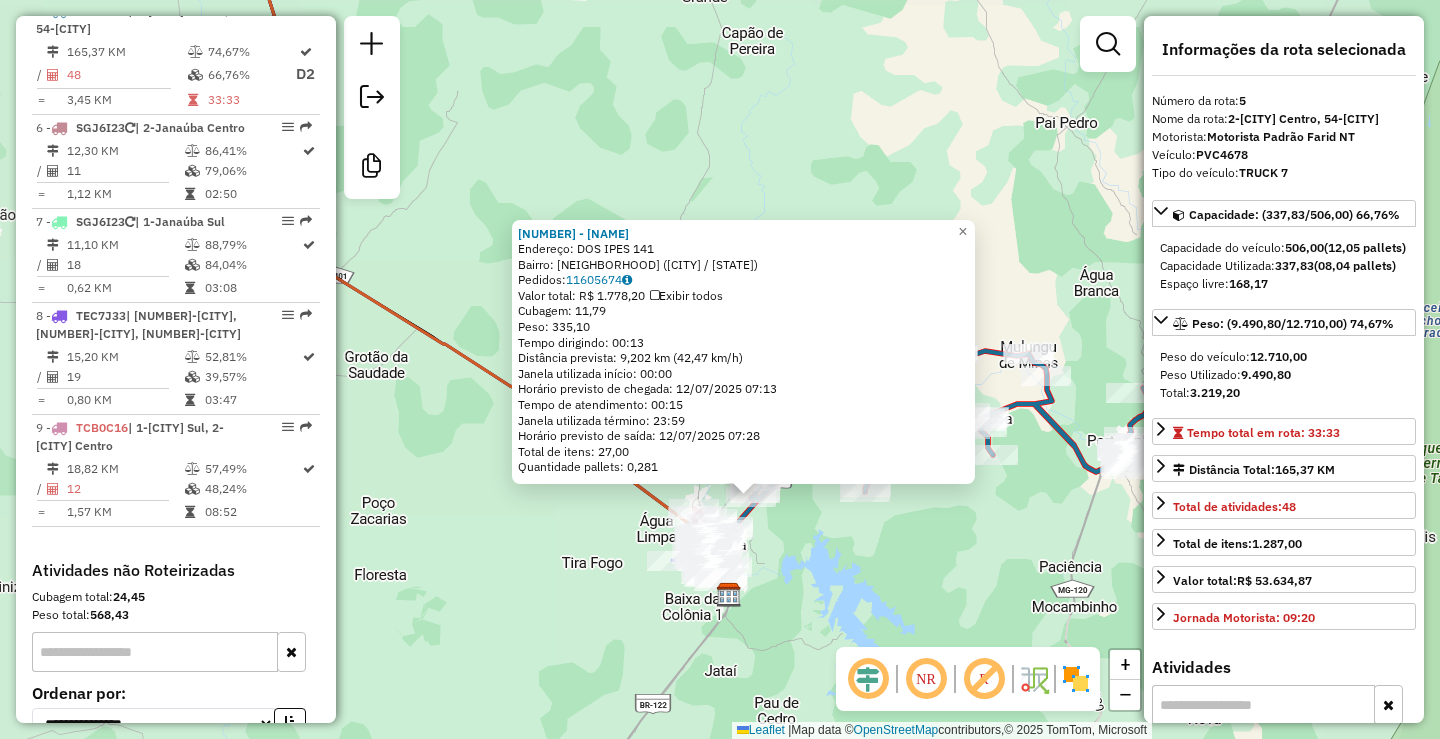 click on "82800 - CLAUDIO CAMPO  Endereço:  DOS IPES 141   Bairro: VILA FLORESTA (NOVA PORTEIRINHA / MG)   Pedidos:  11605674   Valor total: R$ 1.778,20   Exibir todos   Cubagem: 11,79  Peso: 335,10  Tempo dirigindo: 00:13   Distância prevista: 9,202 km (42,47 km/h)   Janela utilizada início: 00:00   Horário previsto de chegada: 12/07/2025 07:13   Tempo de atendimento: 00:15   Janela utilizada término: 23:59   Horário previsto de saída: 12/07/2025 07:28   Total de itens: 27,00   Quantidade pallets: 0,281  × Janela de atendimento Grade de atendimento Capacidade Transportadoras Veículos Cliente Pedidos  Rotas Selecione os dias de semana para filtrar as janelas de atendimento  Seg   Ter   Qua   Qui   Sex   Sáb   Dom  Informe o período da janela de atendimento: De: Até:  Filtrar exatamente a janela do cliente  Considerar janela de atendimento padrão  Selecione os dias de semana para filtrar as grades de atendimento  Seg   Ter   Qua   Qui   Sex   Sáb   Dom   Clientes fora do dia de atendimento selecionado ****" 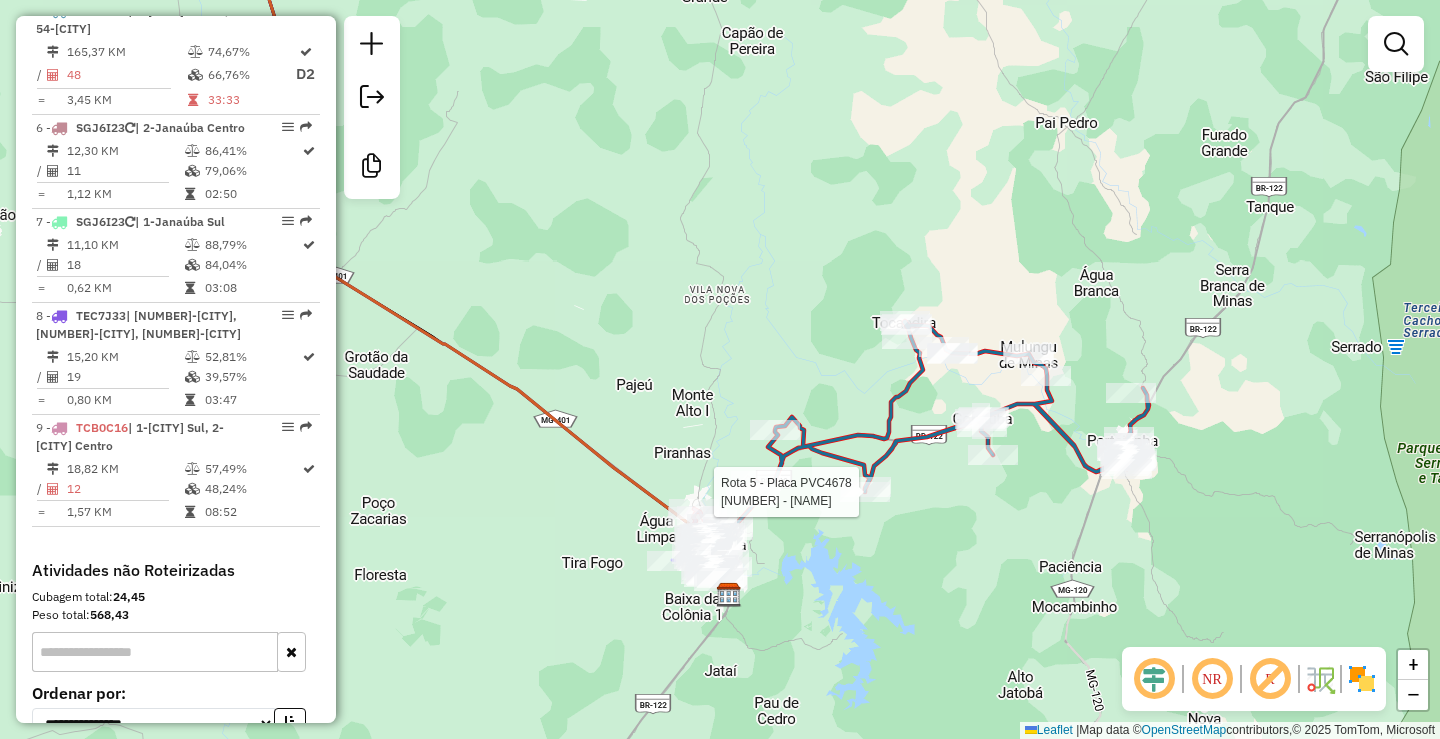 click 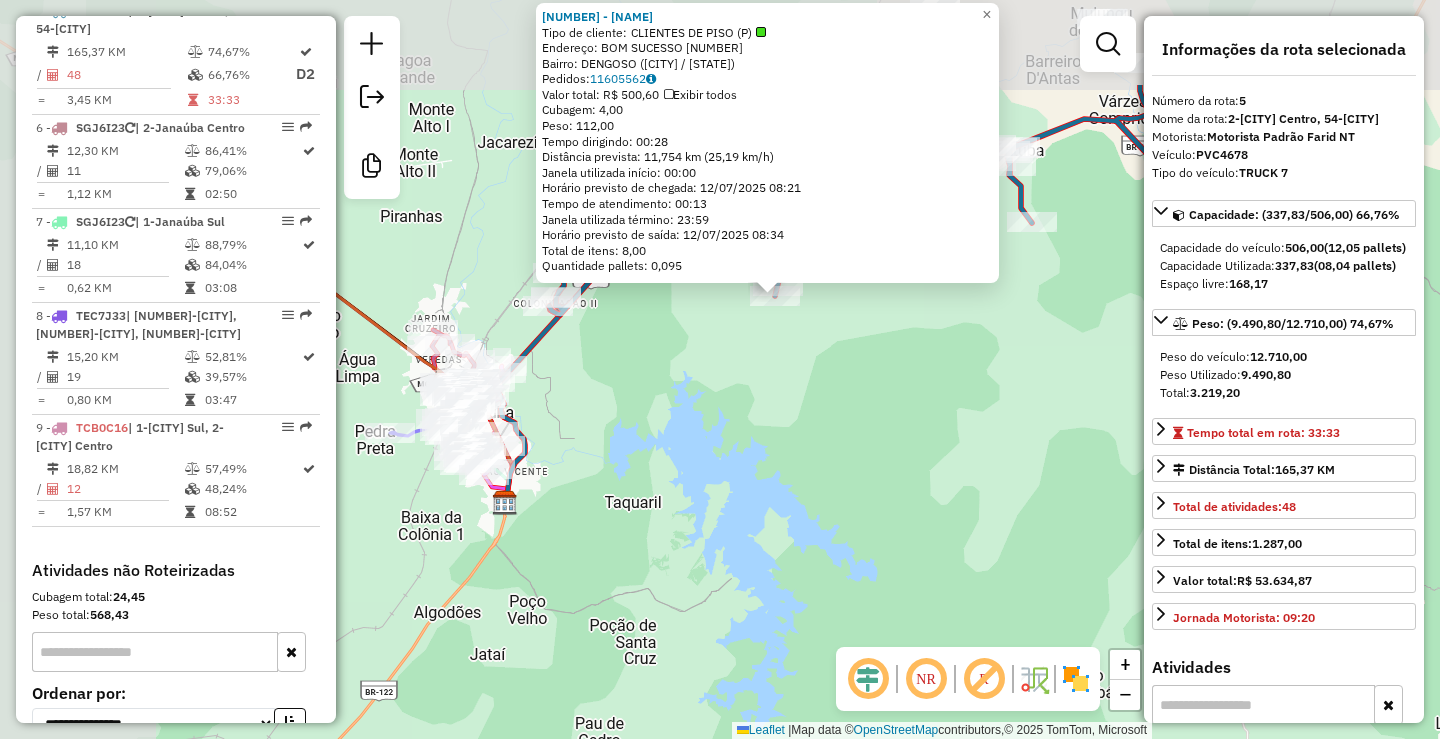 drag, startPoint x: 749, startPoint y: 446, endPoint x: 917, endPoint y: 597, distance: 225.88715 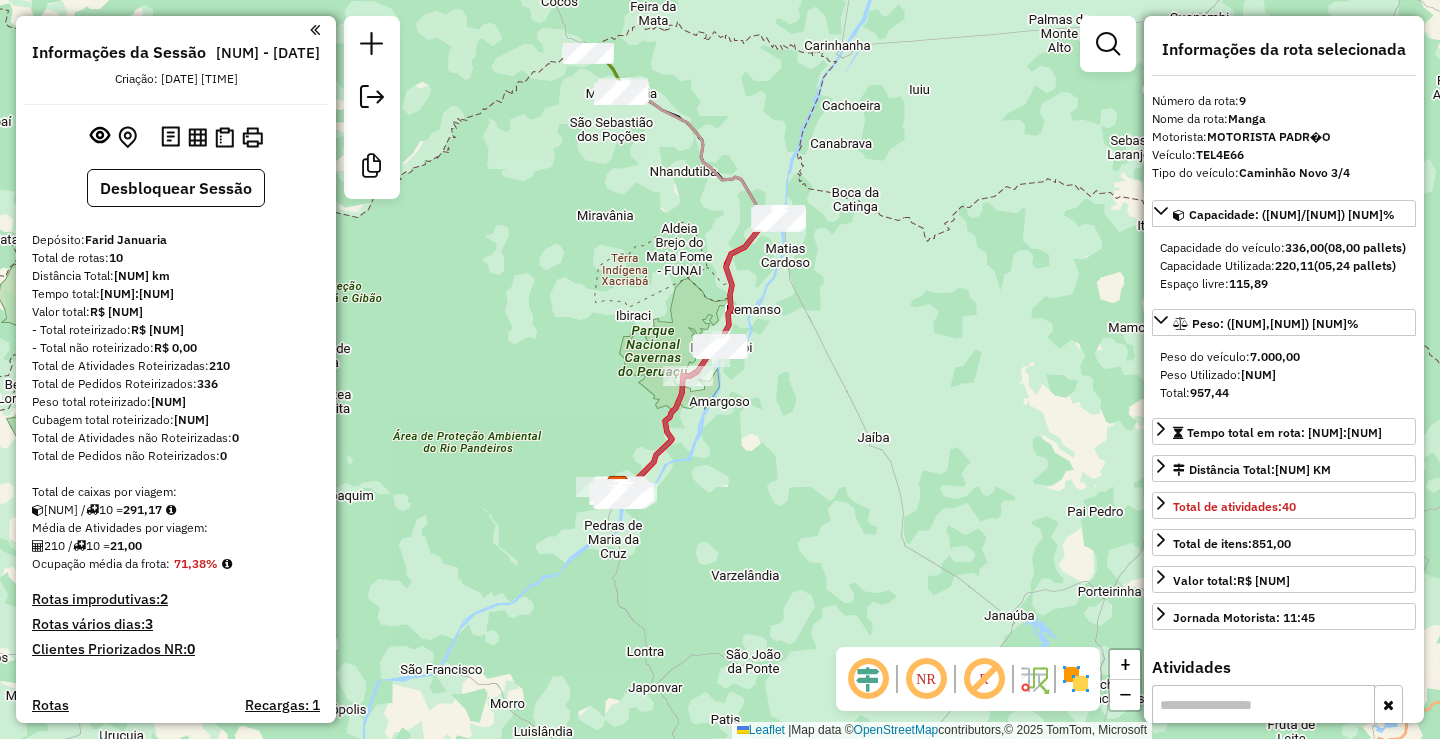 select on "*********" 